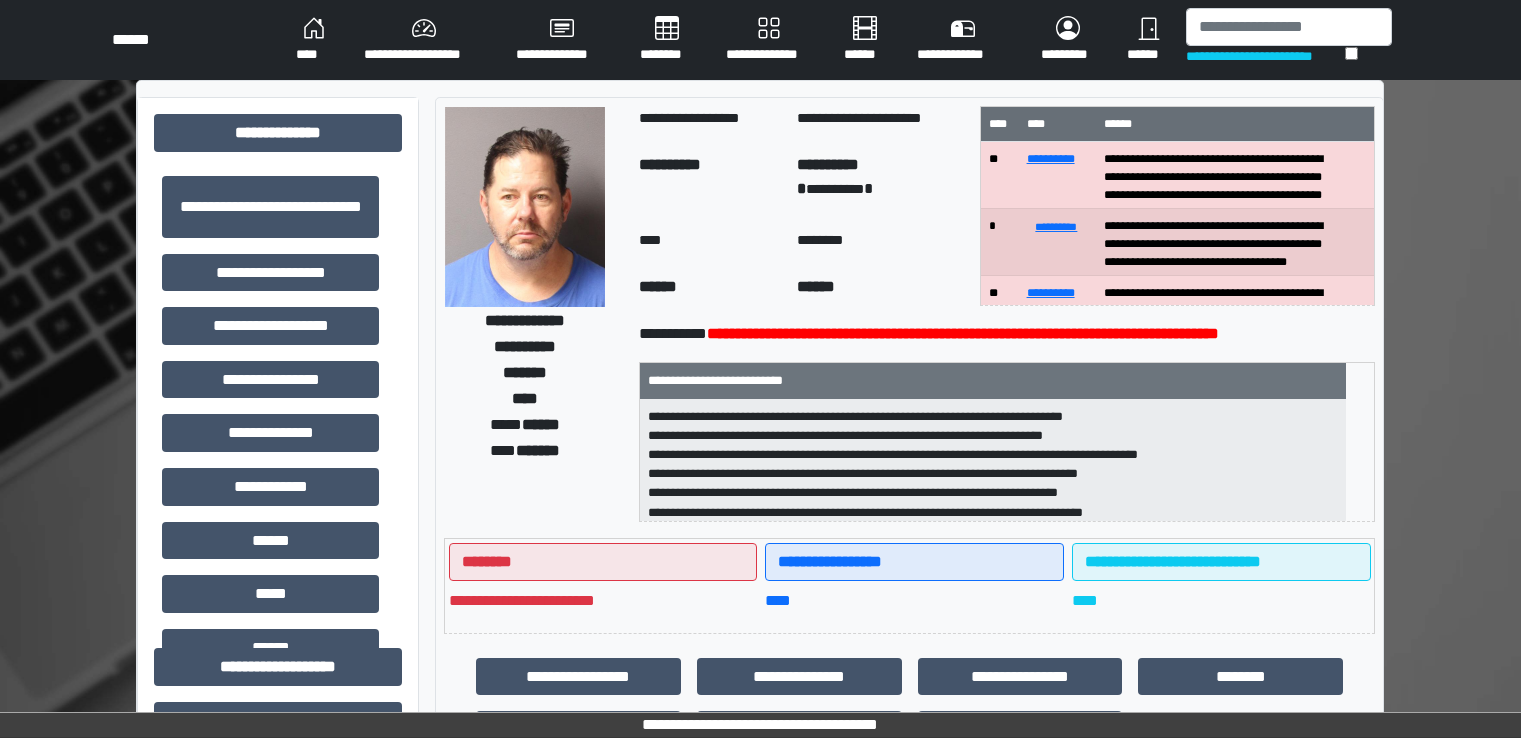 scroll, scrollTop: 0, scrollLeft: 0, axis: both 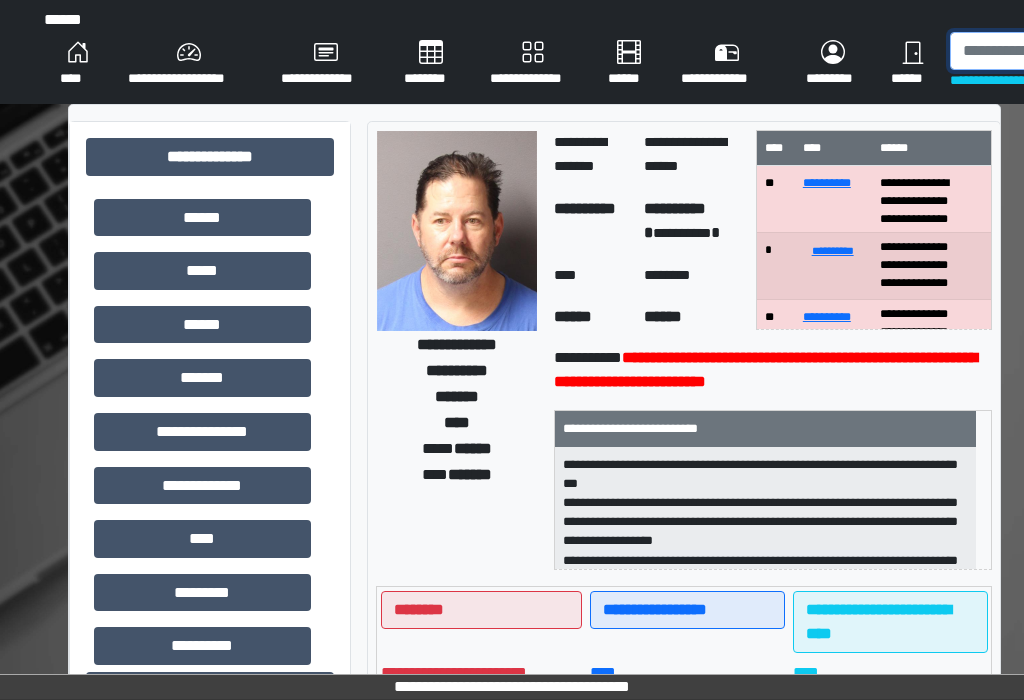 click at bounding box center (1053, 51) 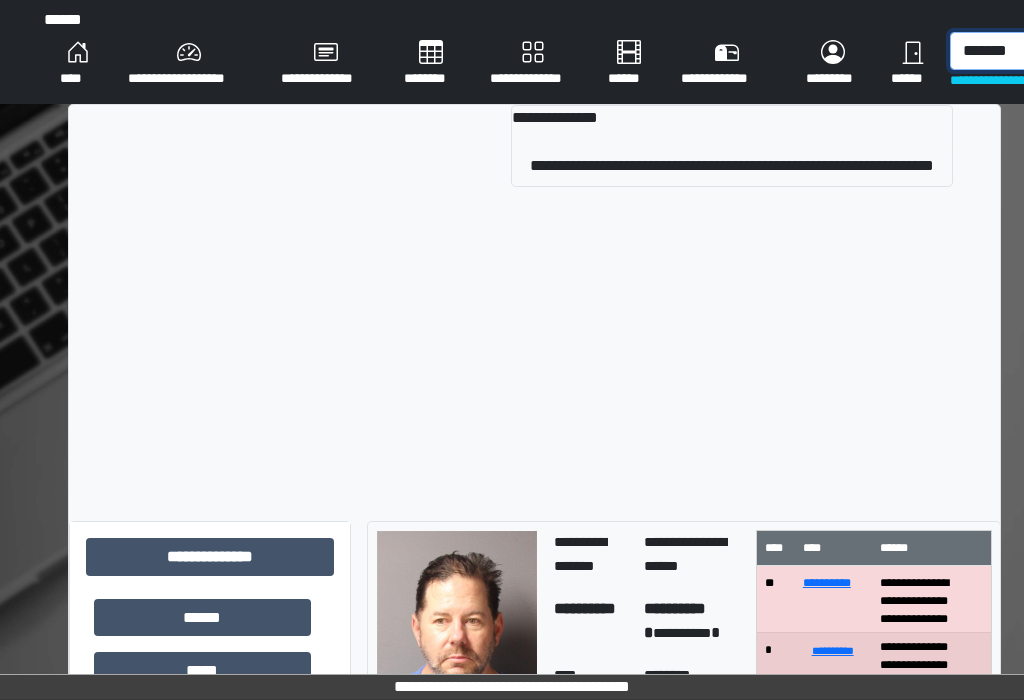 type on "*******" 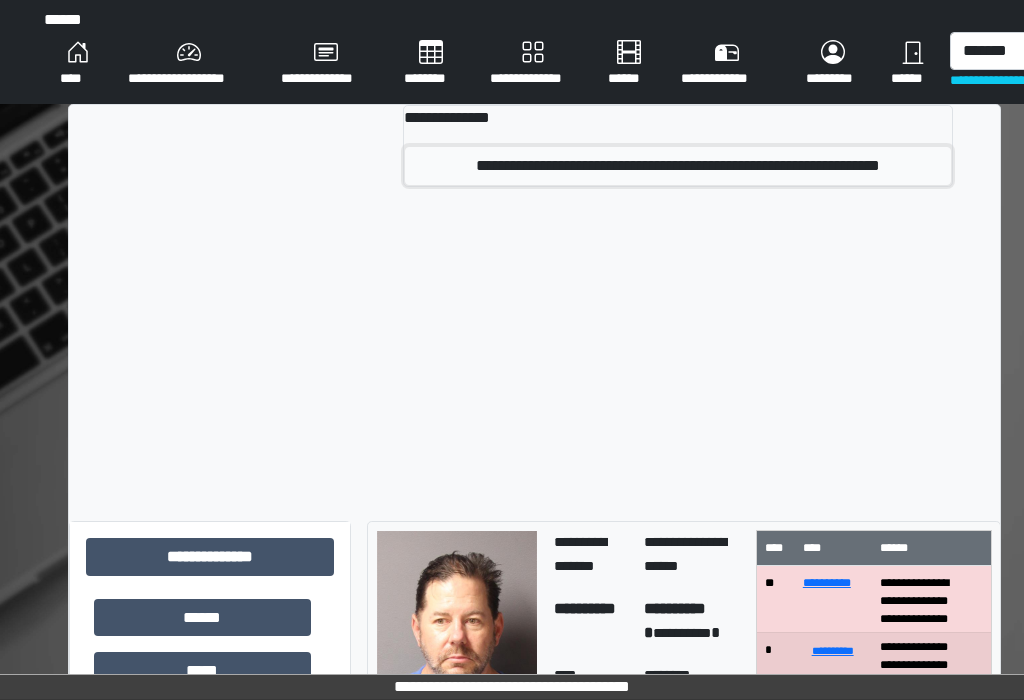 click on "**********" at bounding box center (678, 166) 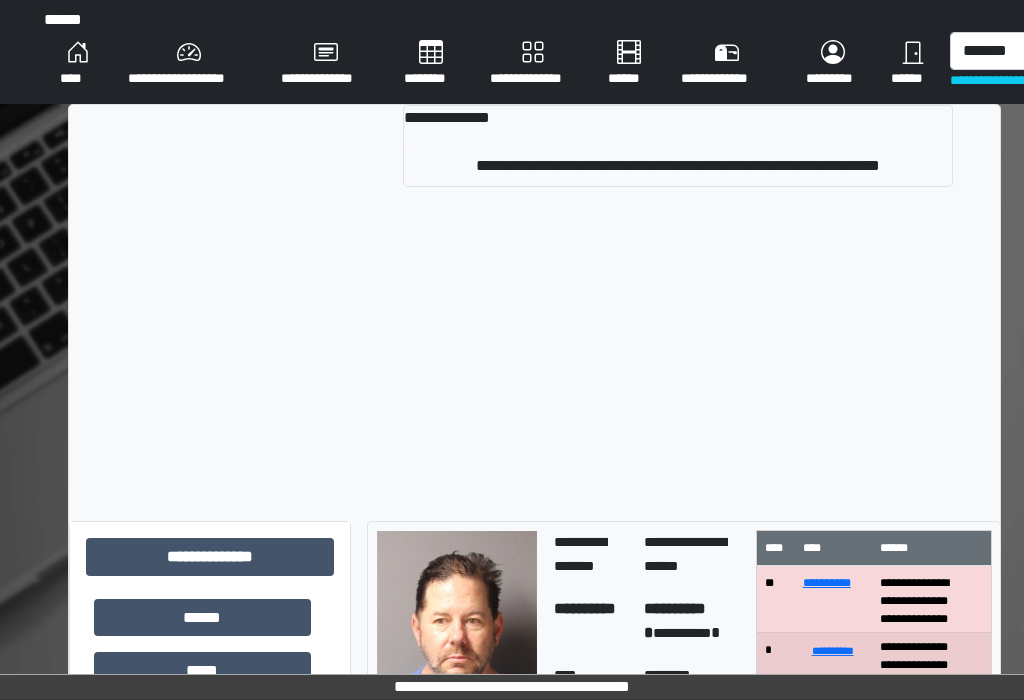type 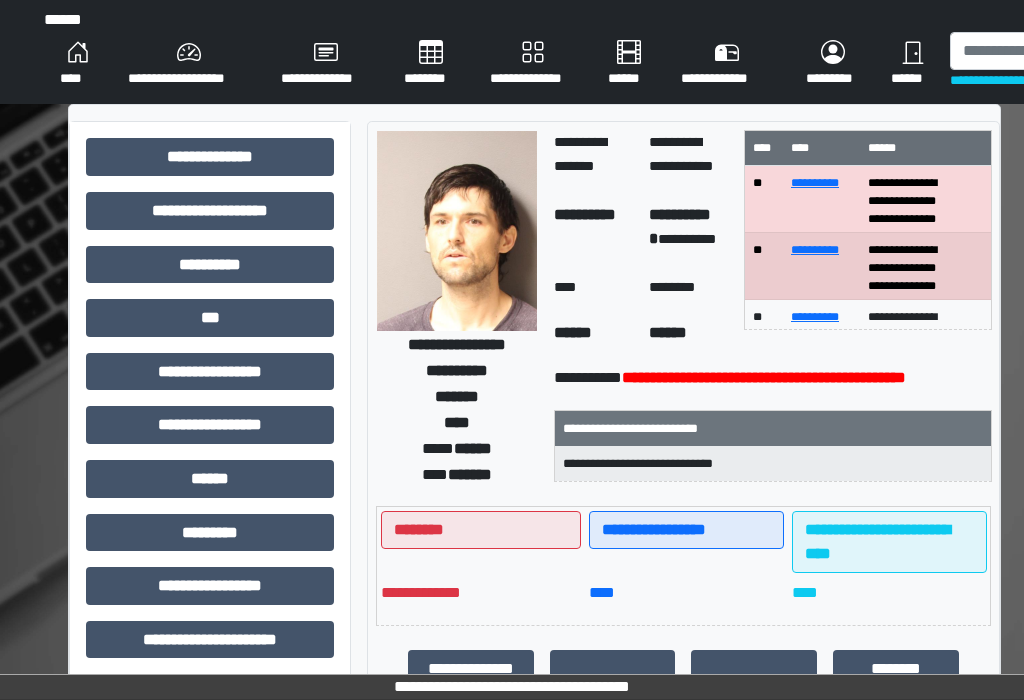 click on "**********" at bounding box center (815, 183) 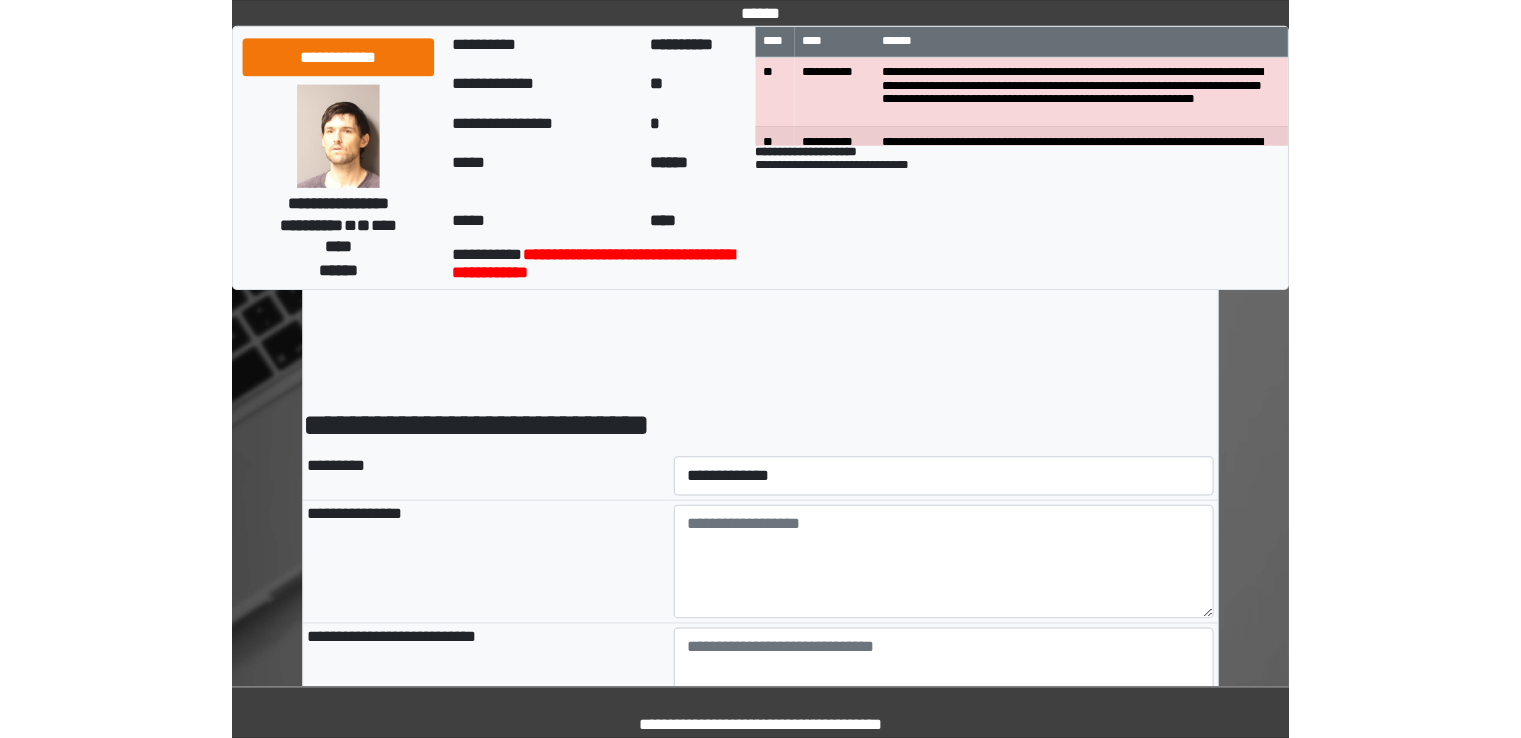 scroll, scrollTop: 0, scrollLeft: 0, axis: both 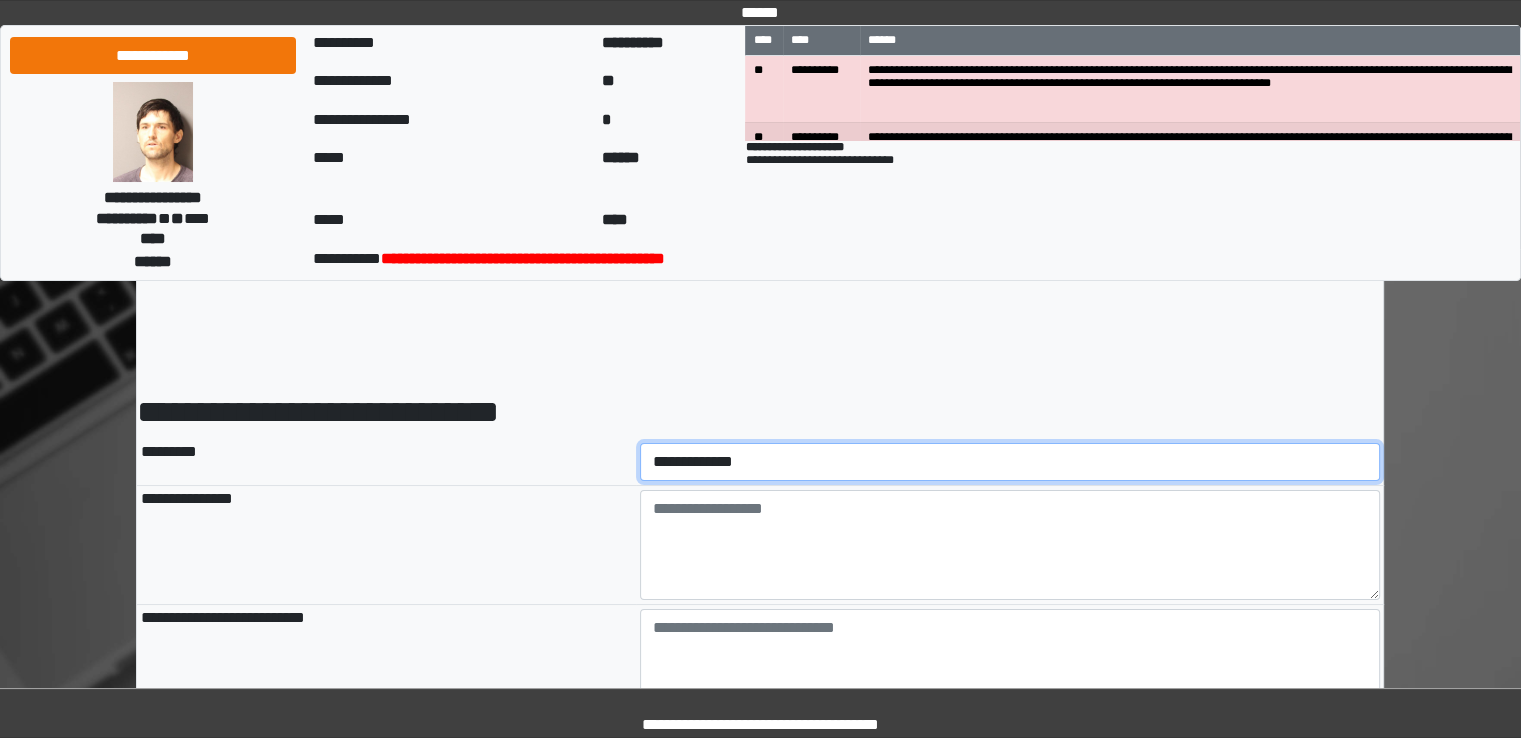 click on "**********" at bounding box center [1010, 462] 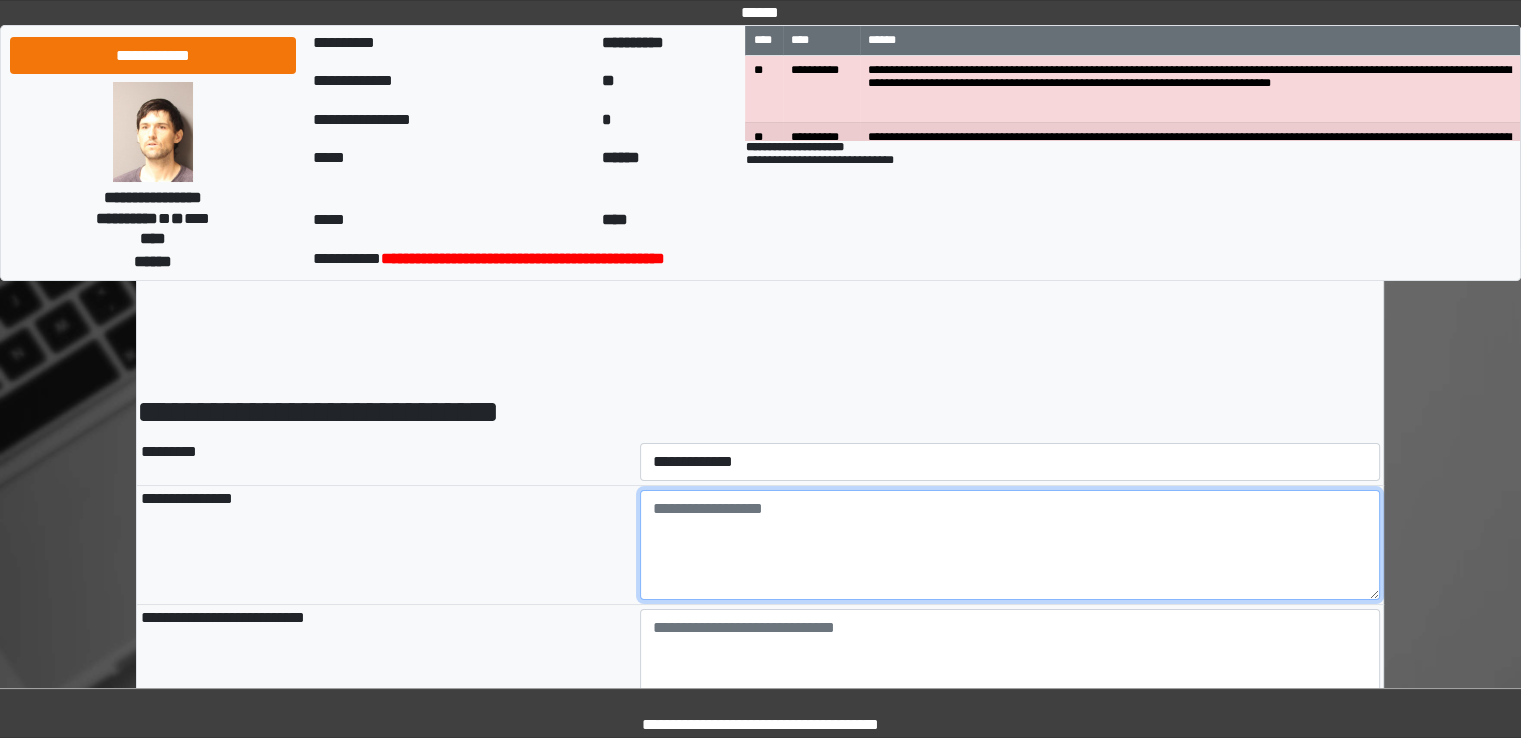 click at bounding box center [1010, 545] 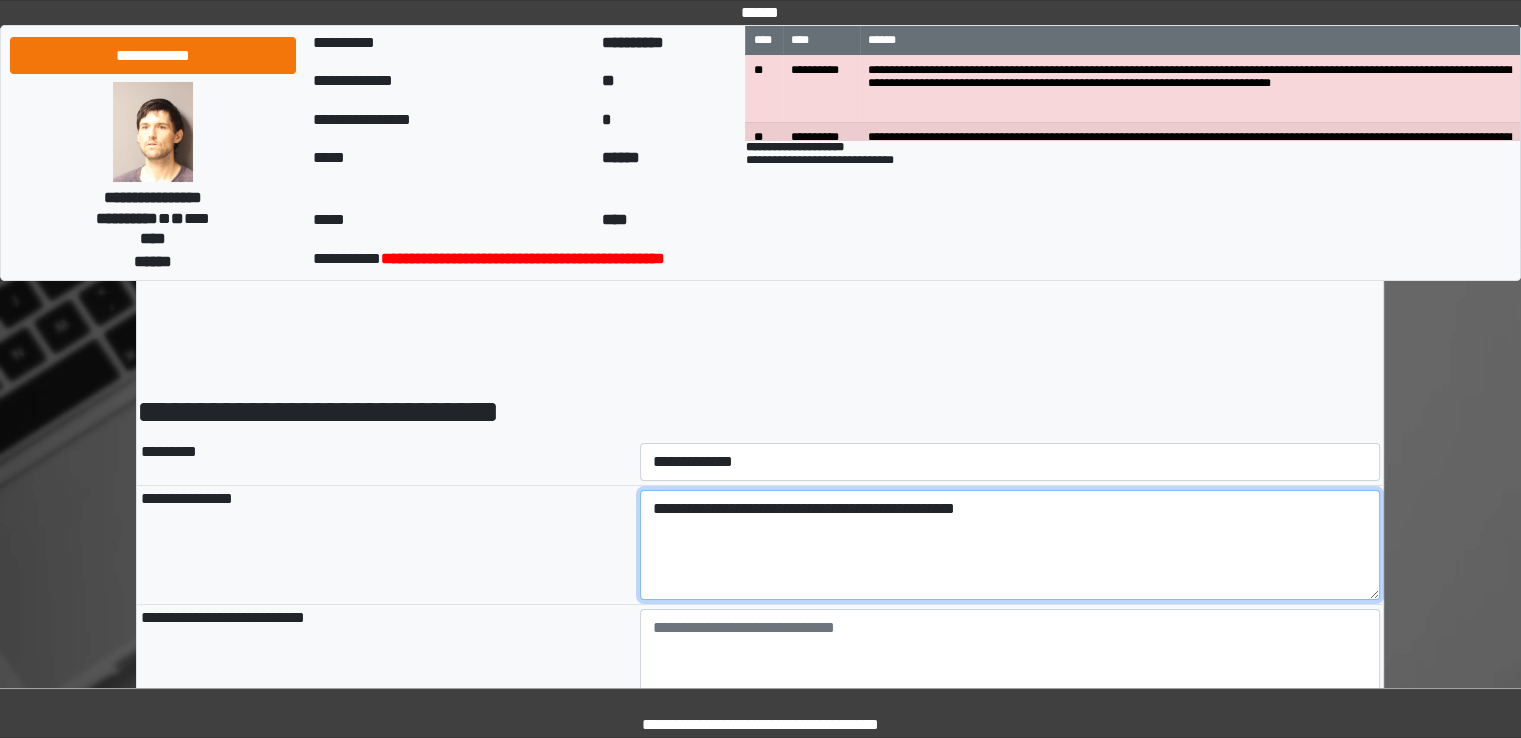 type on "**********" 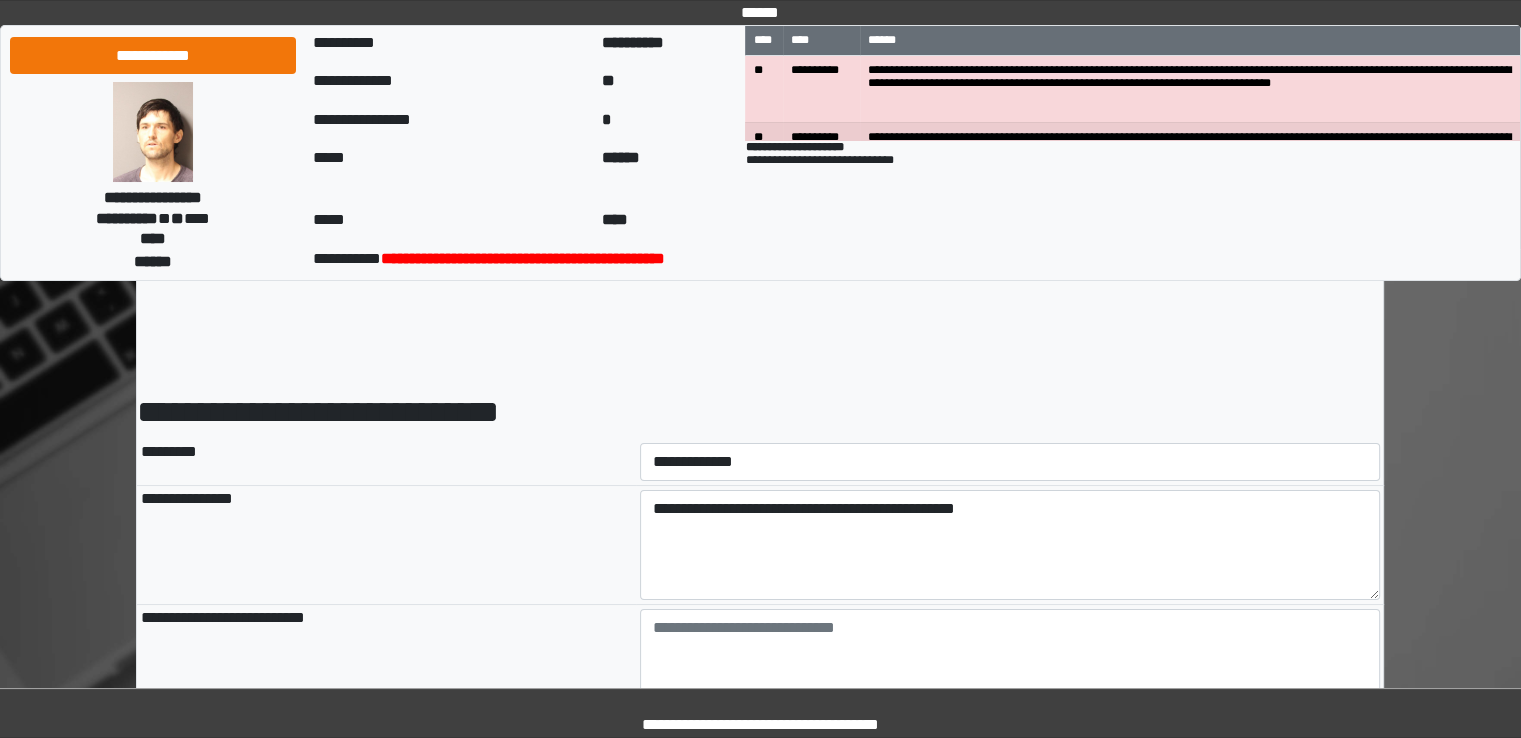 type on "**********" 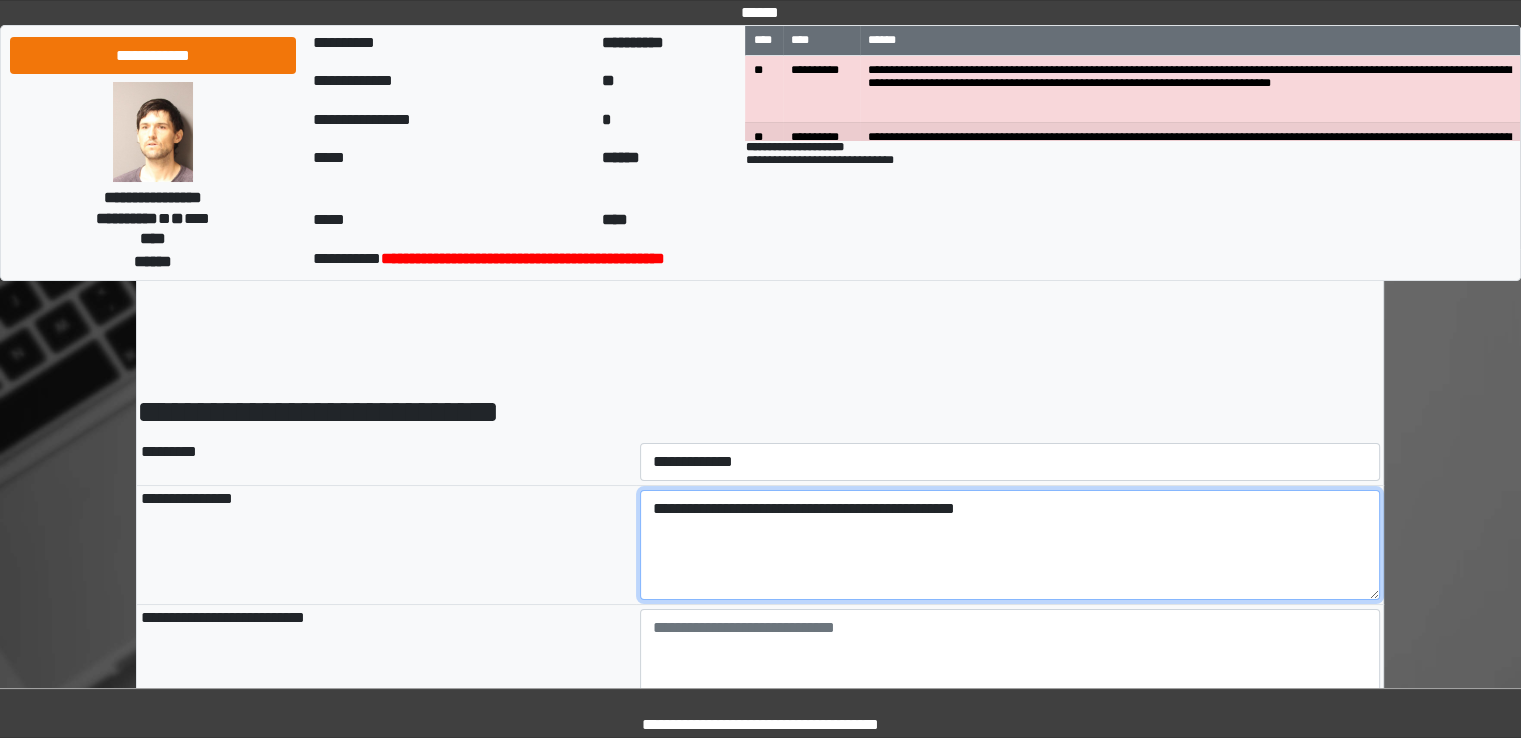 click on "**********" at bounding box center (1010, 545) 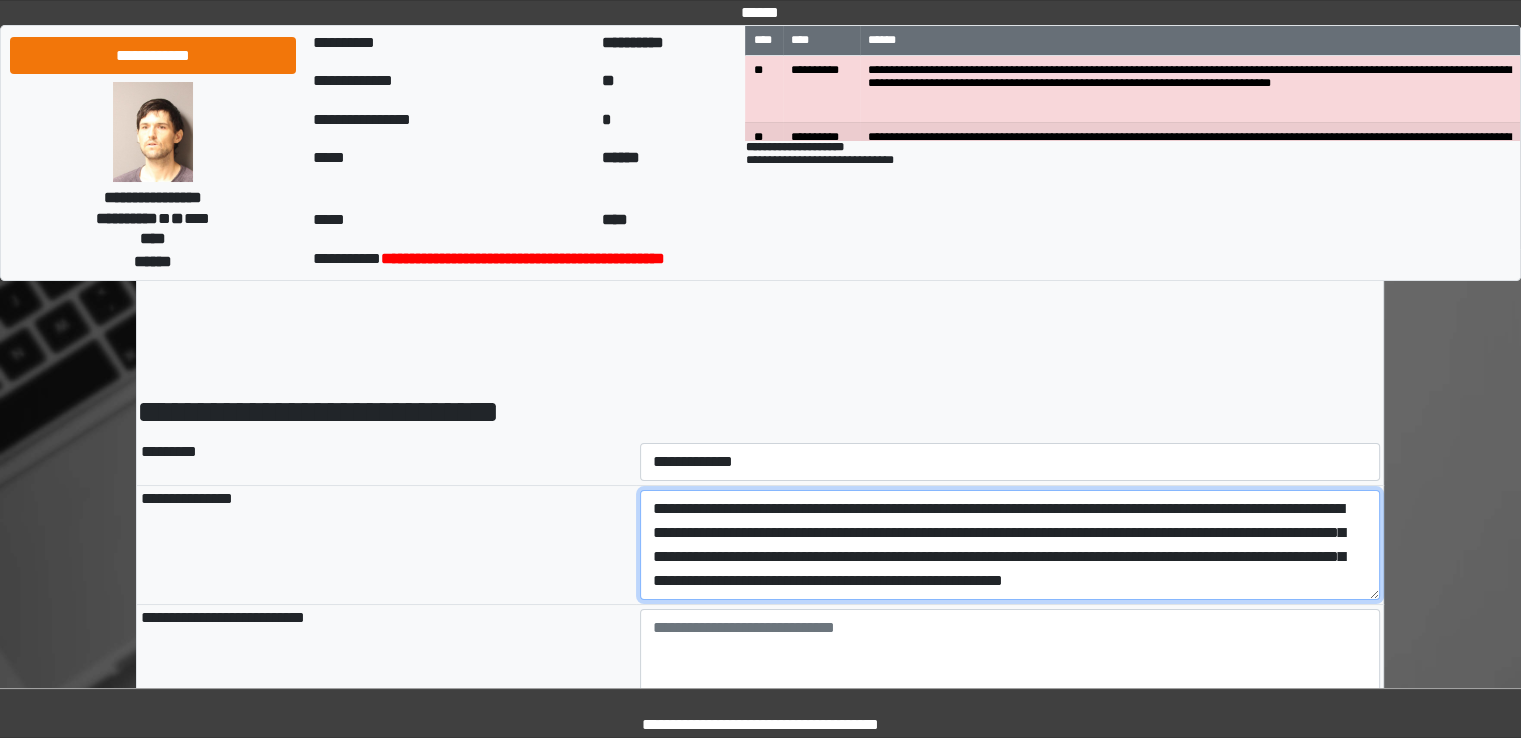 scroll, scrollTop: 16, scrollLeft: 0, axis: vertical 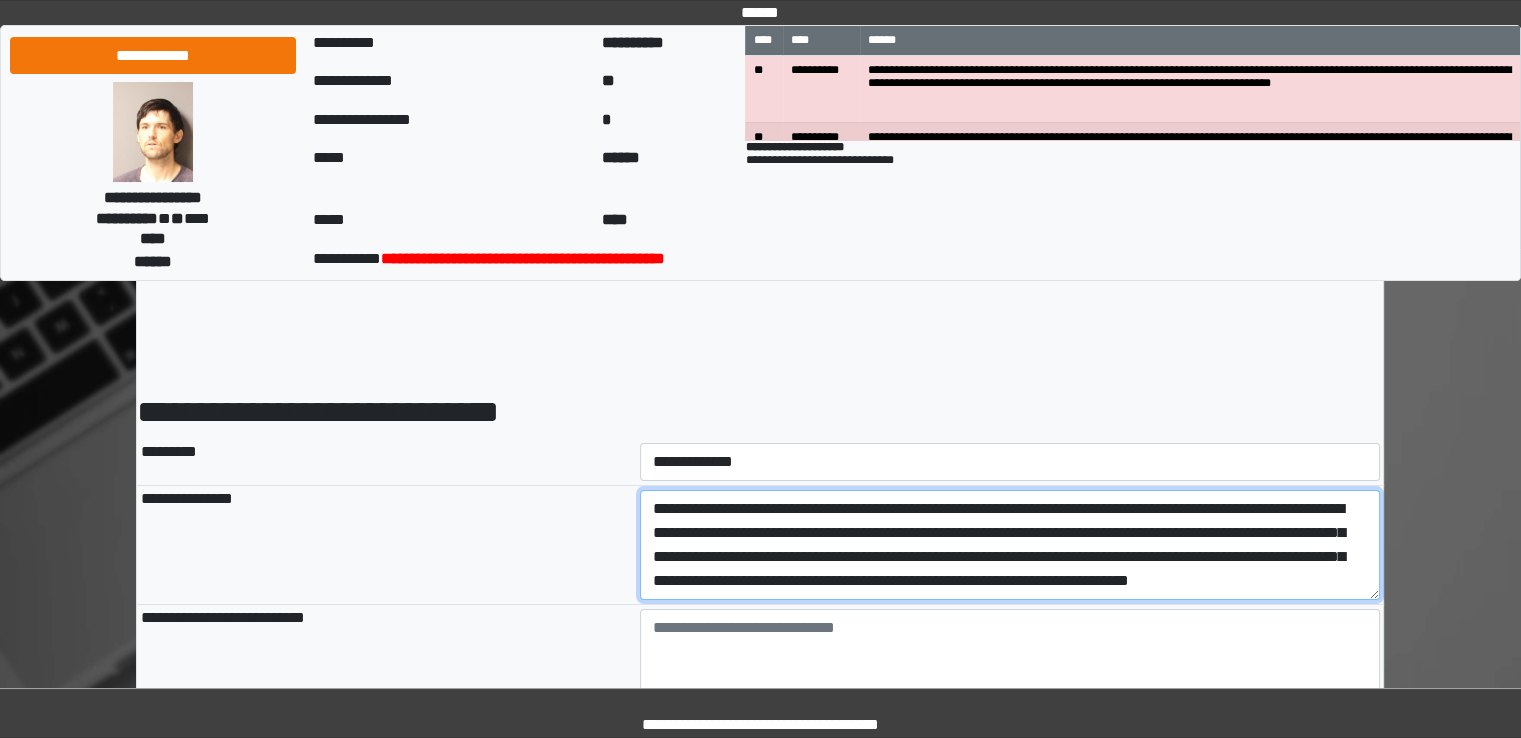 type on "**********" 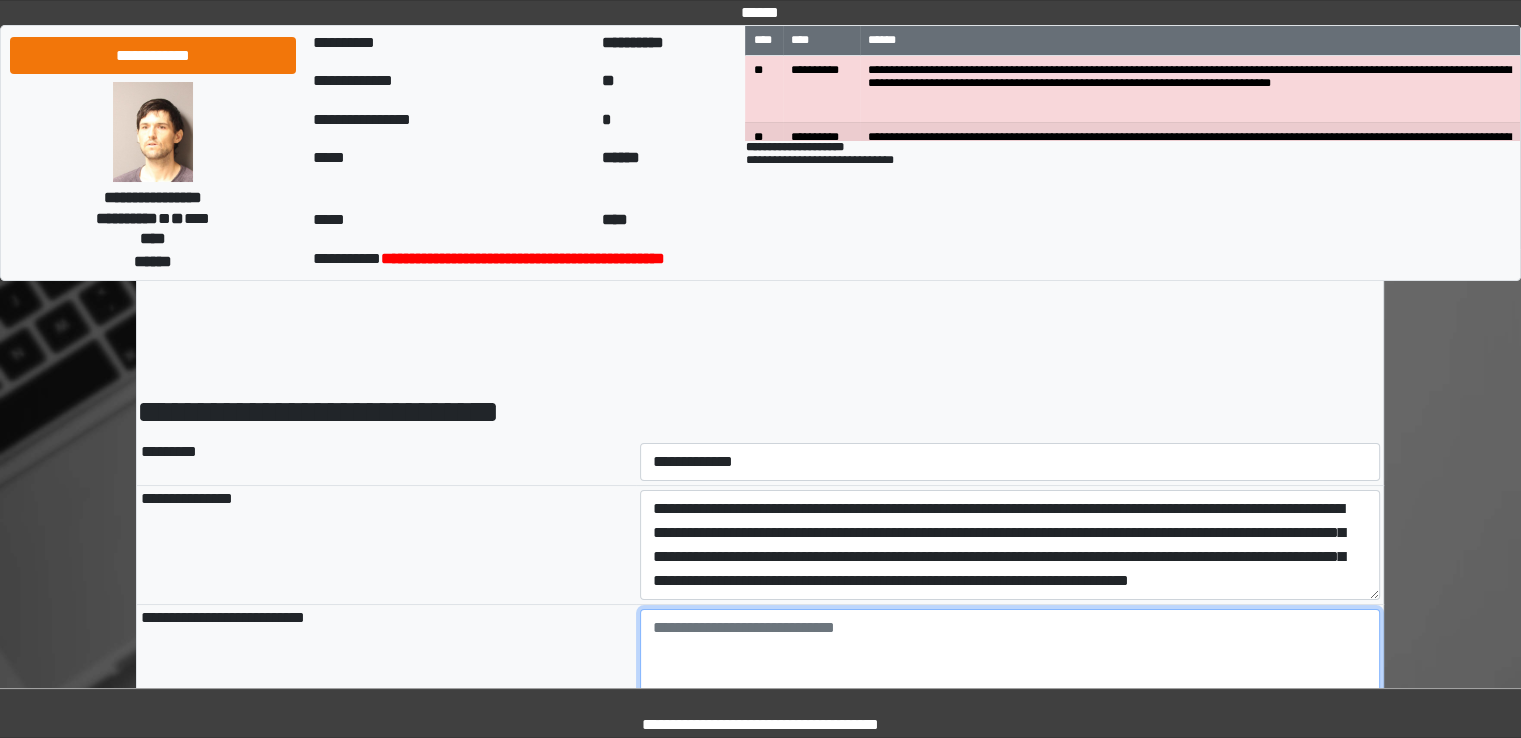 type on "**********" 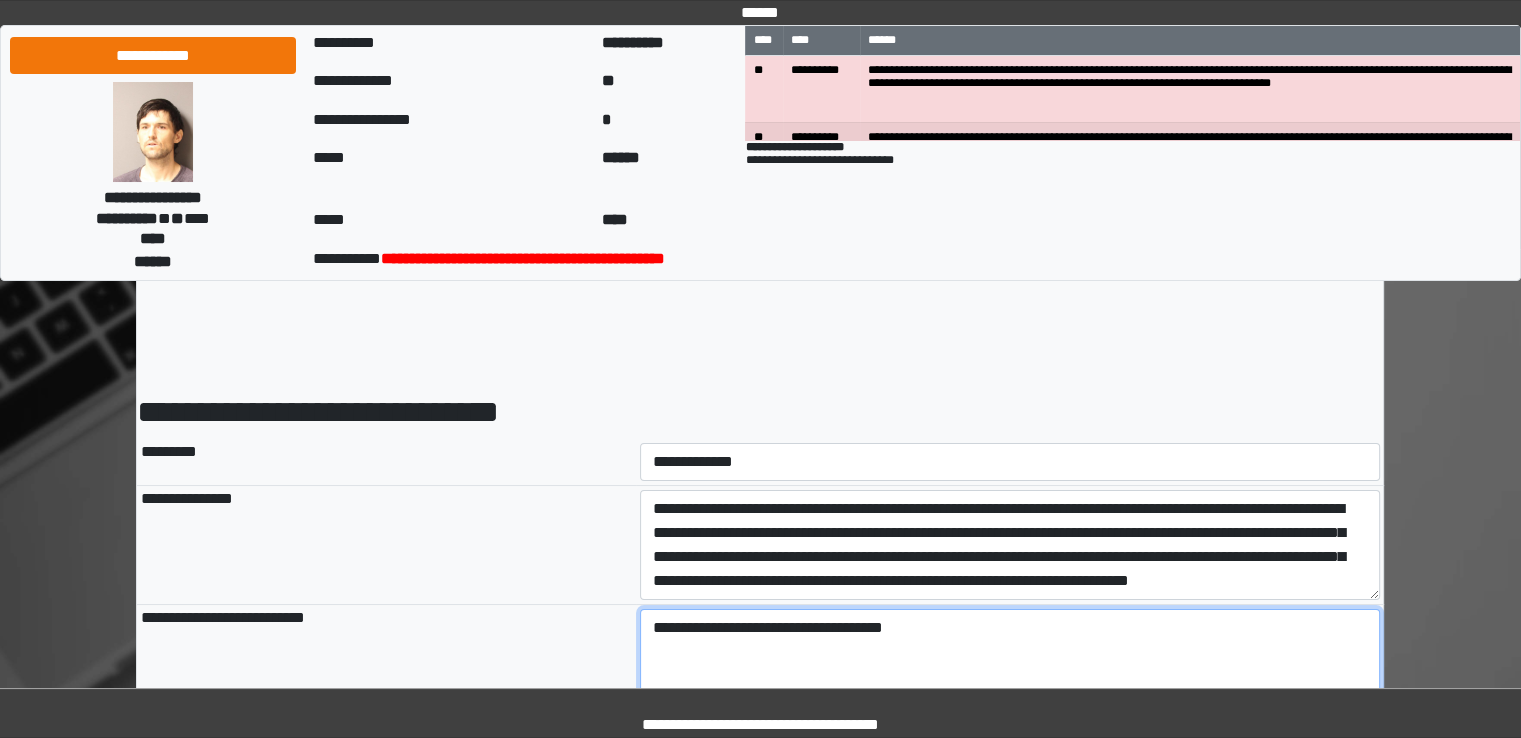 type on "**********" 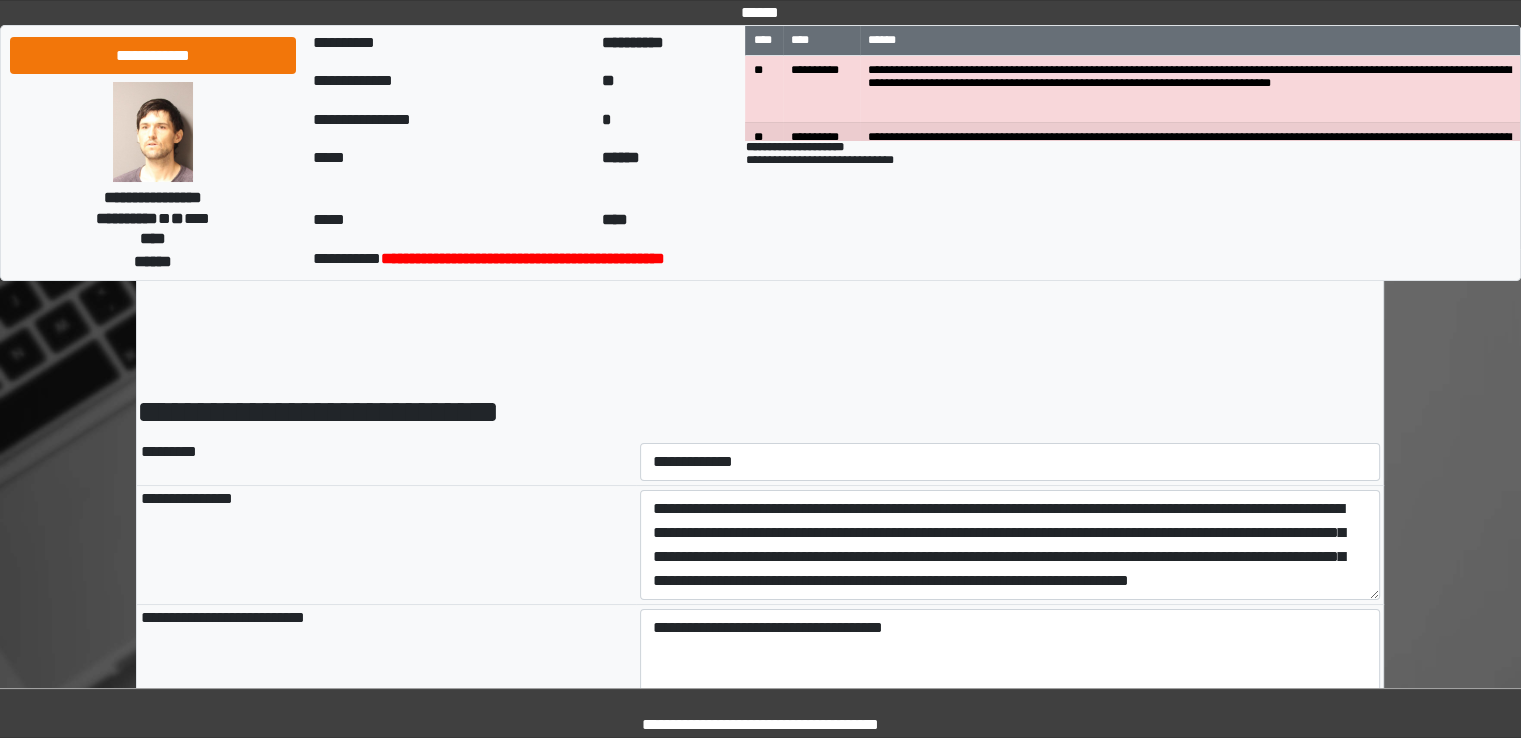 type on "**********" 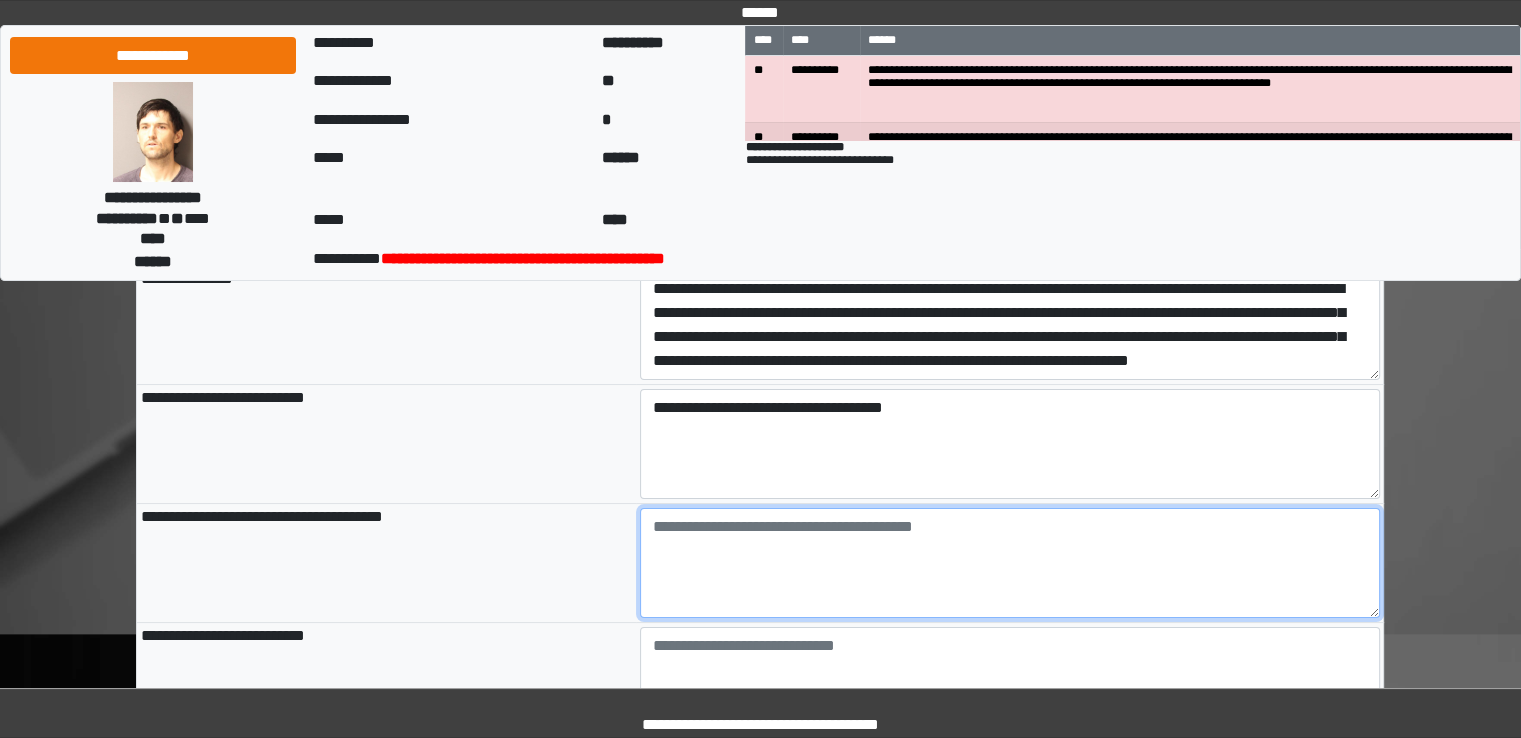 scroll, scrollTop: 222, scrollLeft: 0, axis: vertical 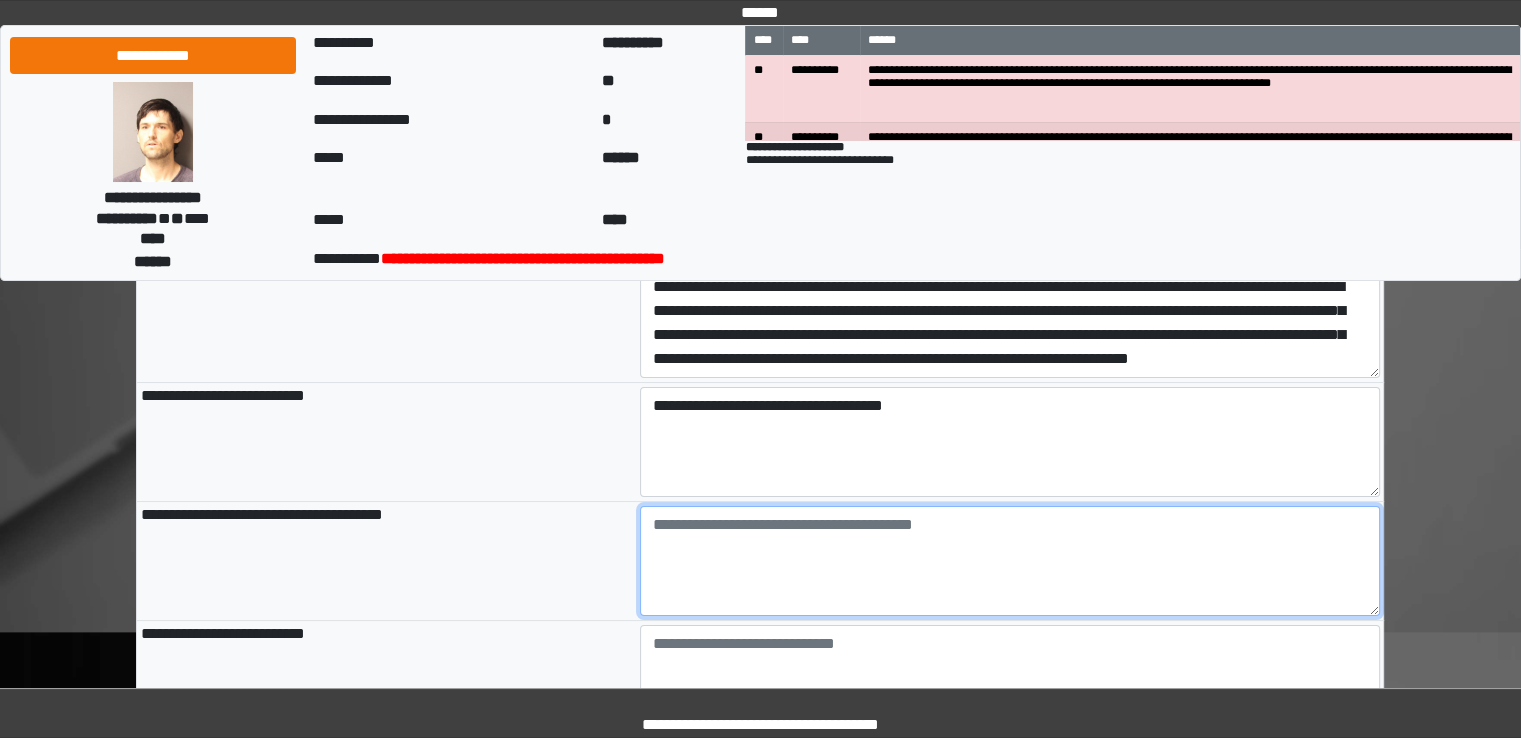 click at bounding box center (1010, 561) 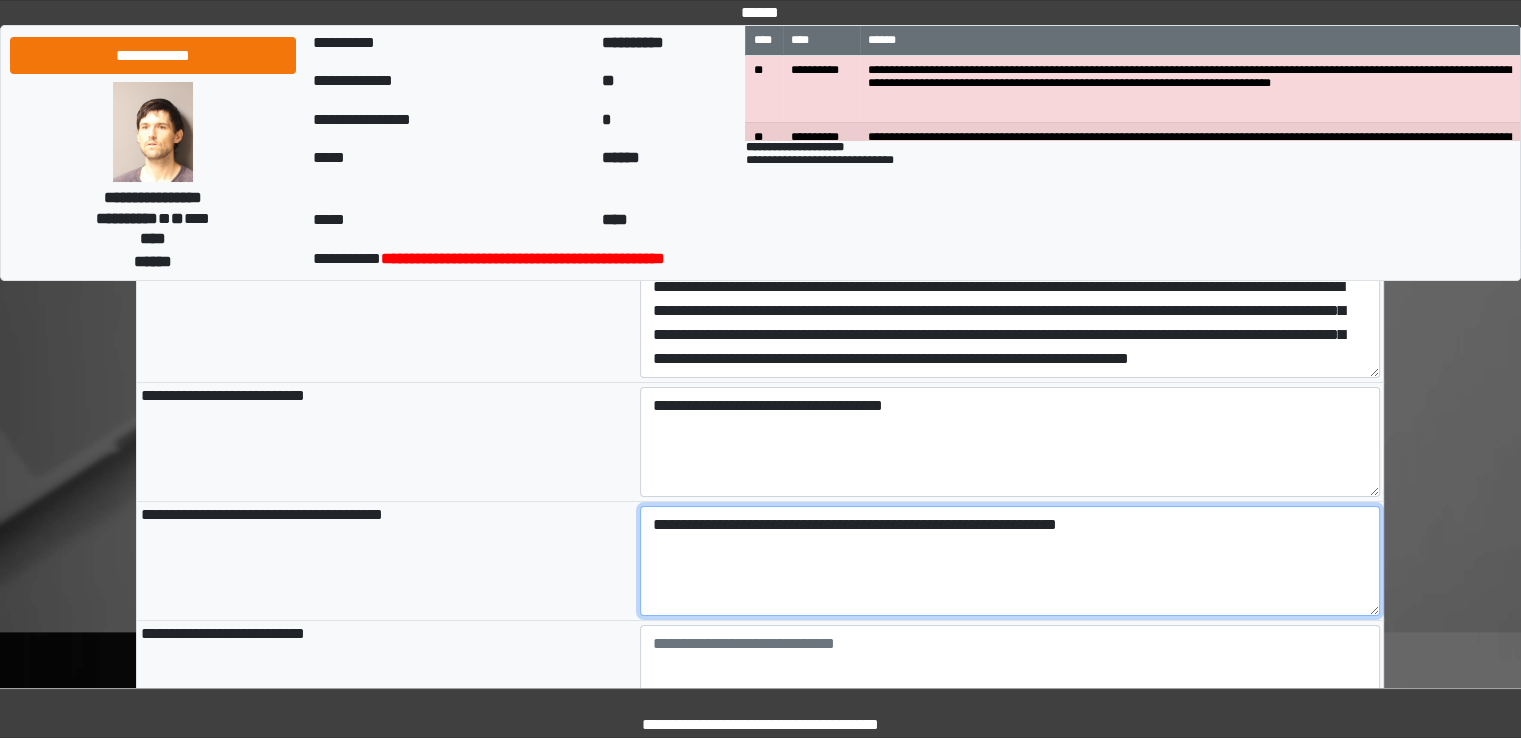 type on "**********" 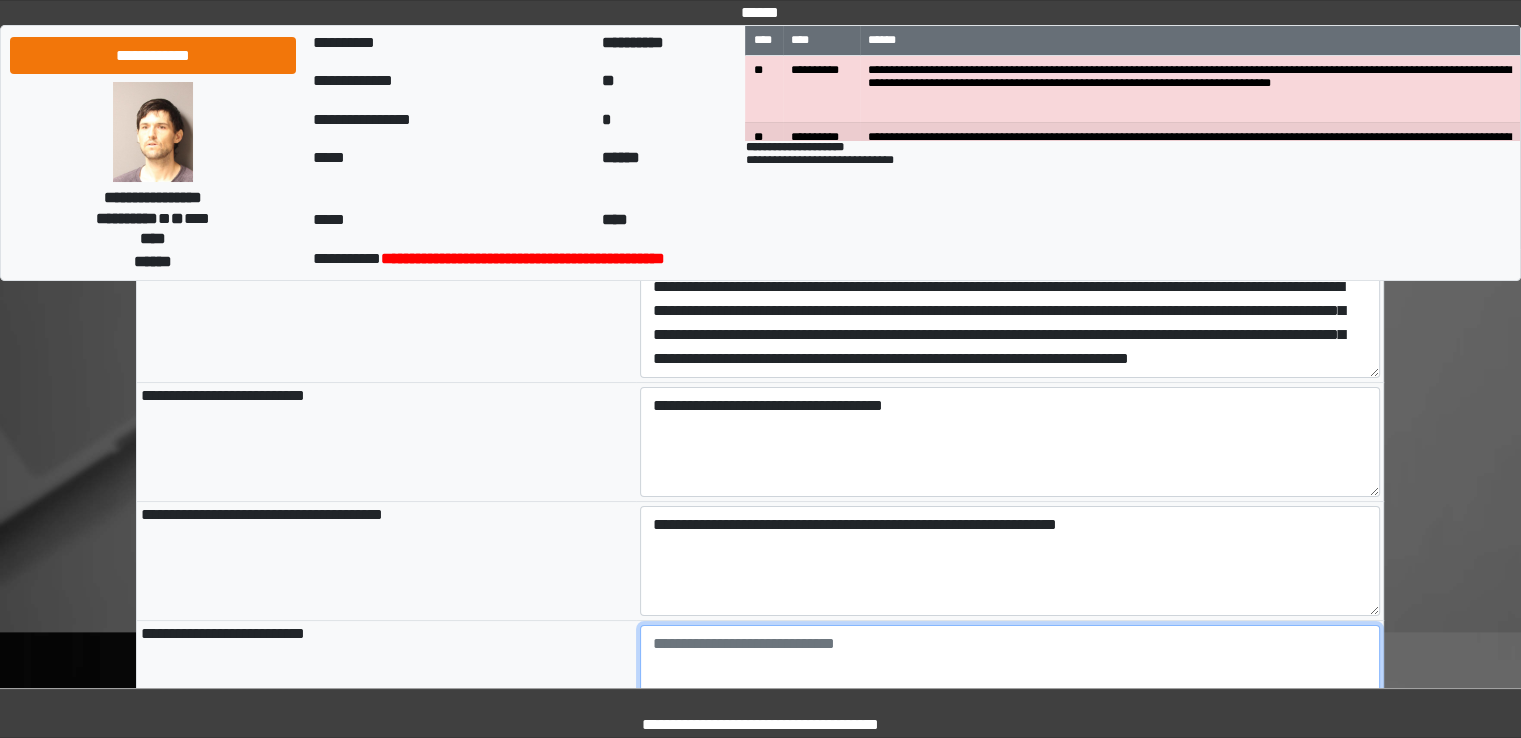 type on "**********" 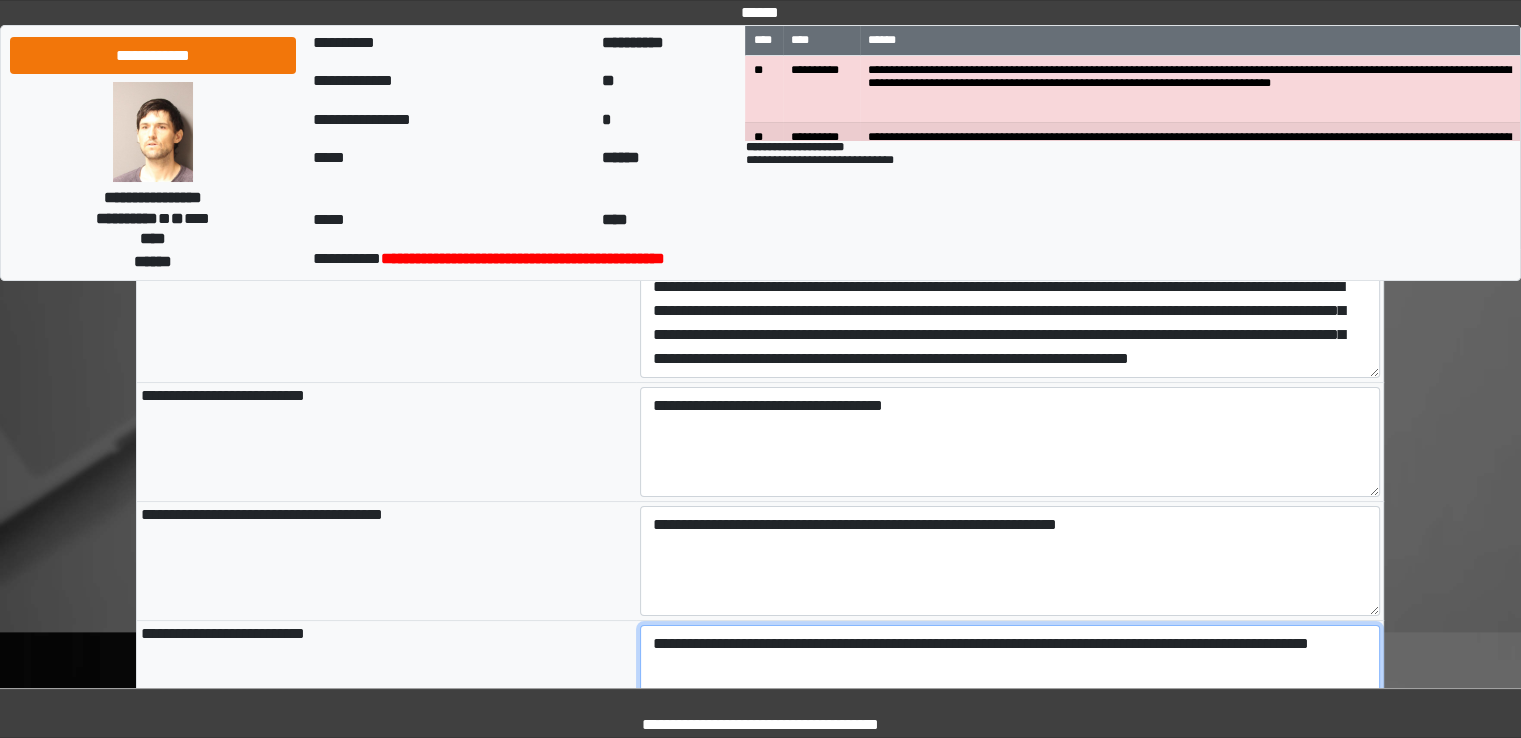 click on "**********" at bounding box center [1010, 680] 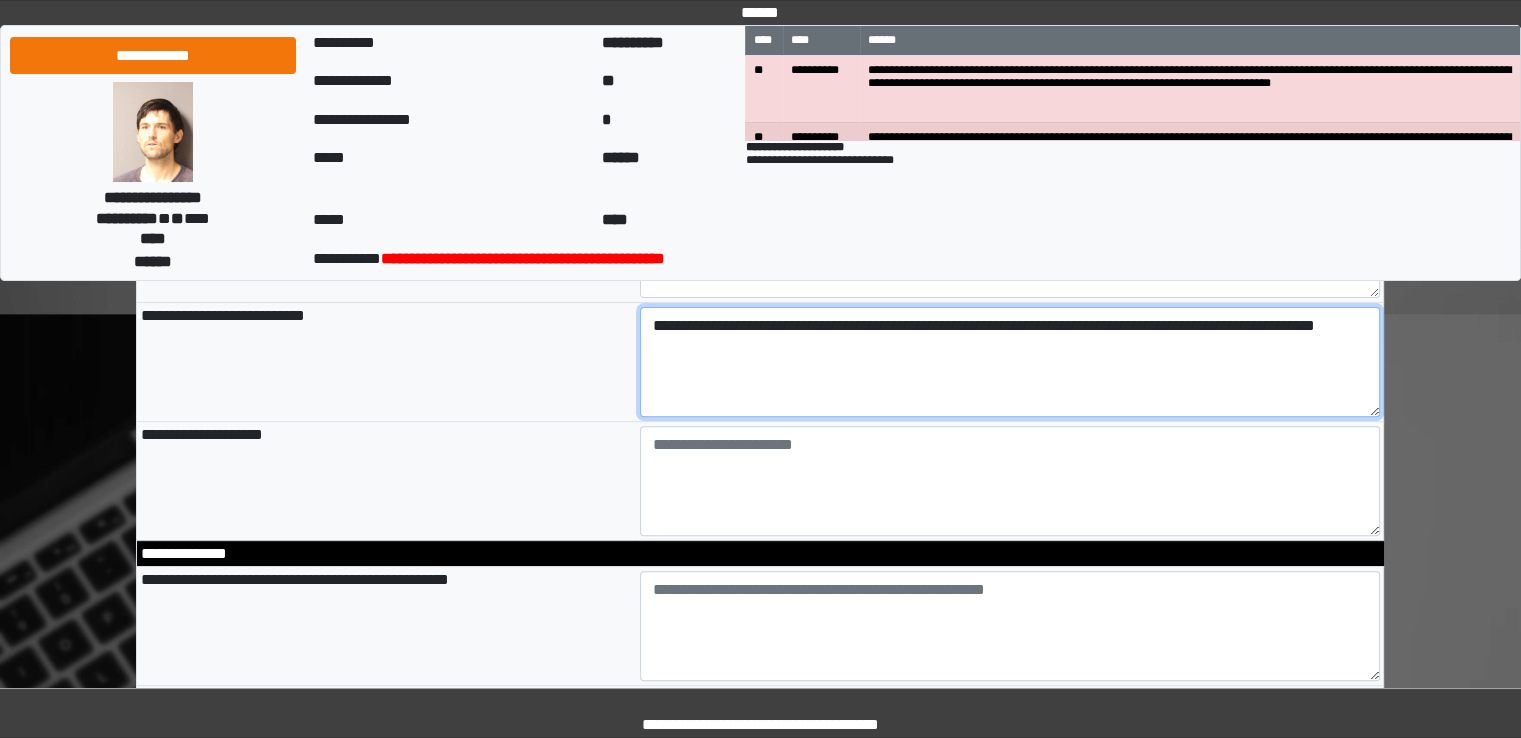 scroll, scrollTop: 552, scrollLeft: 0, axis: vertical 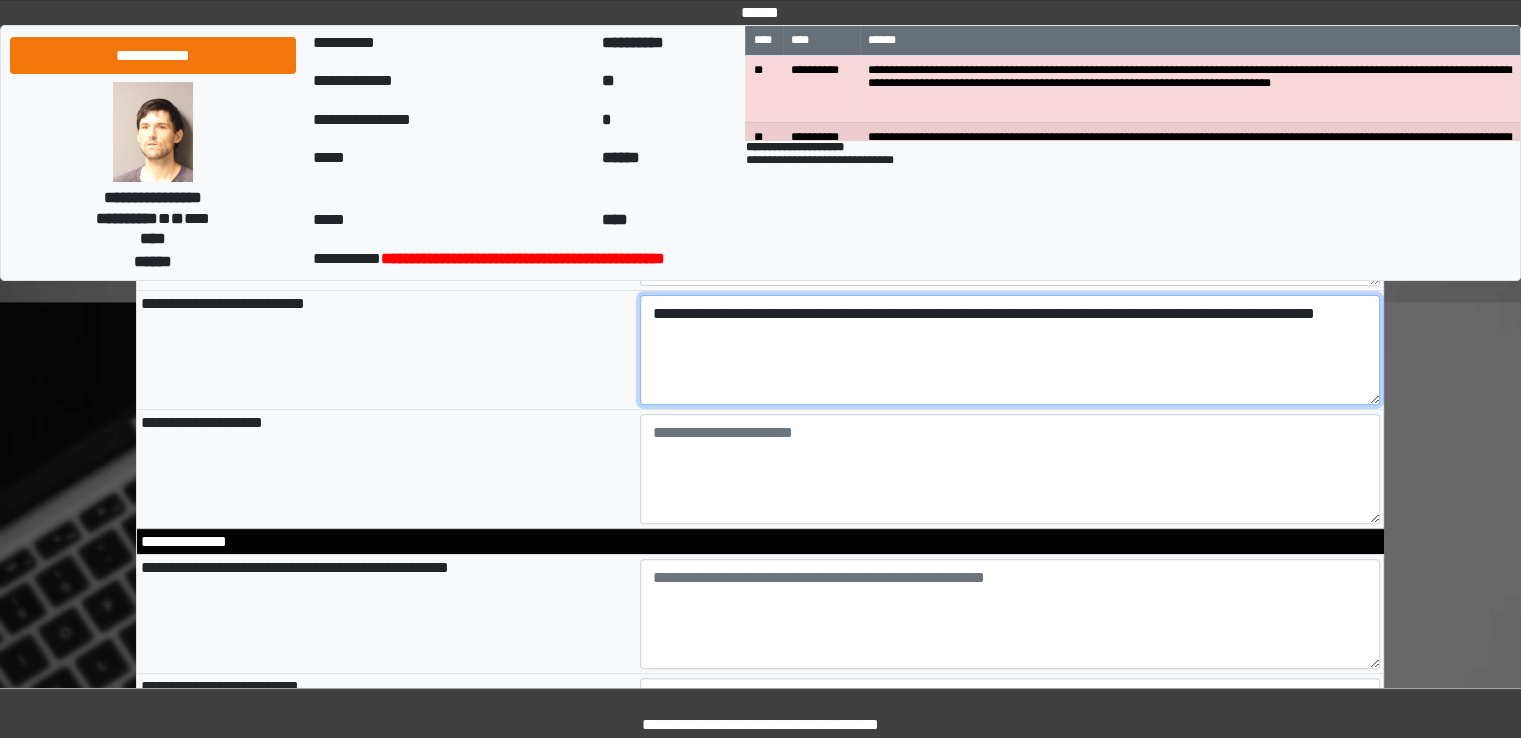 type on "**********" 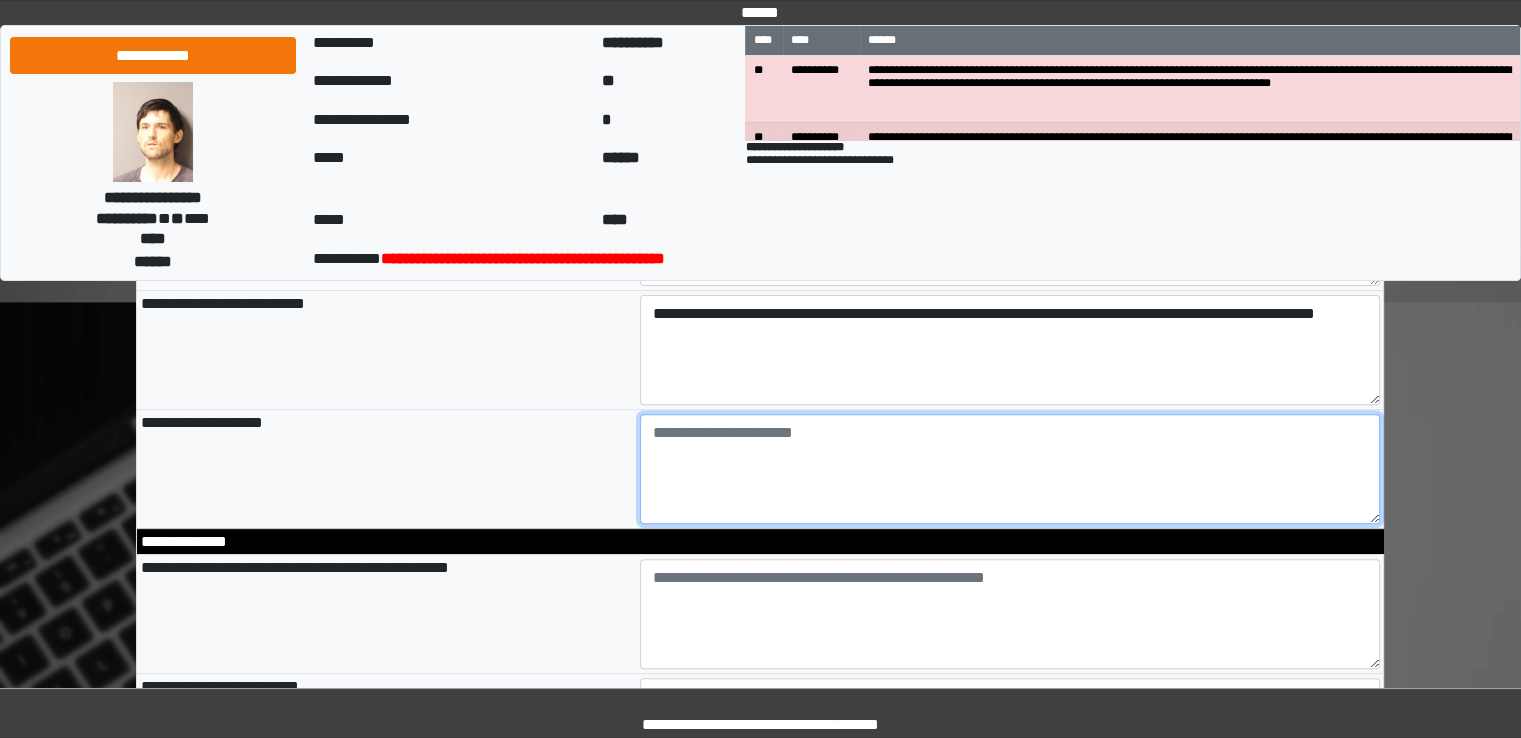 type on "**********" 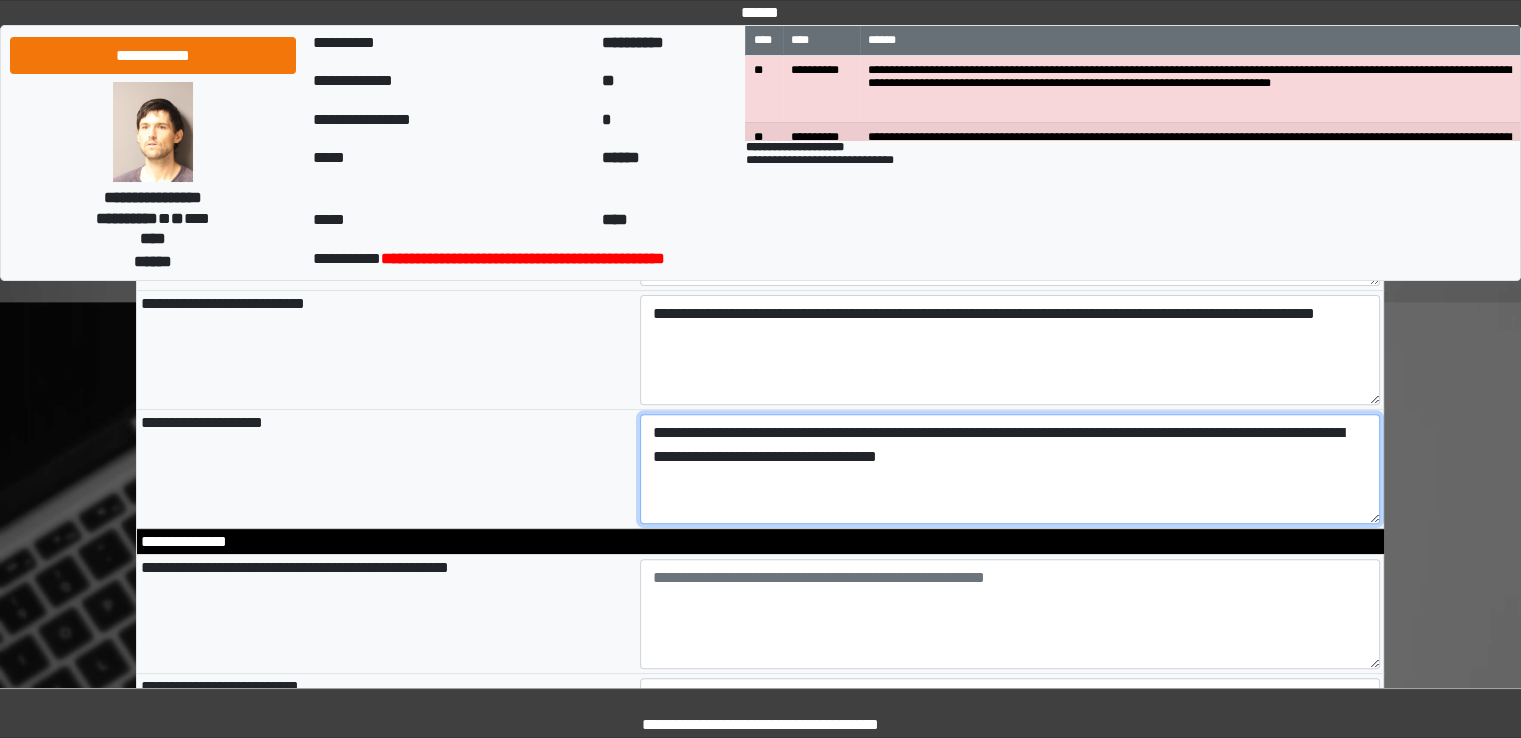 type on "**********" 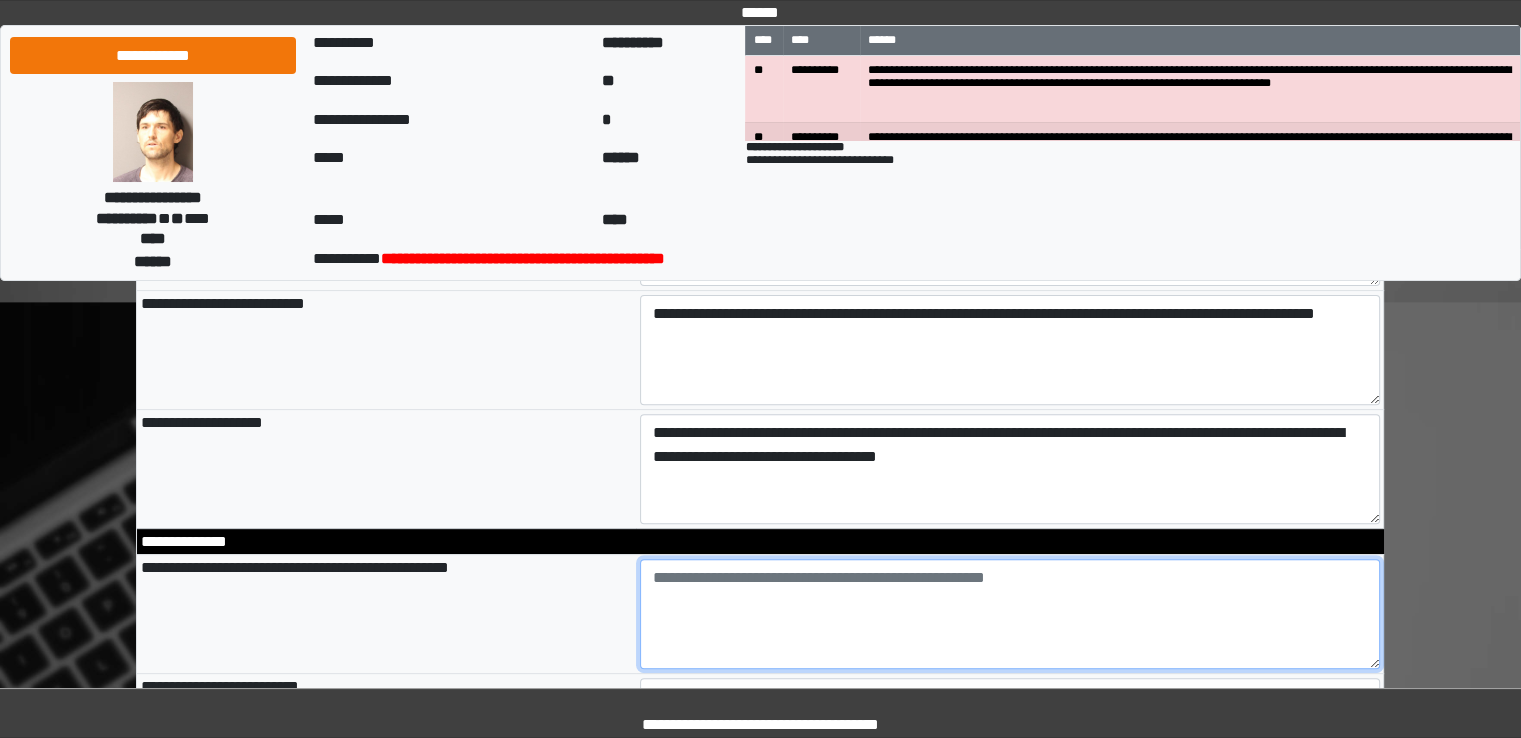 type on "**********" 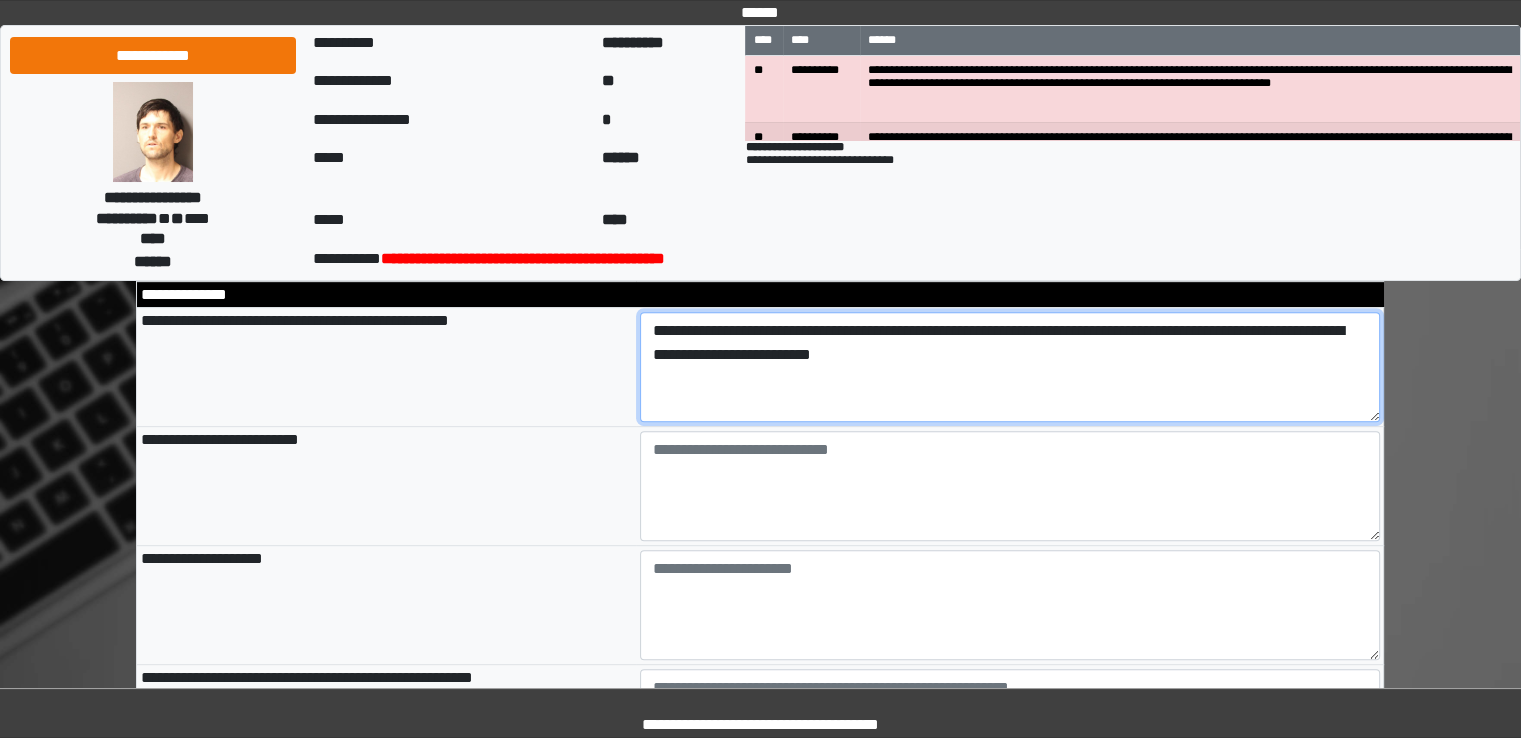 scroll, scrollTop: 804, scrollLeft: 0, axis: vertical 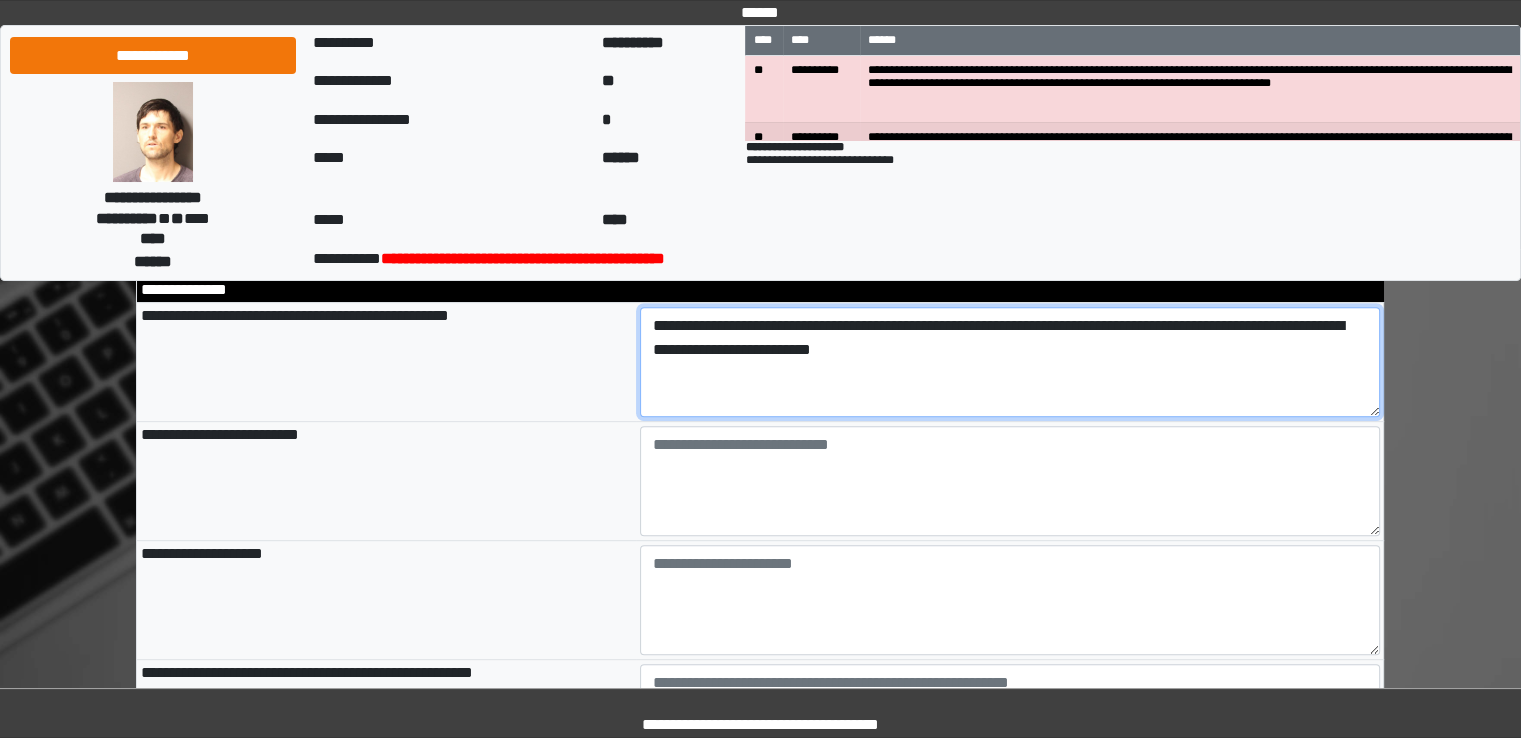 type on "**********" 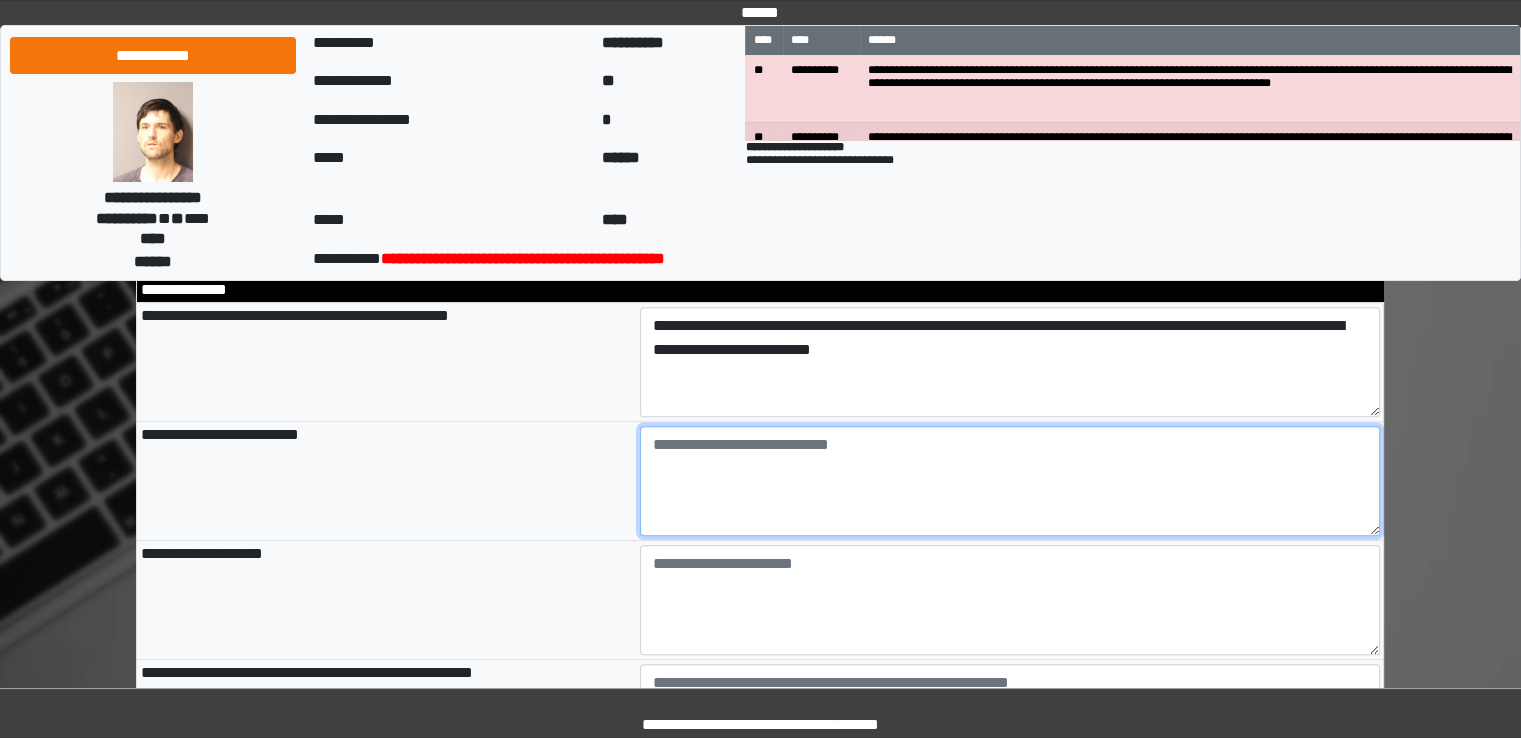 type on "**********" 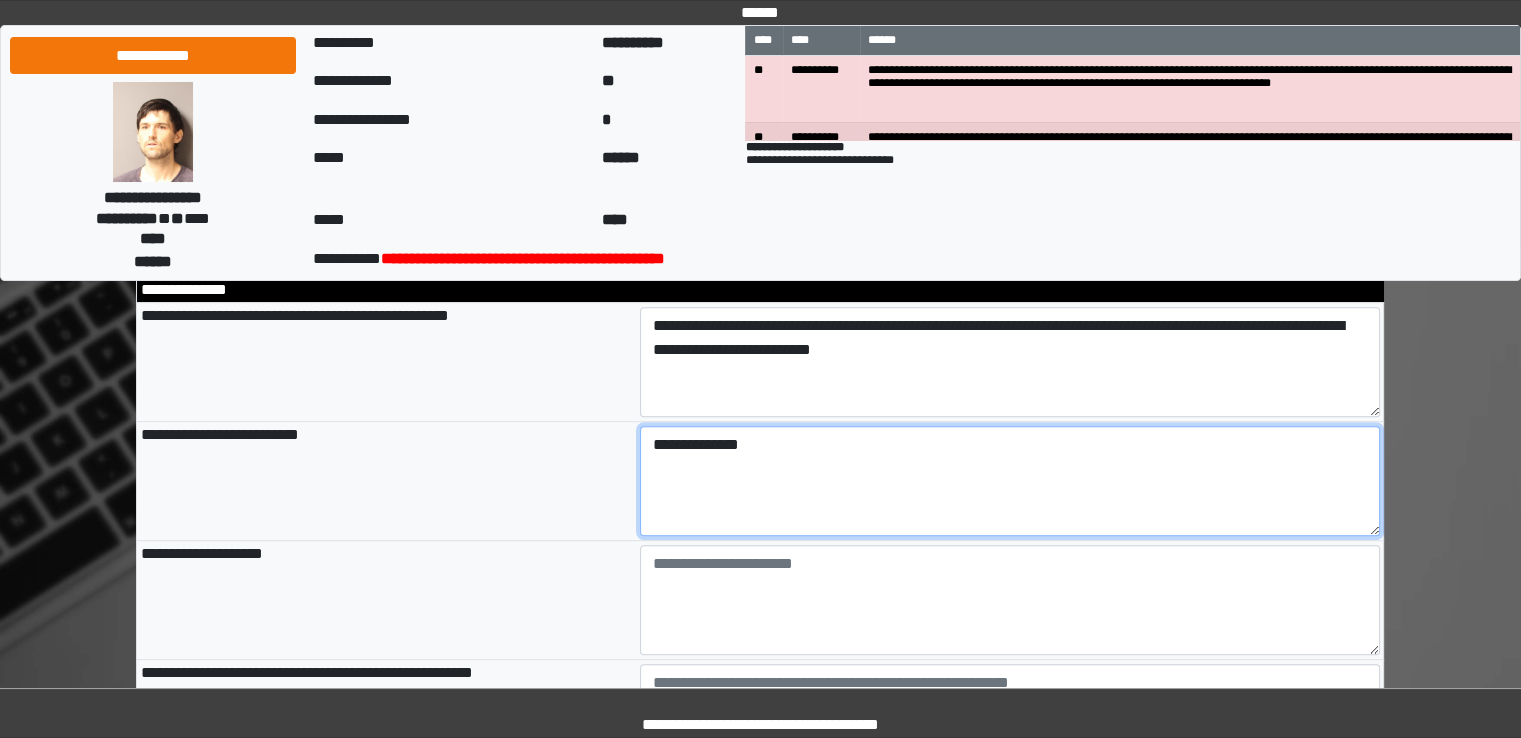 type on "**********" 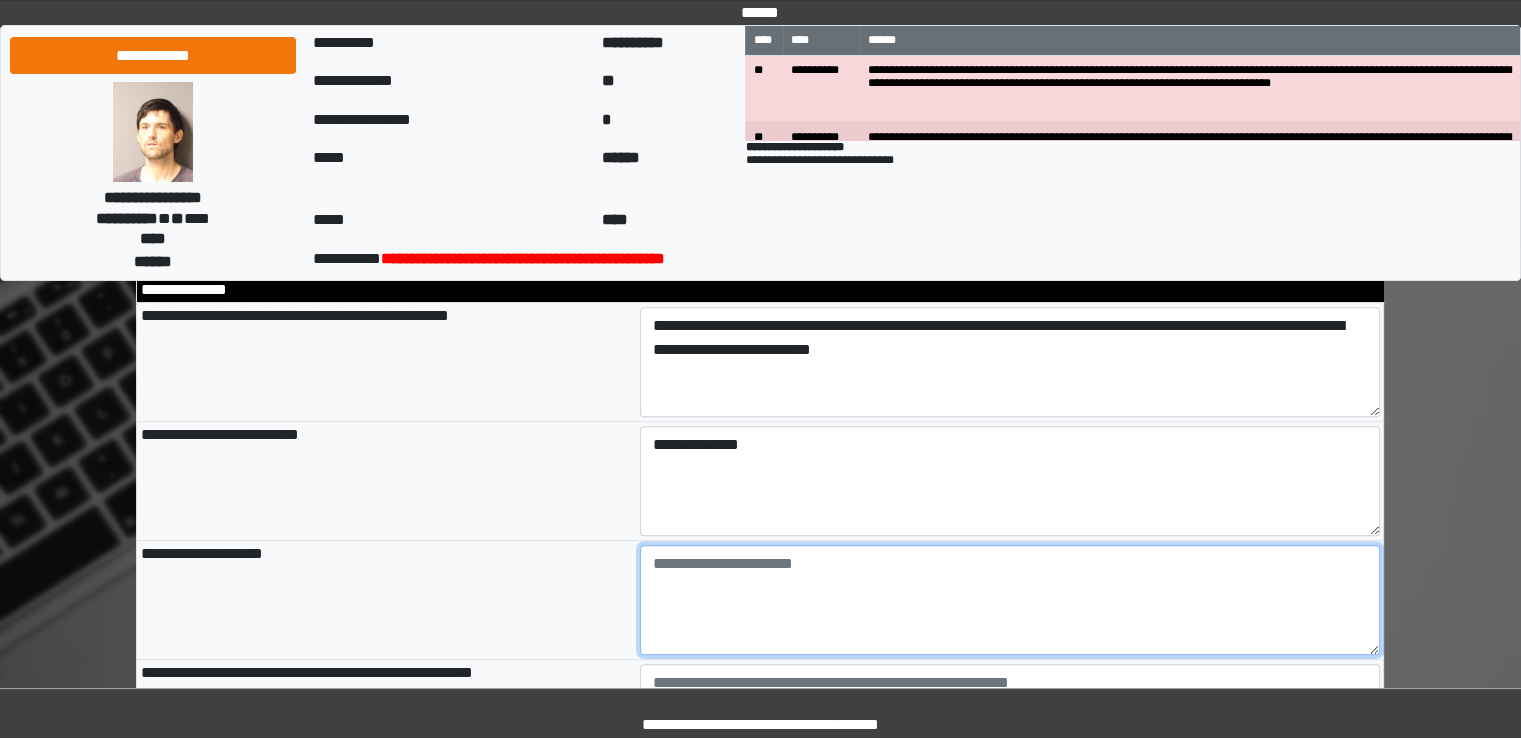 type on "**********" 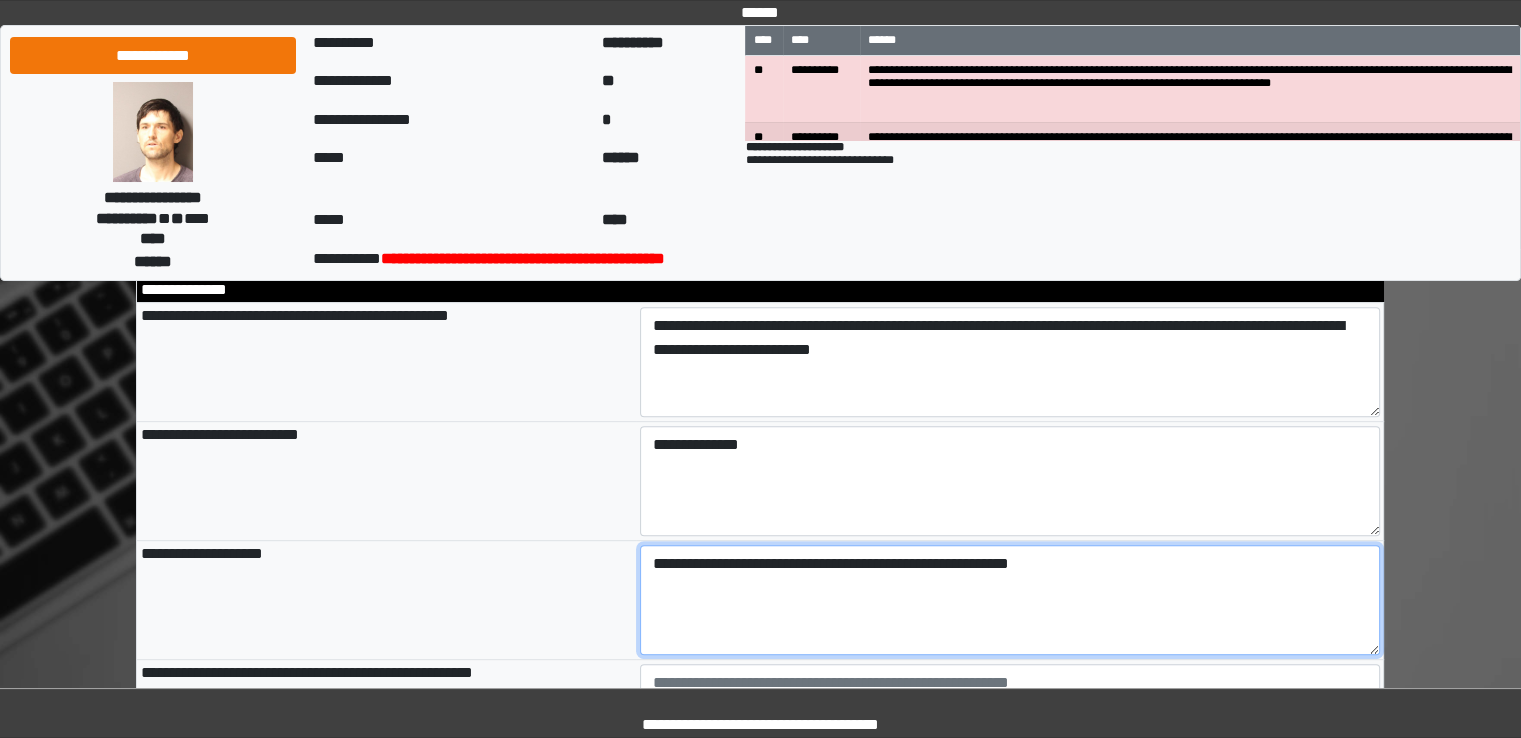 type on "**********" 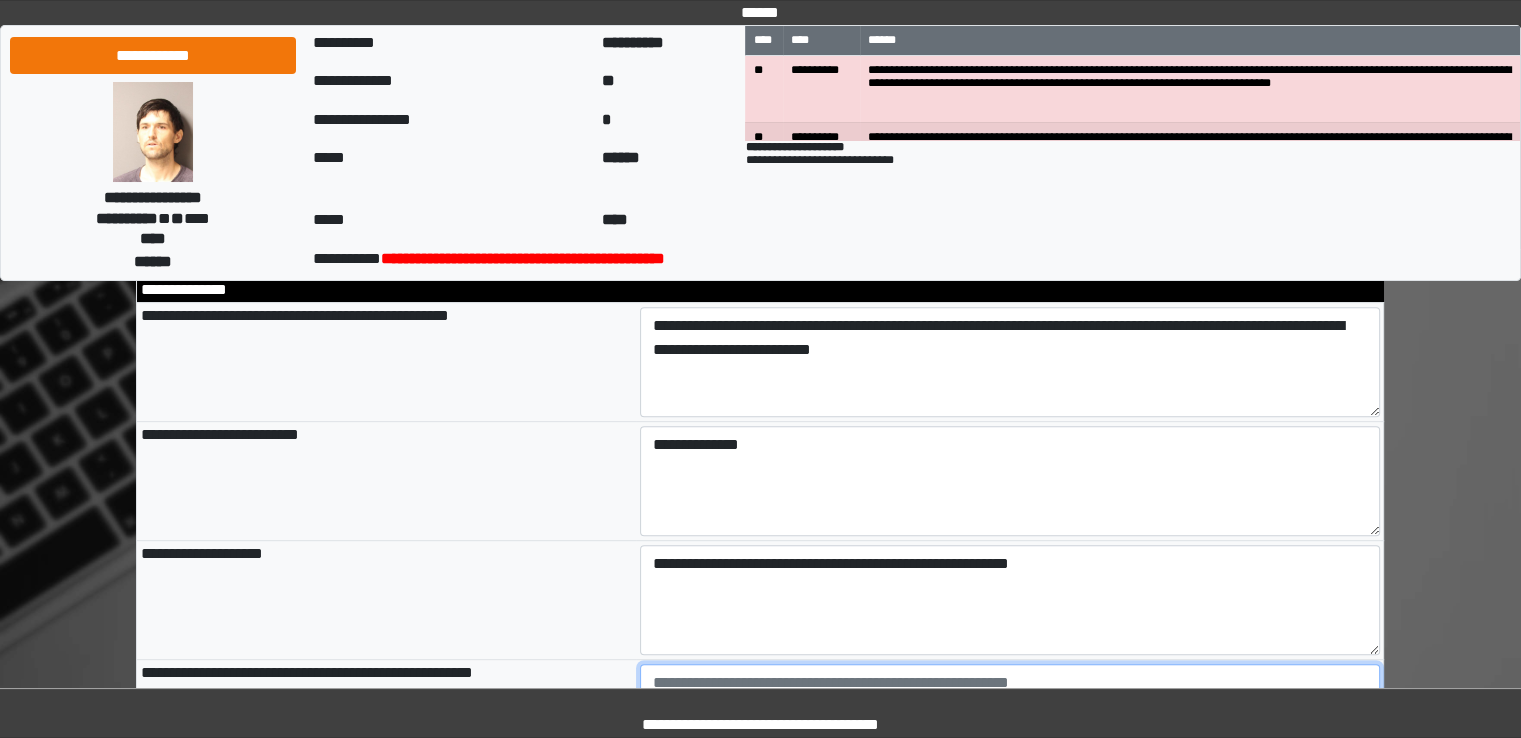 type on "**********" 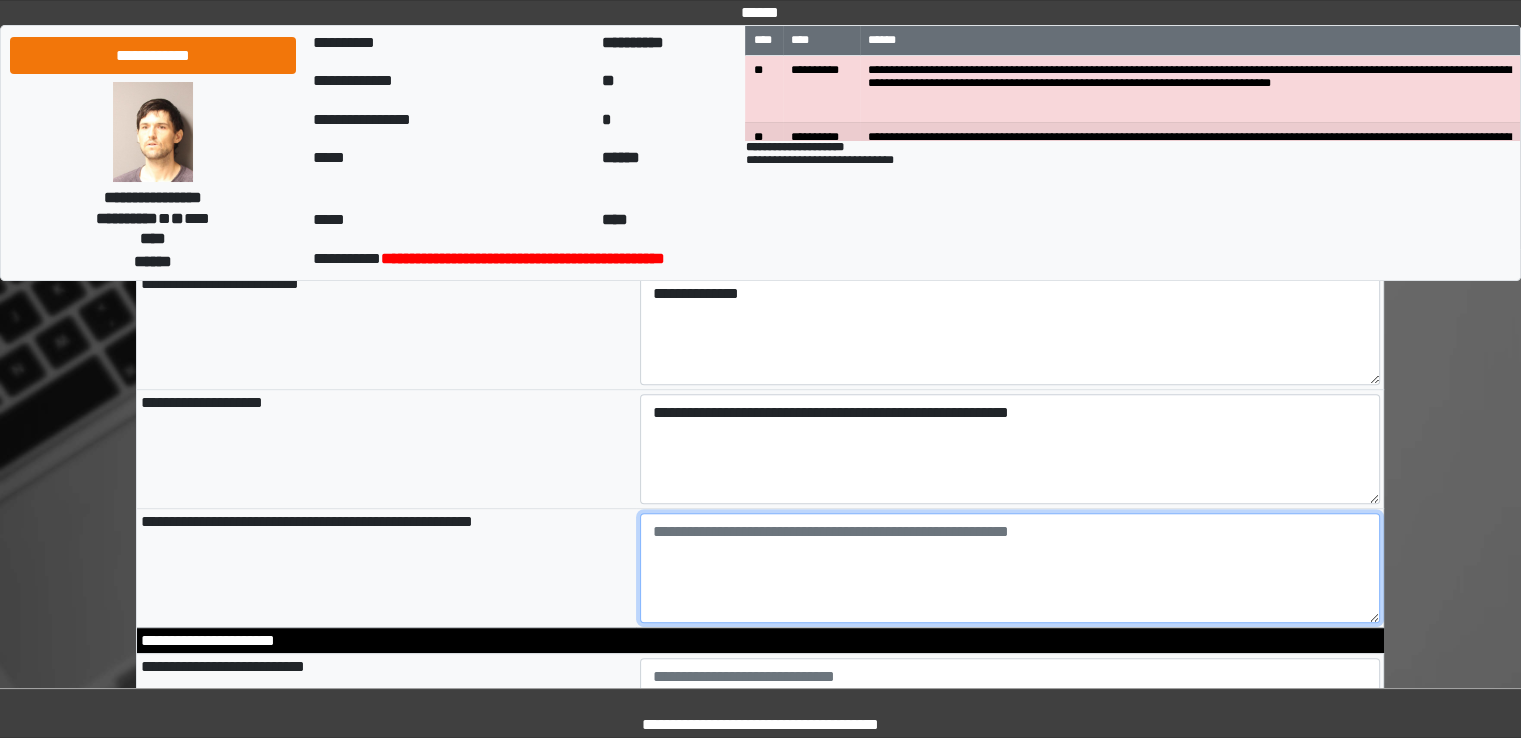 scroll, scrollTop: 956, scrollLeft: 0, axis: vertical 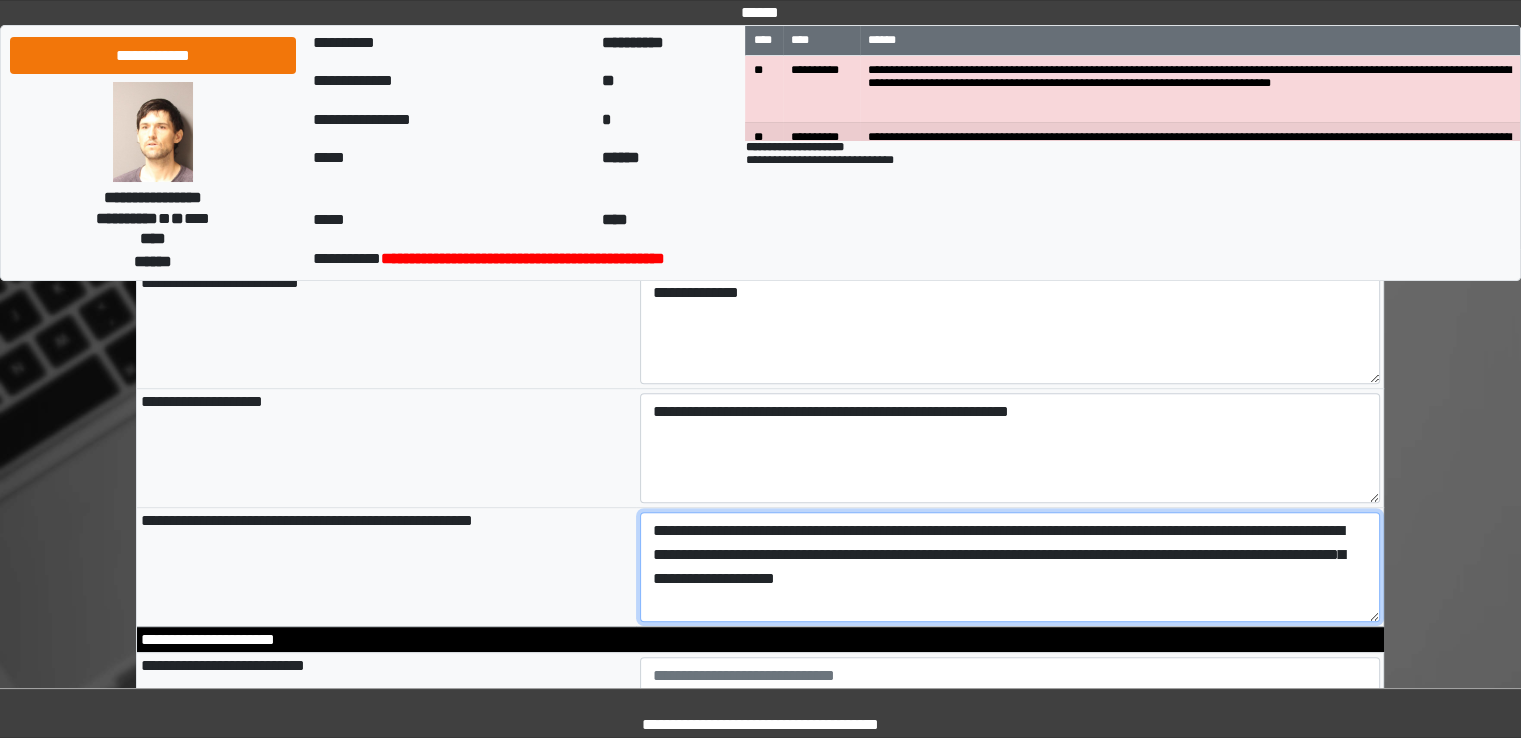 type on "**********" 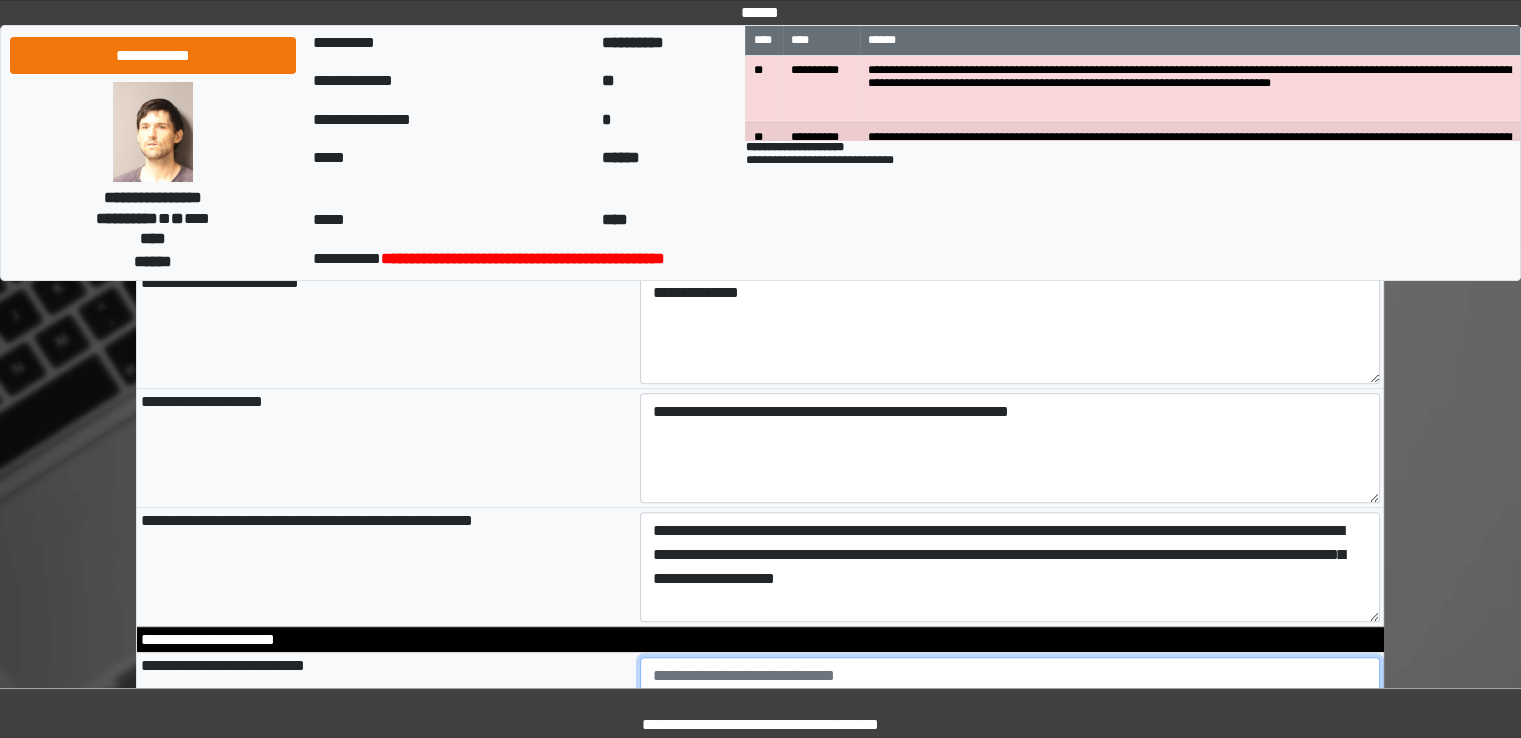 type on "**********" 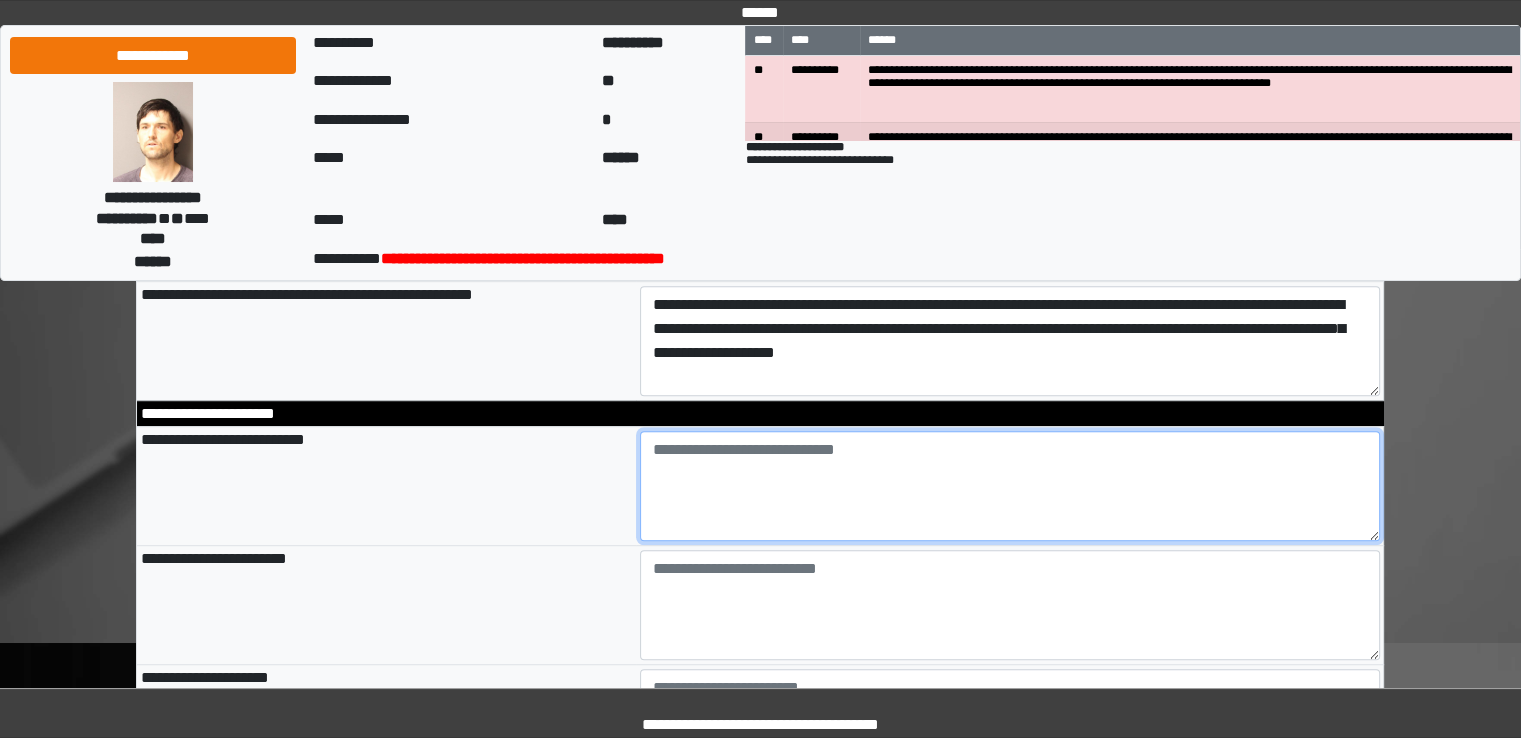 scroll, scrollTop: 1187, scrollLeft: 0, axis: vertical 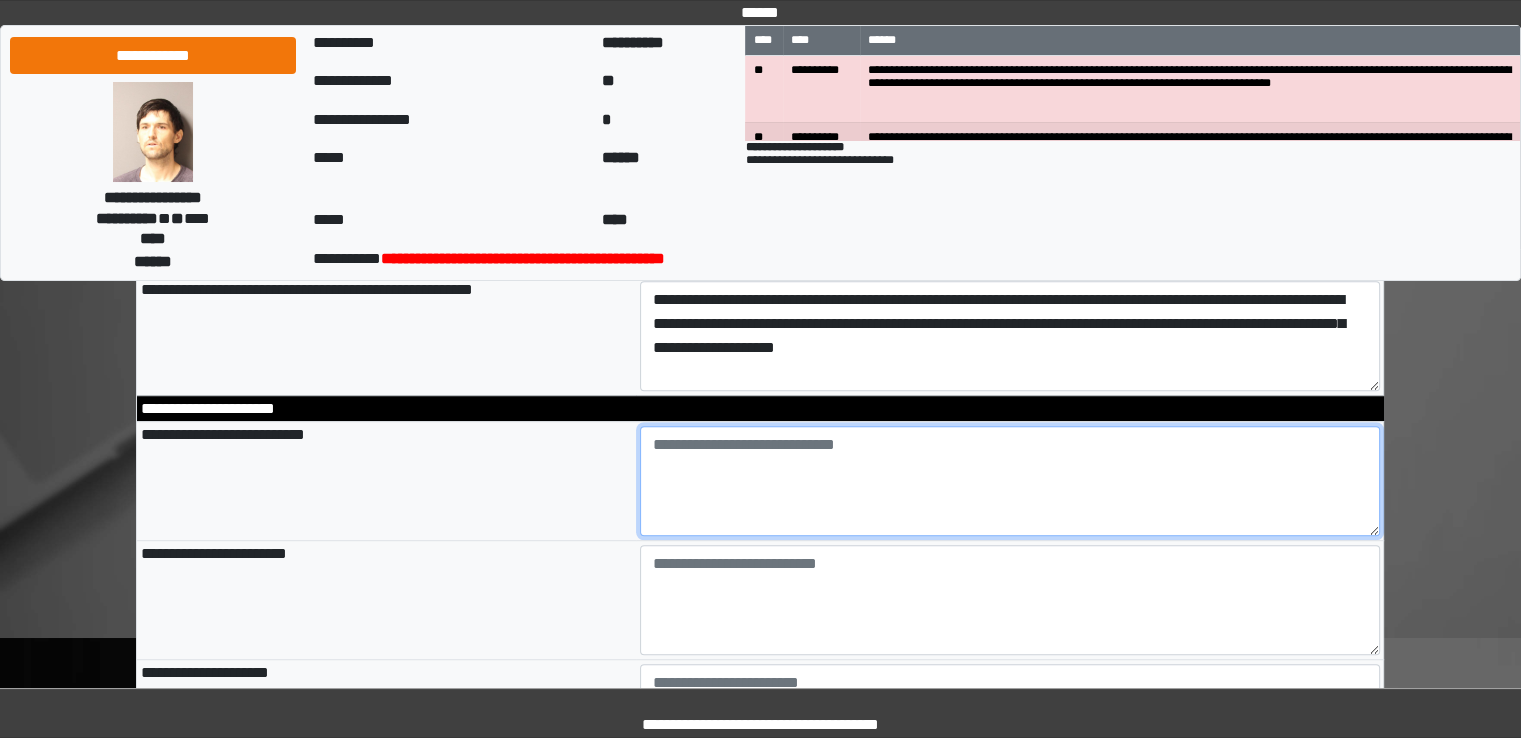 click at bounding box center (1010, 481) 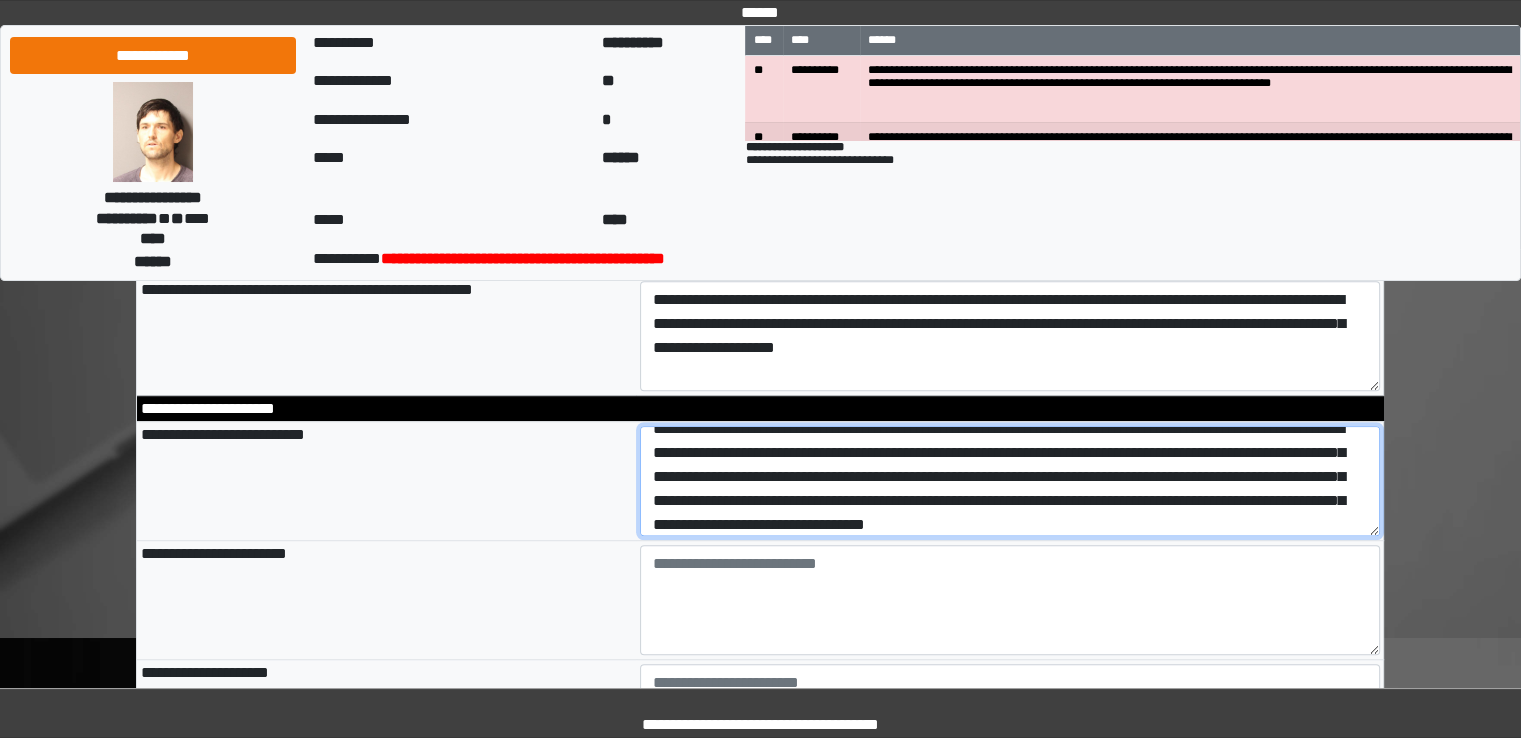 scroll, scrollTop: 40, scrollLeft: 0, axis: vertical 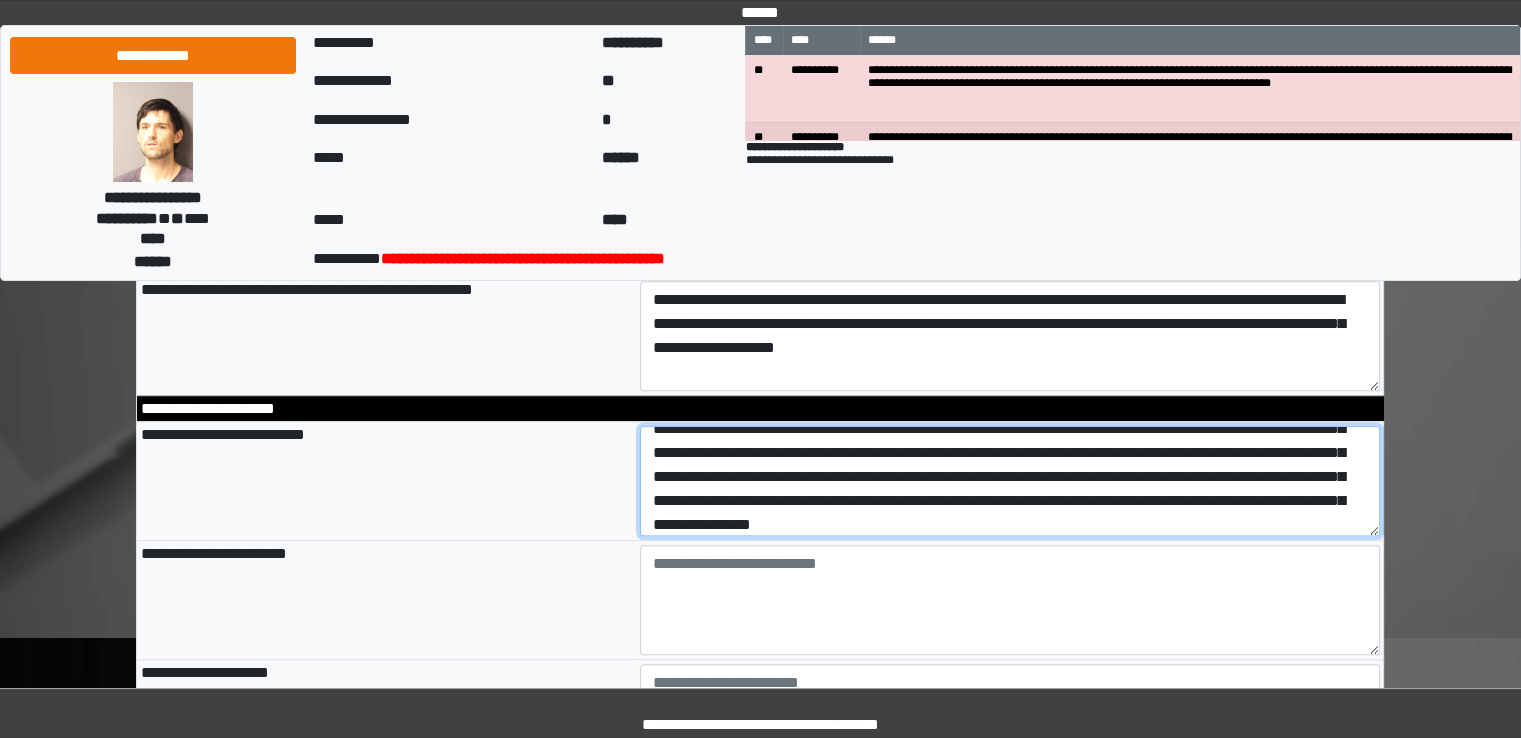 type on "**********" 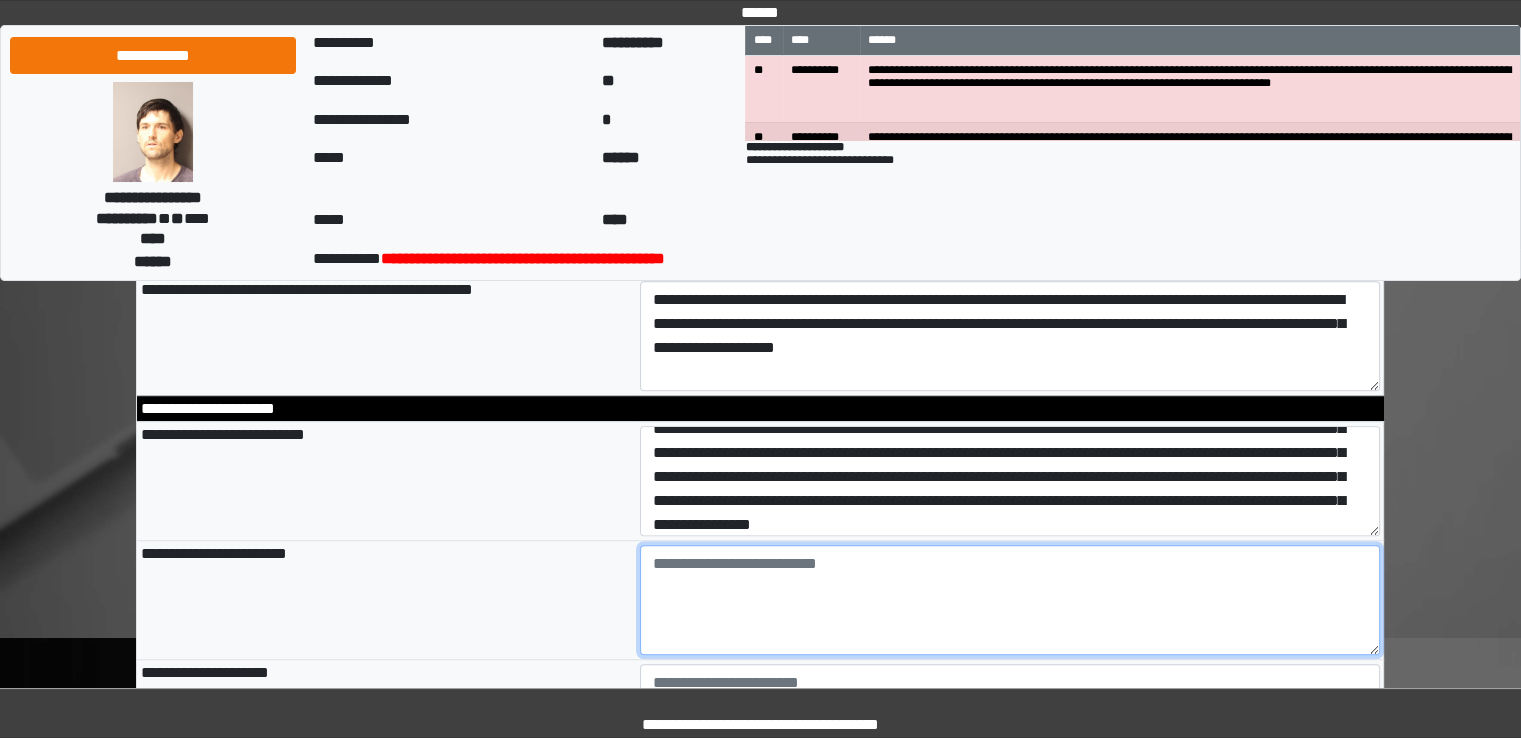 type on "**********" 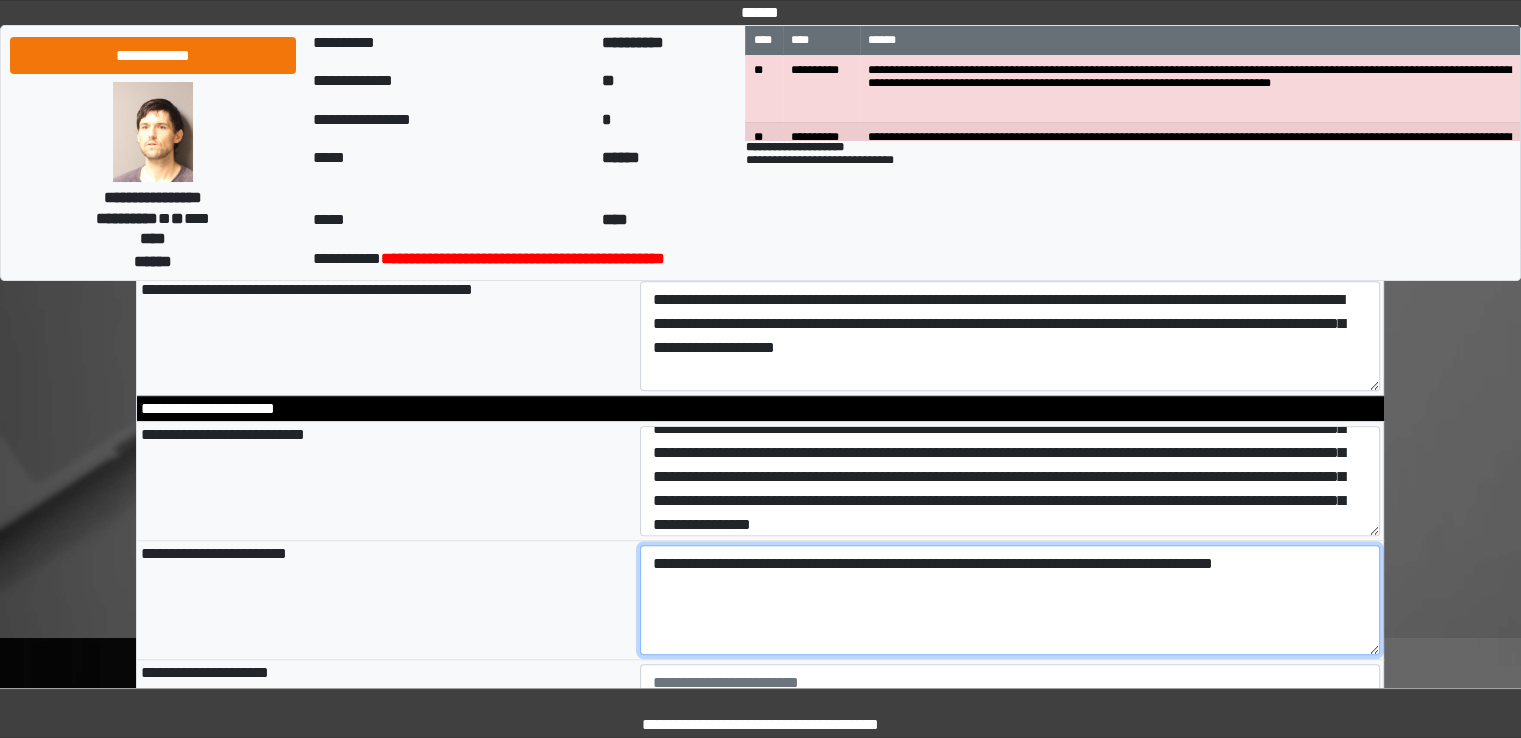 type on "**********" 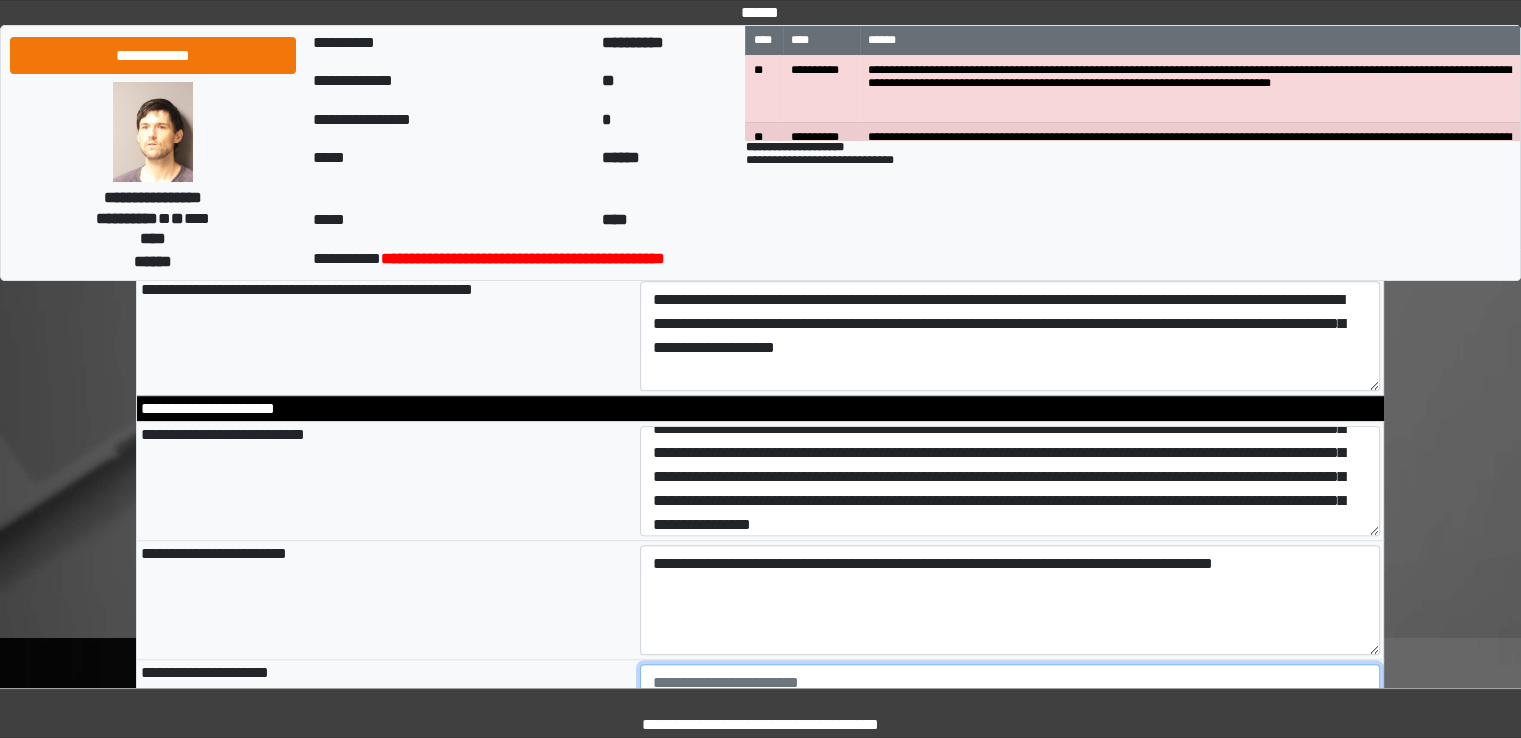 type on "**********" 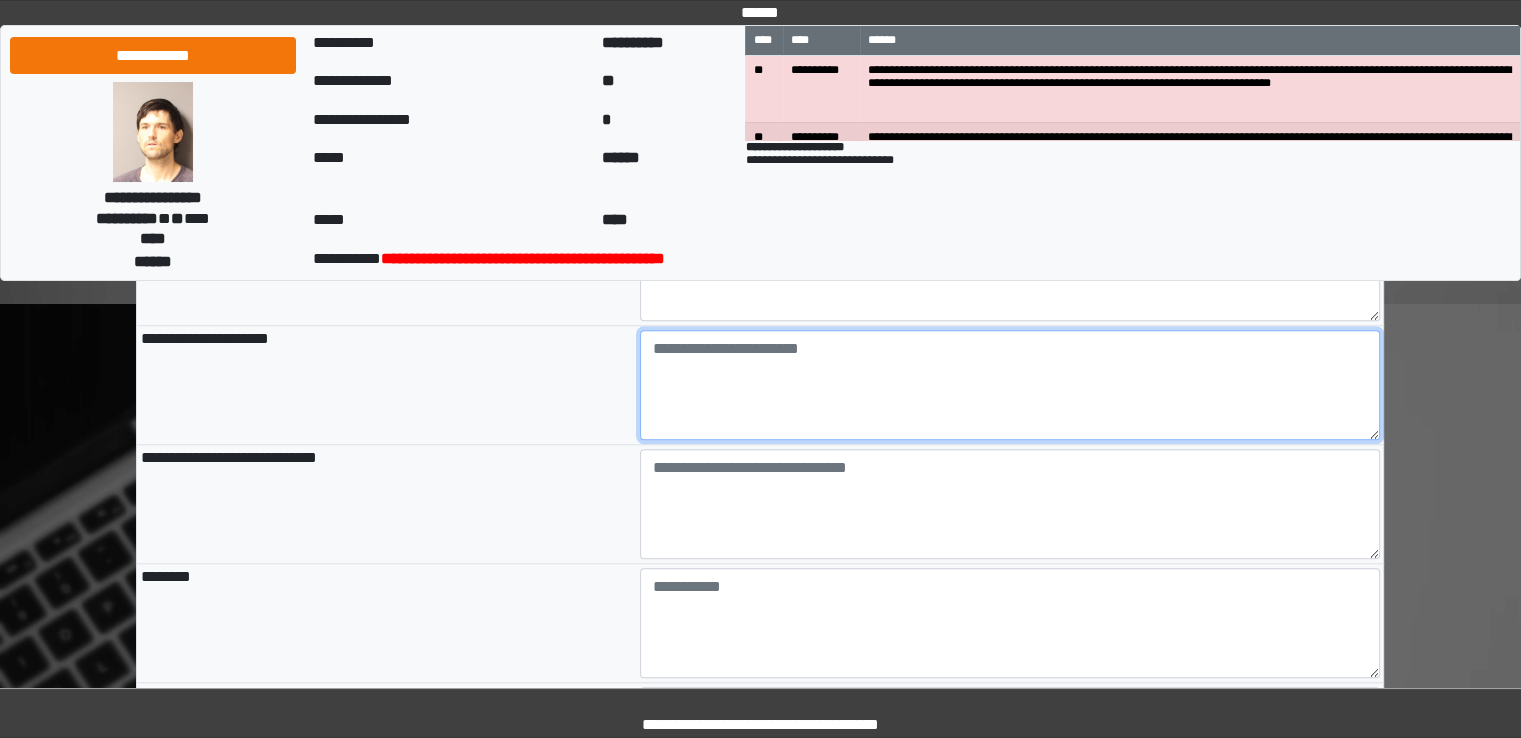 scroll, scrollTop: 1523, scrollLeft: 0, axis: vertical 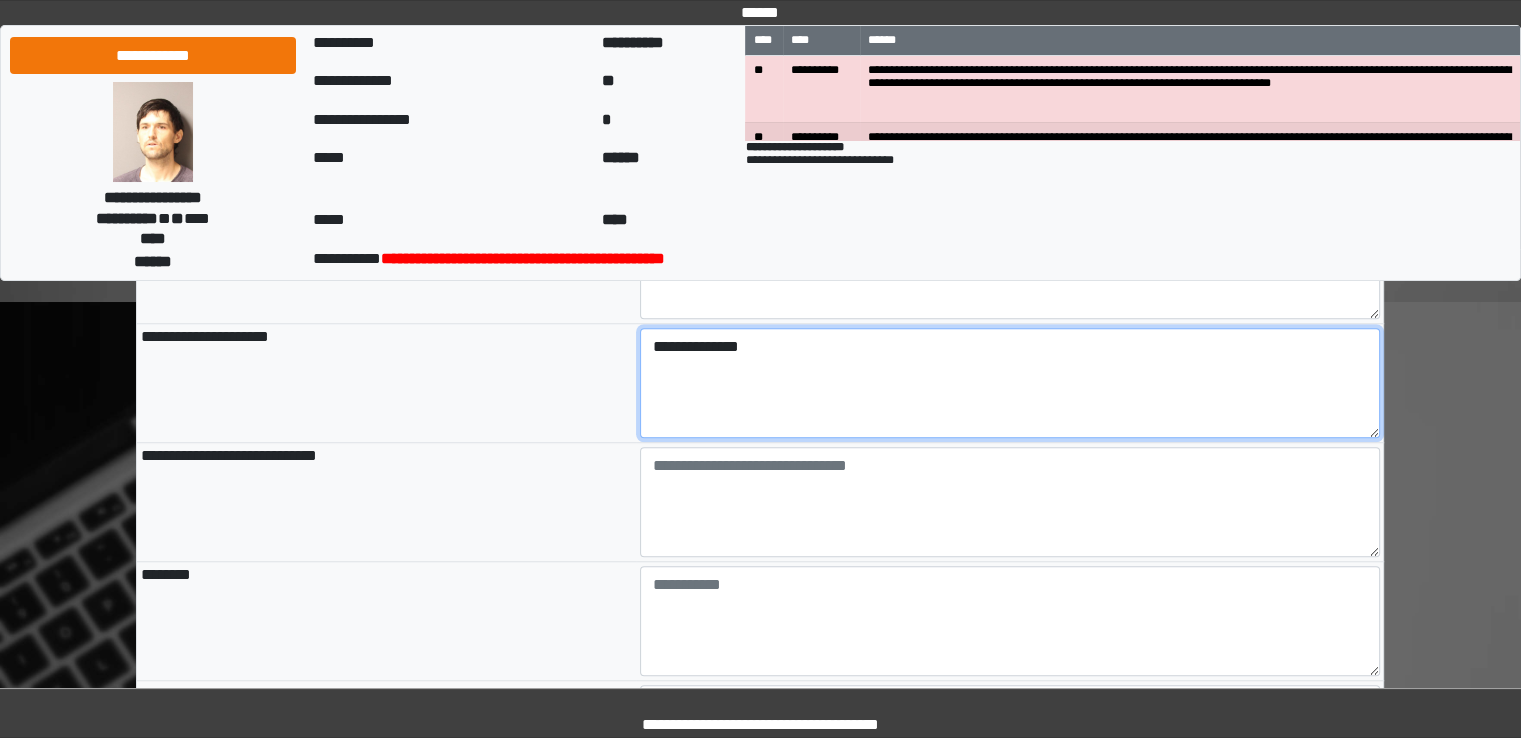 type on "**********" 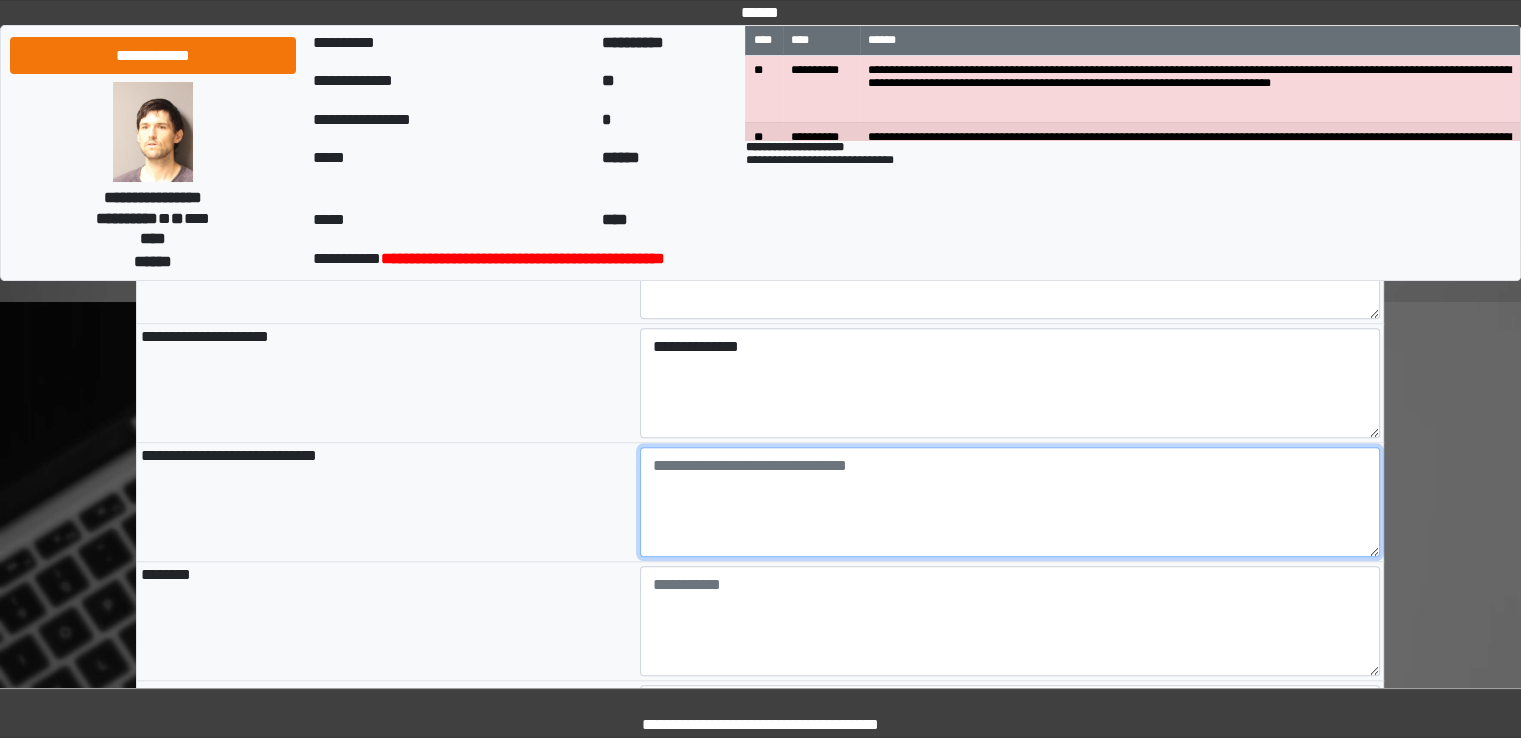 type on "**********" 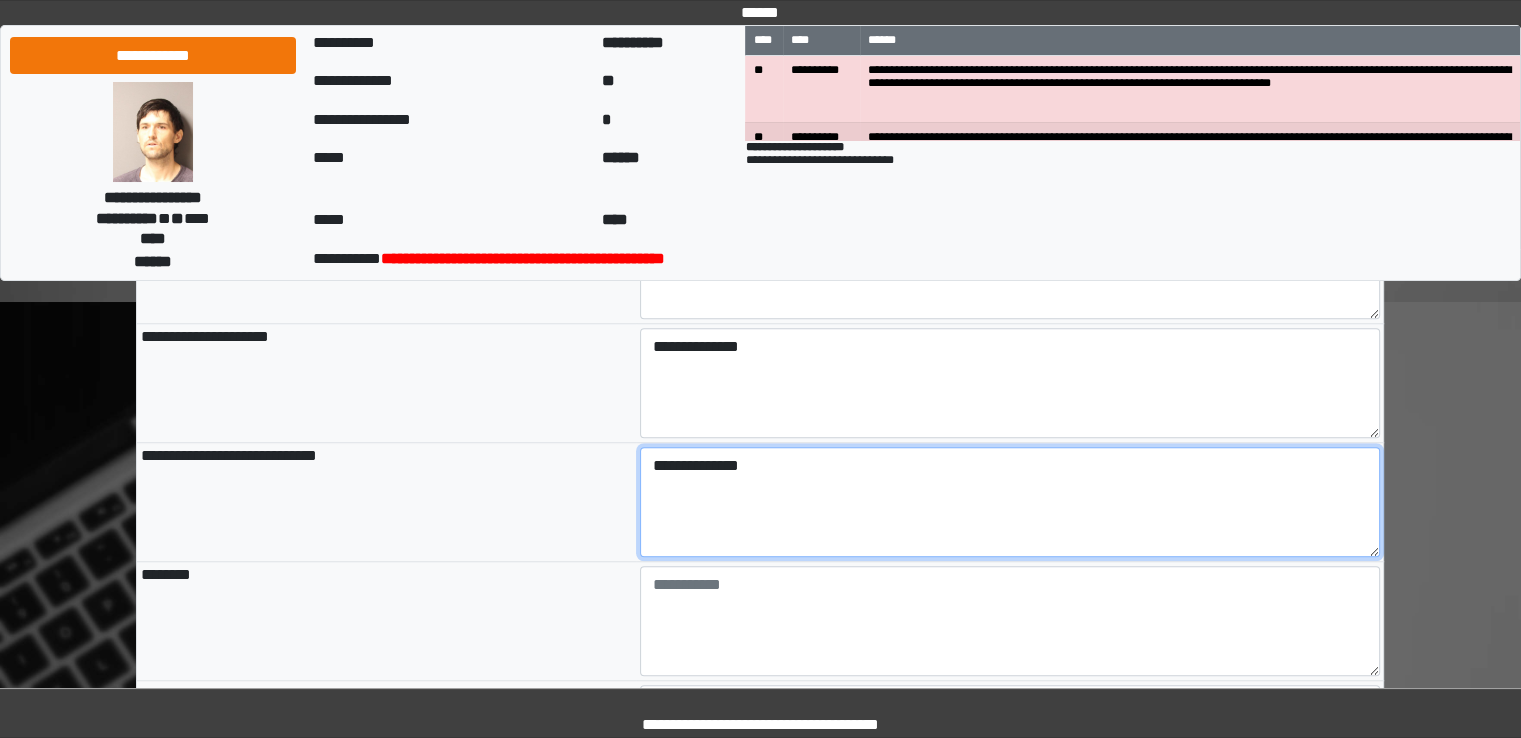 type on "**********" 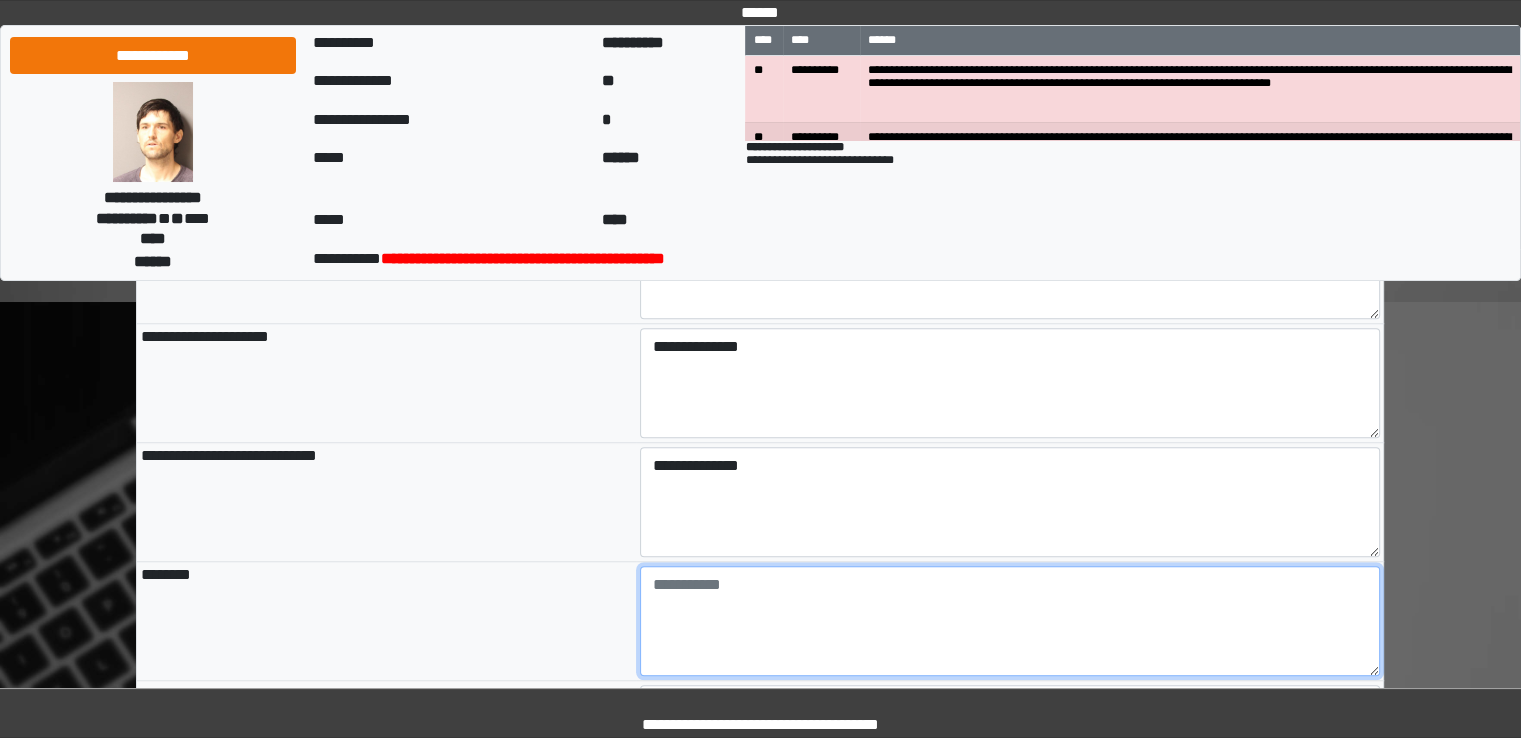type on "**********" 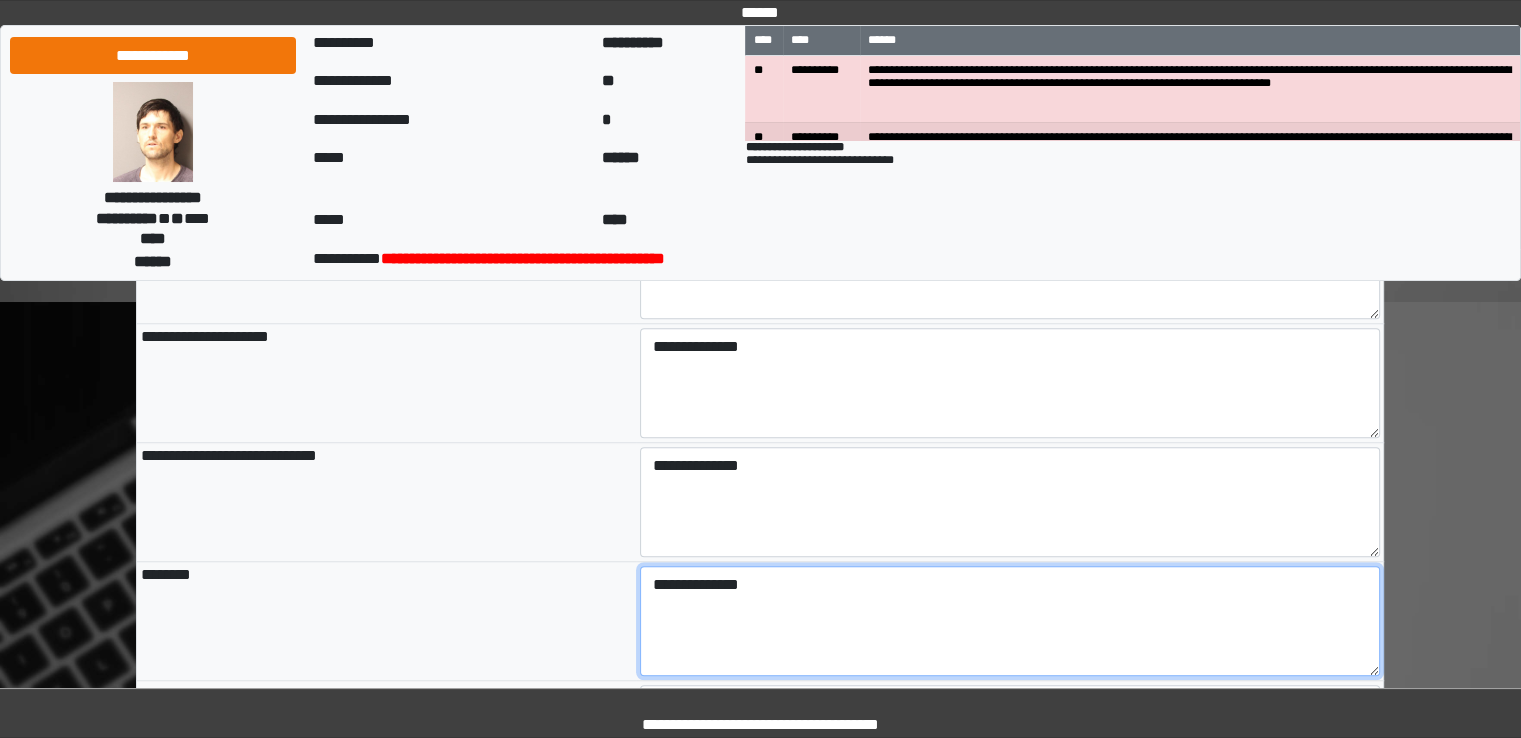 type on "**********" 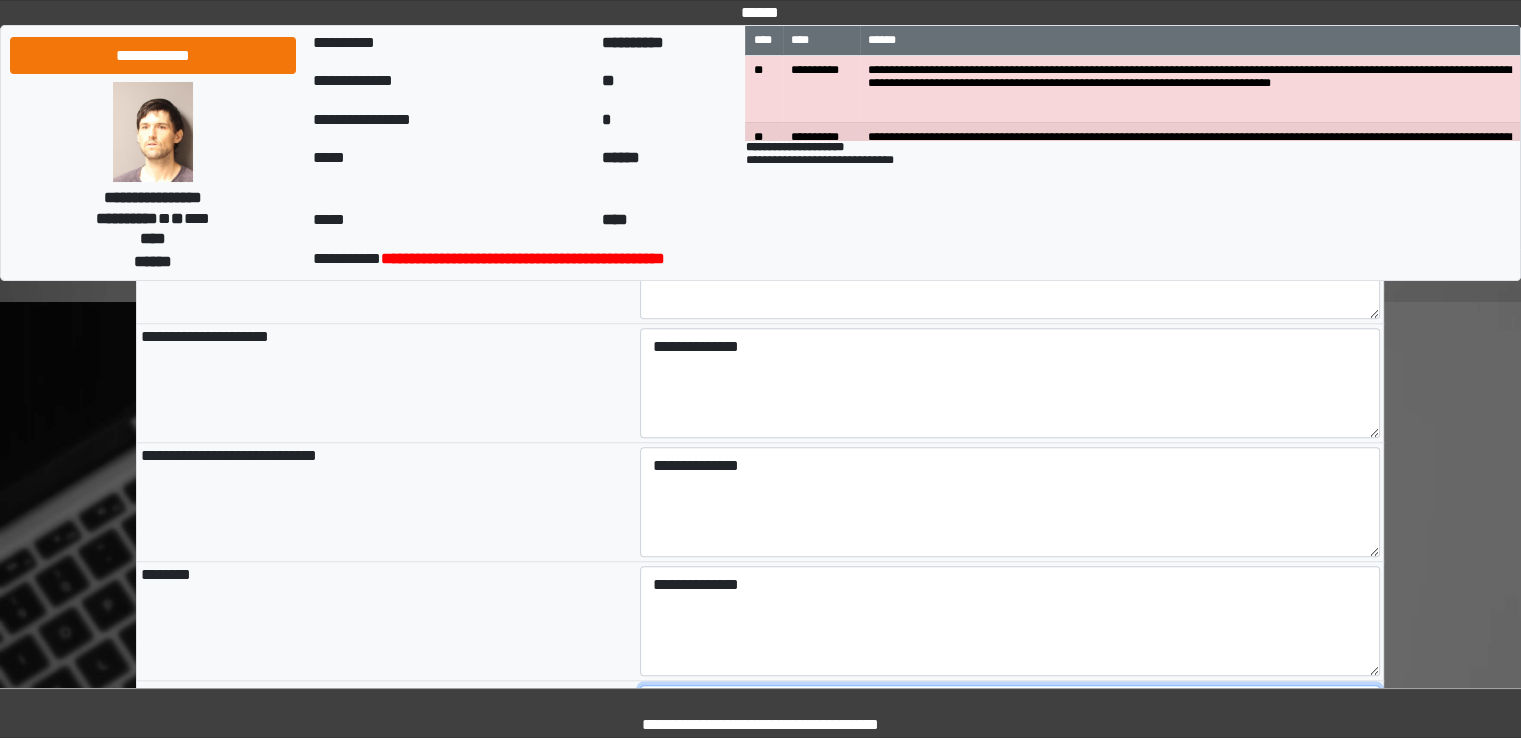 type on "**********" 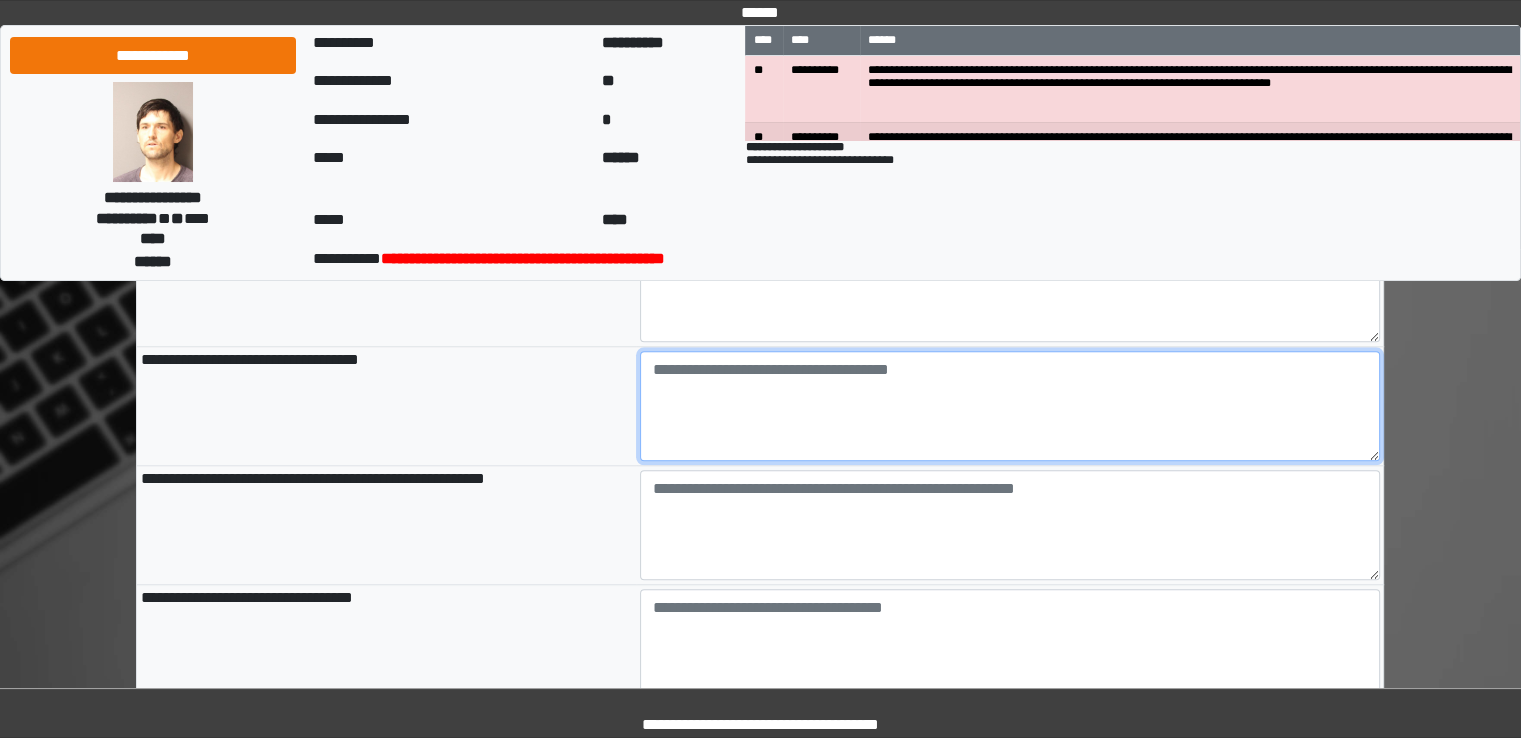 click at bounding box center [1010, 406] 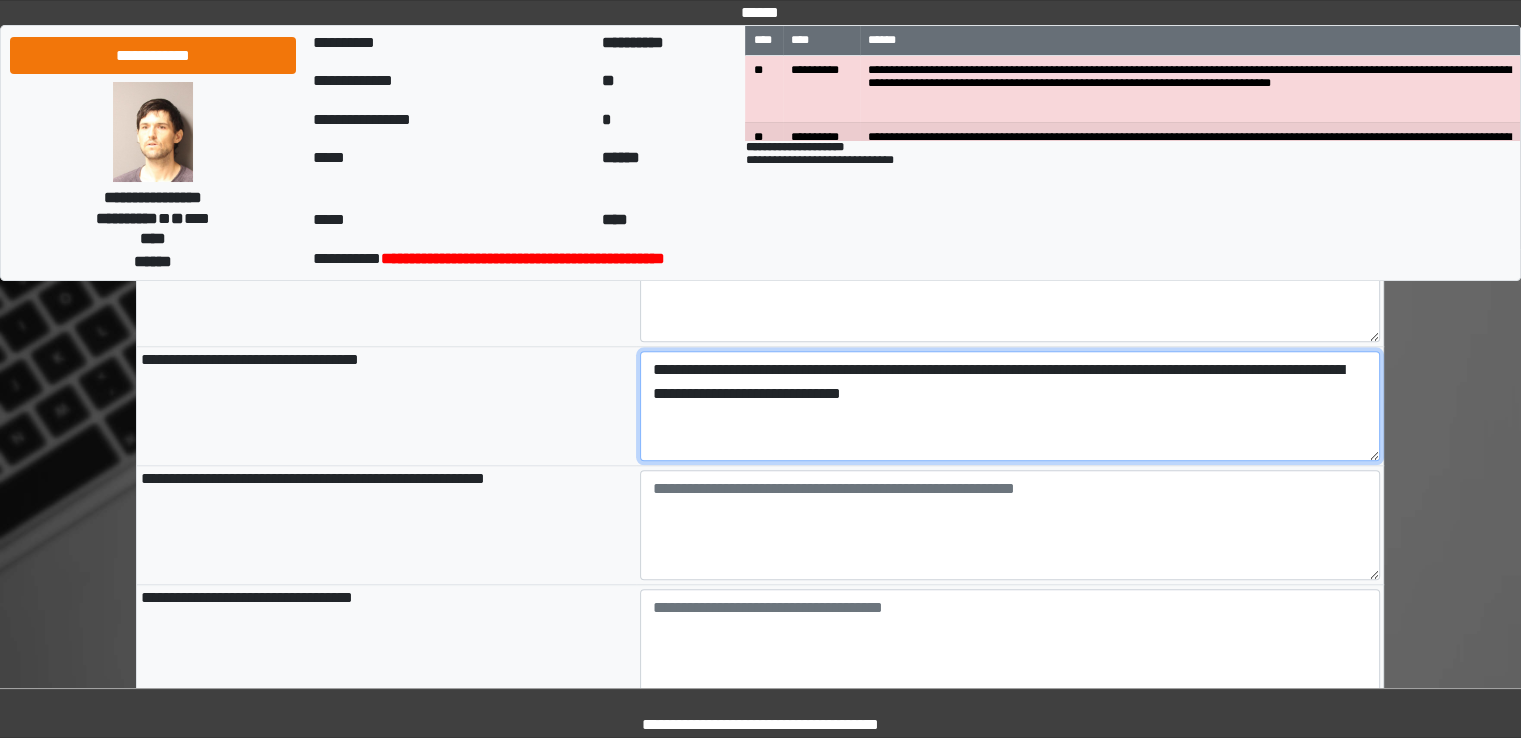 type on "**********" 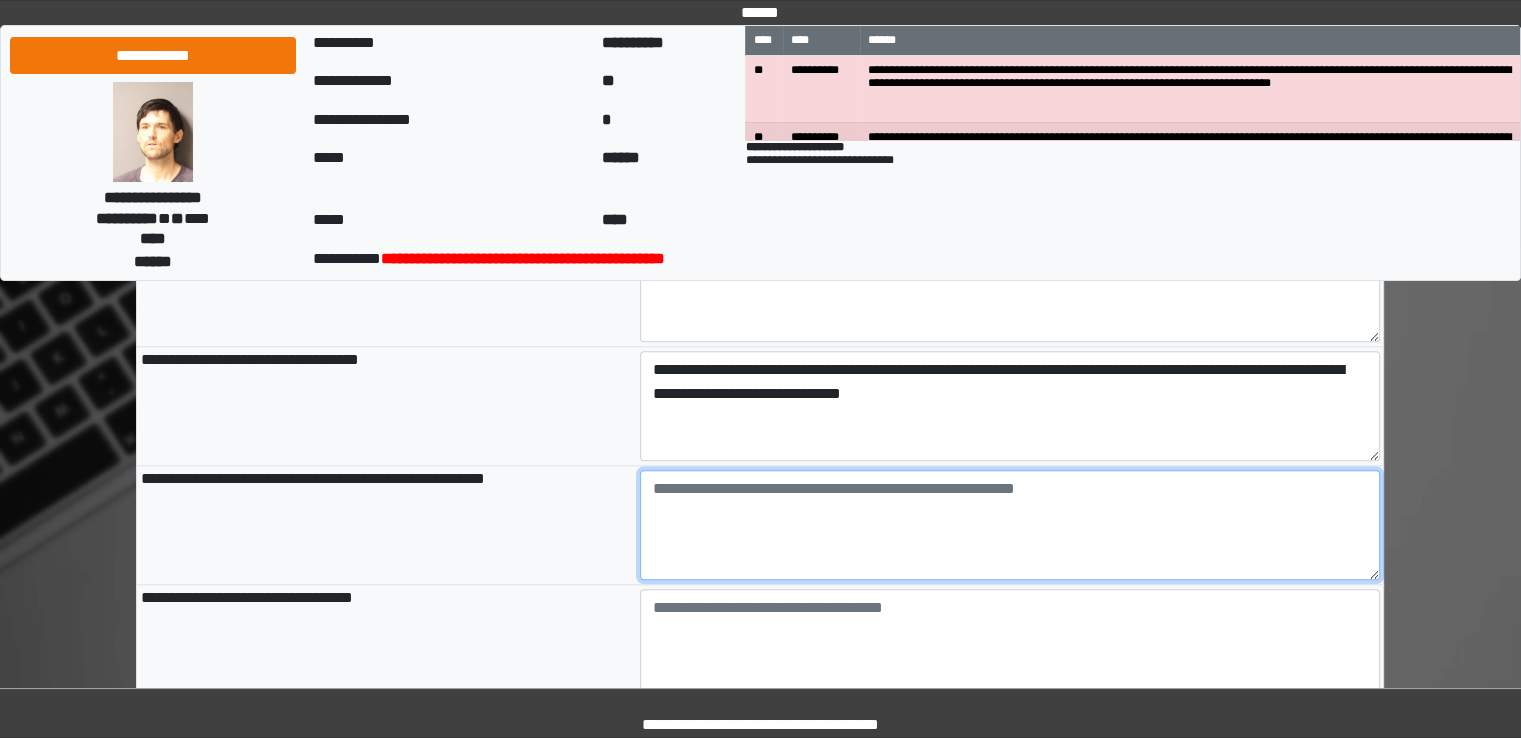 type on "**********" 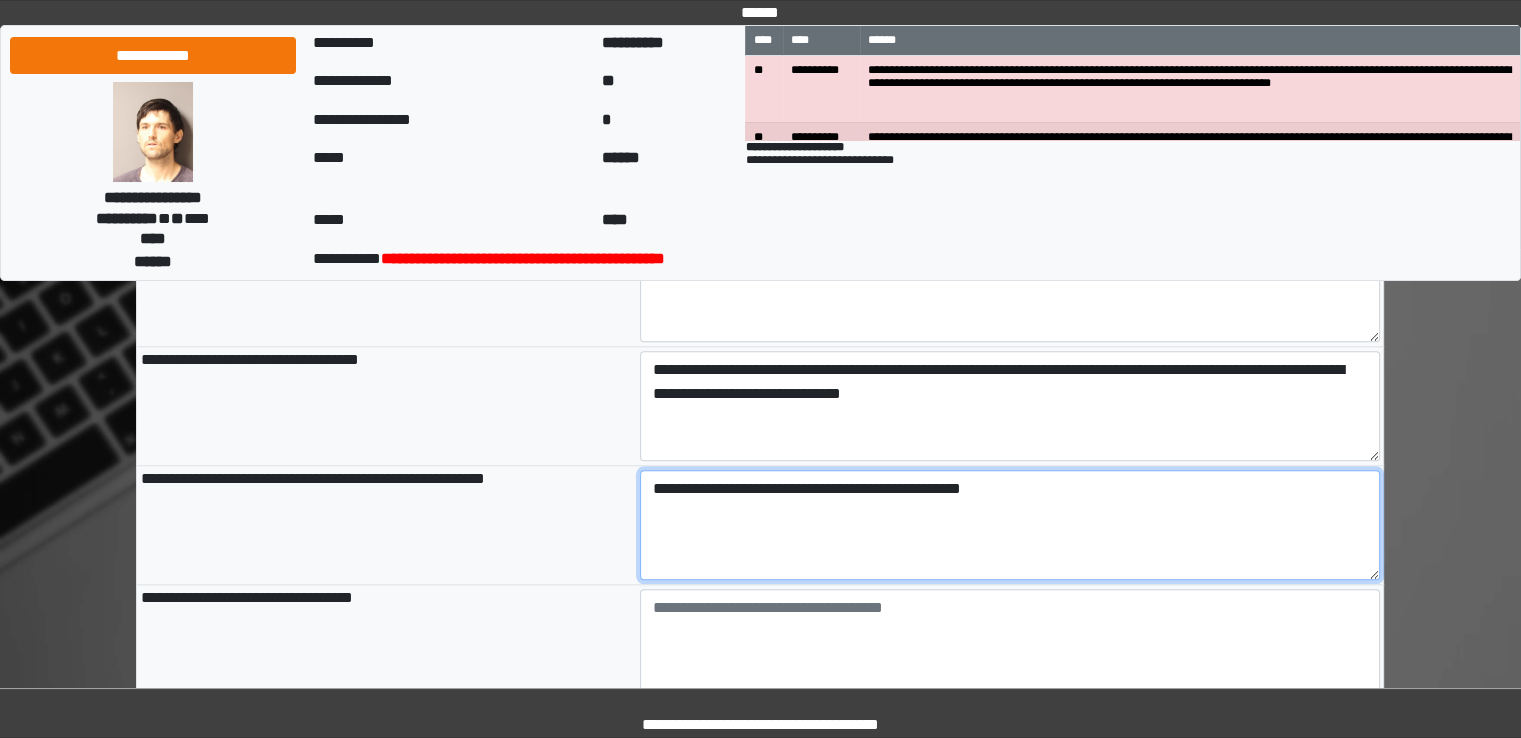 type on "**********" 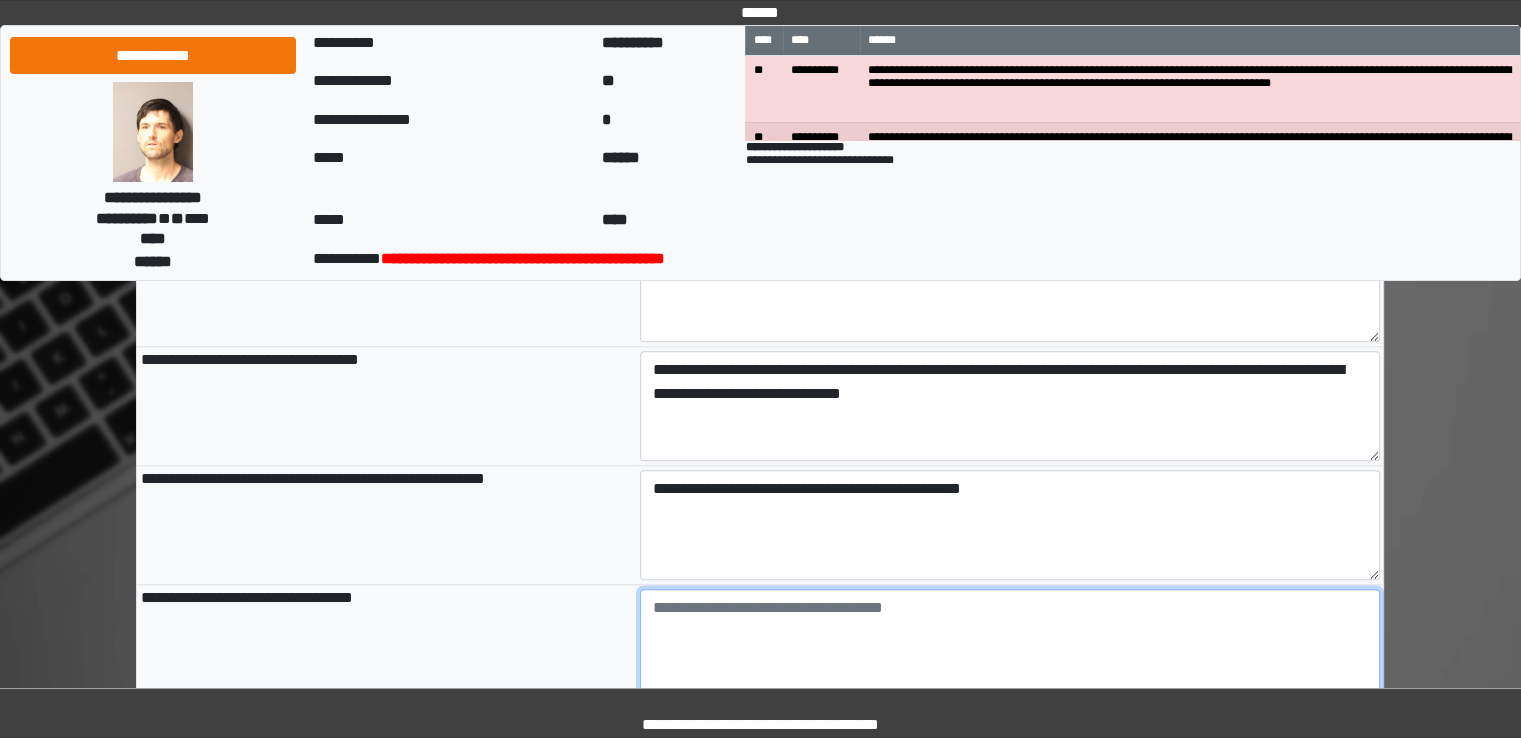 type on "**********" 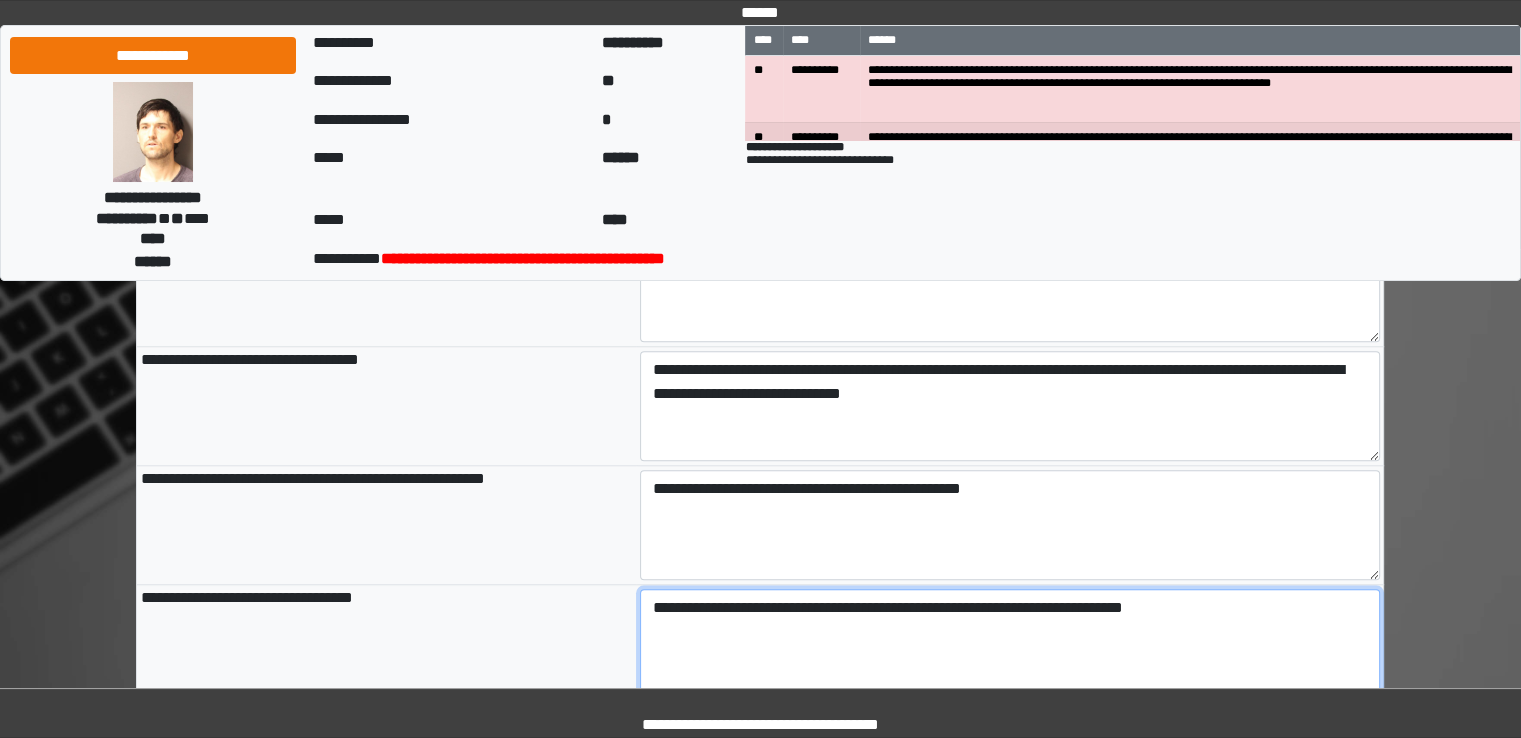 click on "**********" at bounding box center (1010, 644) 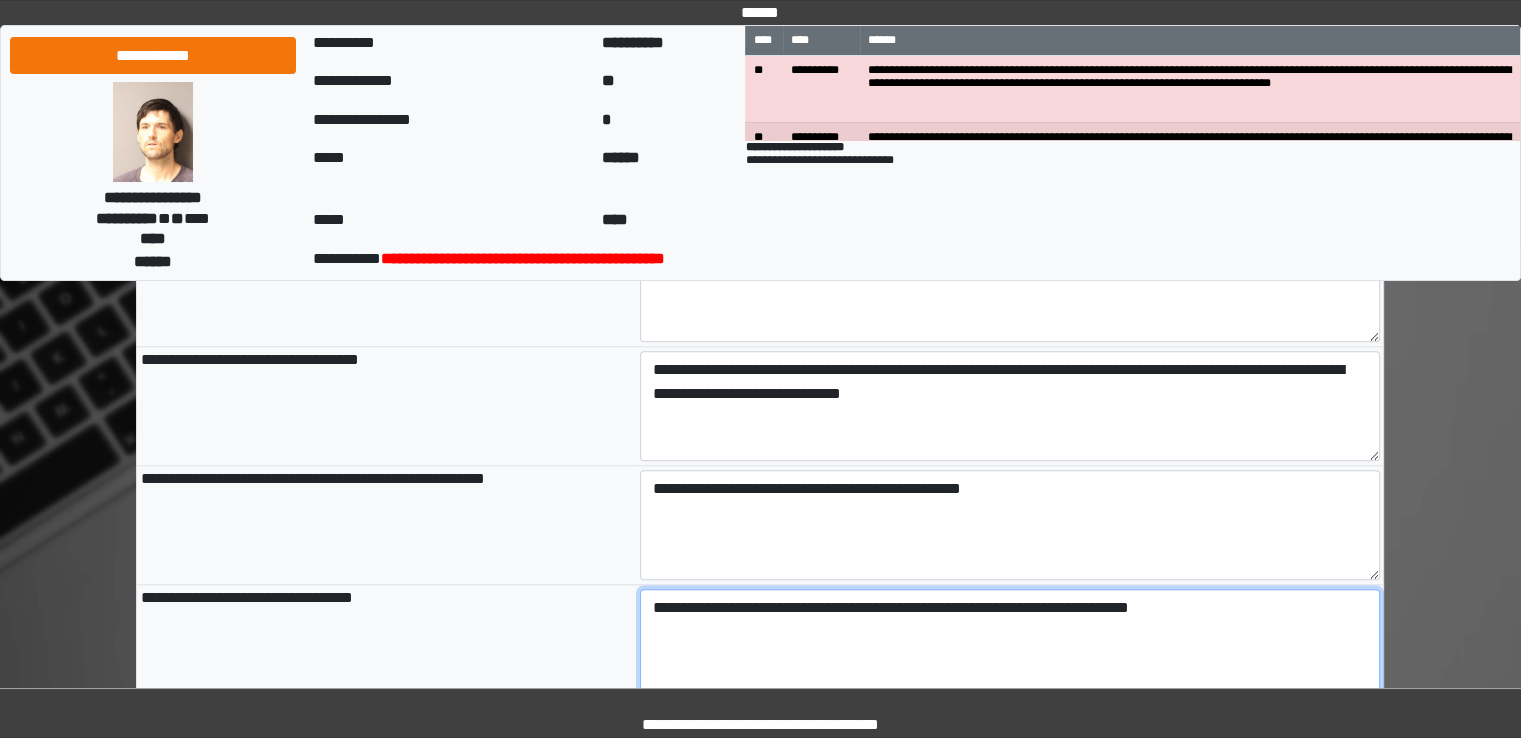 click on "**********" at bounding box center (1010, 644) 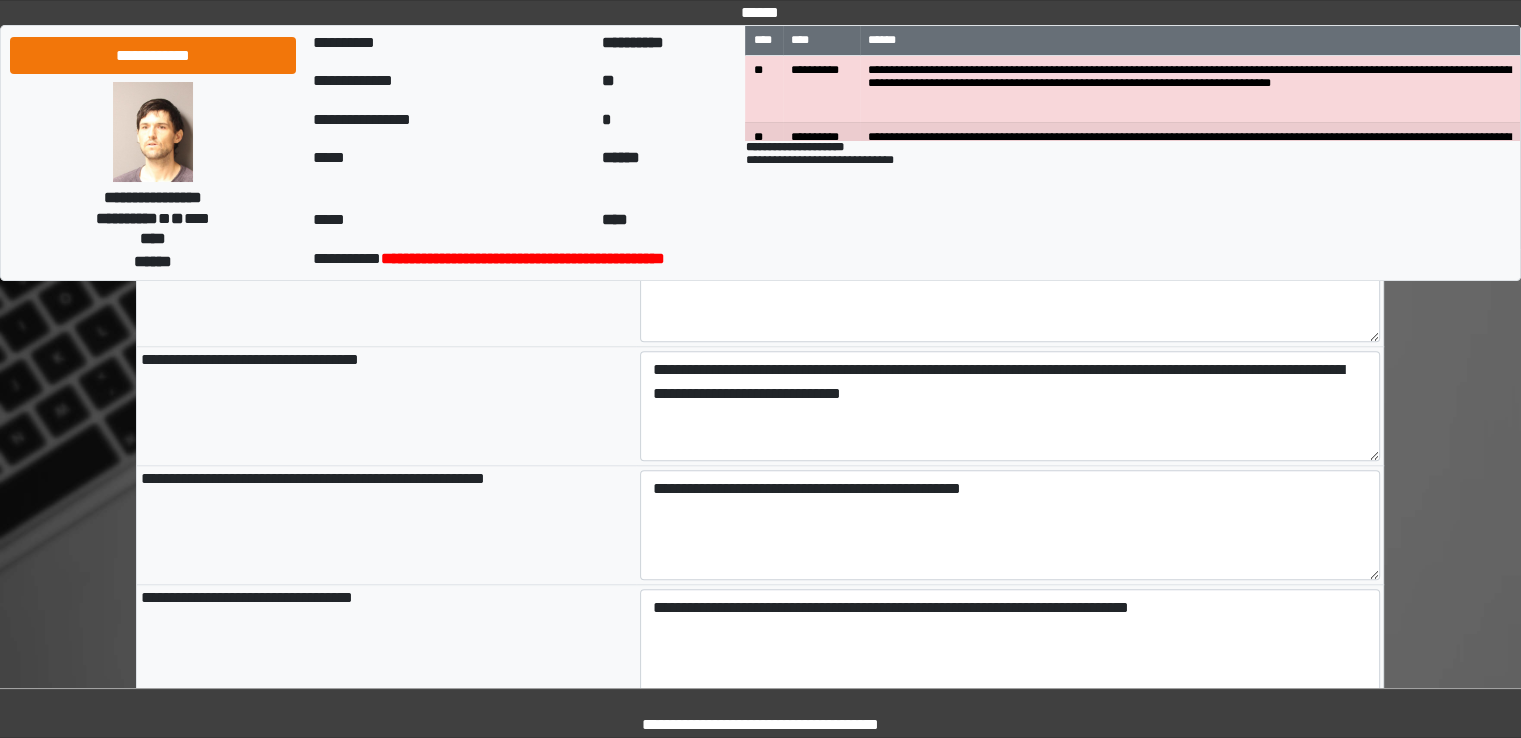 type on "**********" 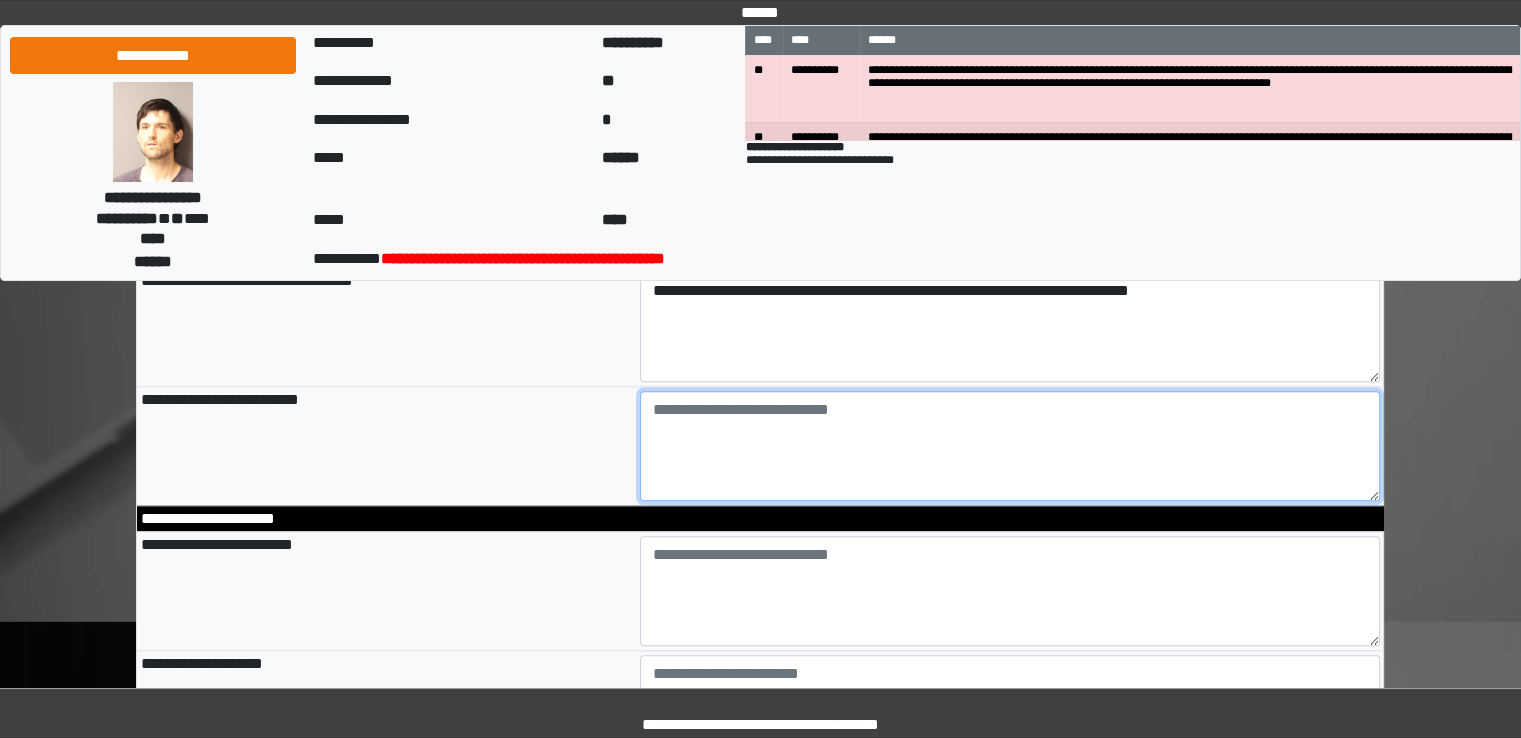 scroll, scrollTop: 2175, scrollLeft: 0, axis: vertical 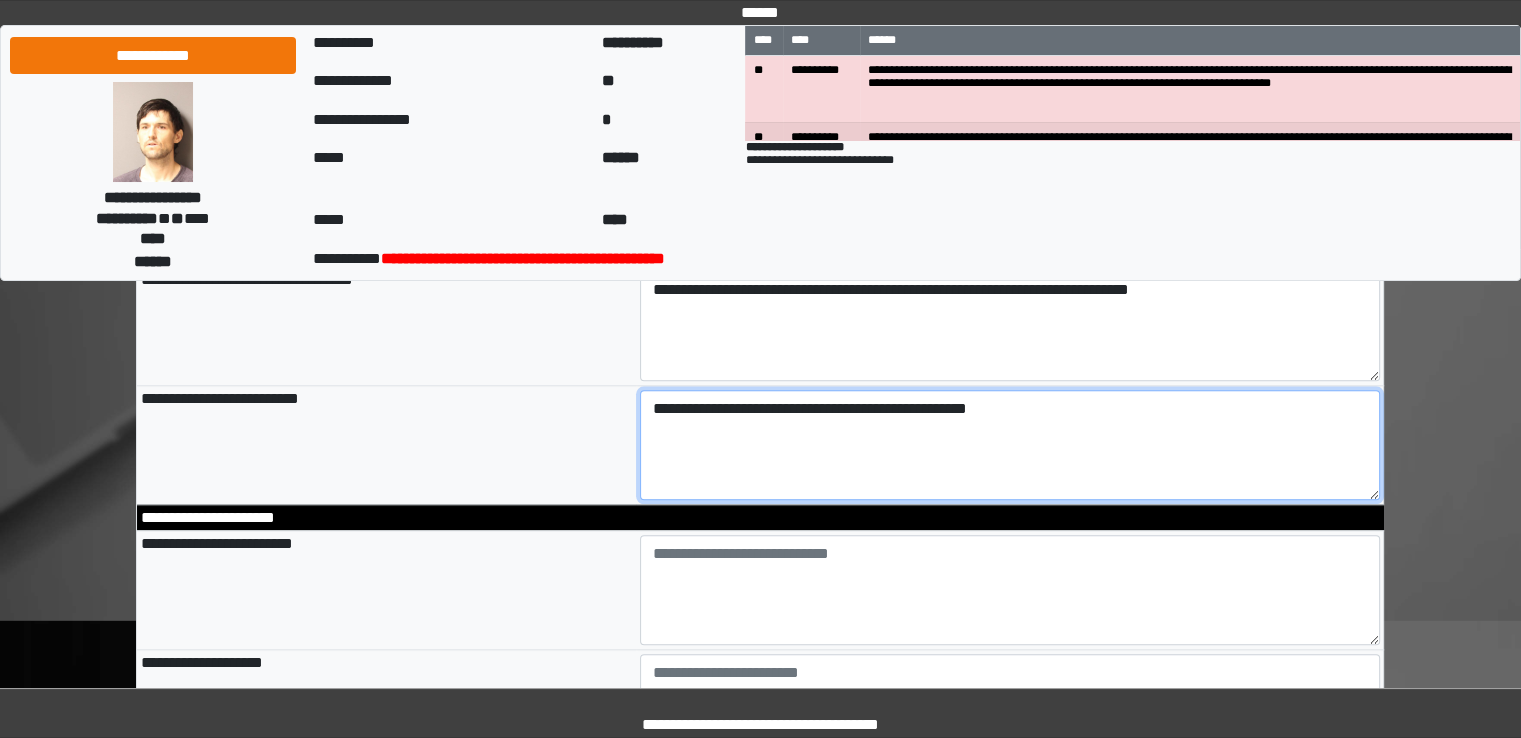 type on "**********" 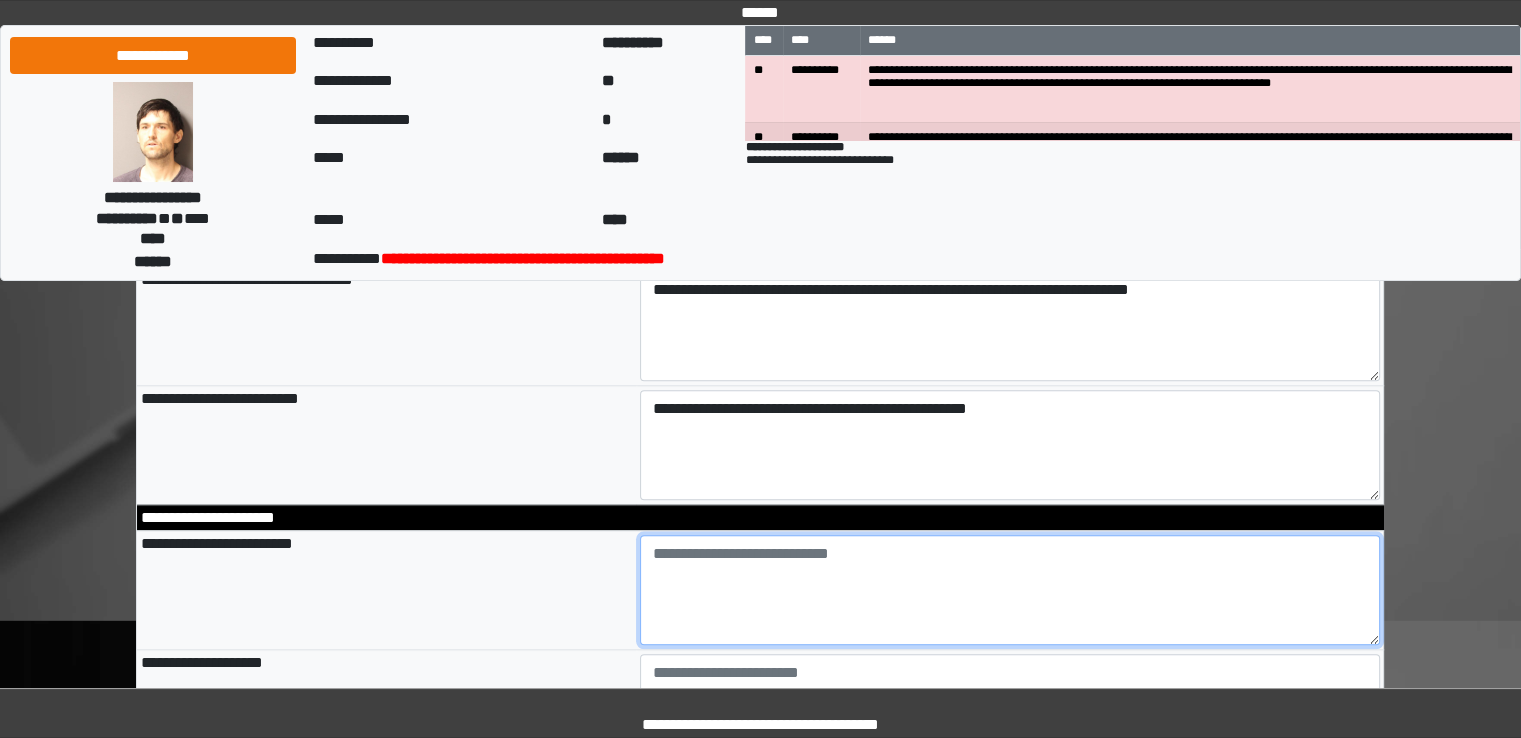 type on "**********" 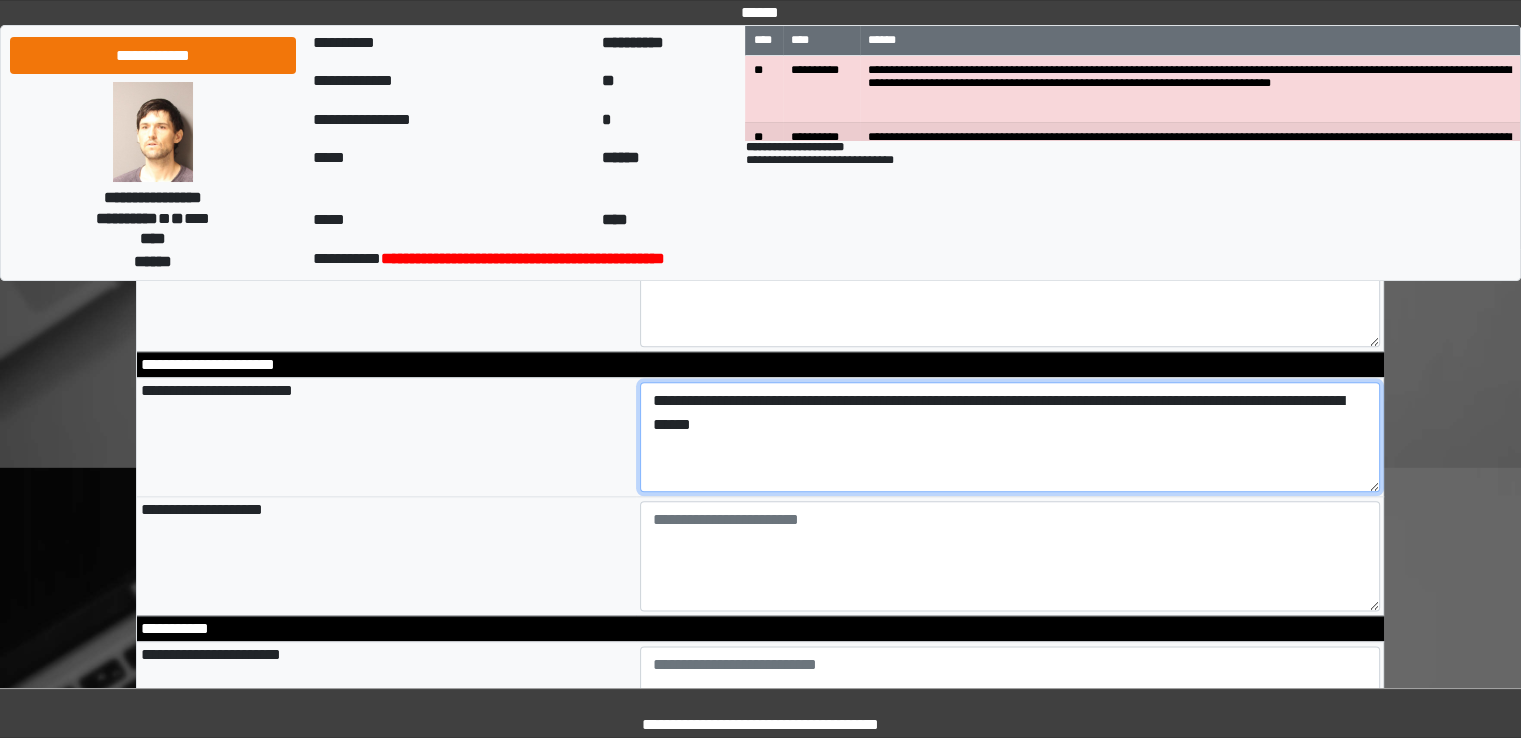 scroll, scrollTop: 2329, scrollLeft: 0, axis: vertical 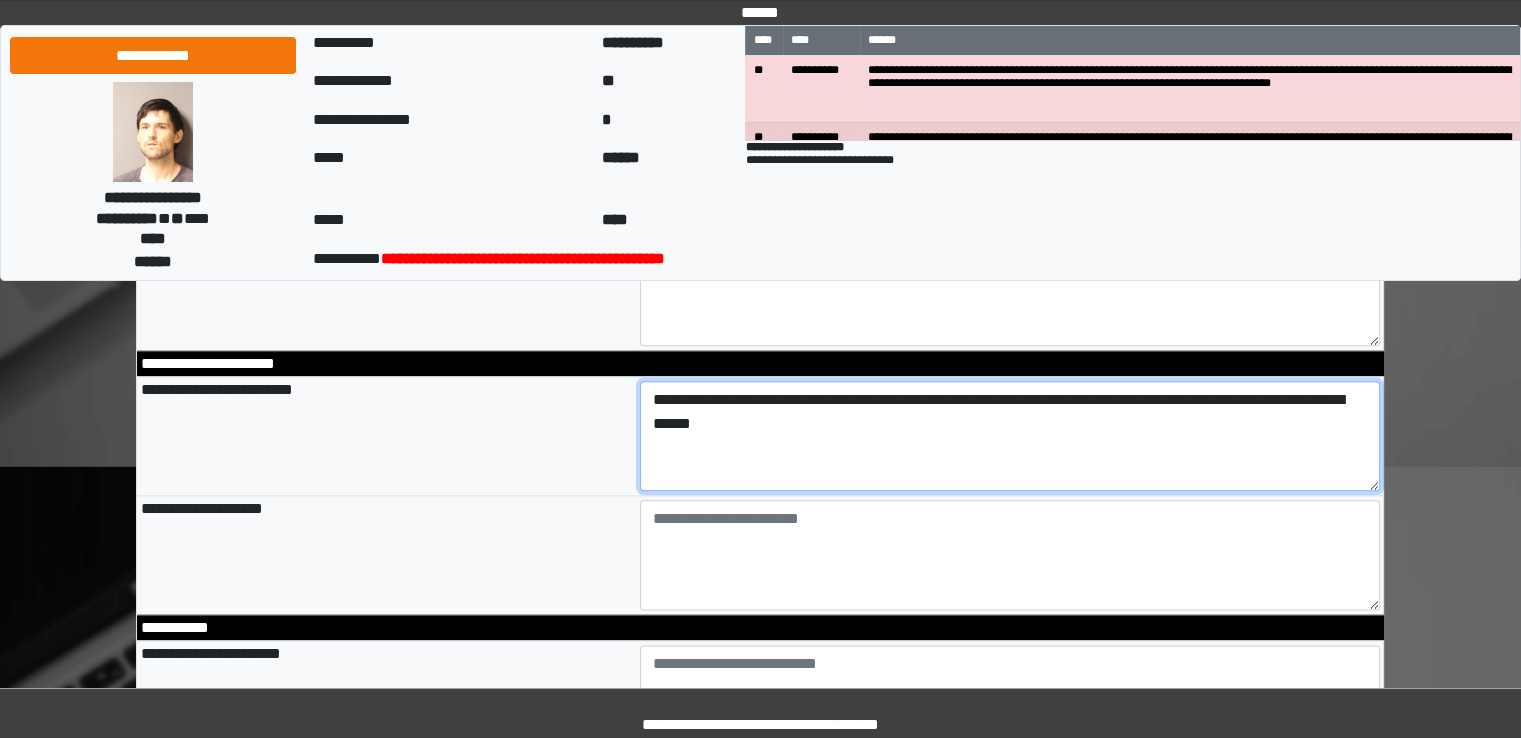 type on "**********" 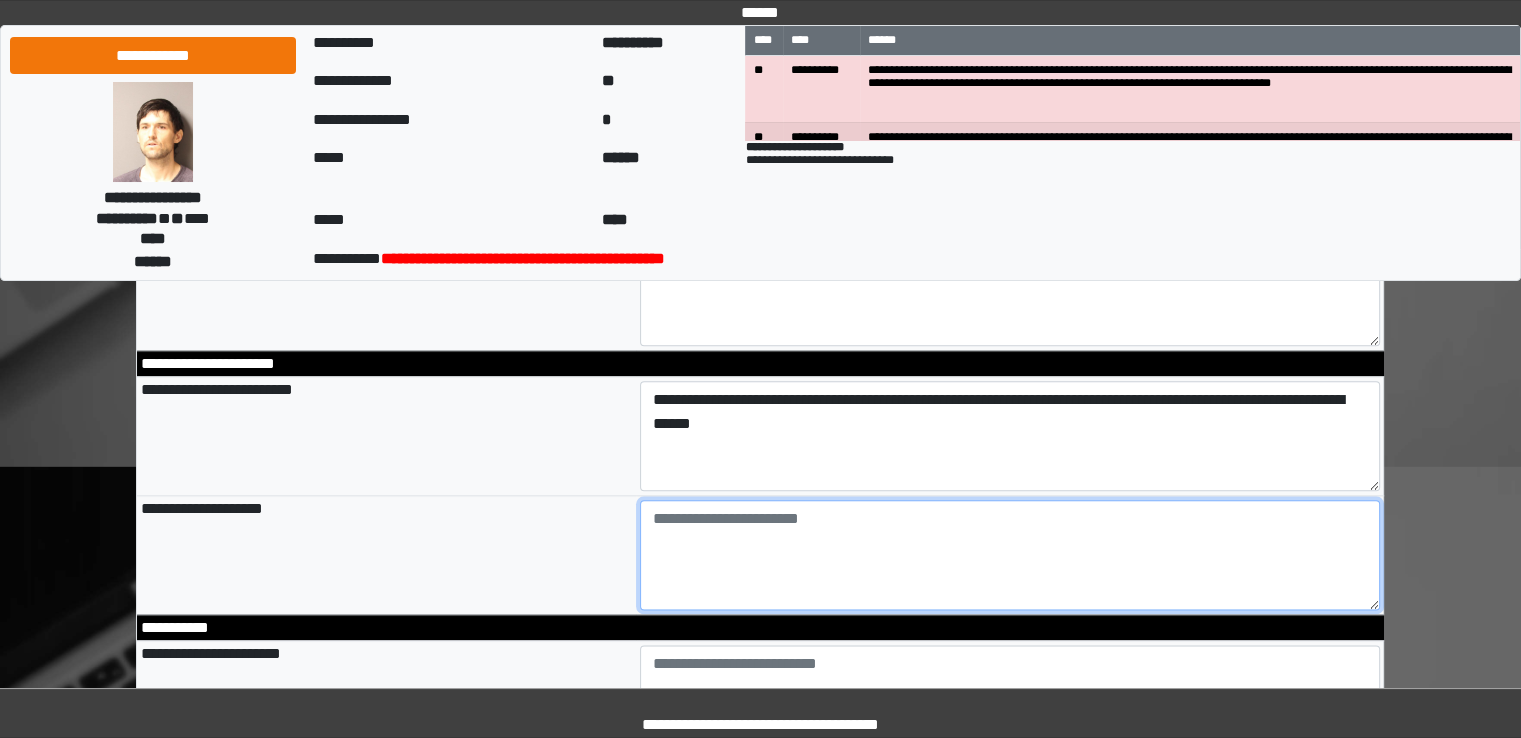 type on "**********" 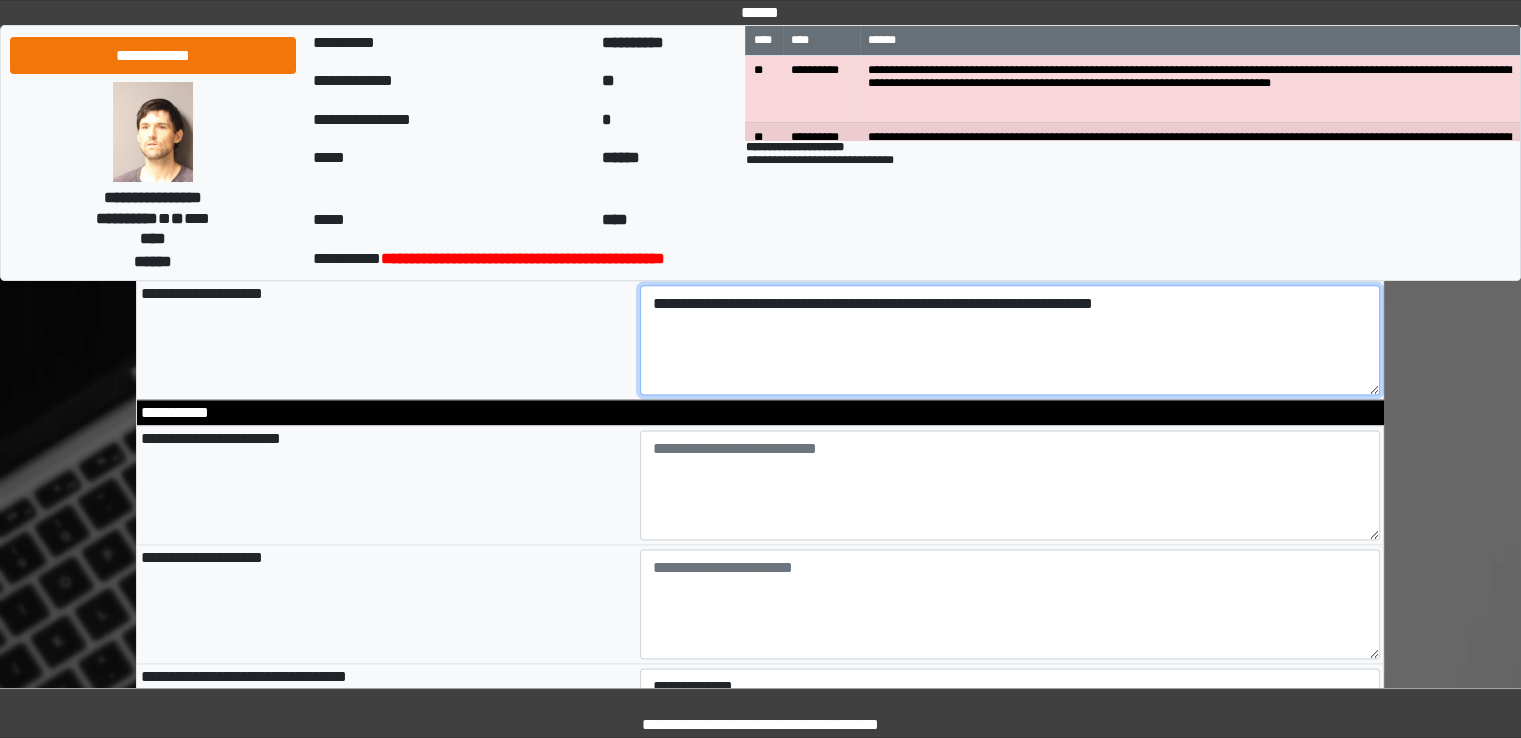 scroll, scrollTop: 2547, scrollLeft: 0, axis: vertical 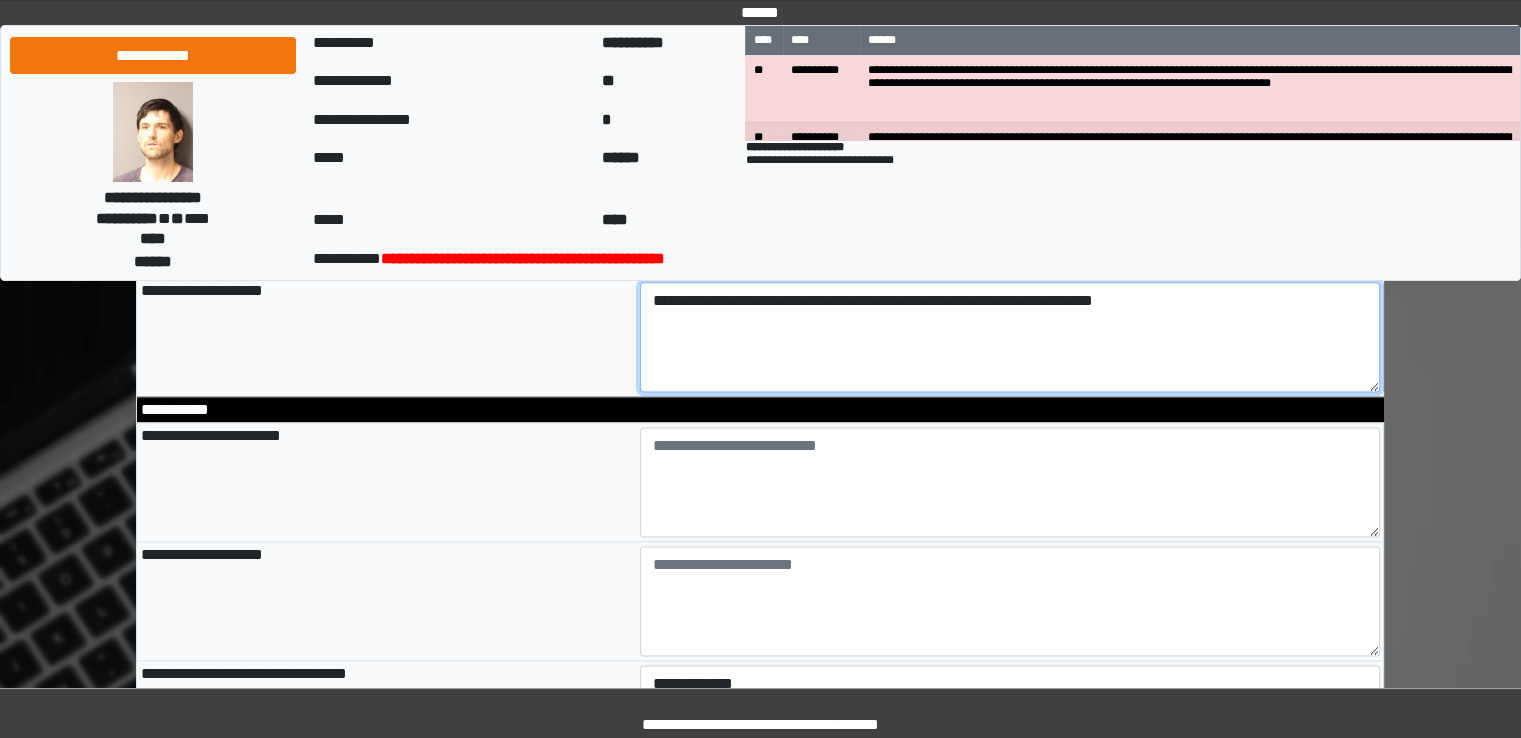 type on "**********" 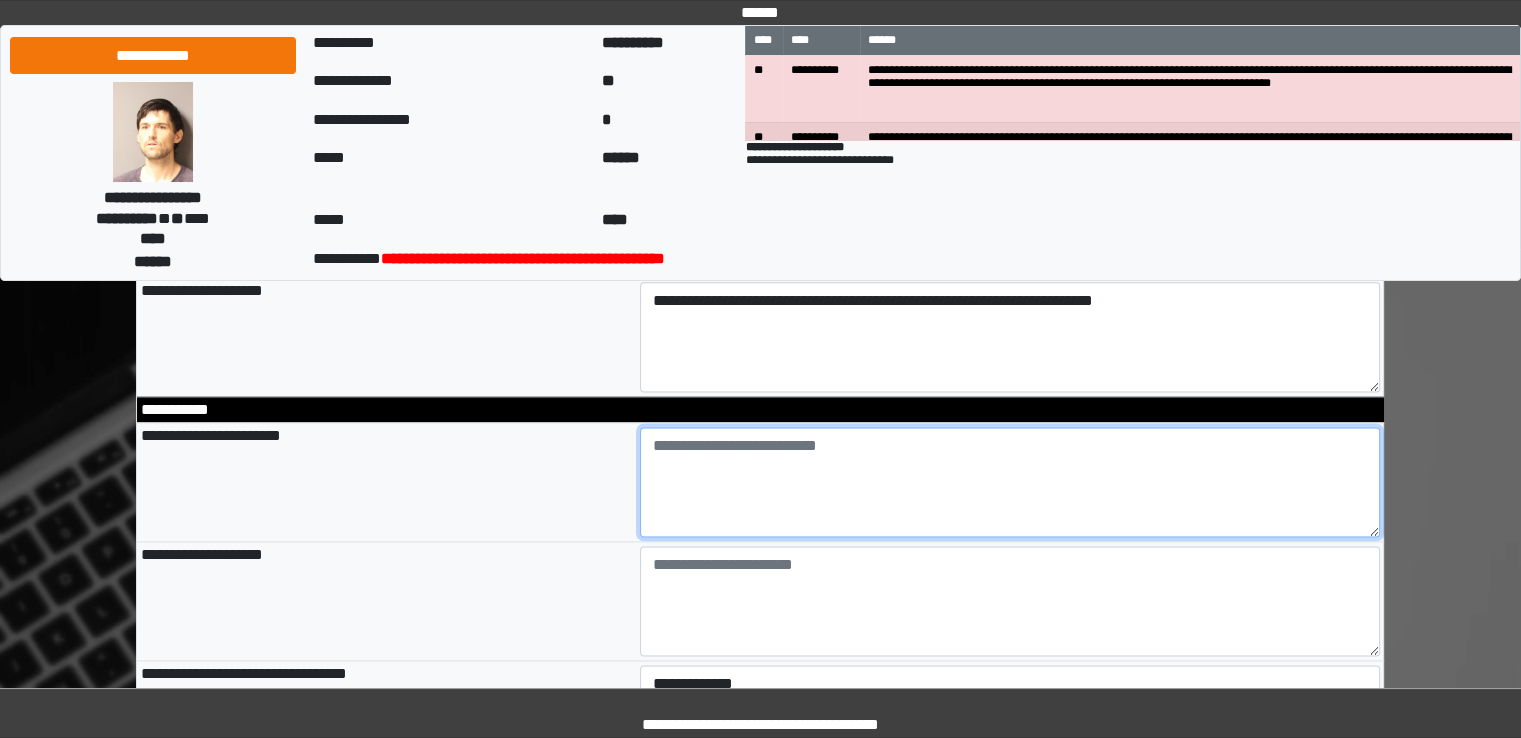 type on "**********" 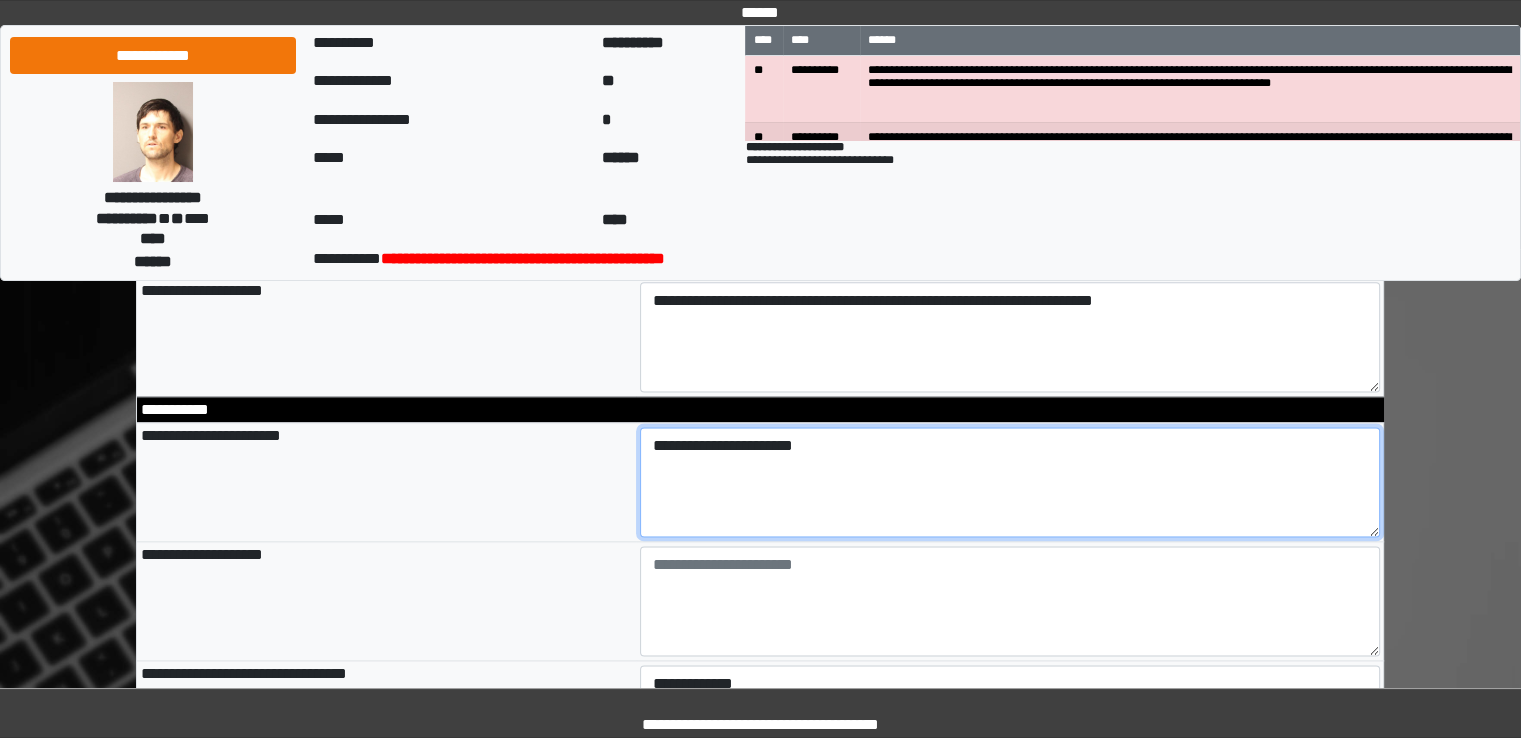 type on "**********" 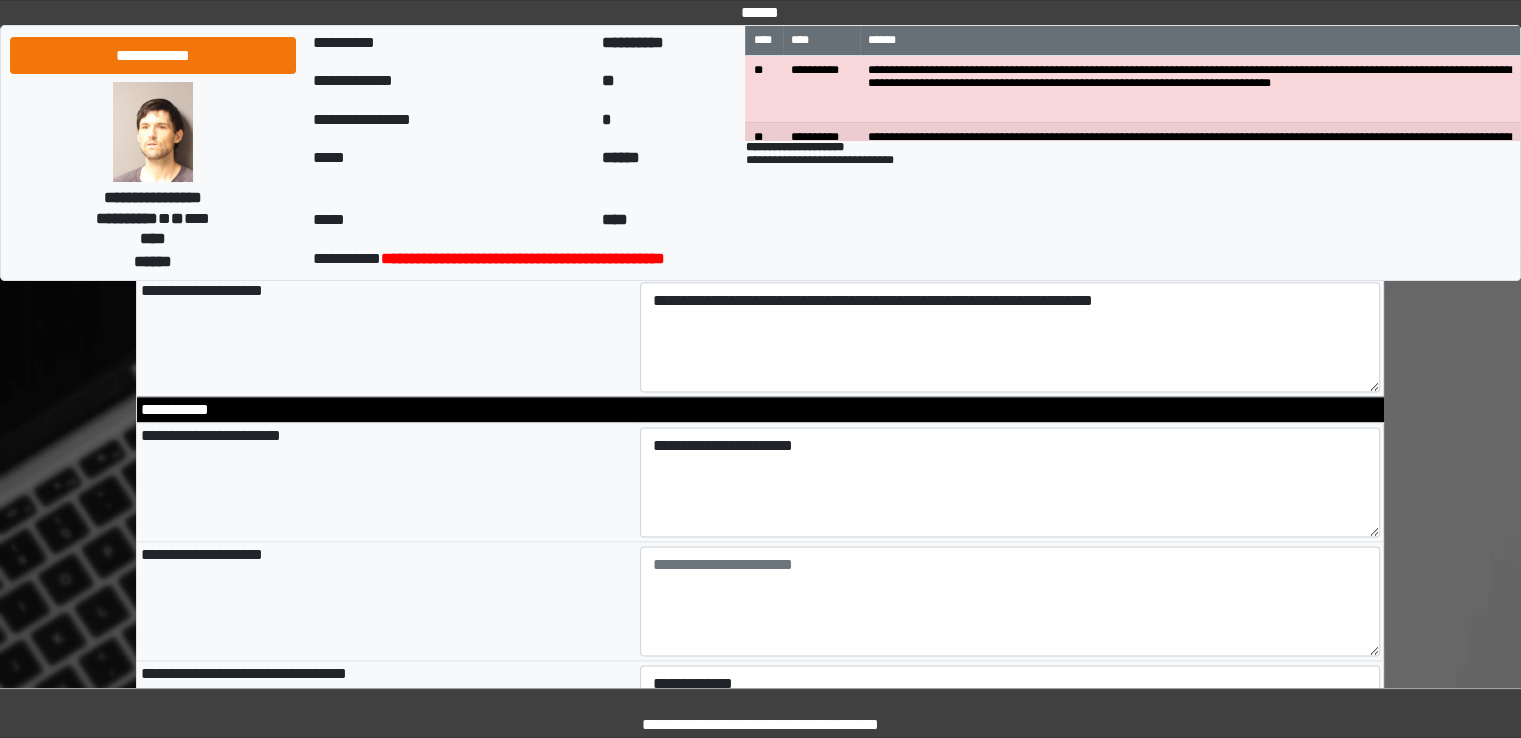 type on "**********" 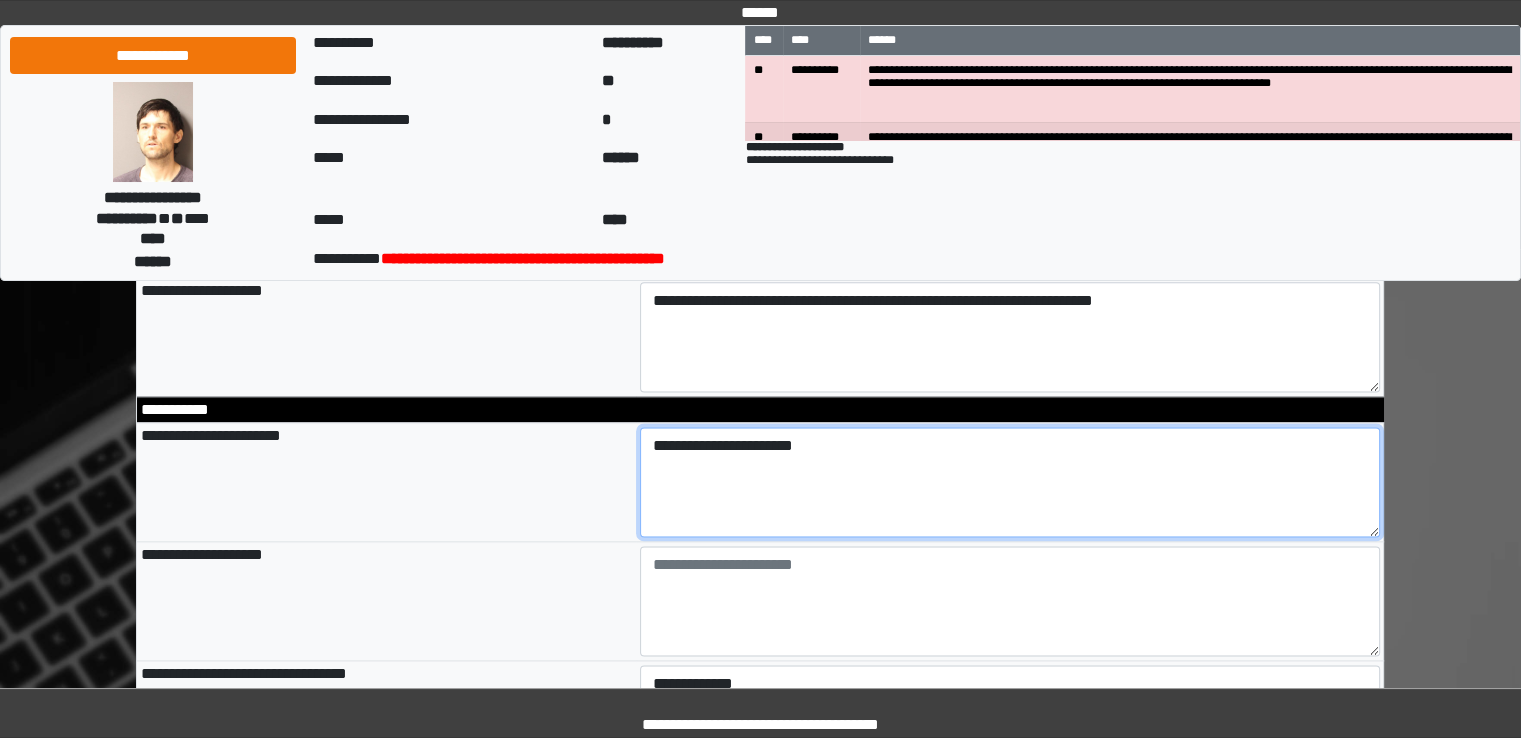 click on "**********" at bounding box center (1010, 482) 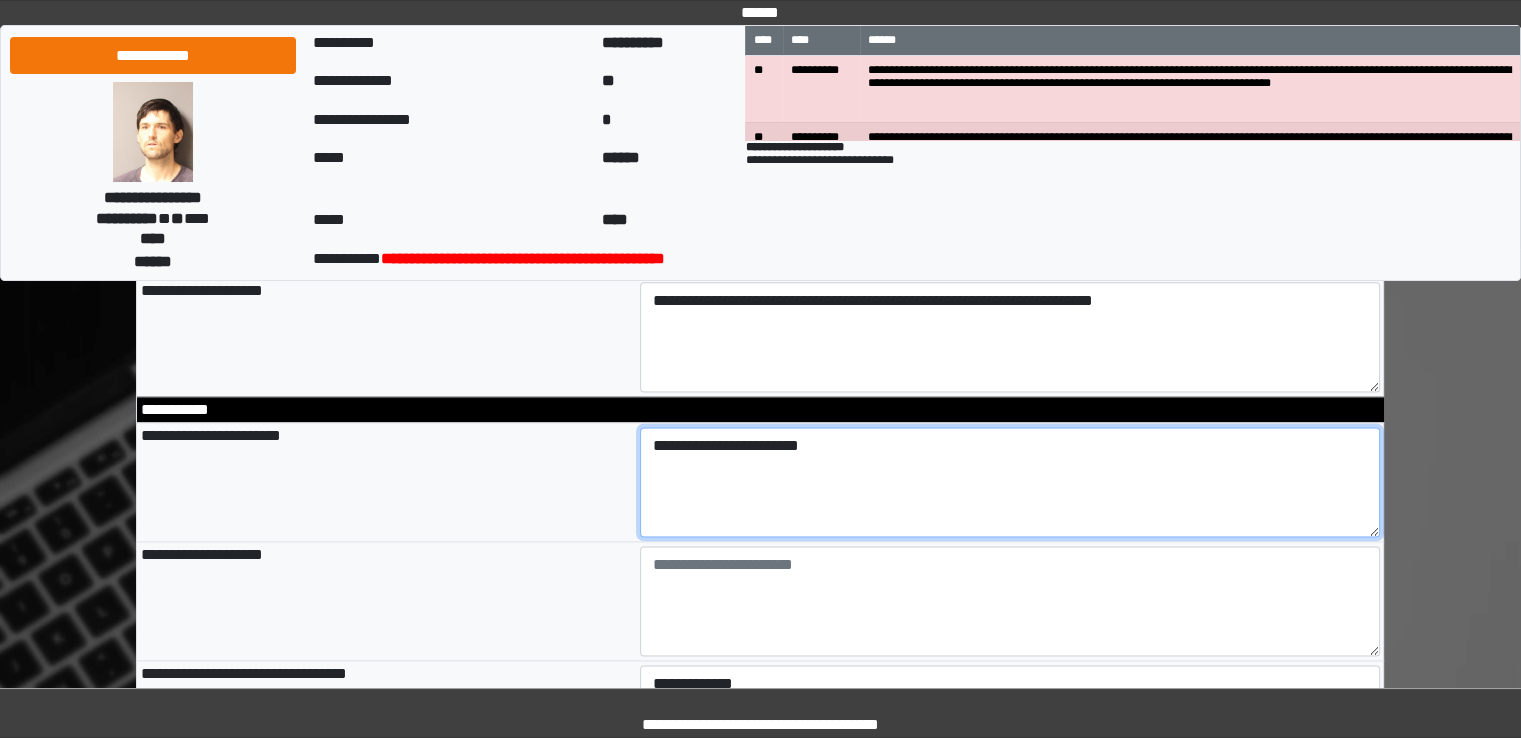 click on "**********" at bounding box center (1010, 482) 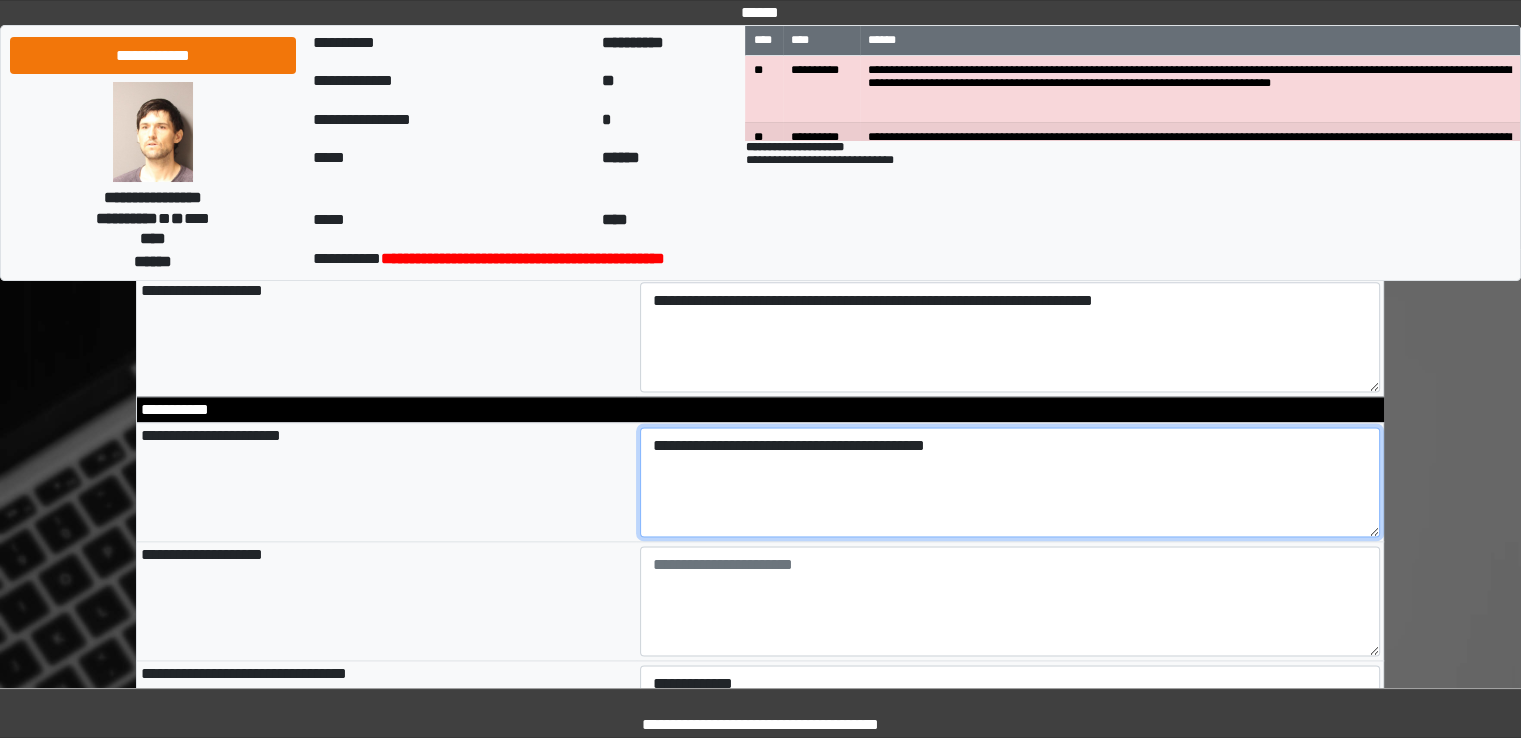 type on "**********" 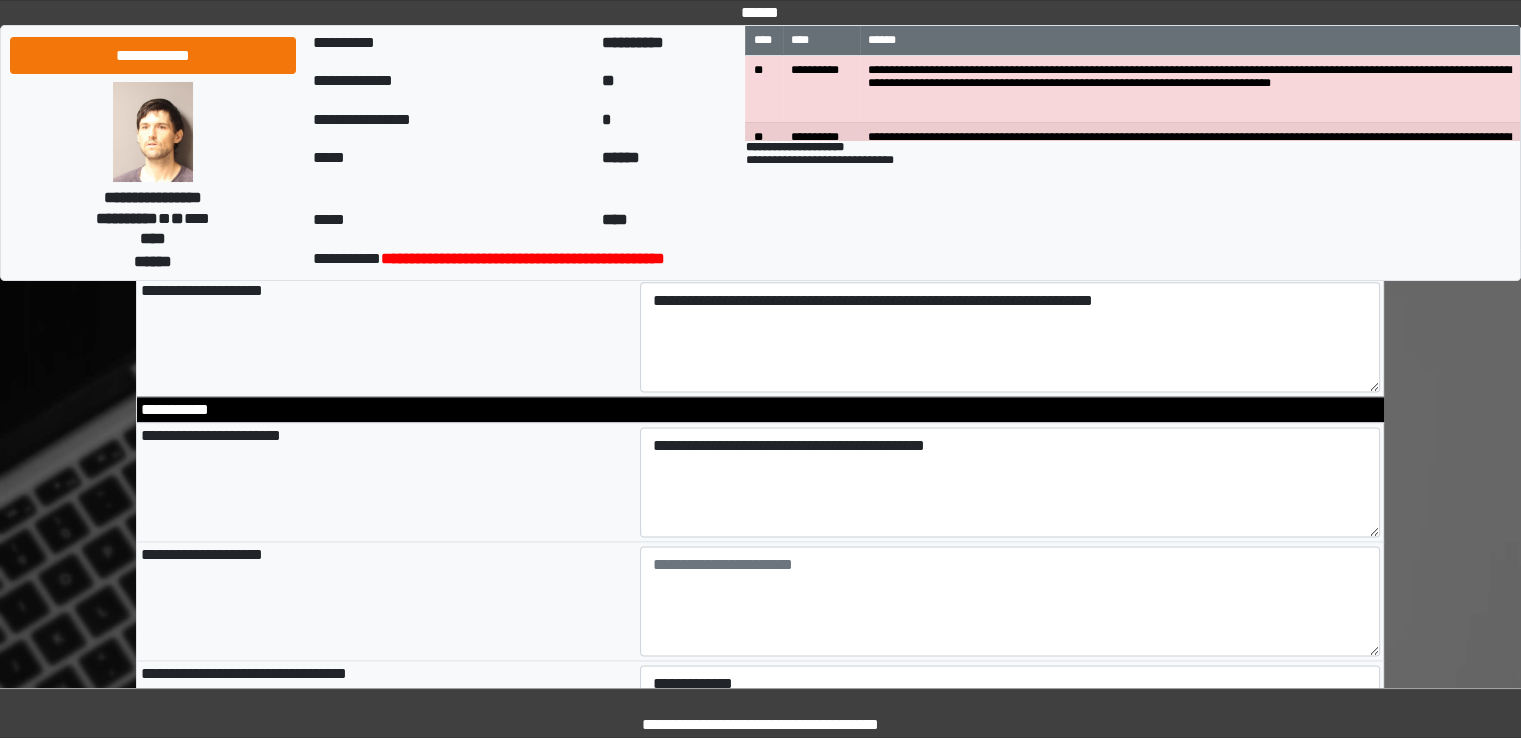 type on "**********" 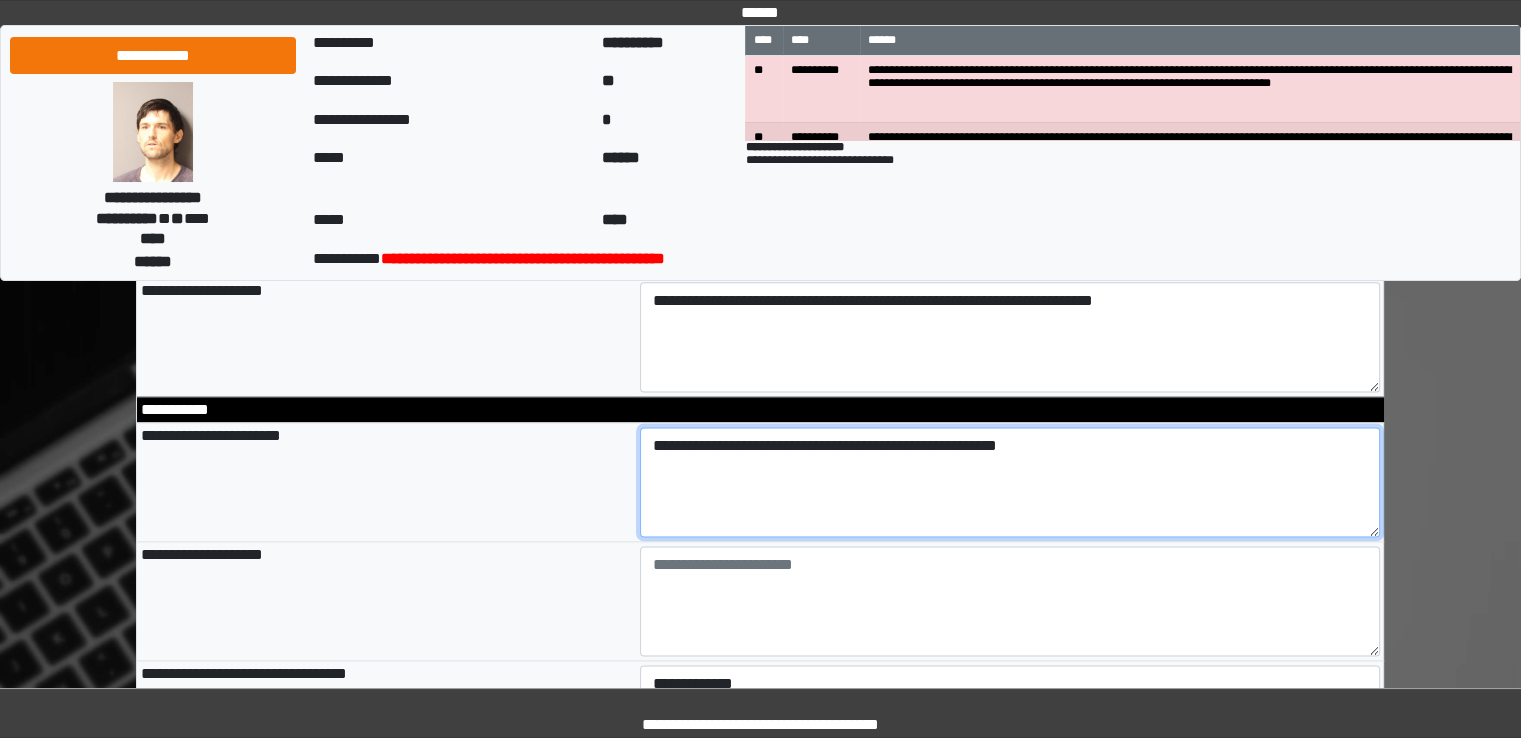 click on "**********" at bounding box center (1010, 482) 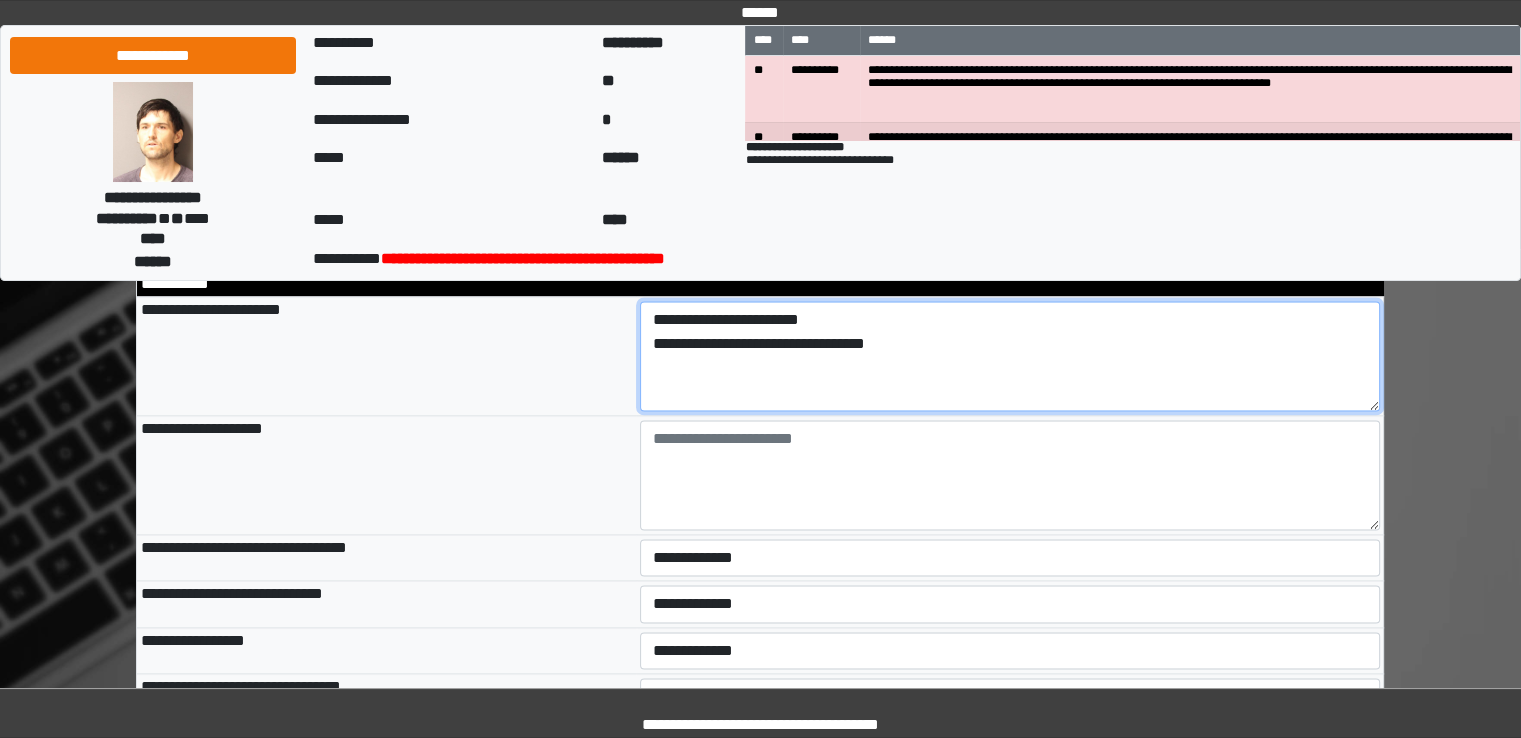 scroll, scrollTop: 2674, scrollLeft: 0, axis: vertical 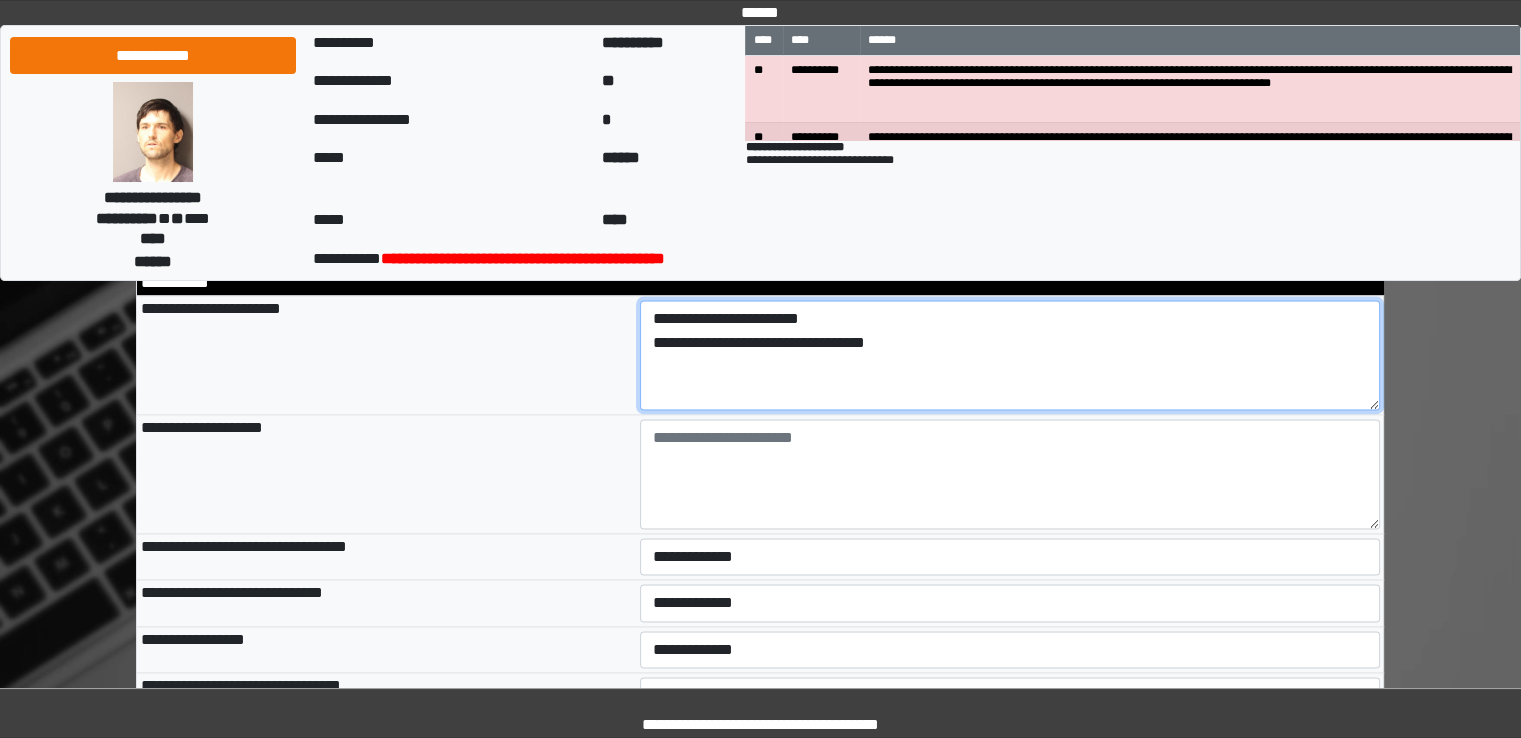 type on "**********" 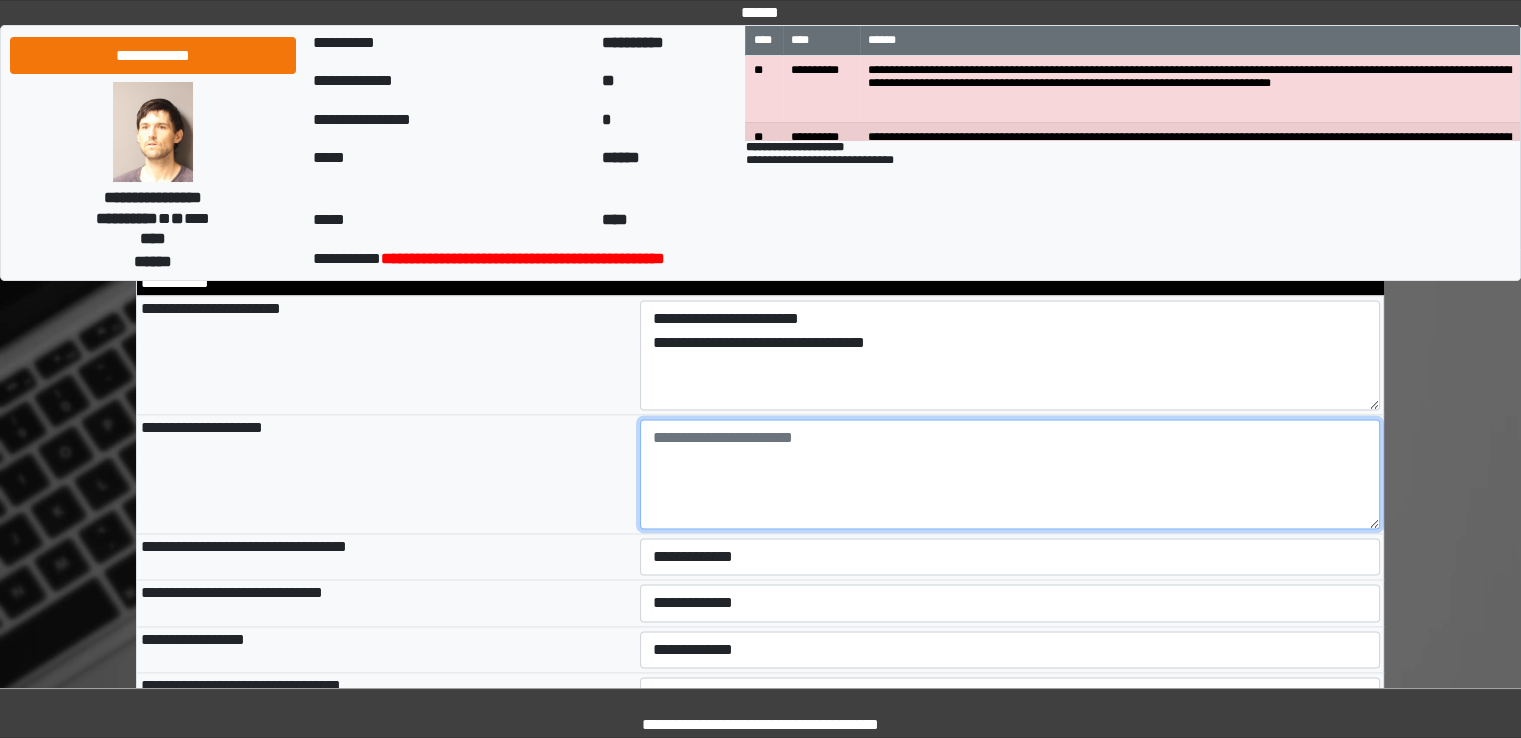 type on "**********" 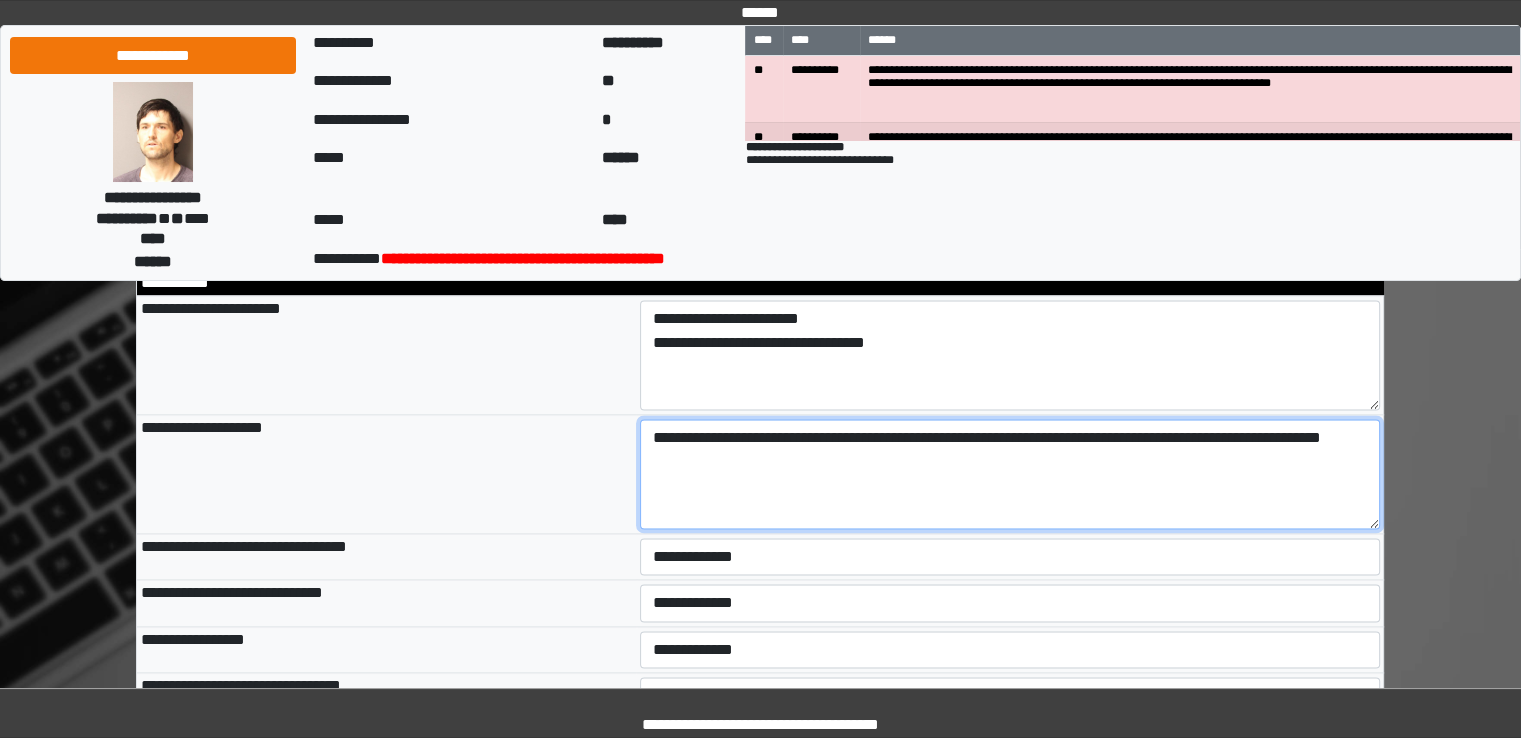 click on "**********" at bounding box center [1010, 474] 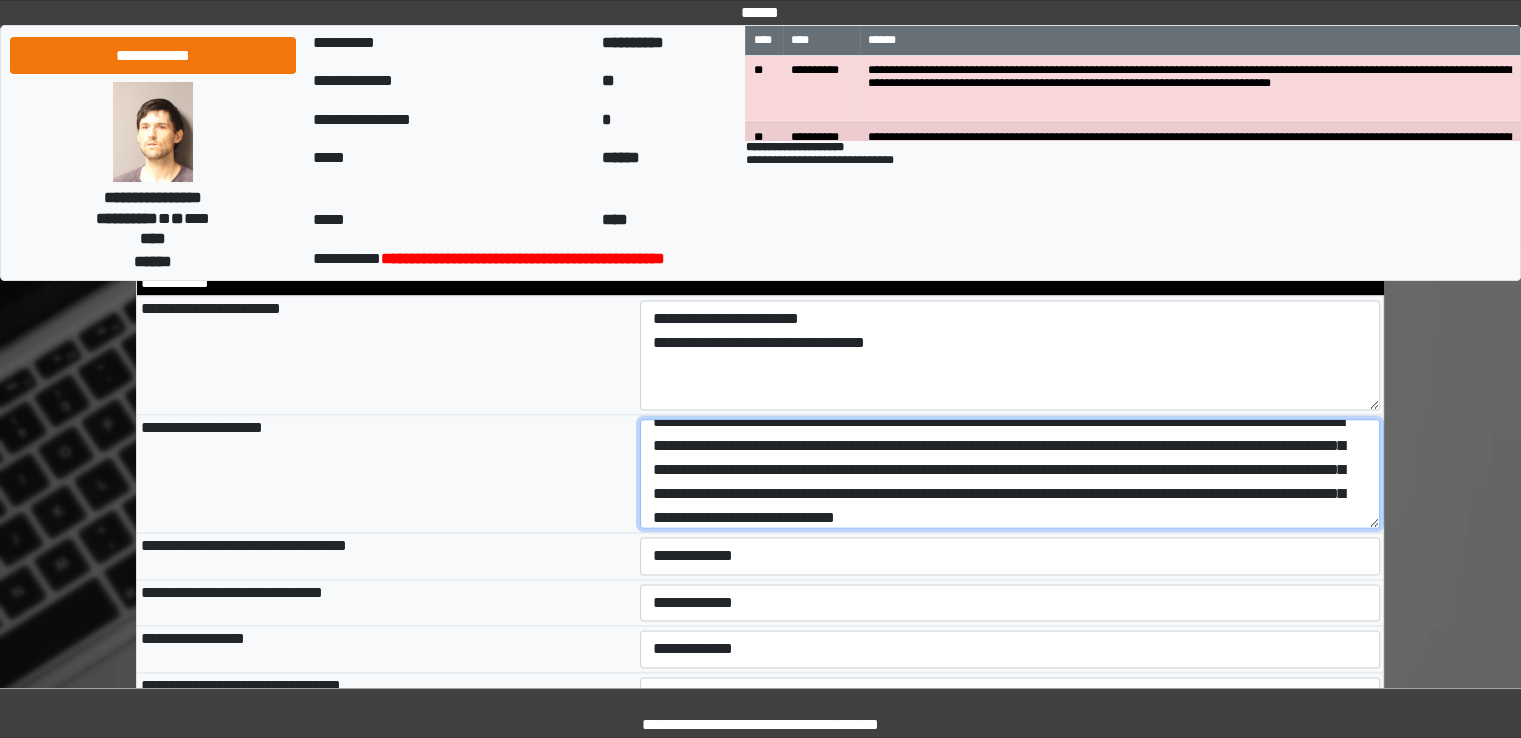 scroll, scrollTop: 40, scrollLeft: 0, axis: vertical 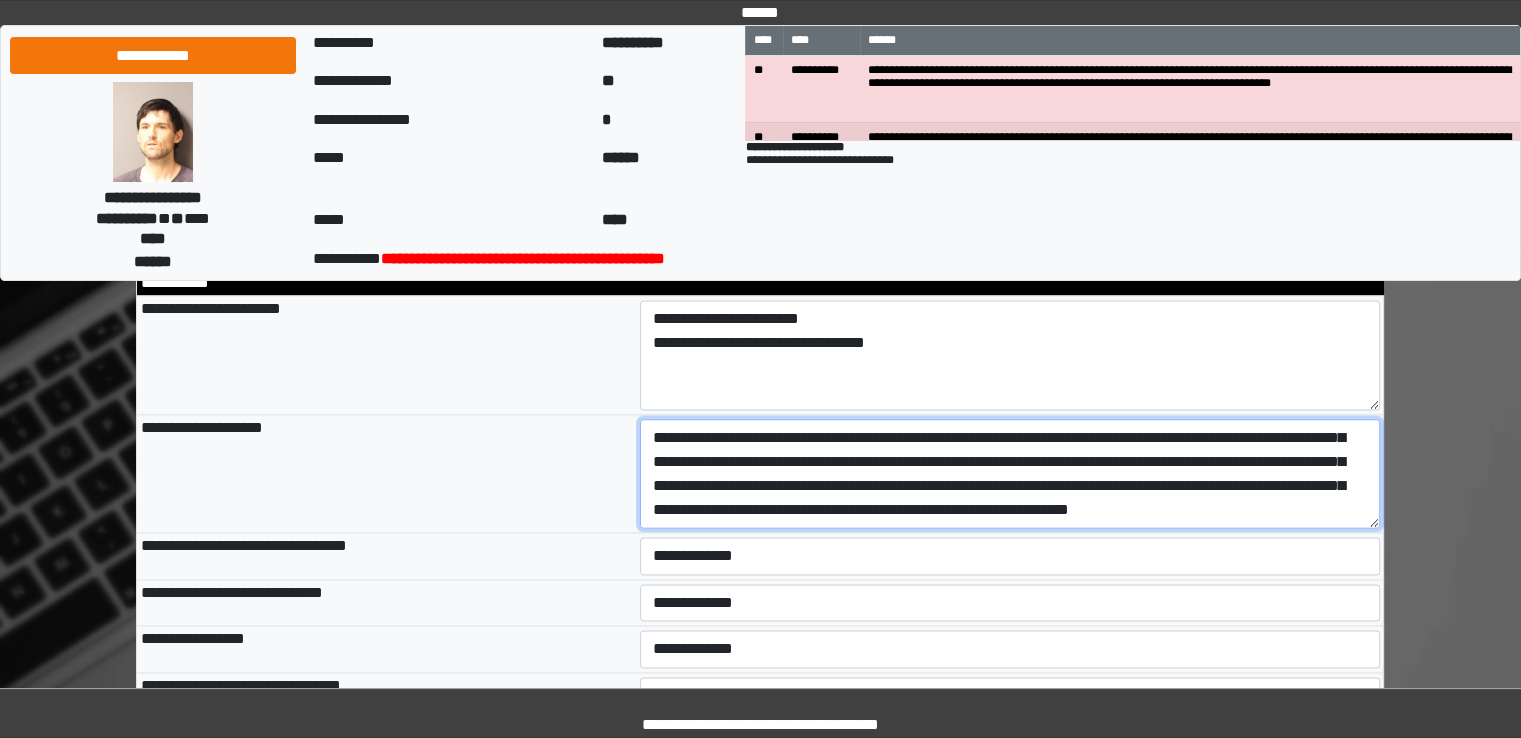 click on "**********" at bounding box center [1010, 474] 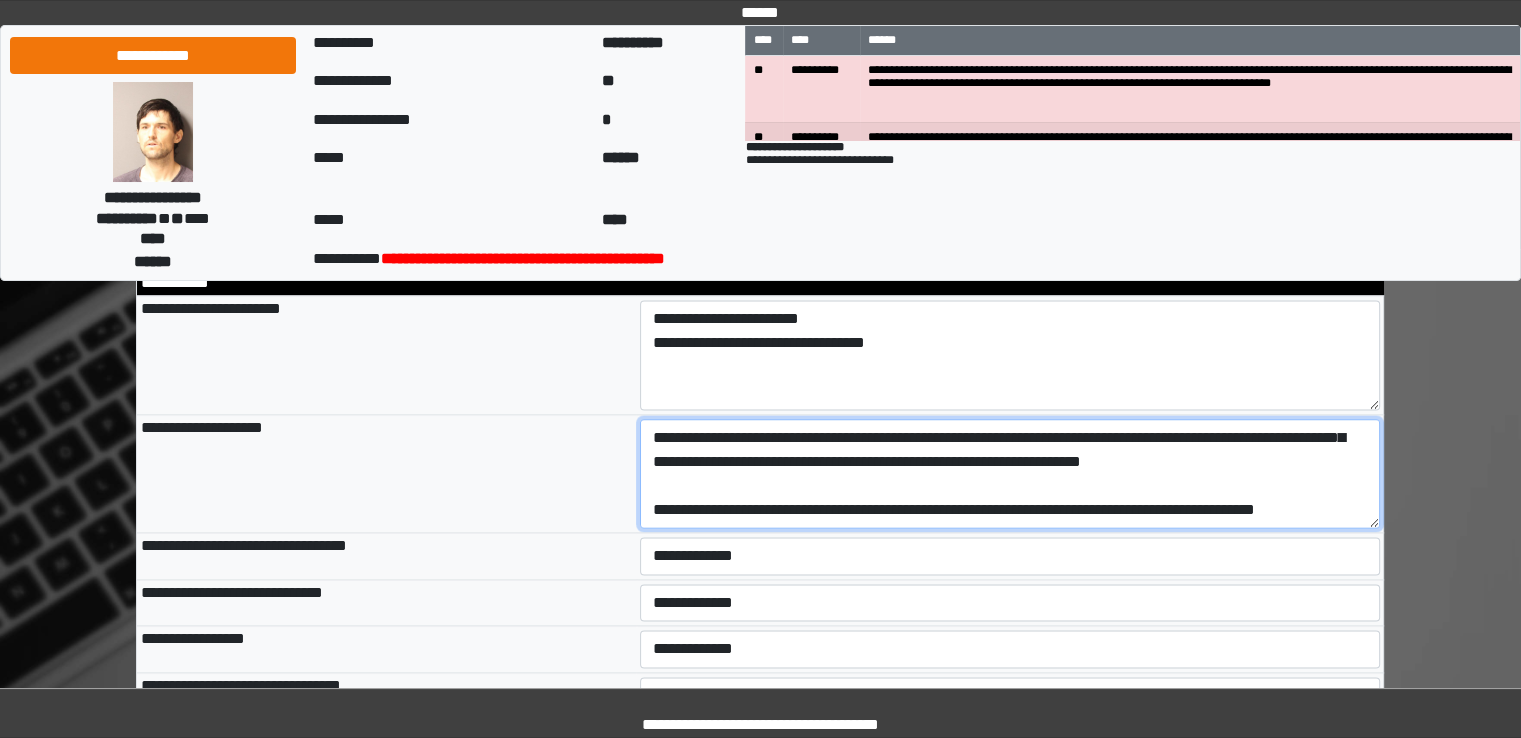 scroll, scrollTop: 328, scrollLeft: 0, axis: vertical 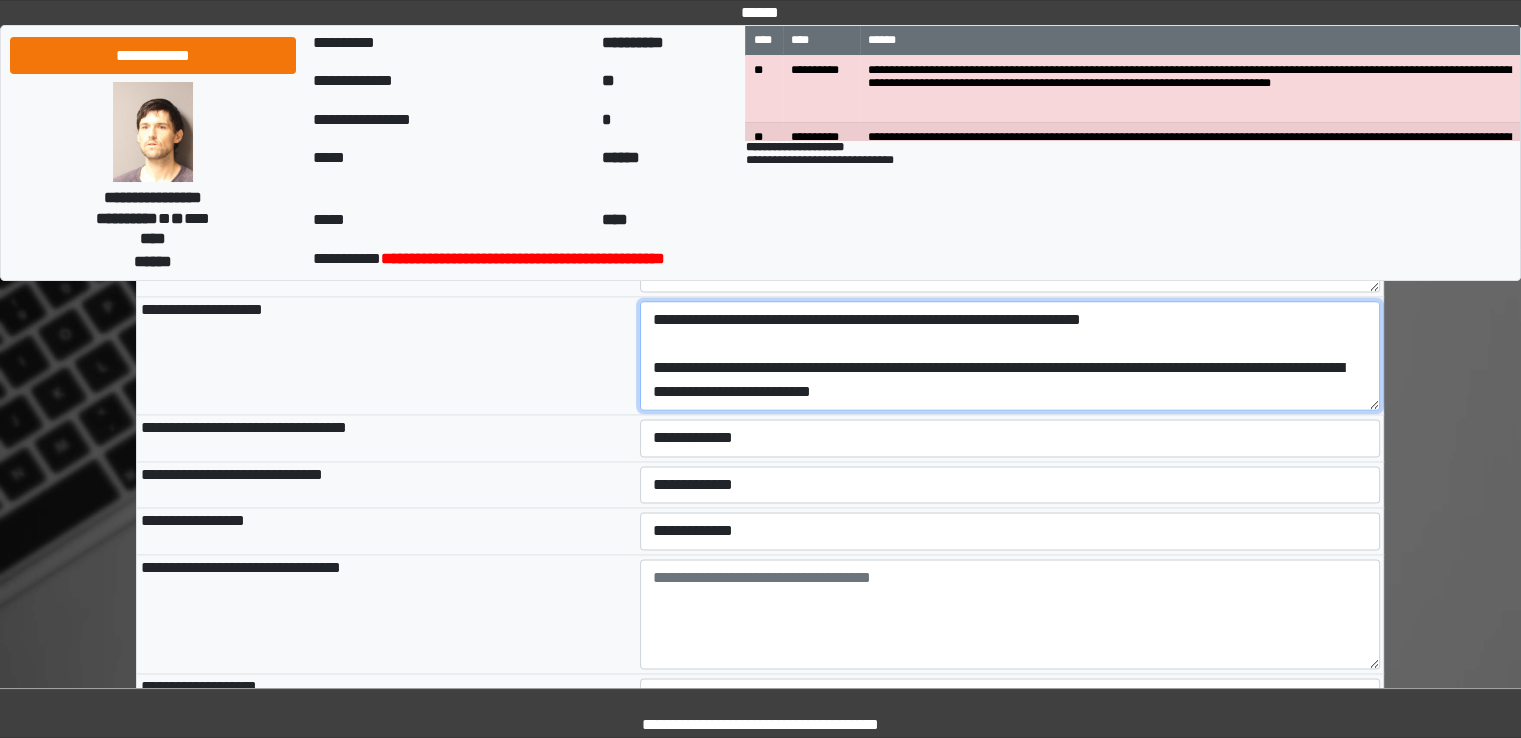 type on "**********" 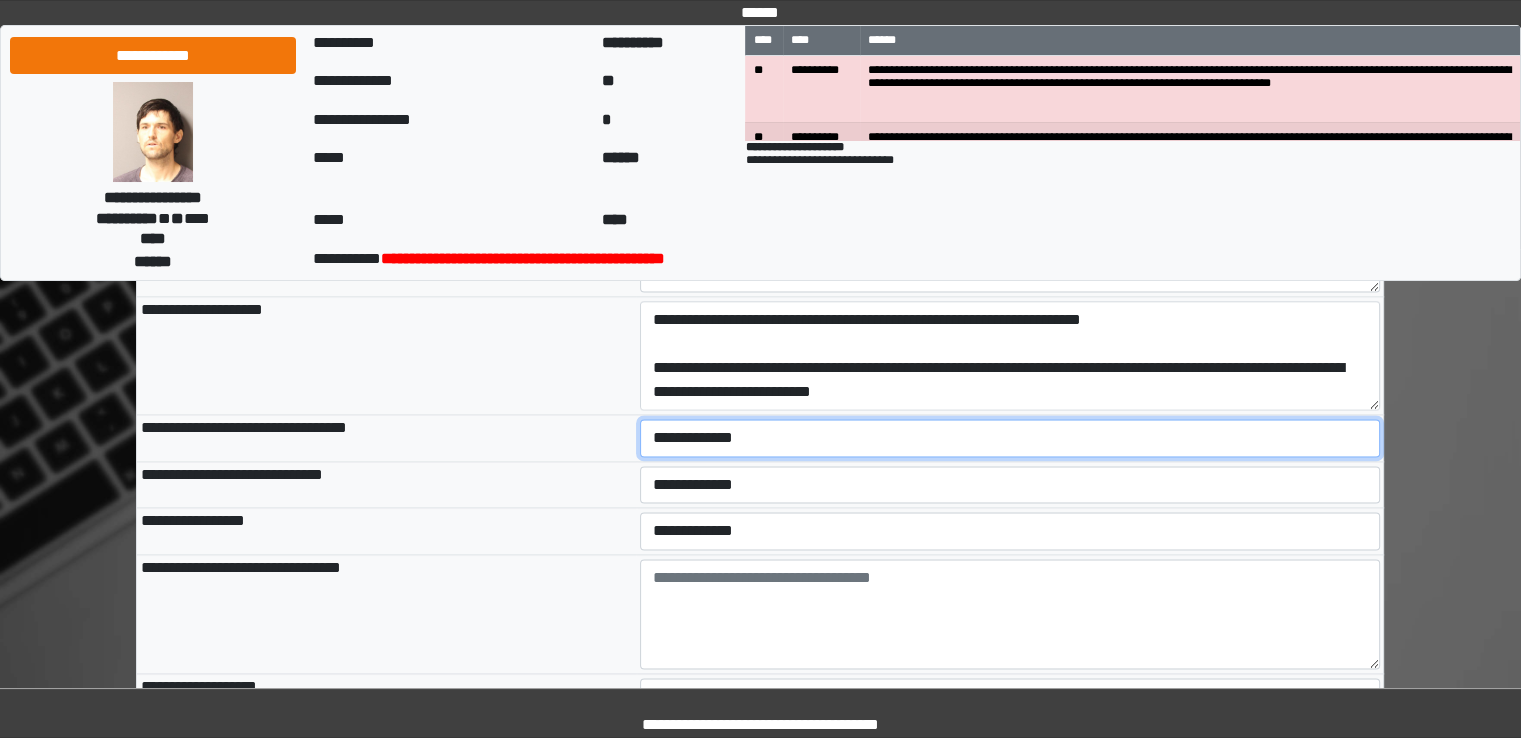 type on "**********" 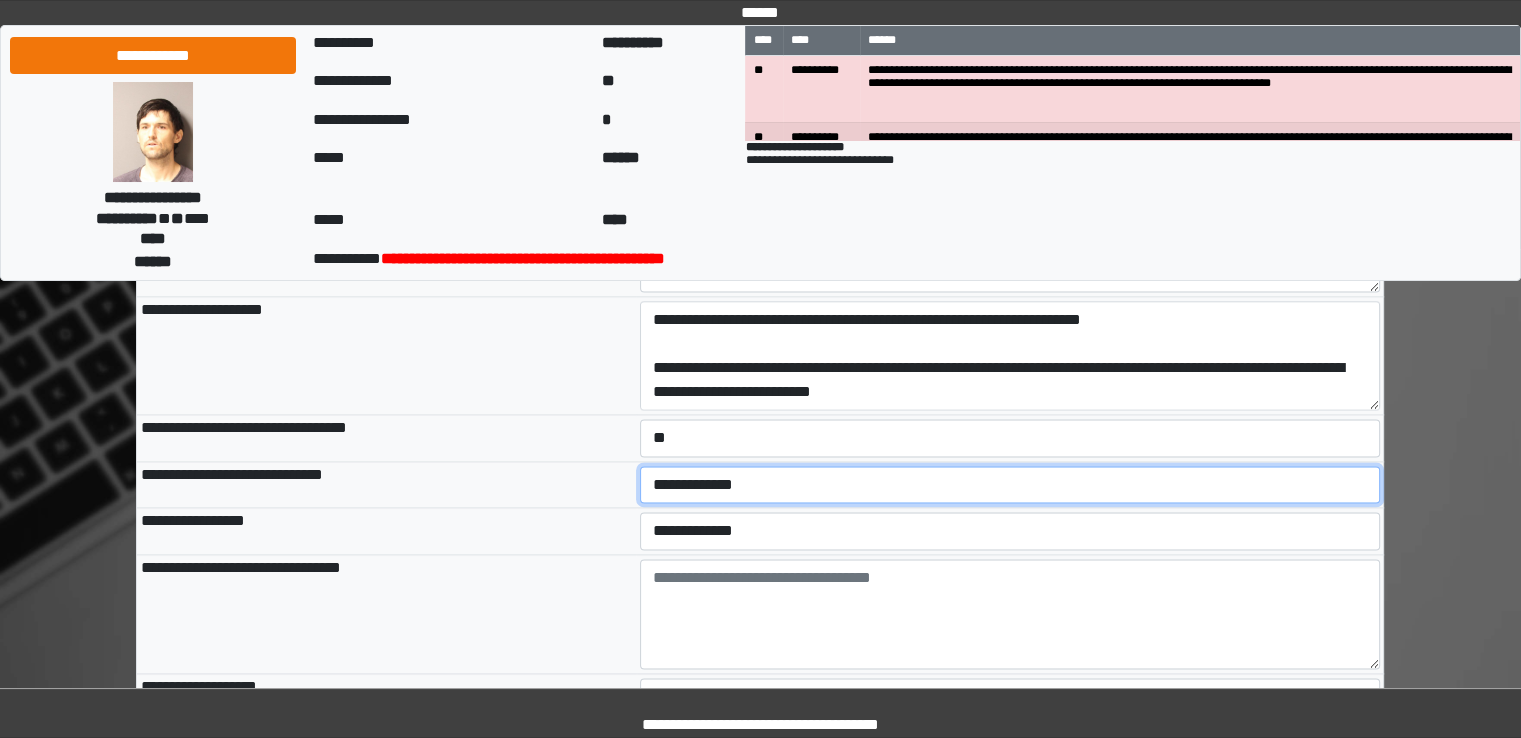 click on "**********" at bounding box center [1010, 485] 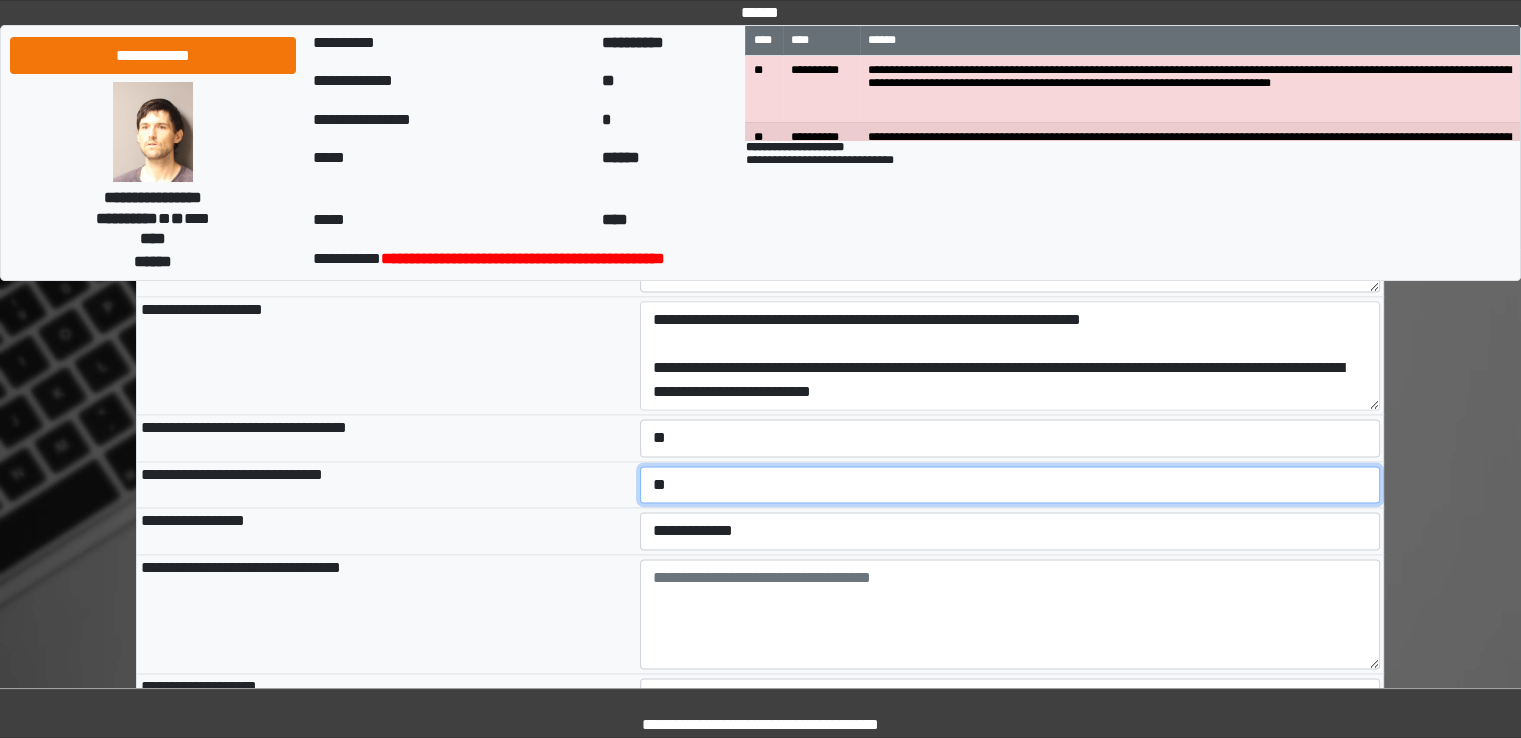 click on "**********" at bounding box center [1010, 485] 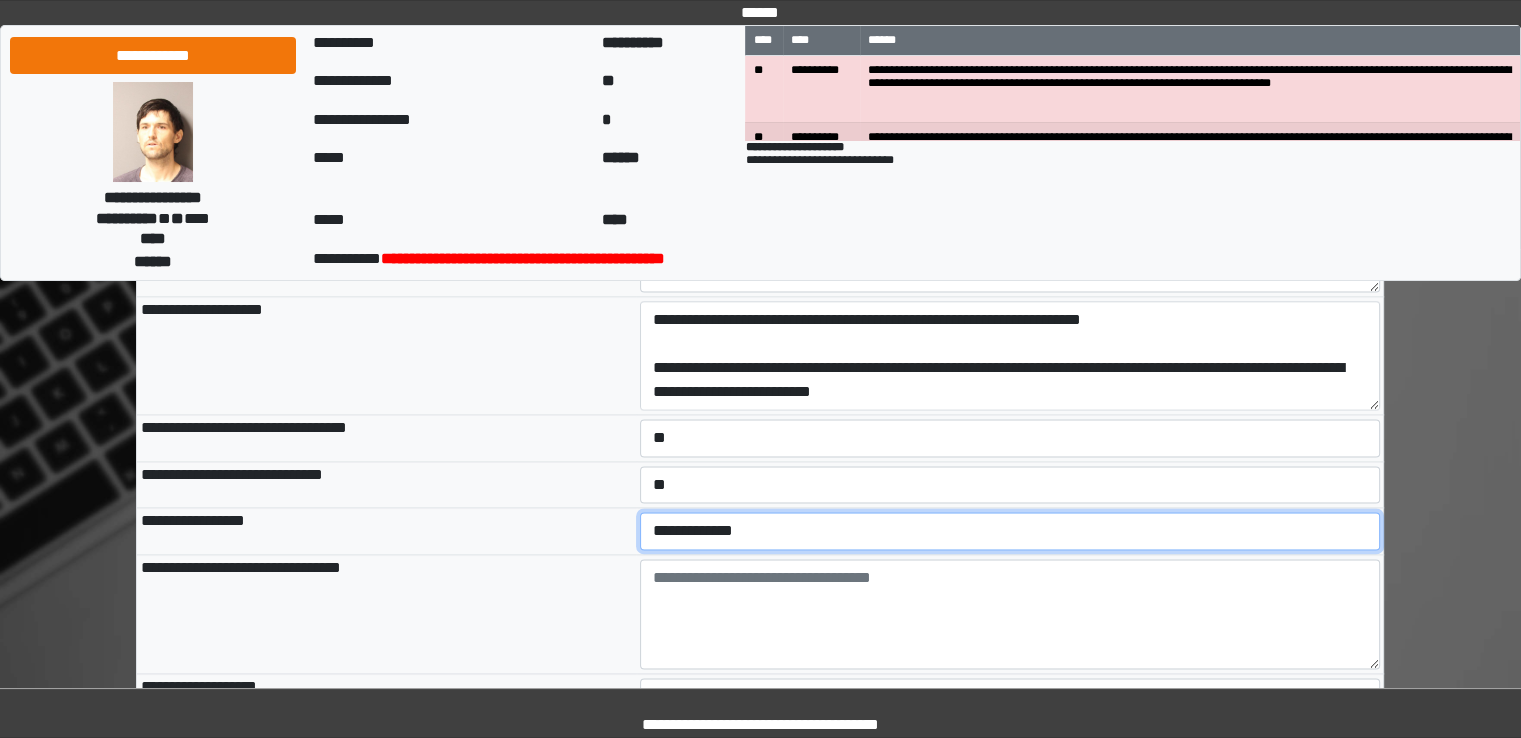 click on "**********" at bounding box center (1010, 531) 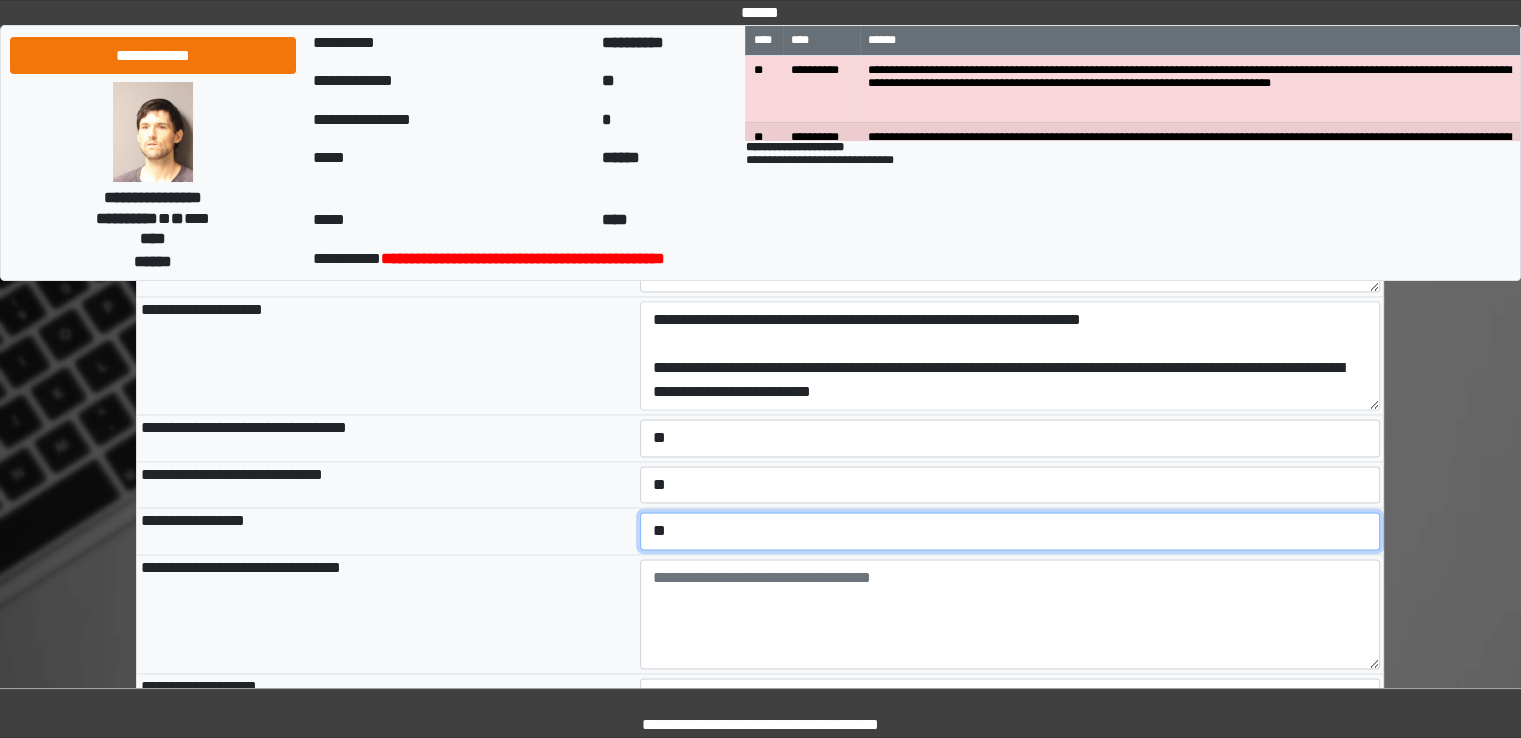 click on "**********" at bounding box center (1010, 531) 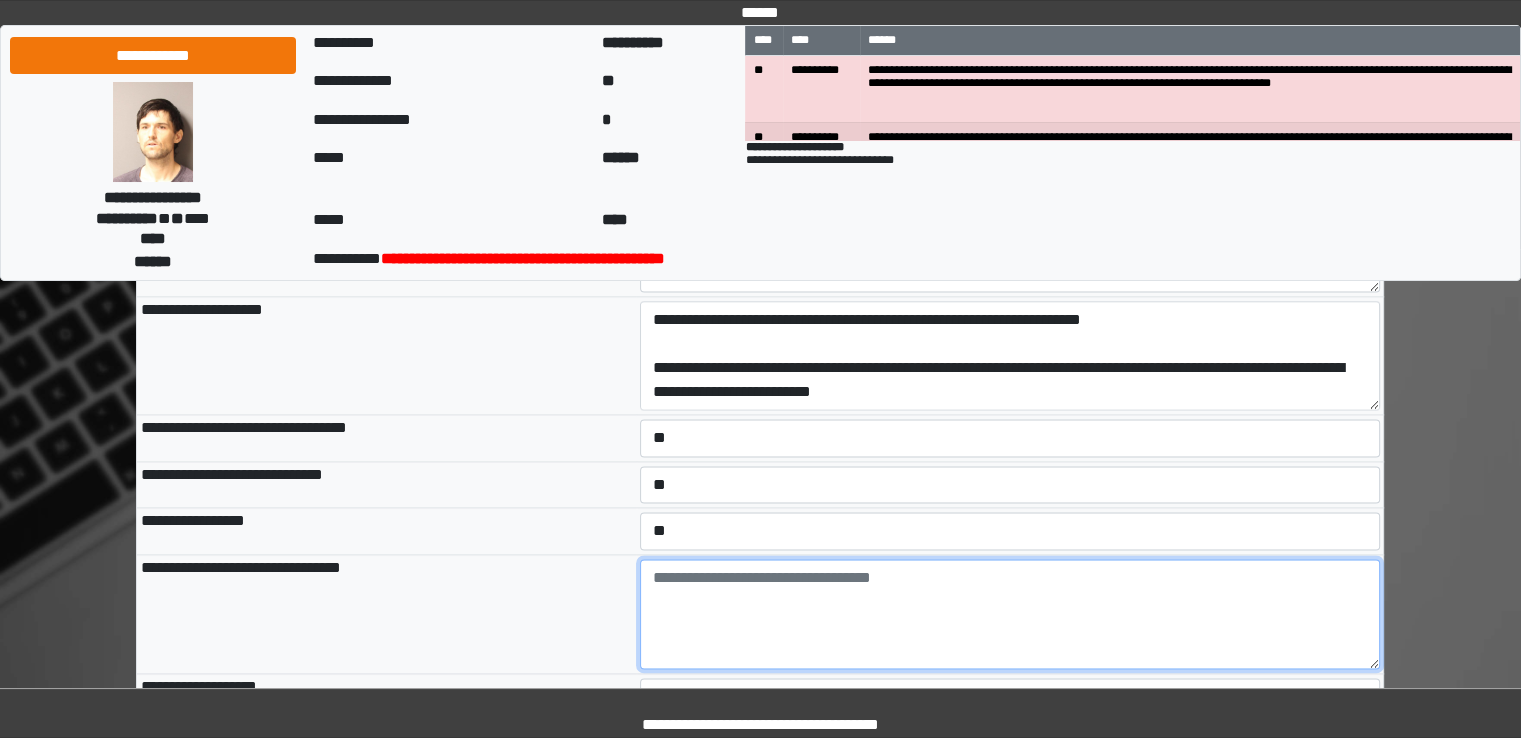 click at bounding box center (1010, 614) 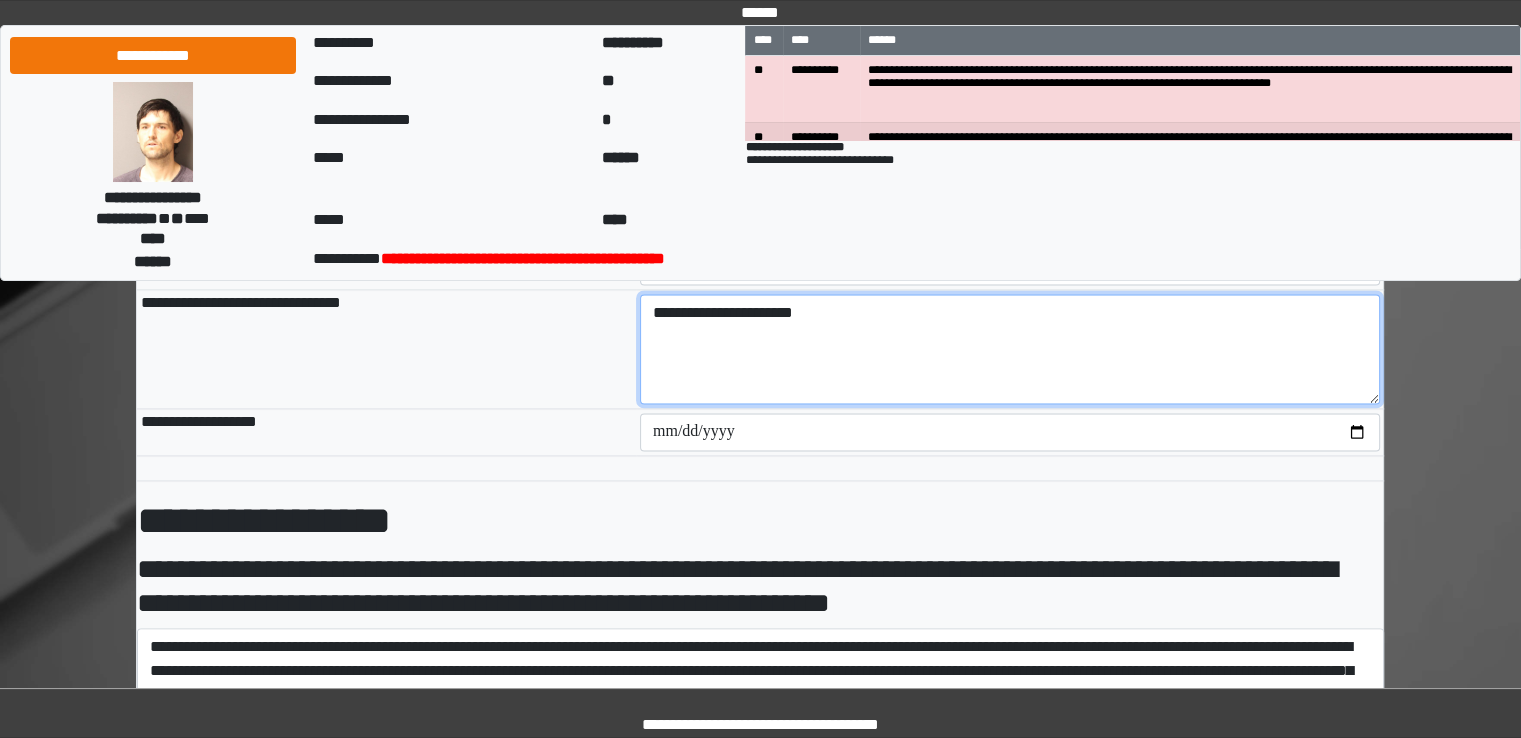 scroll, scrollTop: 3056, scrollLeft: 0, axis: vertical 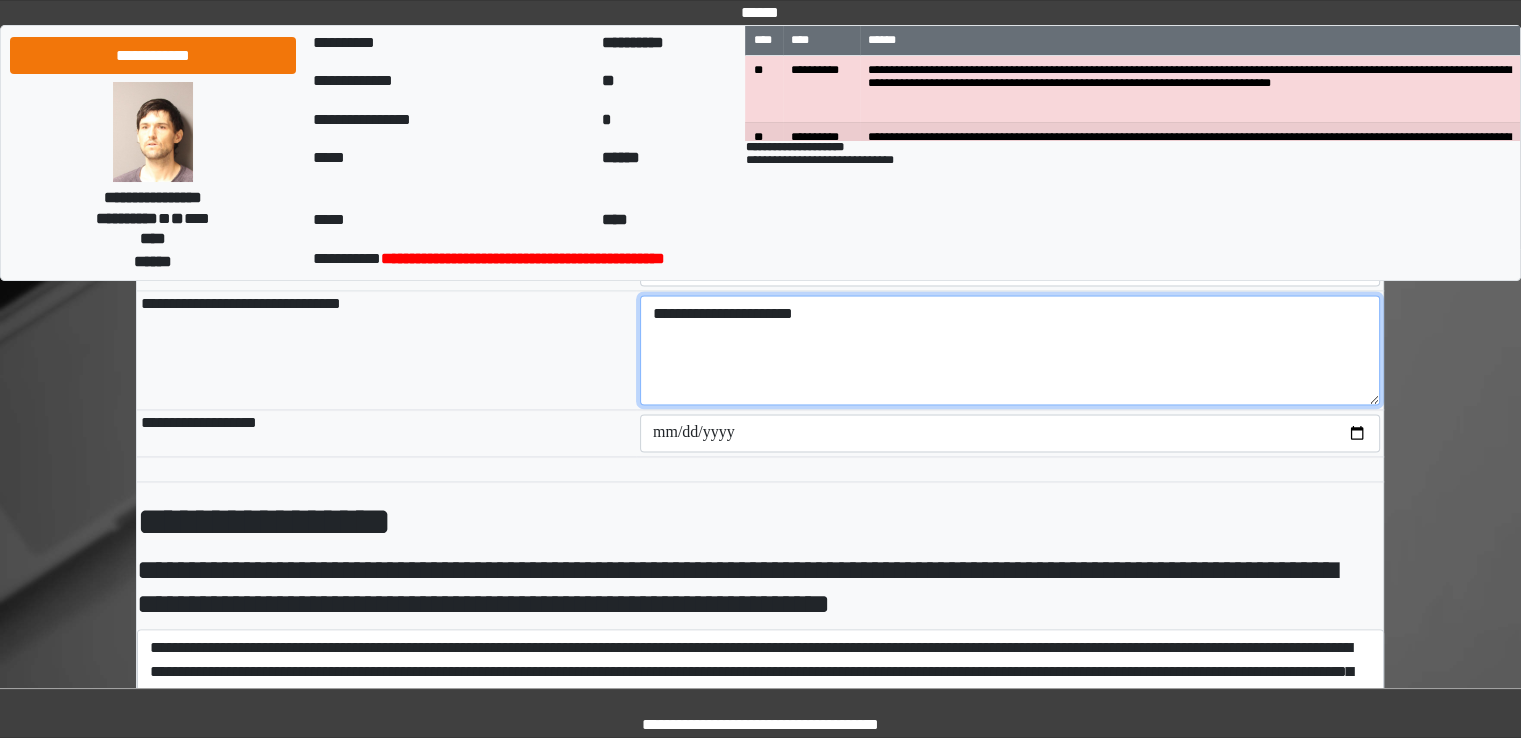 type on "**********" 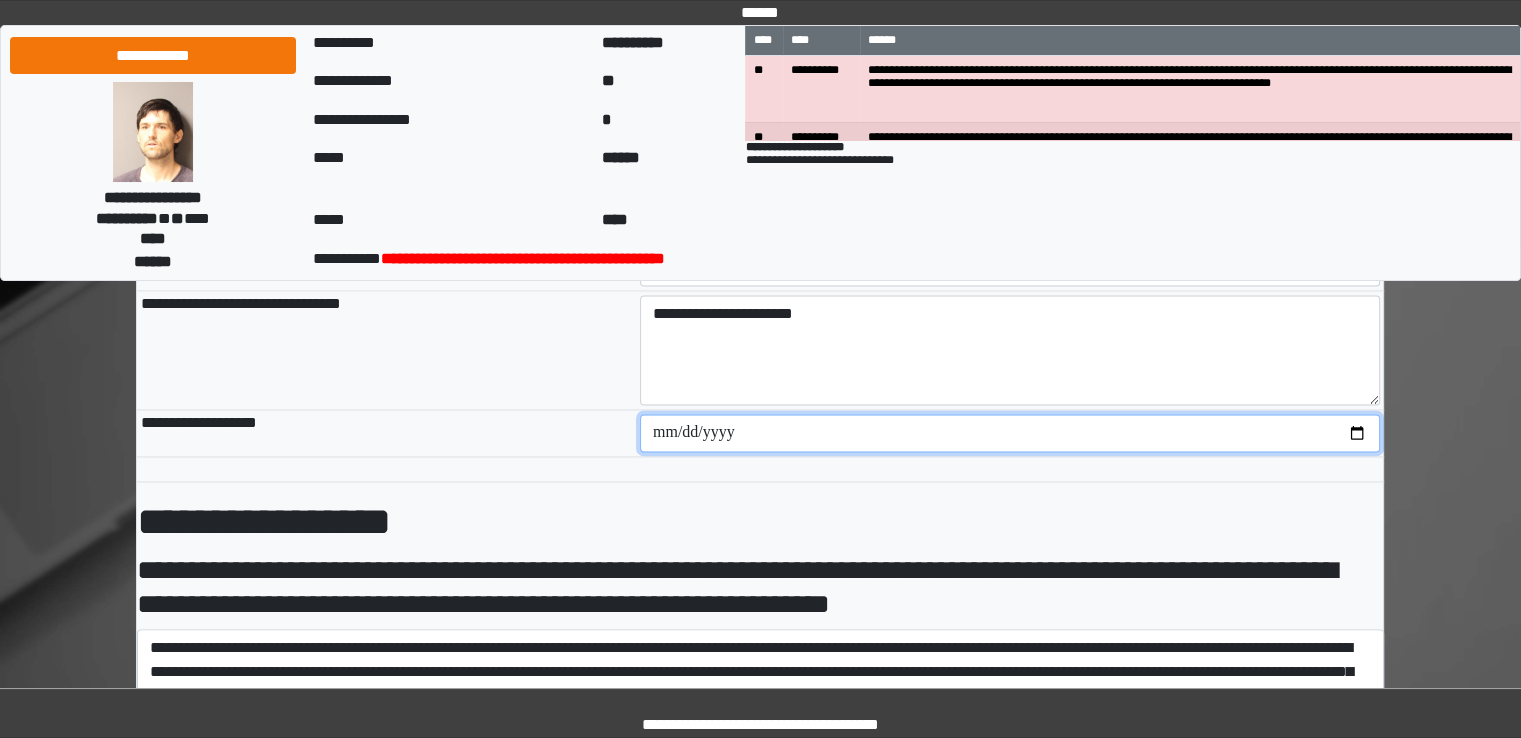 type on "**********" 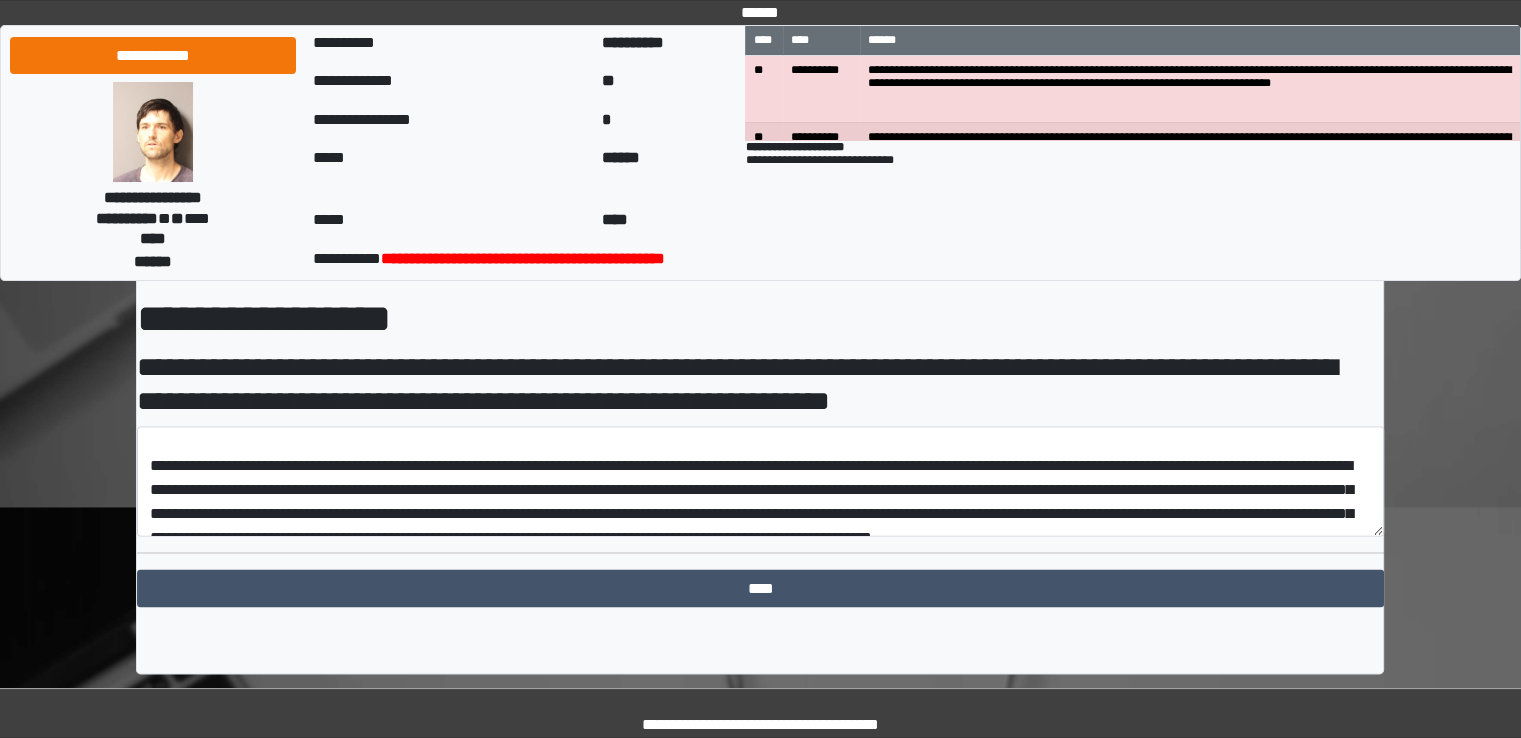 scroll, scrollTop: 1182, scrollLeft: 0, axis: vertical 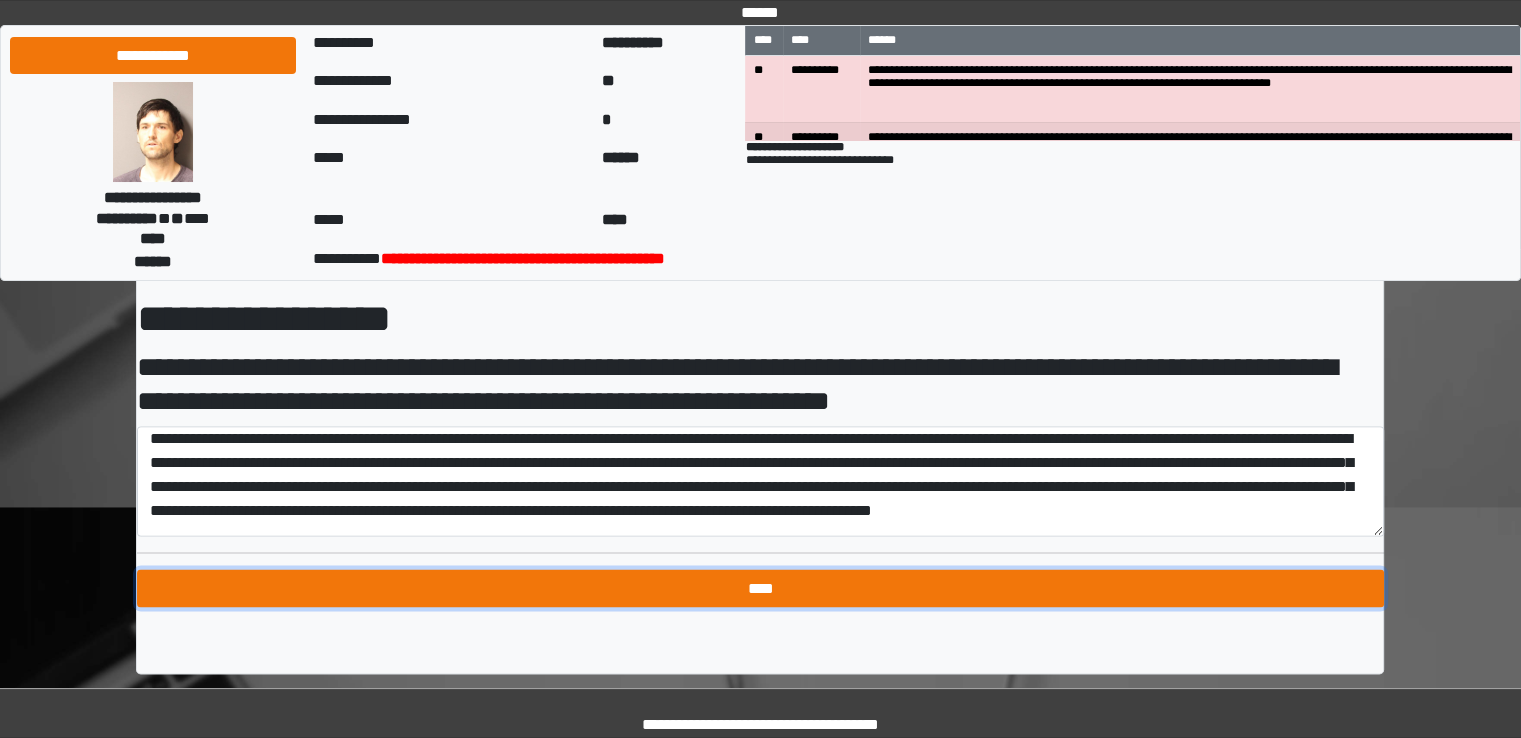 click on "****" at bounding box center [760, 588] 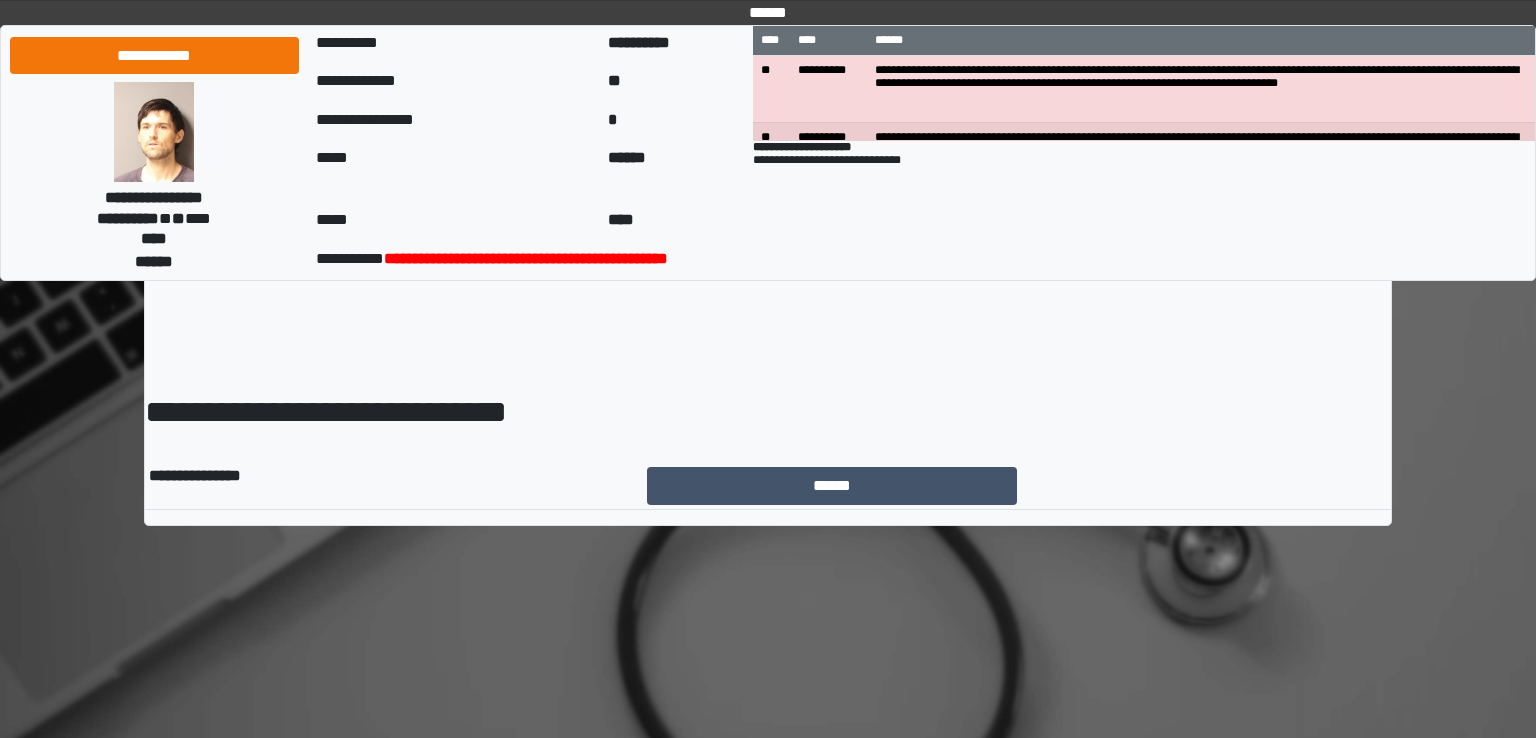 scroll, scrollTop: 0, scrollLeft: 0, axis: both 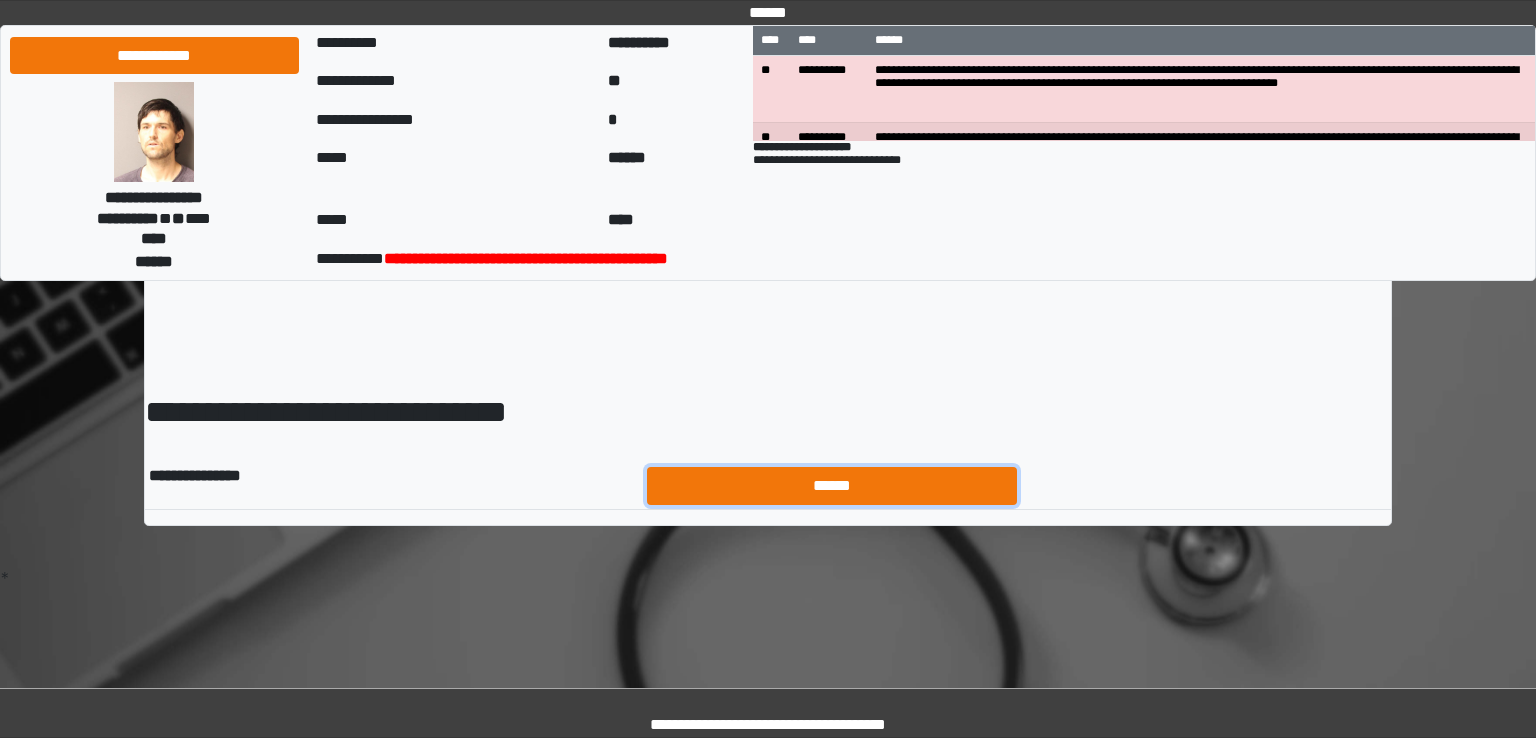 click on "******" at bounding box center (832, 486) 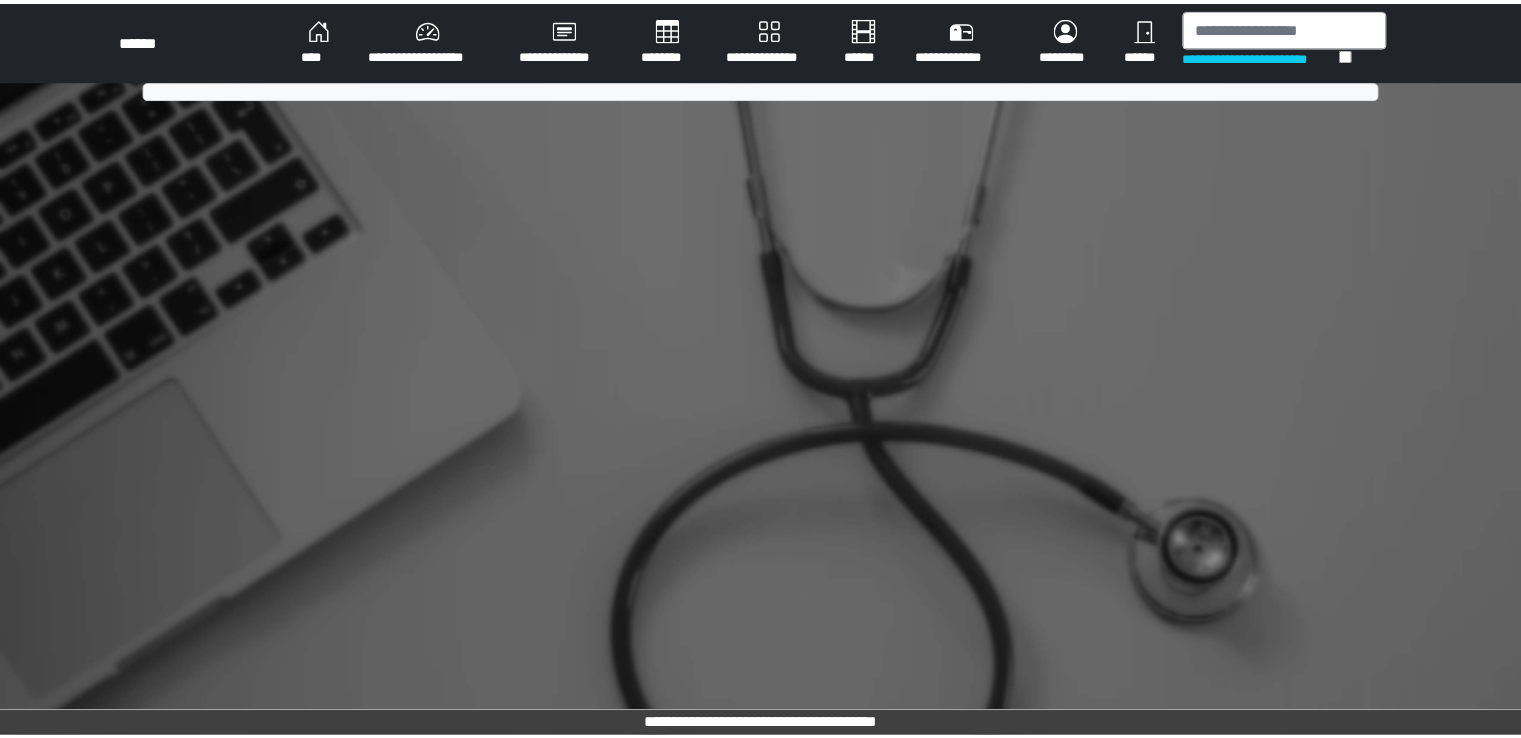 scroll, scrollTop: 0, scrollLeft: 0, axis: both 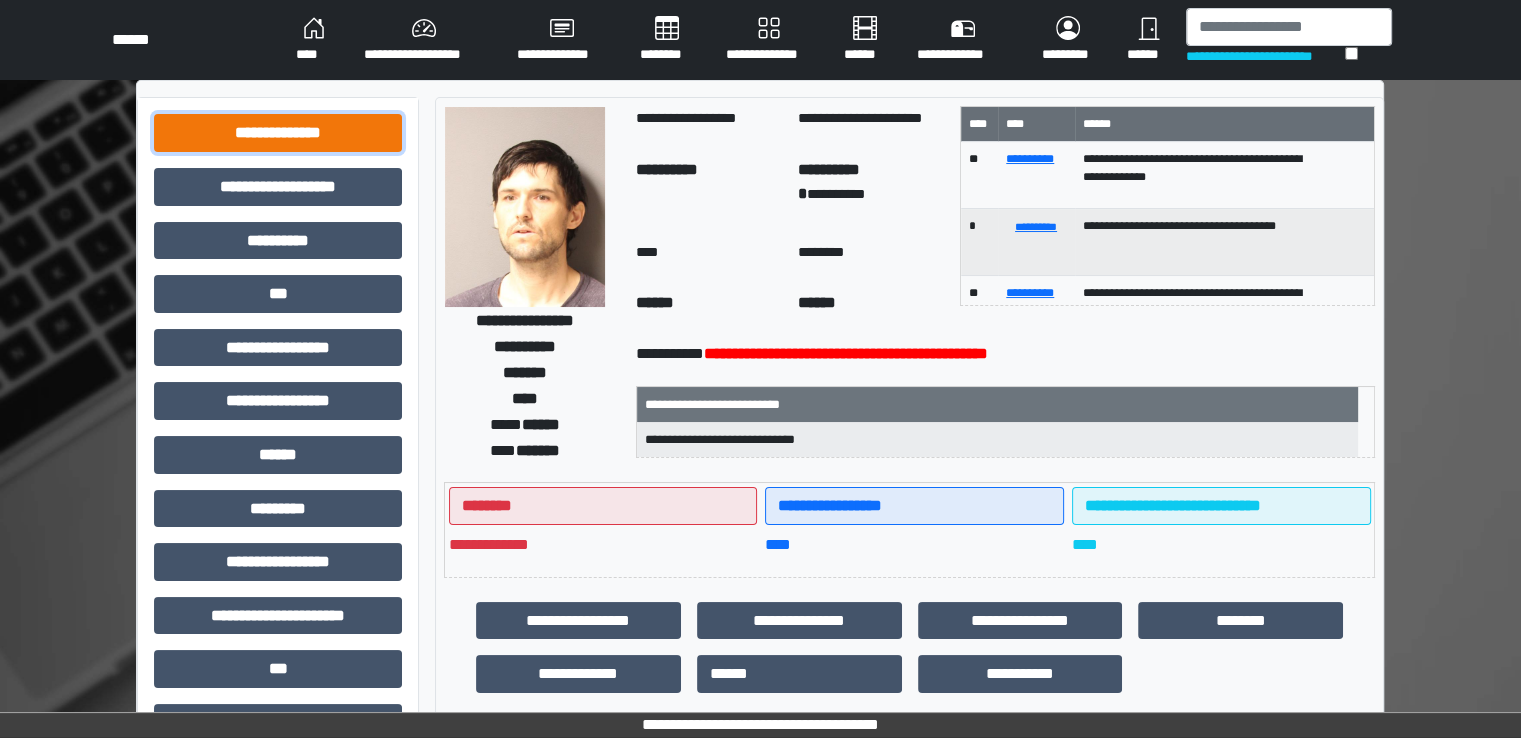 click on "**********" at bounding box center (278, 133) 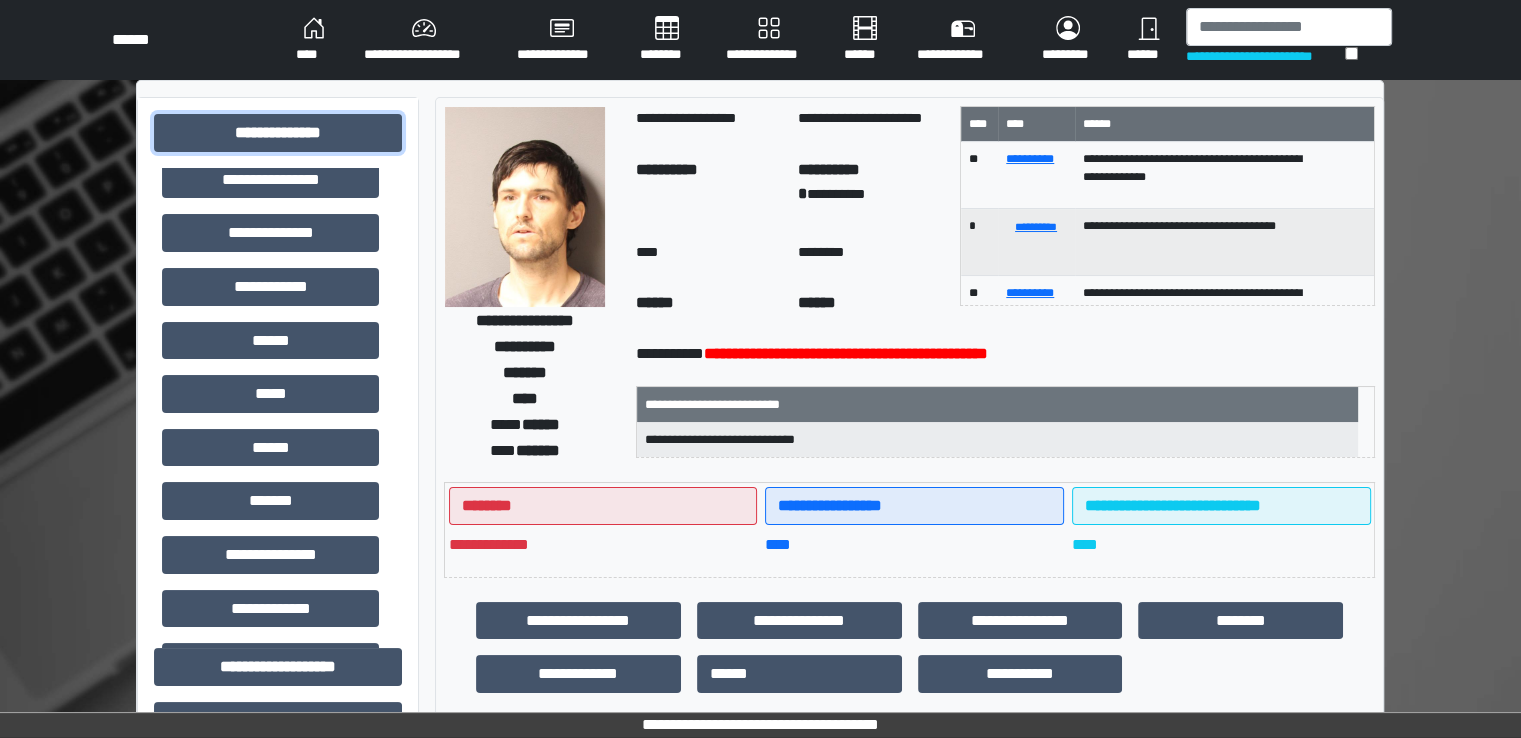scroll, scrollTop: 238, scrollLeft: 0, axis: vertical 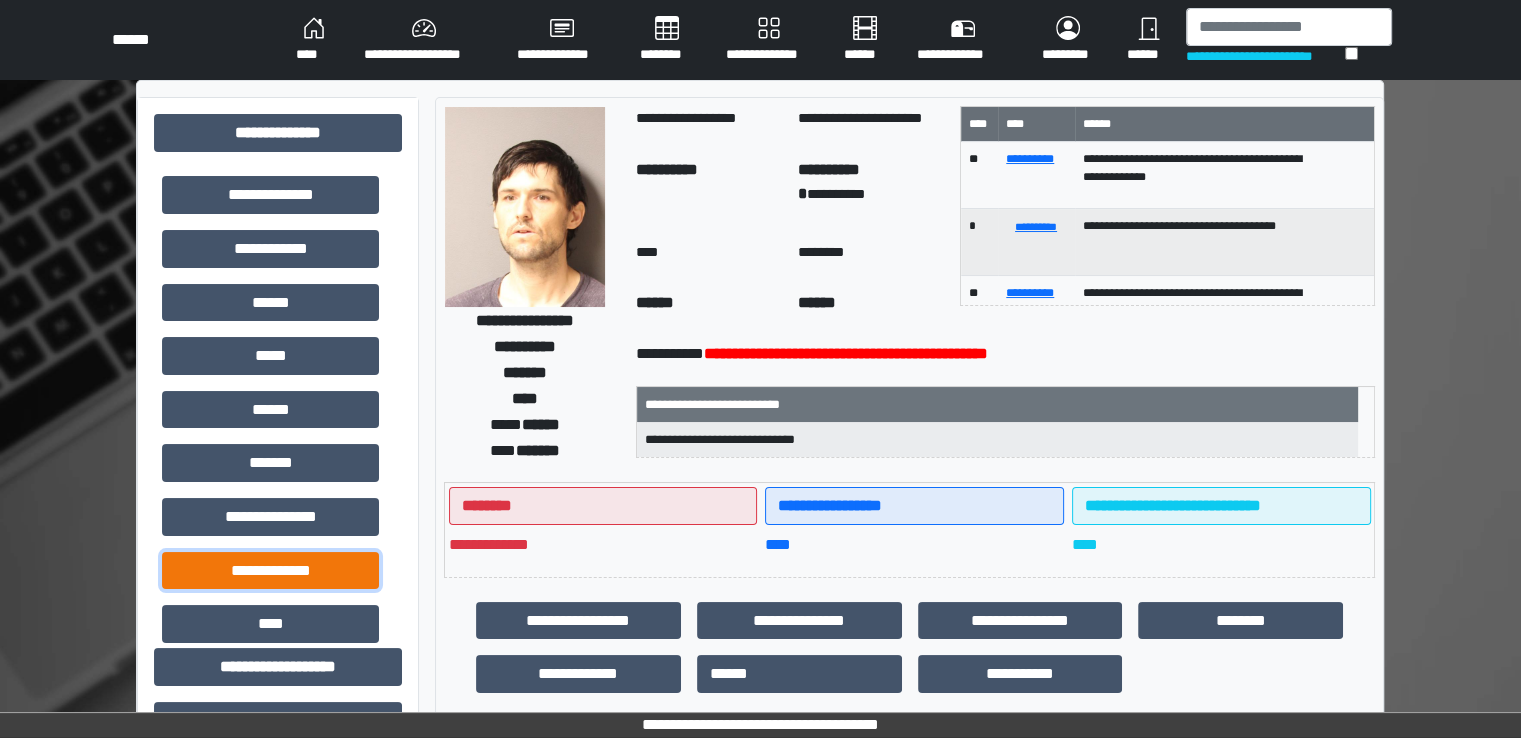 click on "**********" at bounding box center [270, 571] 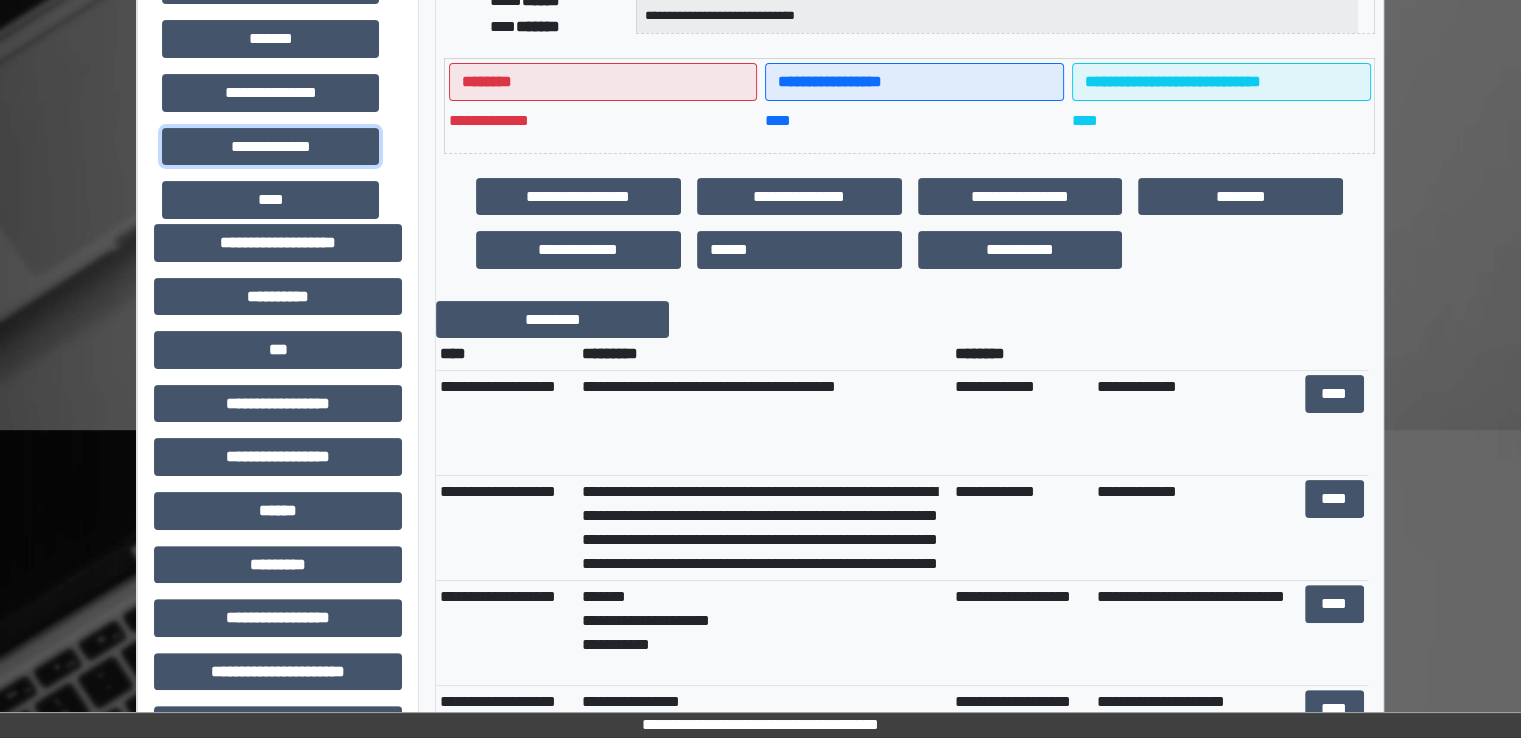 scroll, scrollTop: 426, scrollLeft: 0, axis: vertical 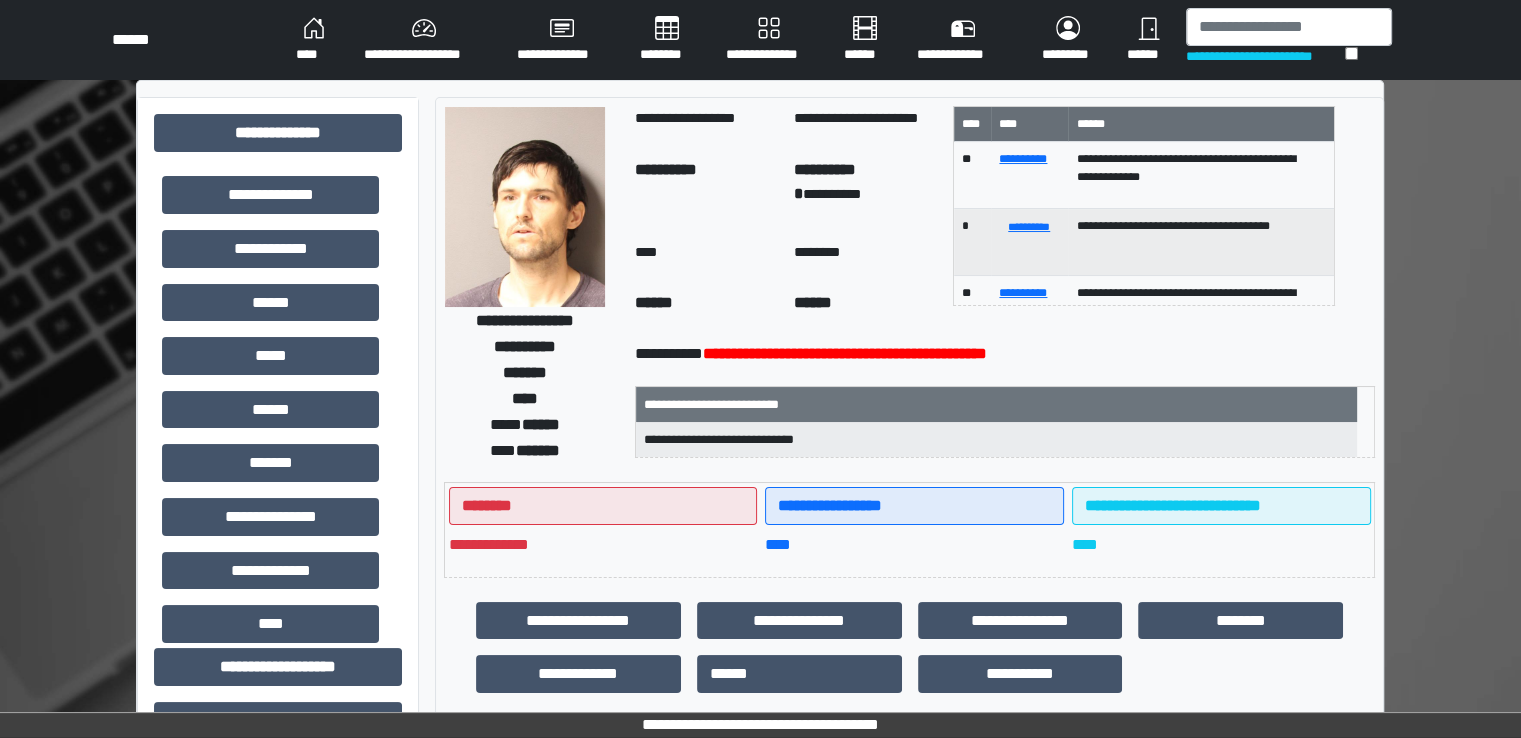 click on "**********" at bounding box center (760, 40) 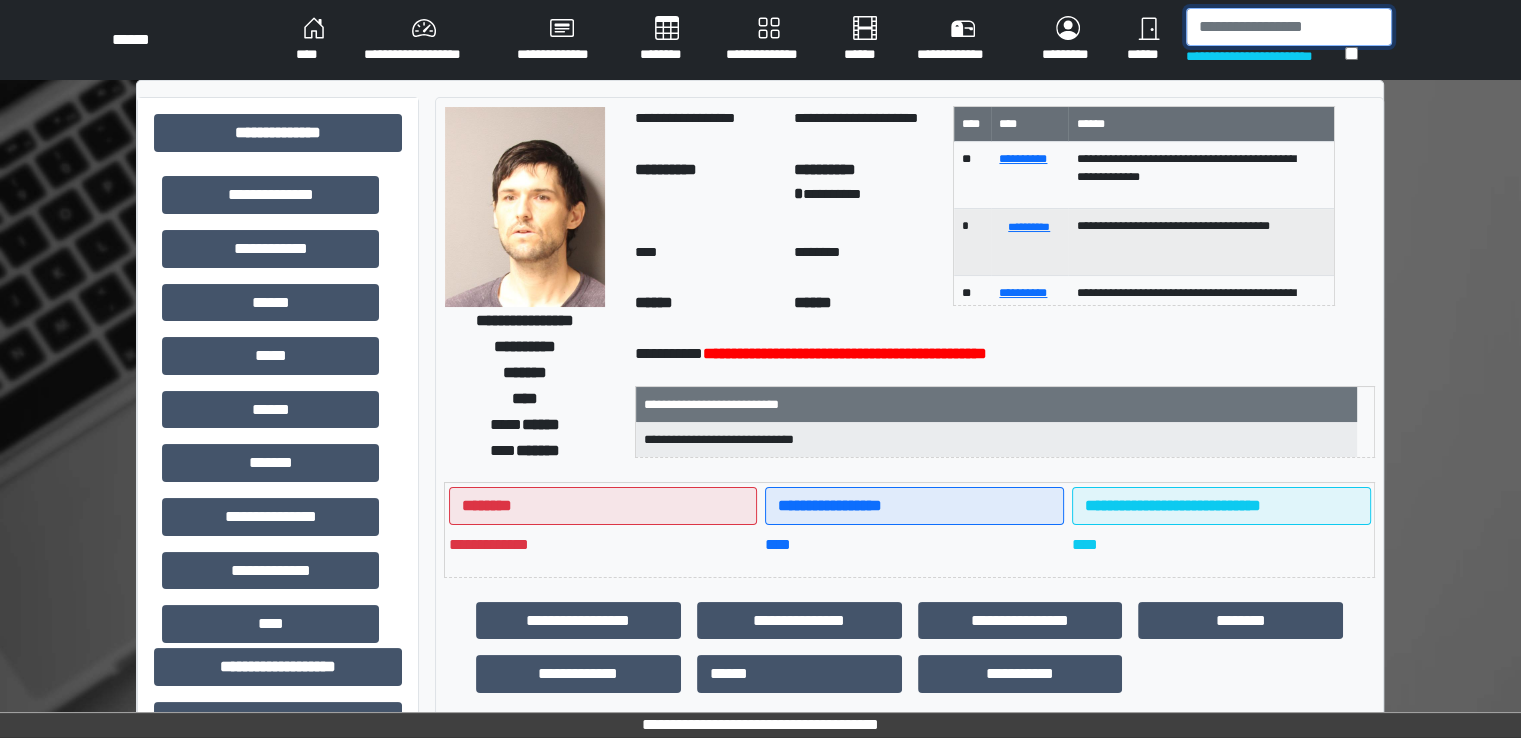 click at bounding box center [1289, 27] 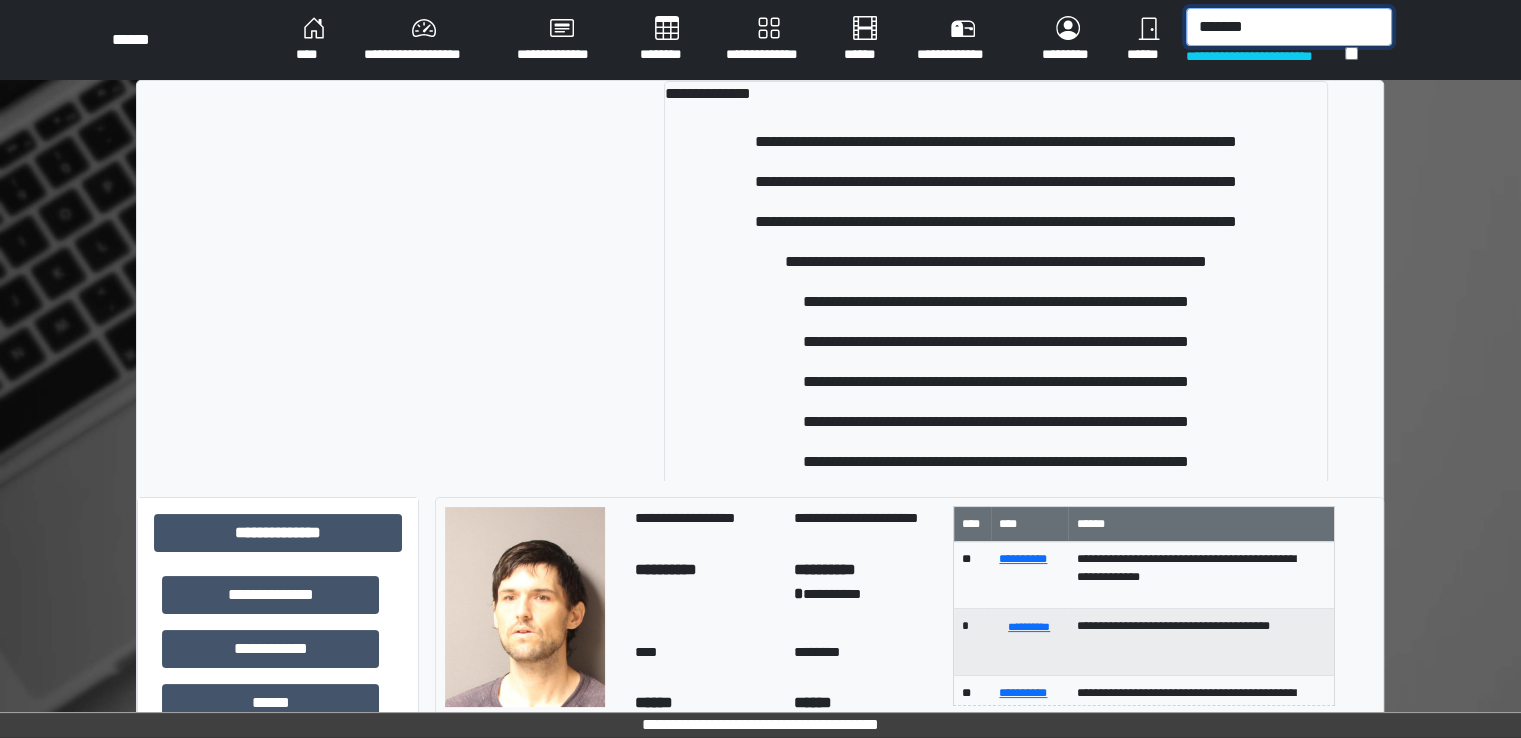type on "*******" 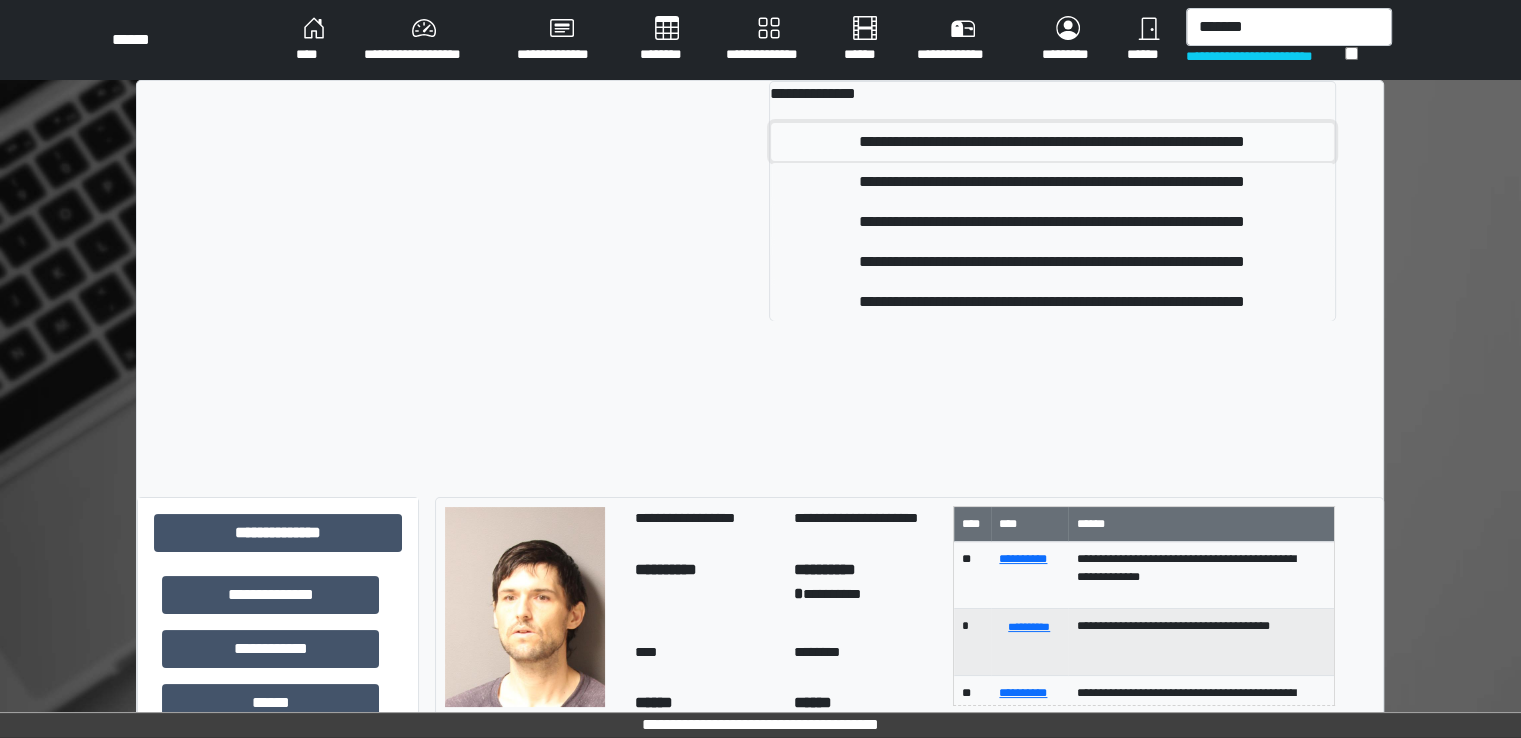 click on "**********" at bounding box center (1052, 142) 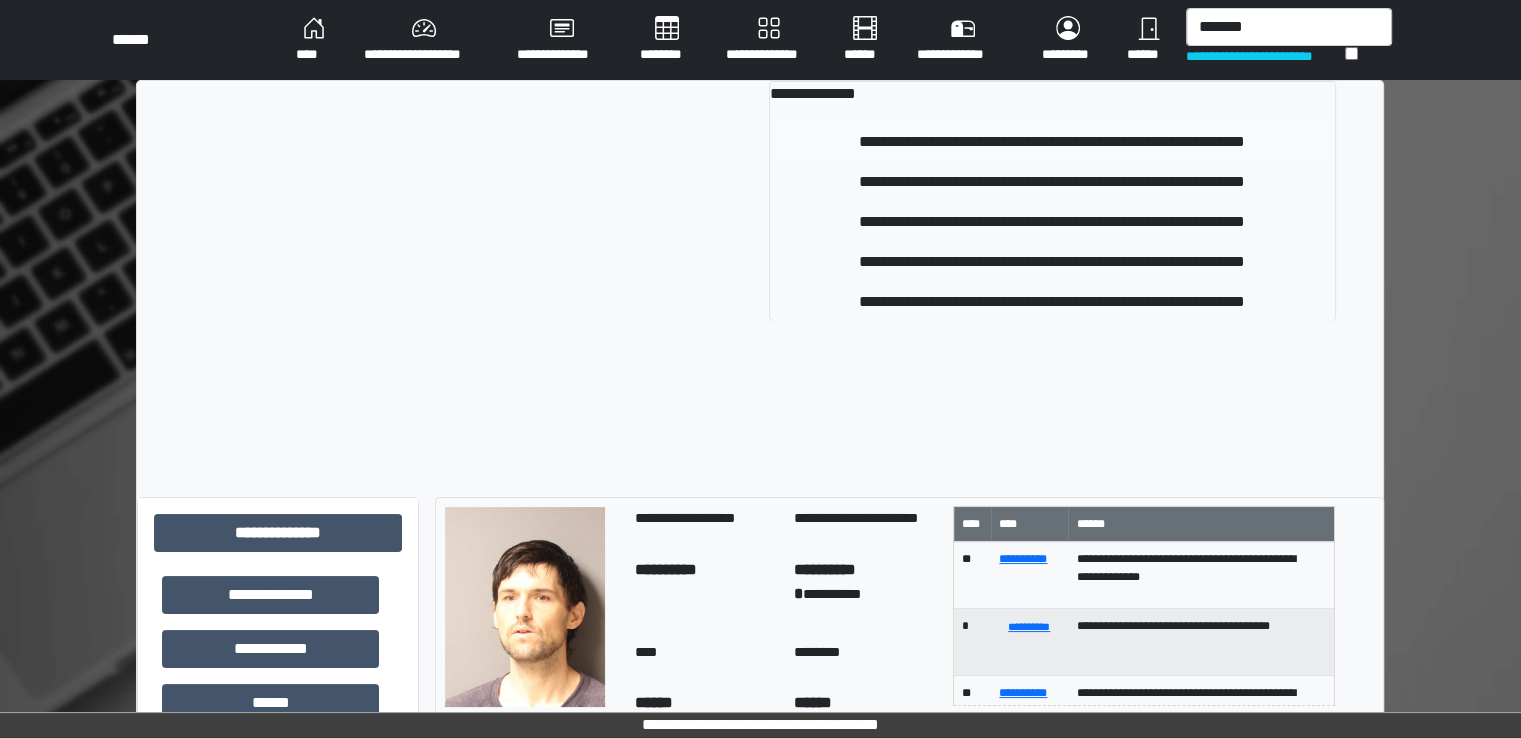 type 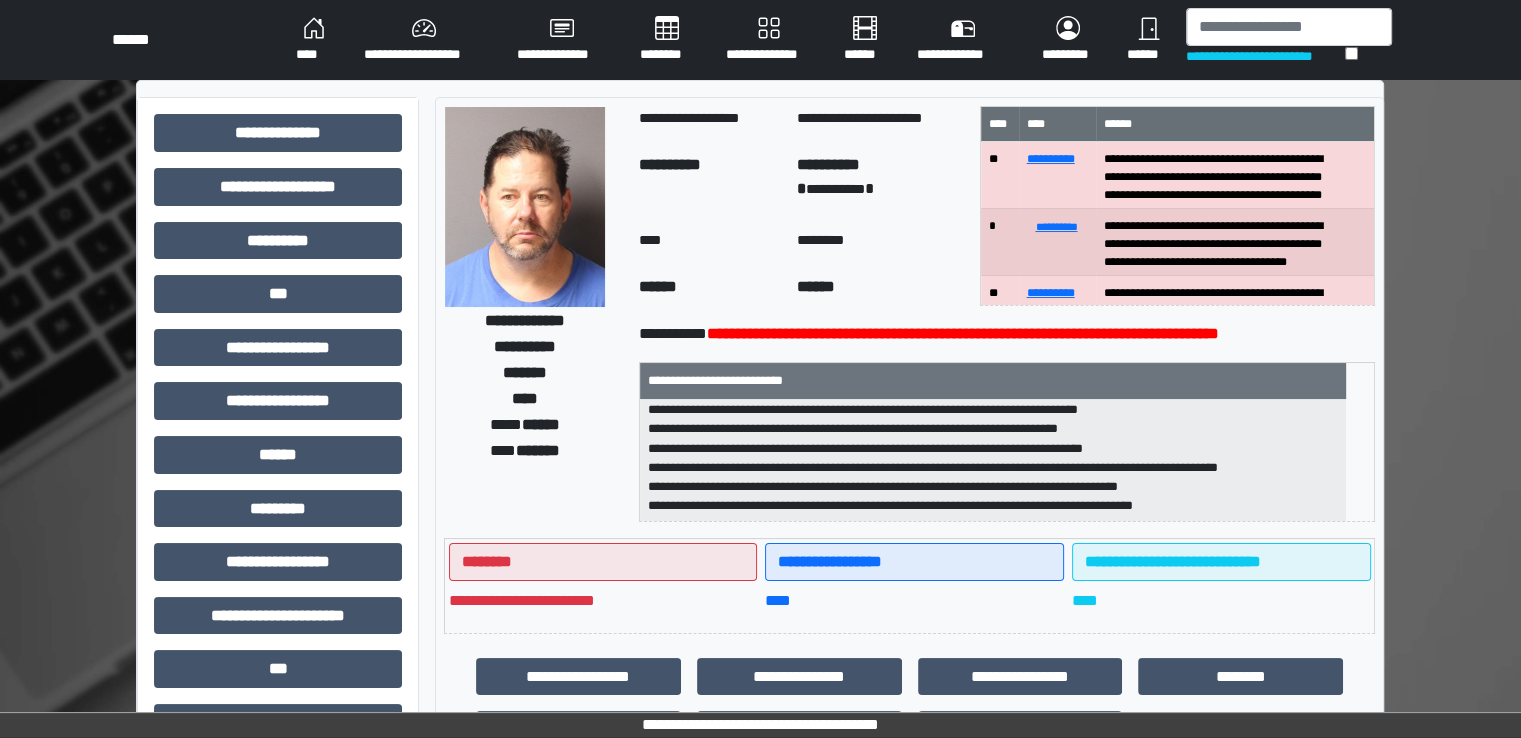 scroll, scrollTop: 0, scrollLeft: 0, axis: both 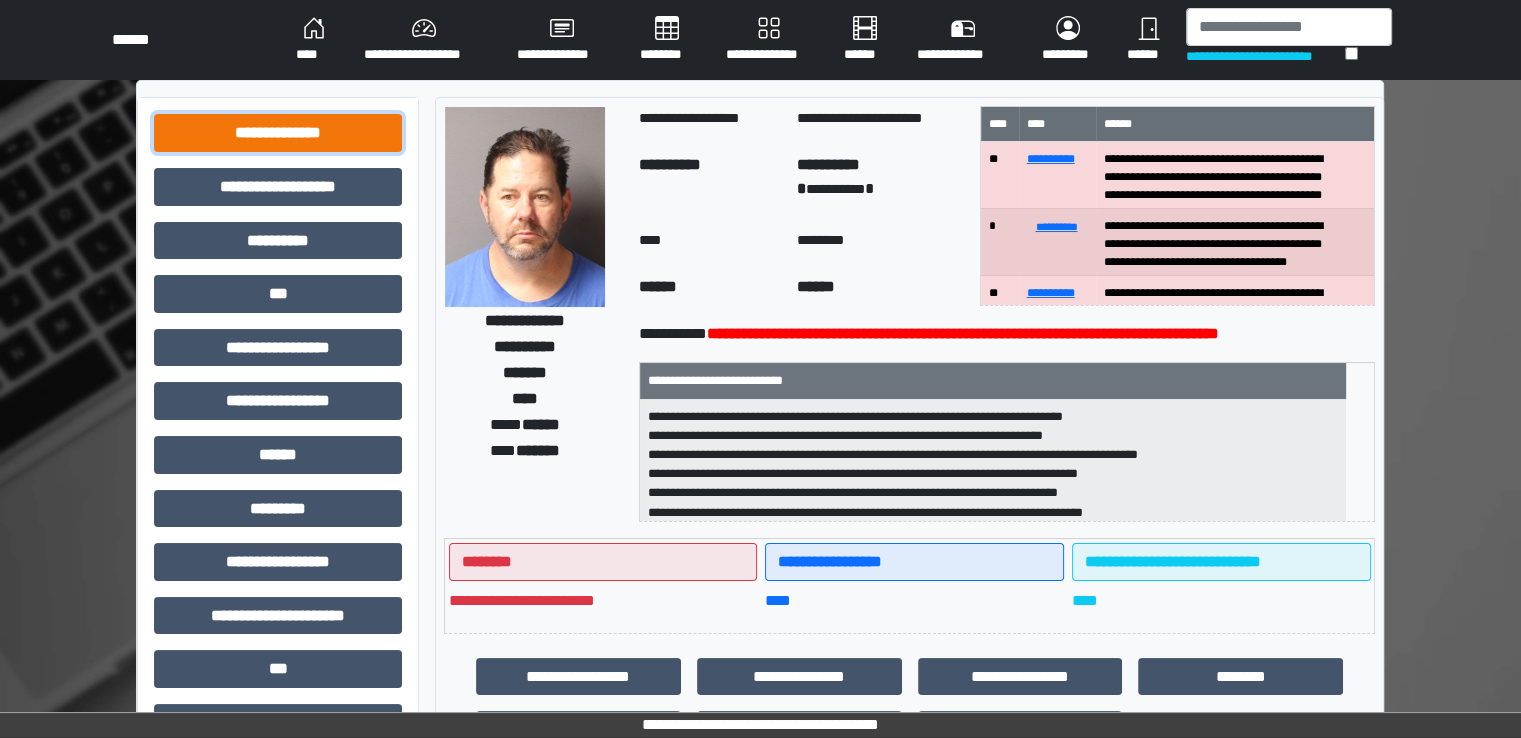 click on "**********" at bounding box center [278, 133] 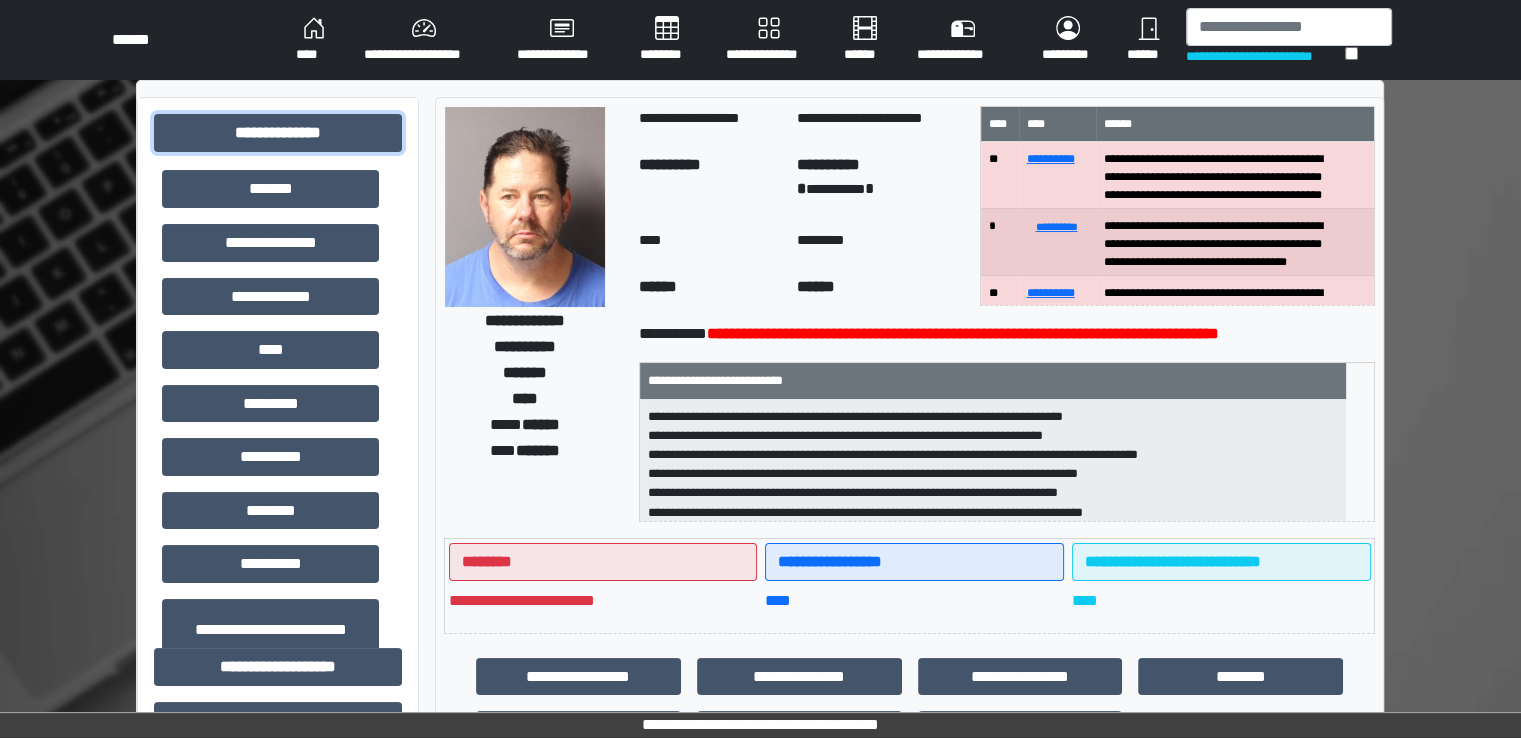 scroll, scrollTop: 572, scrollLeft: 0, axis: vertical 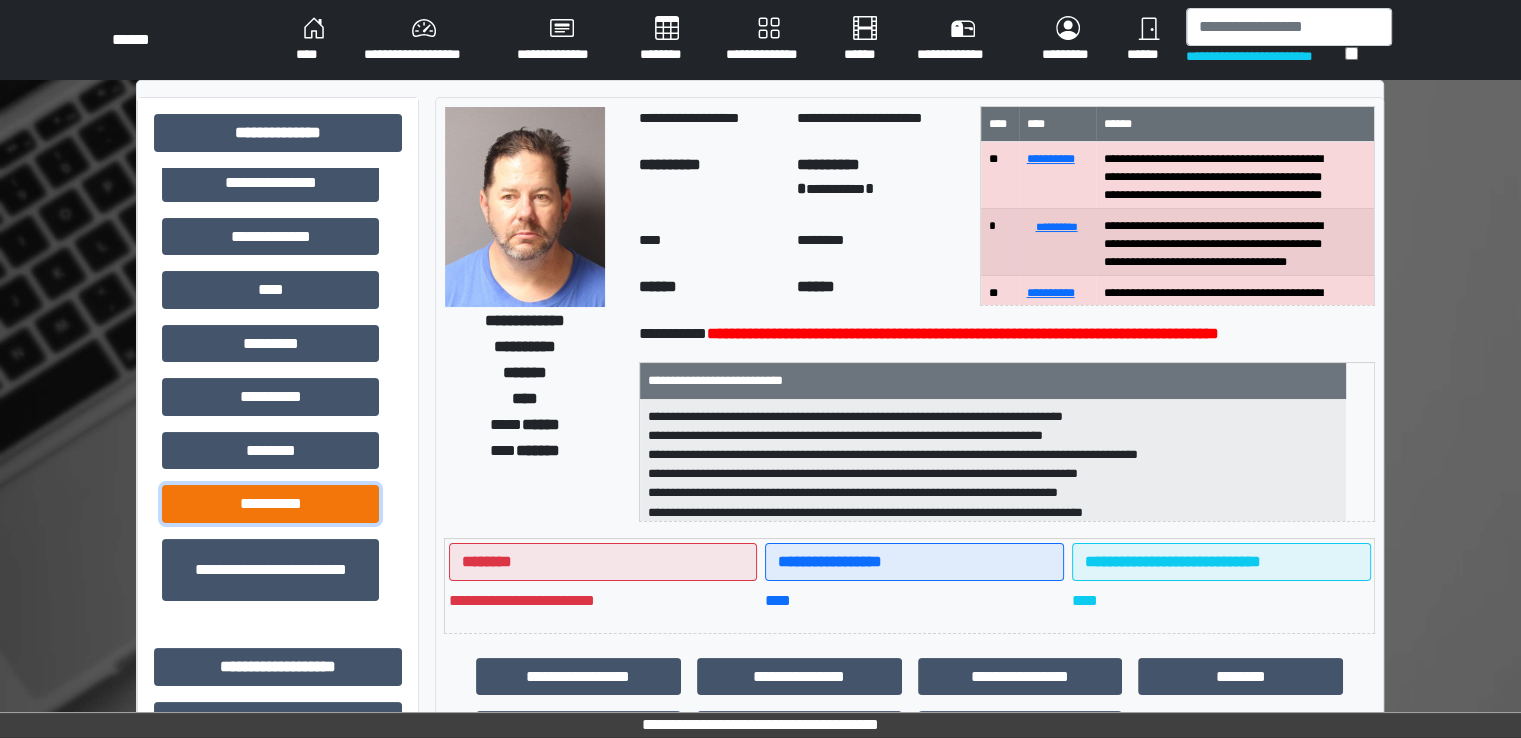 click on "**********" at bounding box center [270, 504] 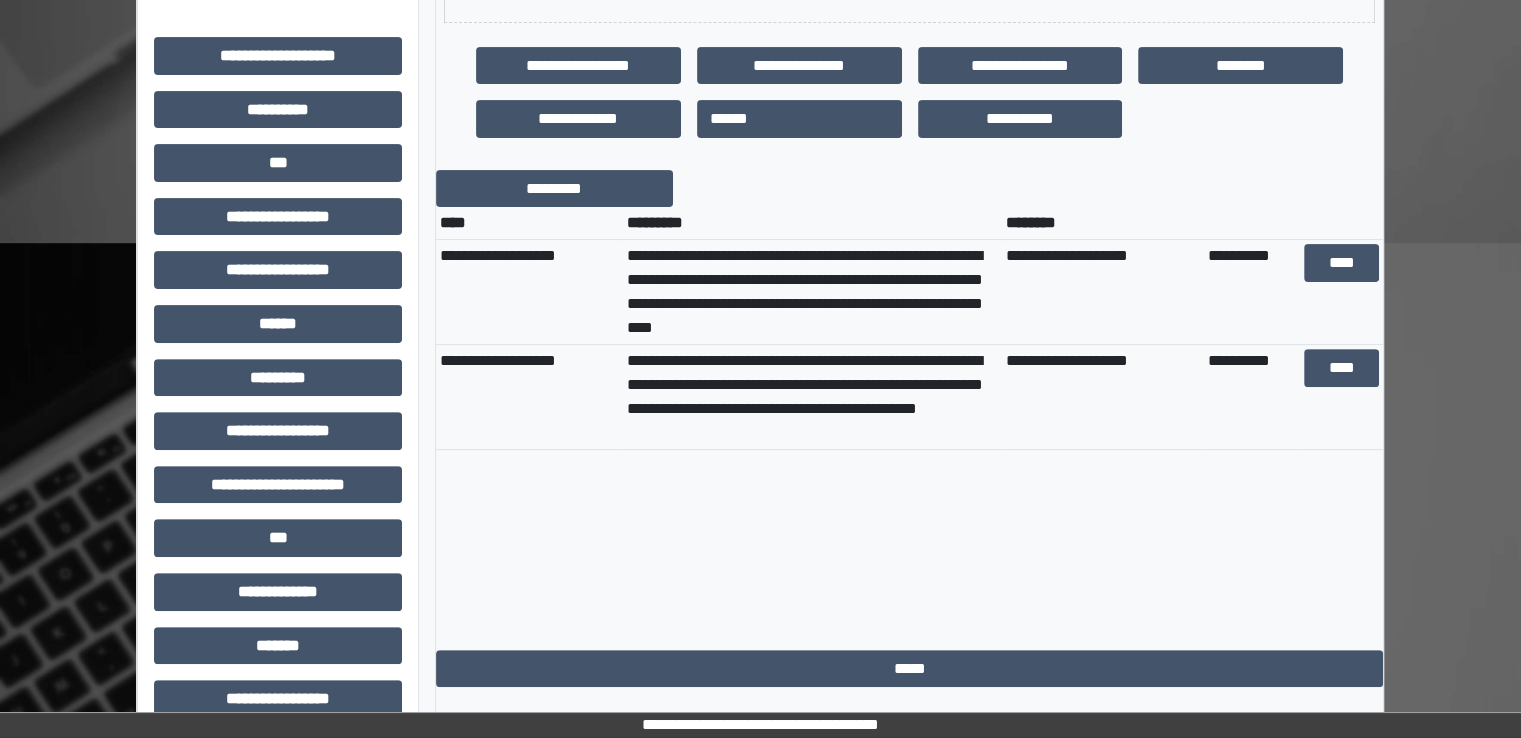 scroll, scrollTop: 612, scrollLeft: 0, axis: vertical 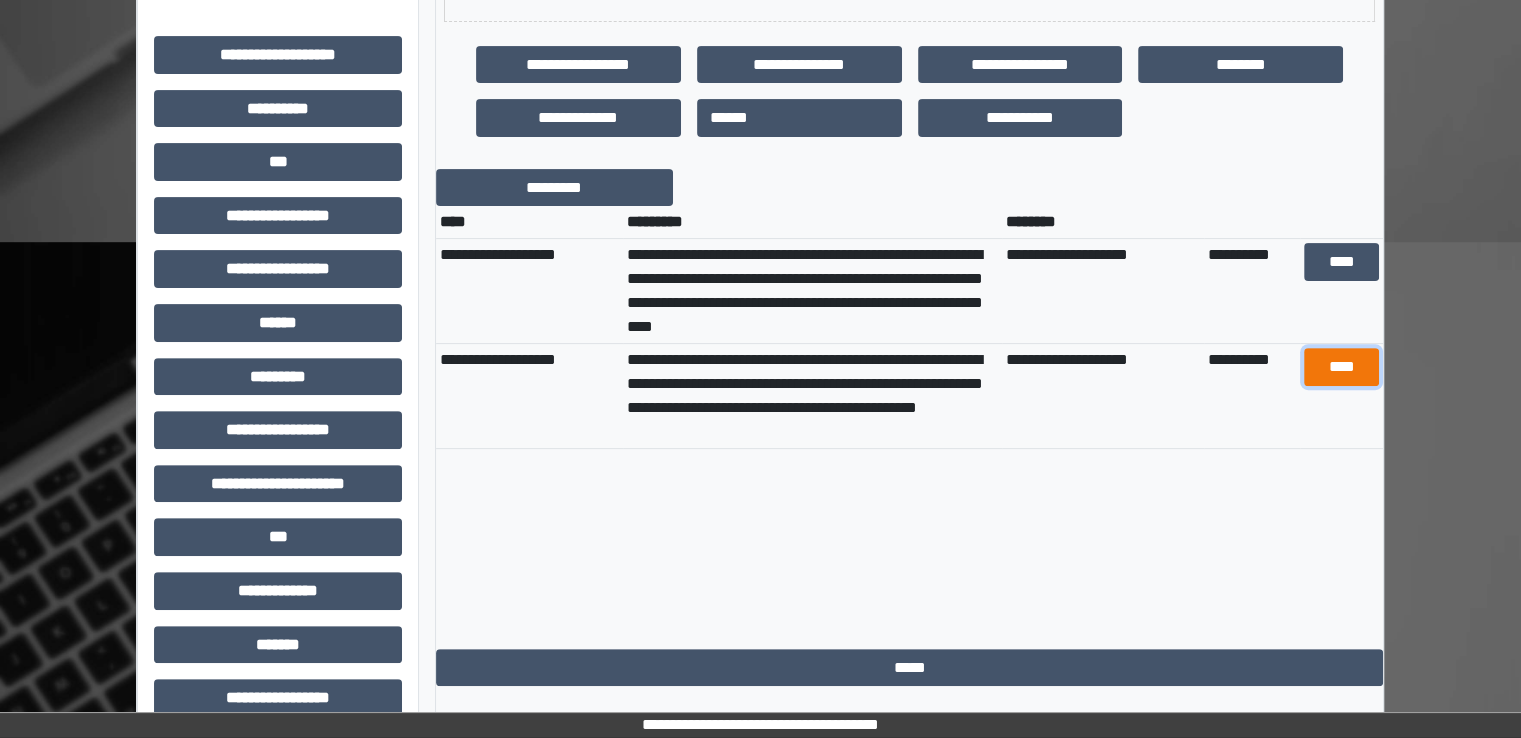 click on "****" at bounding box center (1341, 367) 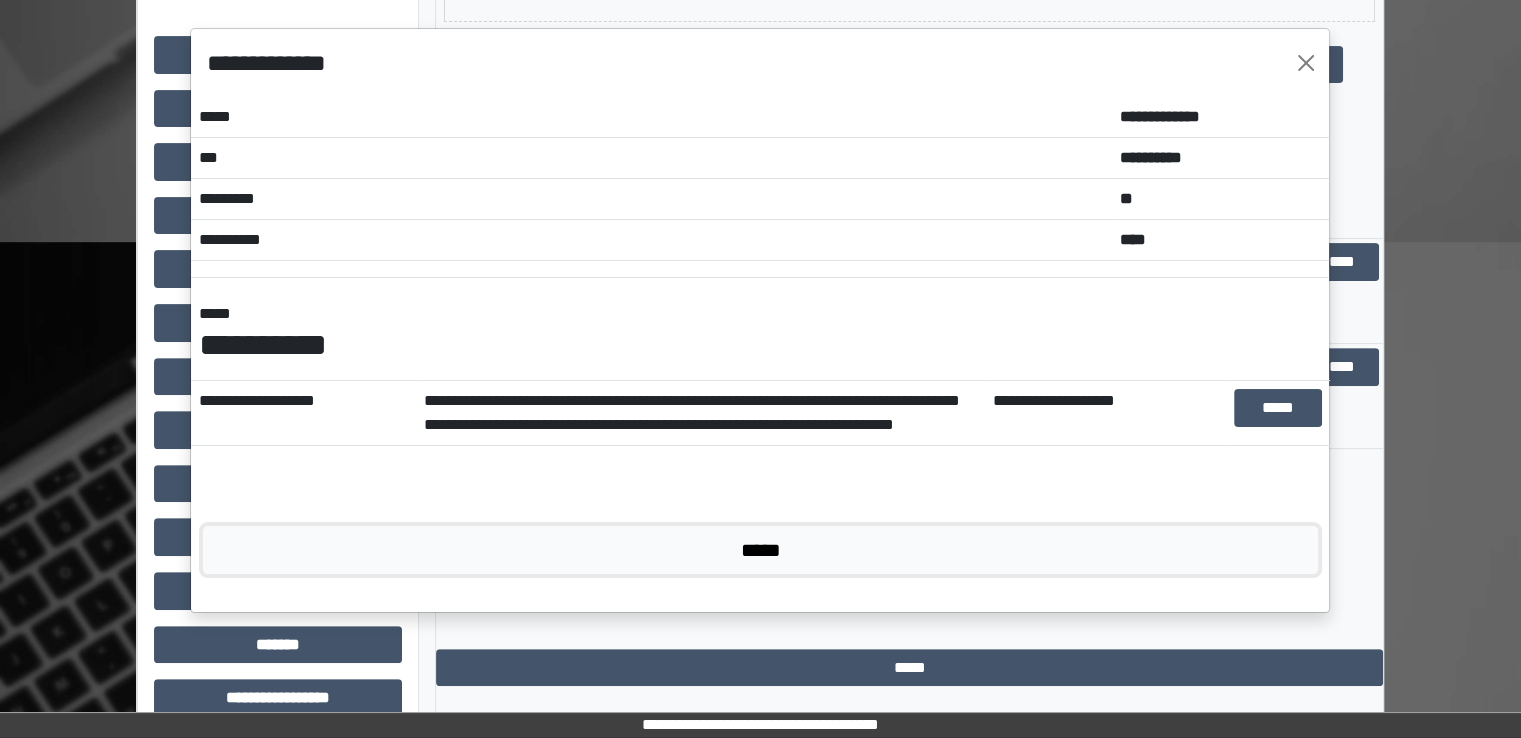 click on "*****" at bounding box center (760, 550) 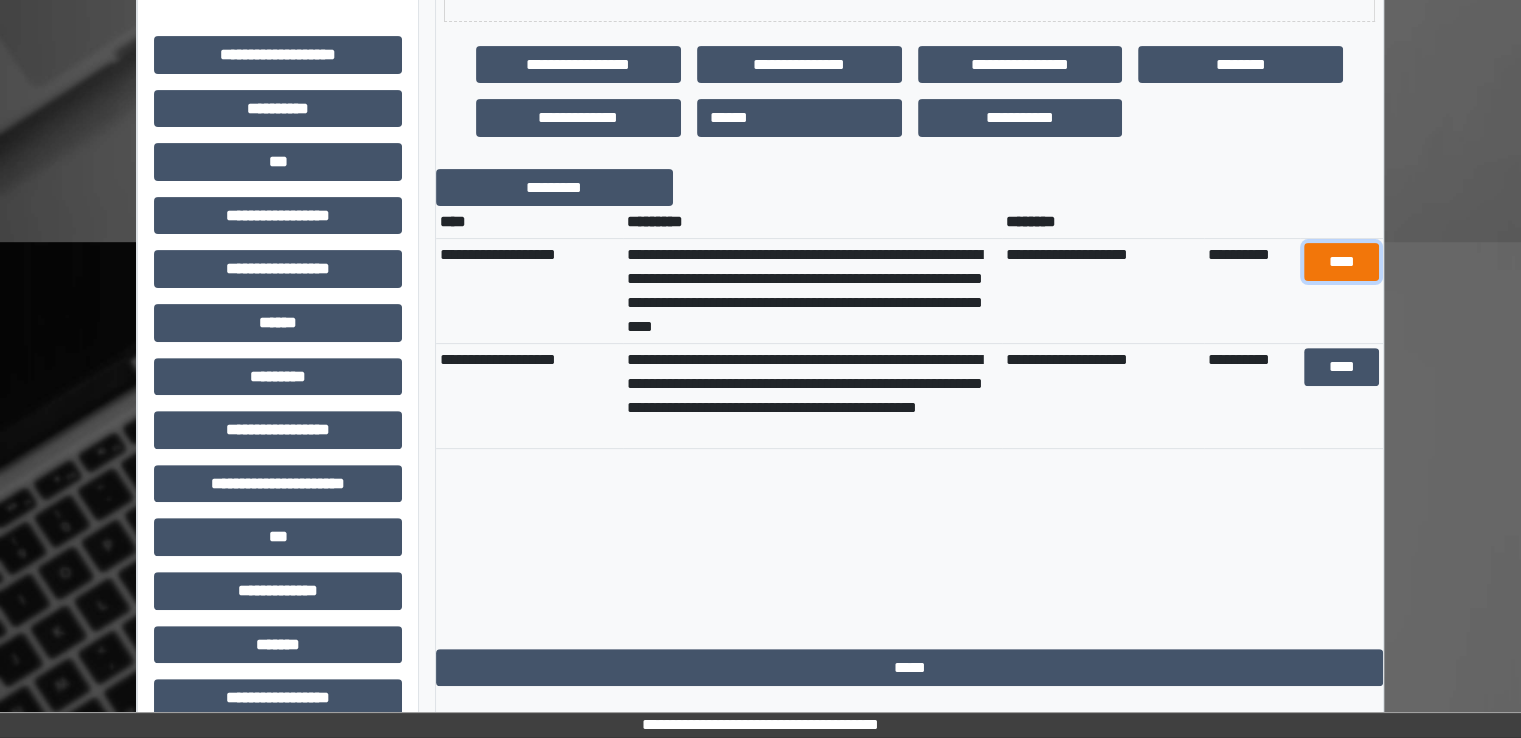click on "****" at bounding box center [1341, 262] 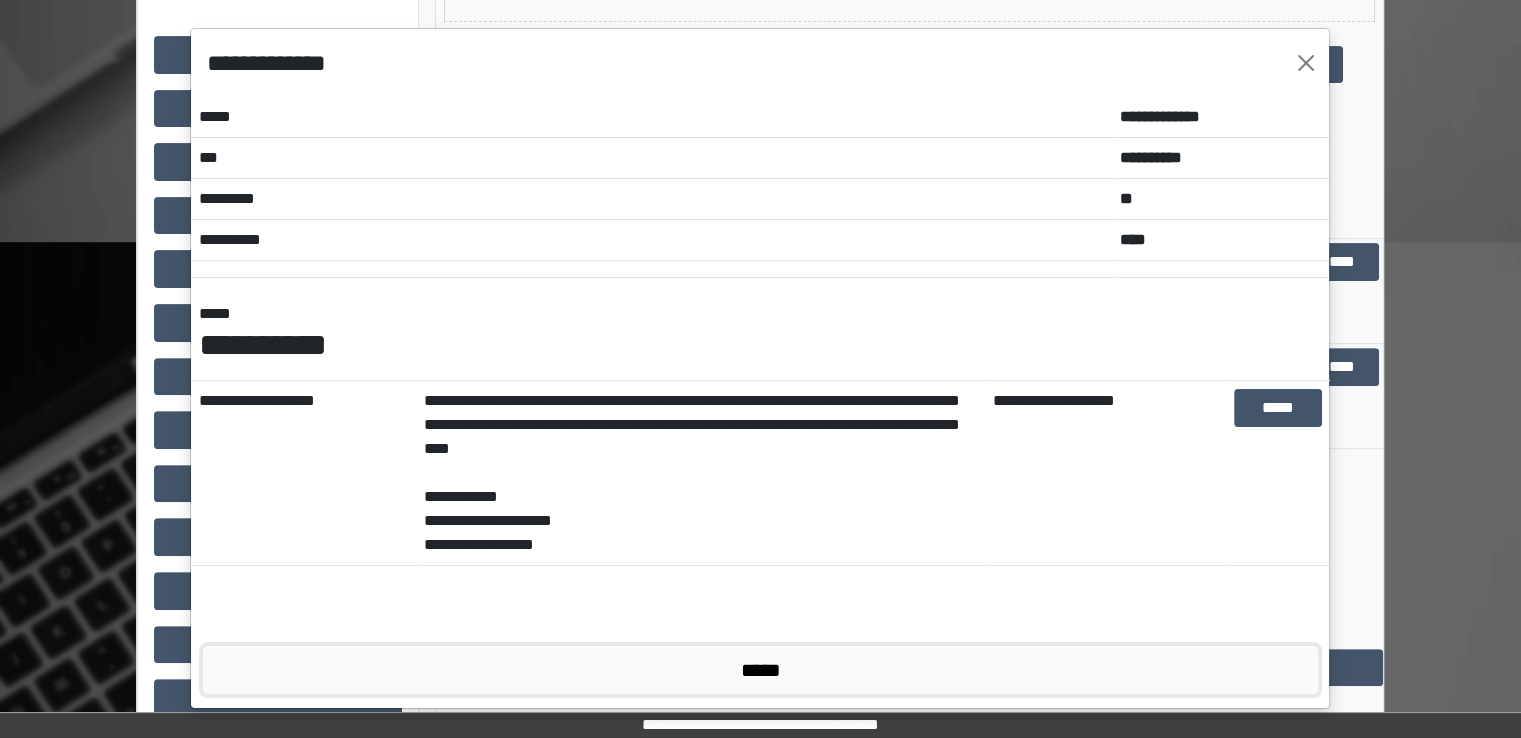 click on "*****" at bounding box center [760, 670] 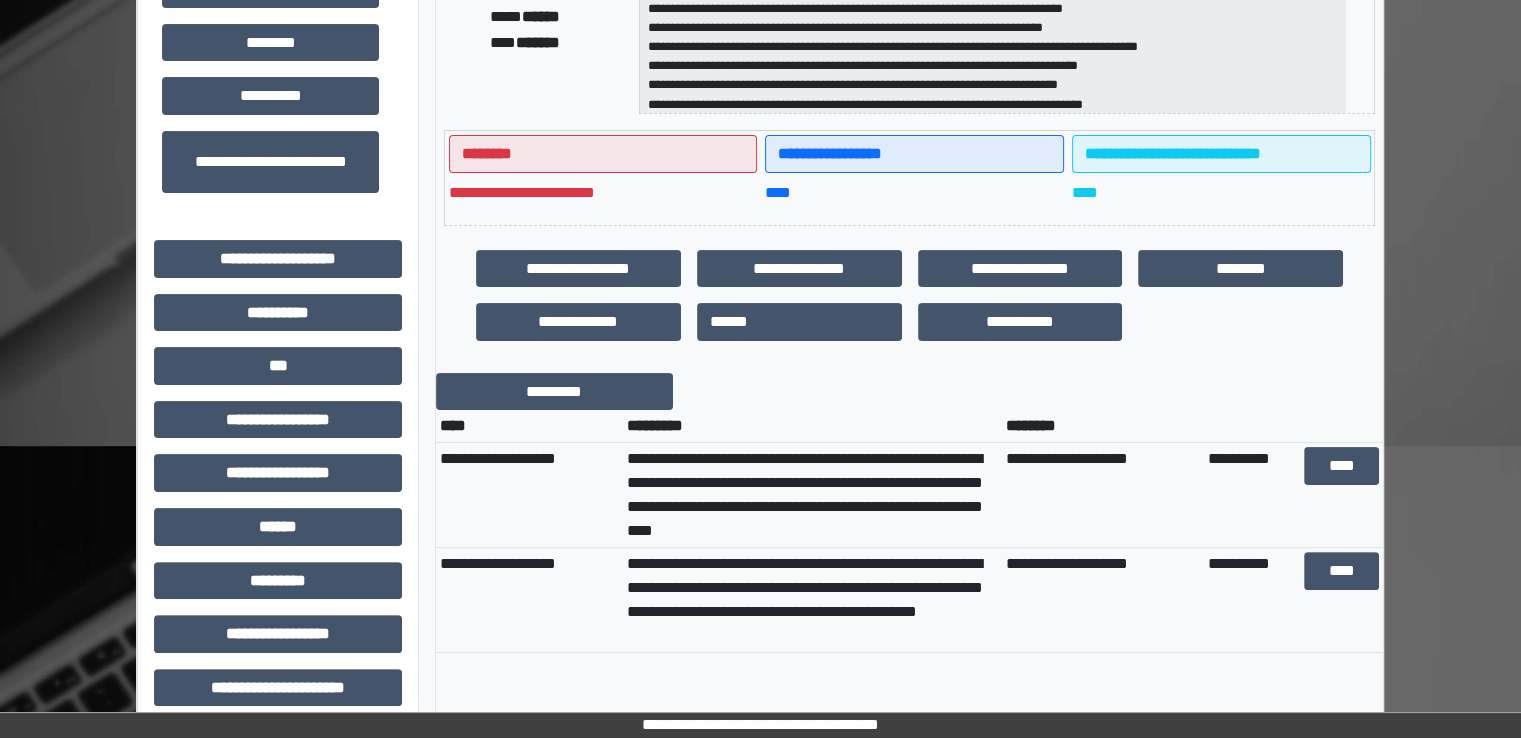 scroll, scrollTop: 404, scrollLeft: 0, axis: vertical 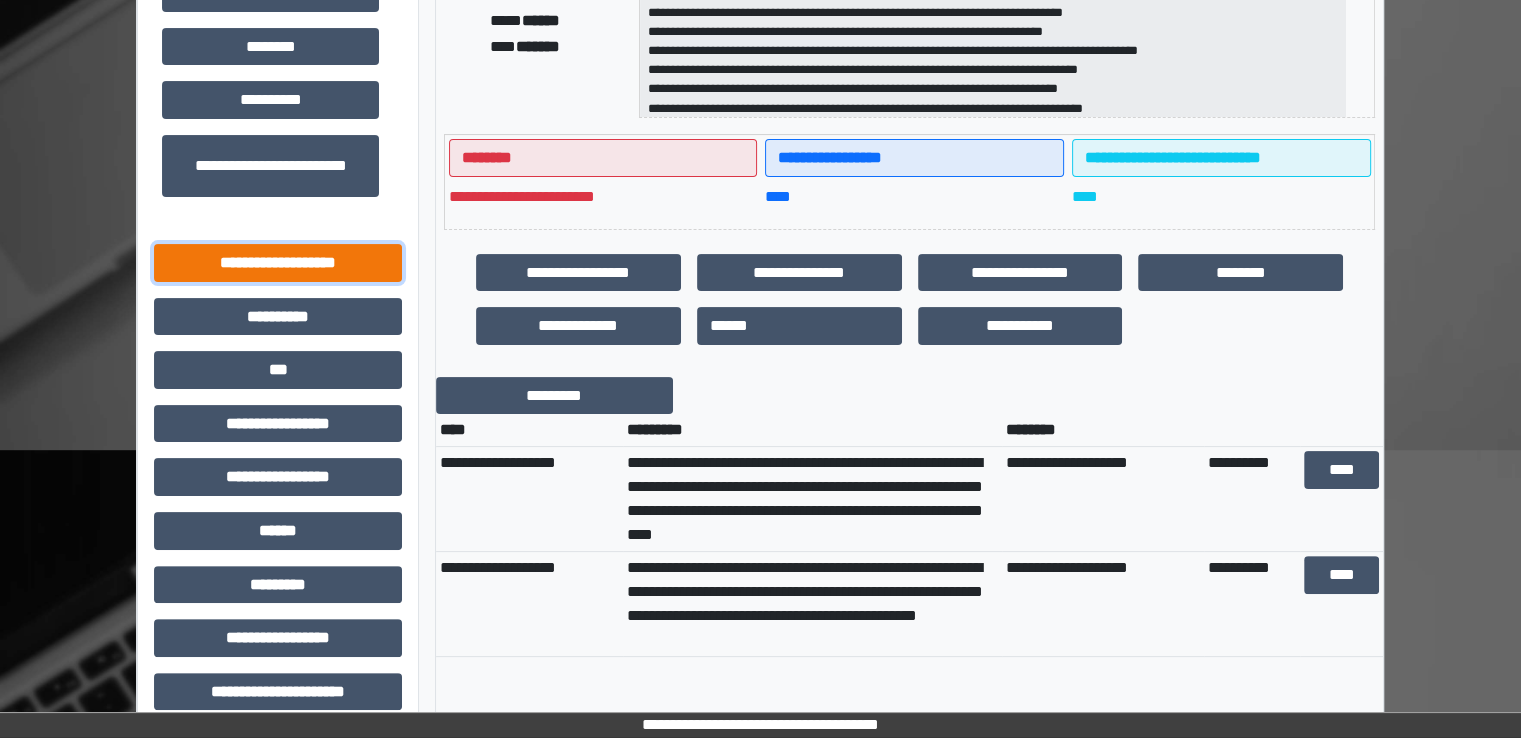click on "**********" at bounding box center (278, 263) 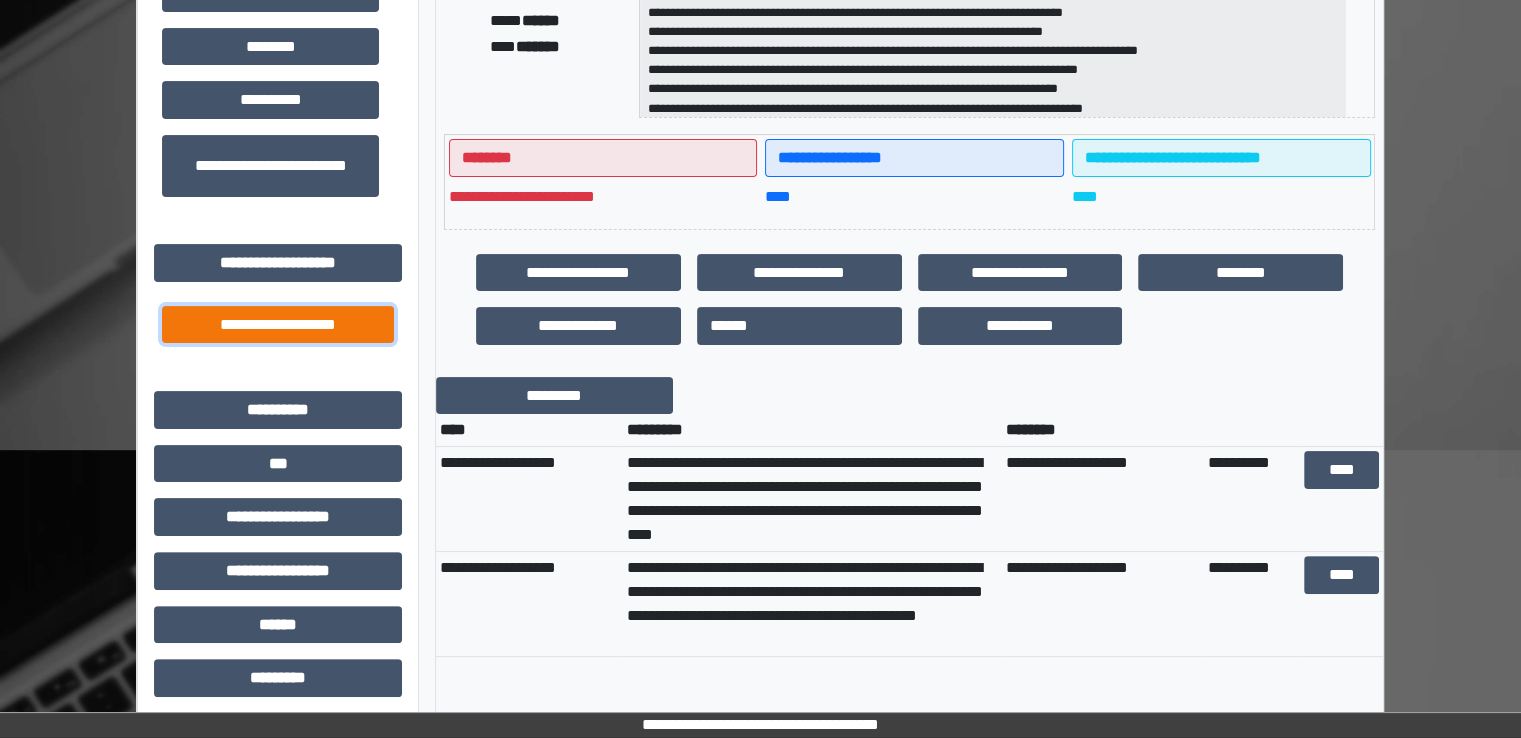 click on "**********" at bounding box center (278, 325) 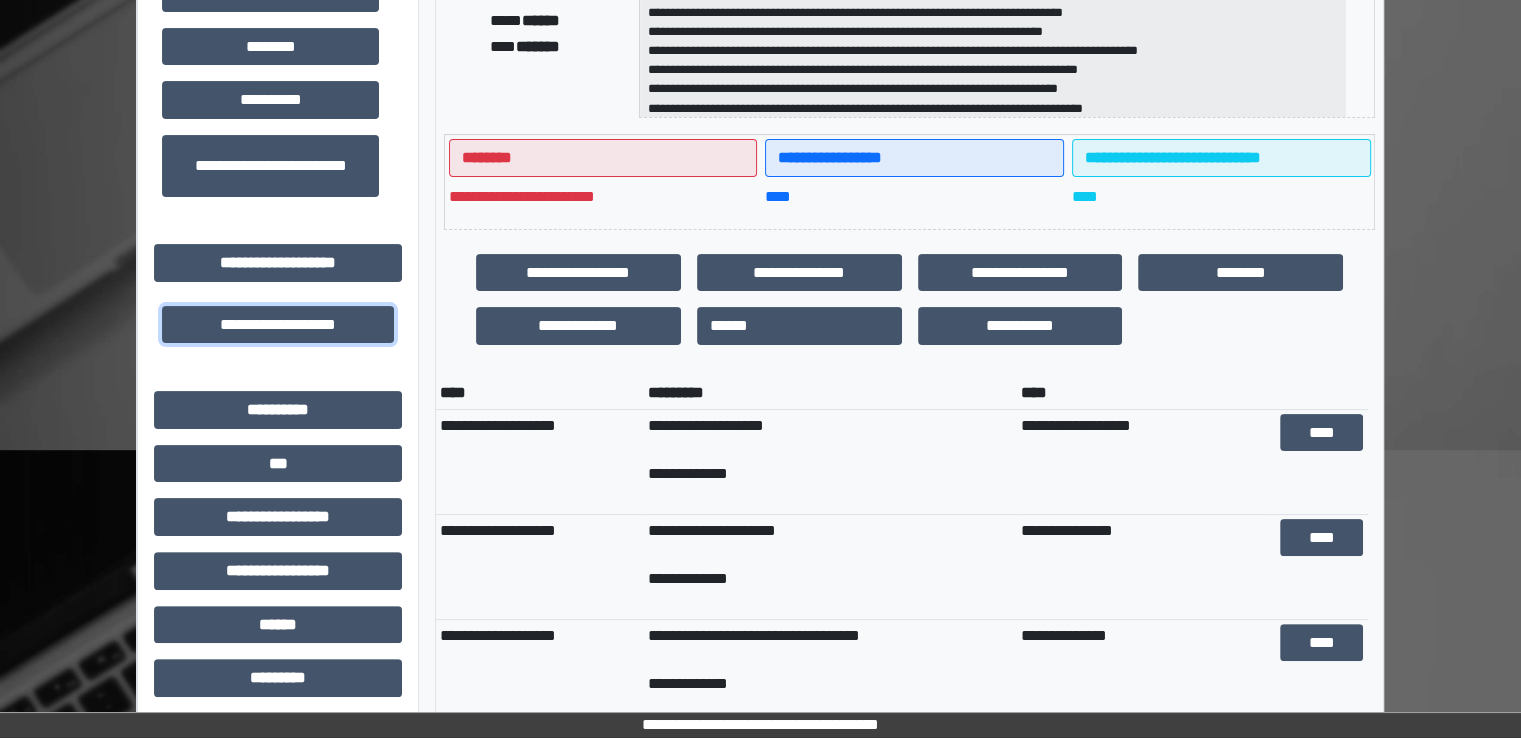scroll, scrollTop: 24, scrollLeft: 0, axis: vertical 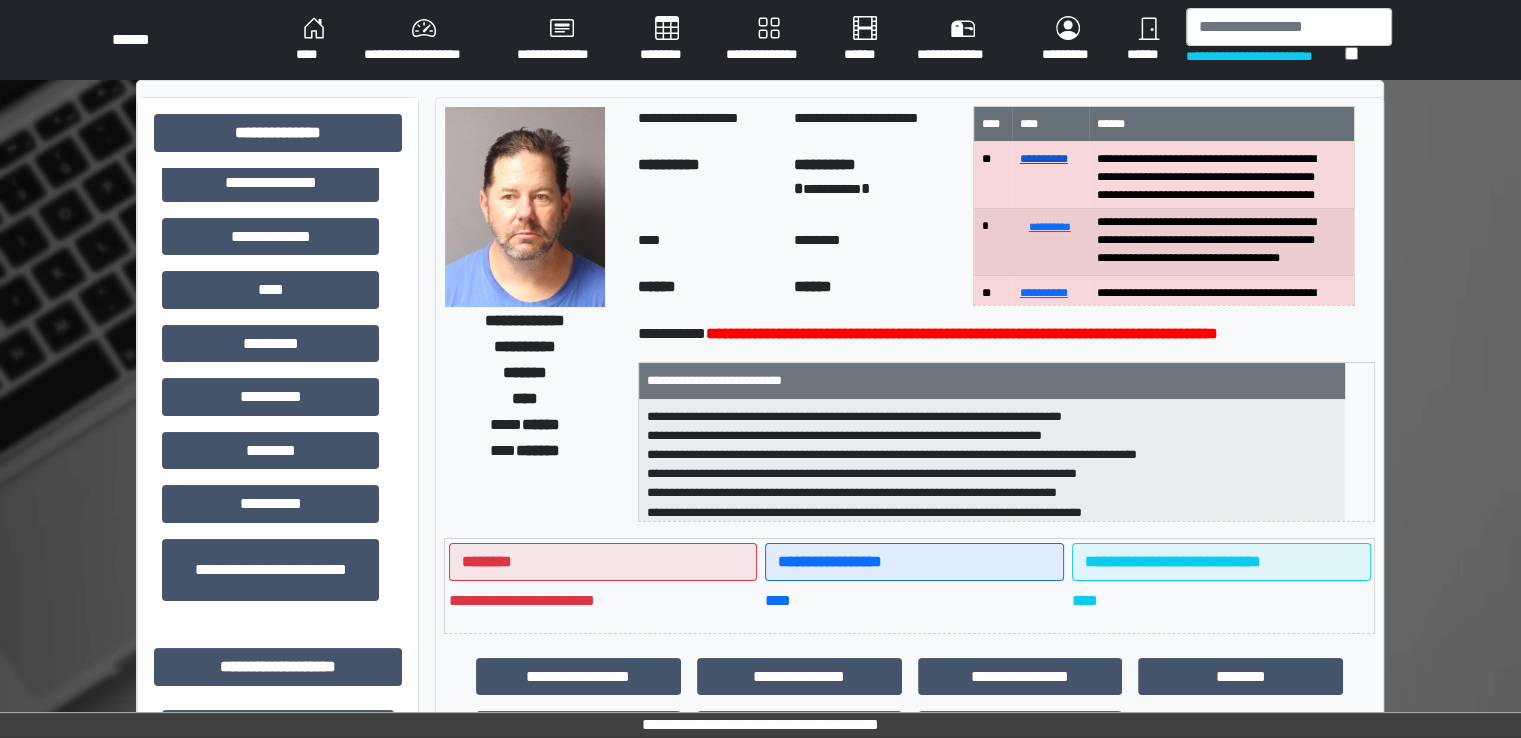 click on "**********" at bounding box center [1044, 159] 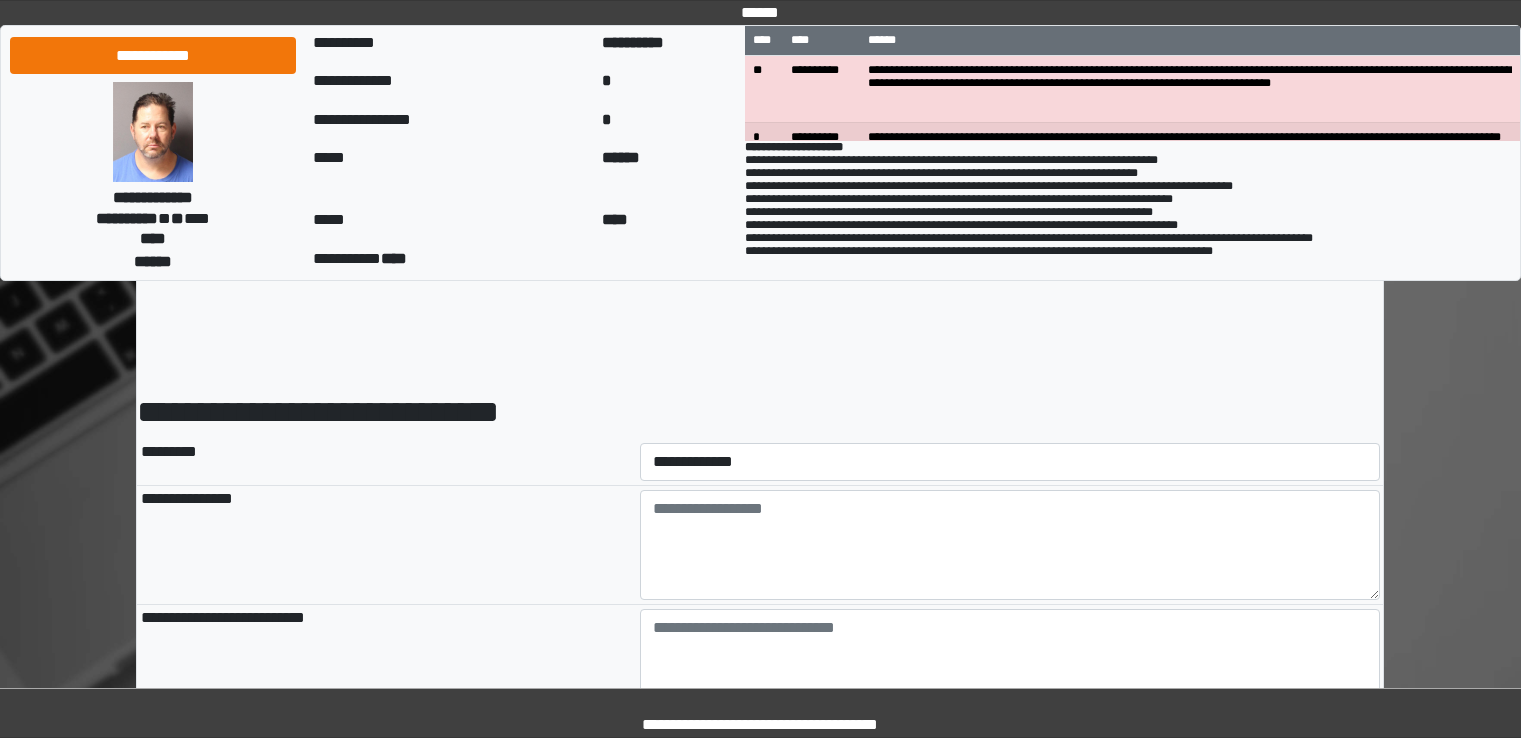 scroll, scrollTop: 0, scrollLeft: 0, axis: both 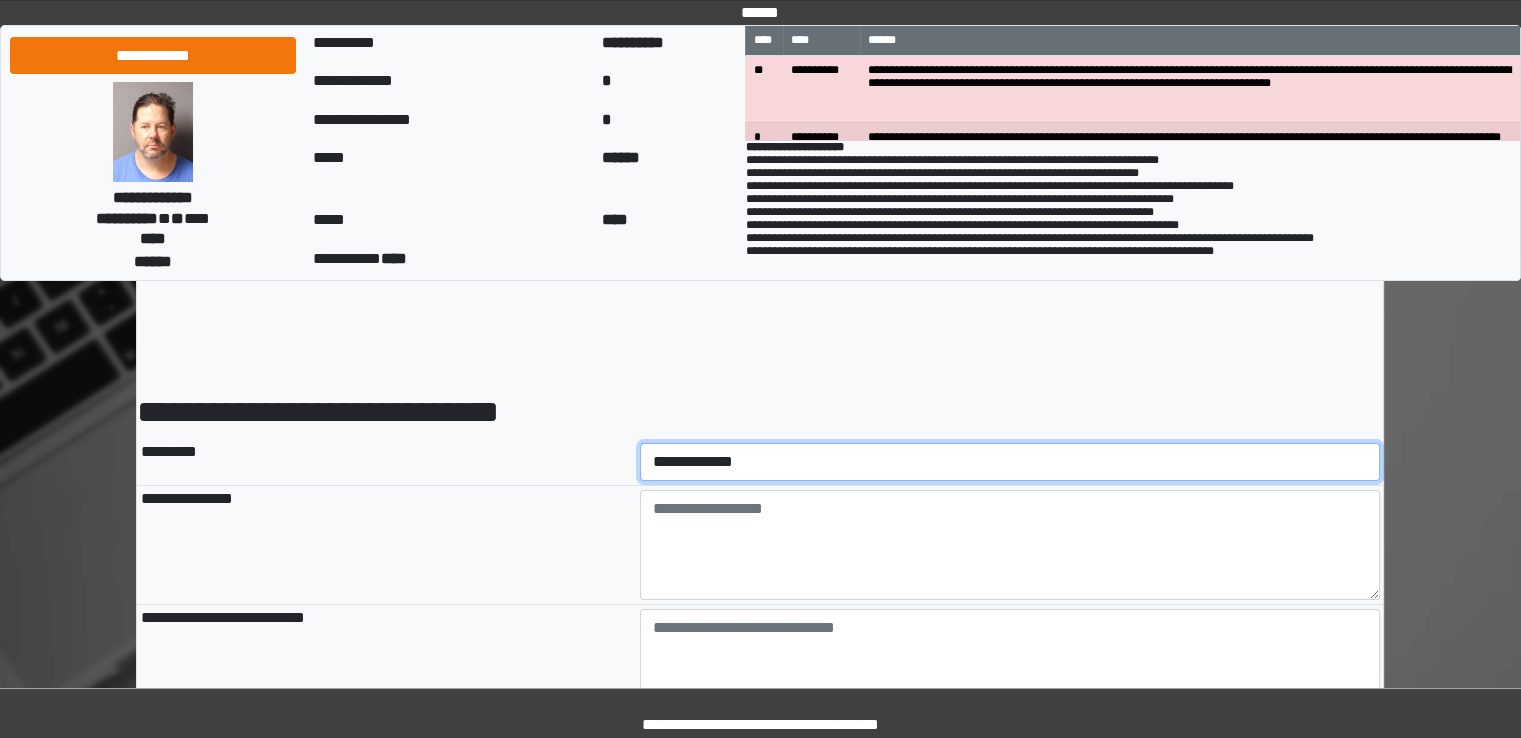click on "**********" at bounding box center (1010, 462) 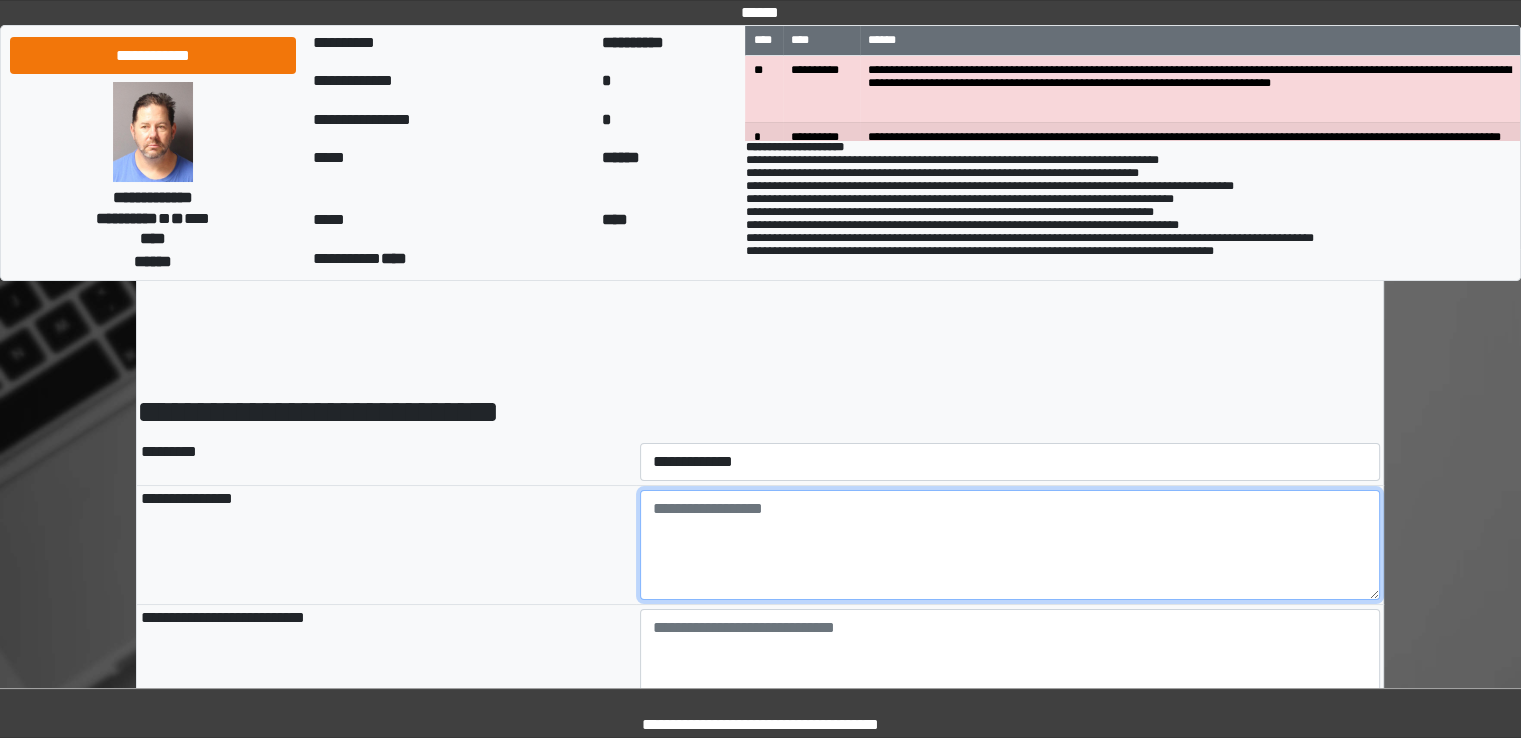 click at bounding box center [1010, 545] 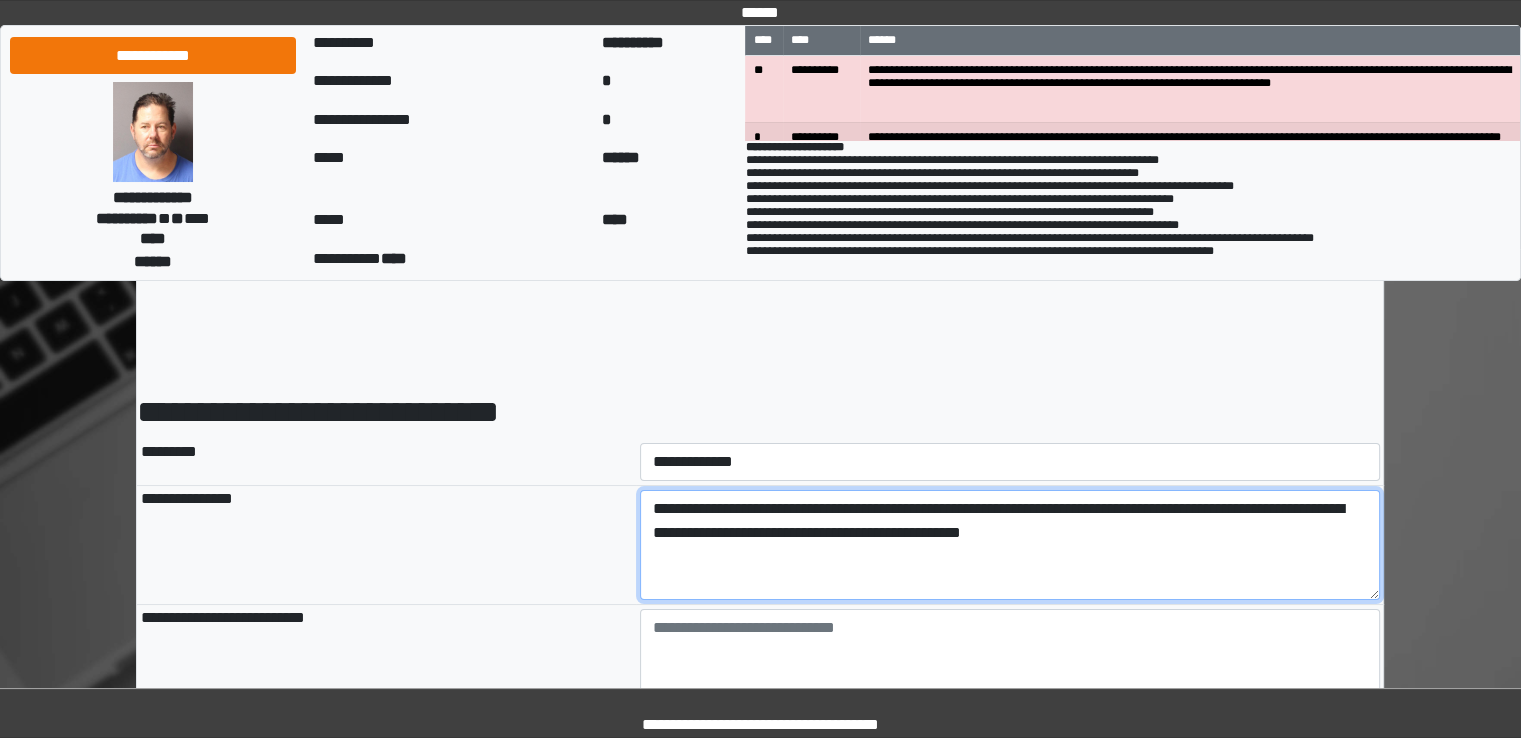type on "**********" 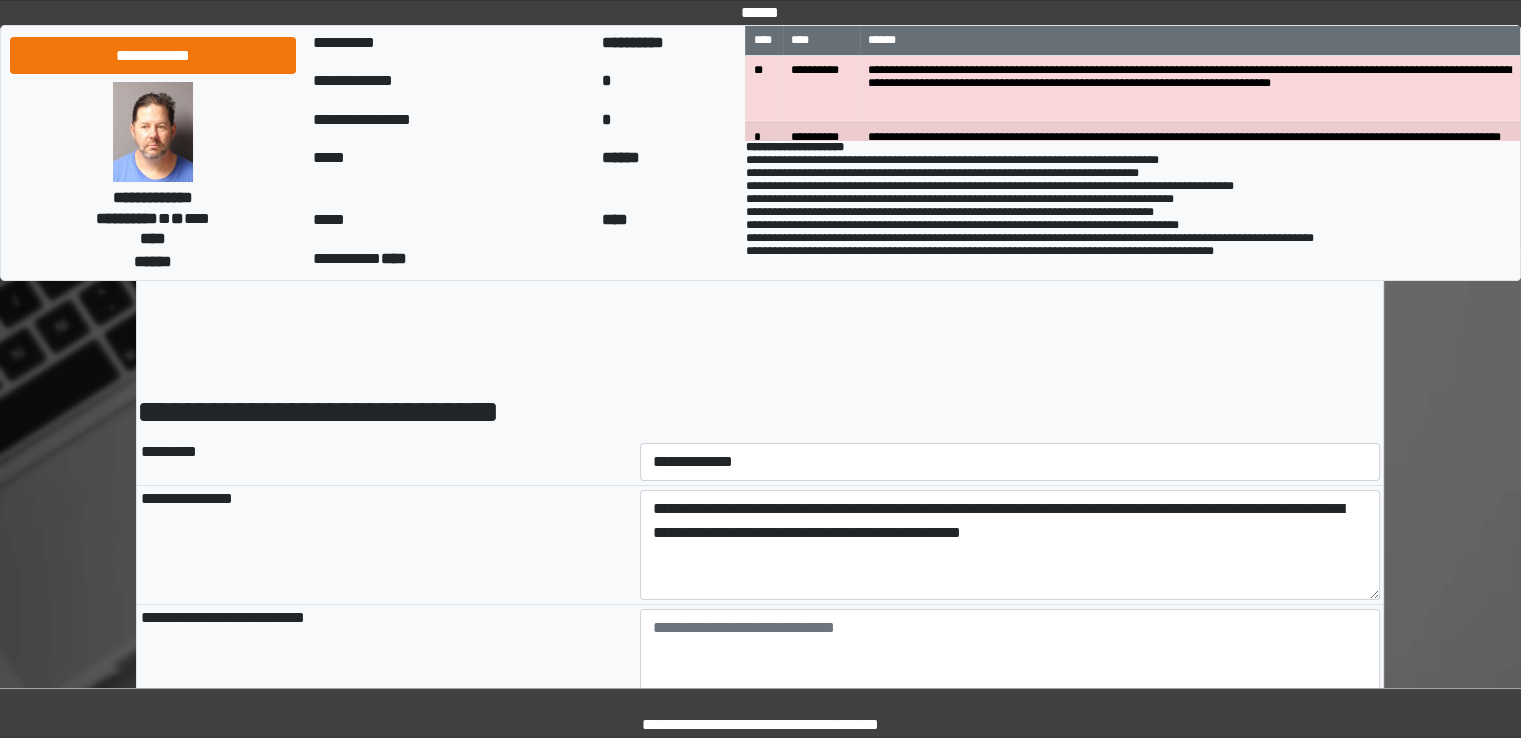type on "**********" 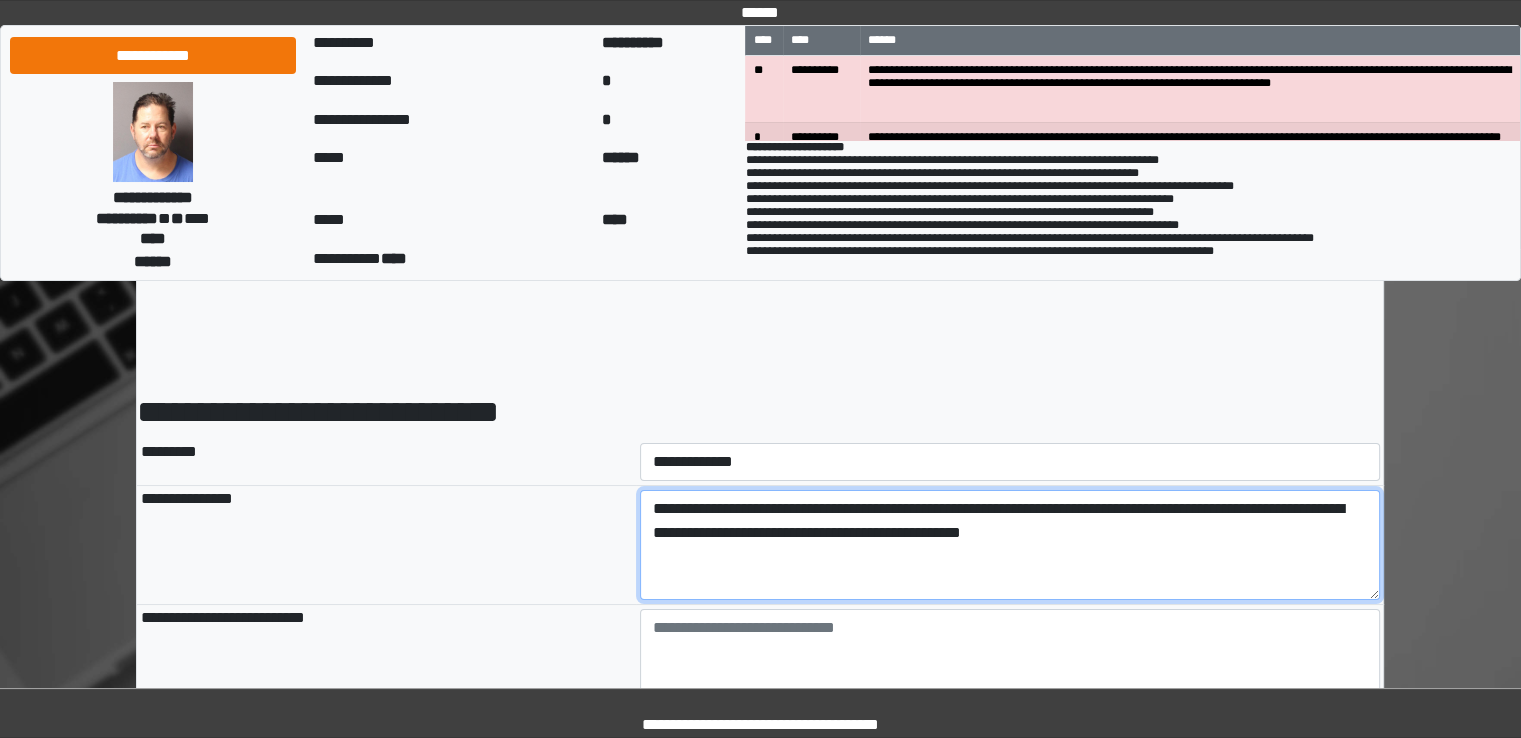 click on "**********" at bounding box center [1010, 545] 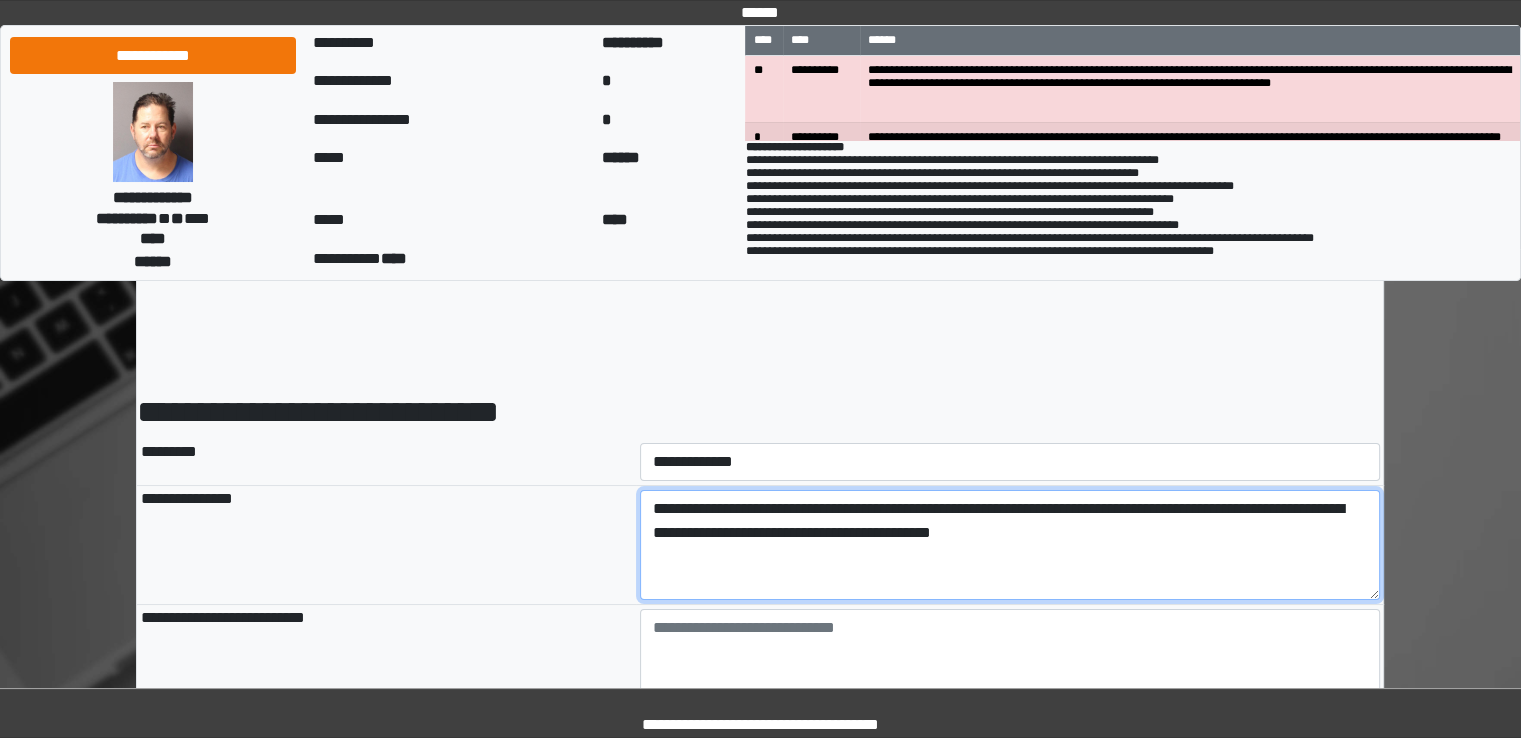 click on "**********" at bounding box center [1010, 545] 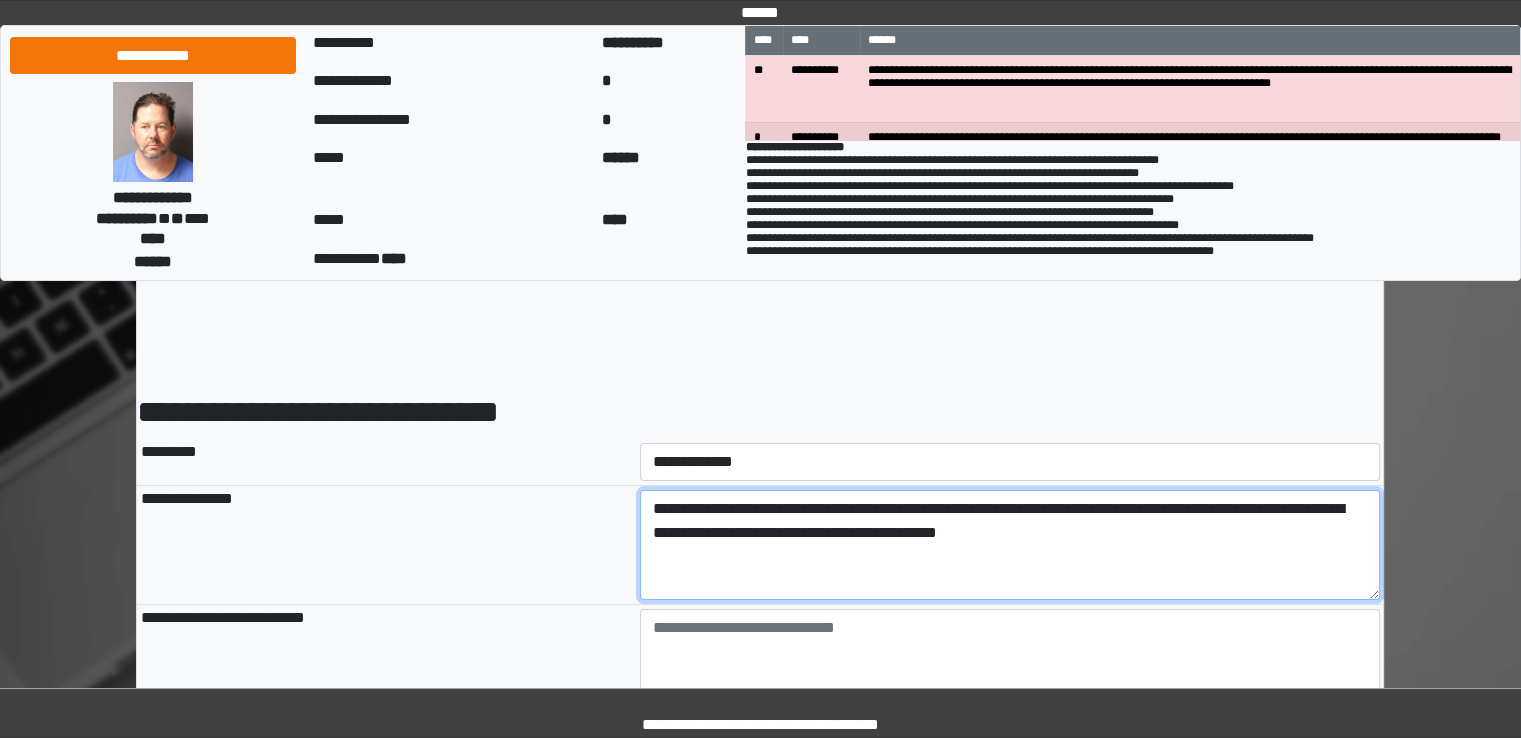 click on "**********" at bounding box center (1010, 545) 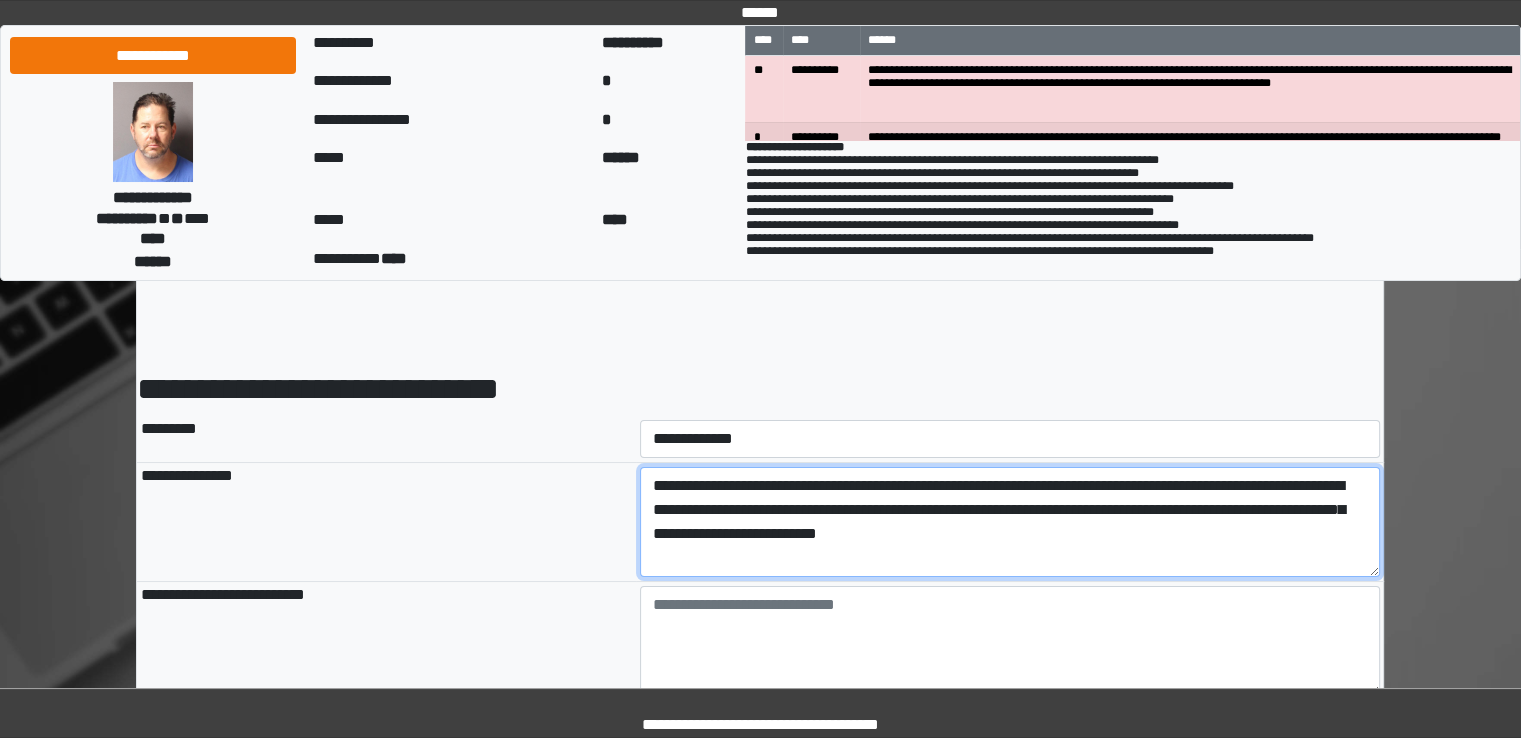 scroll, scrollTop: 24, scrollLeft: 0, axis: vertical 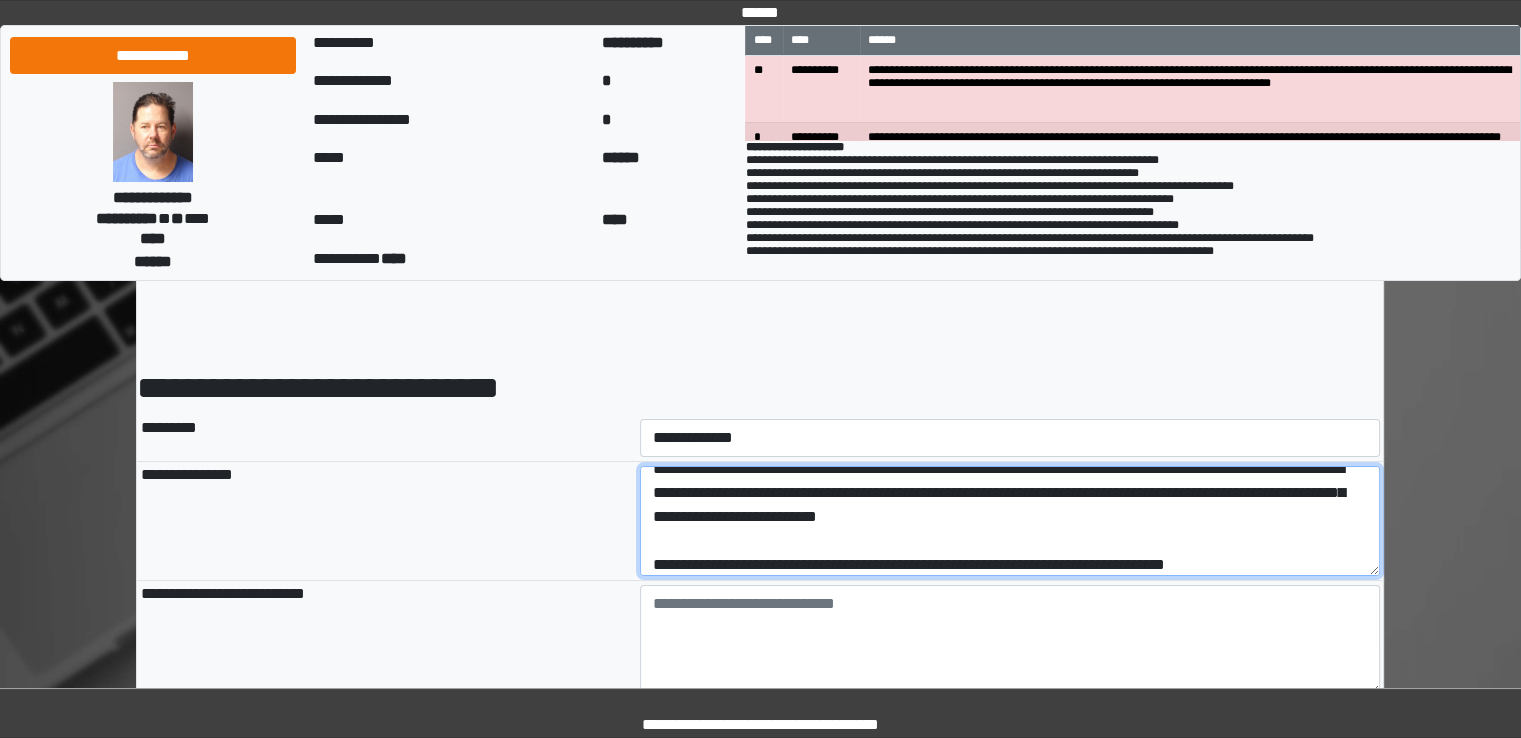 type on "**********" 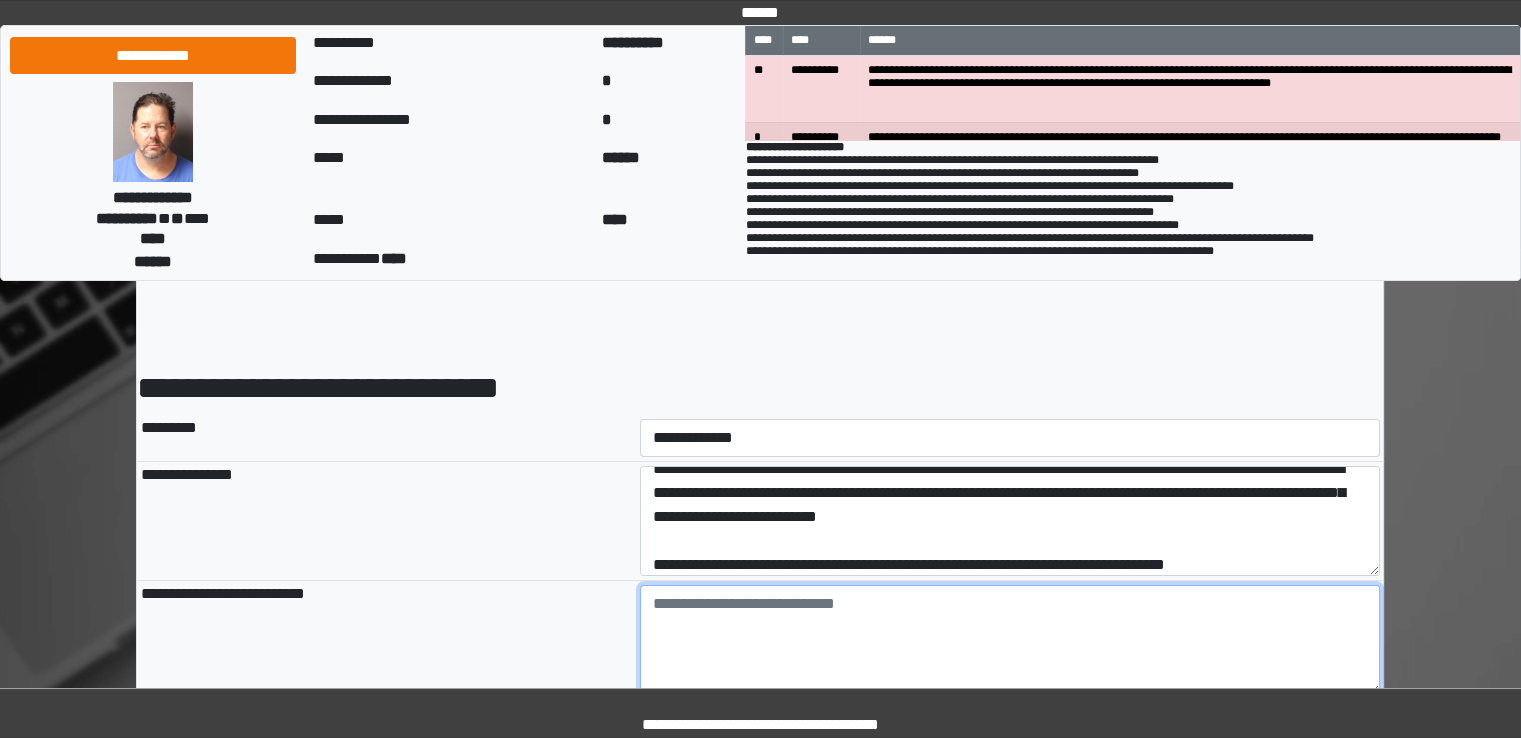 type on "**********" 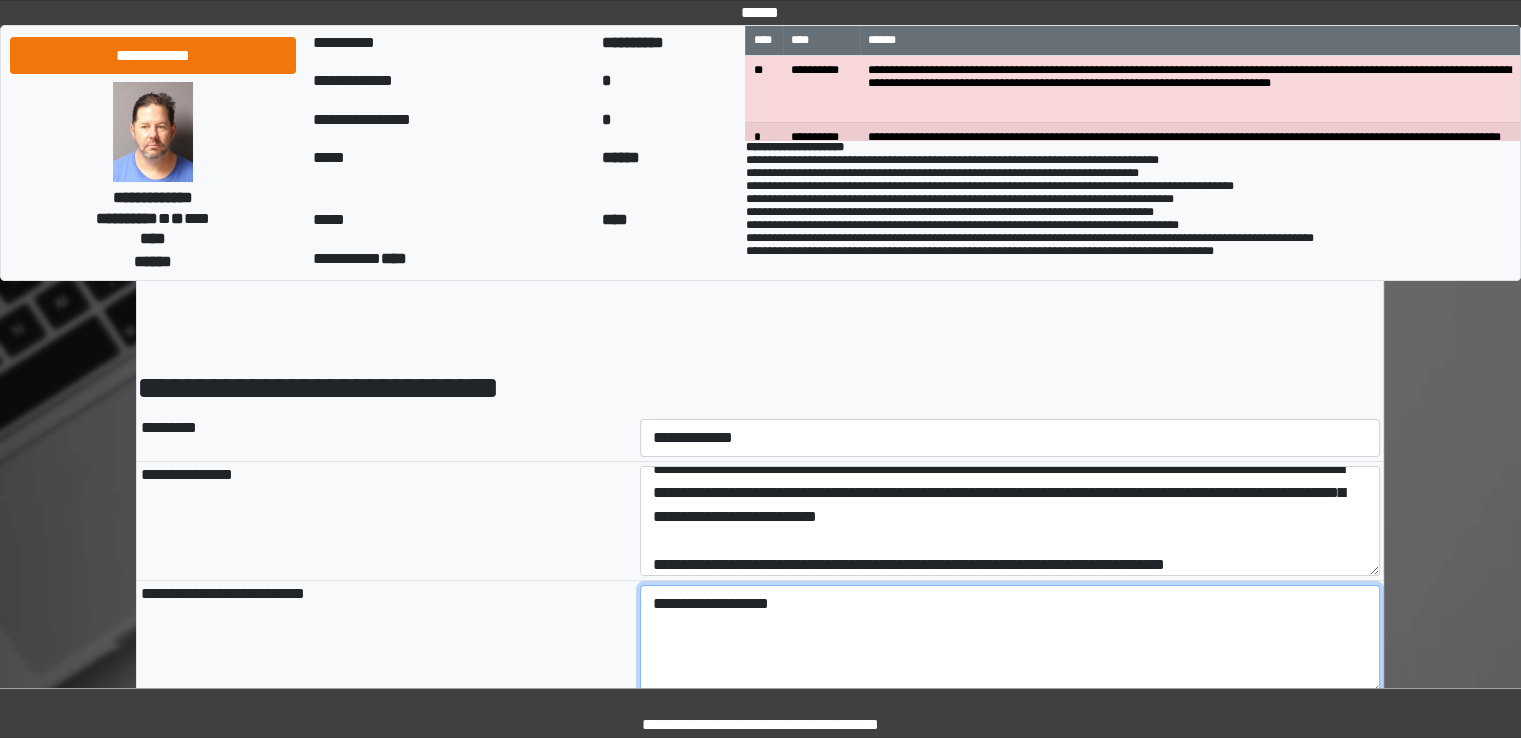 scroll, scrollTop: 268, scrollLeft: 0, axis: vertical 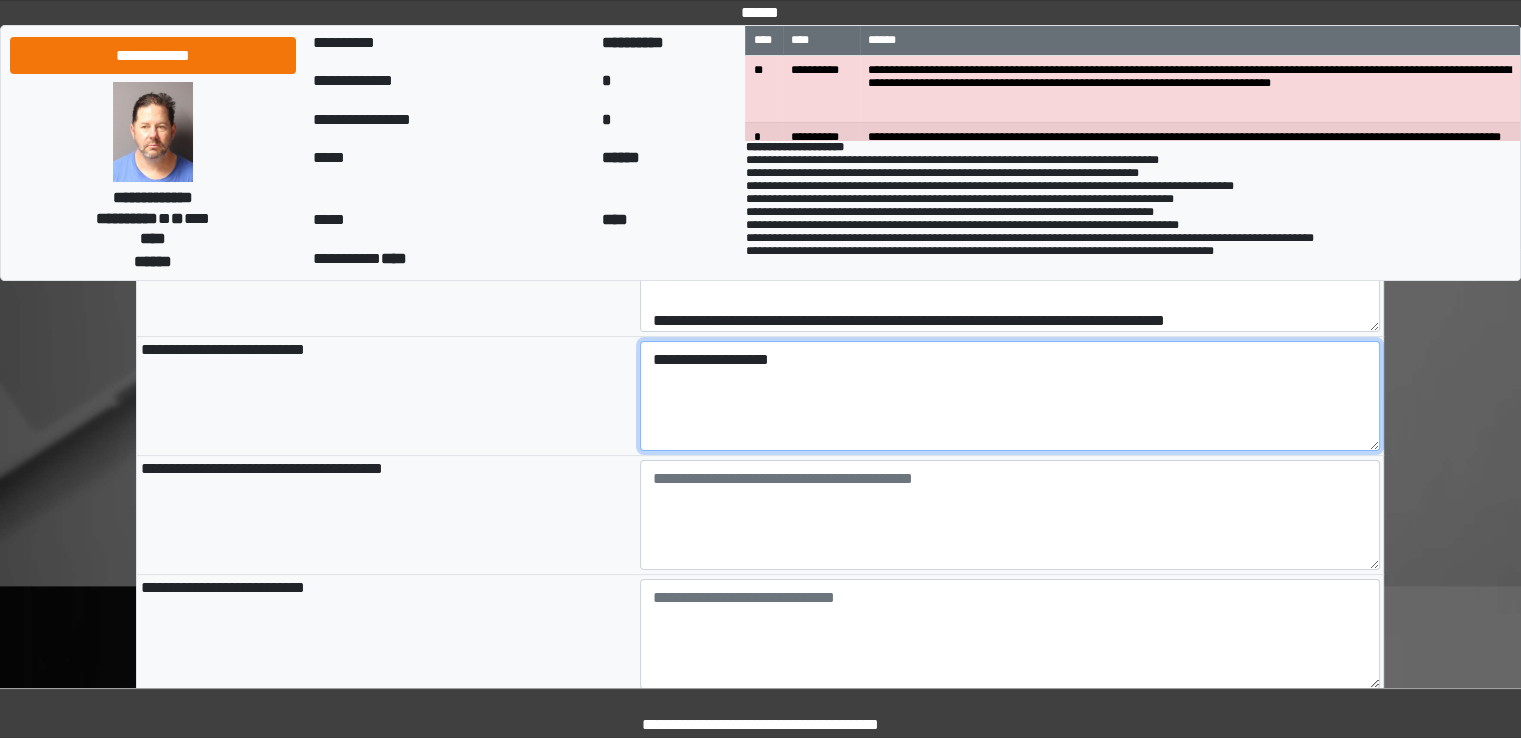 type on "**********" 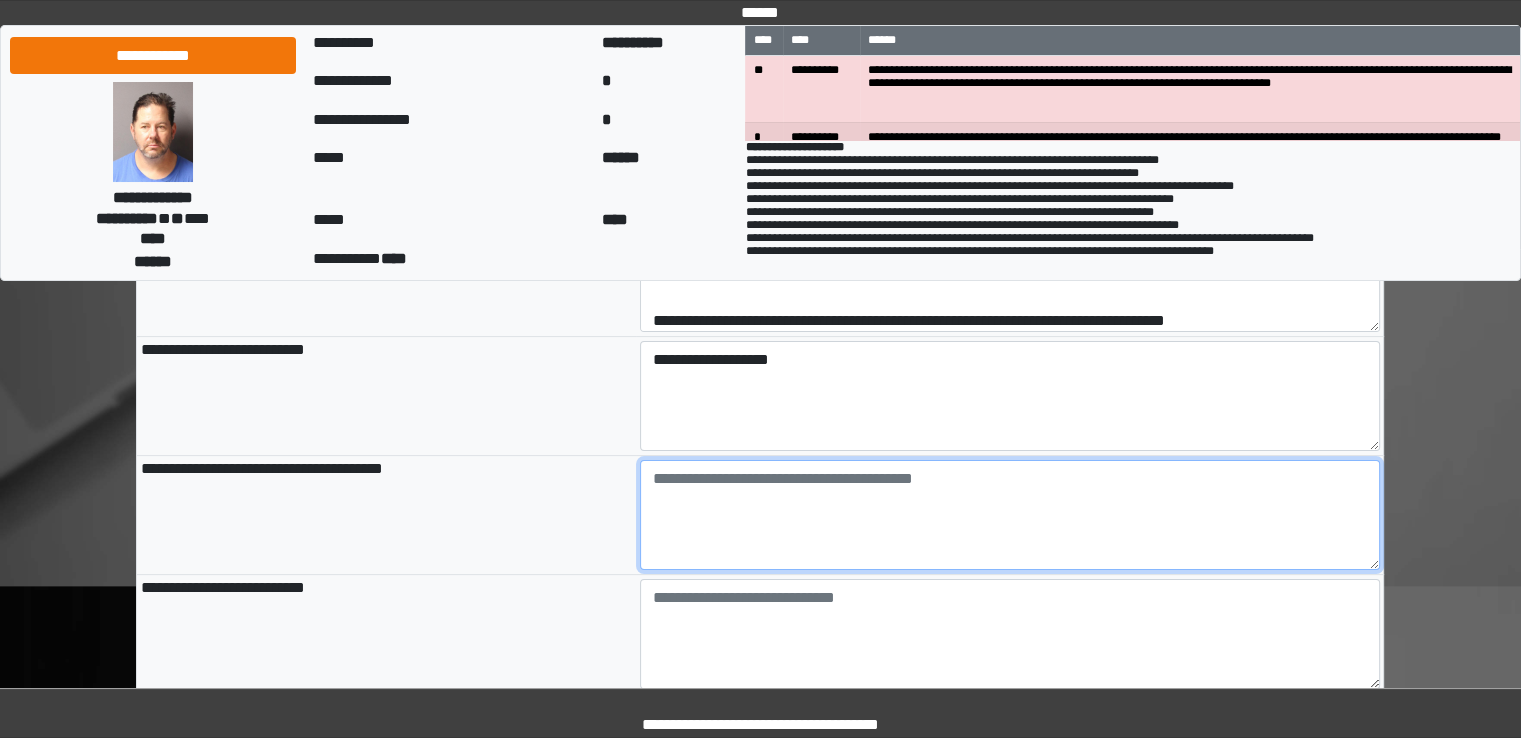 type on "**********" 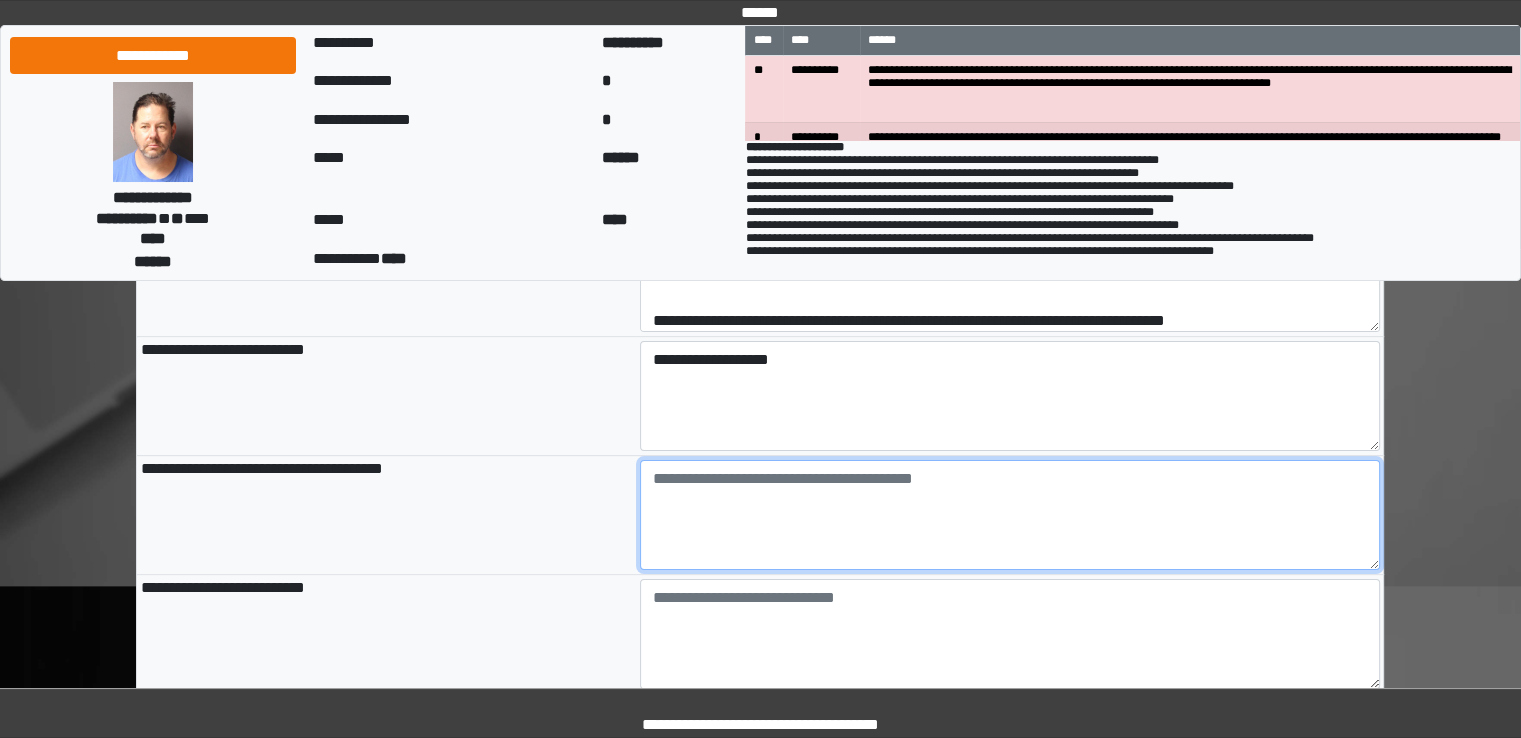 click at bounding box center [1010, 515] 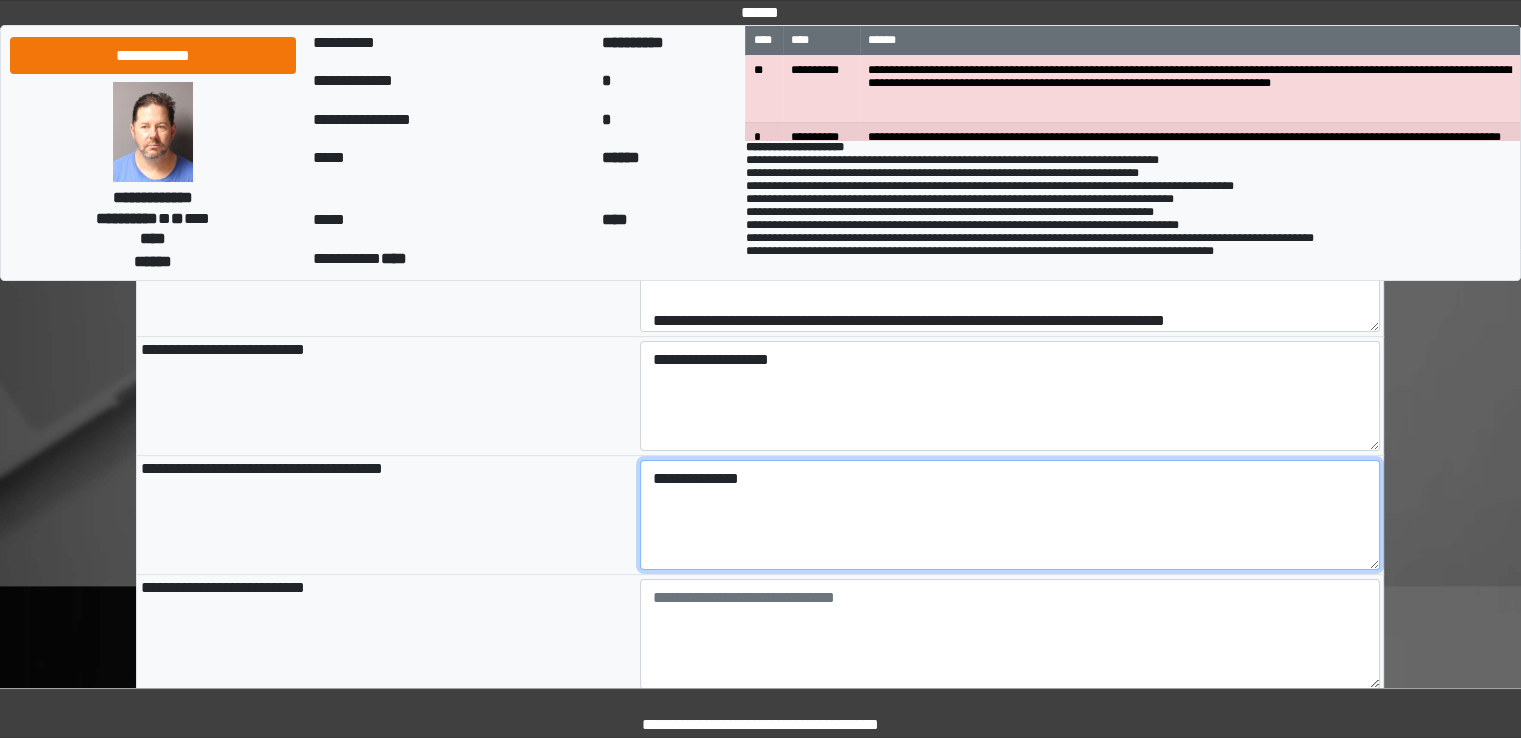 type on "**********" 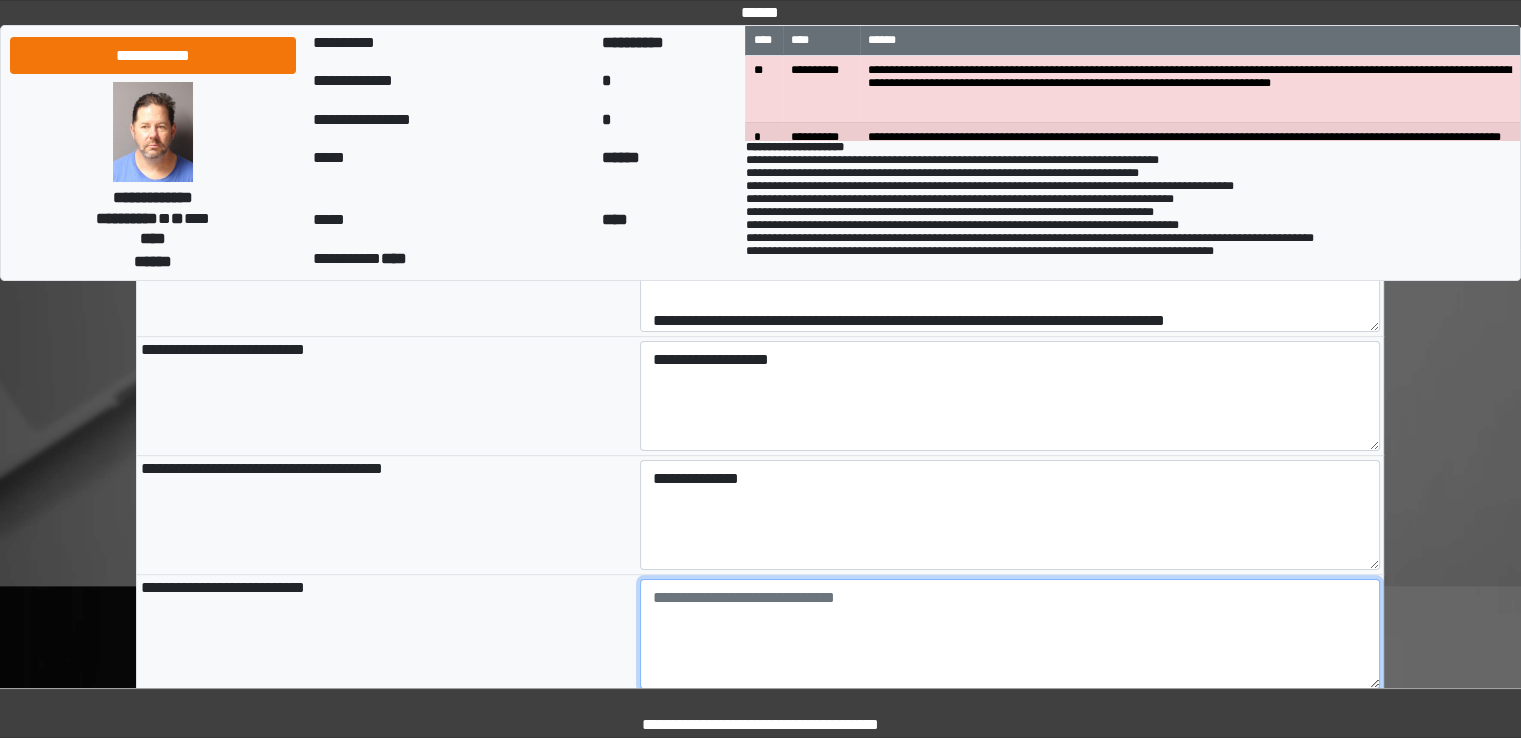 type on "**********" 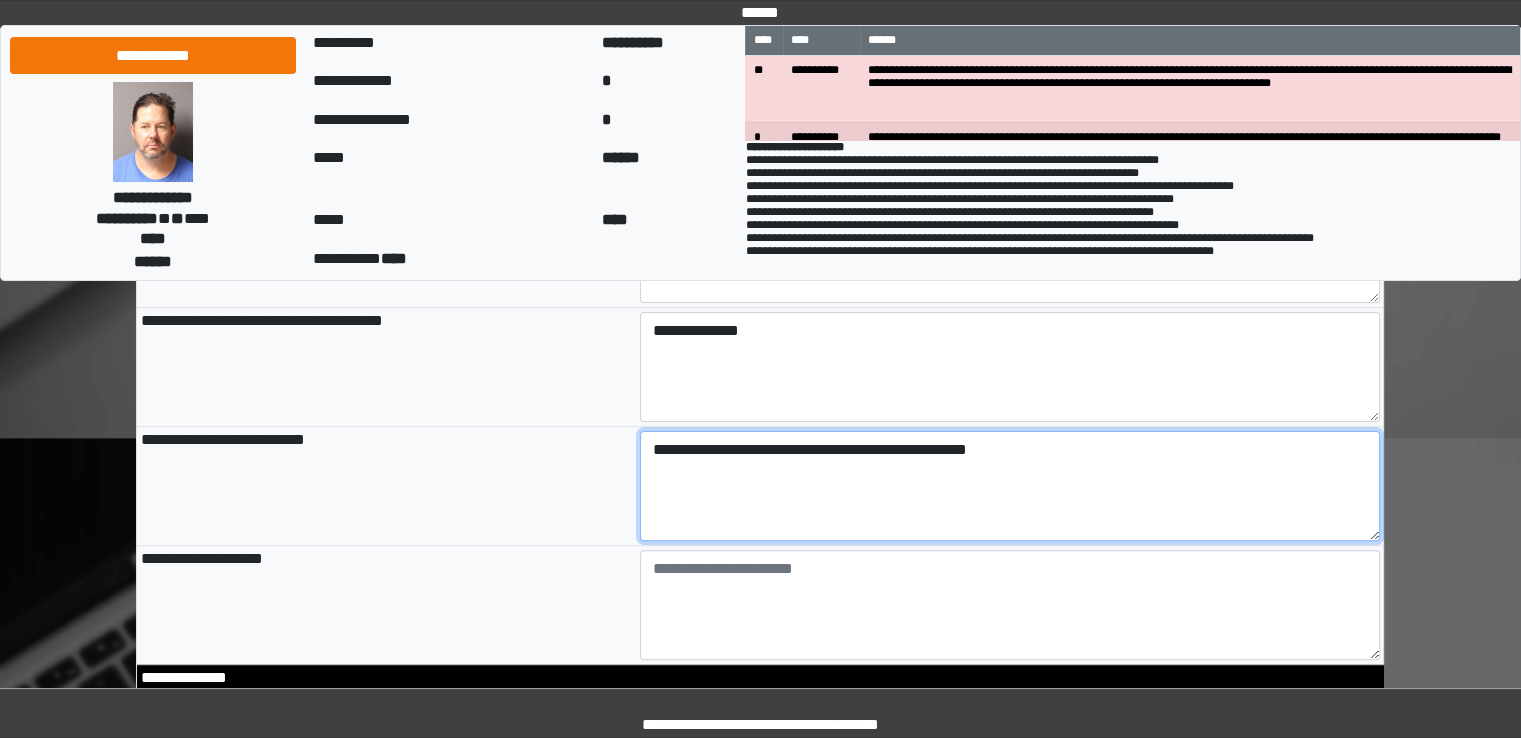 scroll, scrollTop: 416, scrollLeft: 0, axis: vertical 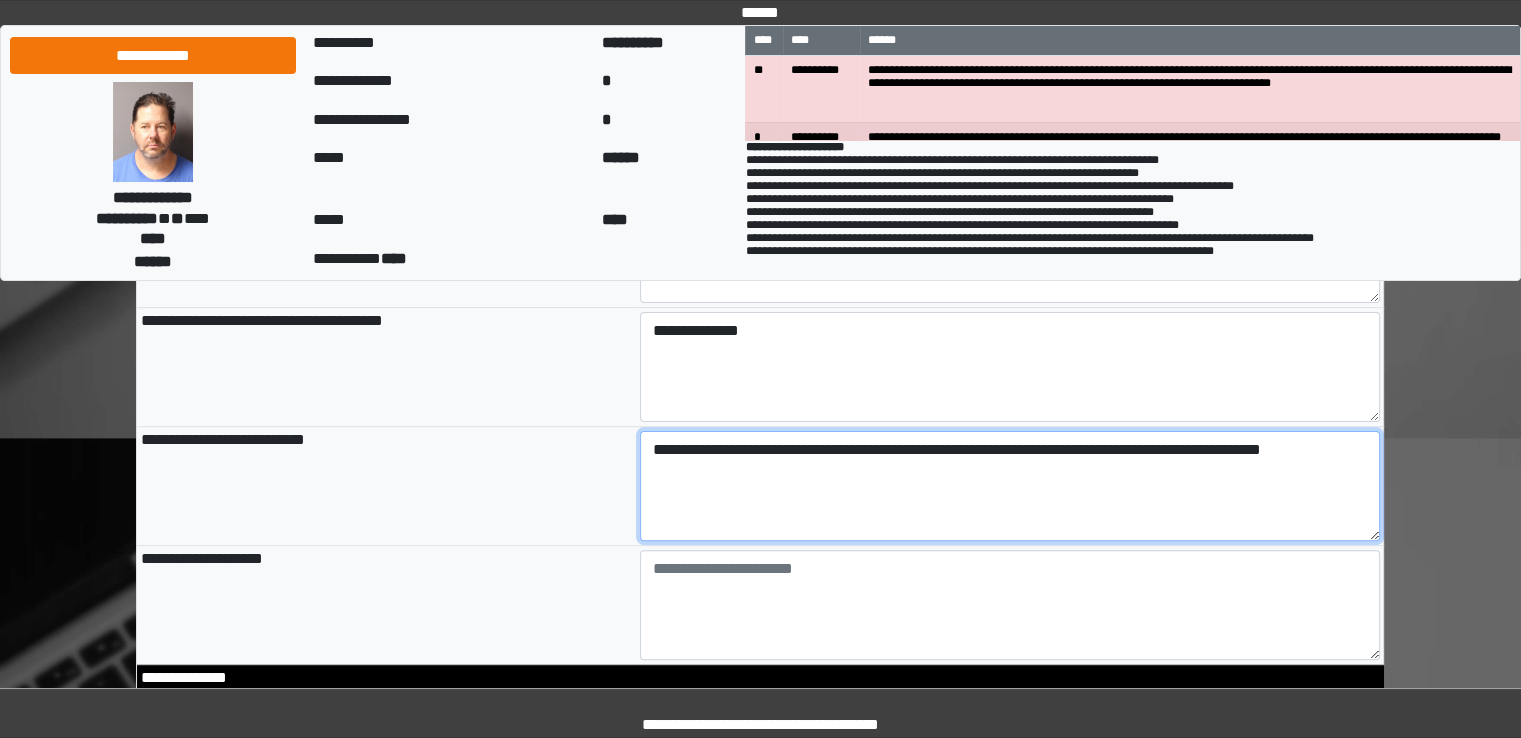 type on "**********" 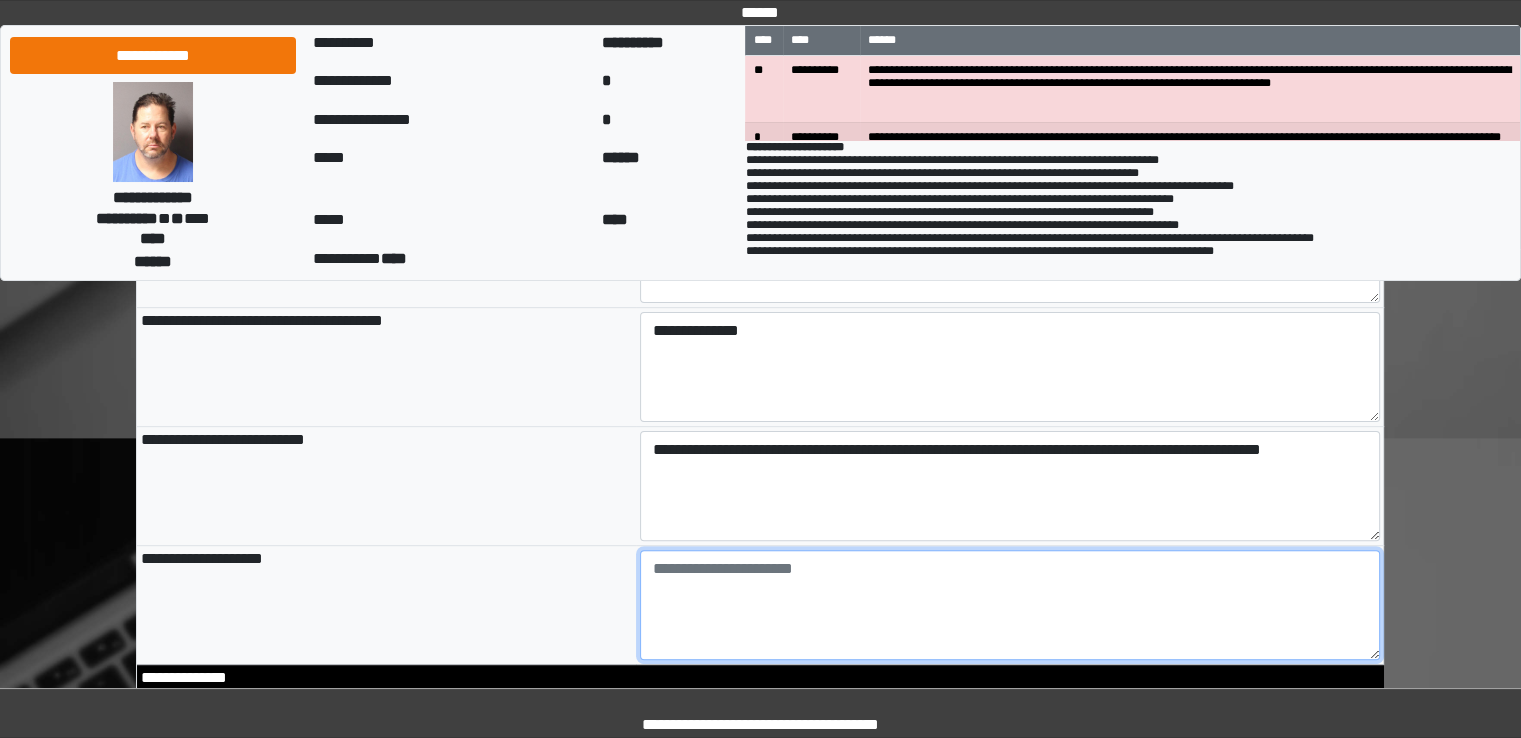 type on "**********" 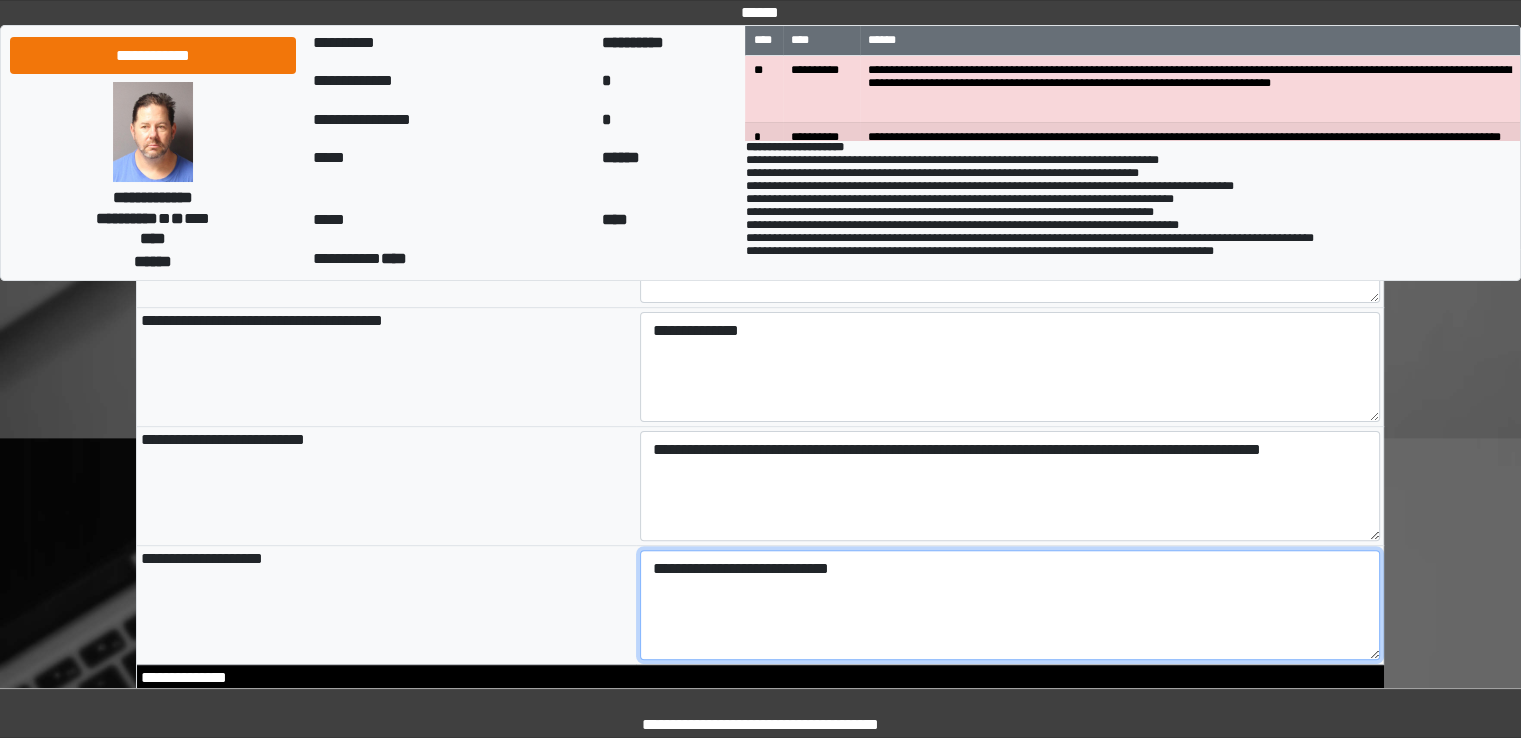 type on "**********" 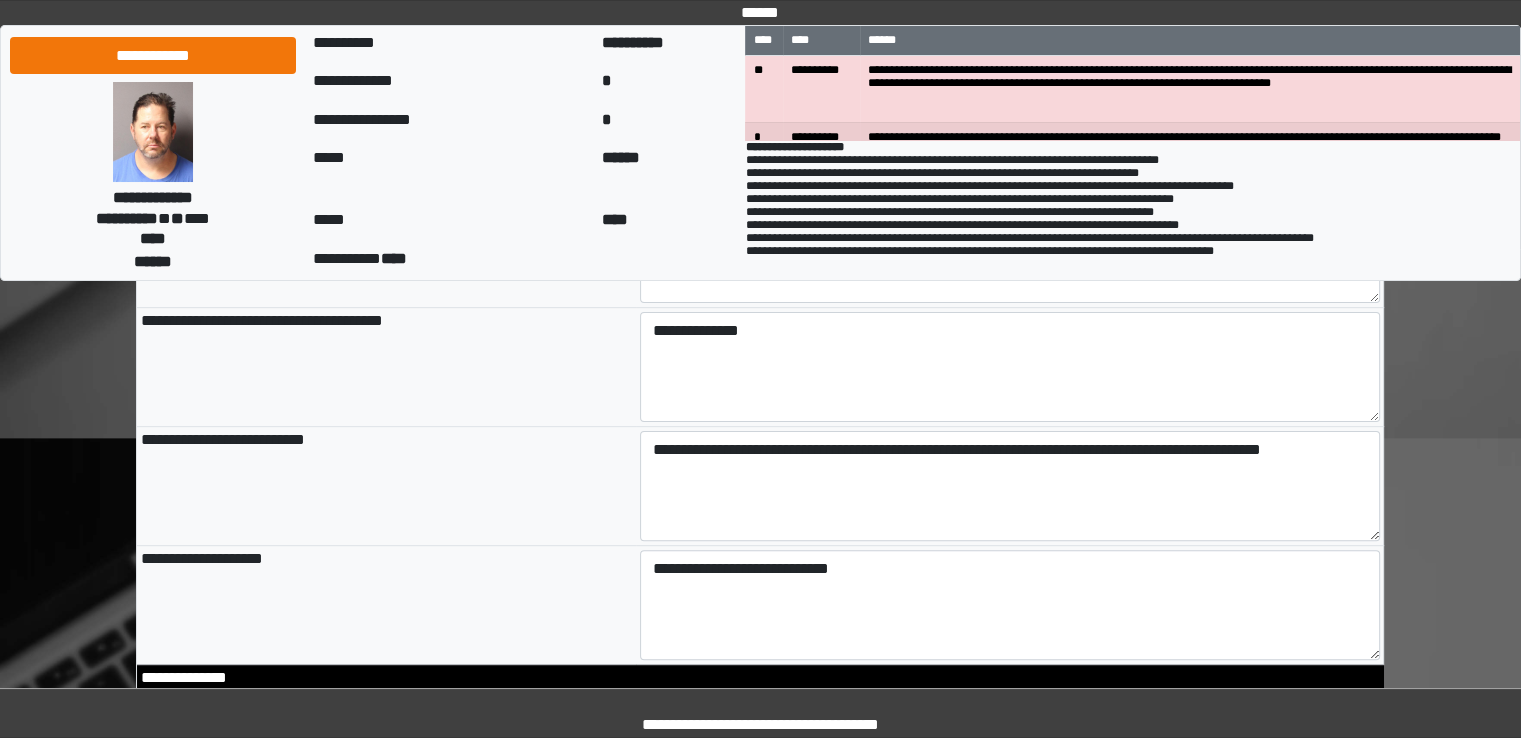 type on "**********" 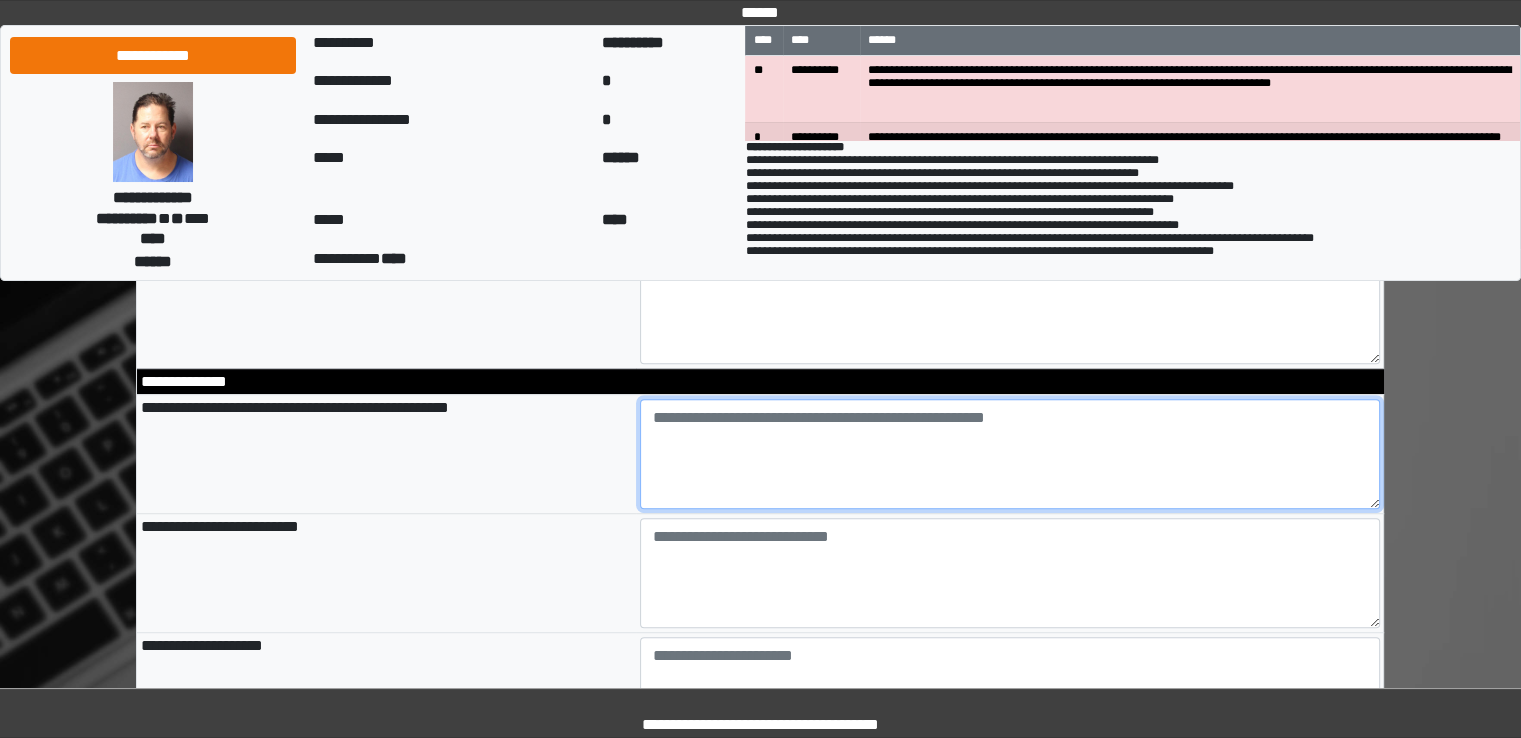 scroll, scrollTop: 716, scrollLeft: 0, axis: vertical 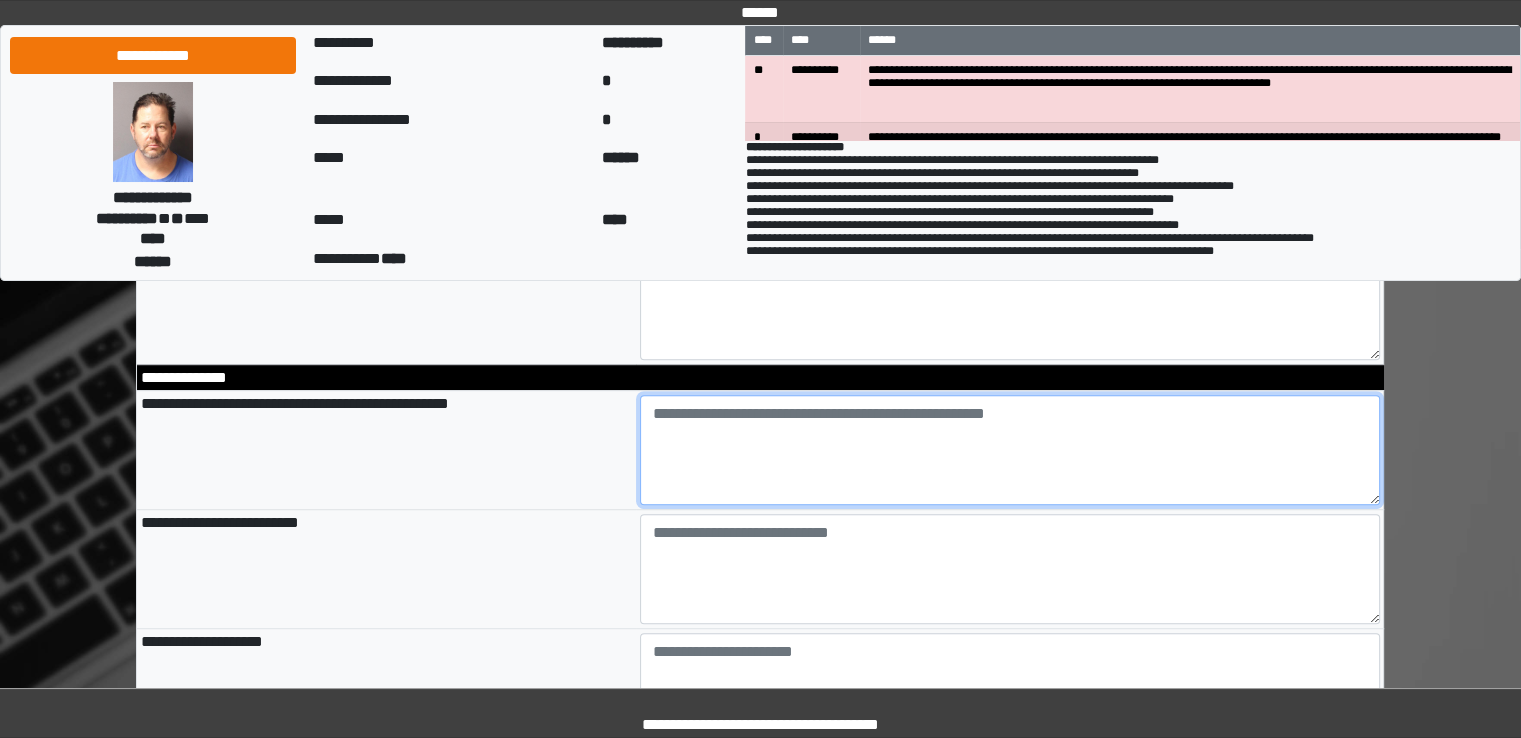 click at bounding box center [1010, 450] 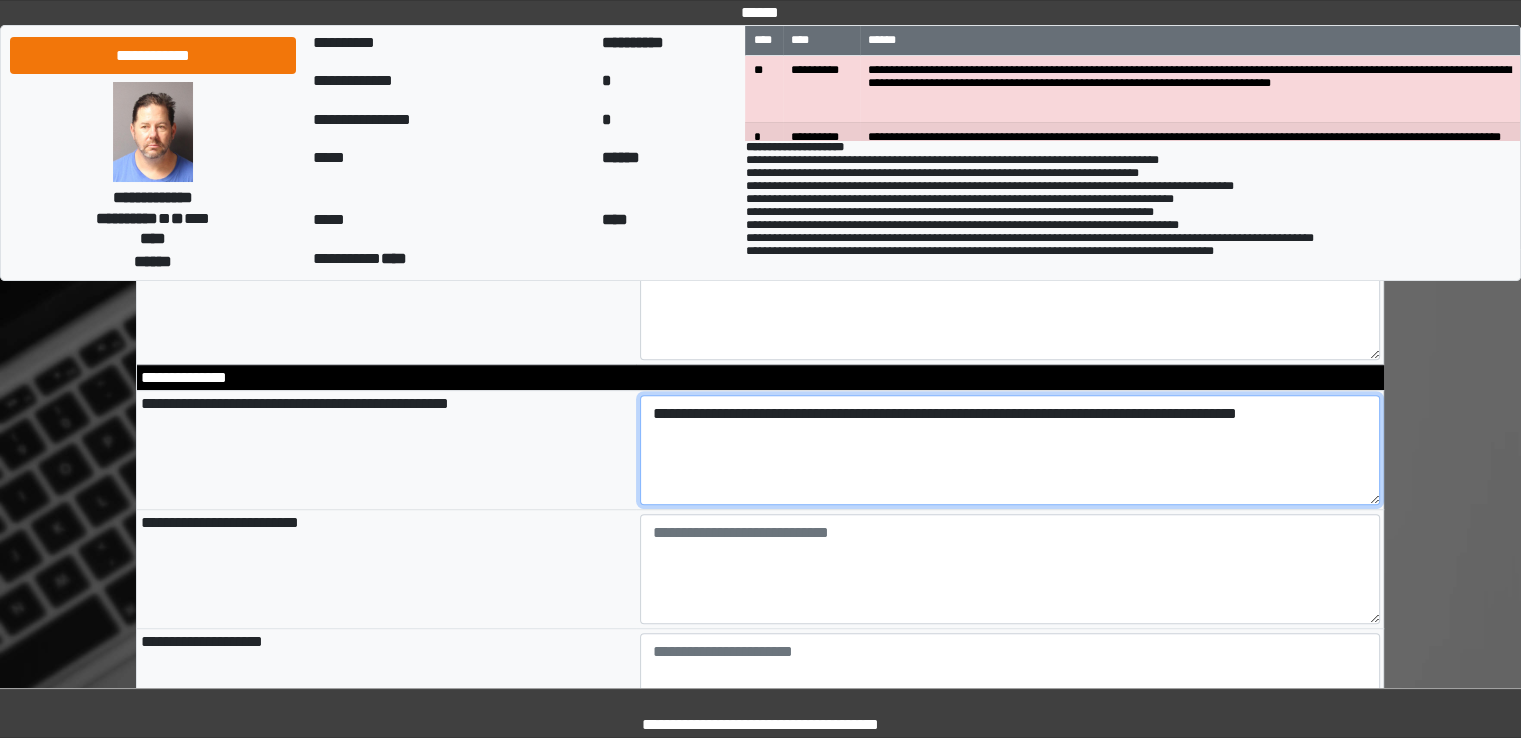 click on "**********" at bounding box center (1010, 450) 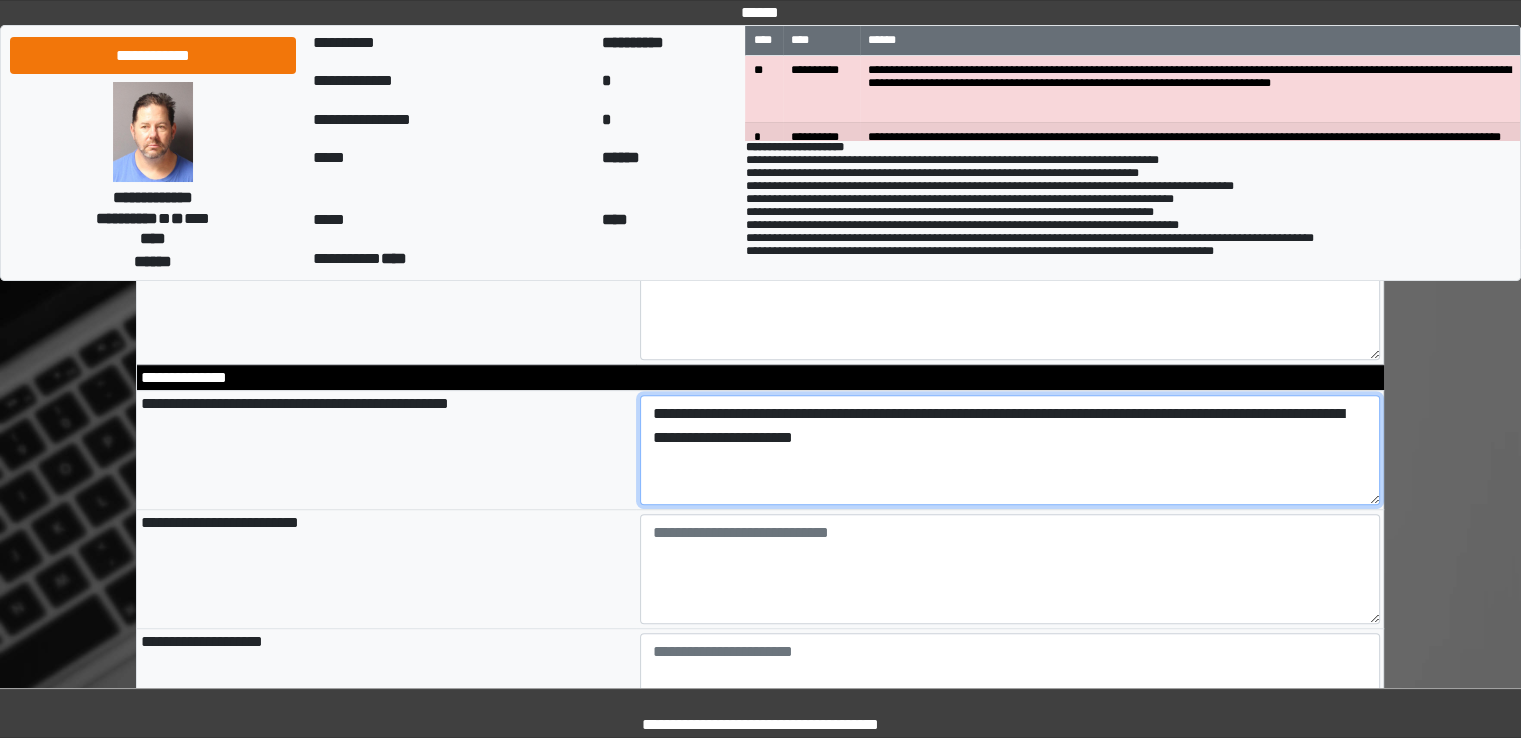 type on "**********" 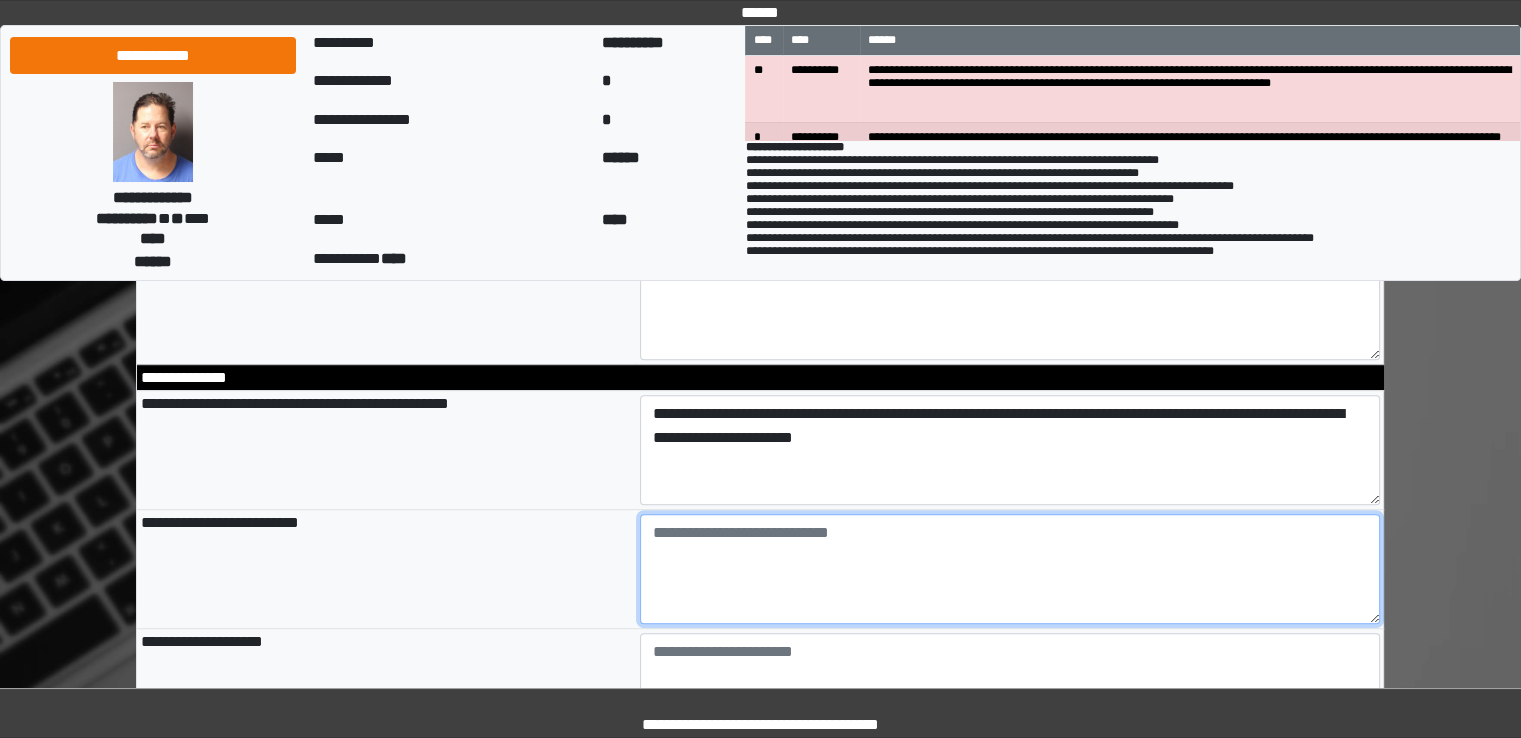 type on "**********" 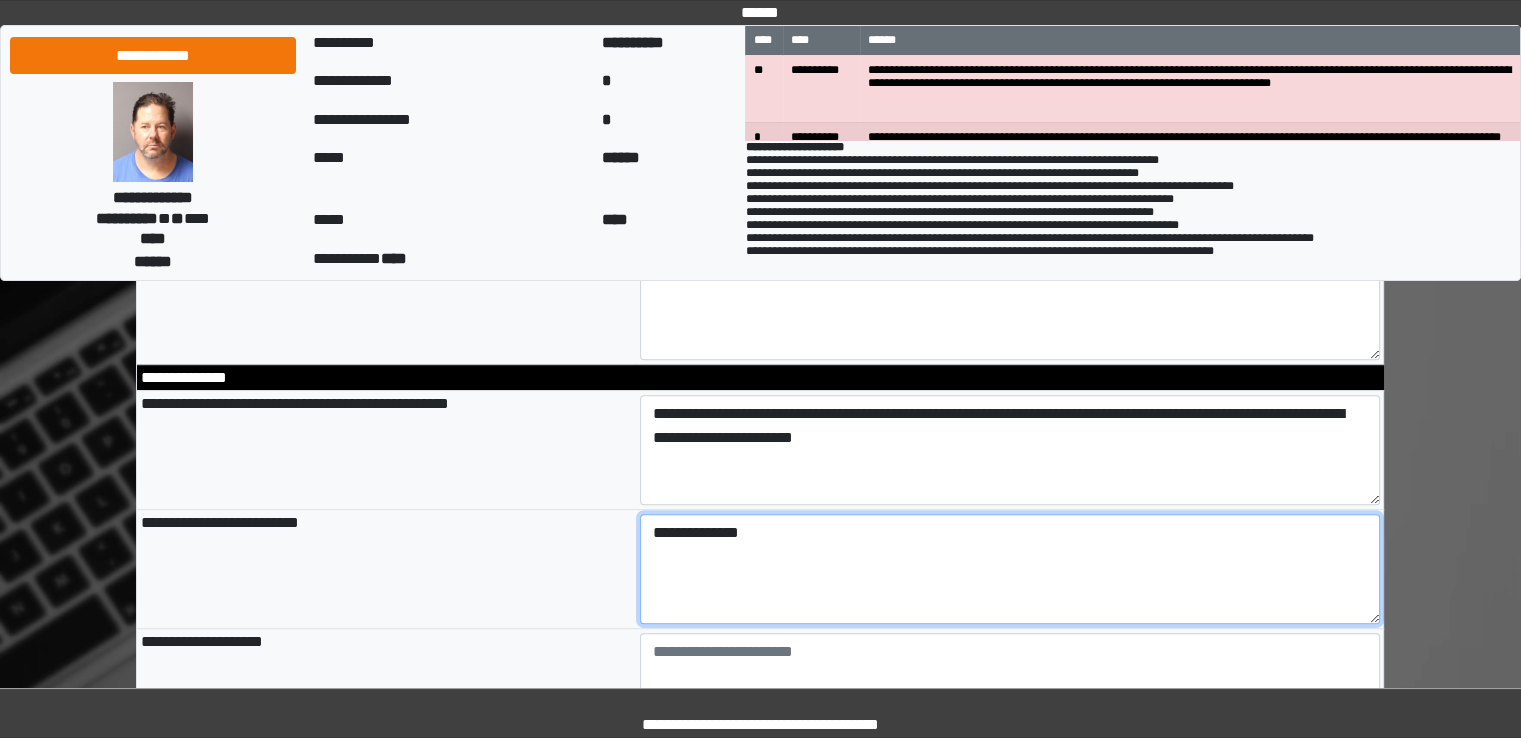 type on "**********" 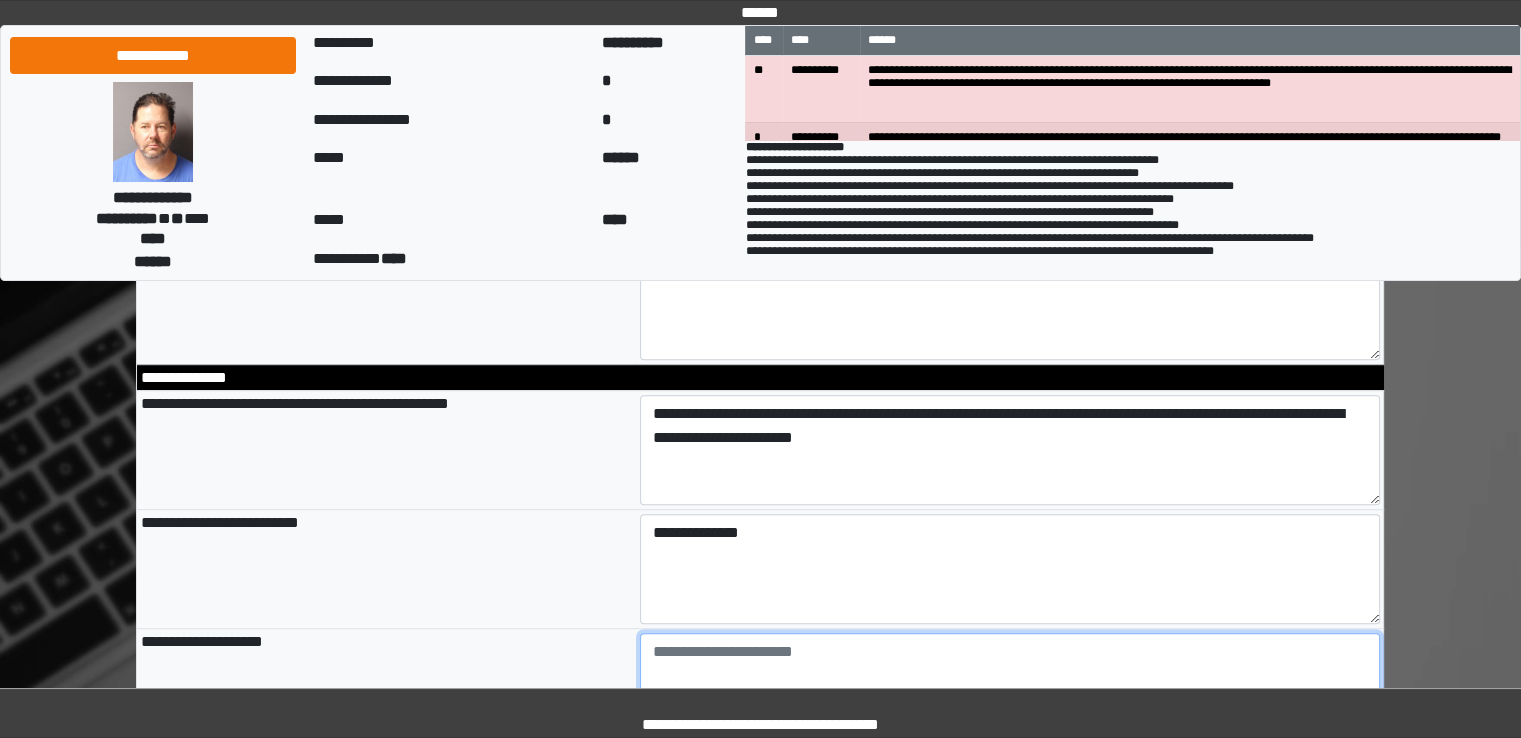 type on "**********" 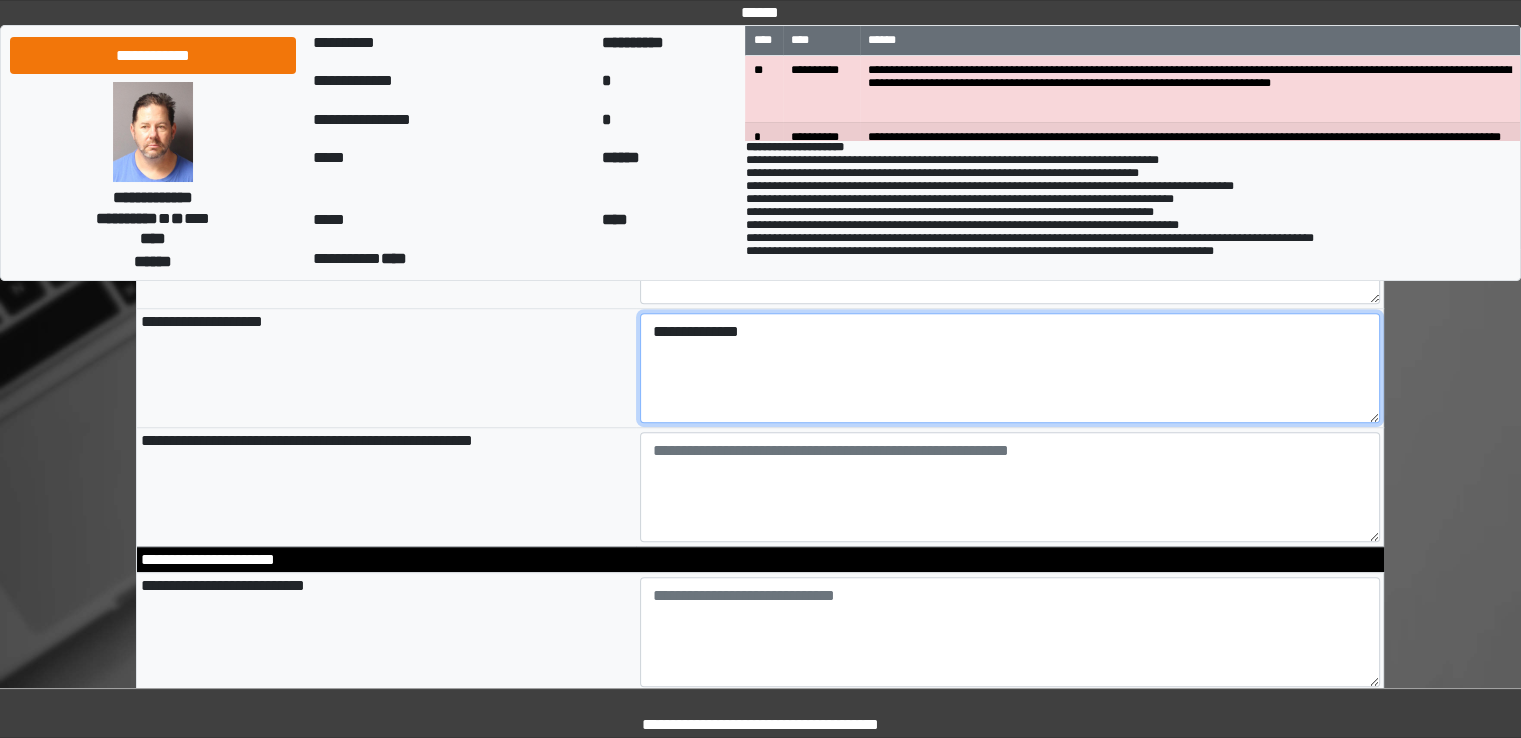 scroll, scrollTop: 1038, scrollLeft: 0, axis: vertical 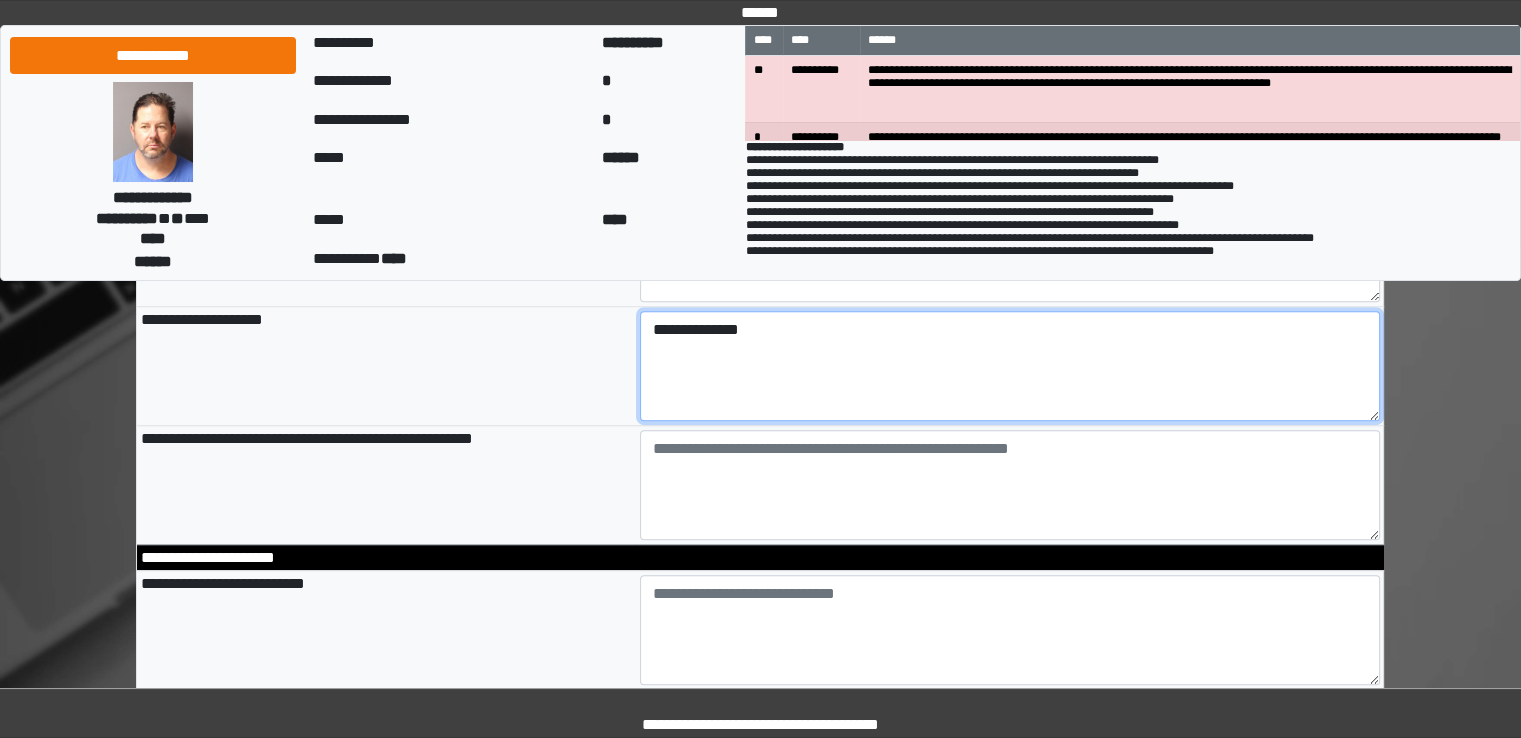 type on "**********" 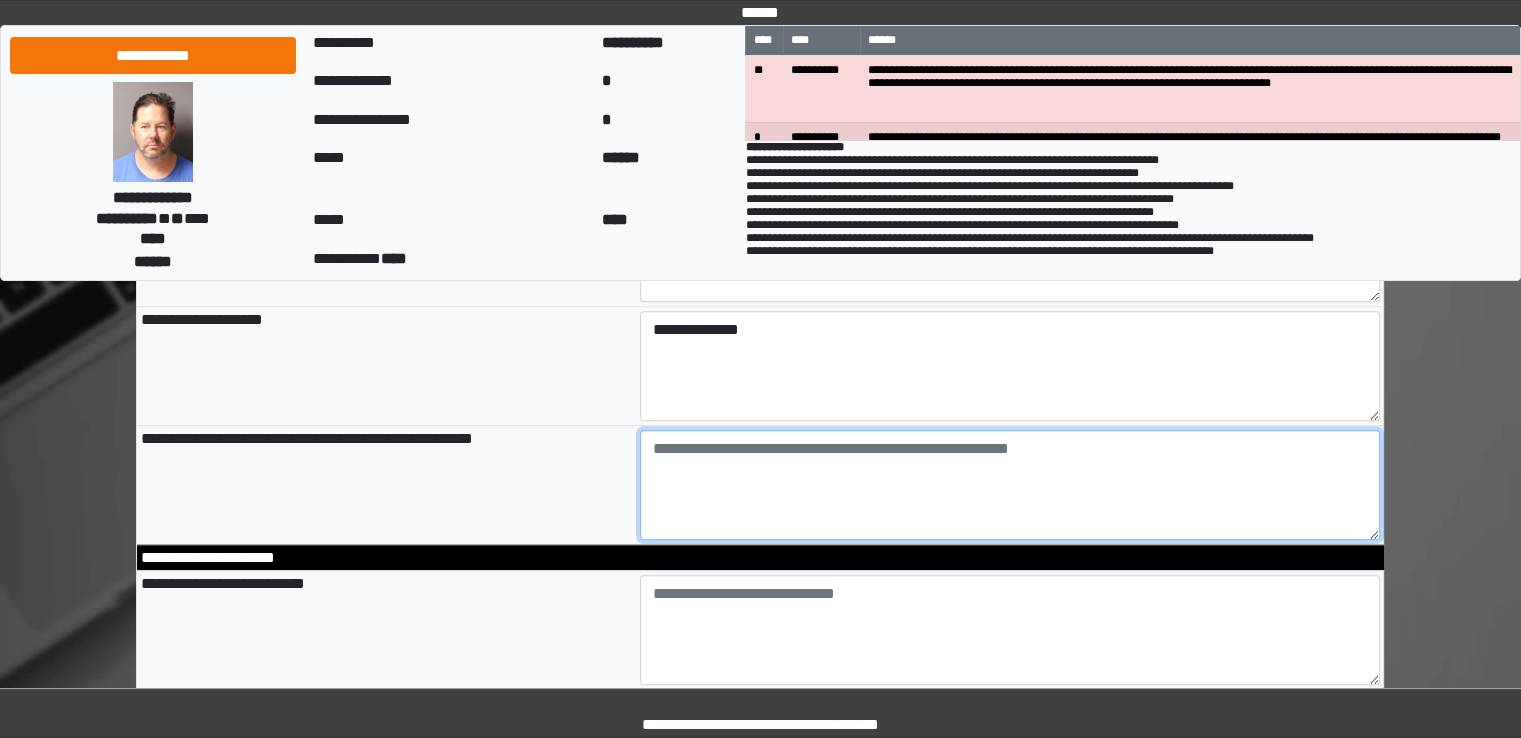 type on "**********" 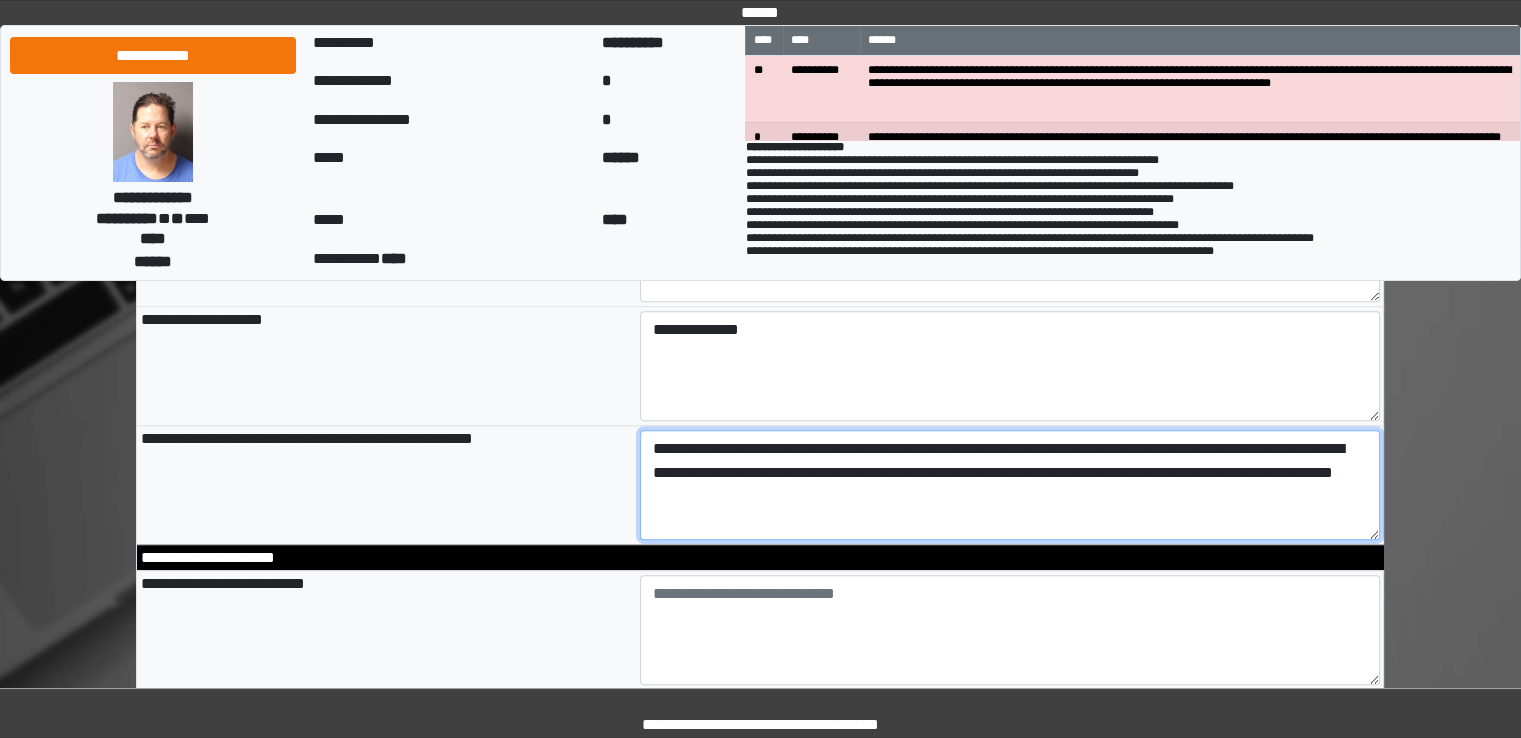type on "**********" 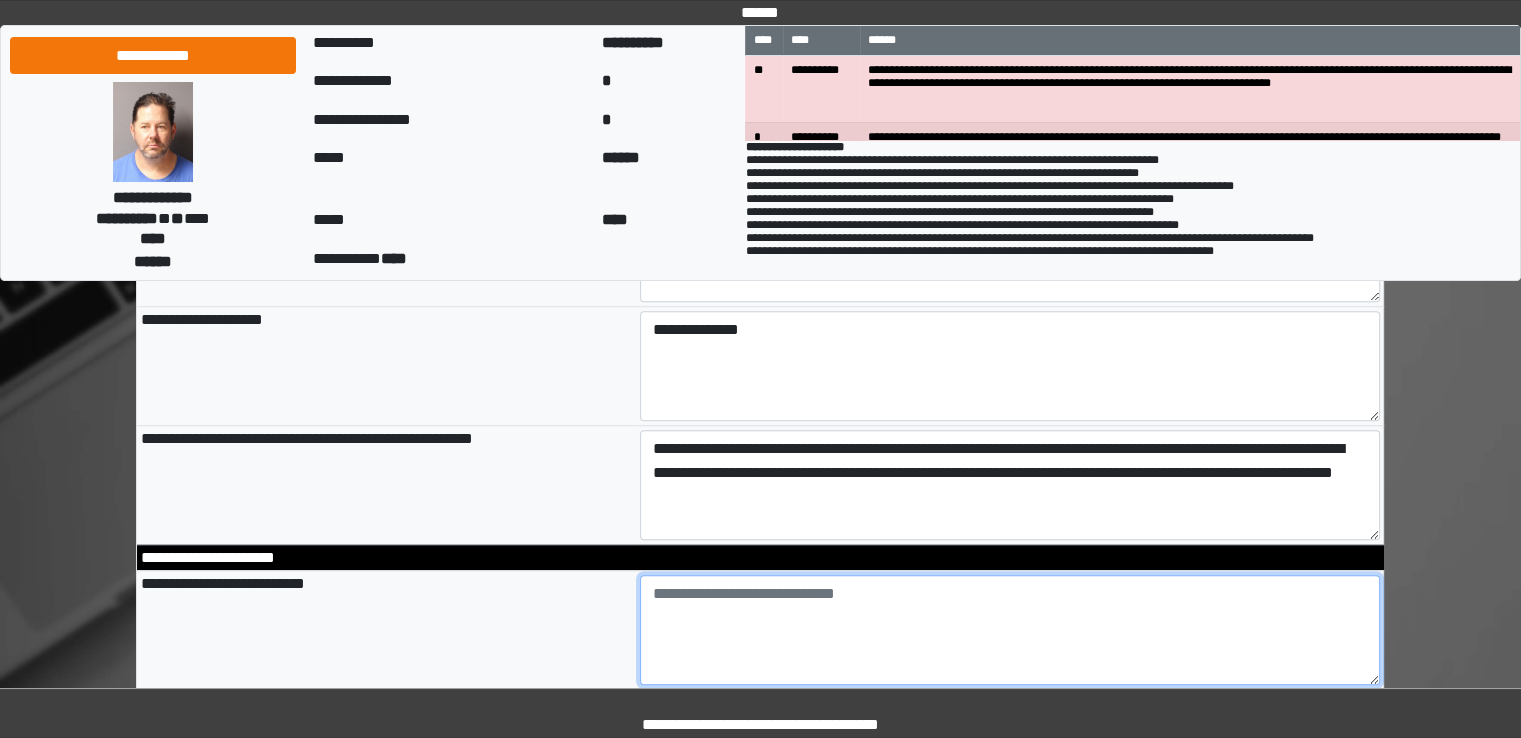type on "**********" 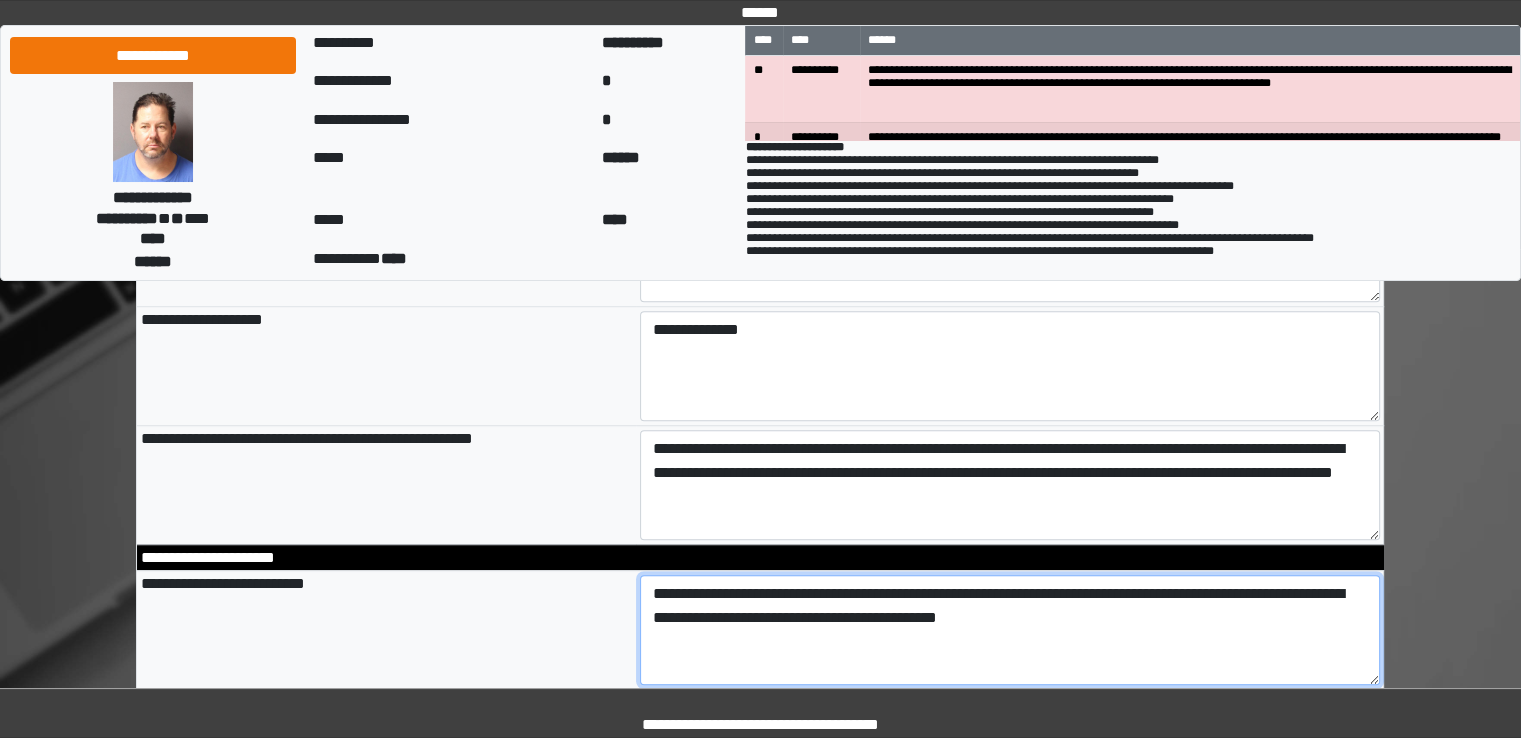 type on "**********" 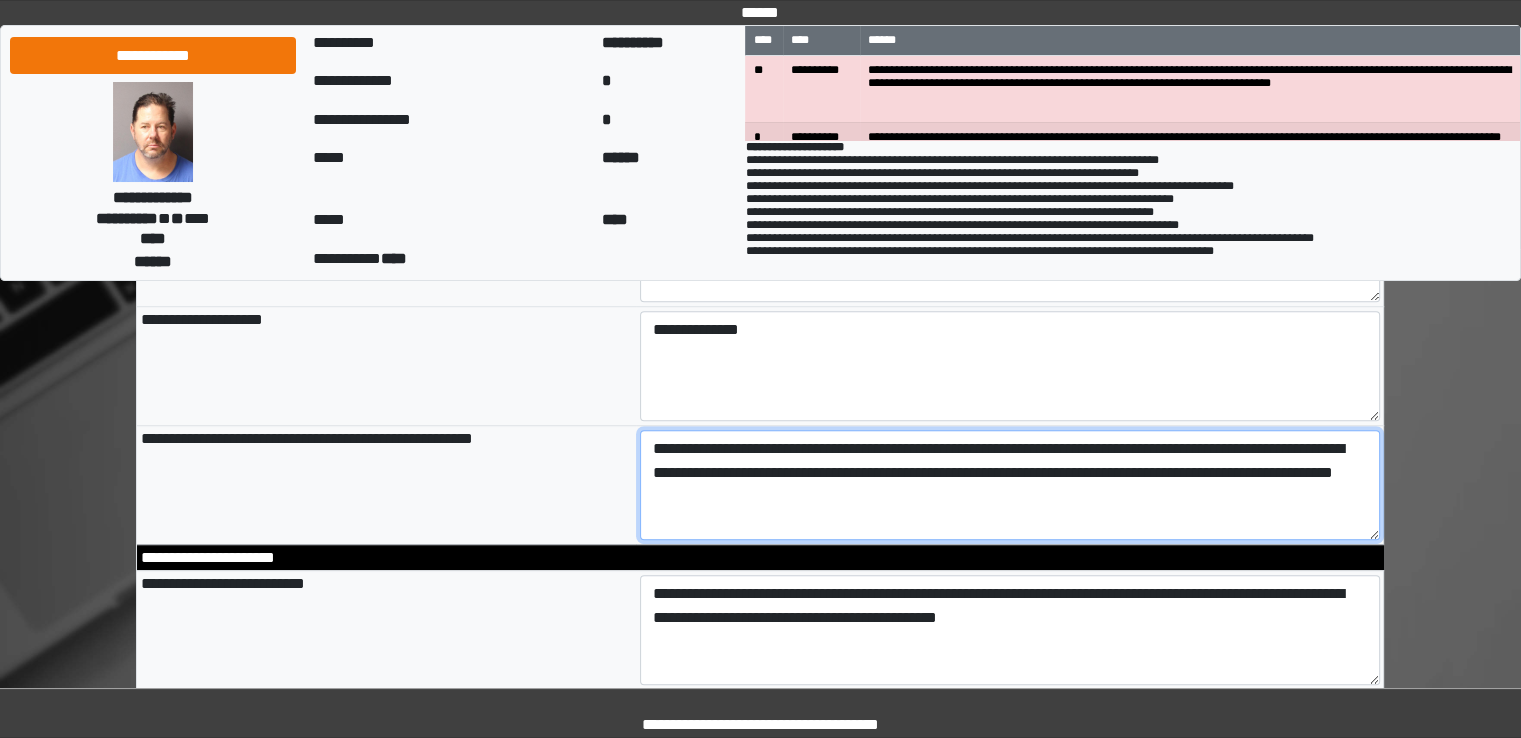 type on "**********" 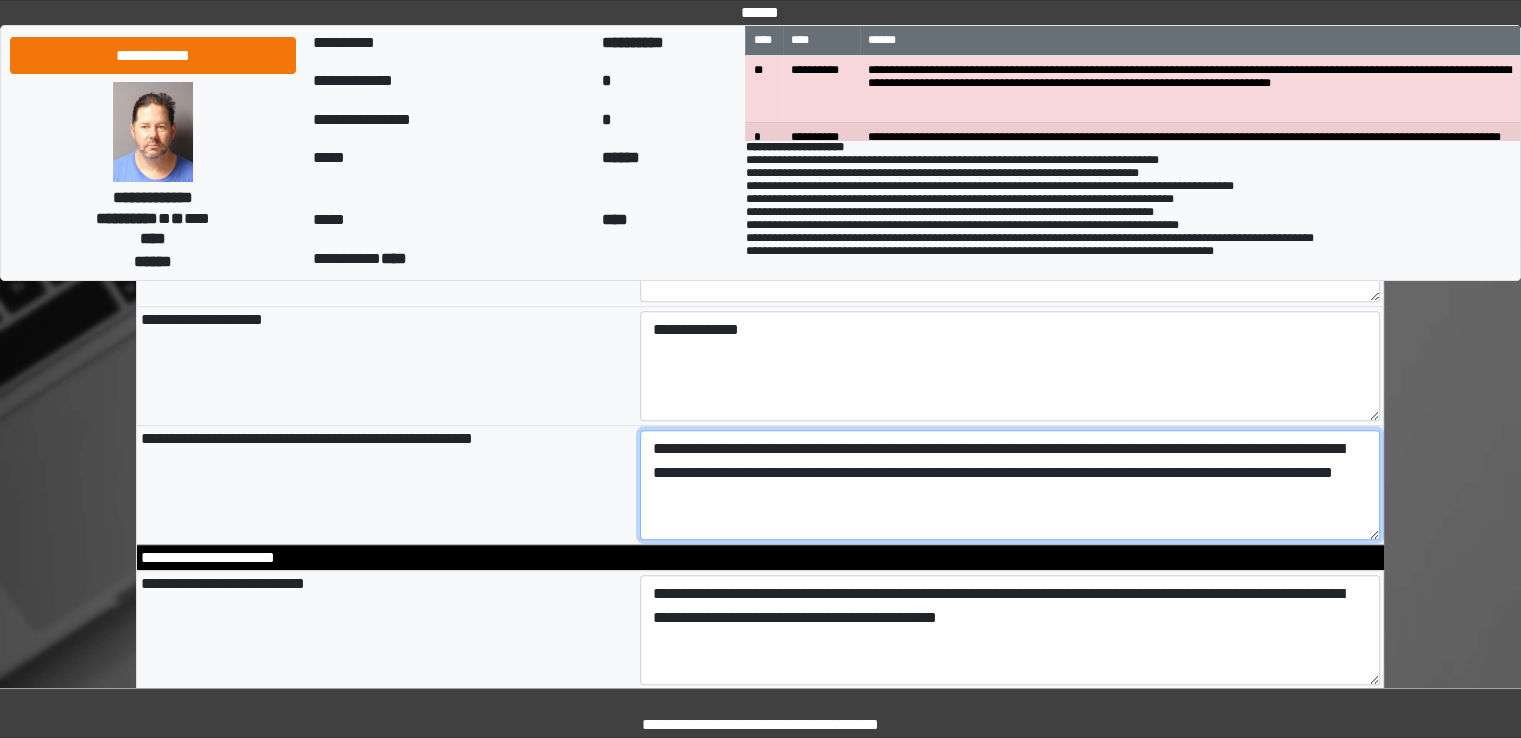 click on "**********" at bounding box center [1010, 485] 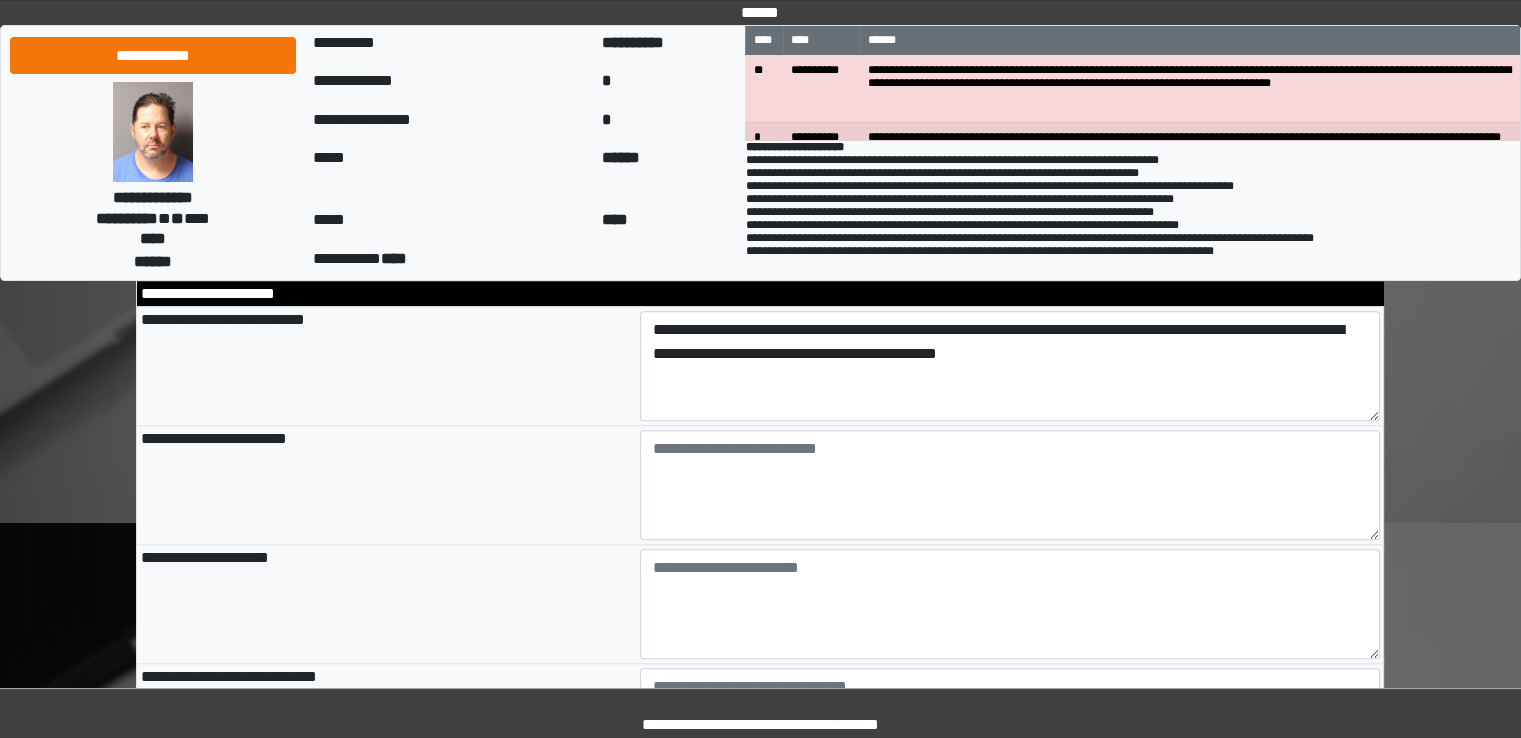 scroll, scrollTop: 1303, scrollLeft: 0, axis: vertical 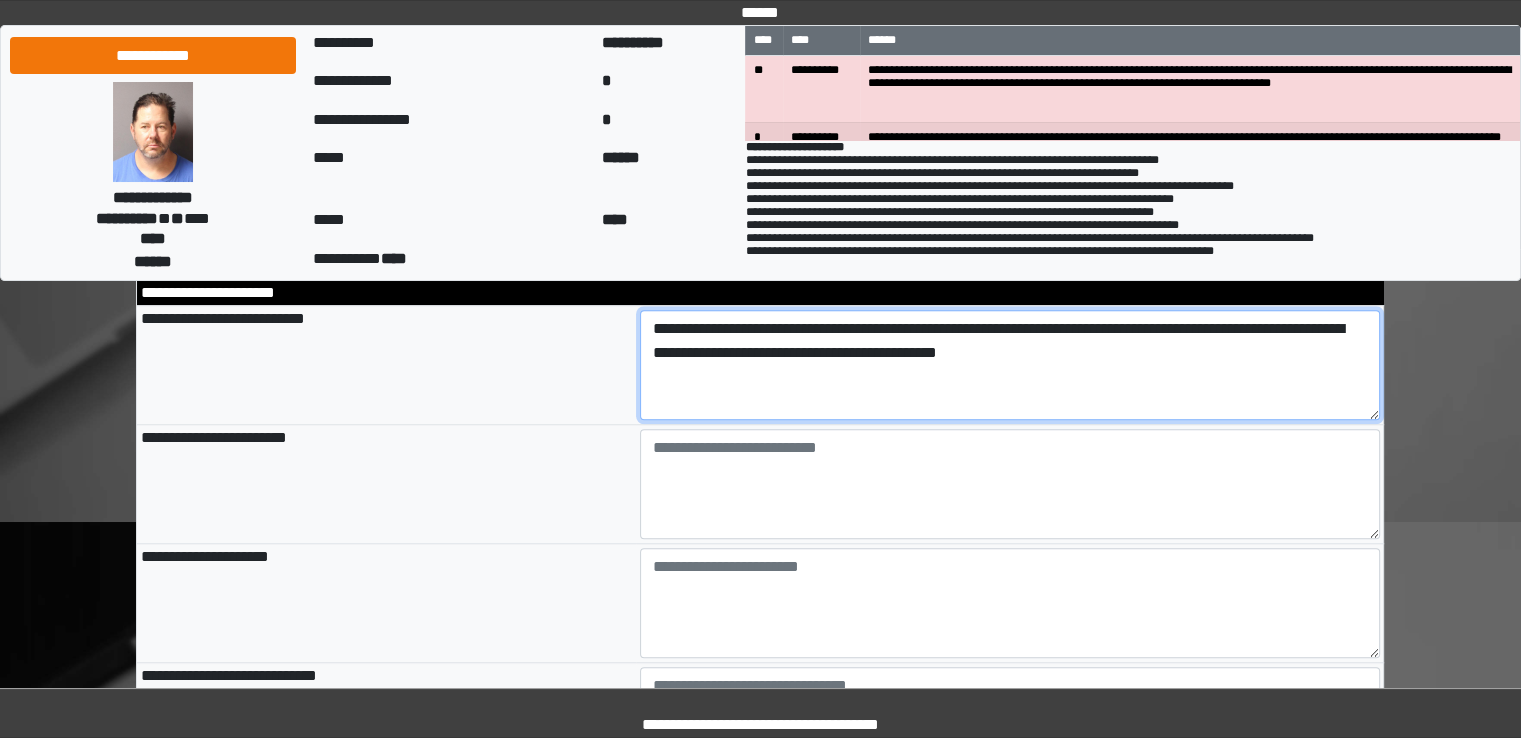 click on "**********" at bounding box center [1010, 365] 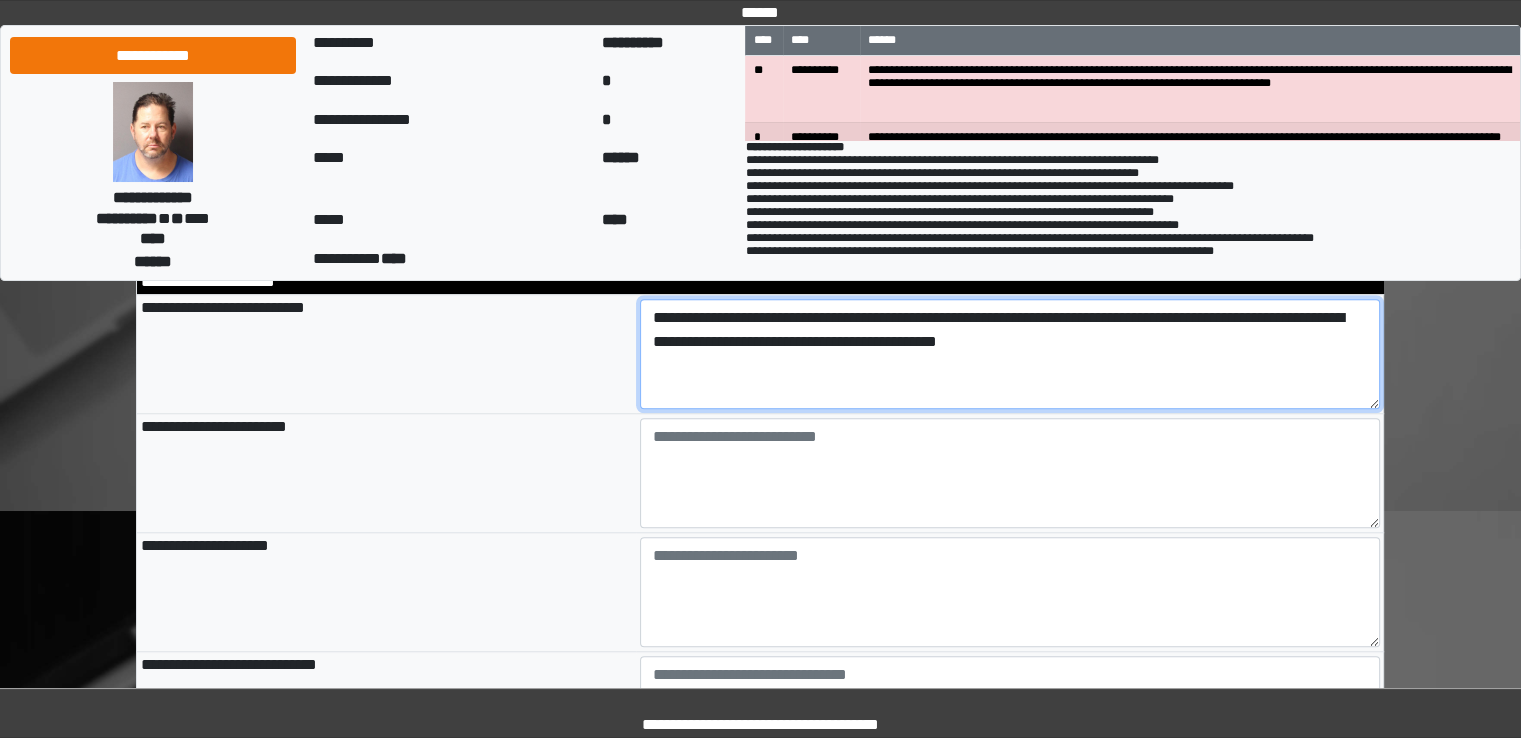 scroll, scrollTop: 1315, scrollLeft: 0, axis: vertical 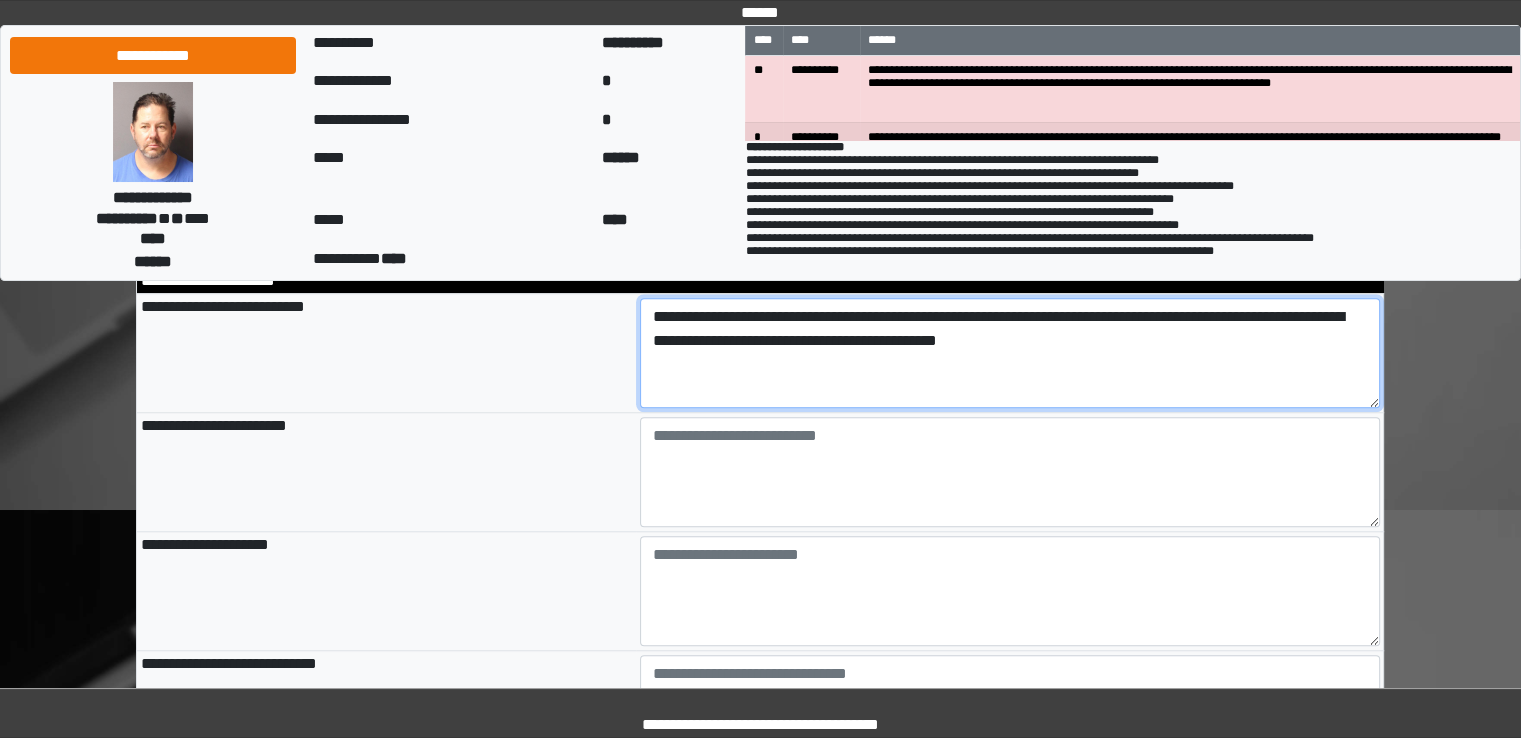 click on "**********" at bounding box center [1010, 353] 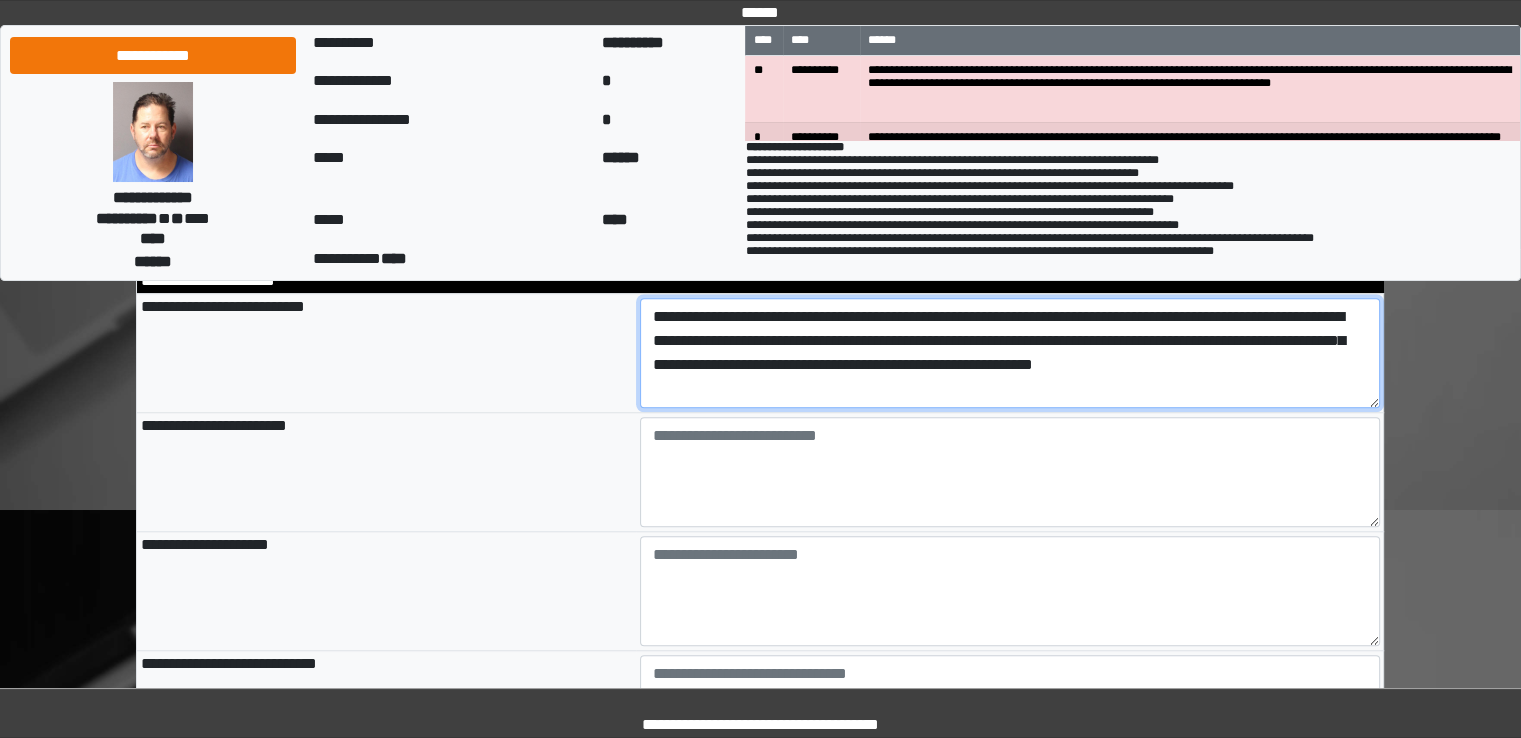 type on "**********" 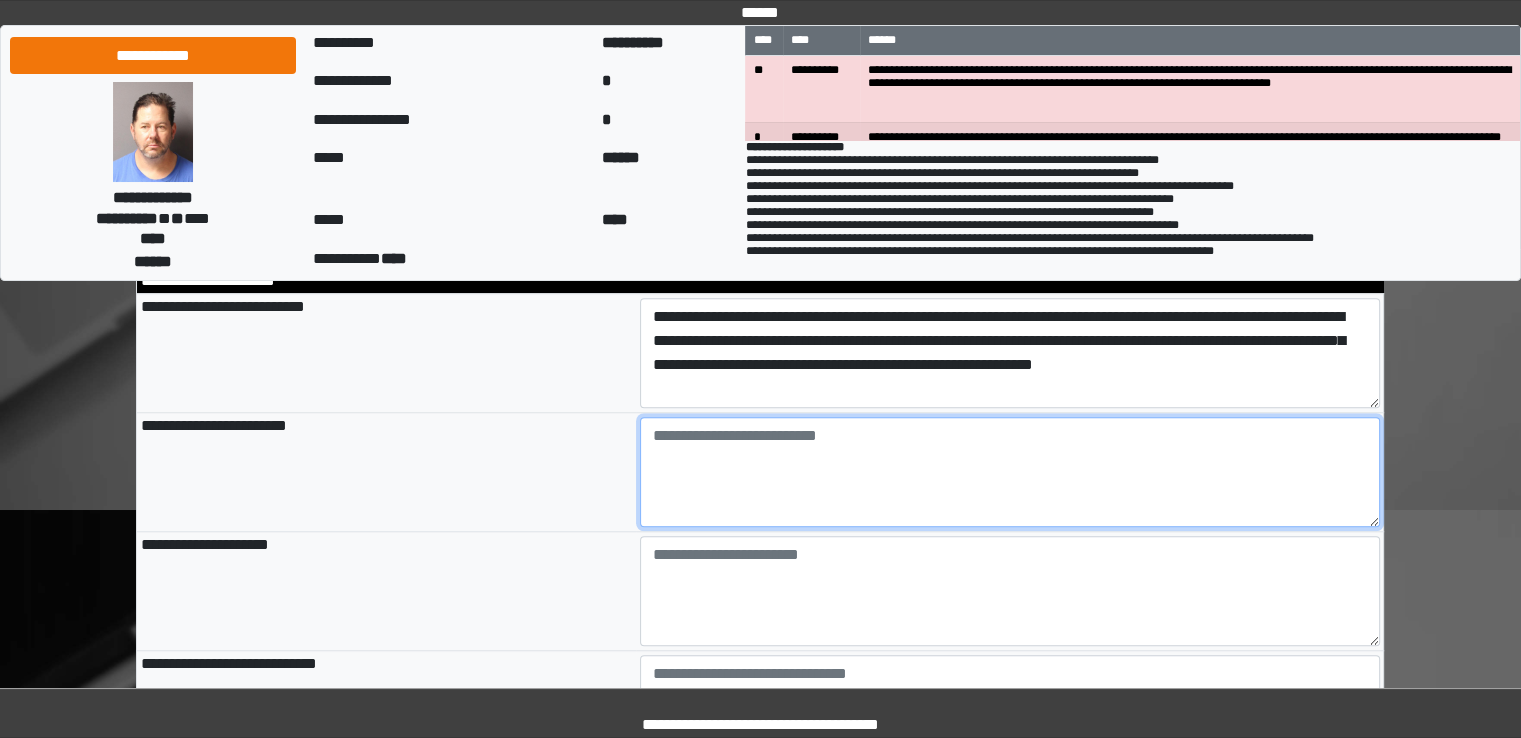 click at bounding box center [1010, 472] 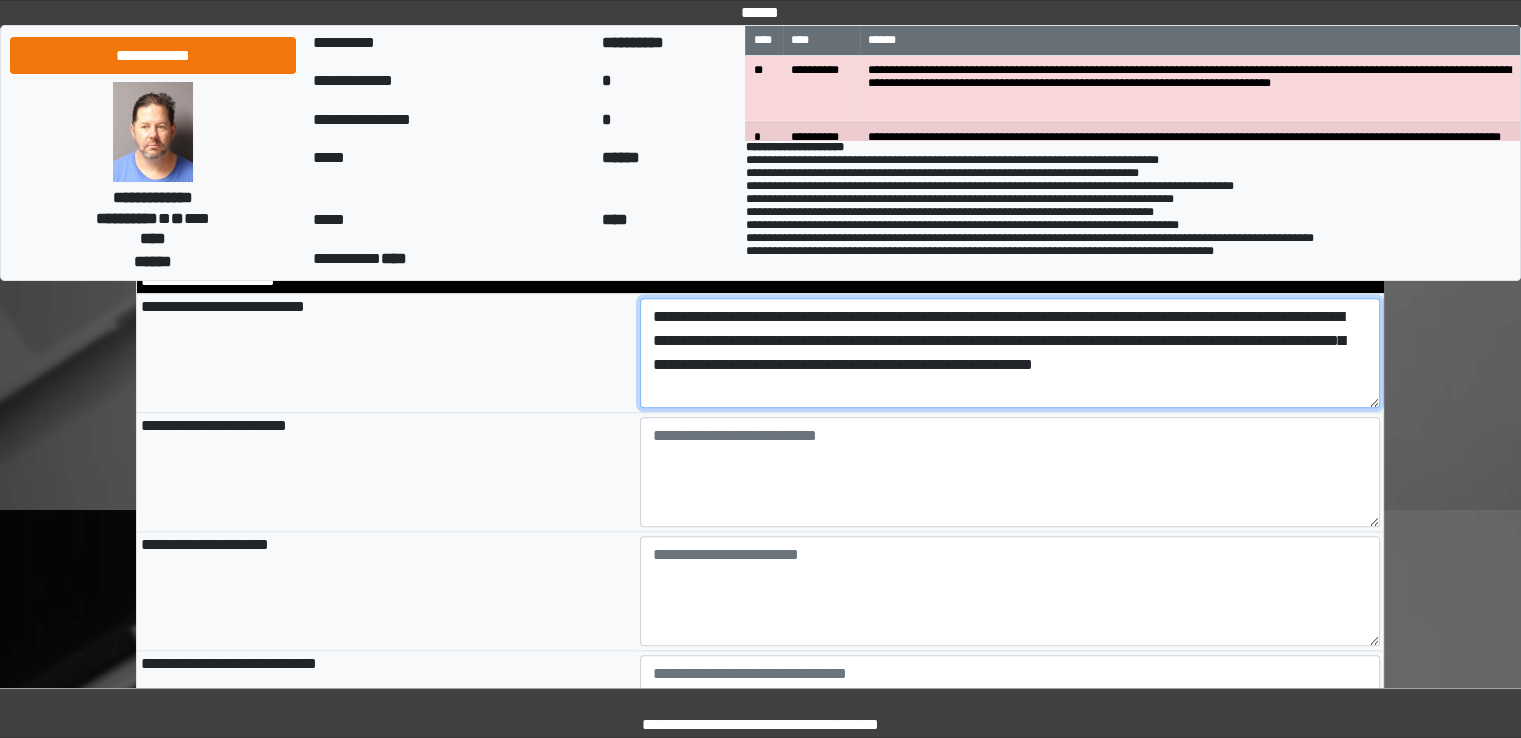 click on "**********" at bounding box center (1010, 353) 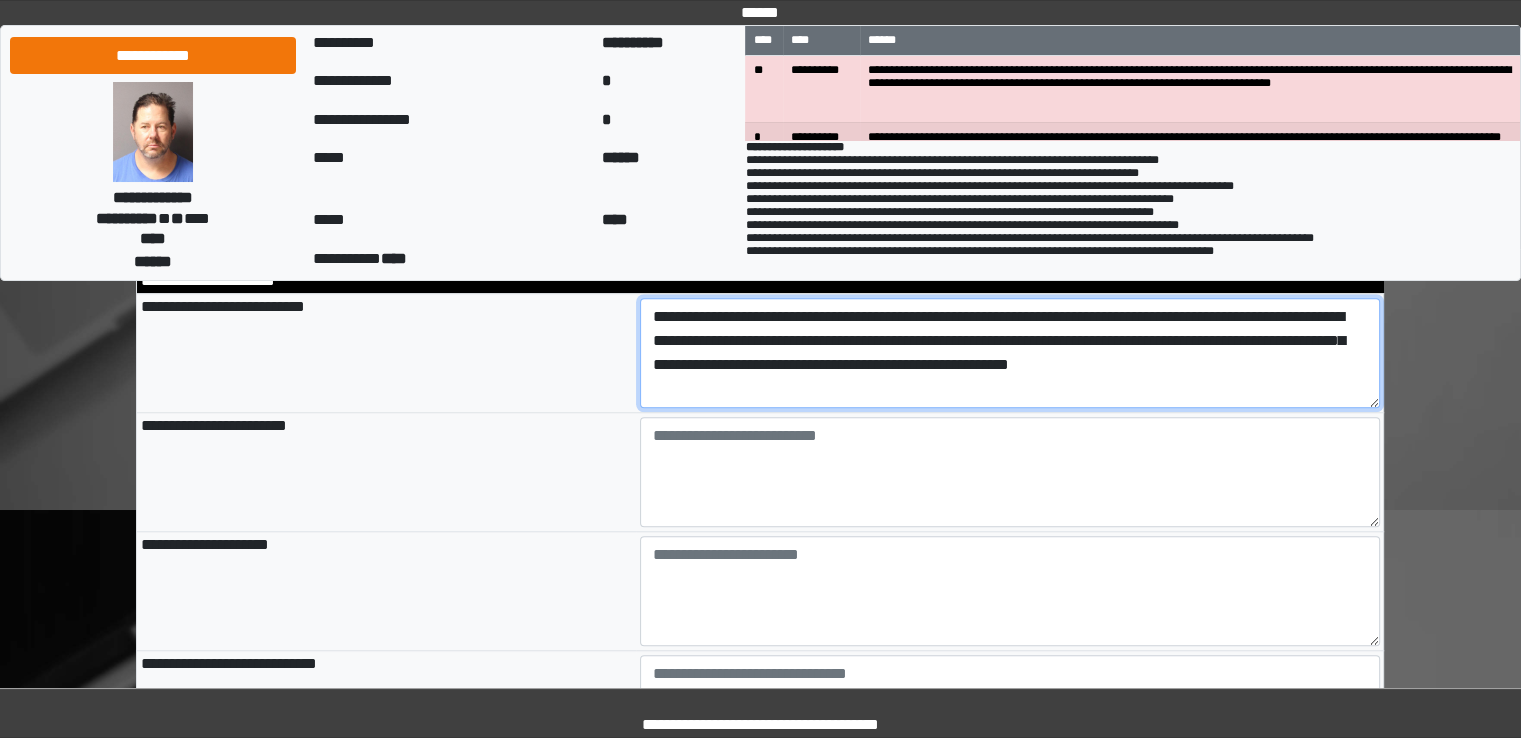 click on "**********" at bounding box center [1010, 353] 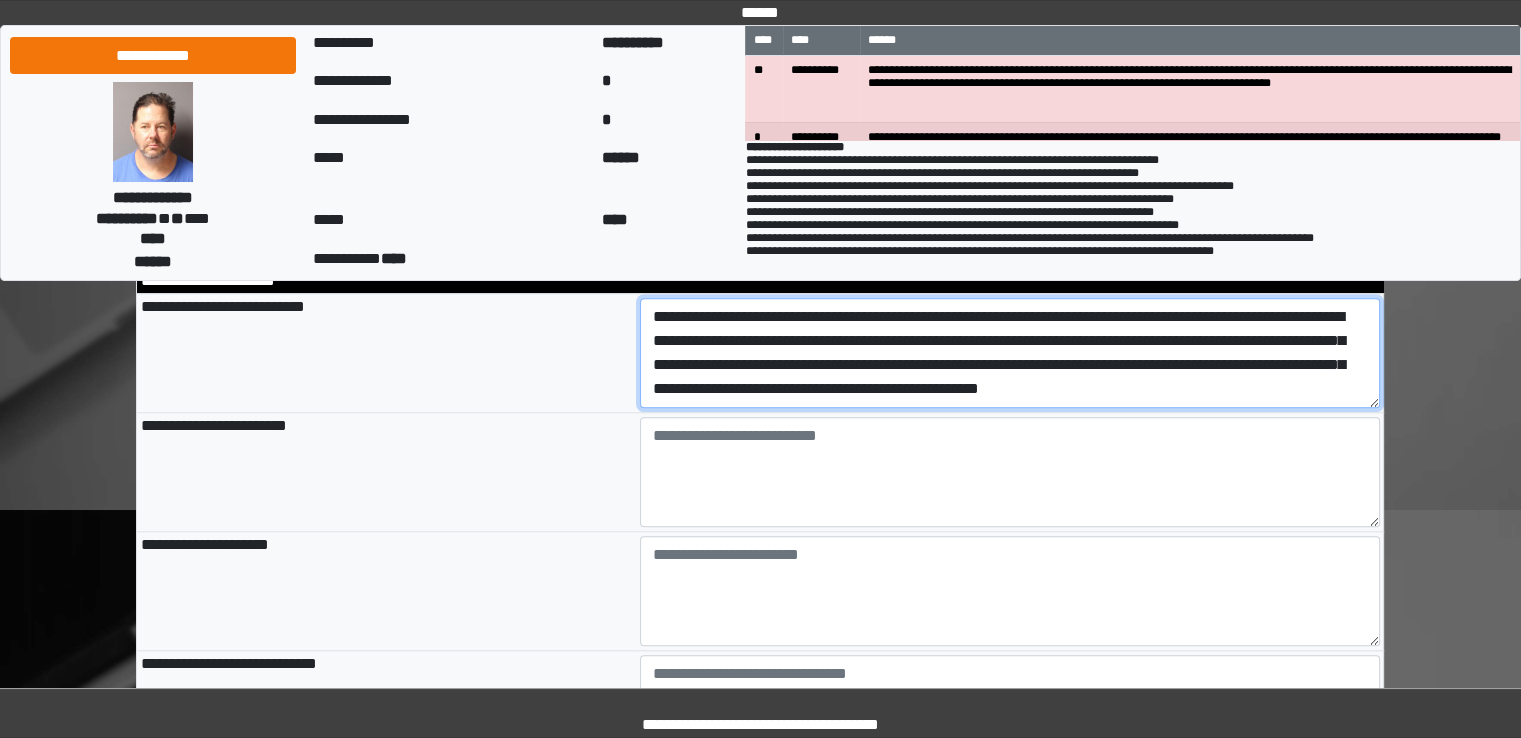 scroll, scrollTop: 16, scrollLeft: 0, axis: vertical 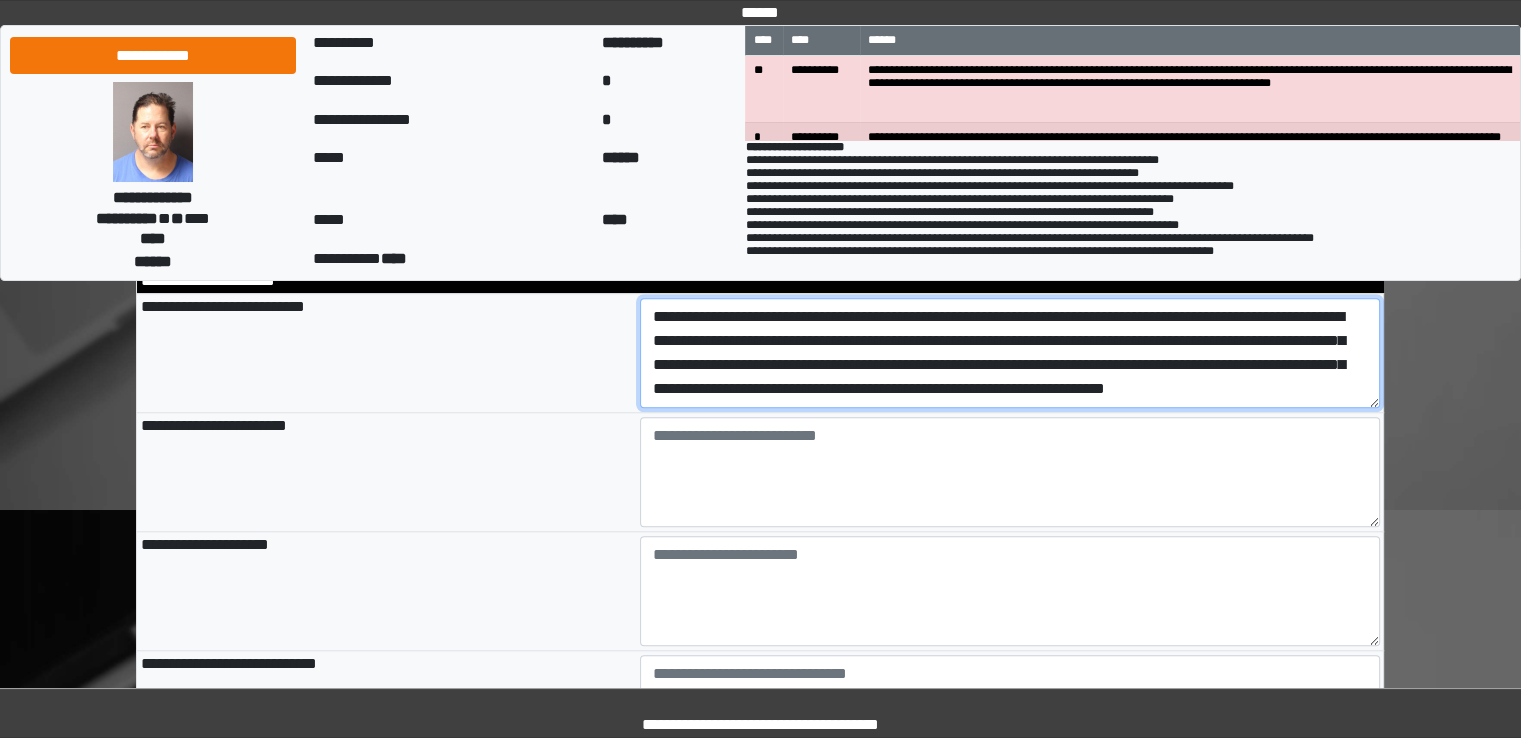 type on "**********" 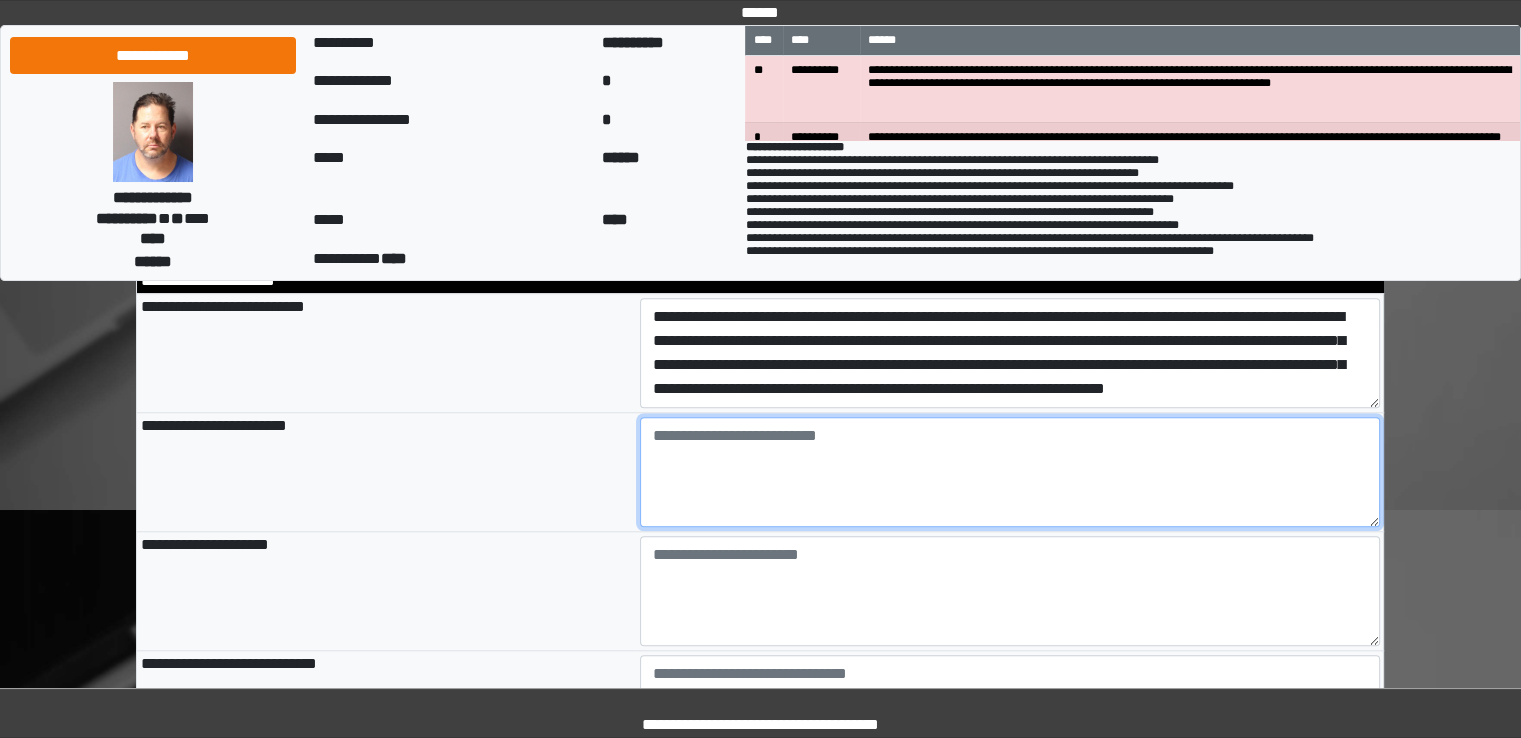 type on "**********" 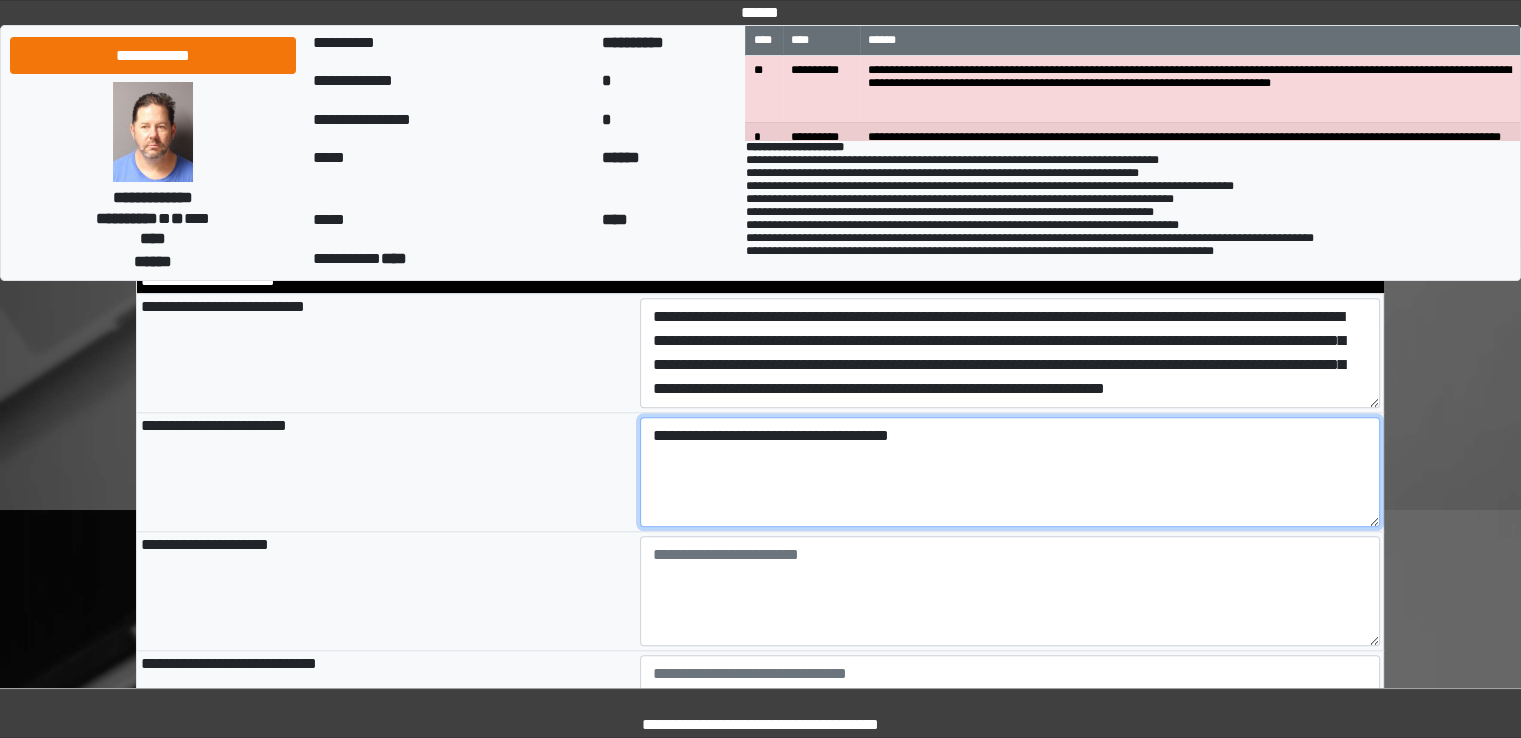 click on "**********" at bounding box center [1010, 472] 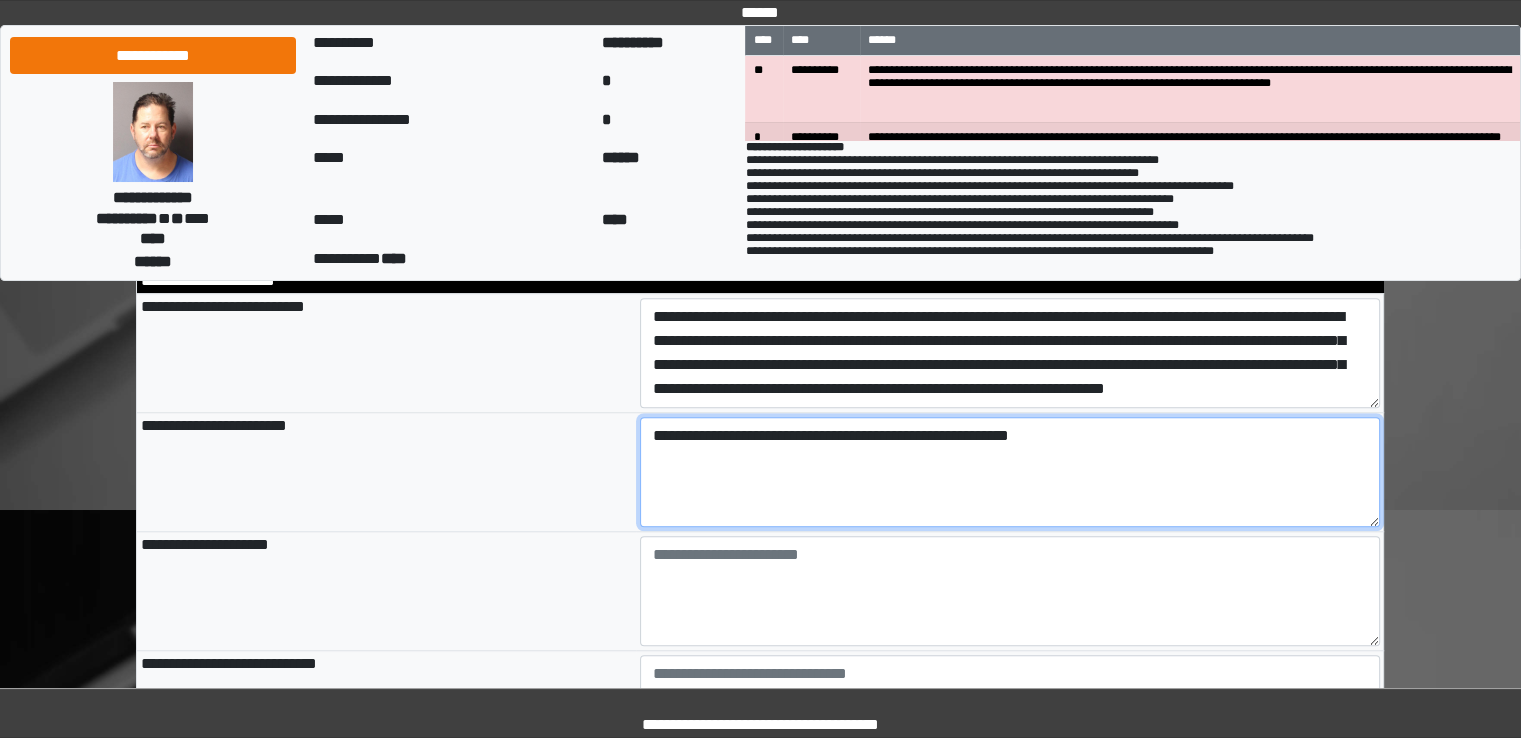 type on "**********" 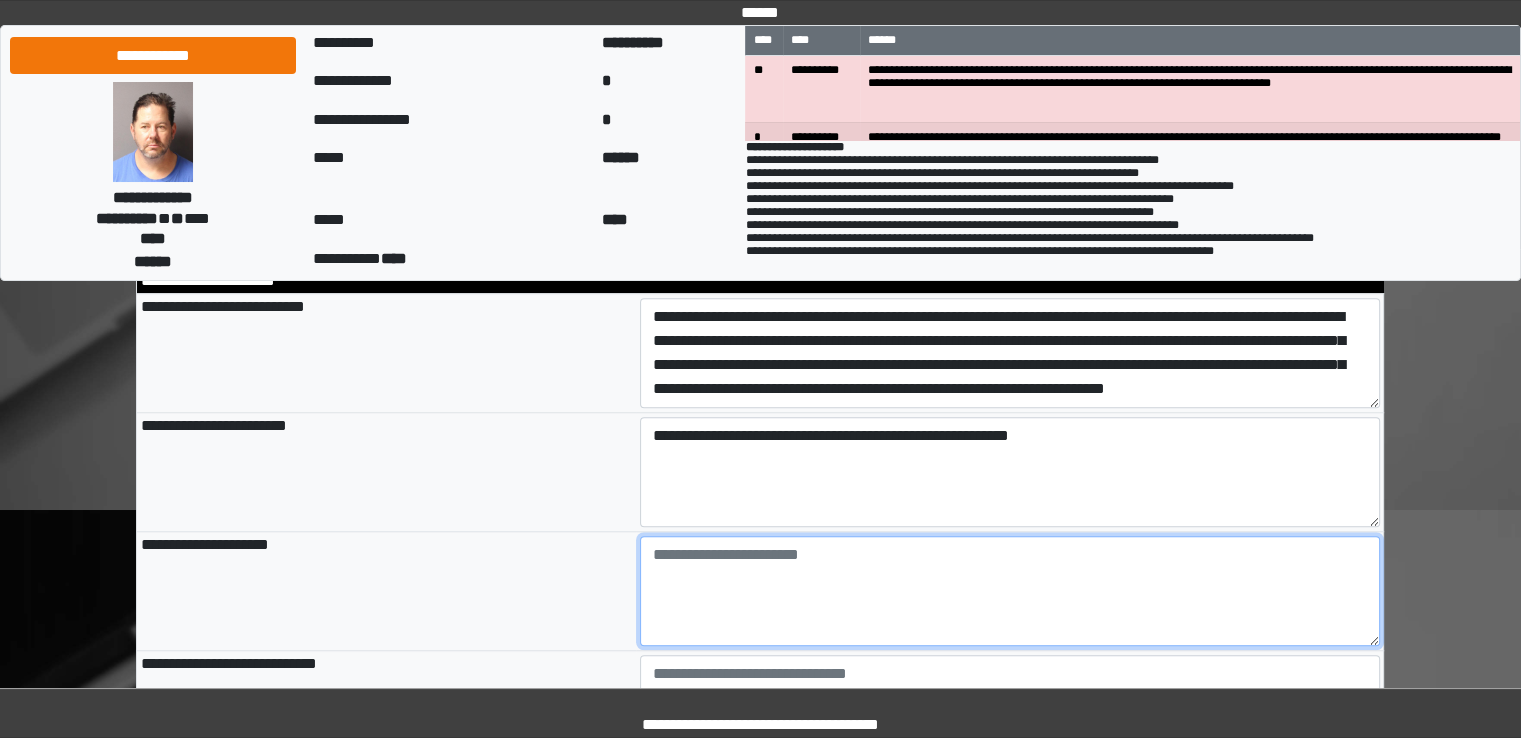 type on "**********" 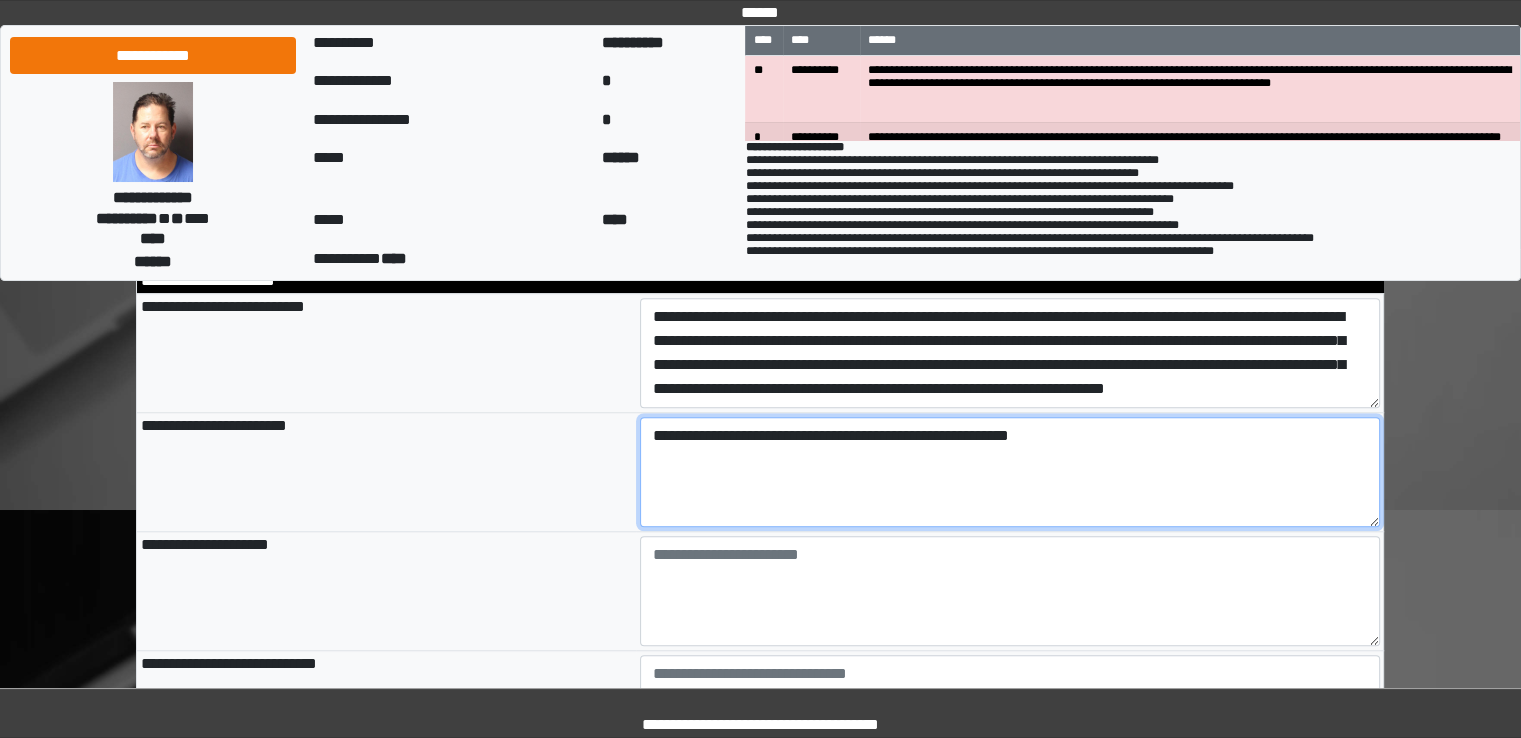 click on "**********" at bounding box center (1010, 472) 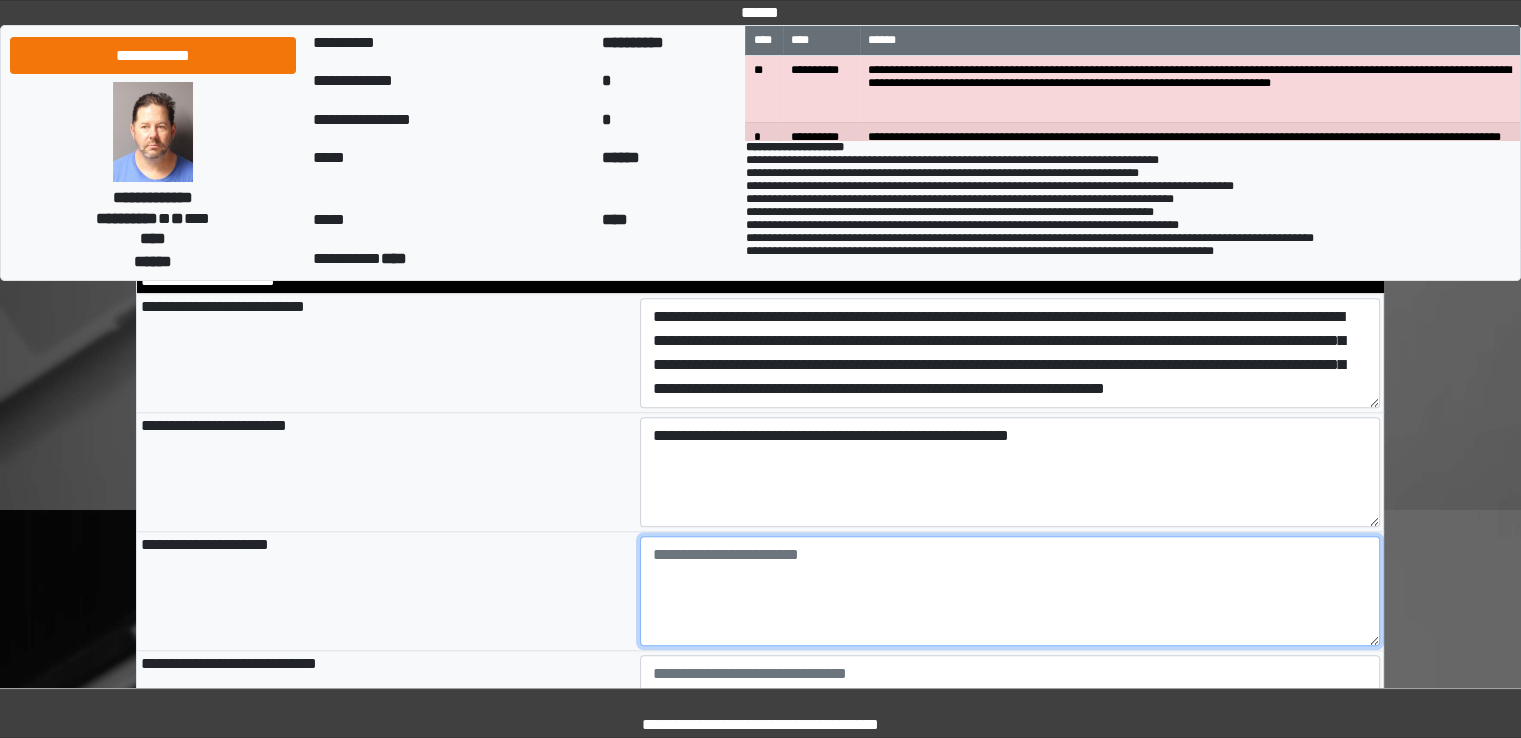 type on "**********" 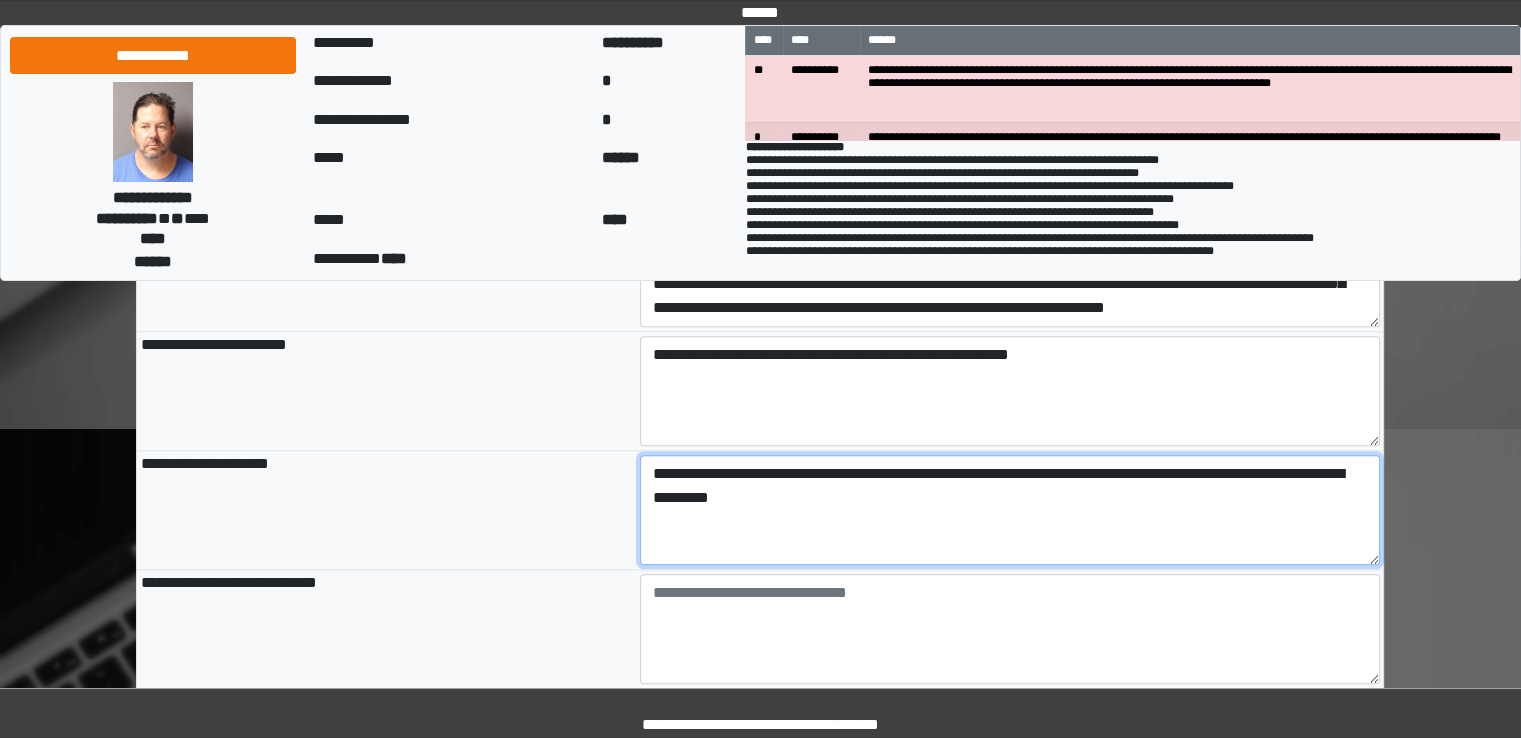 scroll, scrollTop: 1399, scrollLeft: 0, axis: vertical 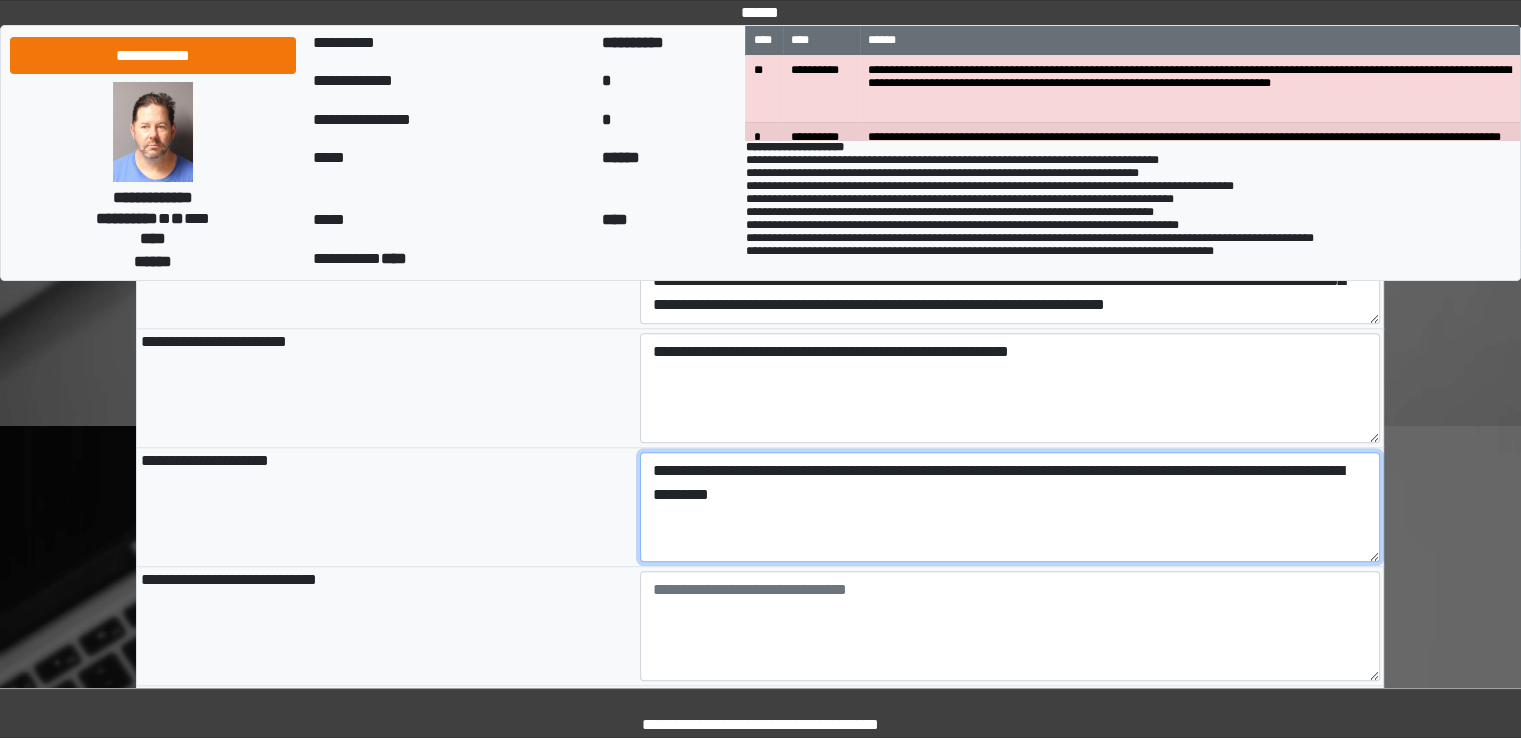 type on "**********" 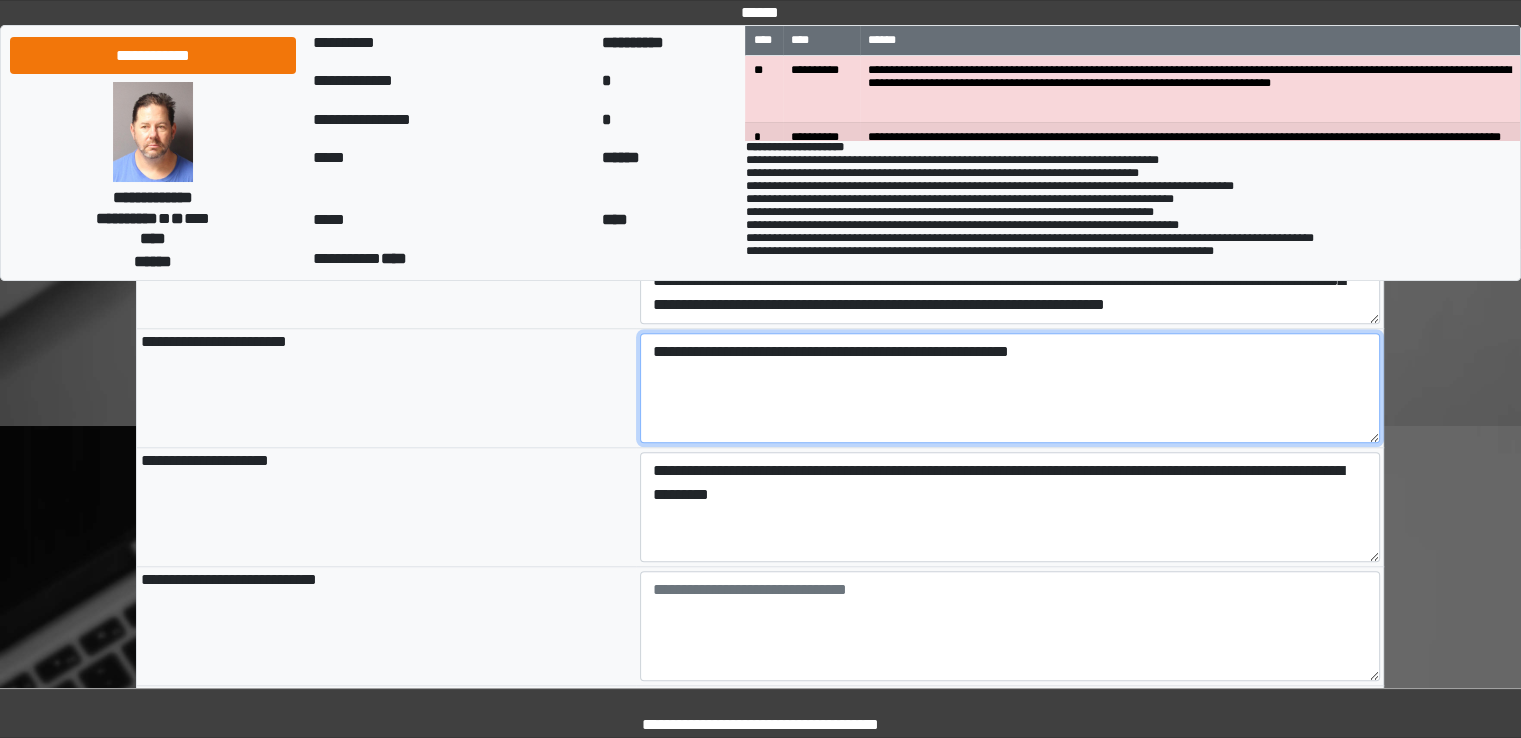 type on "**********" 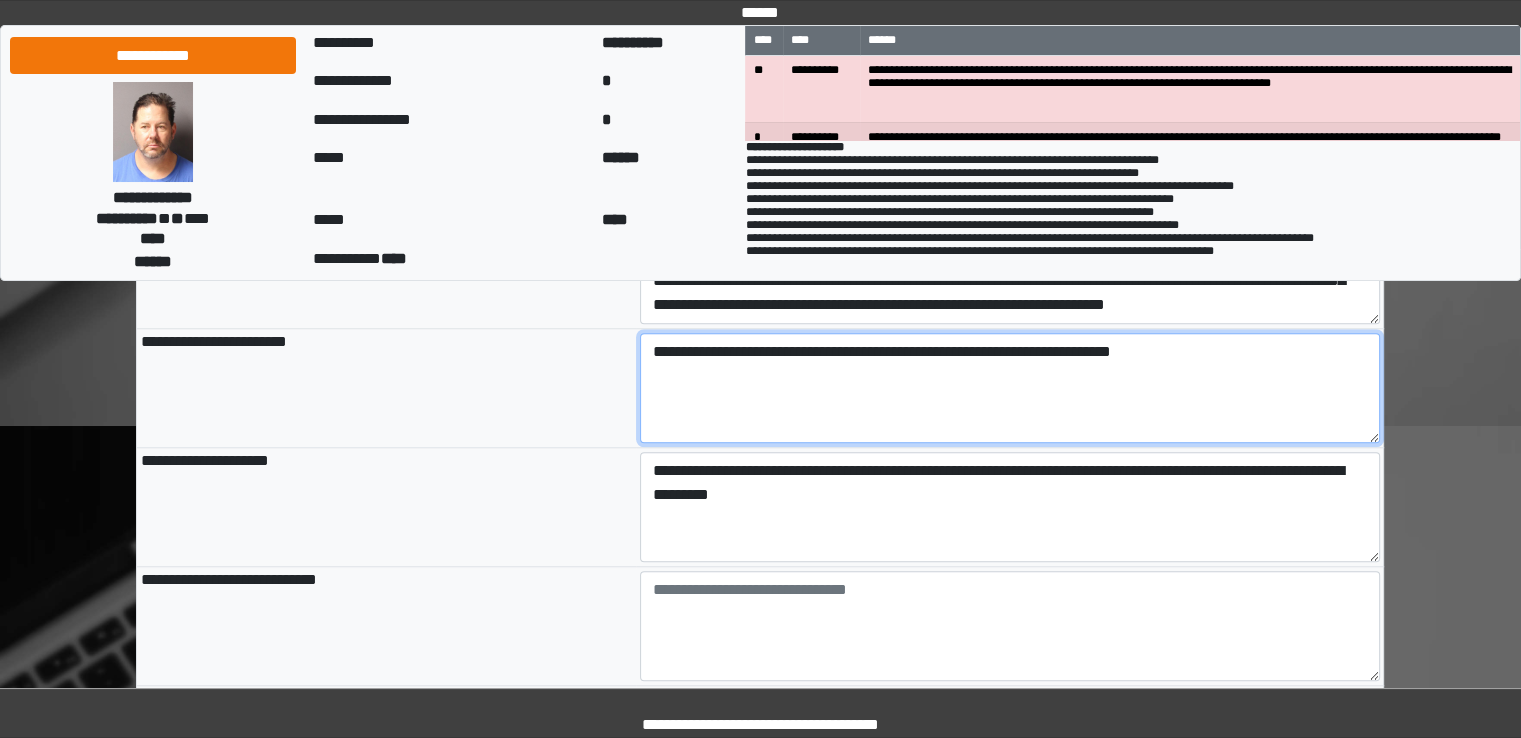 type on "**********" 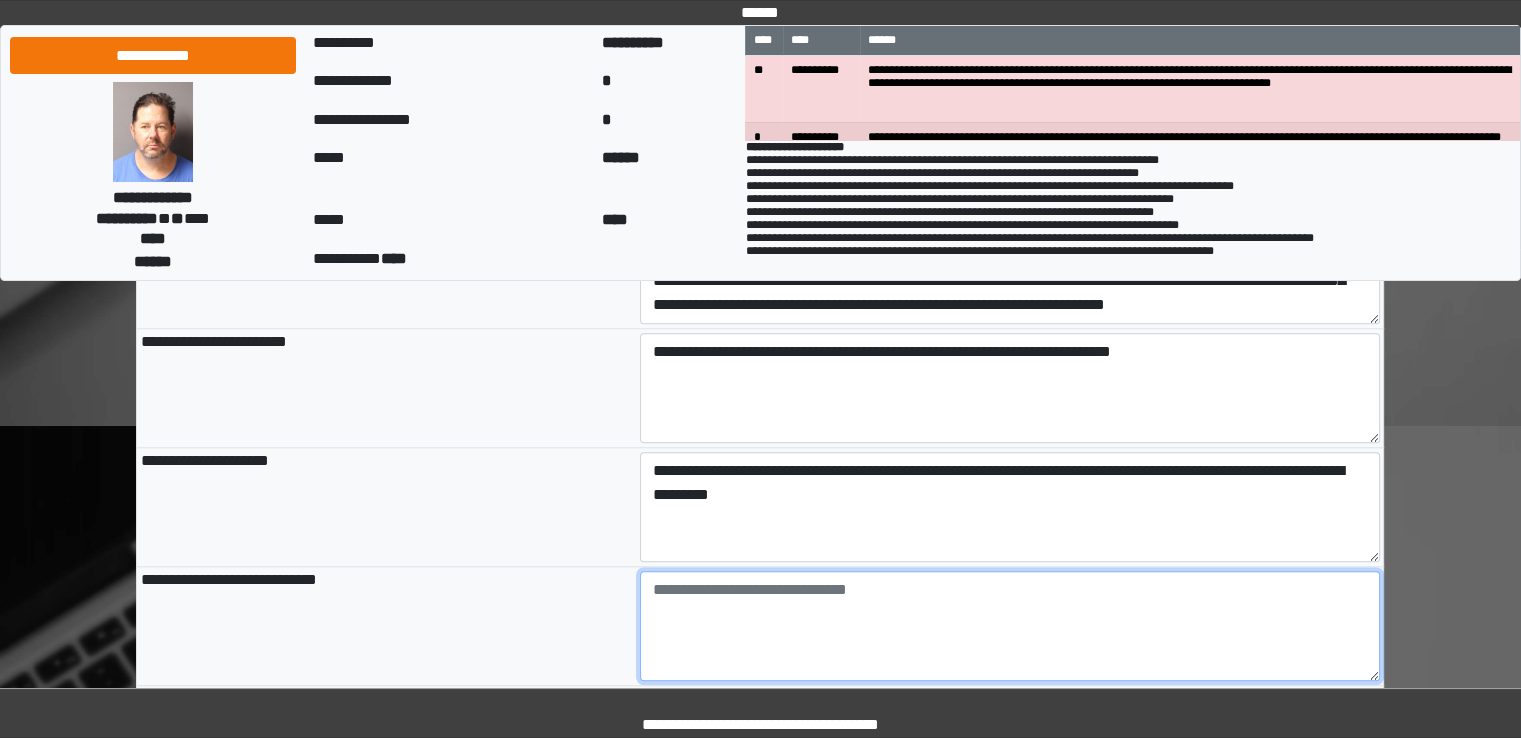 type on "**********" 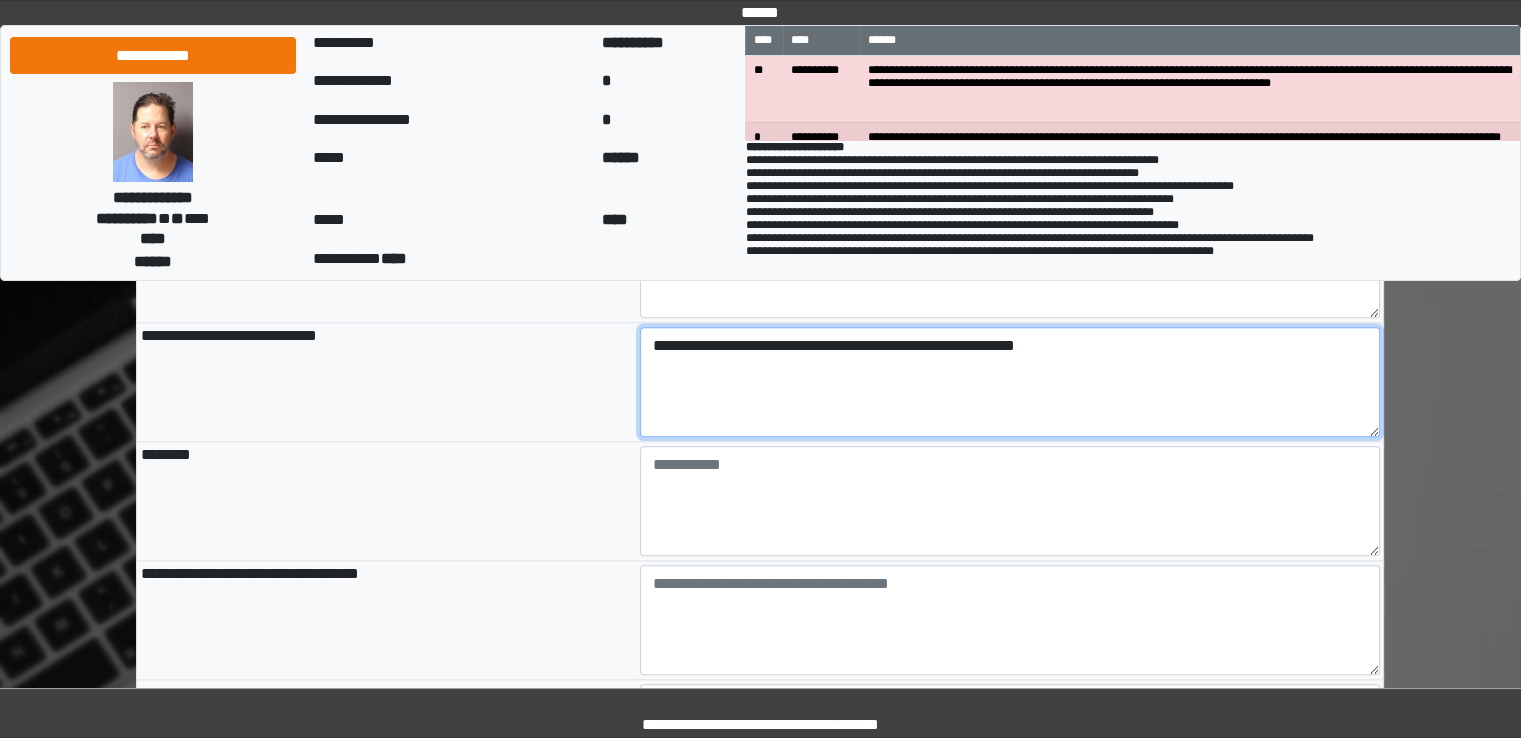 scroll, scrollTop: 1823, scrollLeft: 0, axis: vertical 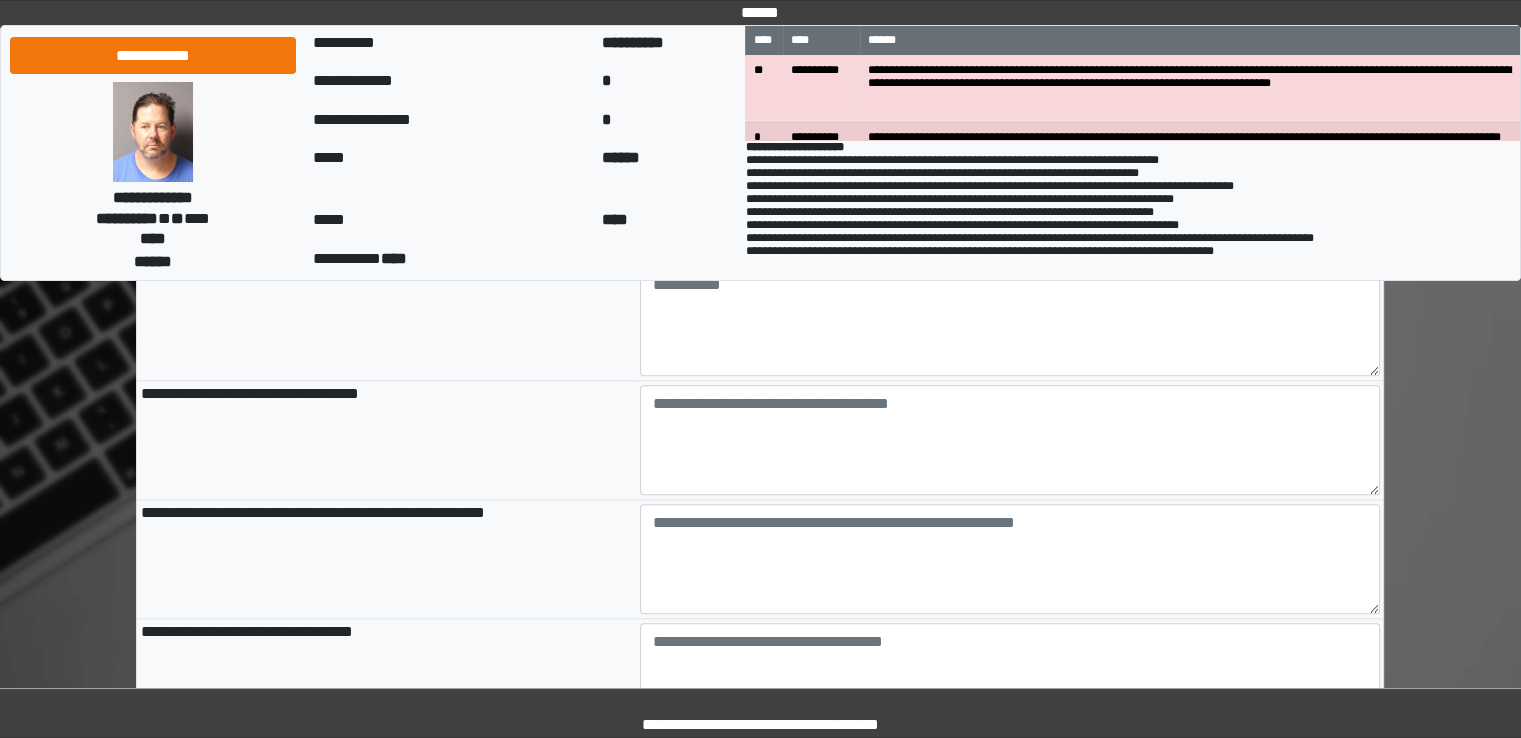 type on "**********" 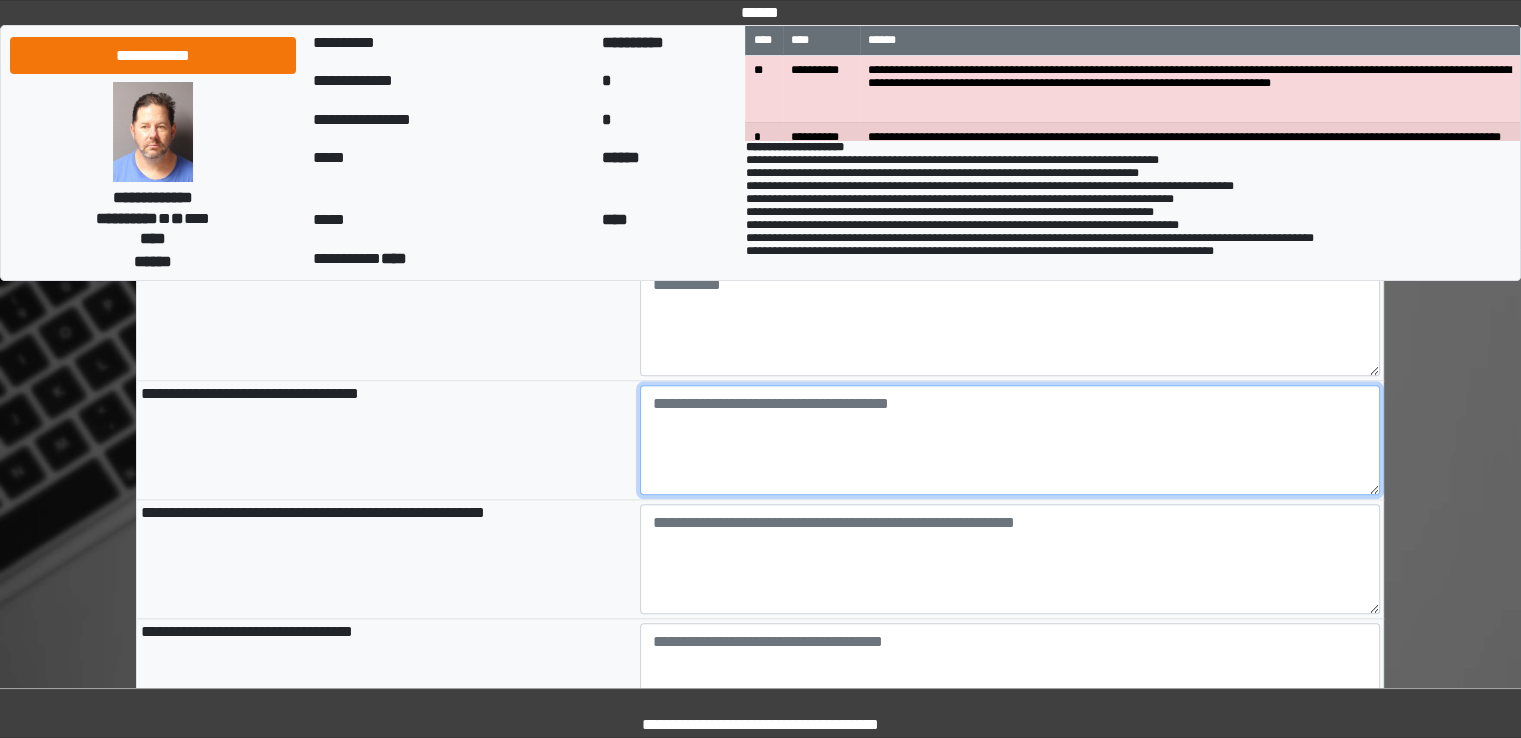 type on "**********" 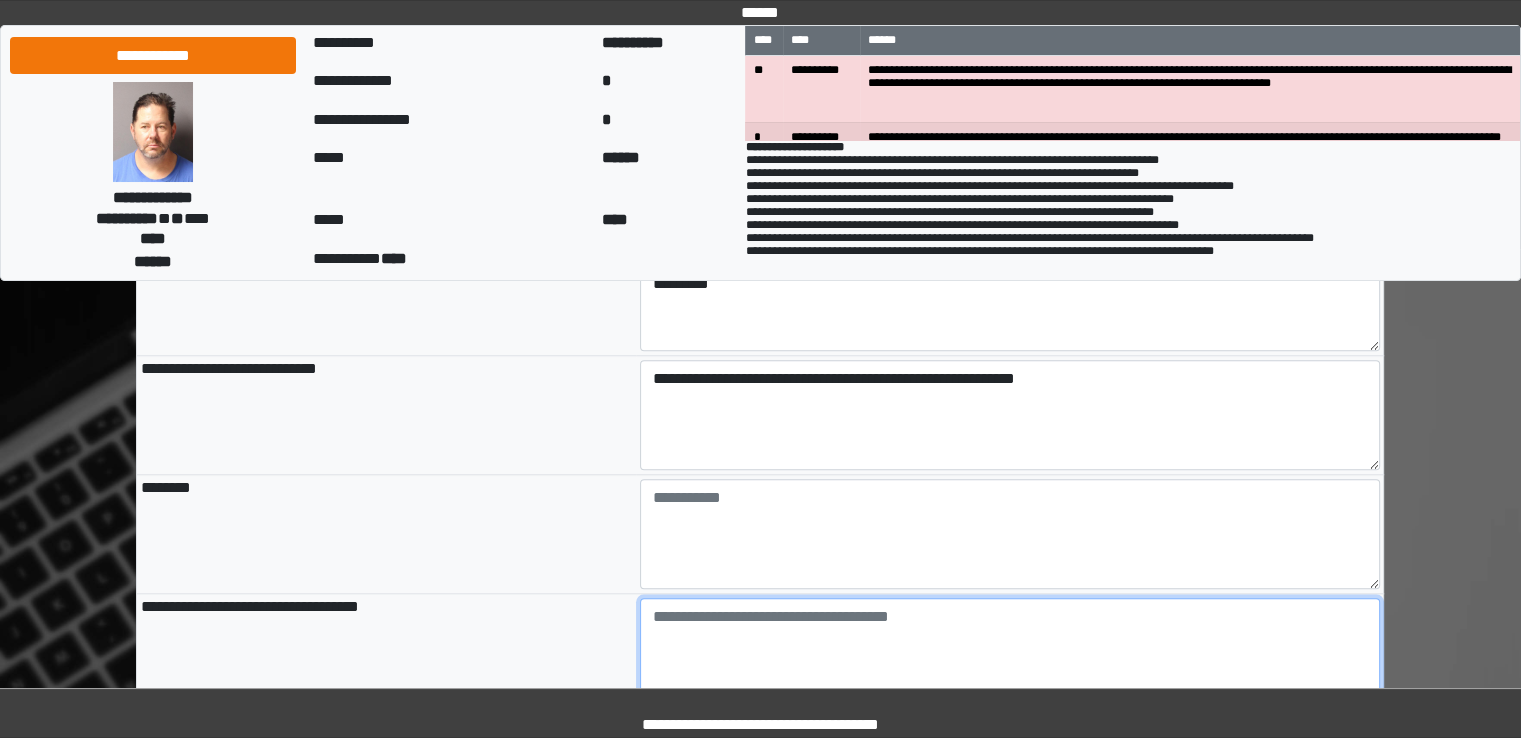 scroll, scrollTop: 1607, scrollLeft: 0, axis: vertical 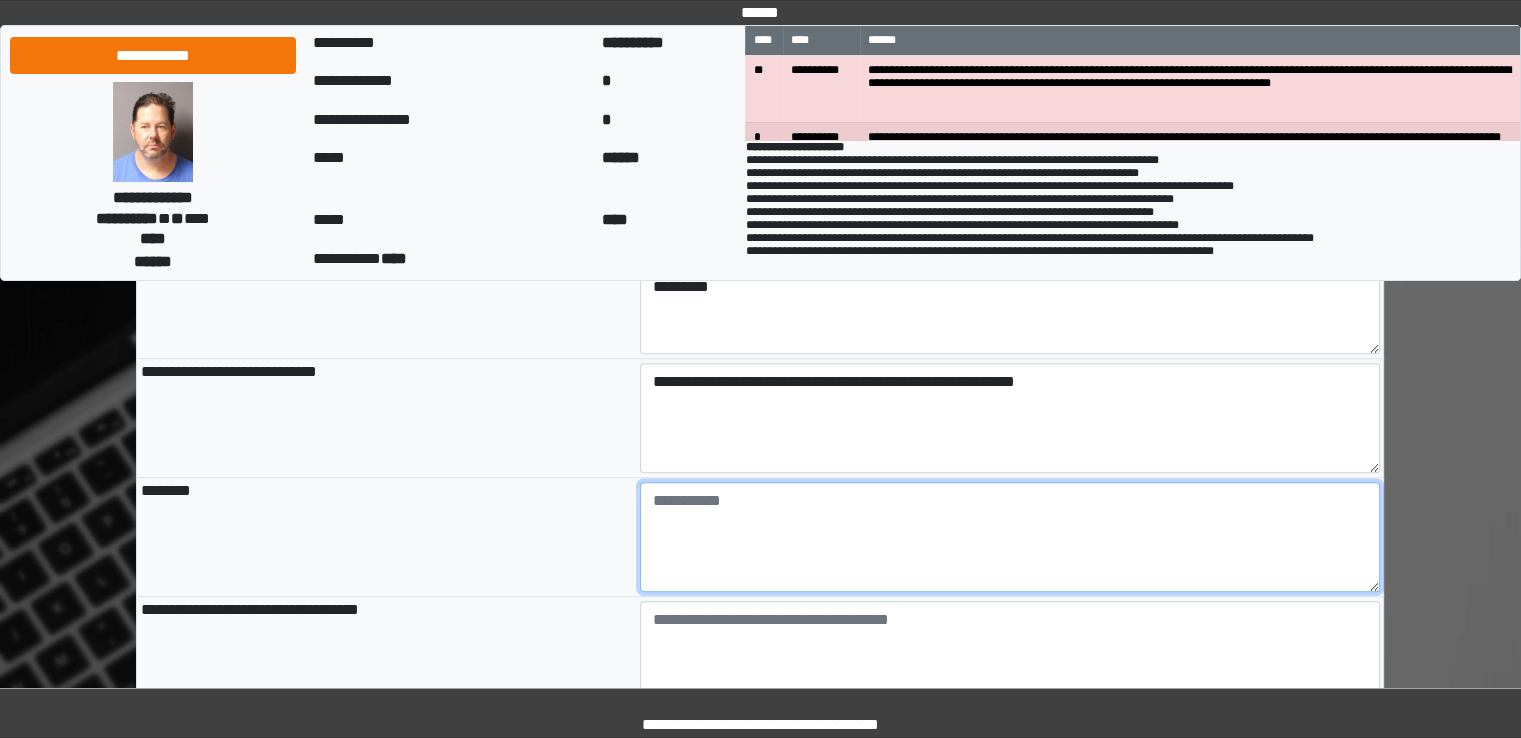 click at bounding box center [1010, 537] 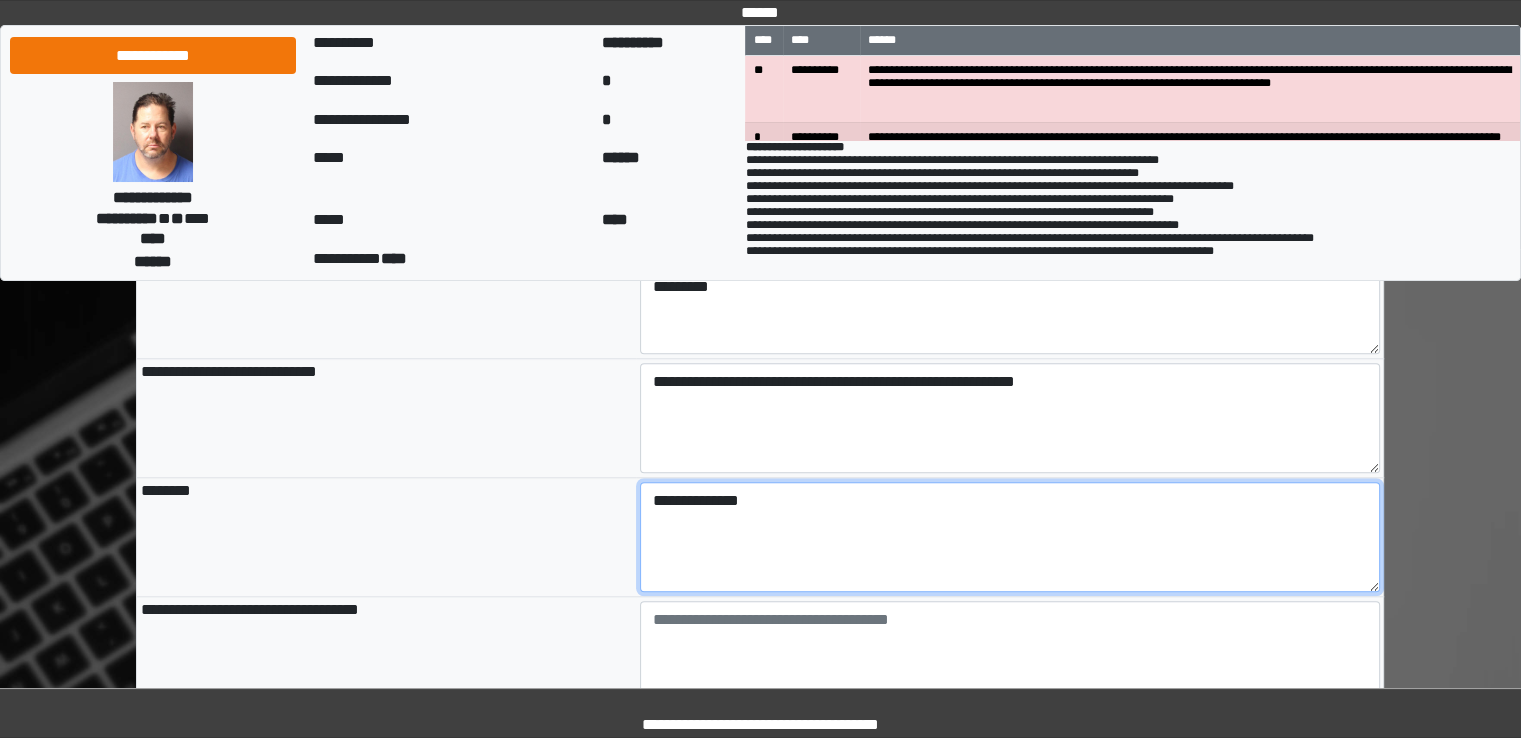 type on "**********" 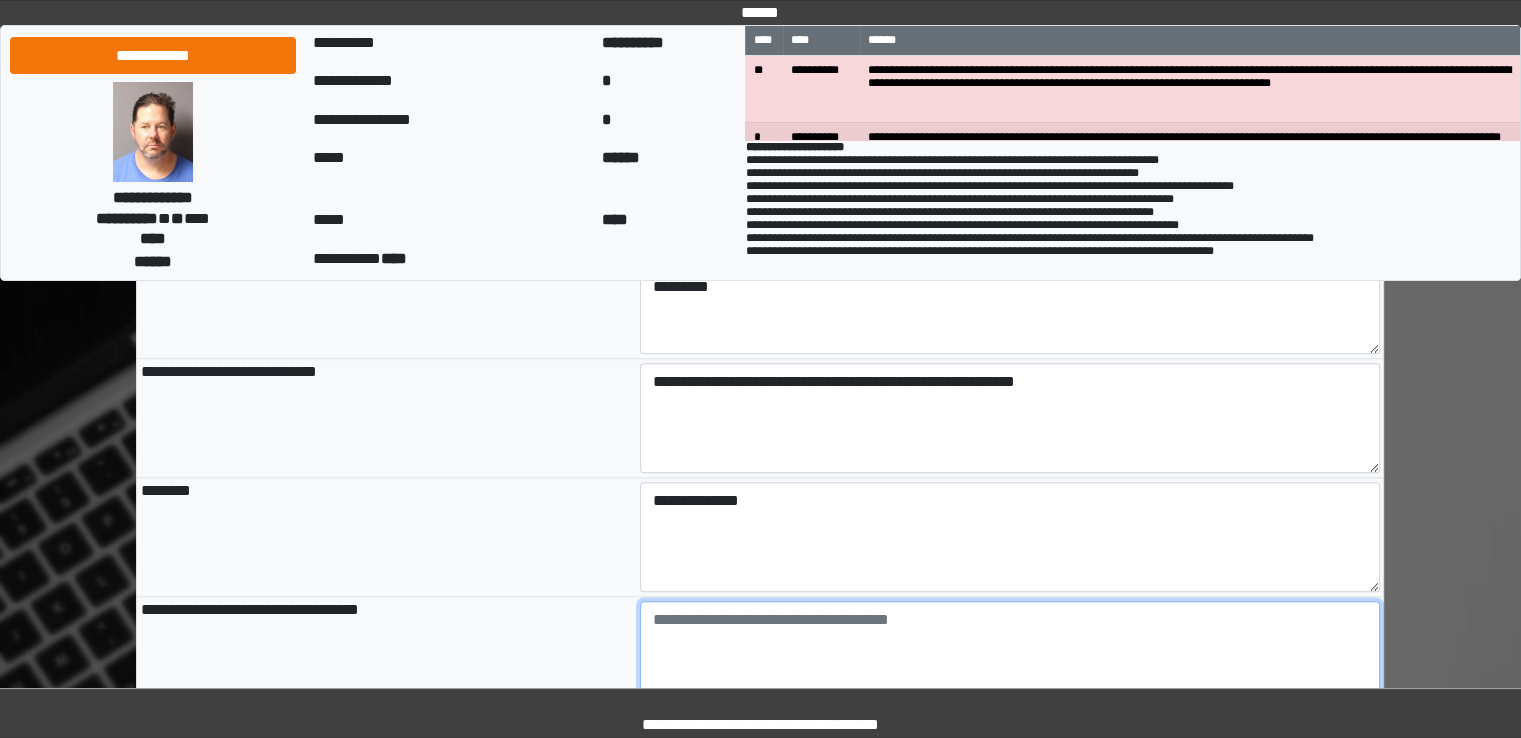 type on "**********" 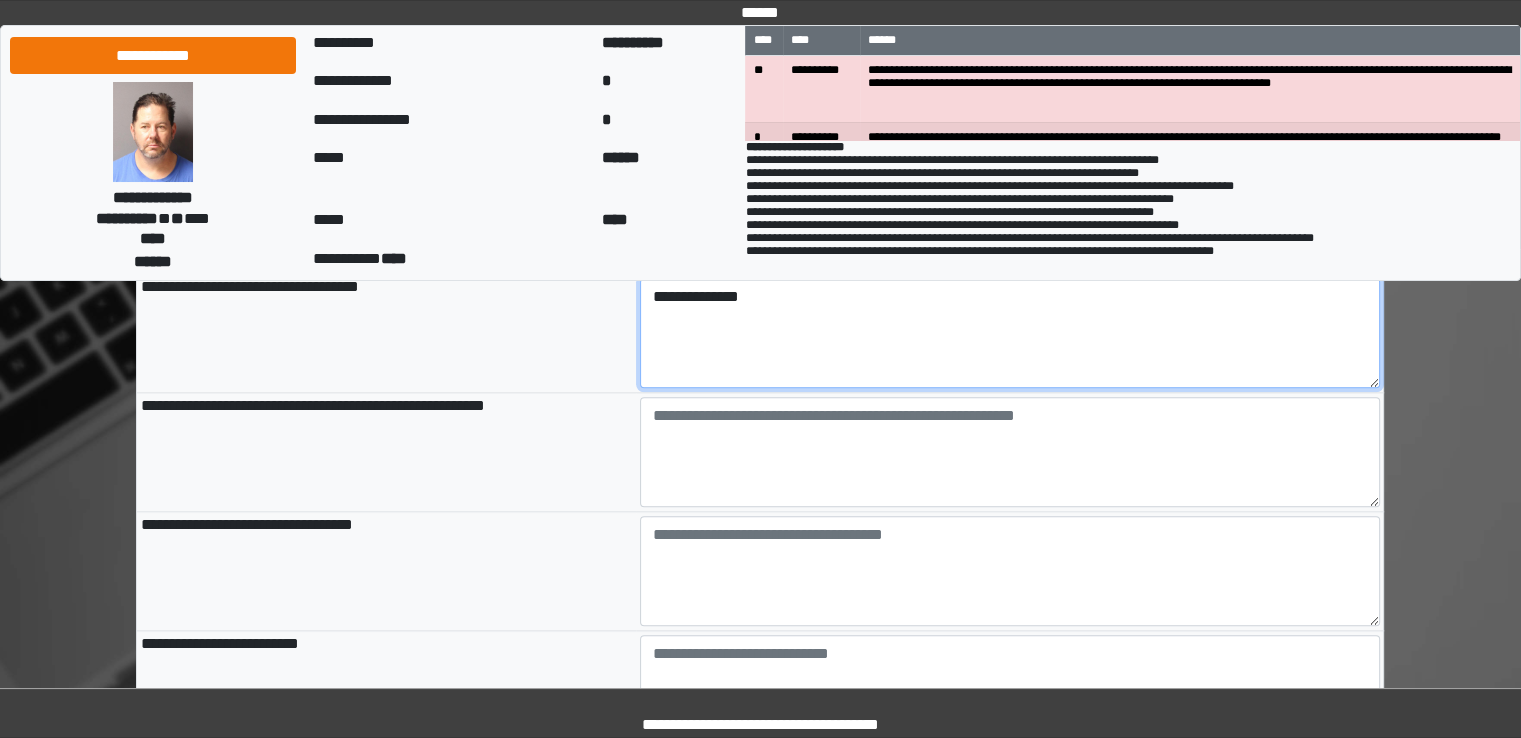 scroll, scrollTop: 1938, scrollLeft: 0, axis: vertical 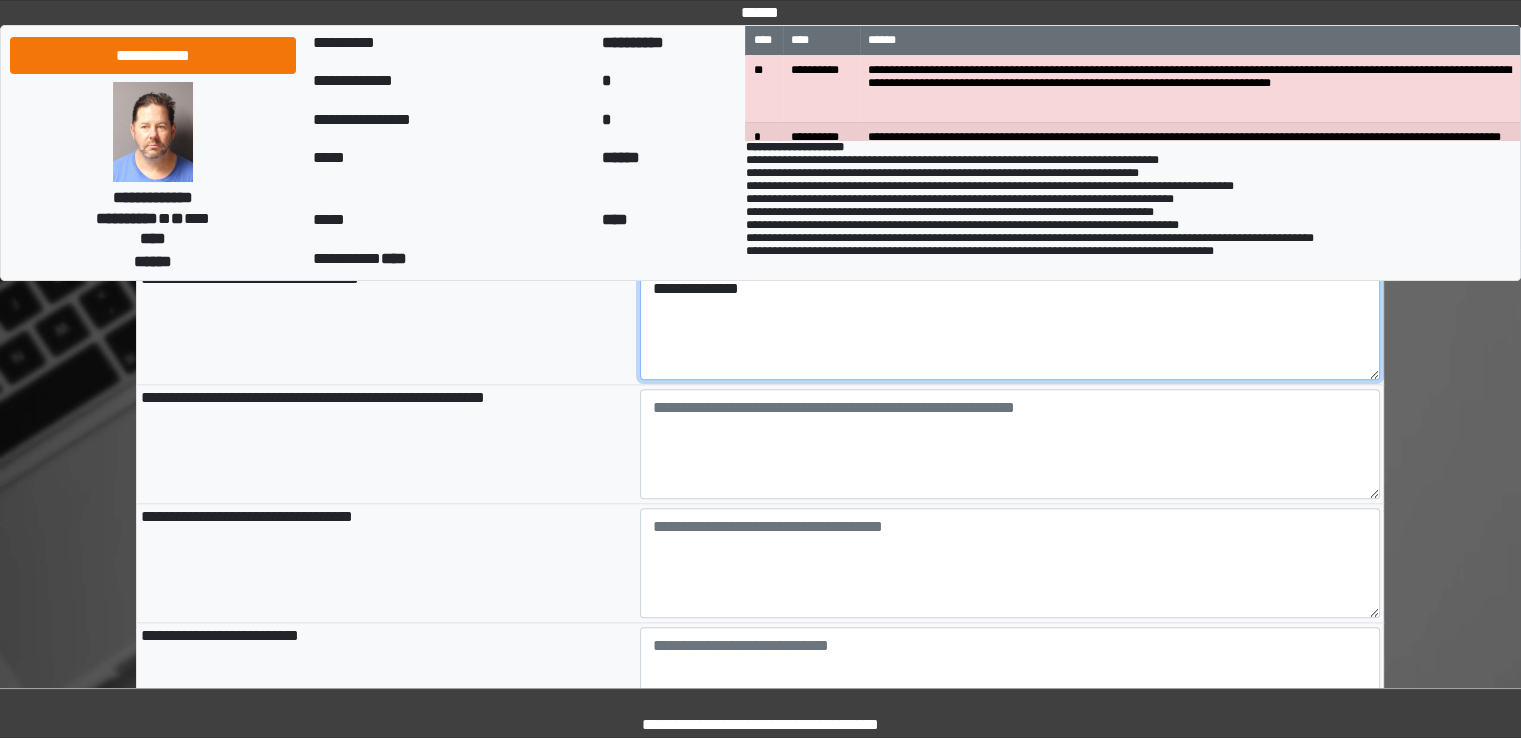 type on "**********" 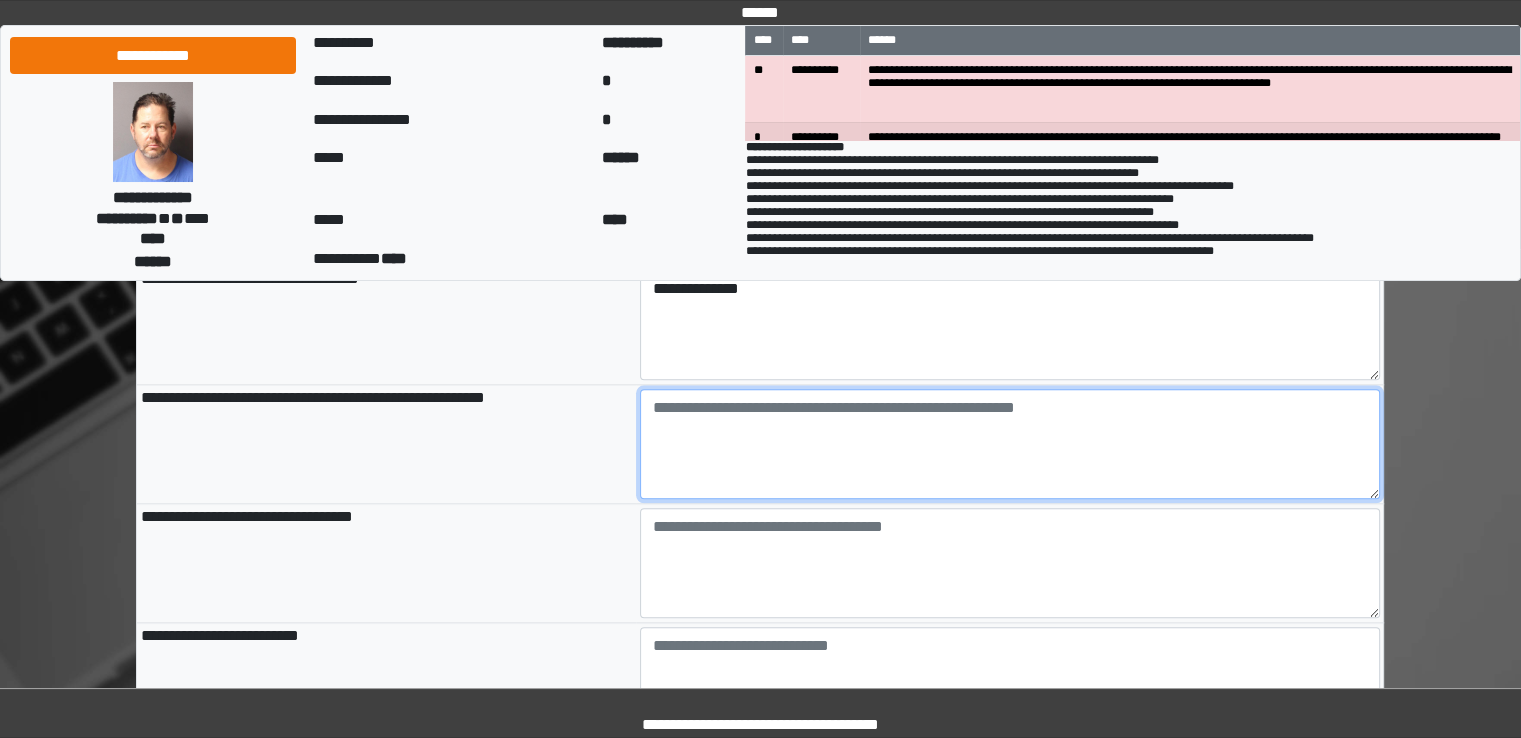 type on "**********" 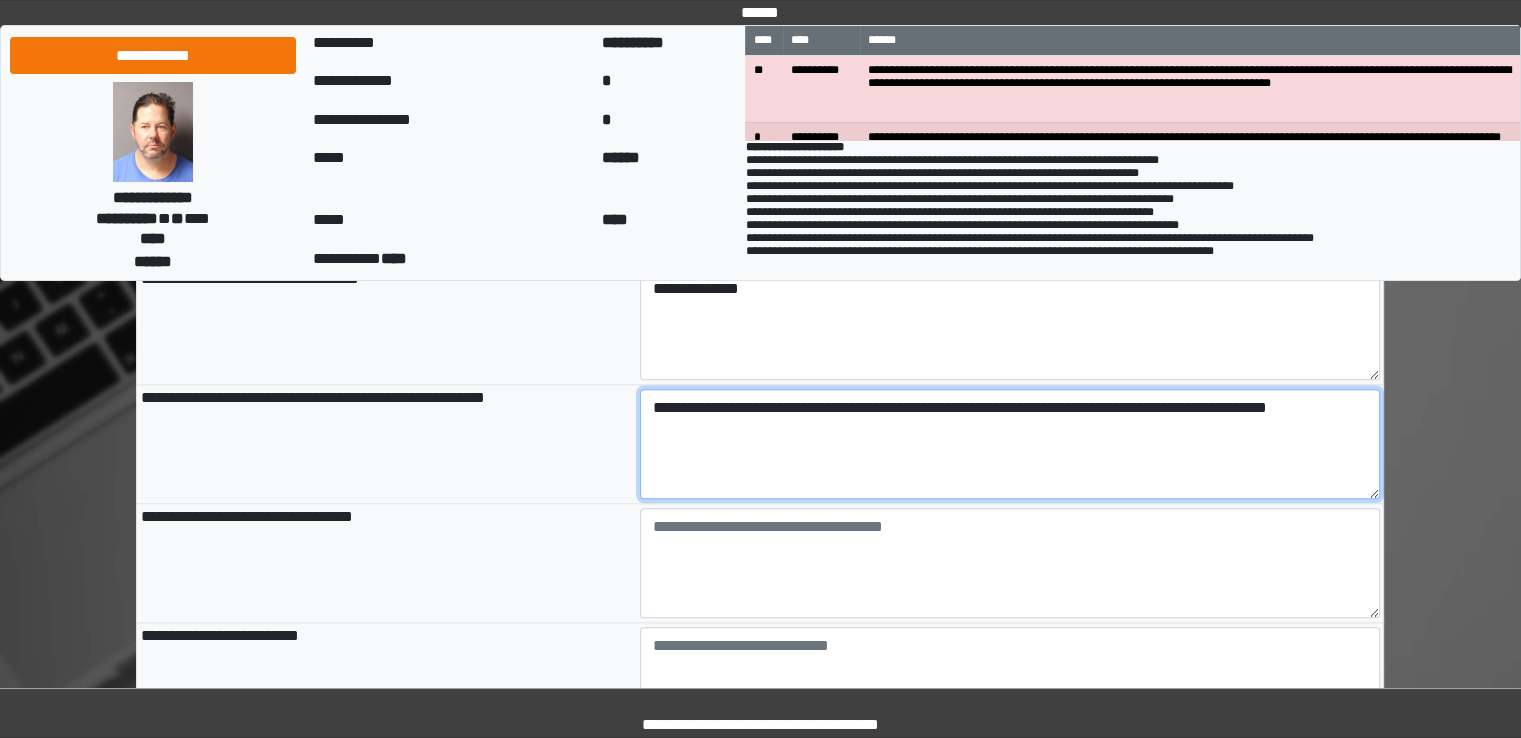 type on "**********" 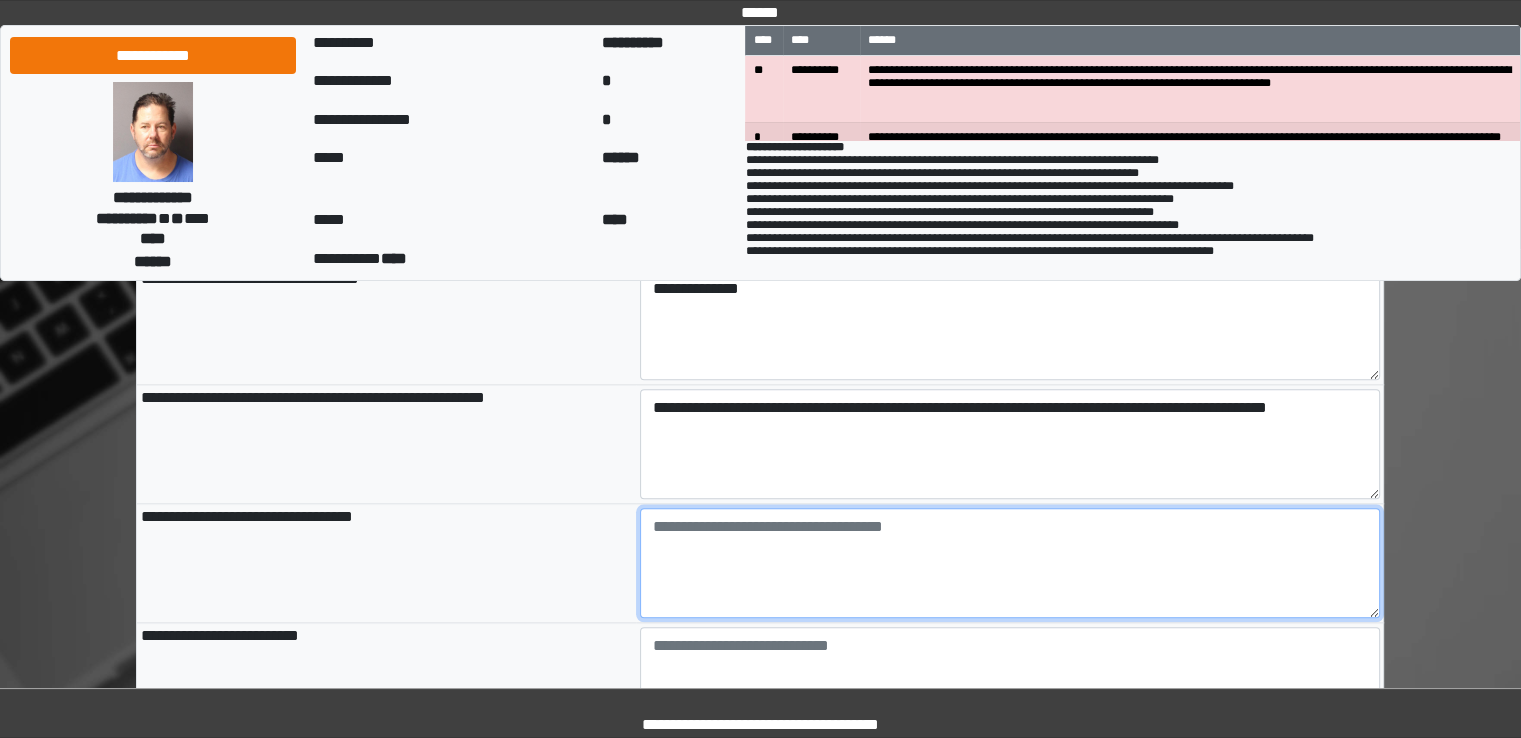 type on "**********" 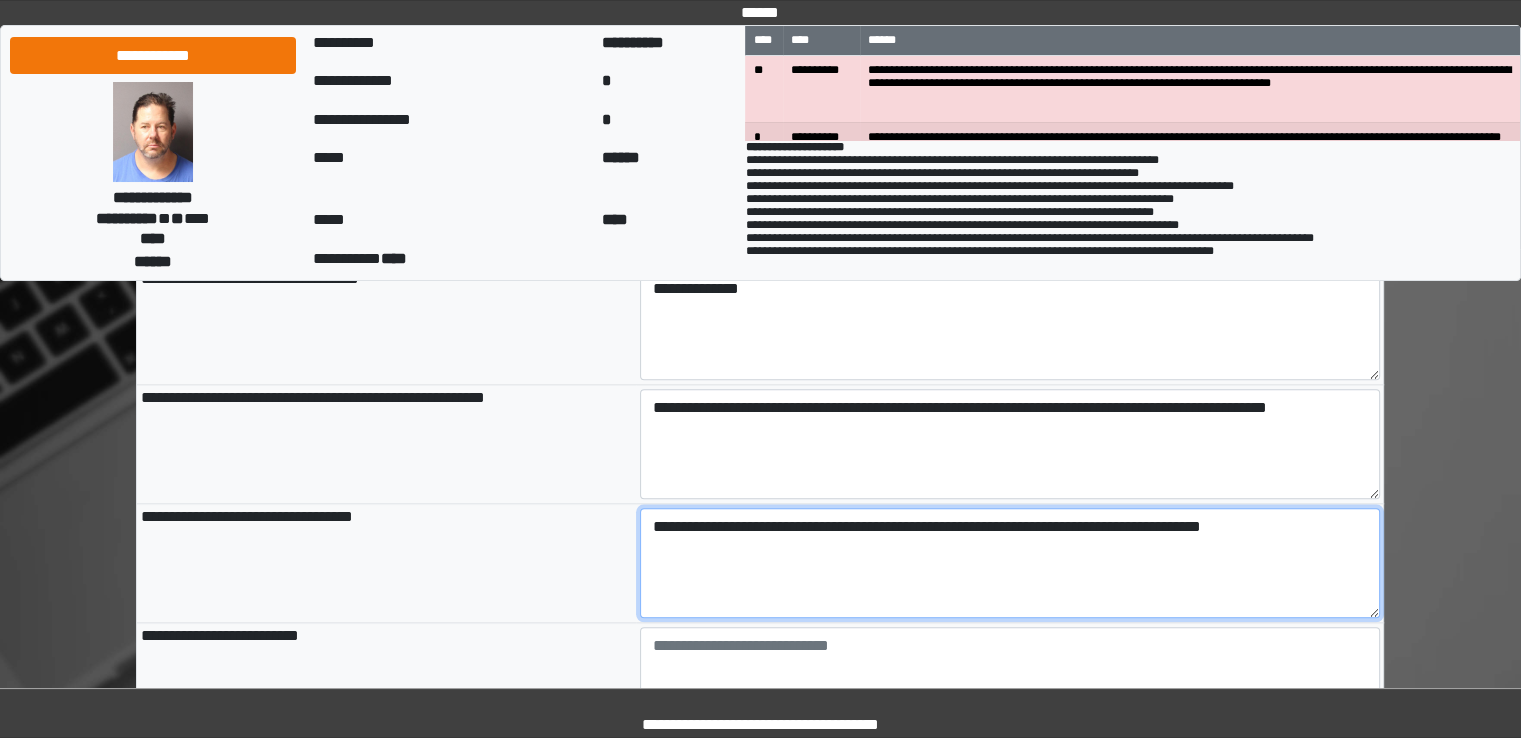 type on "**********" 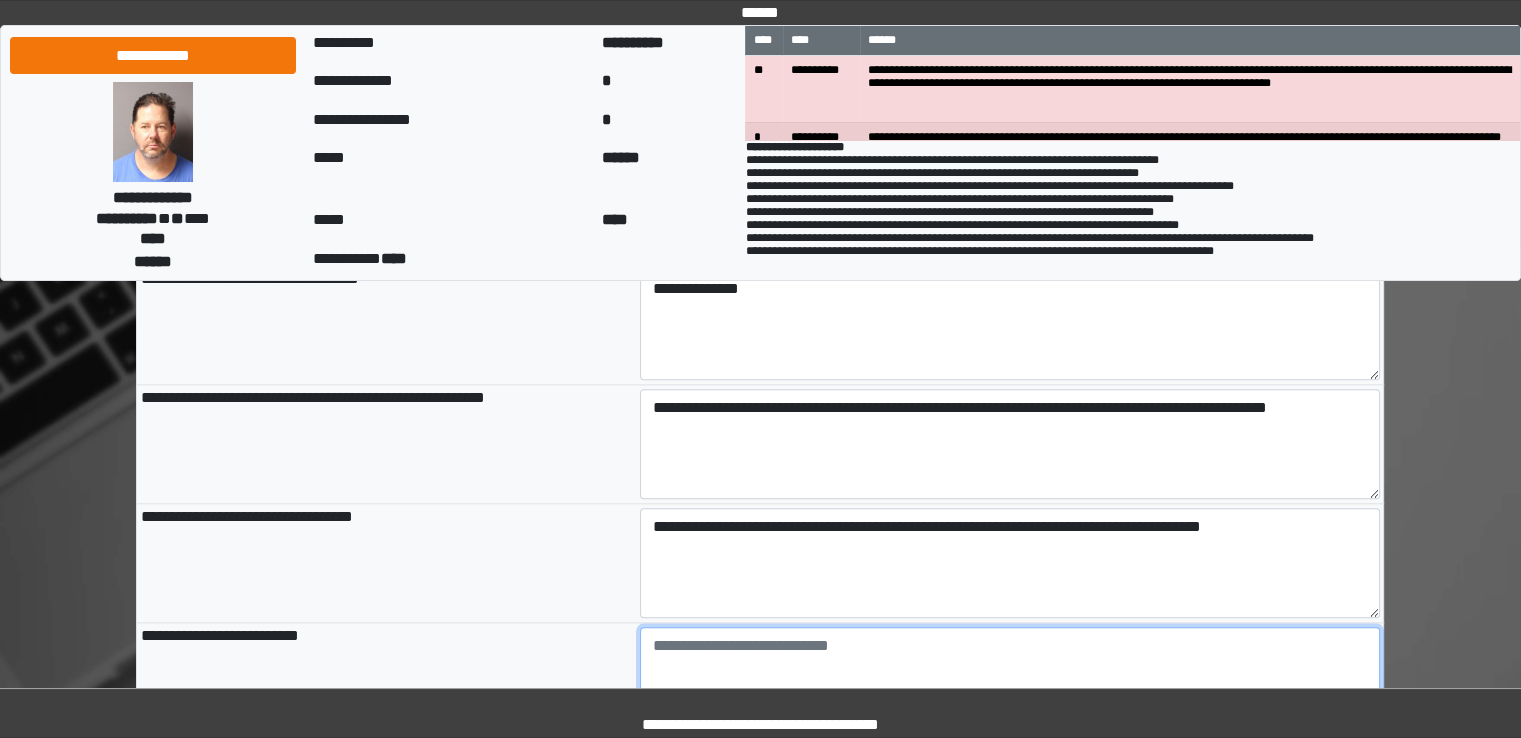 type on "**********" 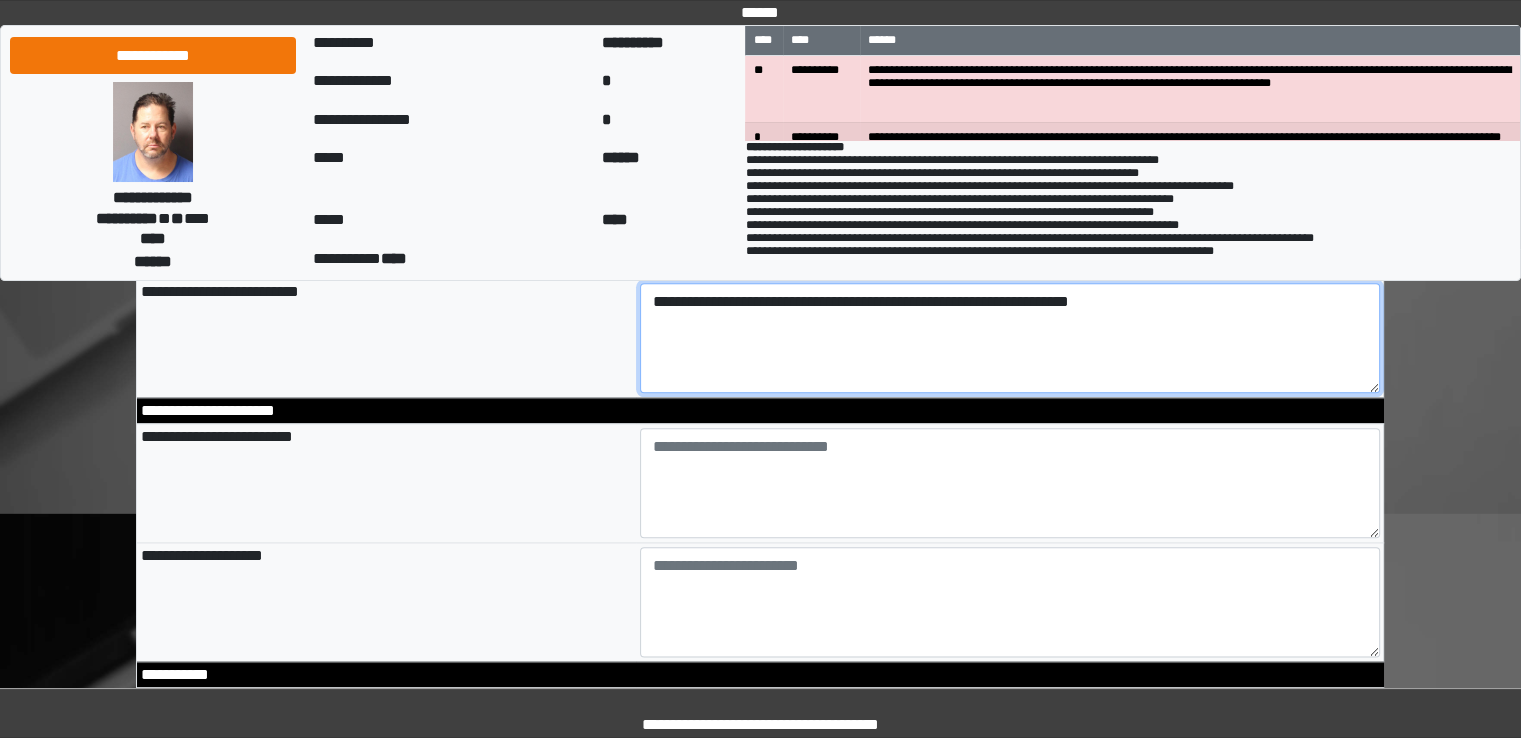 scroll, scrollTop: 2283, scrollLeft: 0, axis: vertical 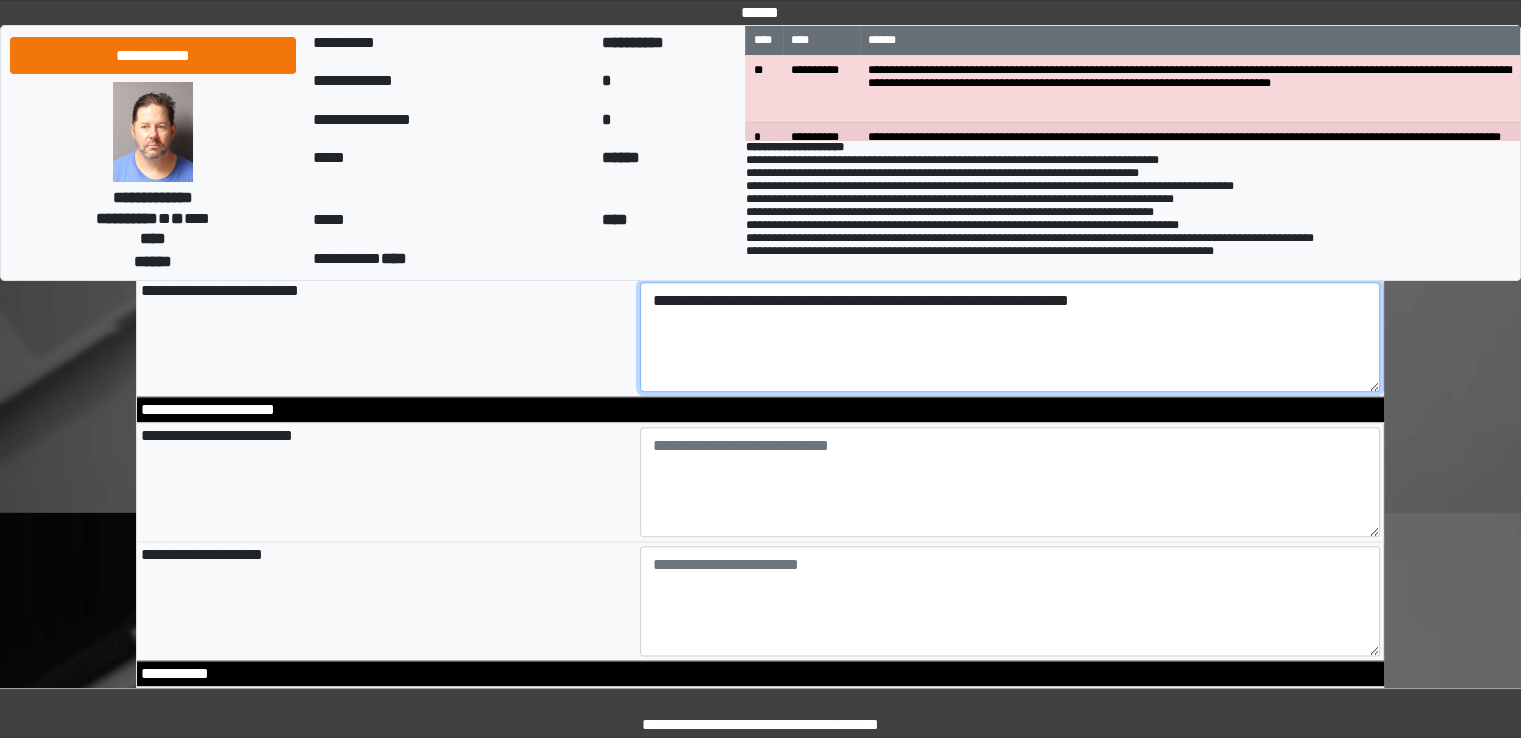 type on "**********" 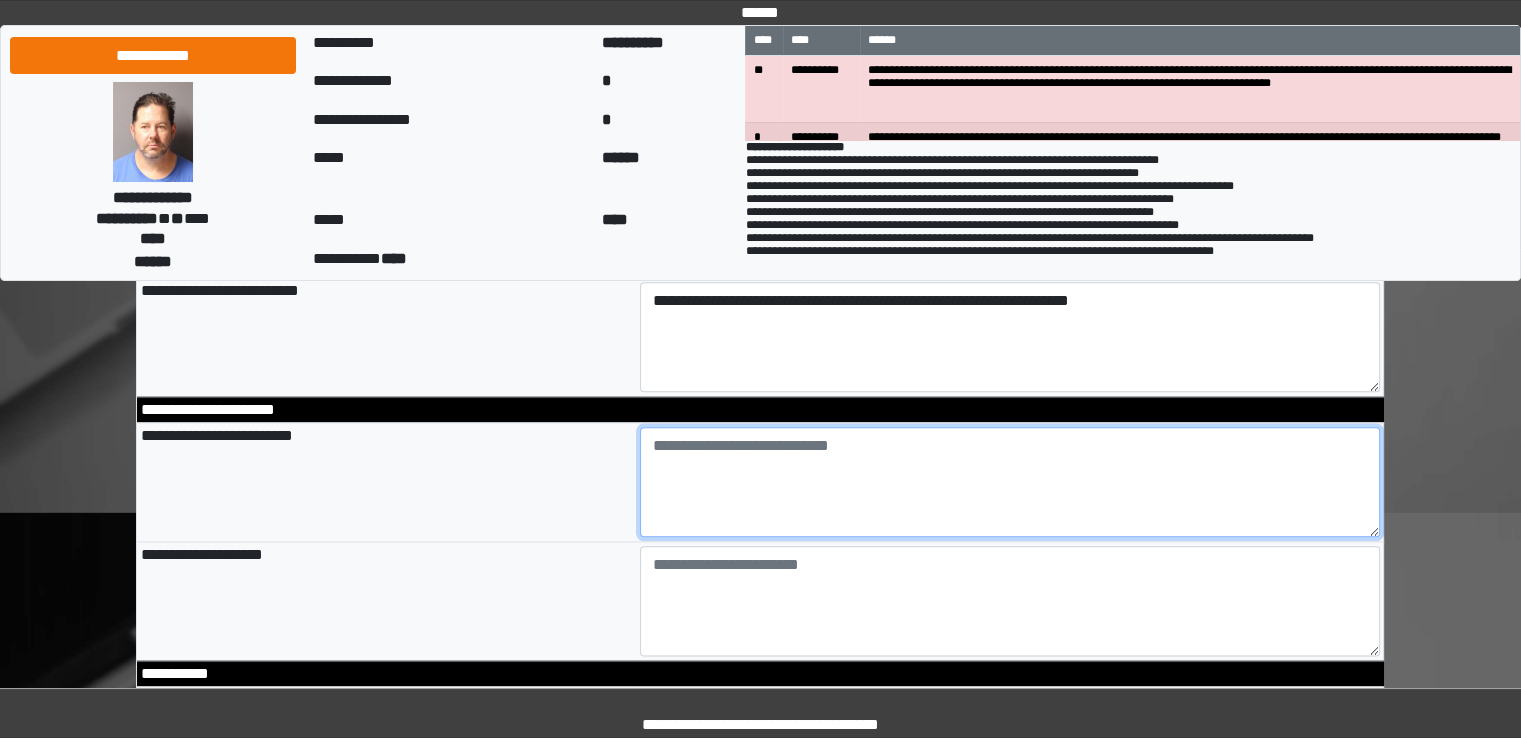 type on "**********" 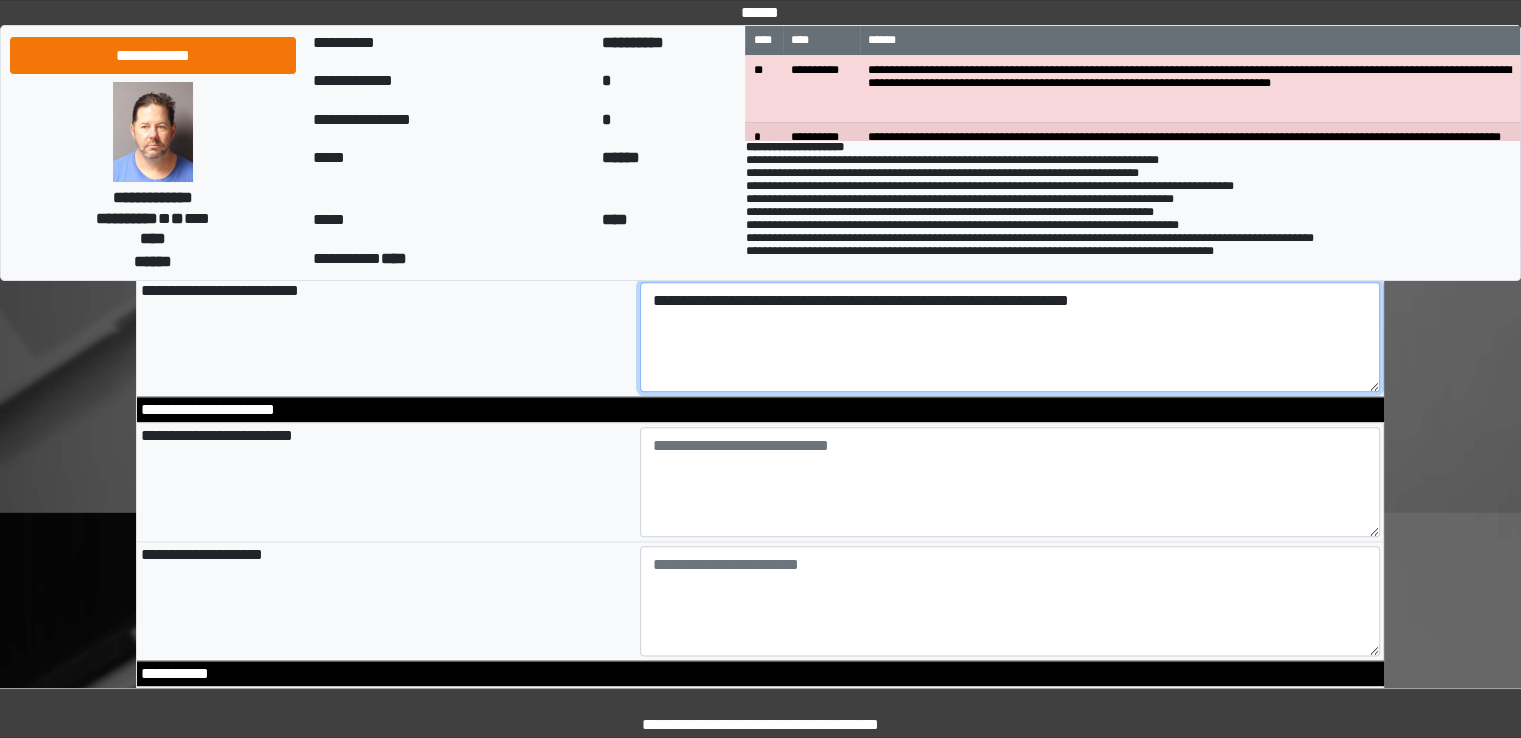 click on "**********" at bounding box center (1010, 337) 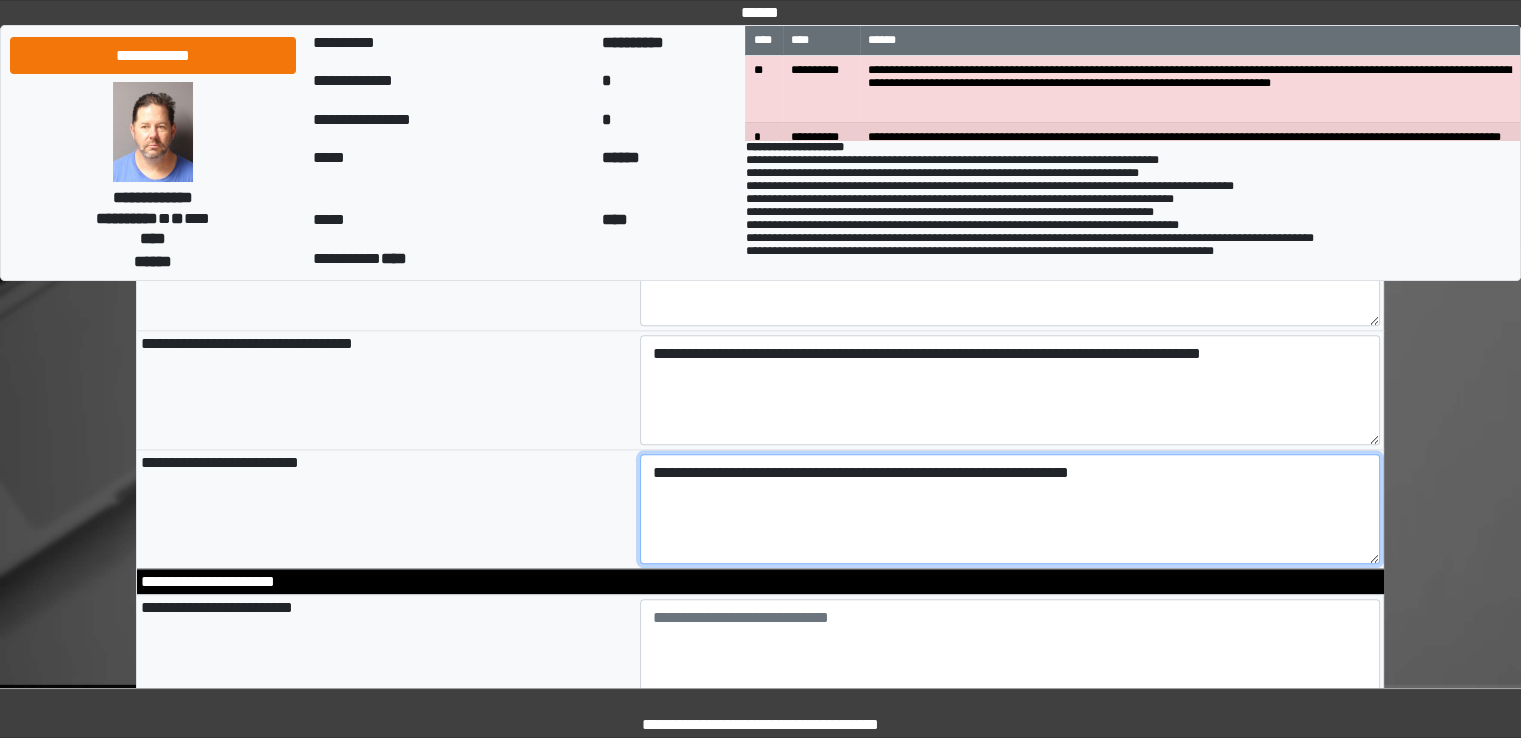 scroll, scrollTop: 2115, scrollLeft: 0, axis: vertical 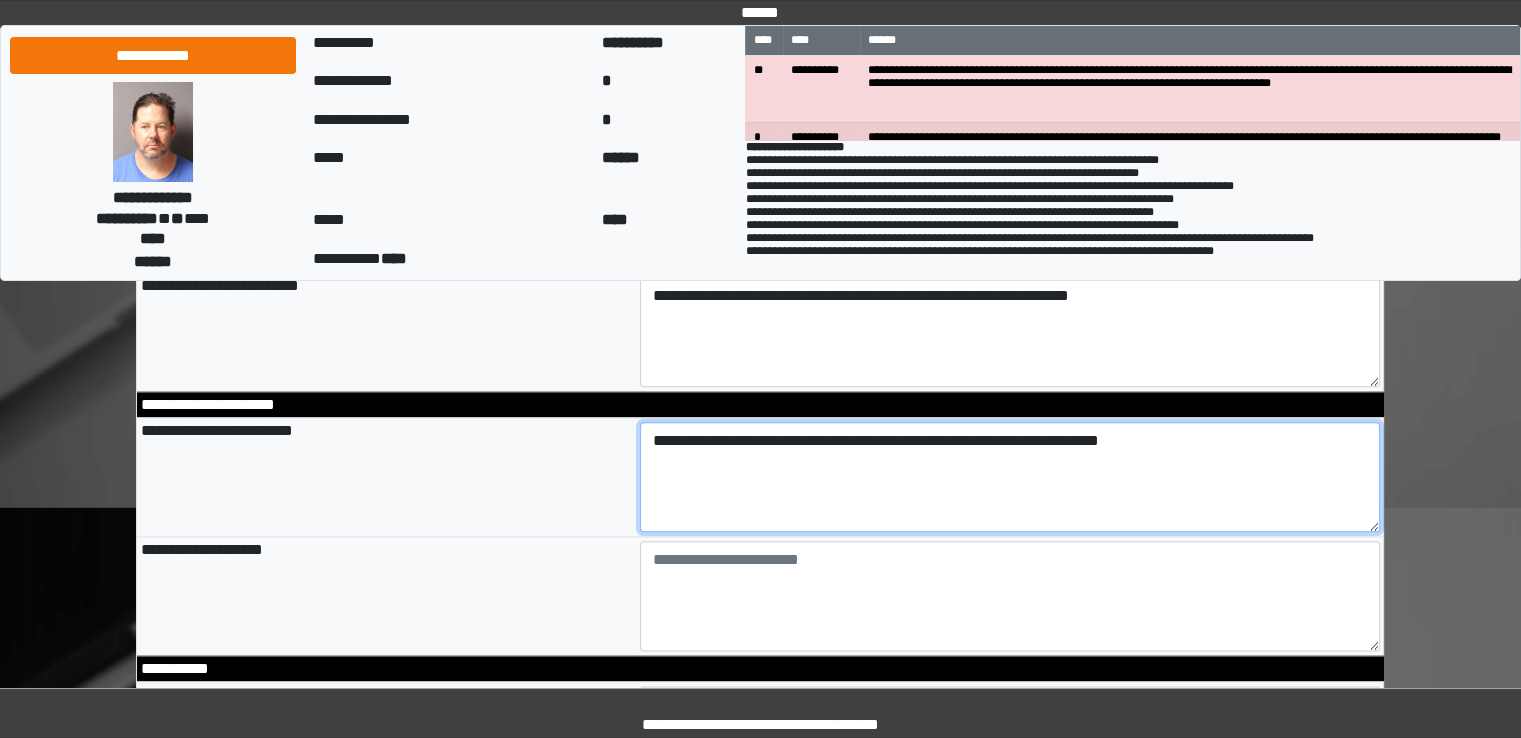 type on "**********" 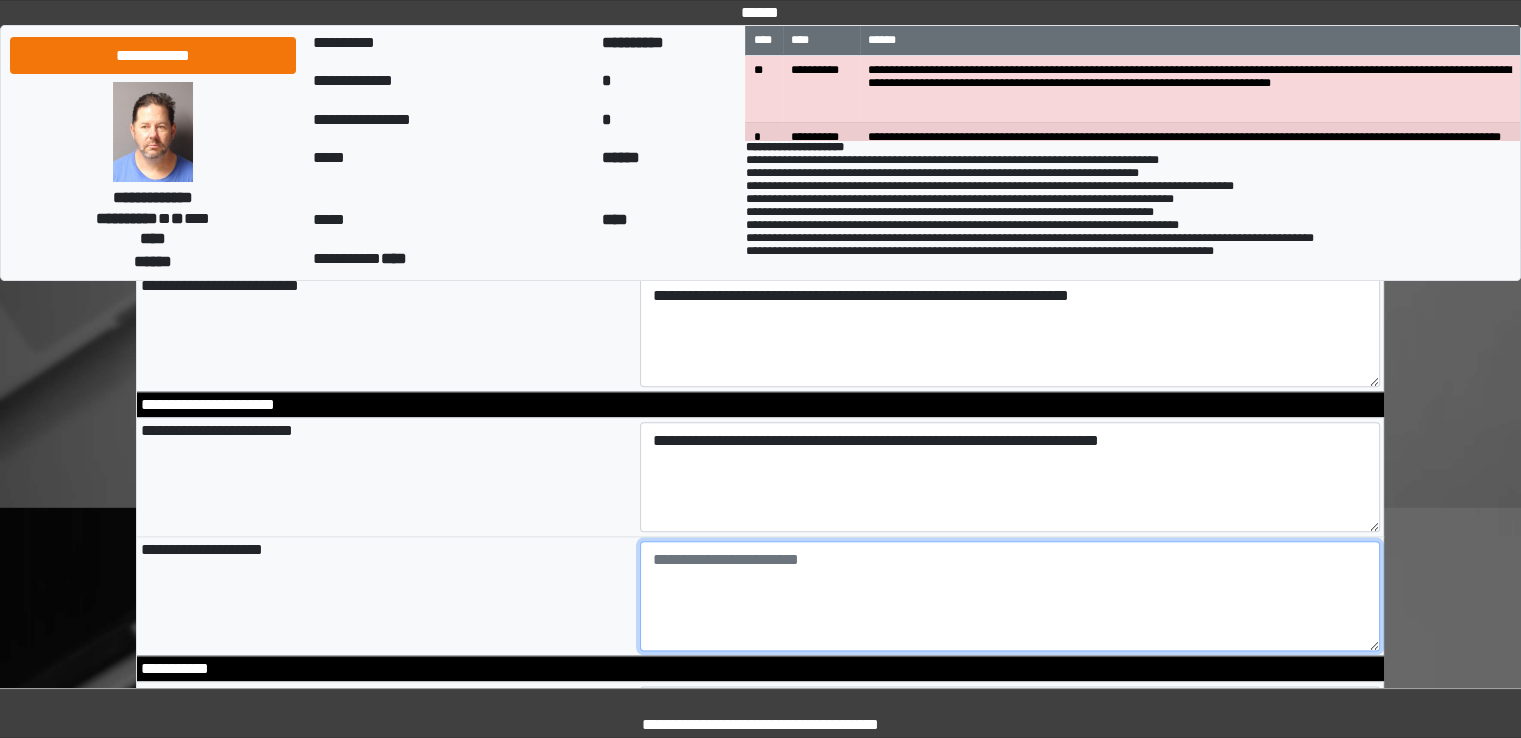 type on "**********" 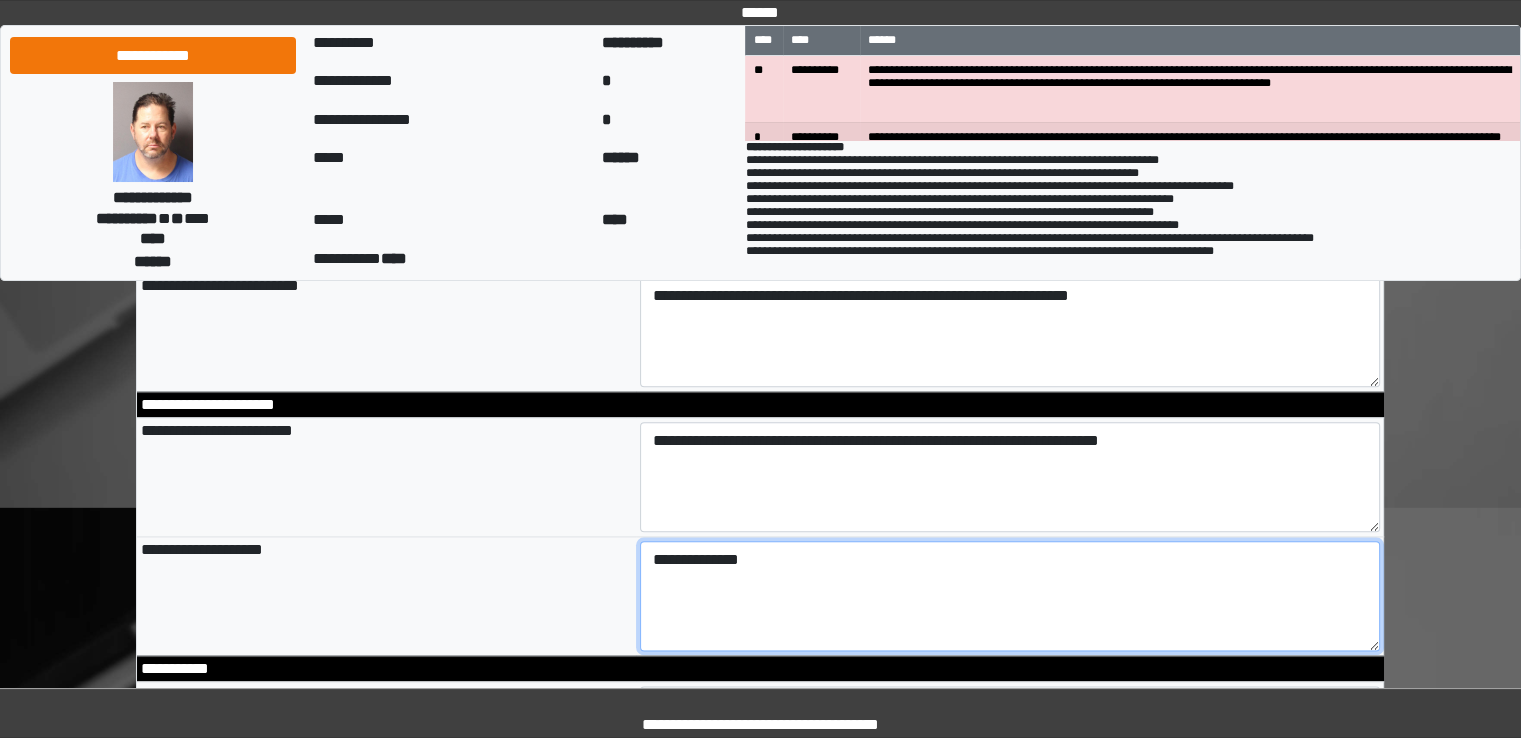 type on "**********" 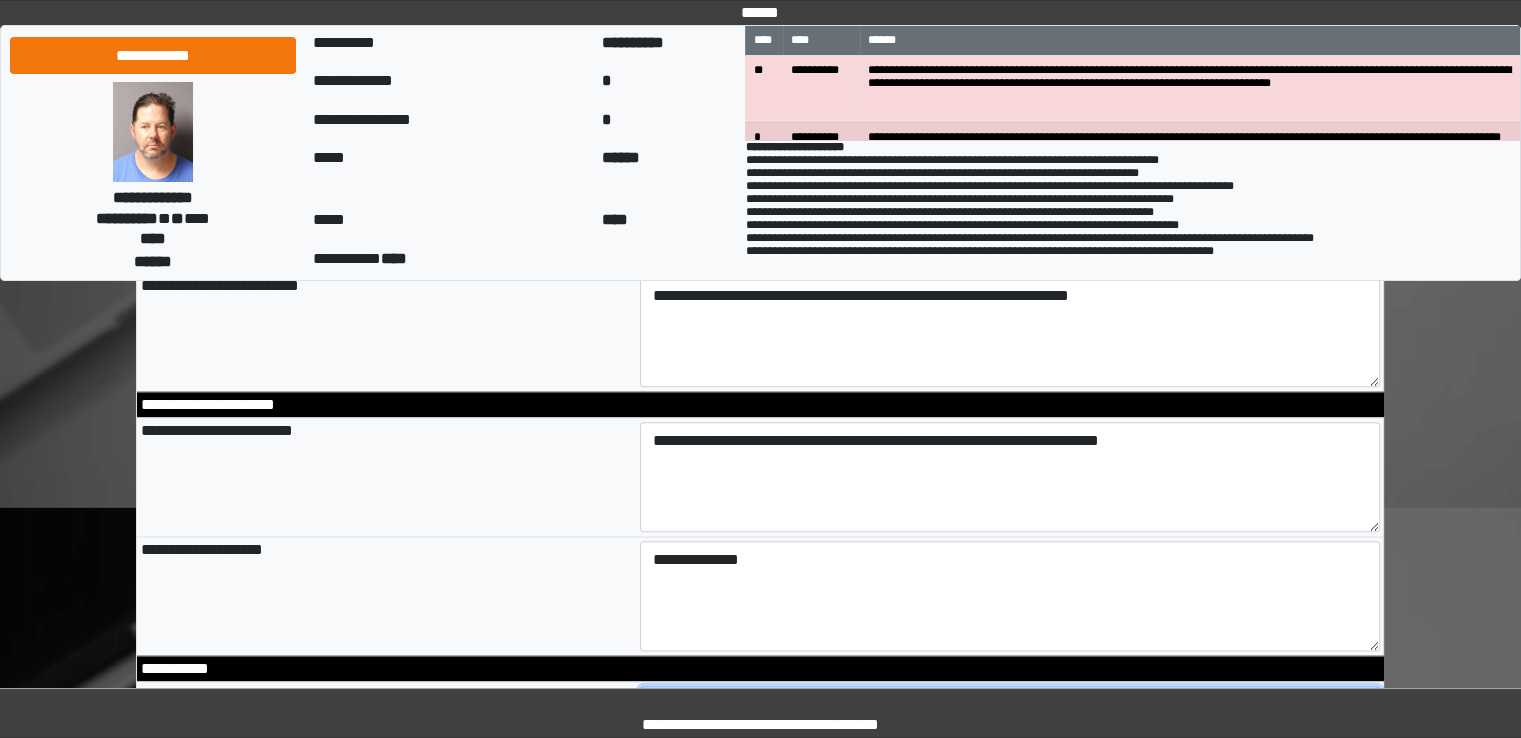 type on "**********" 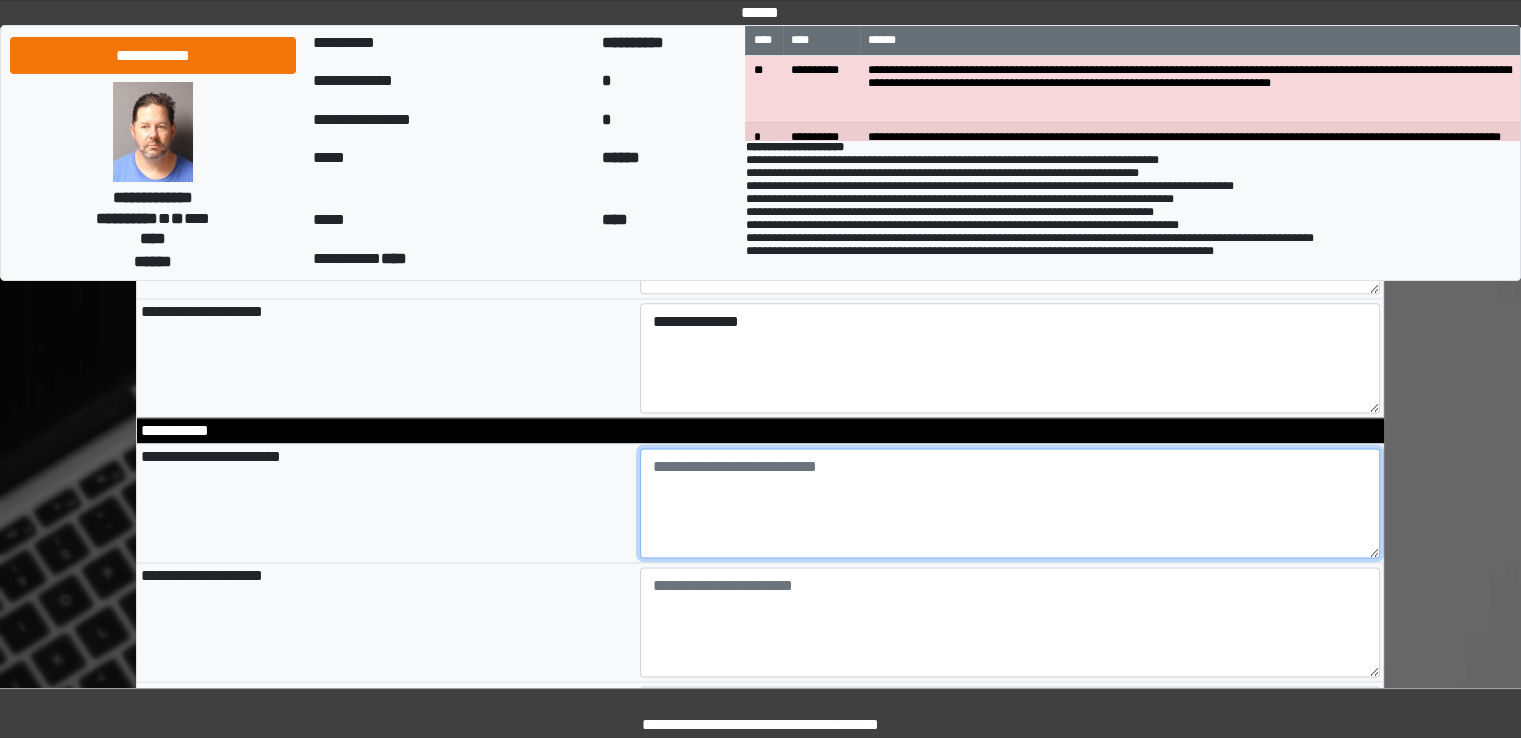 scroll, scrollTop: 2596, scrollLeft: 0, axis: vertical 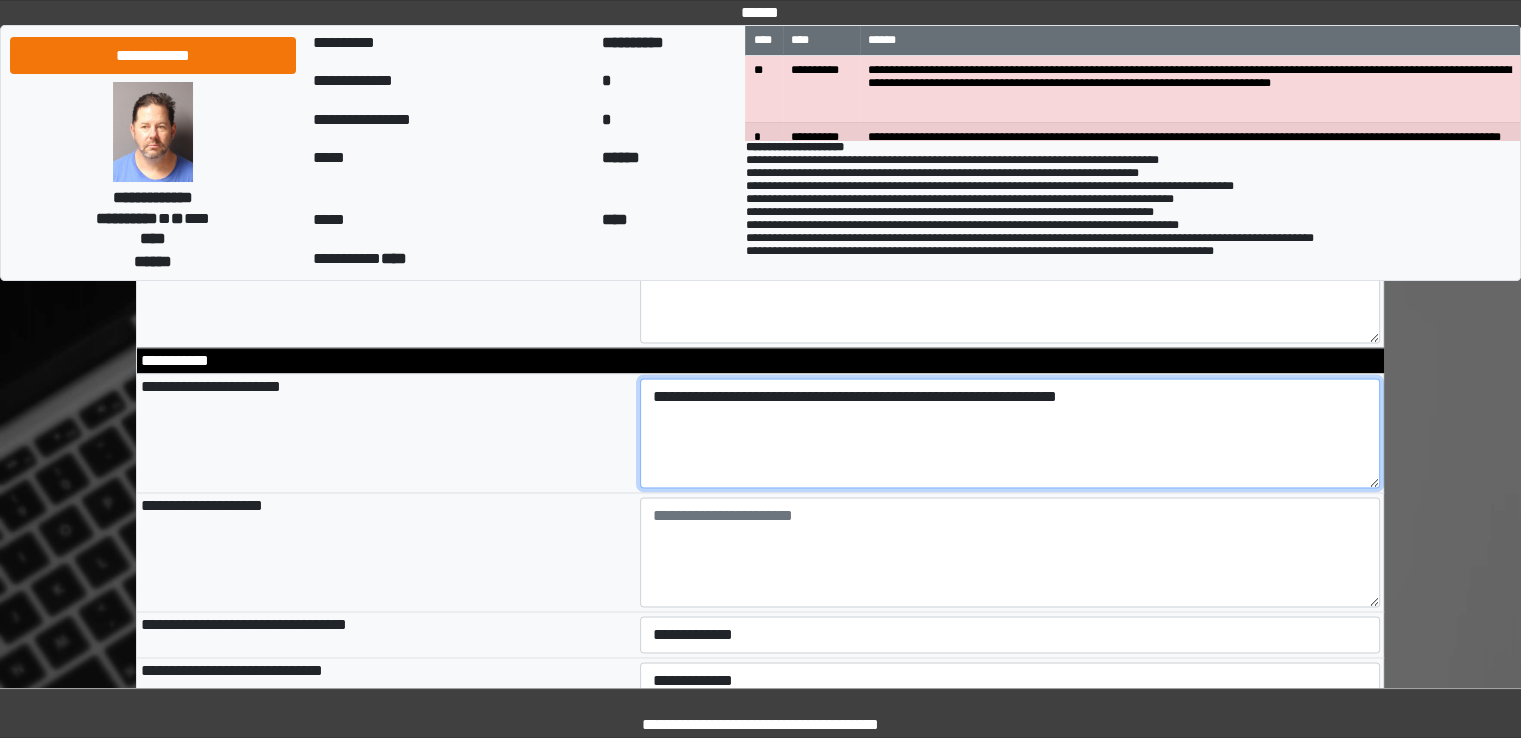 type on "**********" 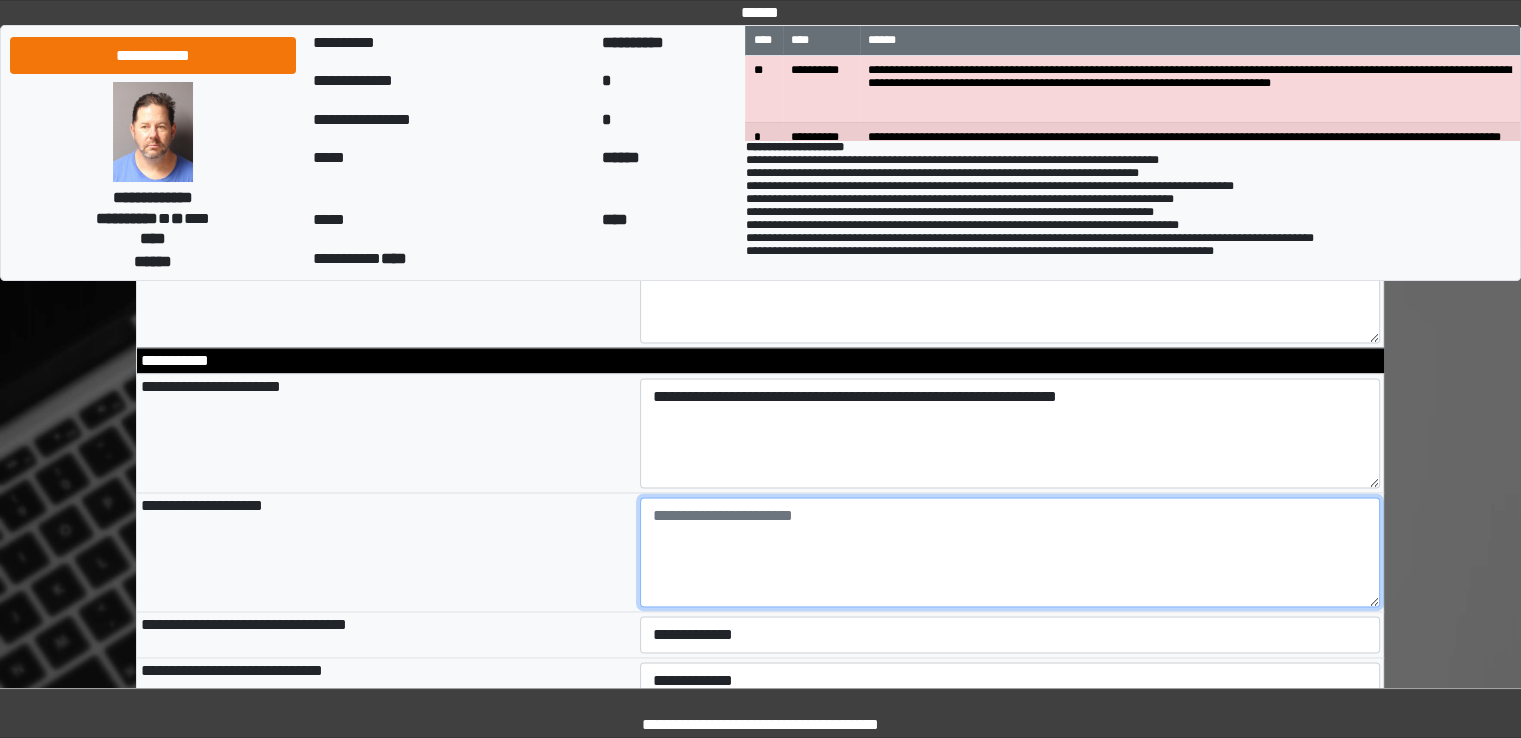type on "**********" 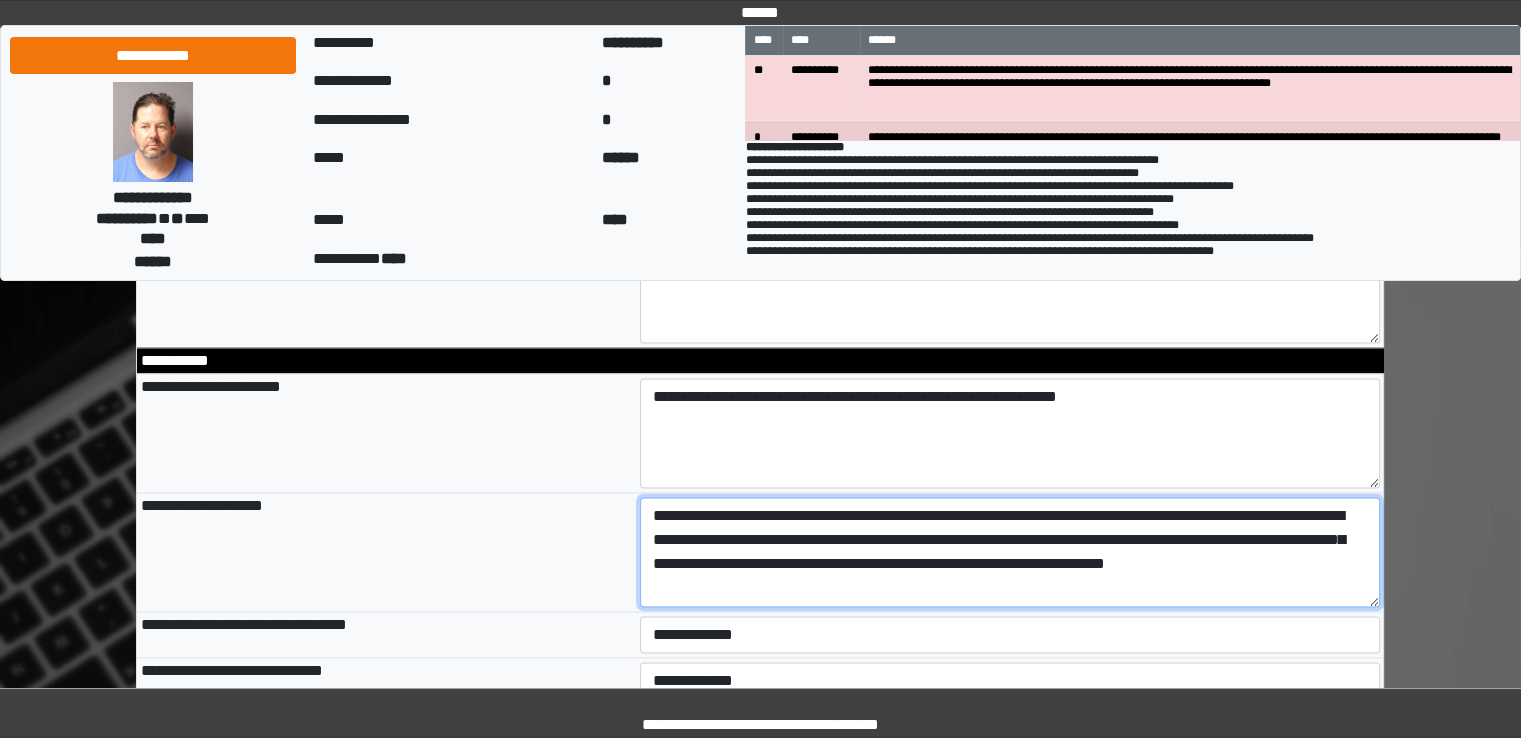 click on "**********" at bounding box center (1010, 552) 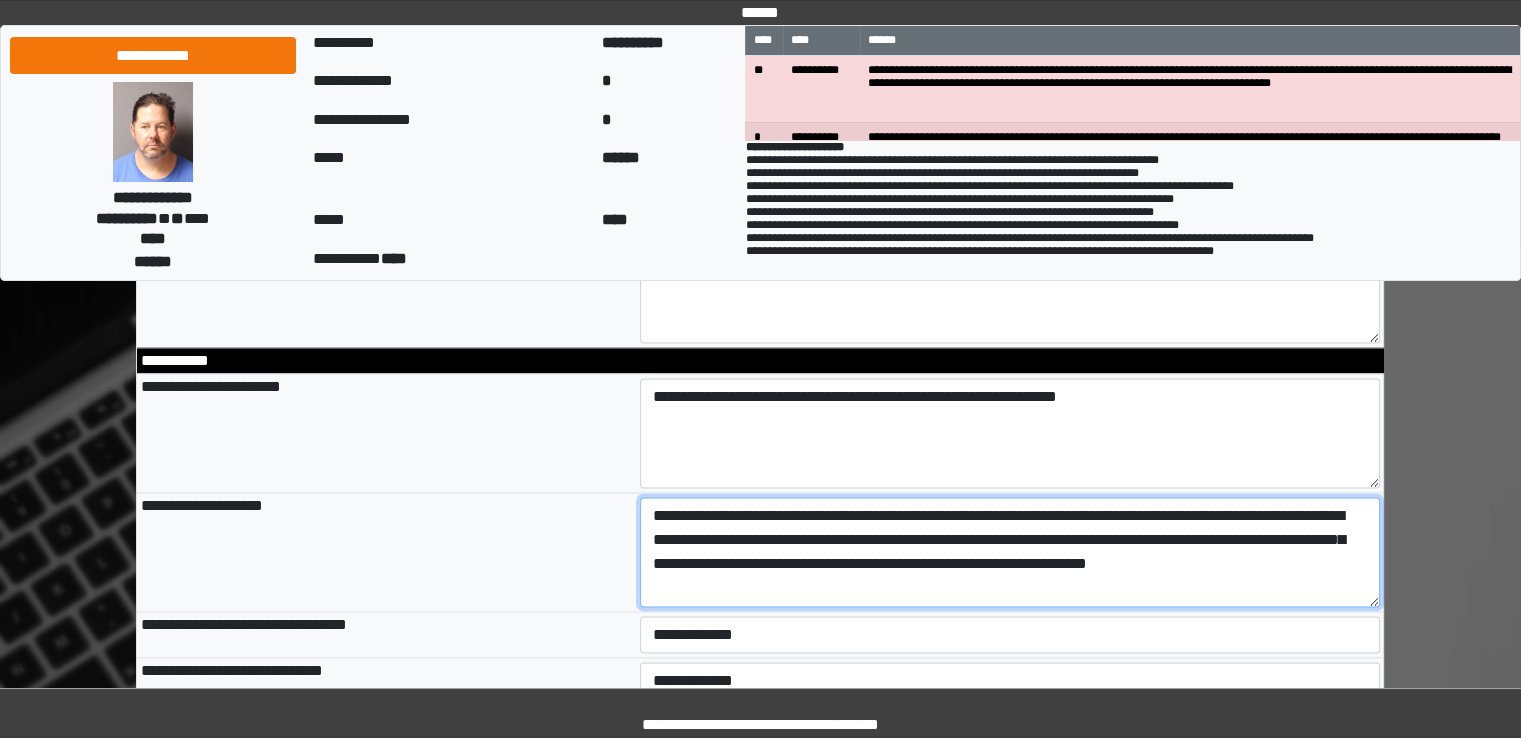 click on "**********" at bounding box center [1010, 552] 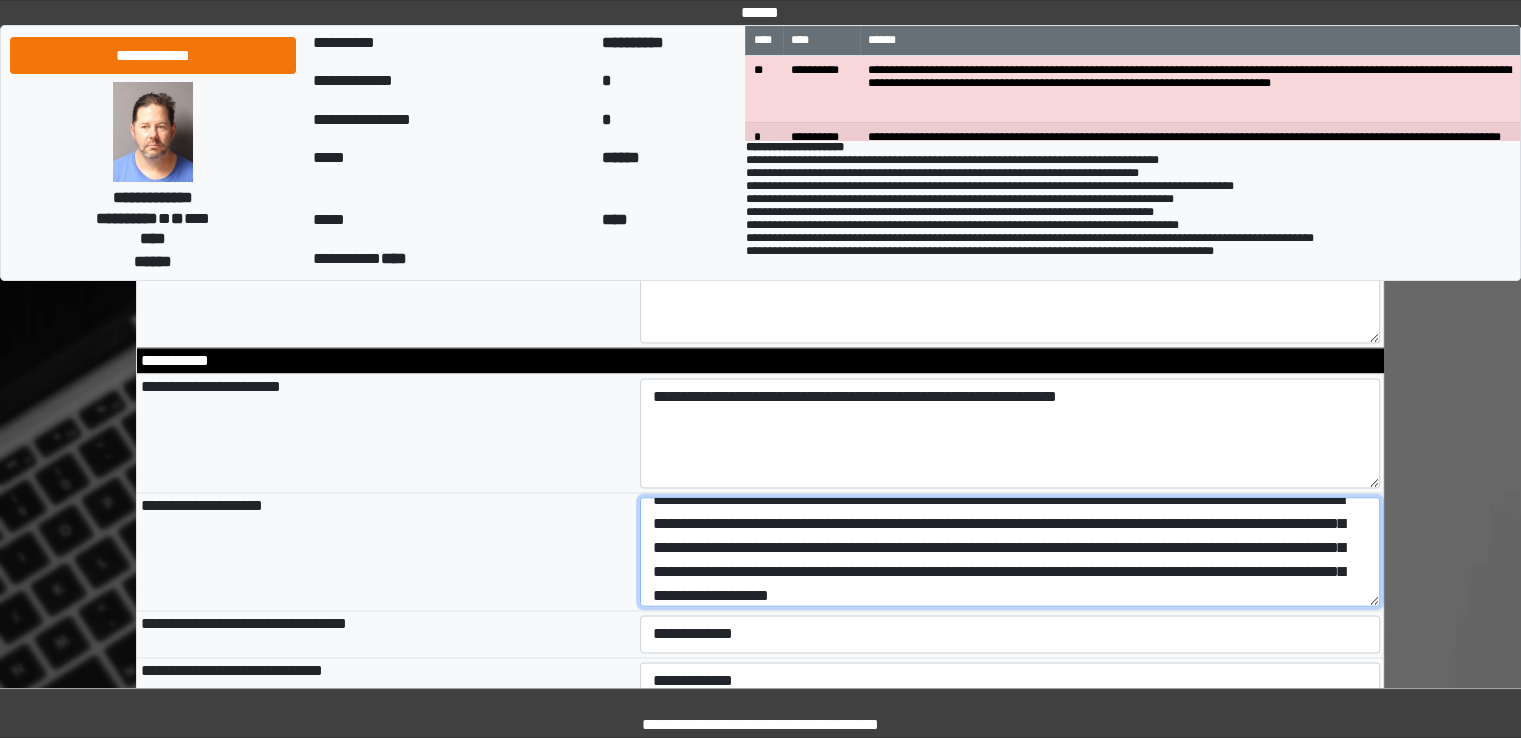 scroll, scrollTop: 40, scrollLeft: 0, axis: vertical 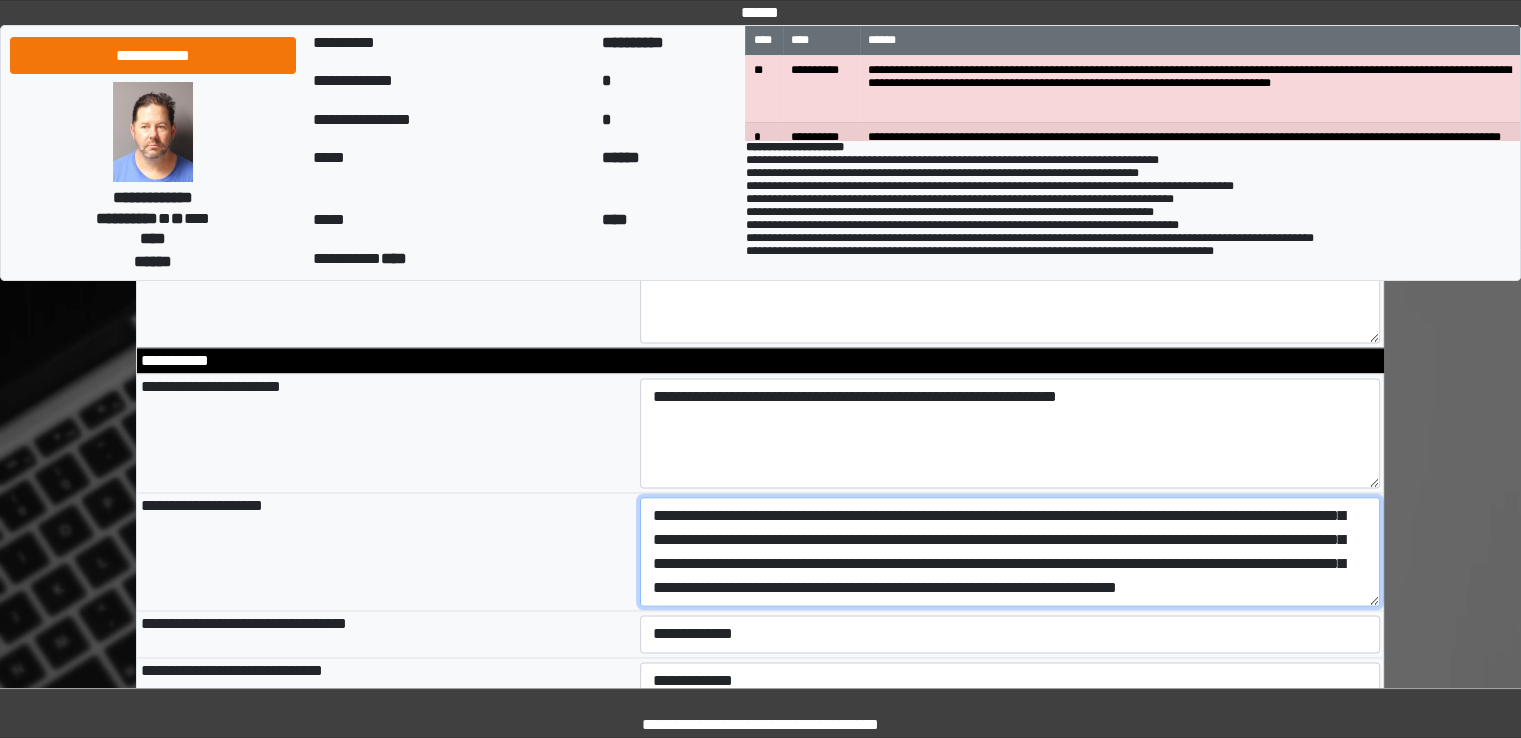click on "**********" at bounding box center (1010, 552) 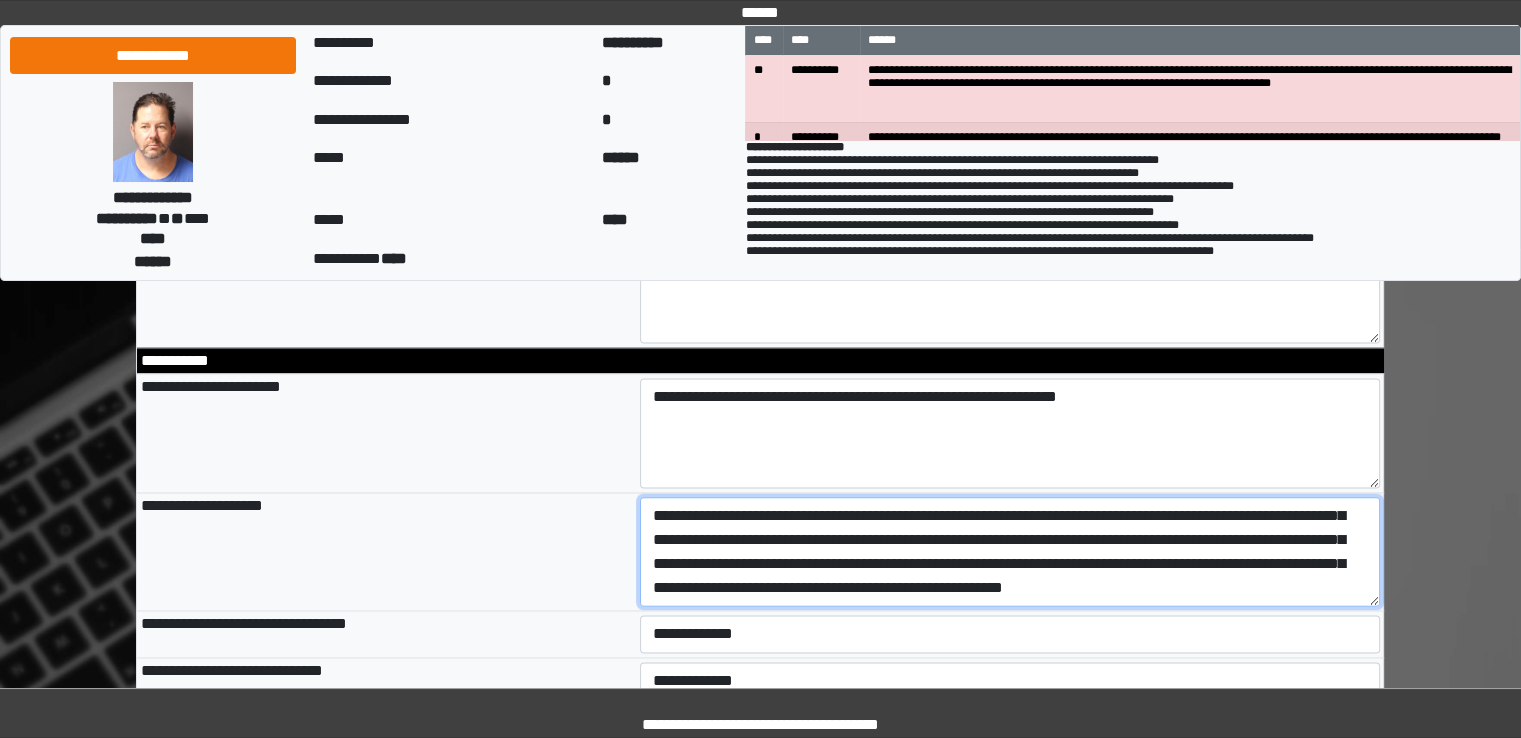 scroll, scrollTop: 72, scrollLeft: 0, axis: vertical 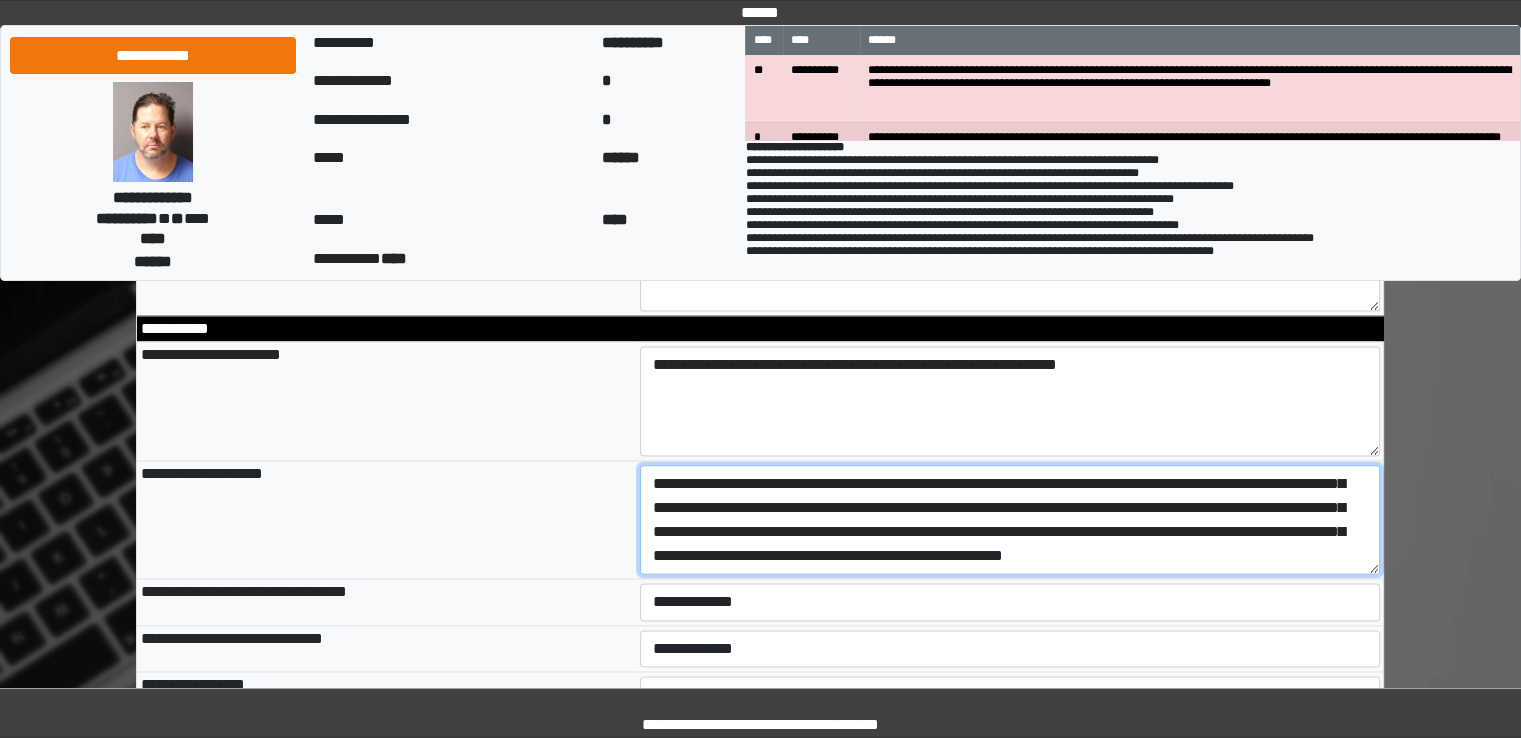 click on "**********" at bounding box center (1010, 520) 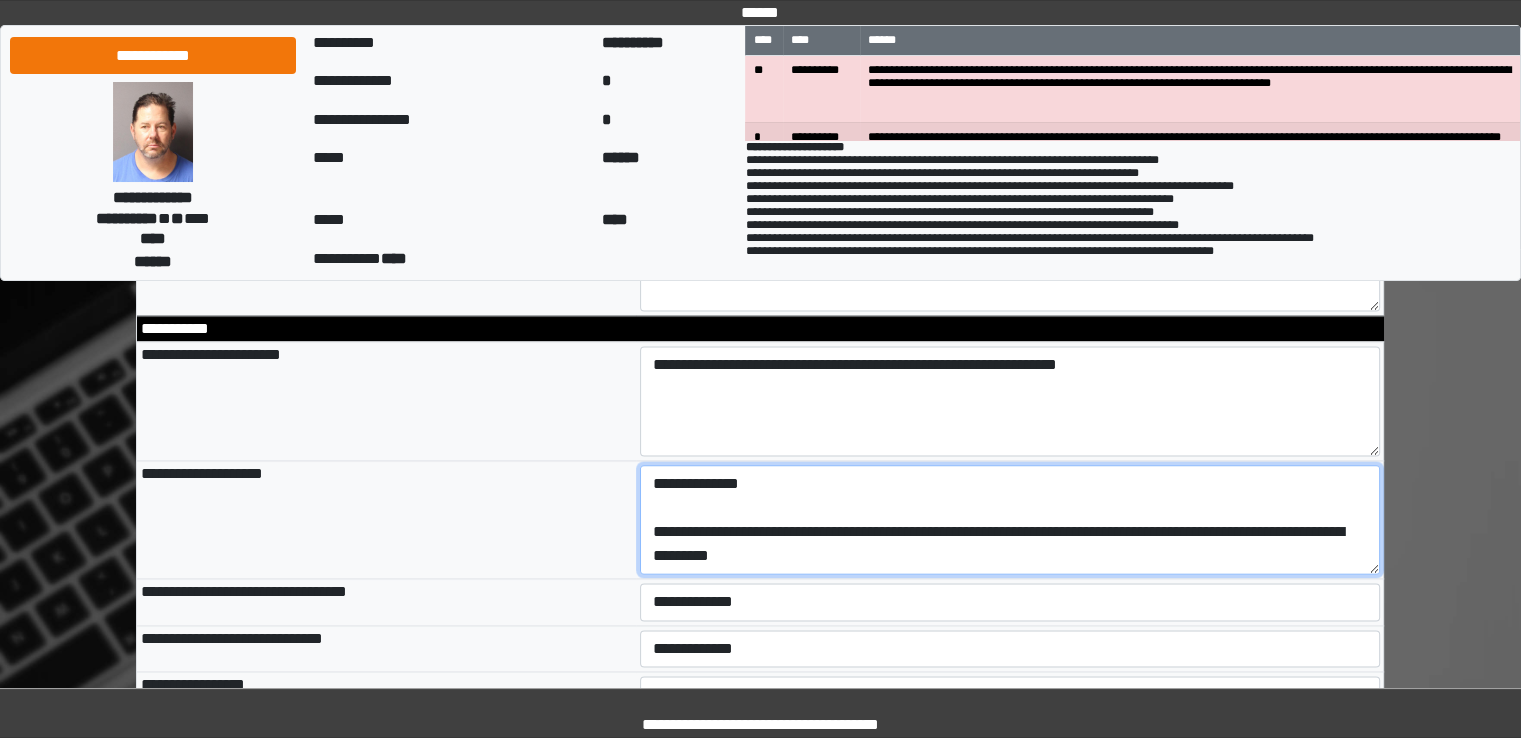 scroll, scrollTop: 264, scrollLeft: 0, axis: vertical 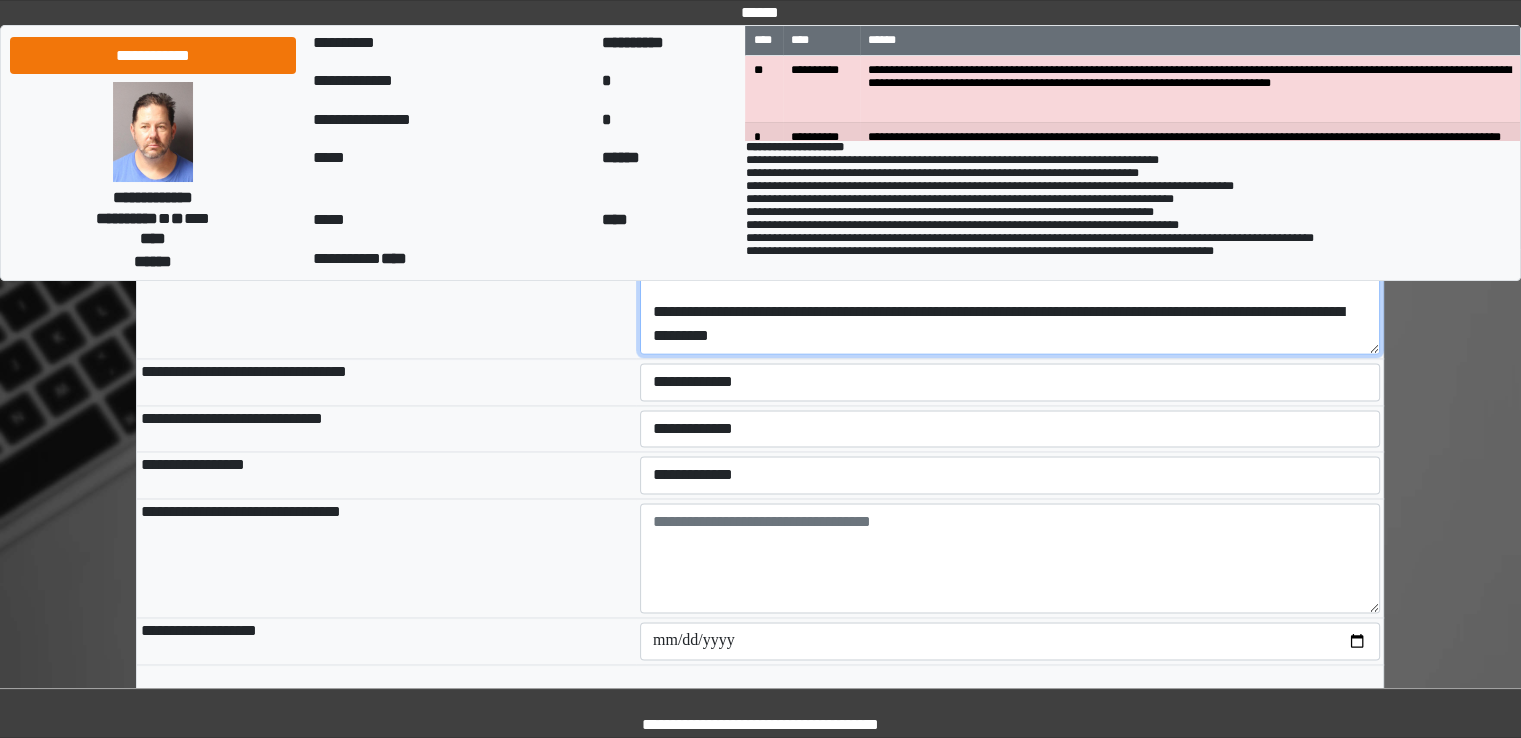 type on "**********" 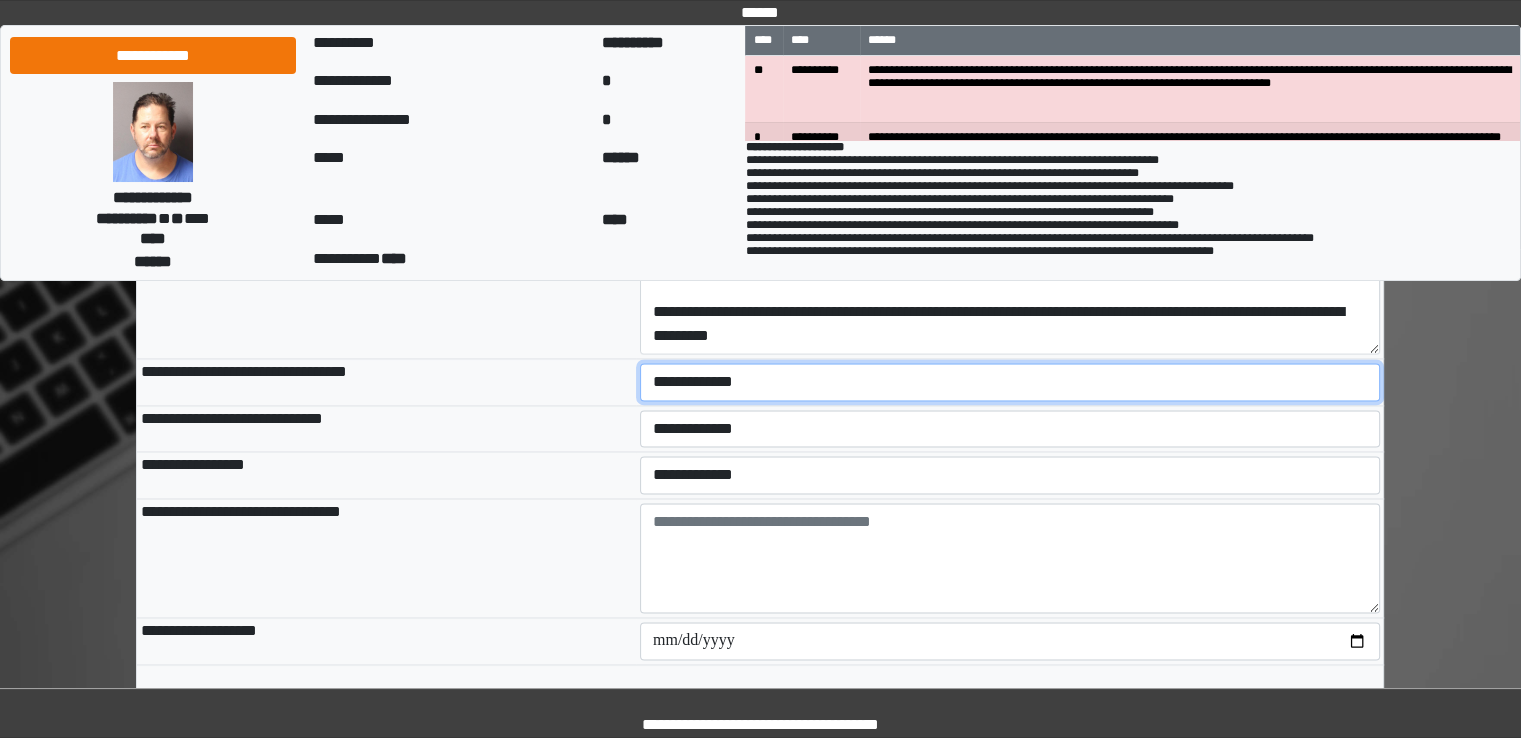 type on "**********" 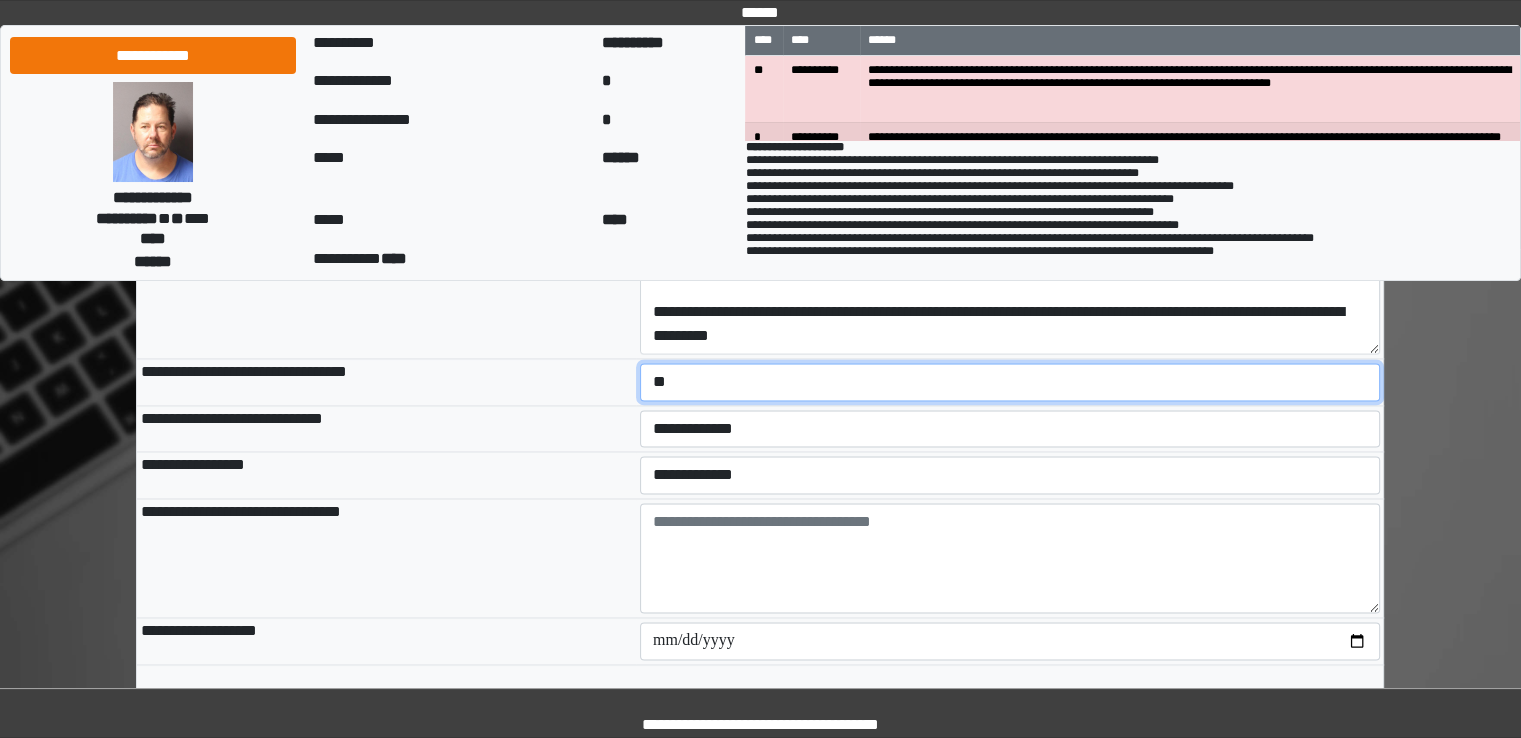 click on "**********" at bounding box center [1010, 382] 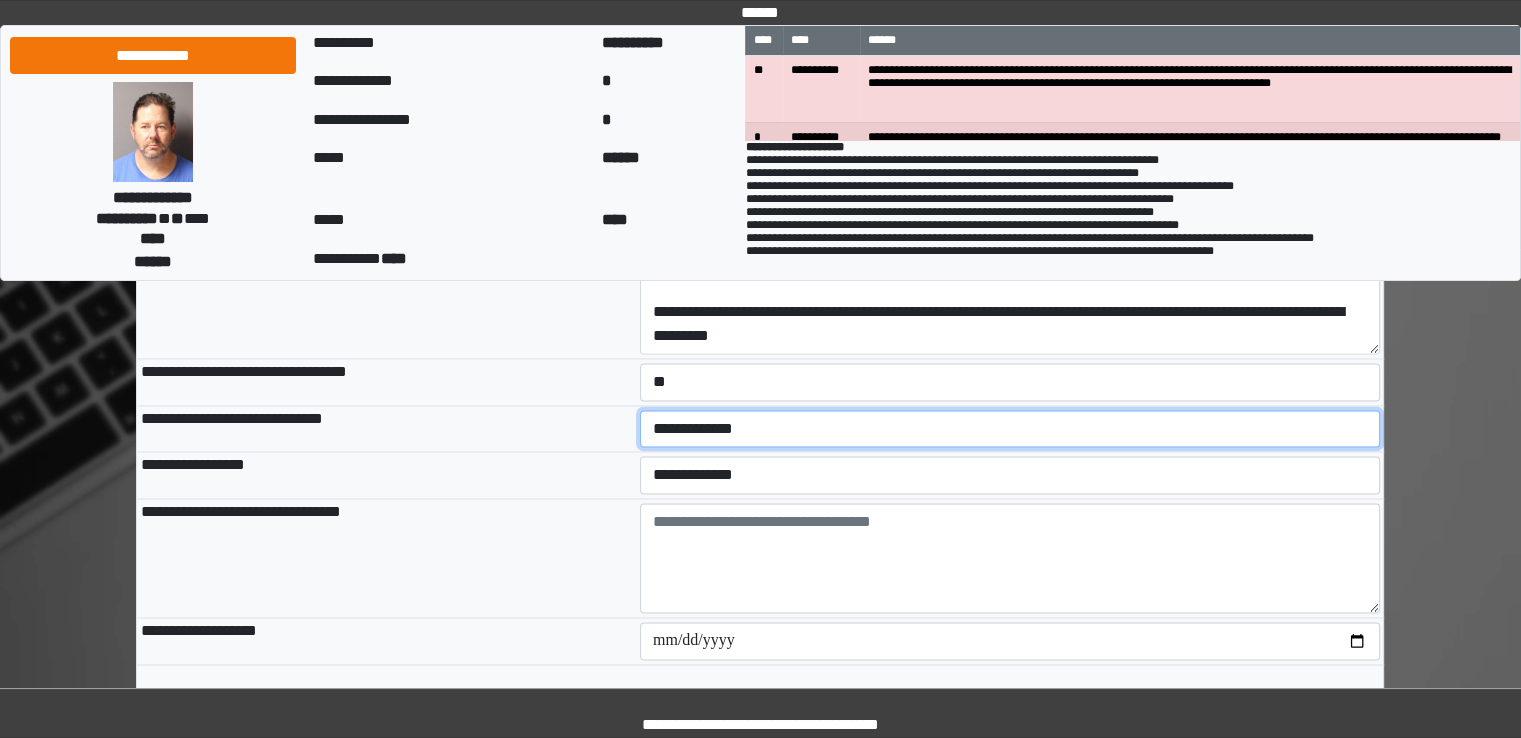 click on "**********" at bounding box center [1010, 429] 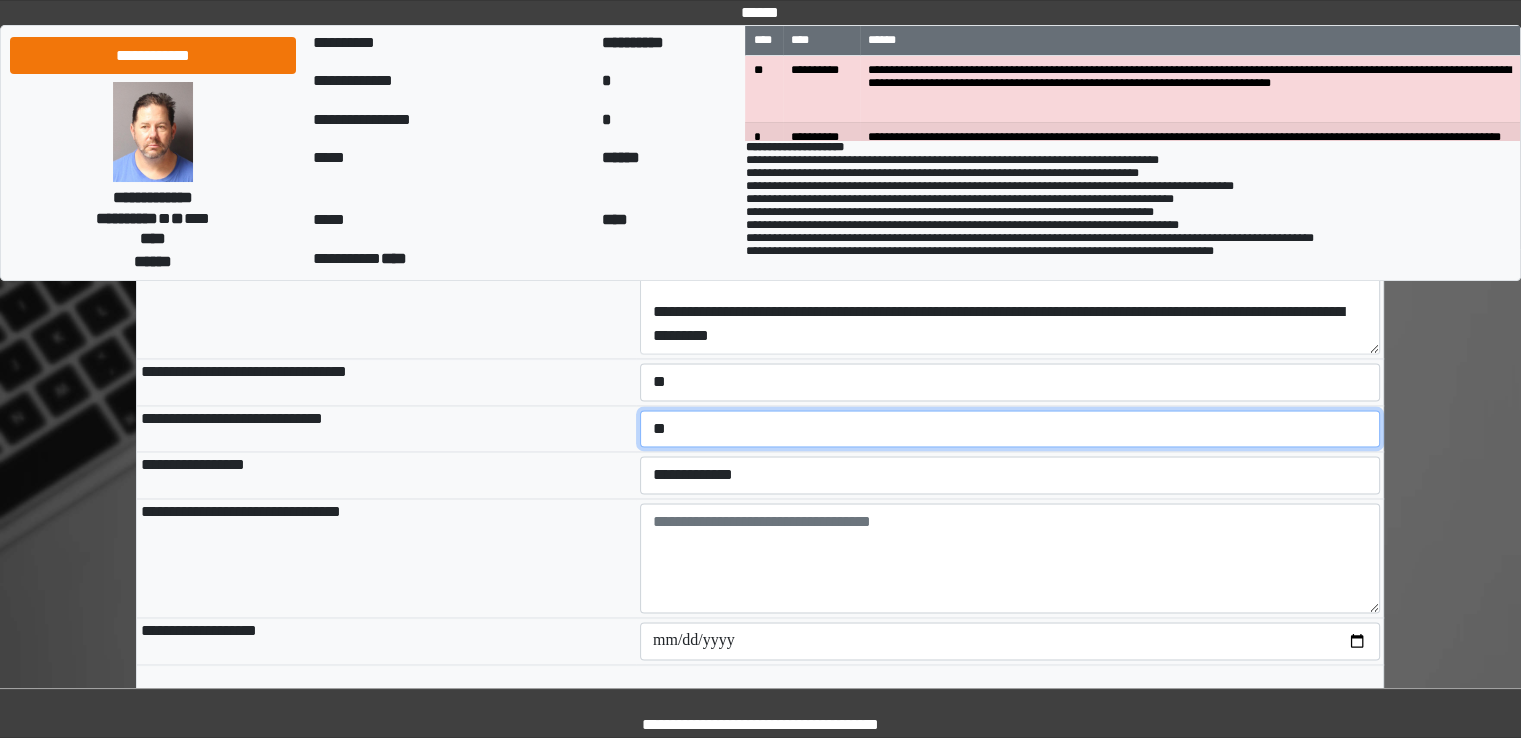 click on "**********" at bounding box center [1010, 429] 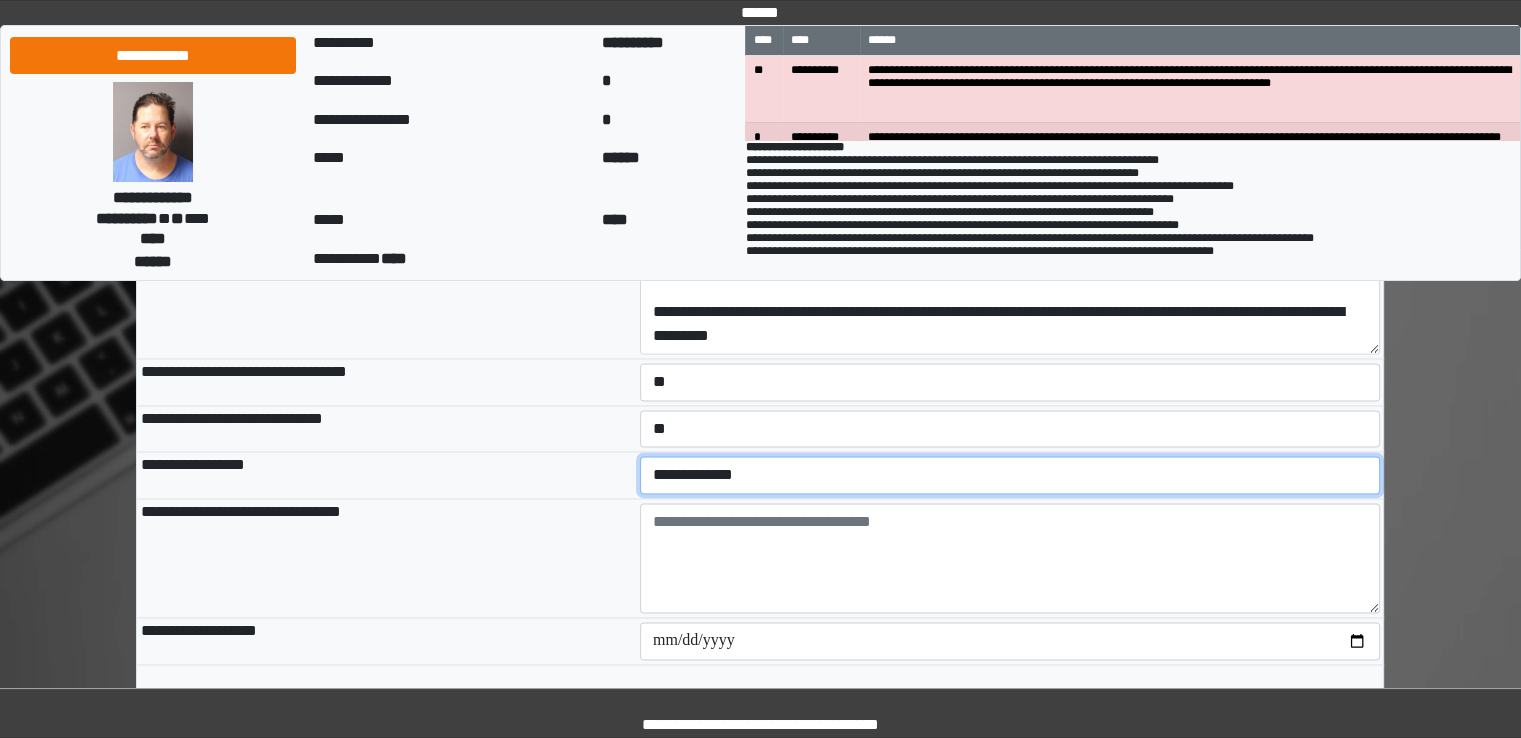 click on "**********" at bounding box center [1010, 475] 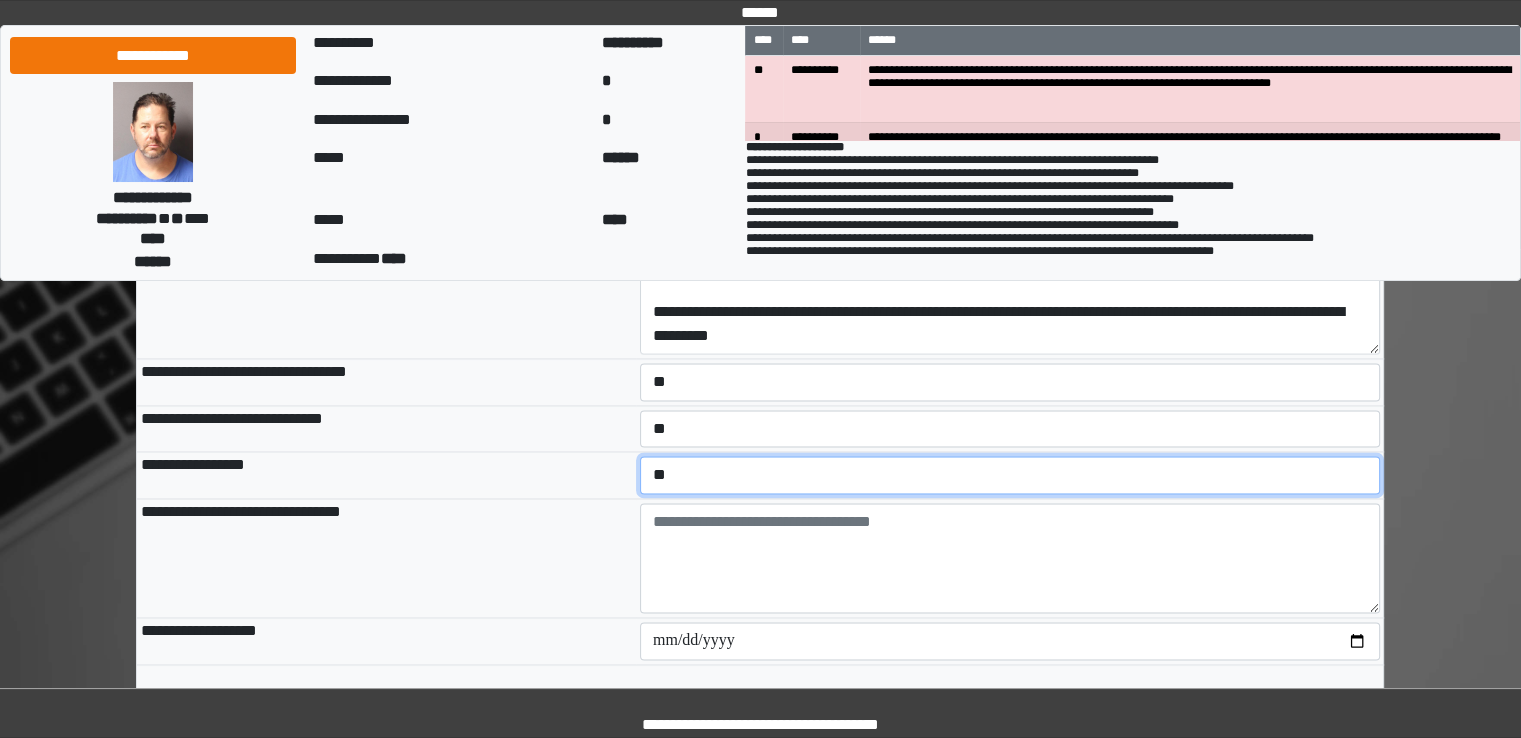 click on "**********" at bounding box center [1010, 475] 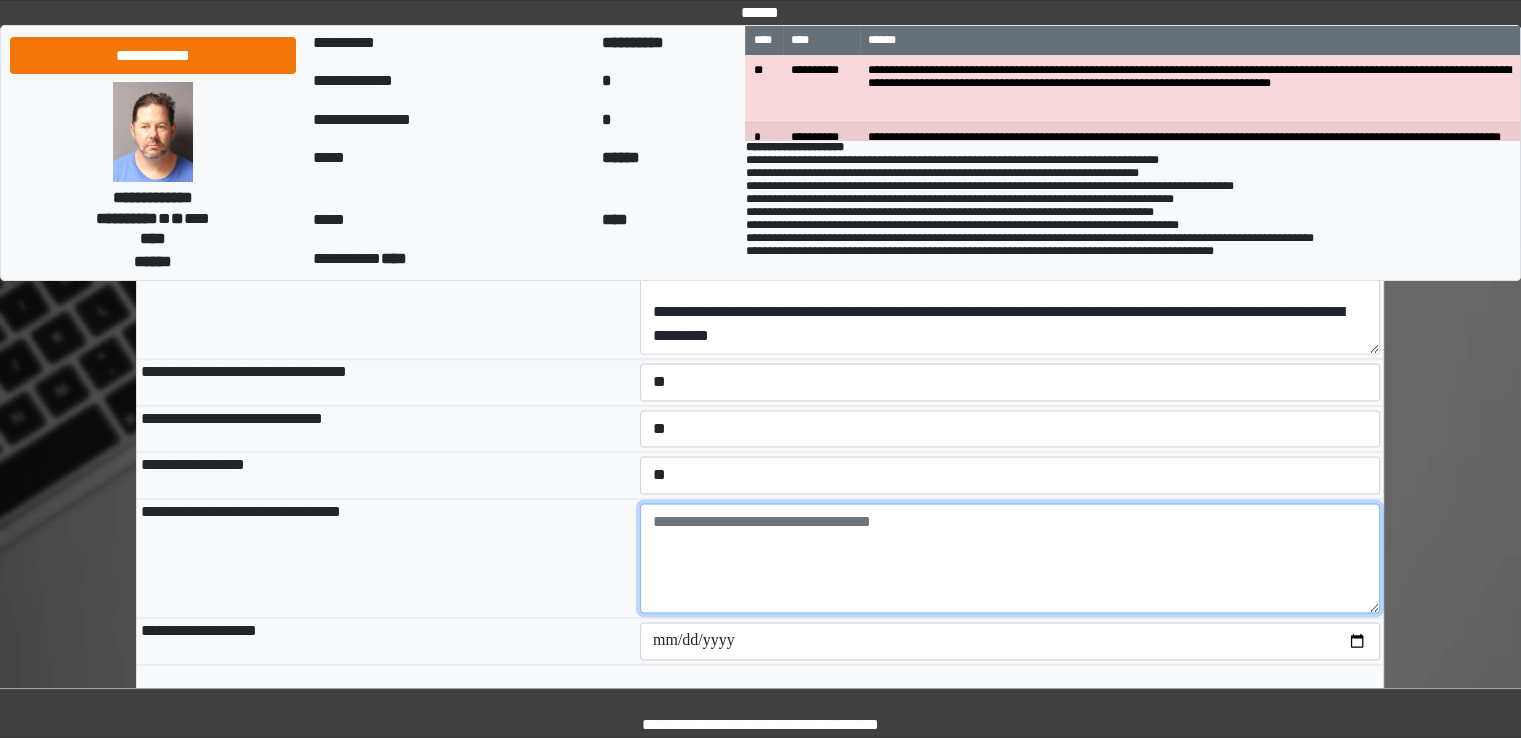 click at bounding box center (1010, 558) 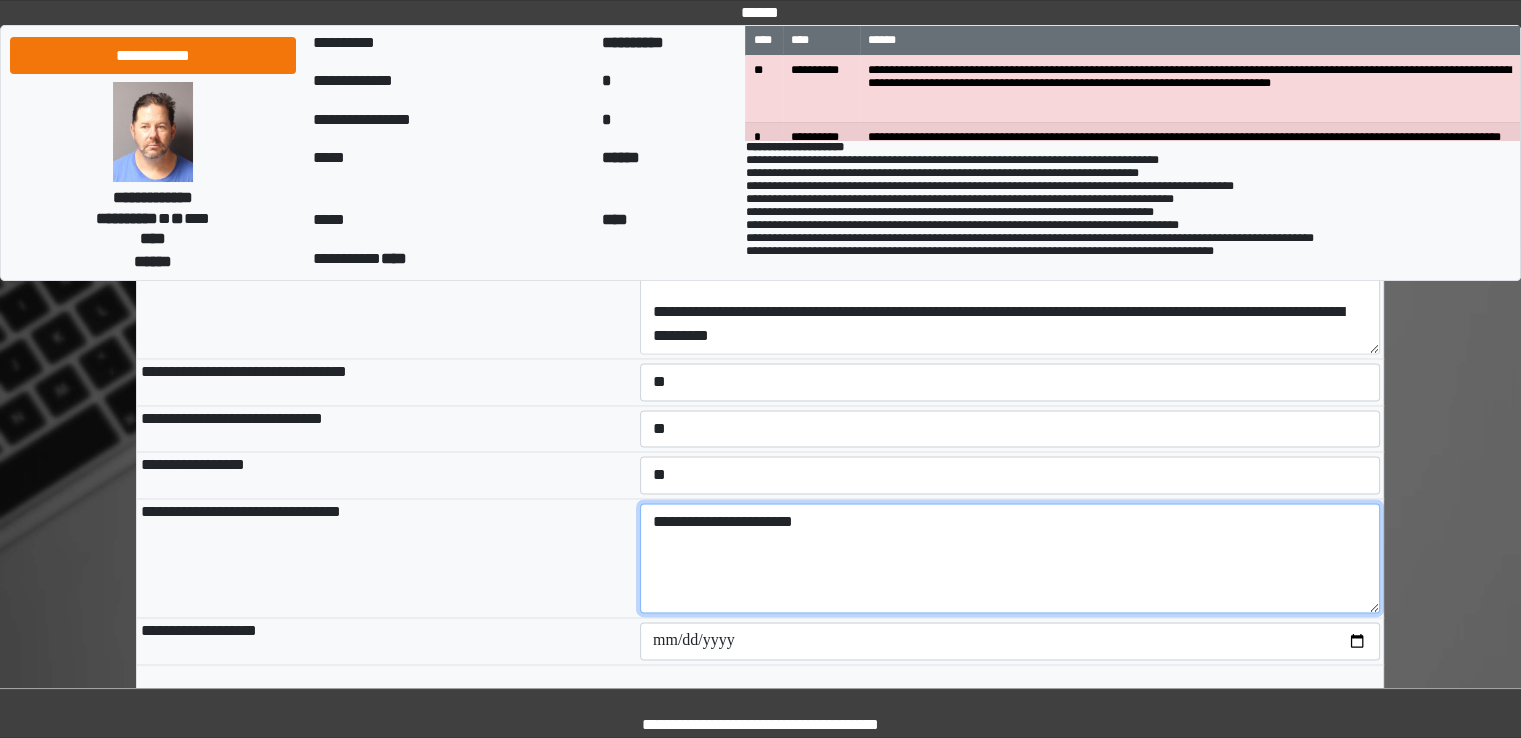 type on "**********" 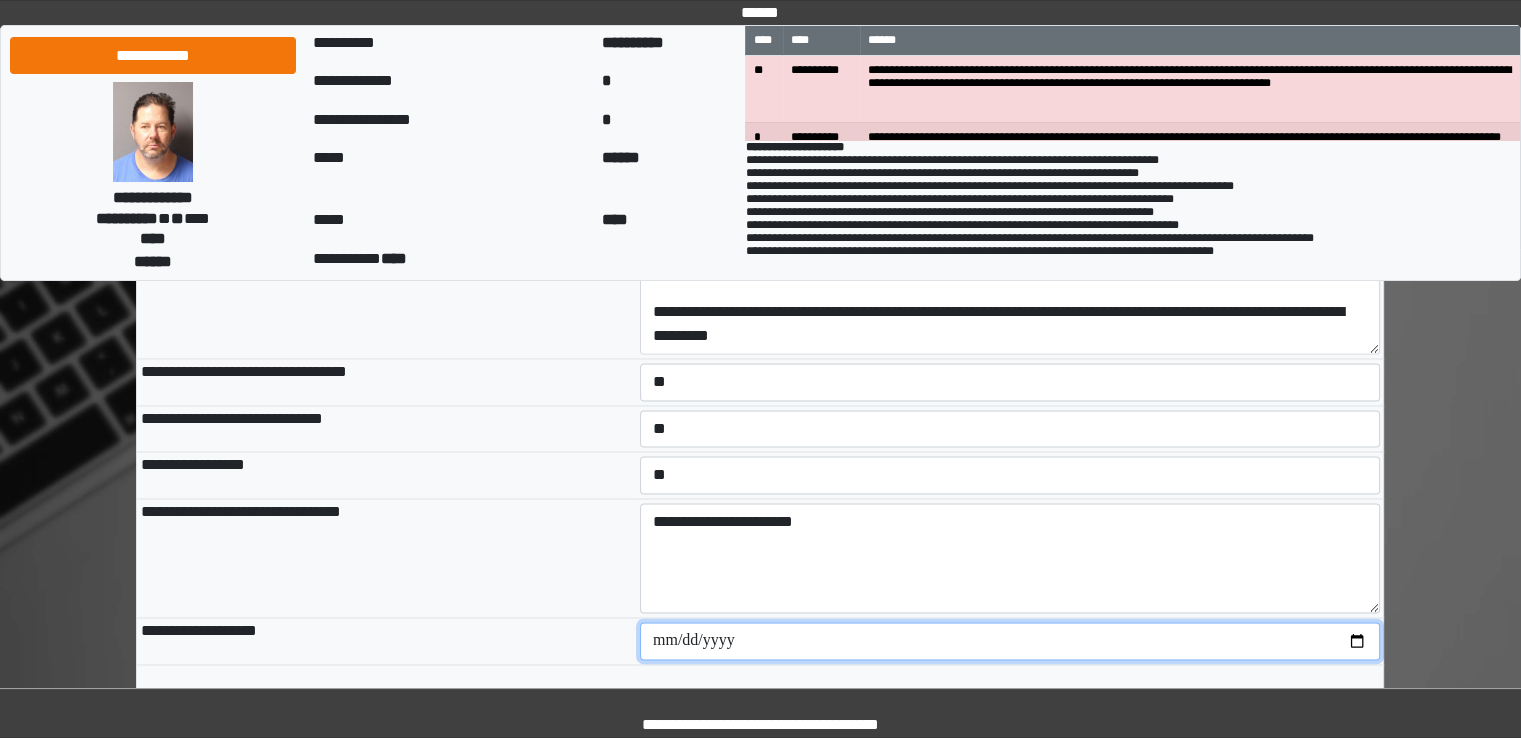 type on "**********" 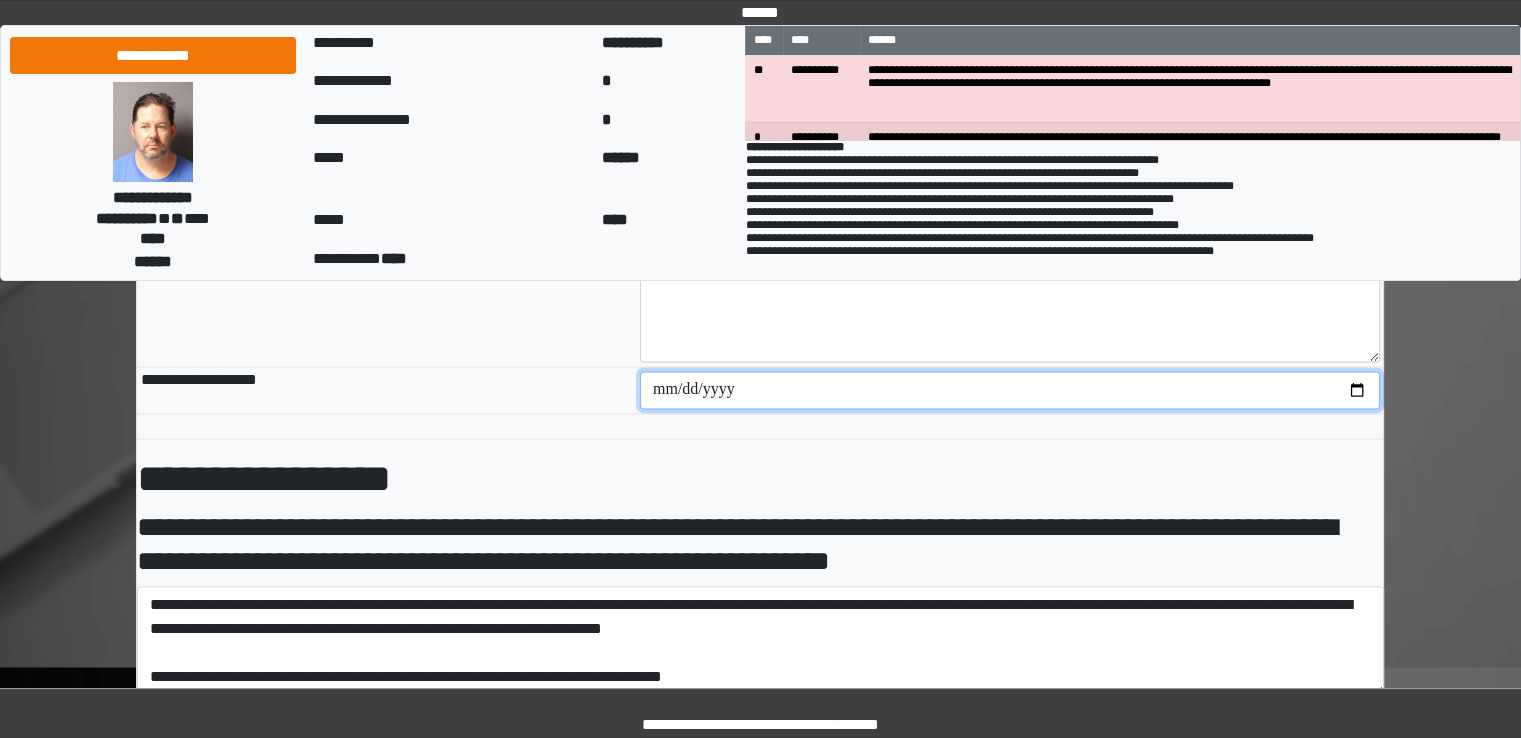 scroll, scrollTop: 3259, scrollLeft: 0, axis: vertical 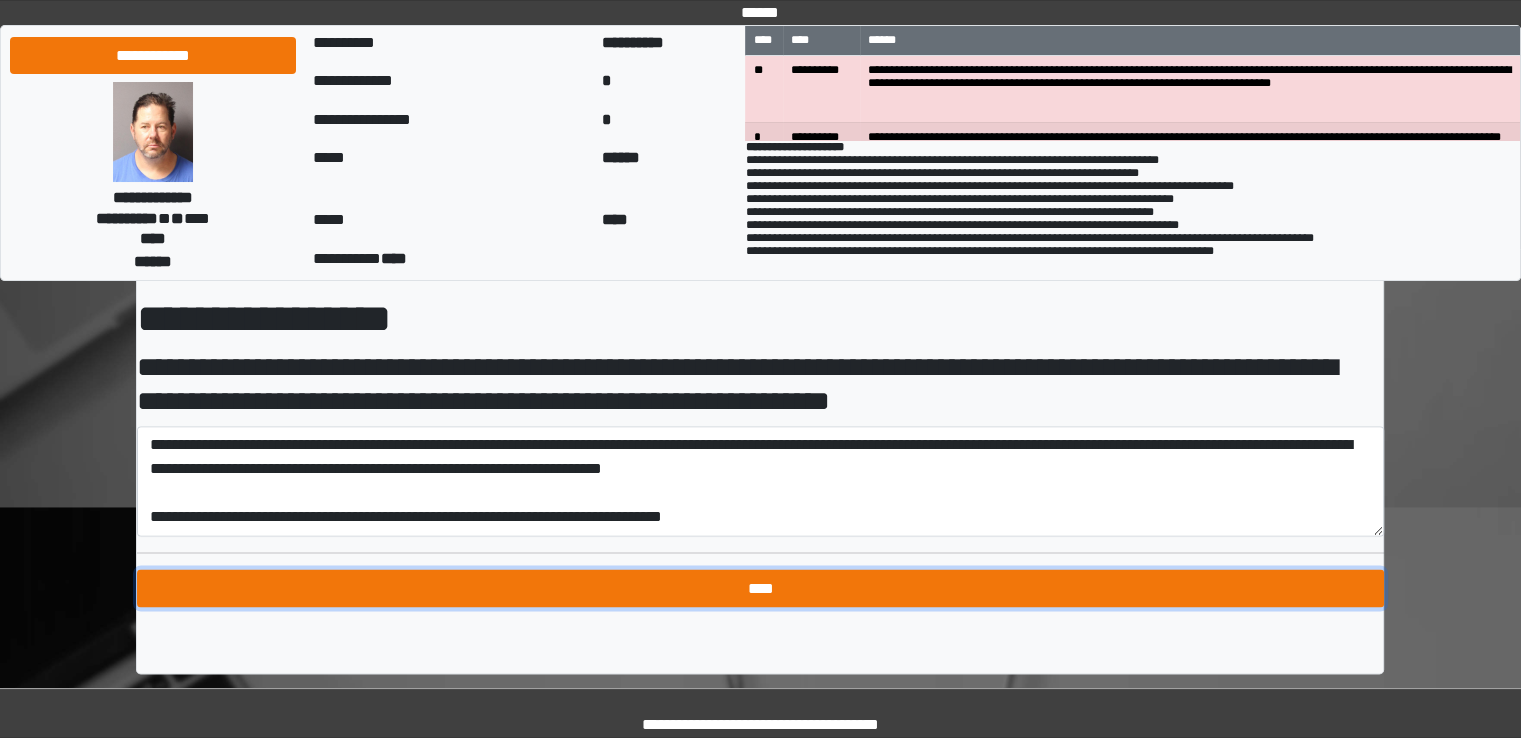 click on "****" at bounding box center [760, 588] 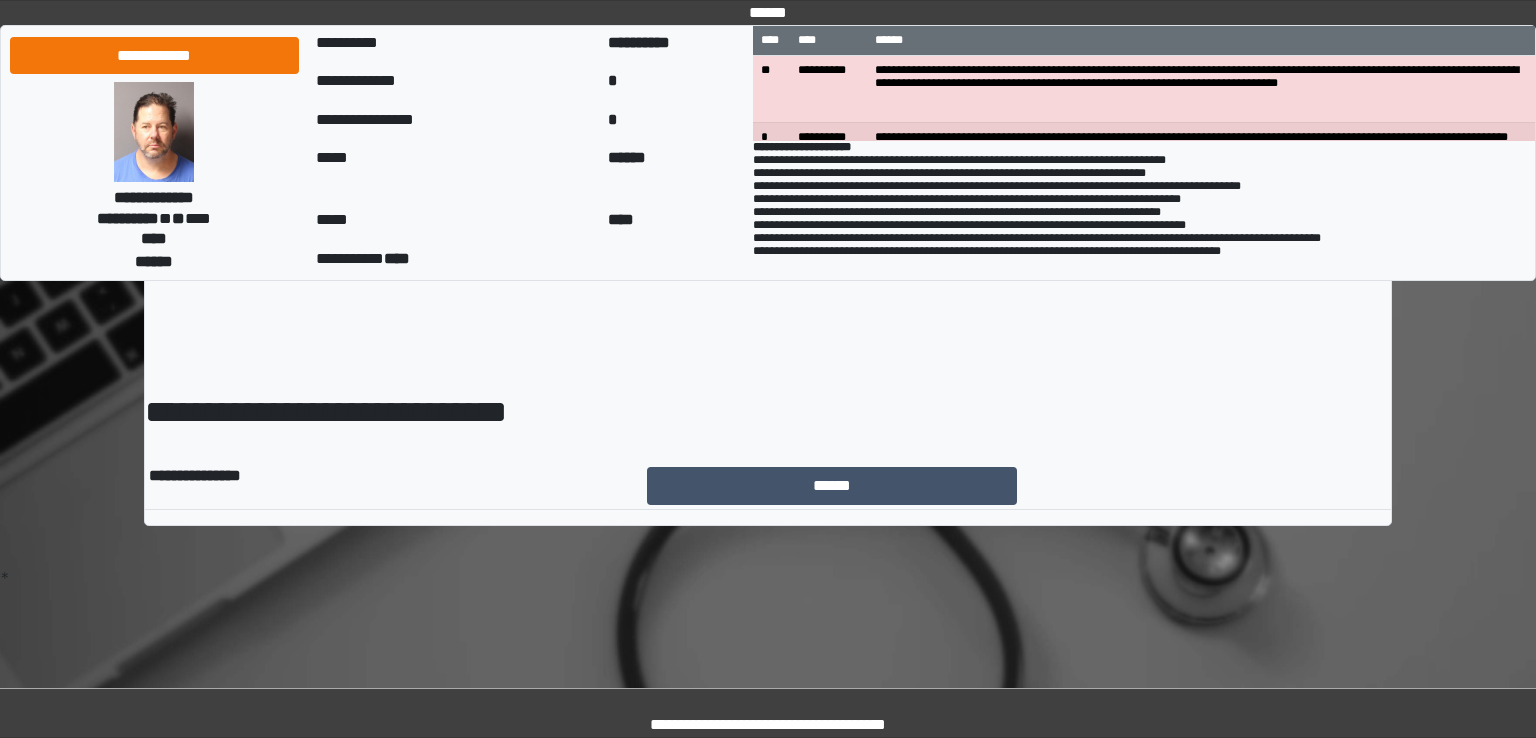 scroll, scrollTop: 0, scrollLeft: 0, axis: both 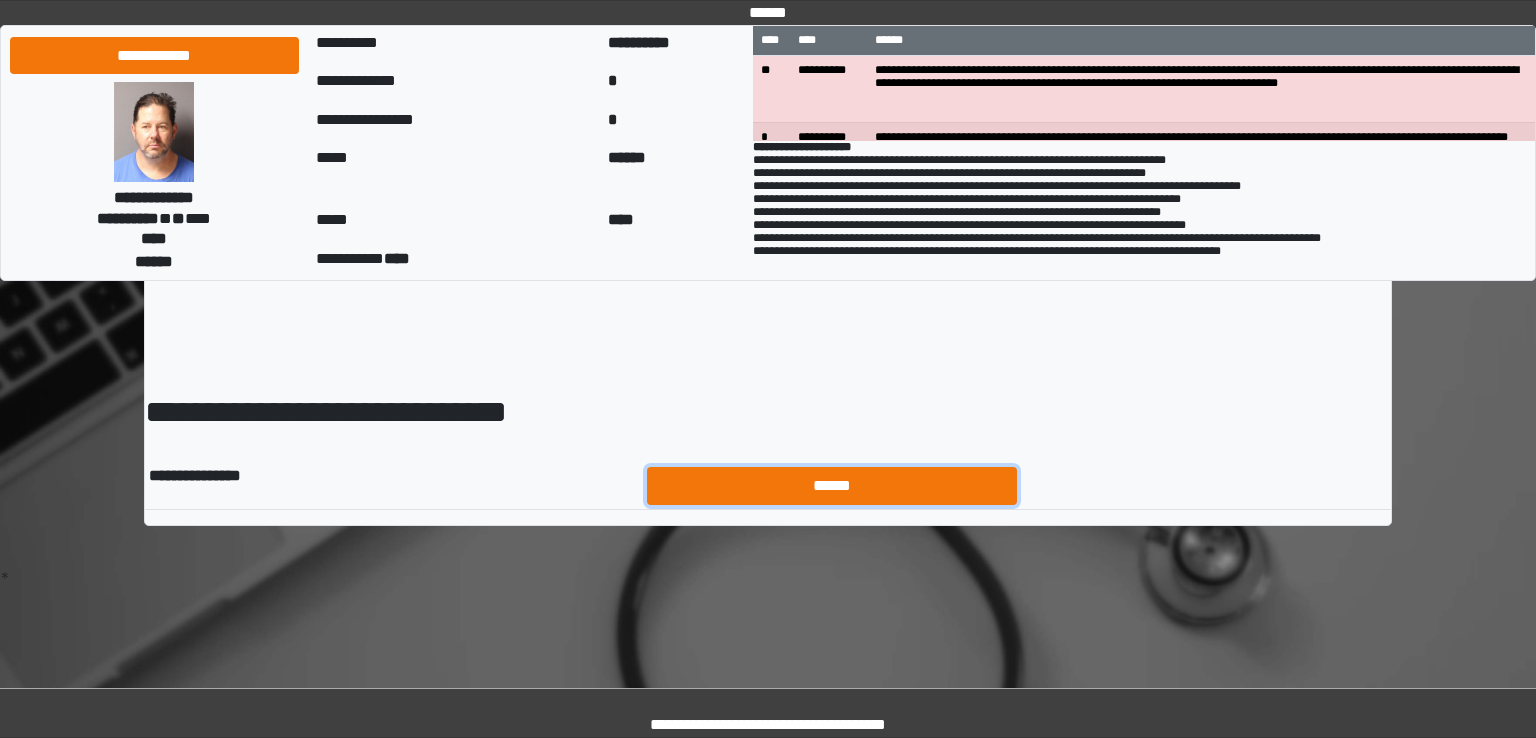 click on "******" at bounding box center (832, 486) 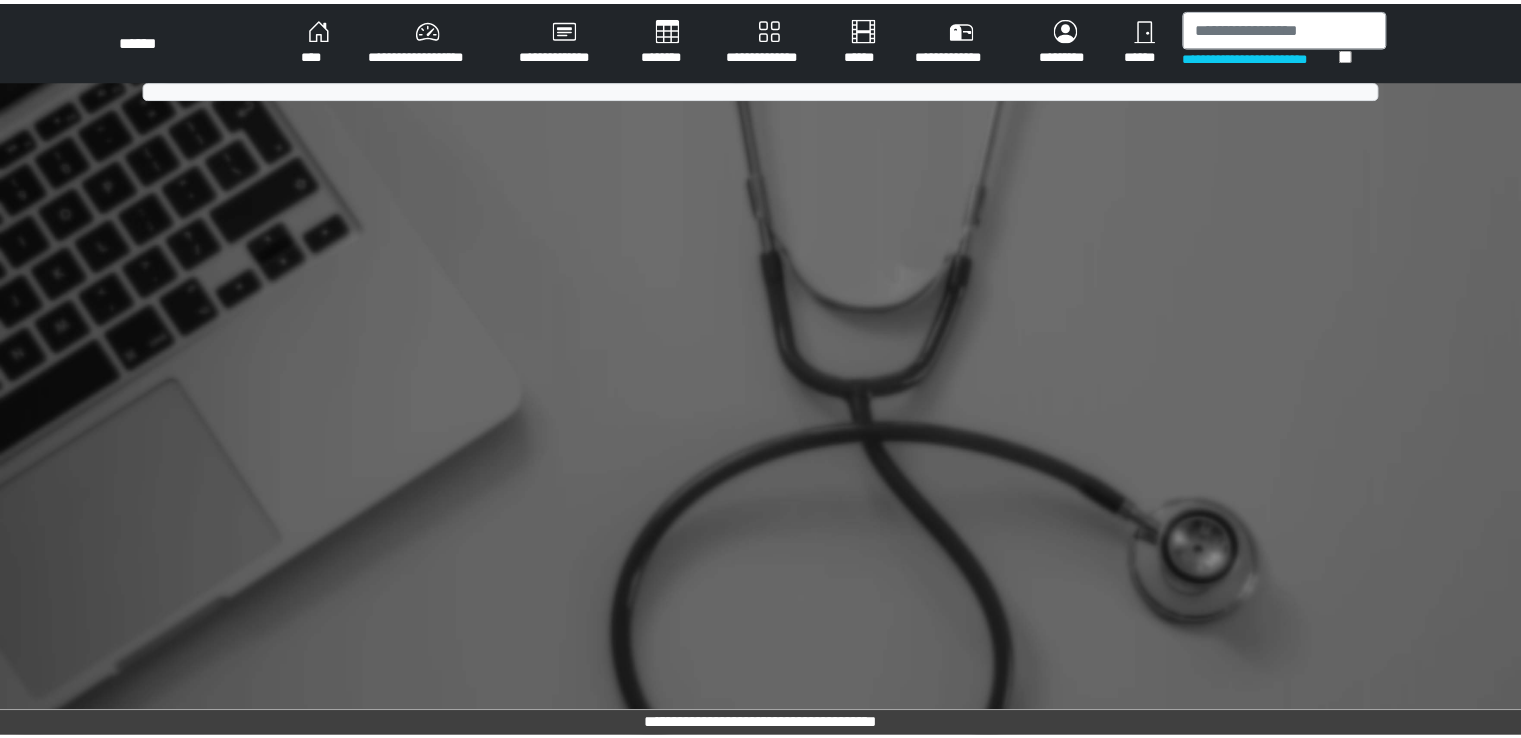 scroll, scrollTop: 0, scrollLeft: 0, axis: both 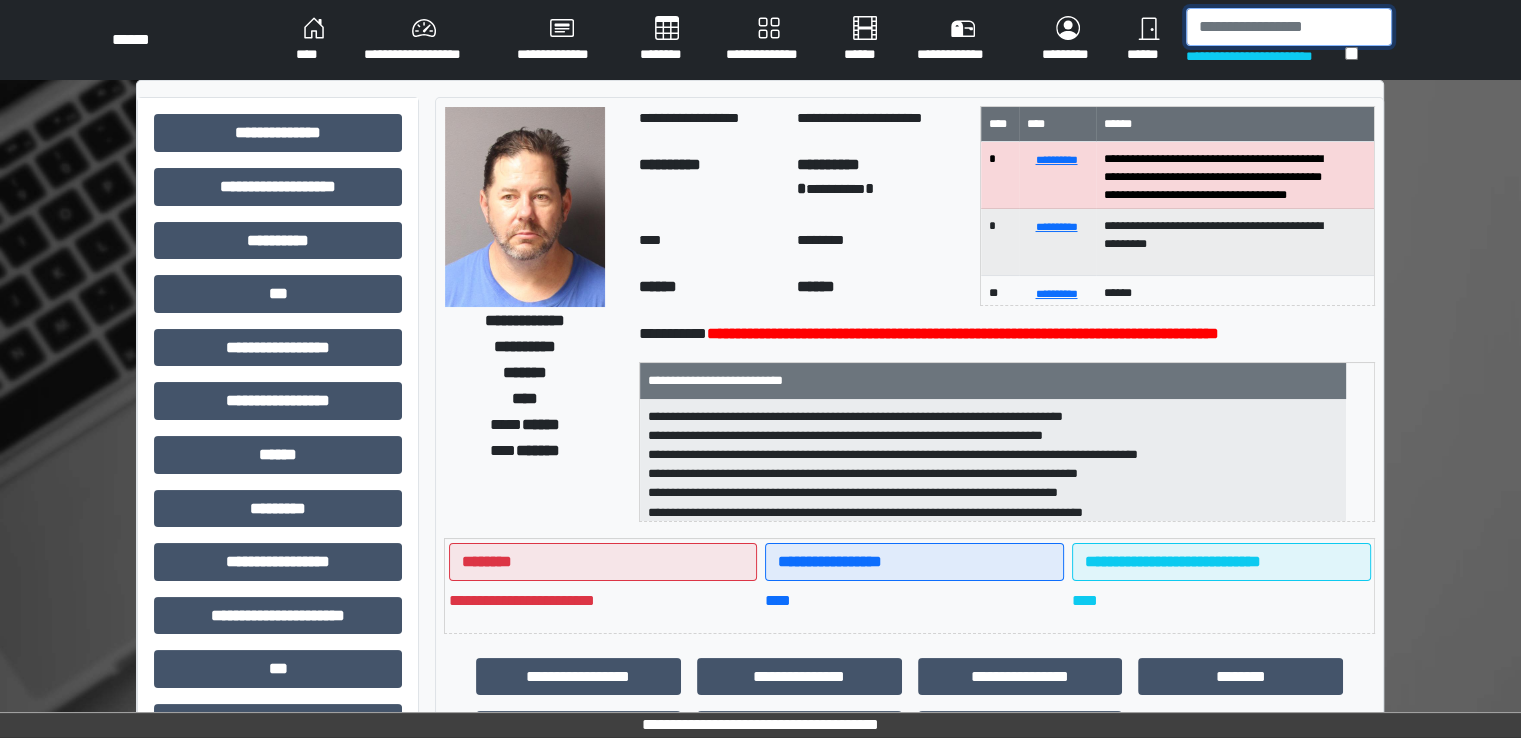 click at bounding box center (1289, 27) 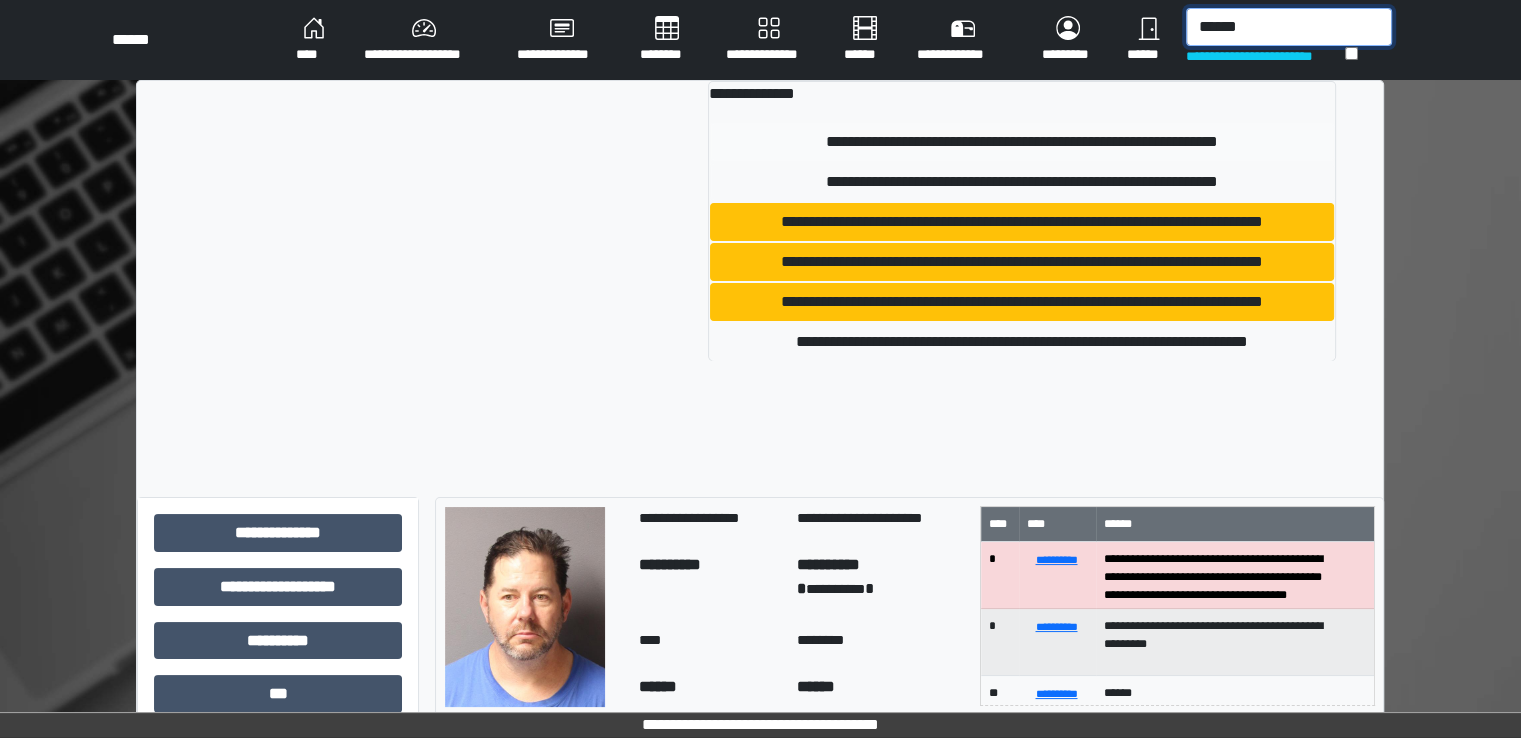 type on "******" 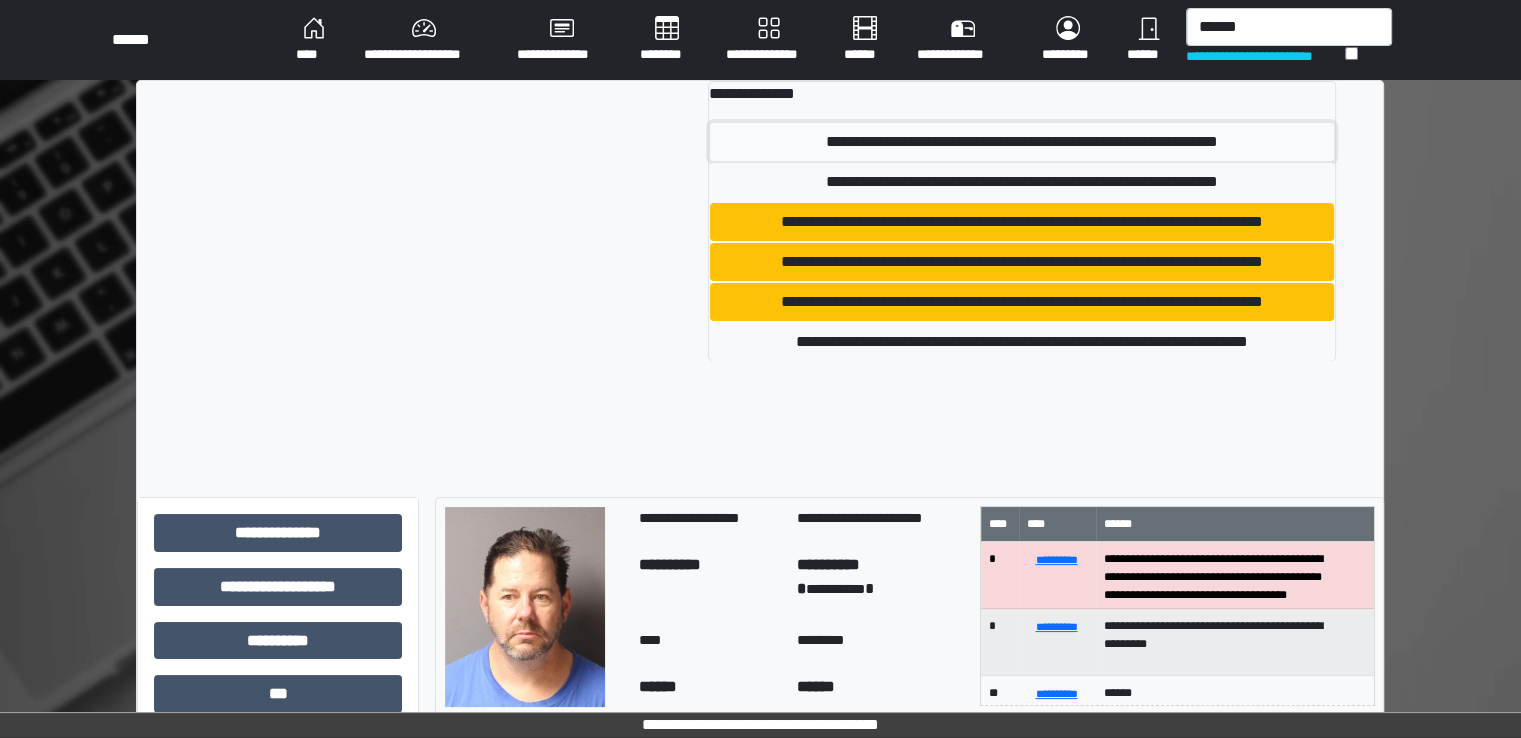 click on "**********" at bounding box center [1022, 142] 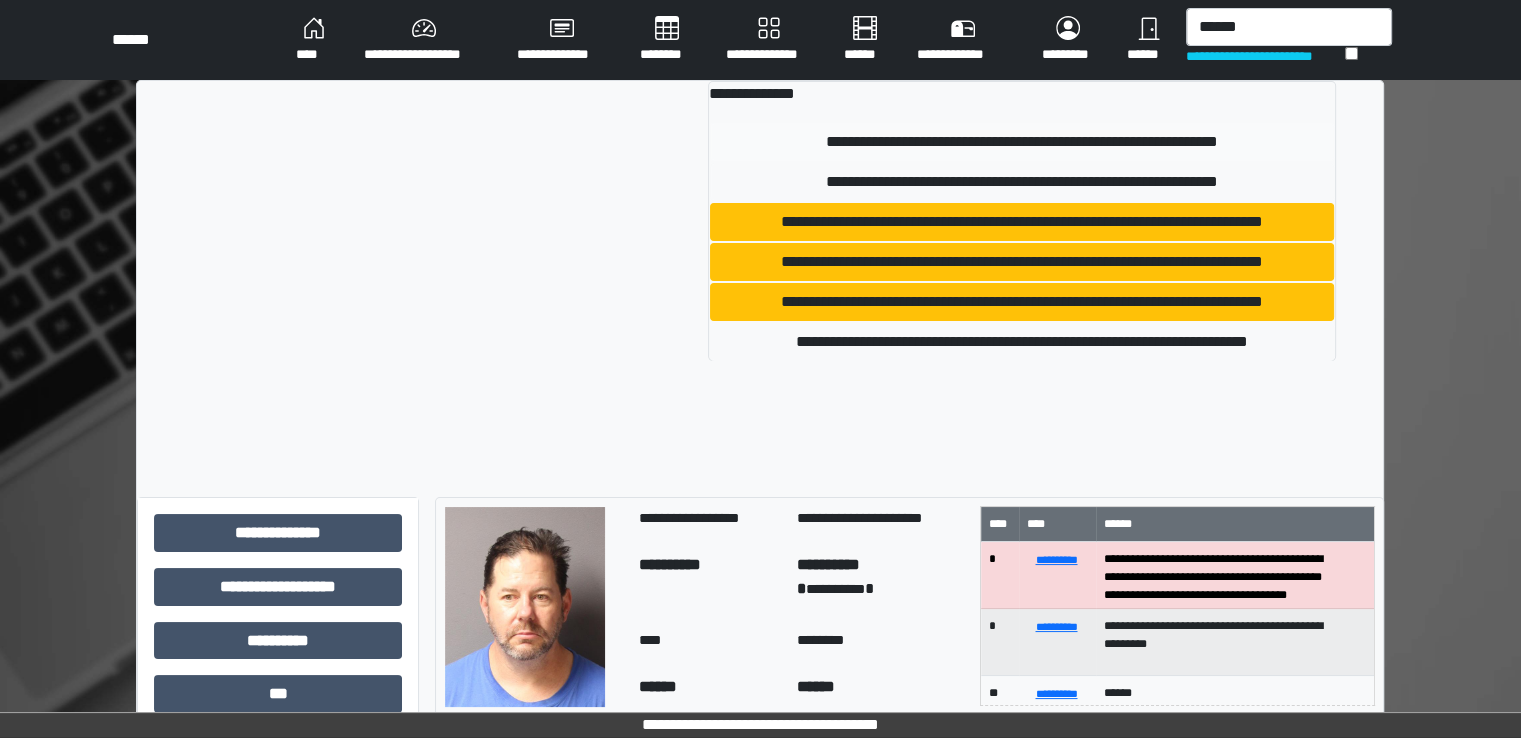 type 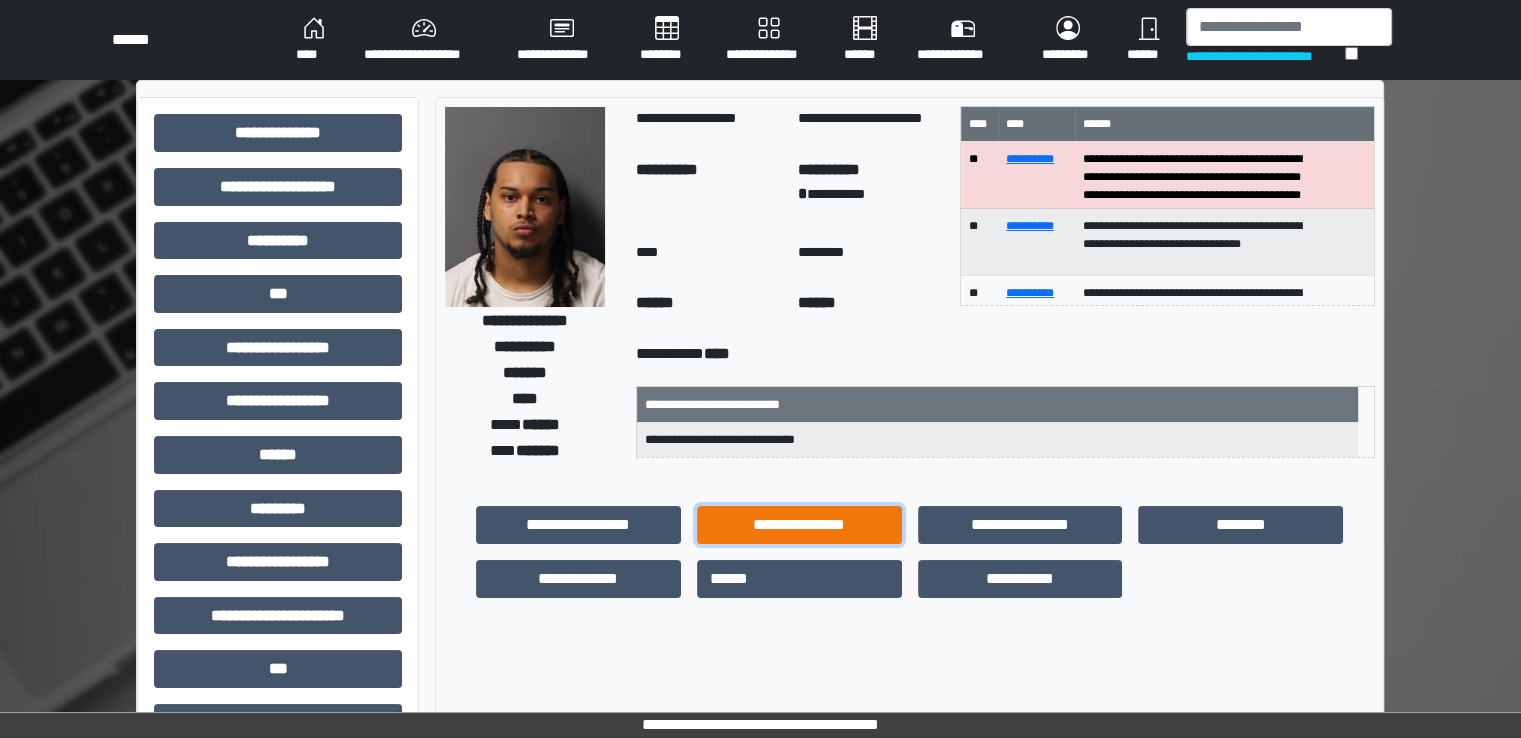 click on "**********" at bounding box center [799, 525] 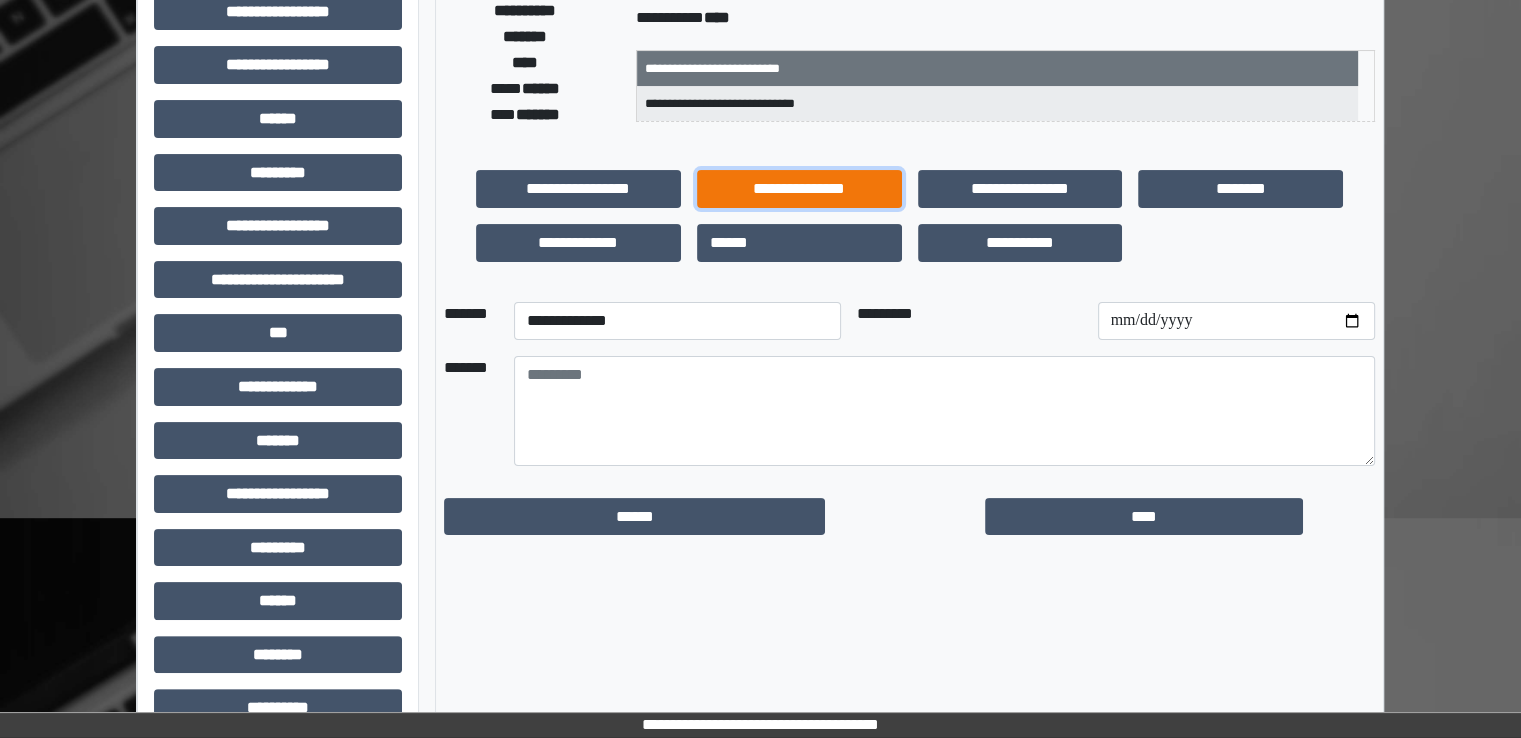 scroll, scrollTop: 340, scrollLeft: 0, axis: vertical 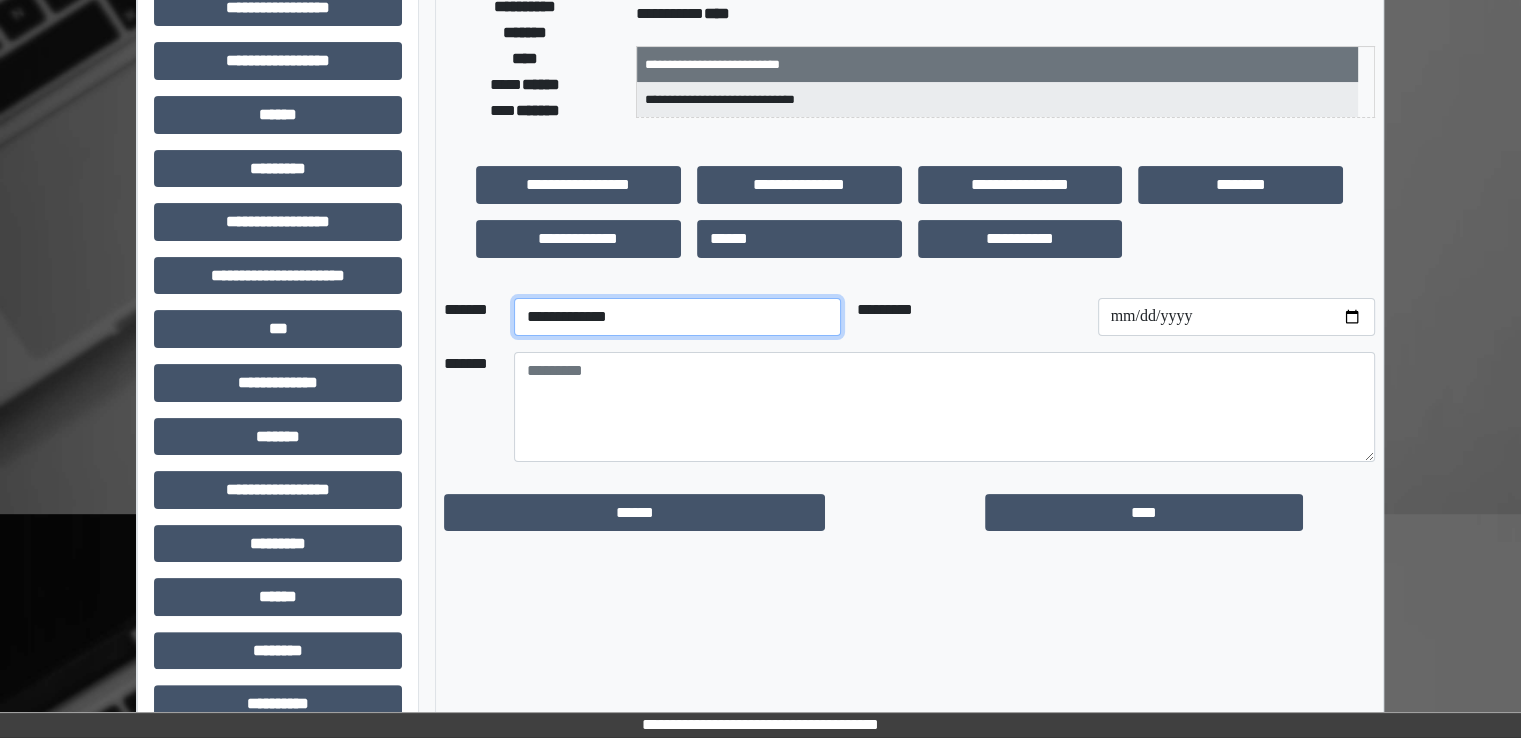 click on "**********" at bounding box center [677, 317] 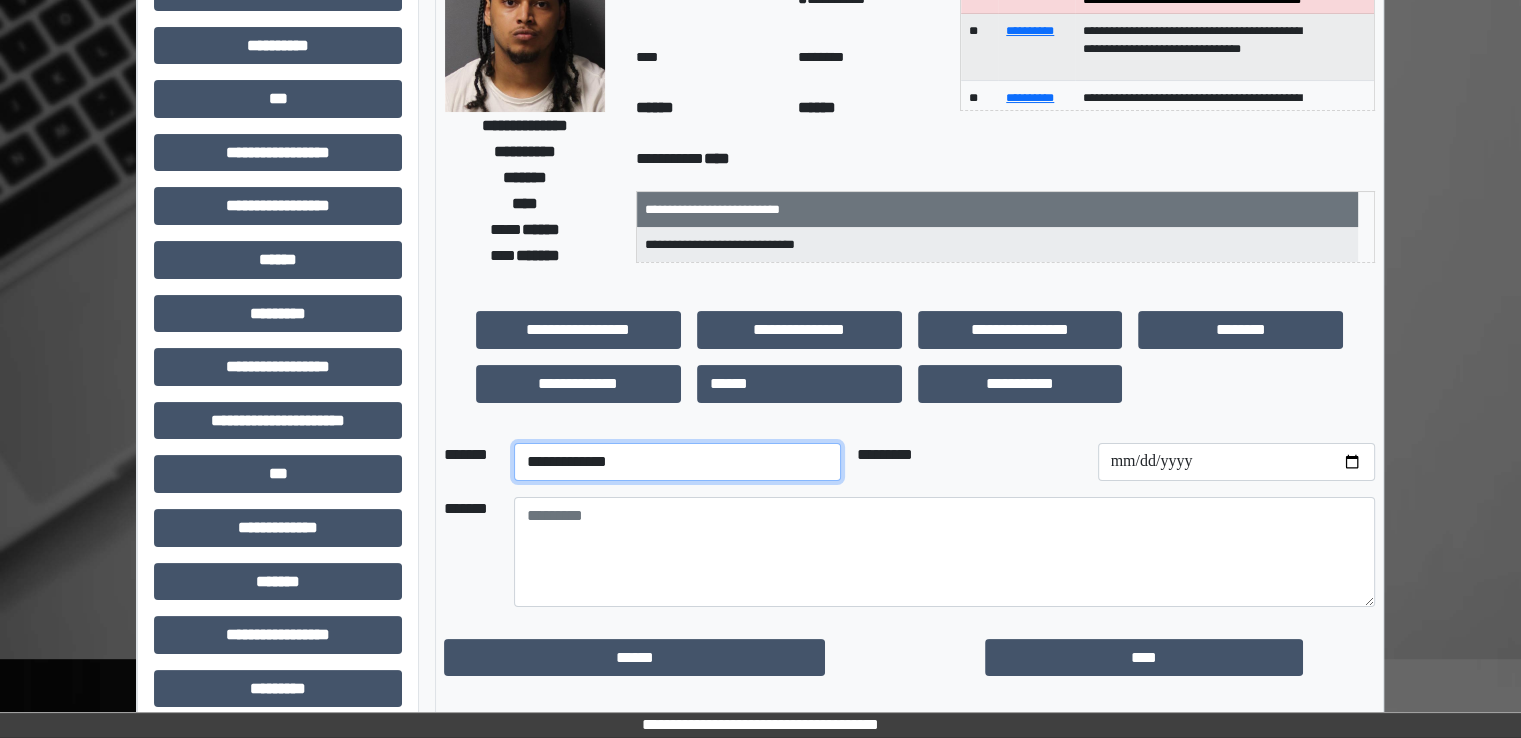 scroll, scrollTop: 193, scrollLeft: 0, axis: vertical 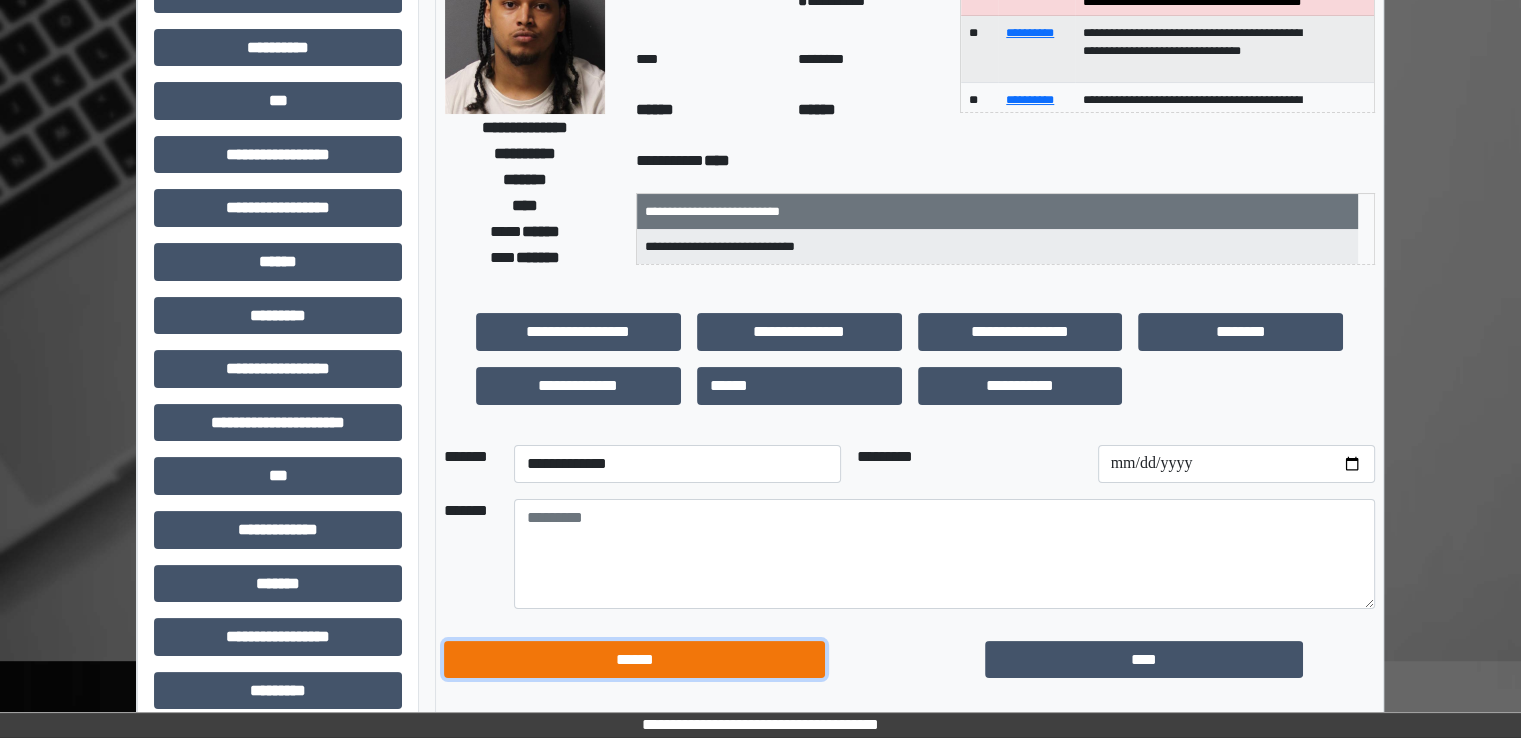 click on "******" at bounding box center [634, 660] 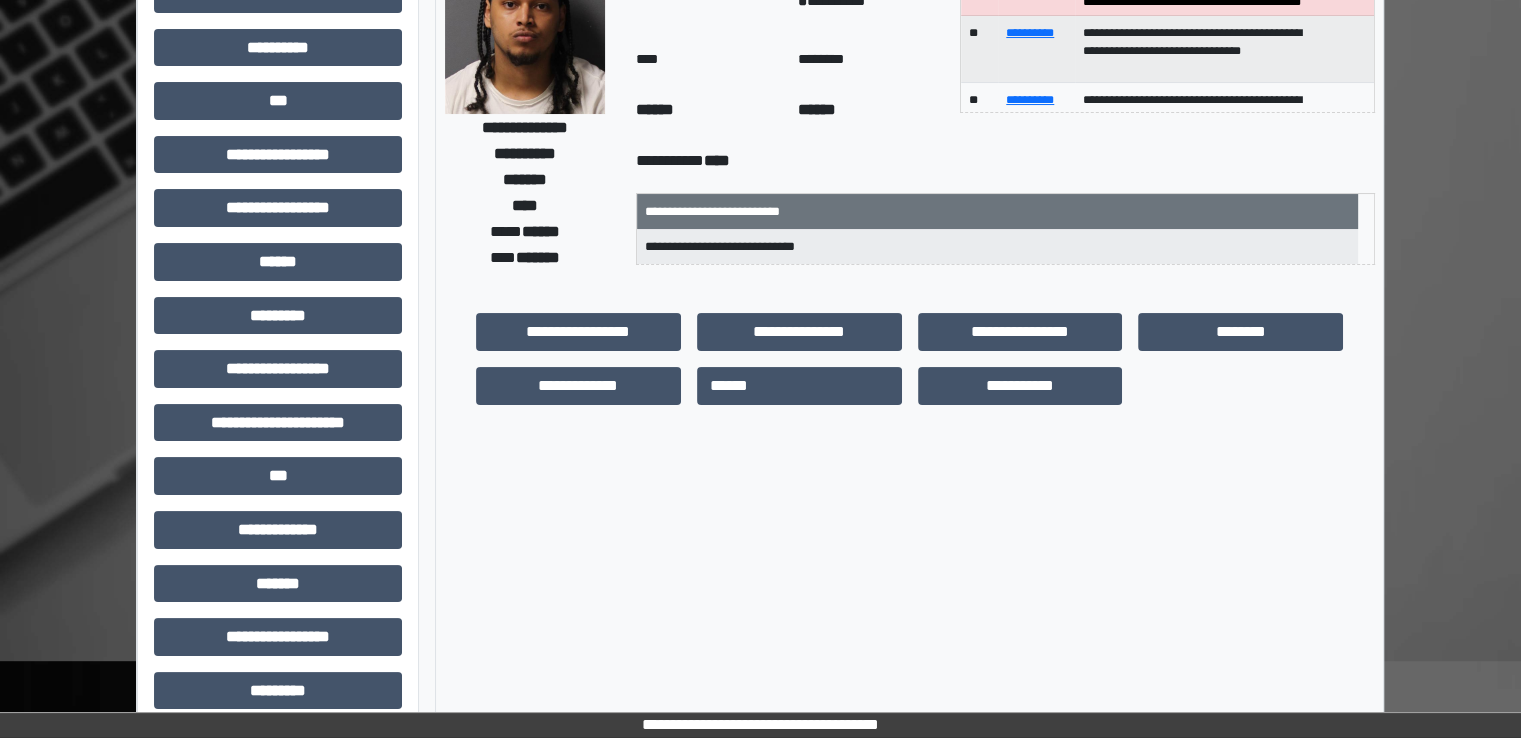 scroll, scrollTop: 0, scrollLeft: 0, axis: both 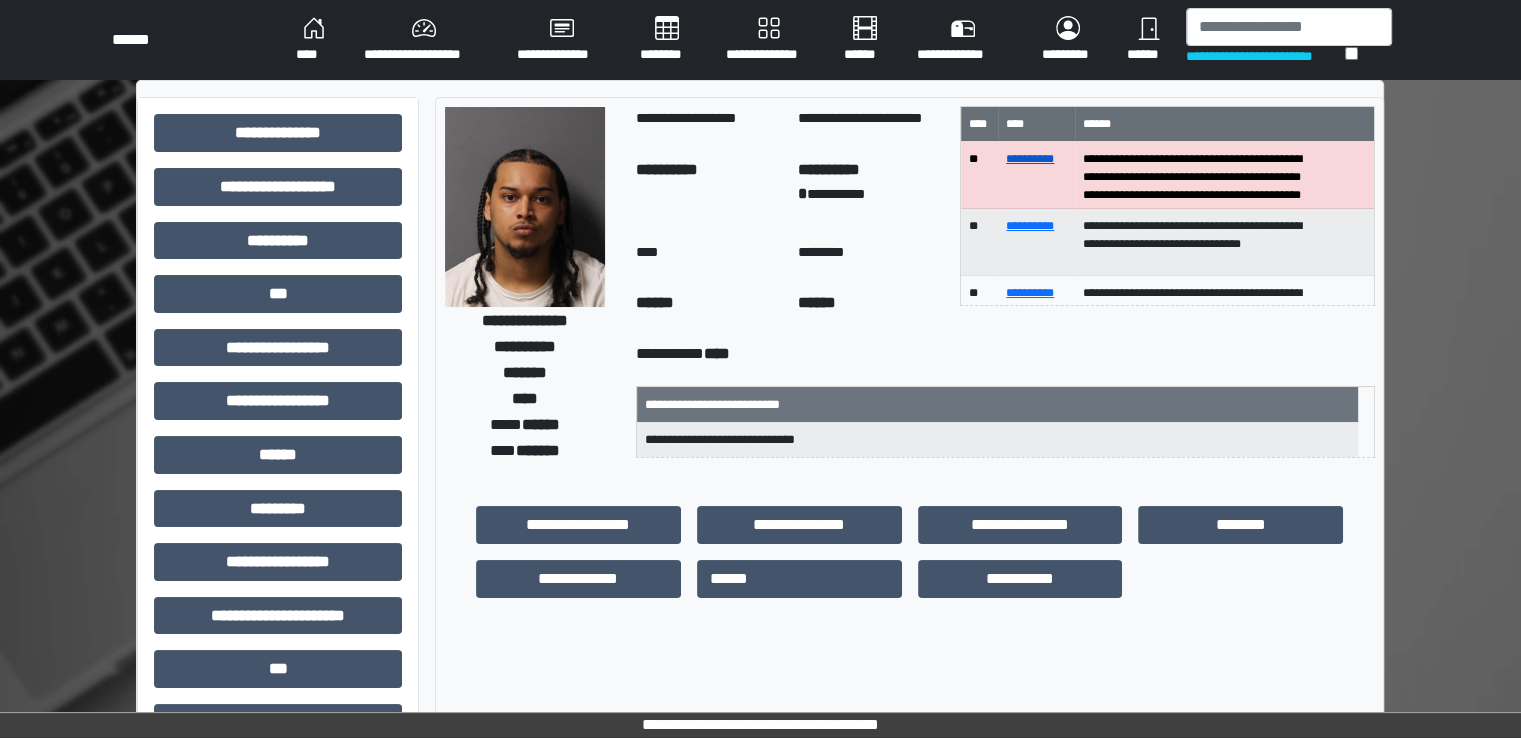 click on "**********" at bounding box center [1030, 159] 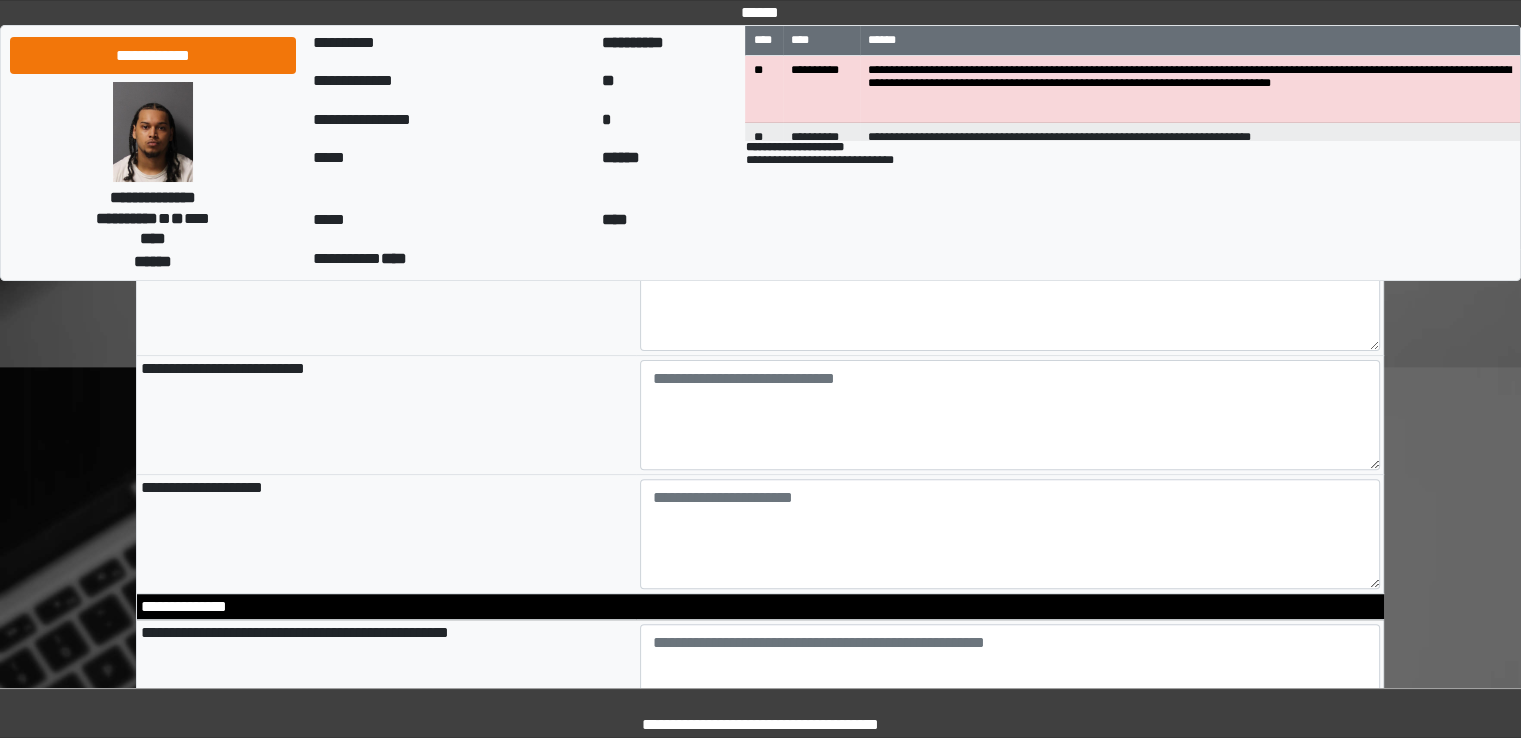 scroll, scrollTop: 488, scrollLeft: 0, axis: vertical 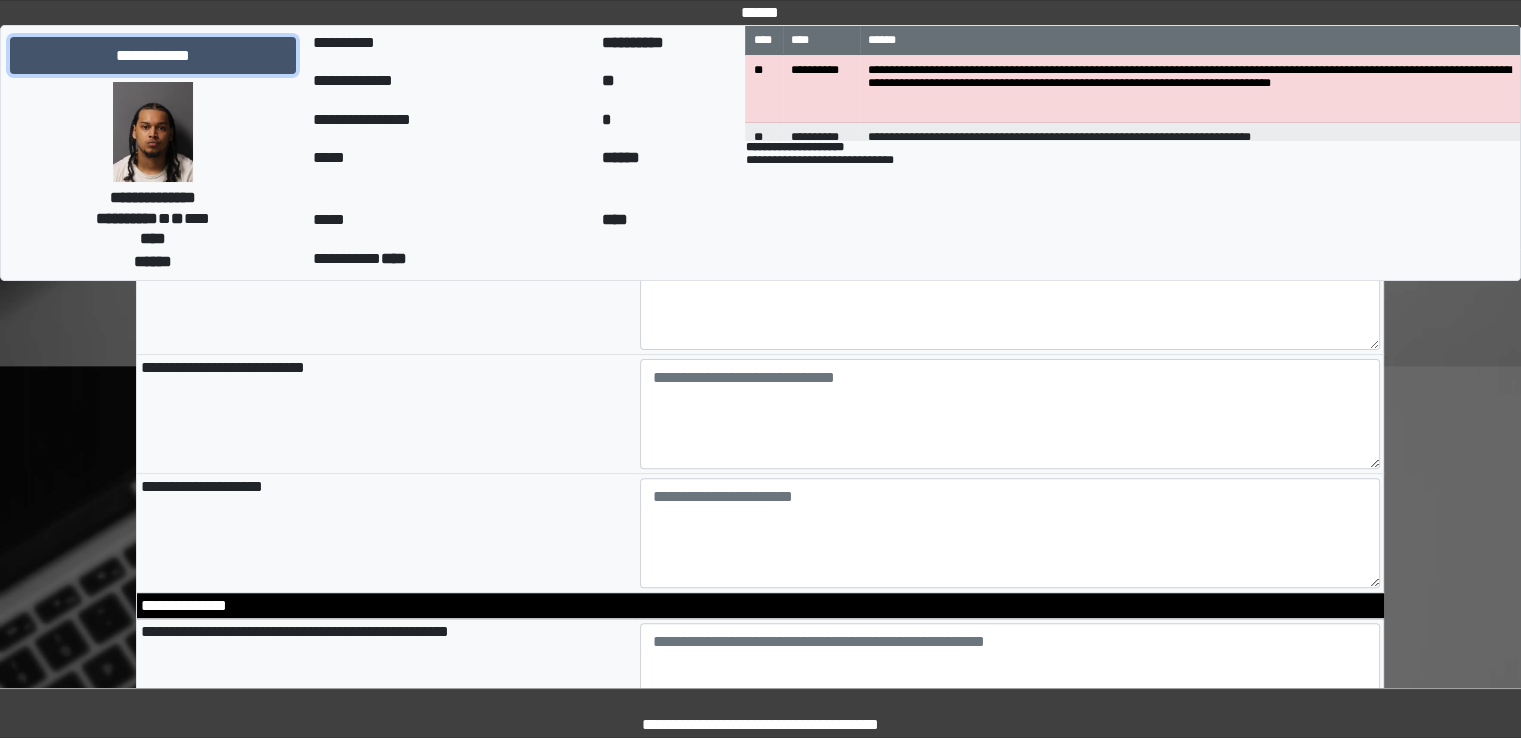 click on "**********" at bounding box center [153, 56] 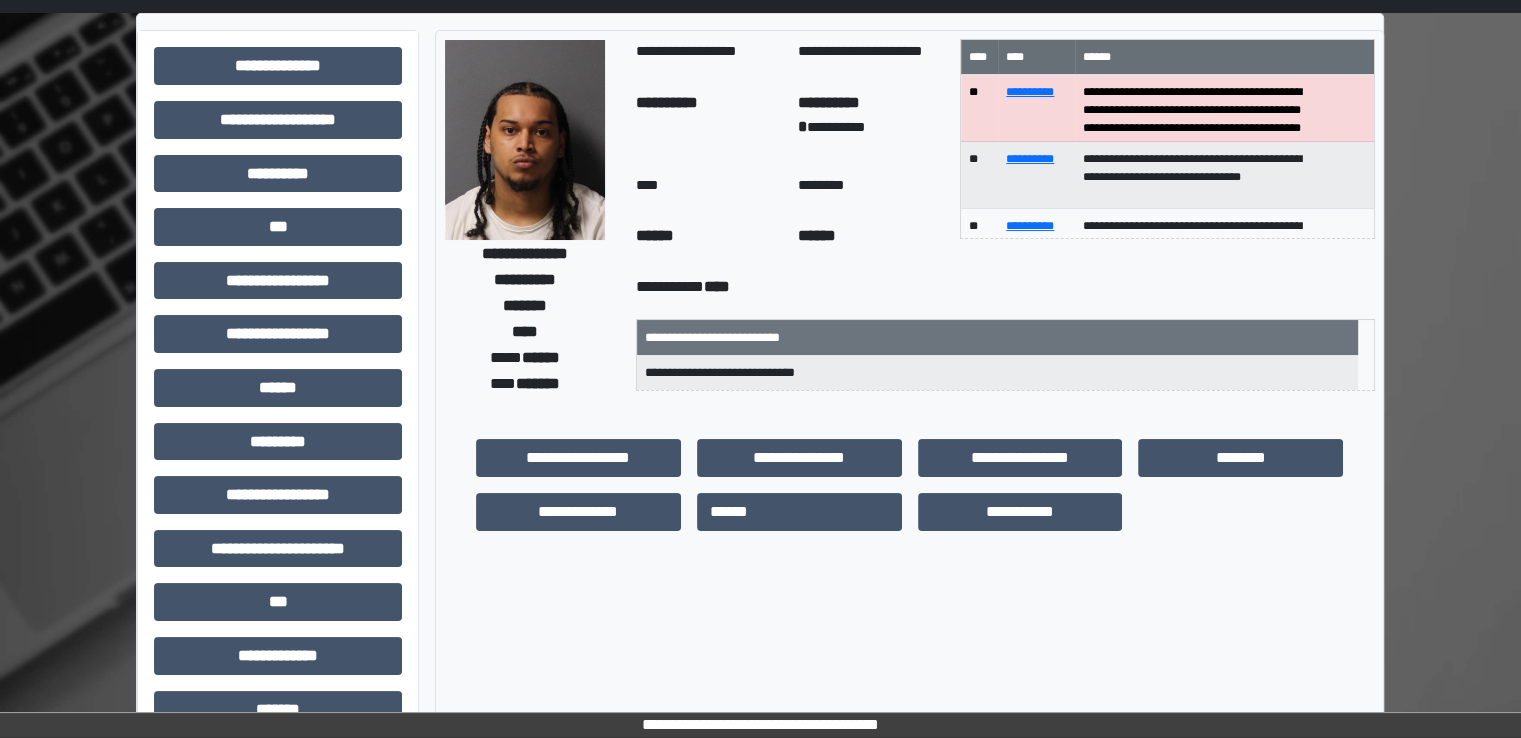 scroll, scrollTop: 0, scrollLeft: 0, axis: both 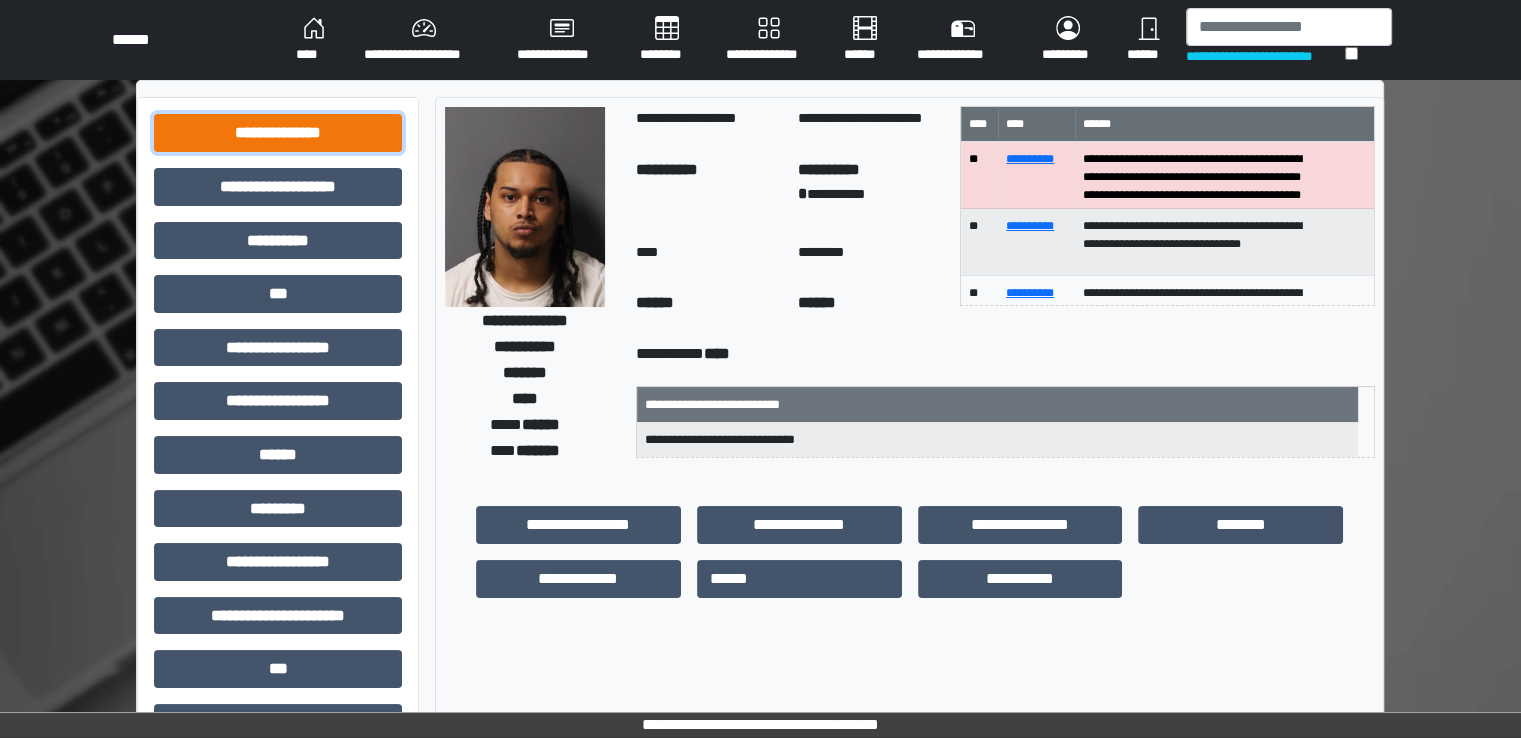 click on "**********" at bounding box center (278, 133) 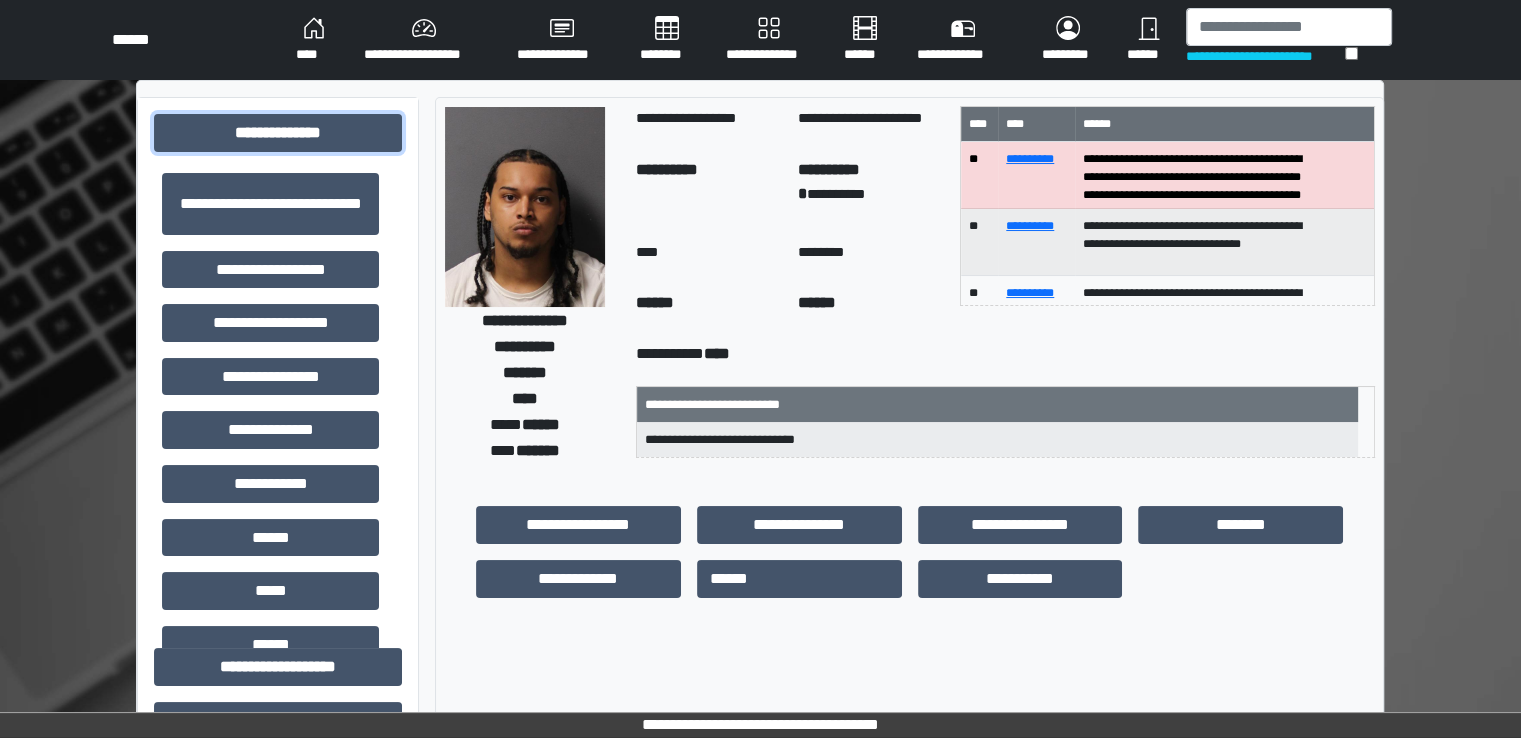 scroll, scrollTop: 0, scrollLeft: 0, axis: both 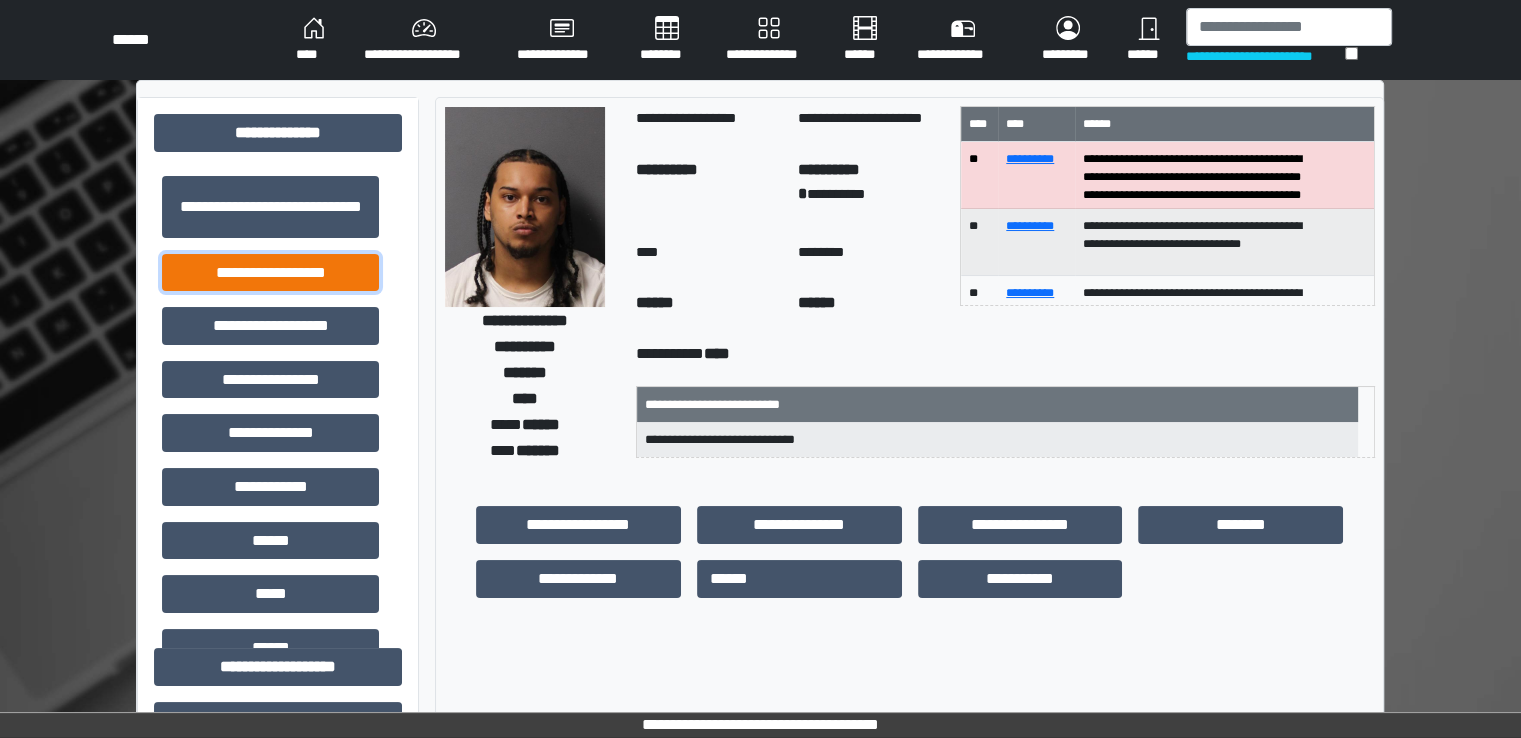 click on "**********" at bounding box center (270, 273) 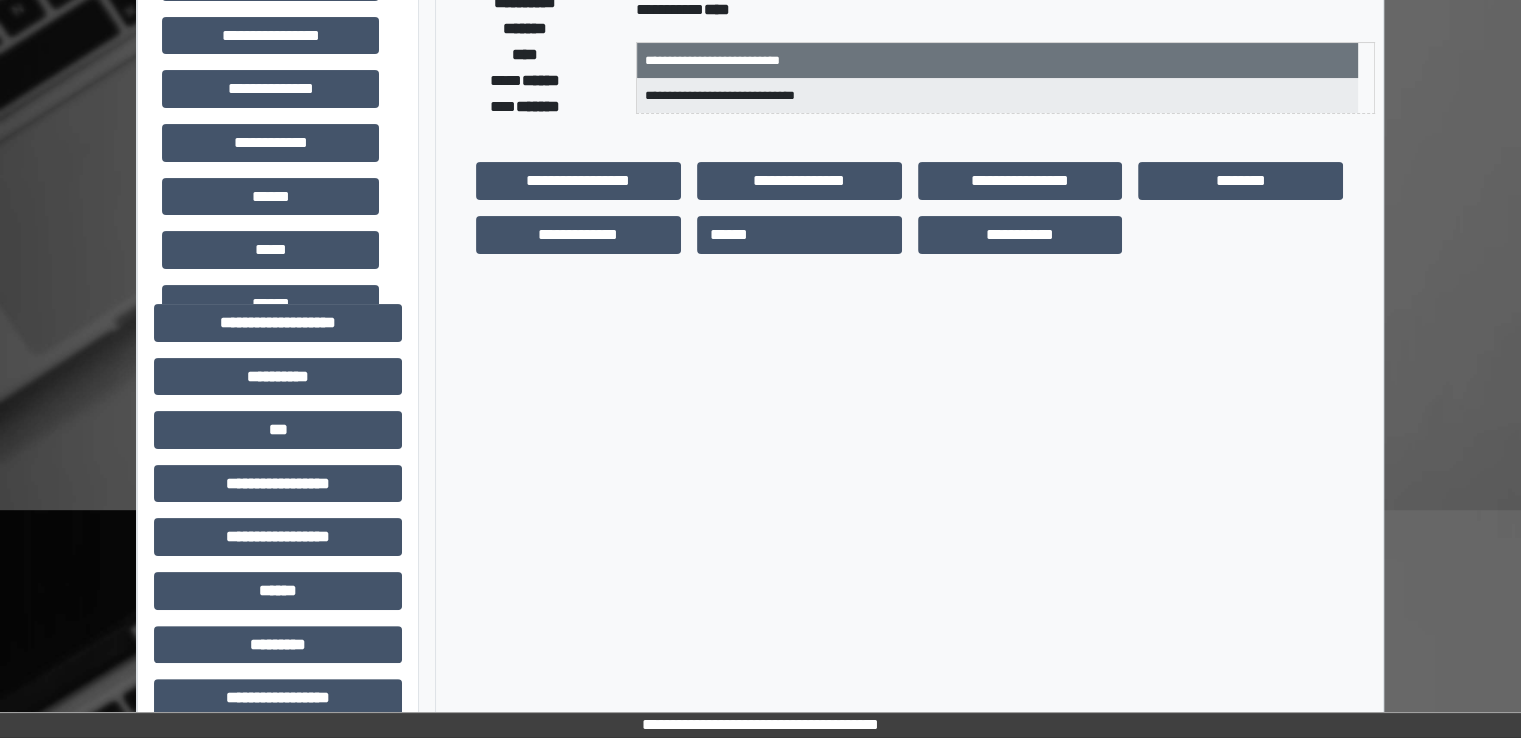 scroll, scrollTop: 351, scrollLeft: 0, axis: vertical 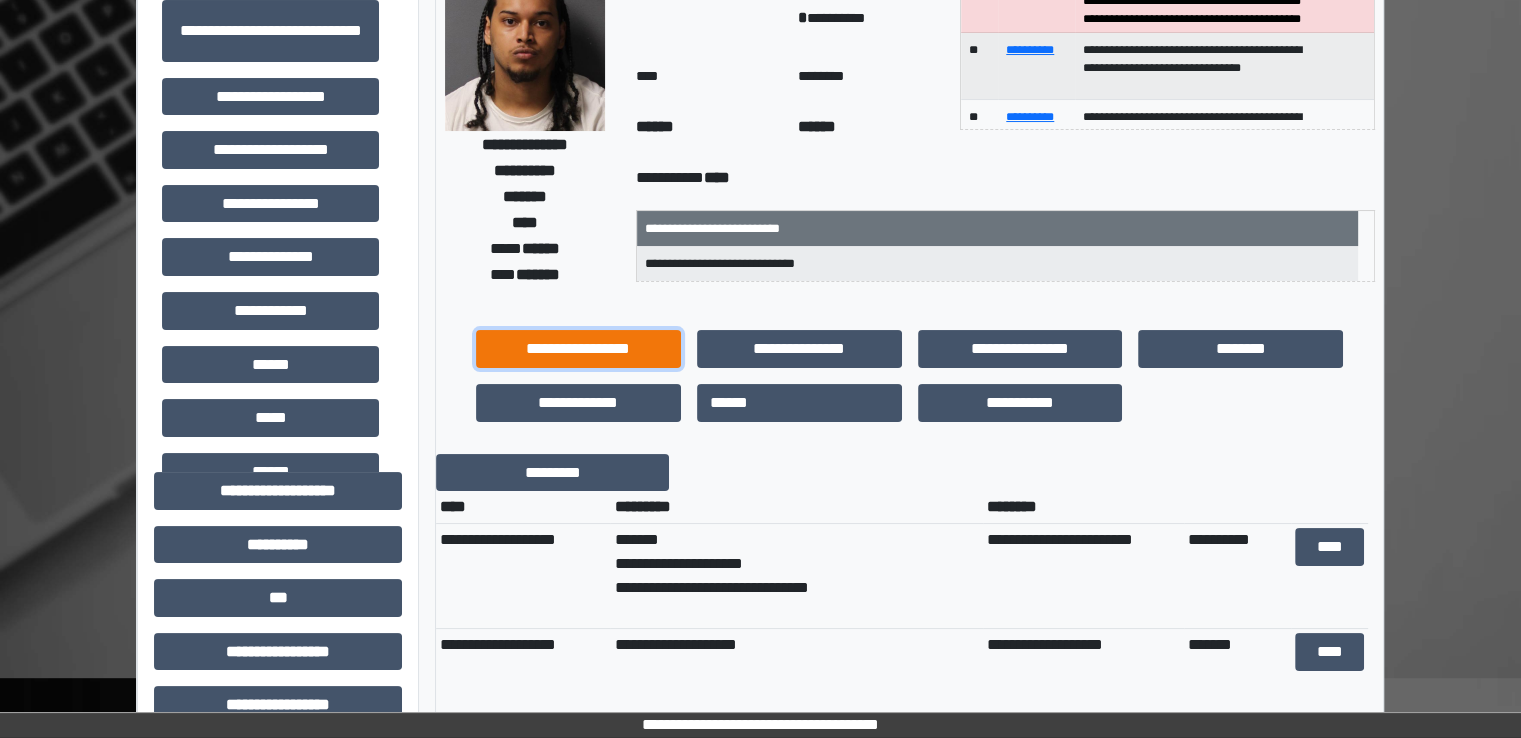 click on "**********" at bounding box center [578, 349] 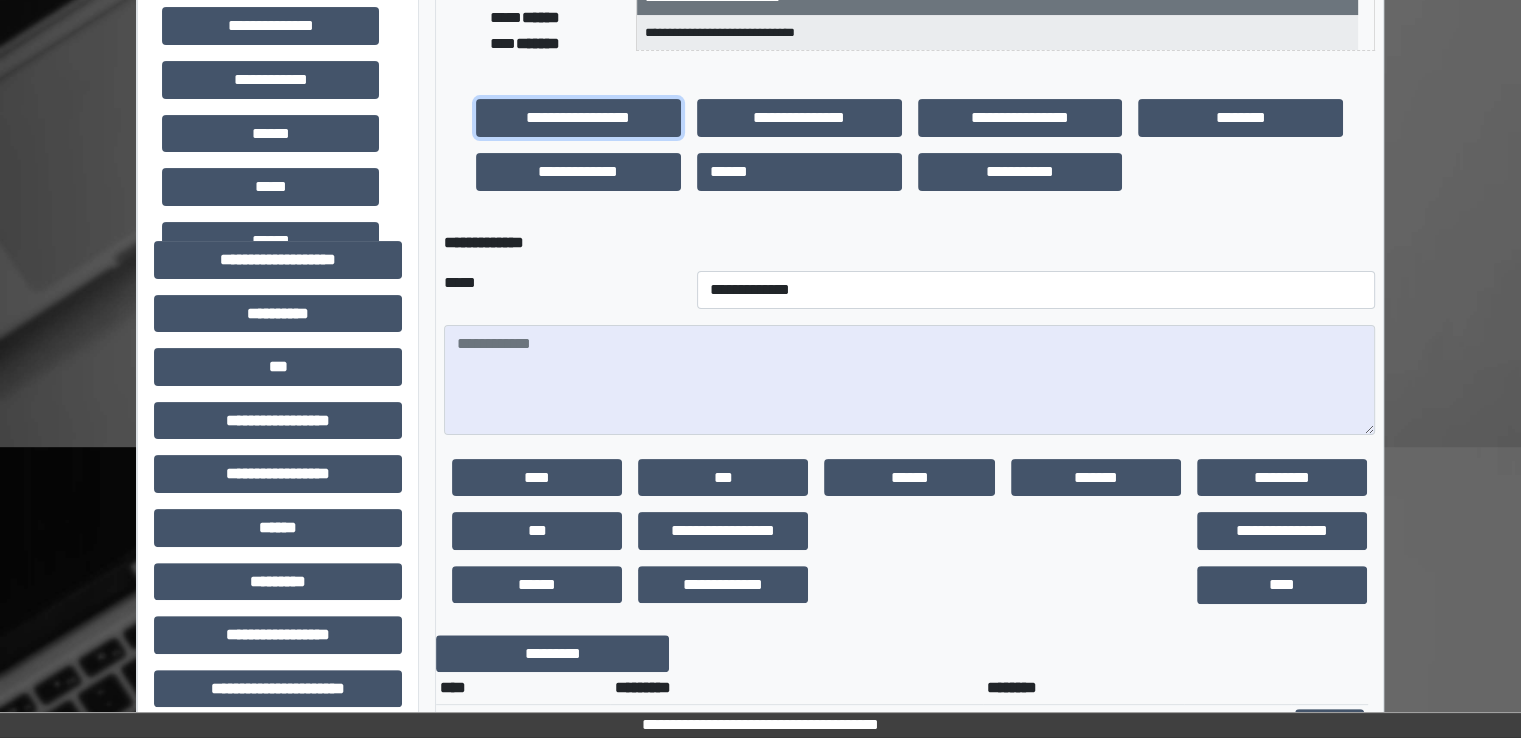 scroll, scrollTop: 499, scrollLeft: 0, axis: vertical 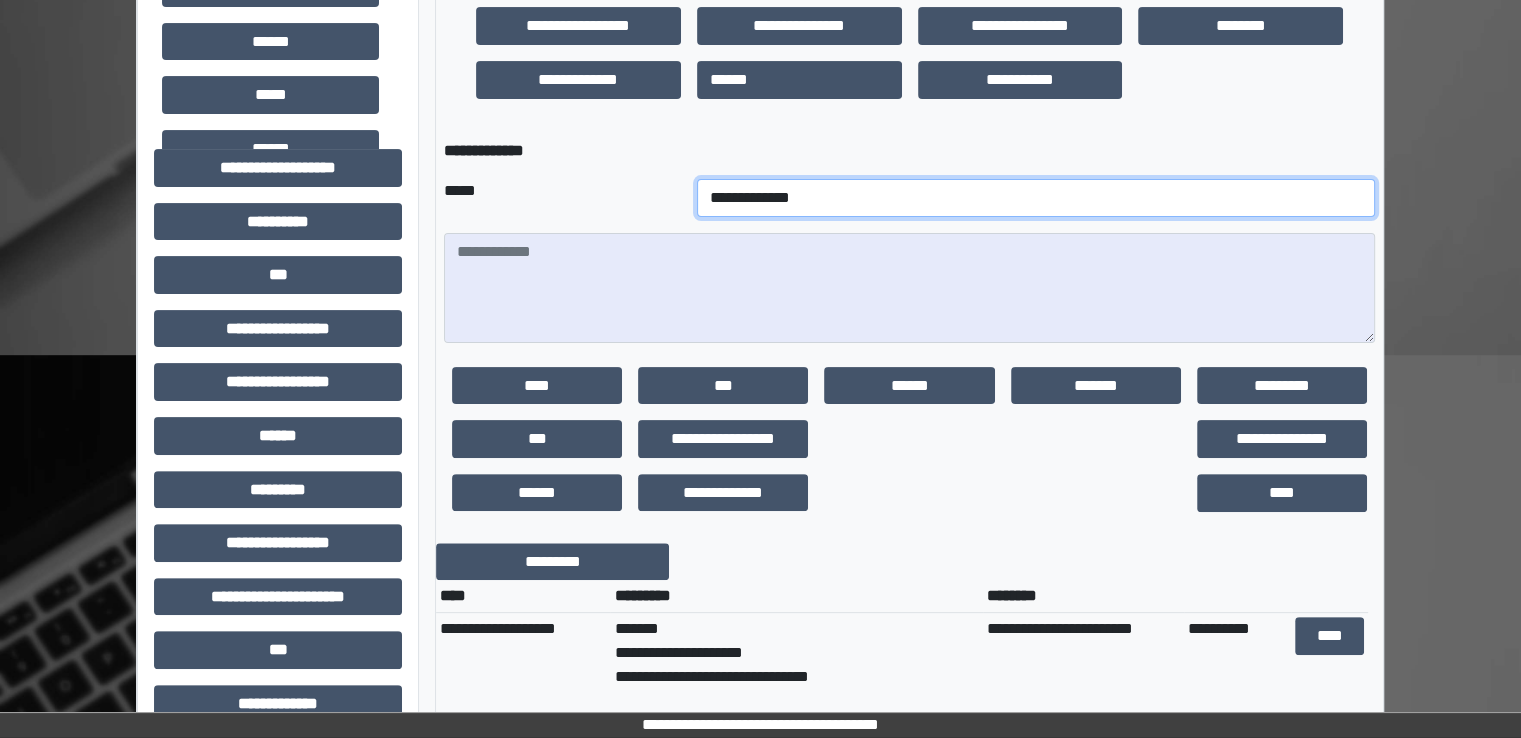 click on "**********" at bounding box center (1036, 198) 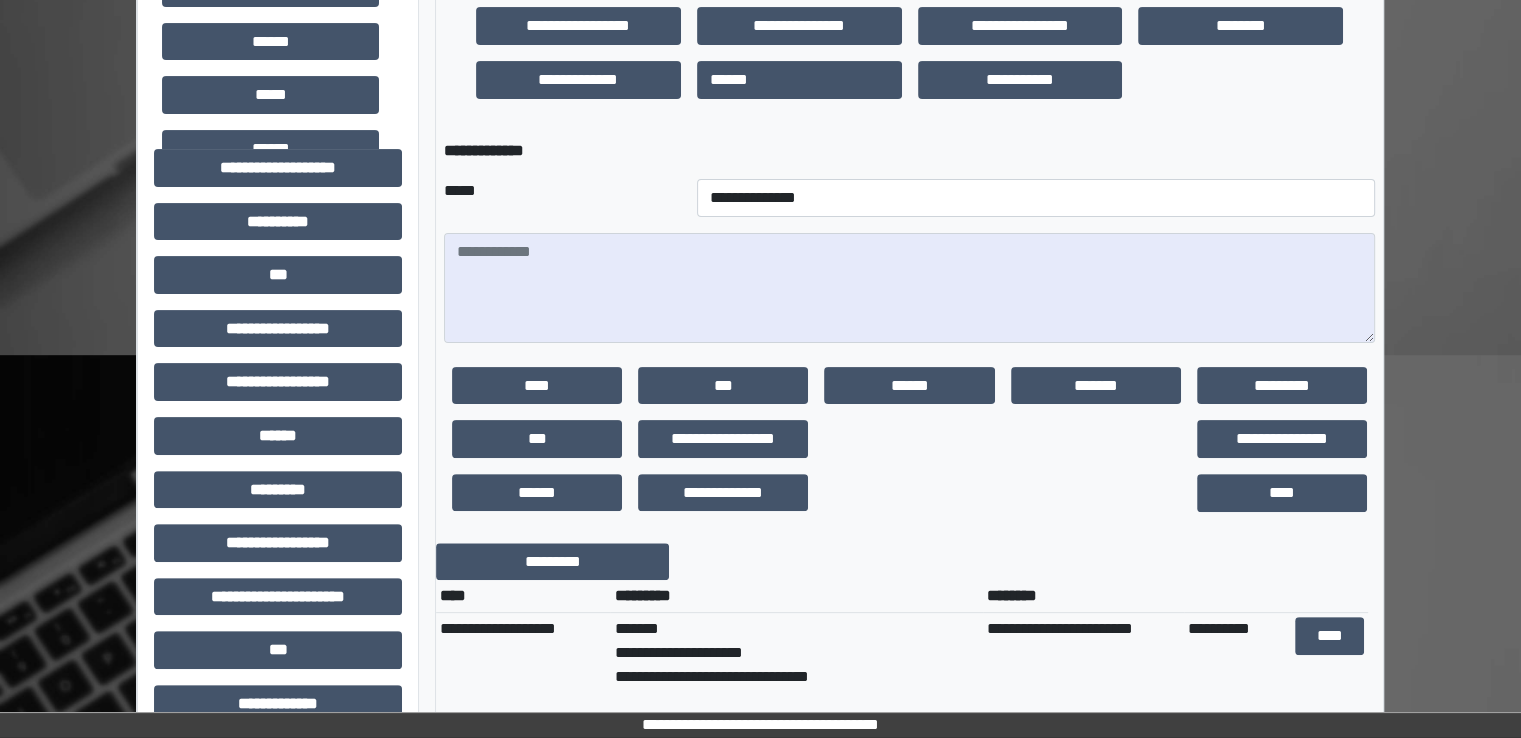 click on "**********" at bounding box center (909, 151) 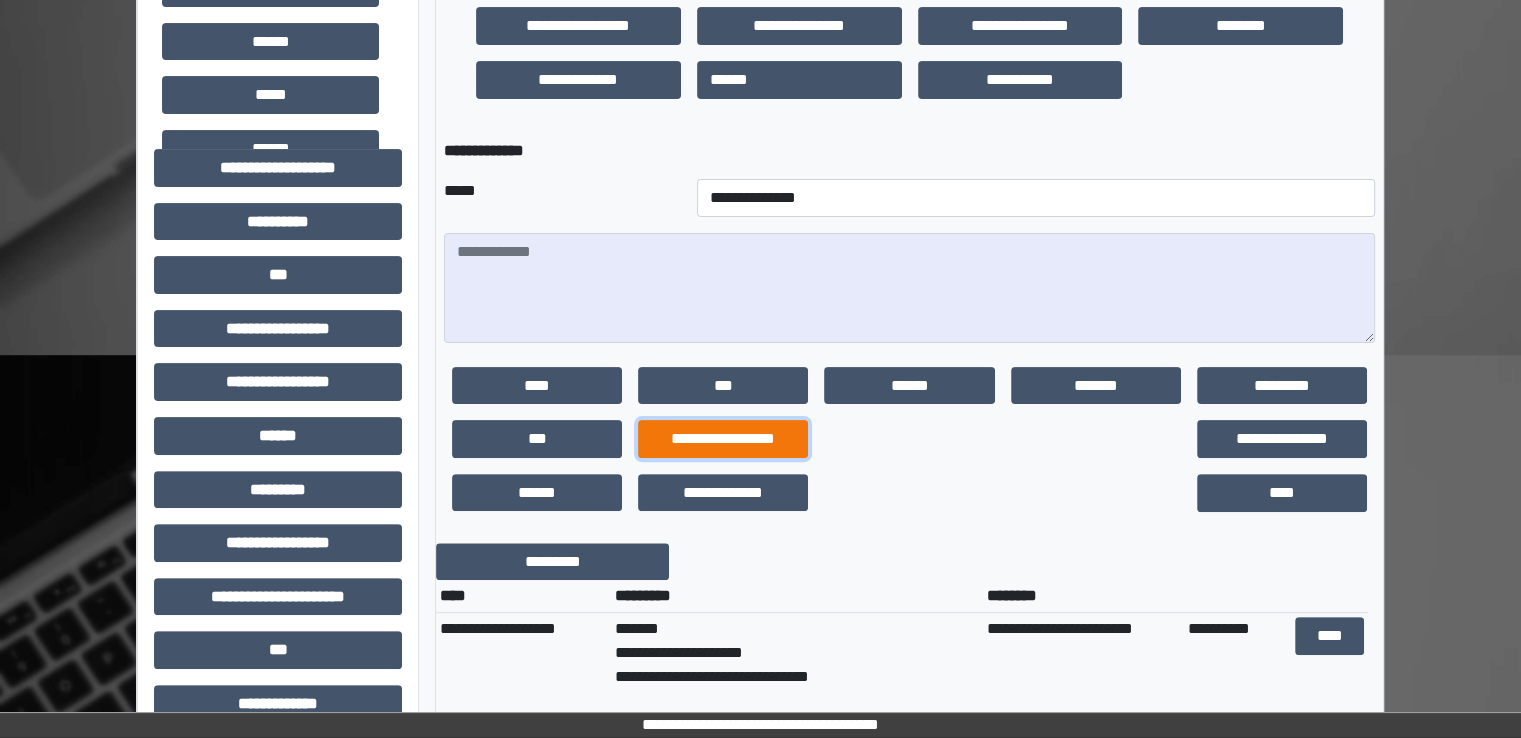 click on "**********" at bounding box center (723, 439) 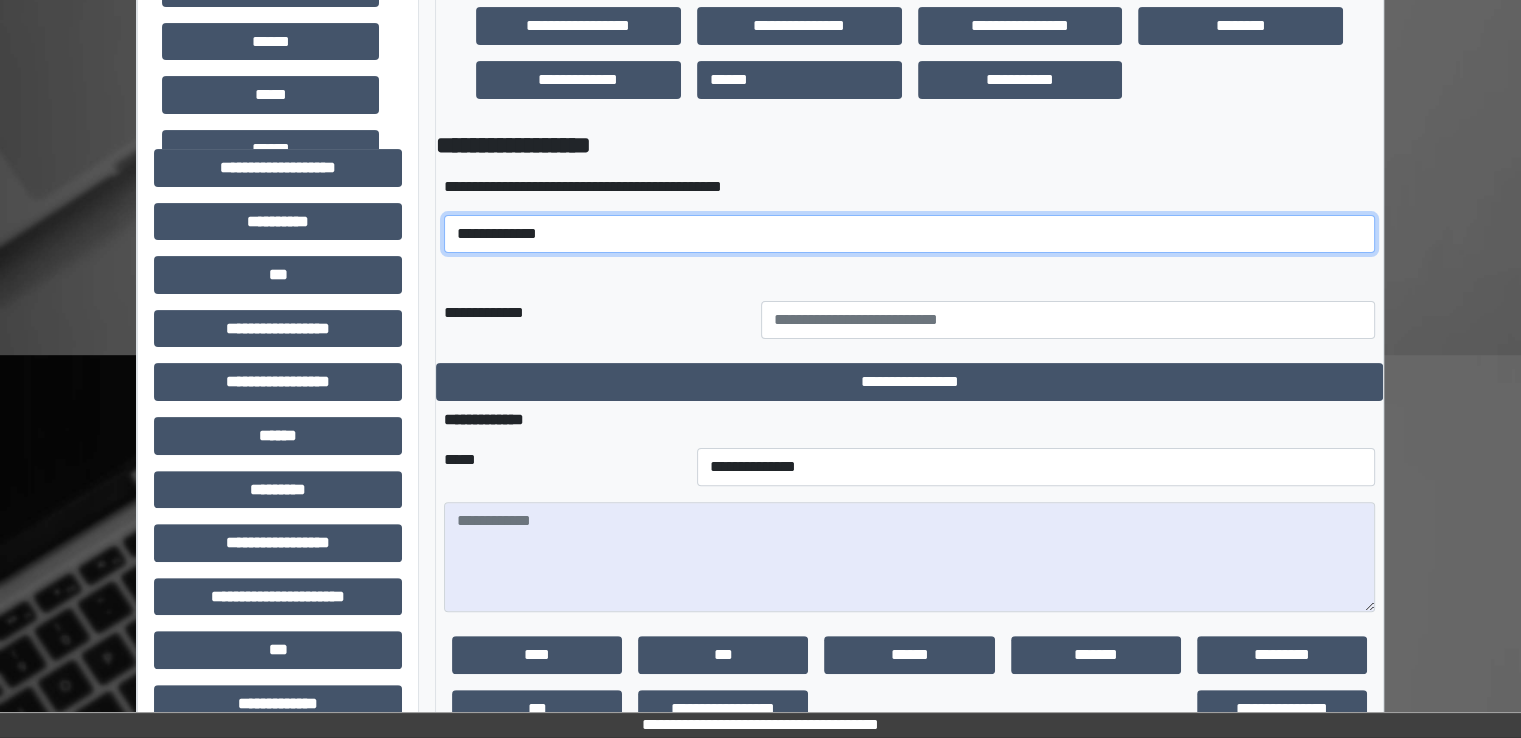 click on "**********" at bounding box center (909, 234) 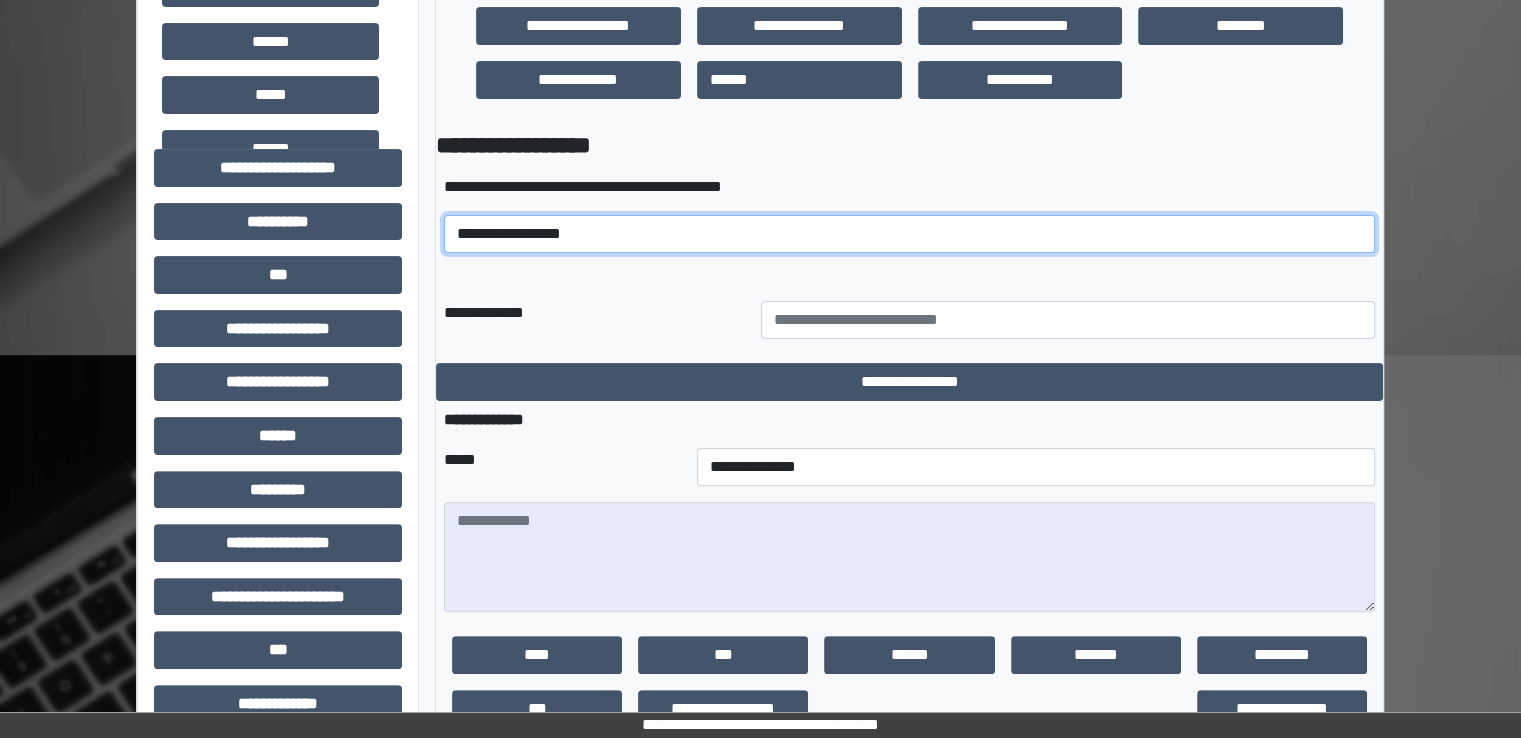 click on "**********" at bounding box center (909, 234) 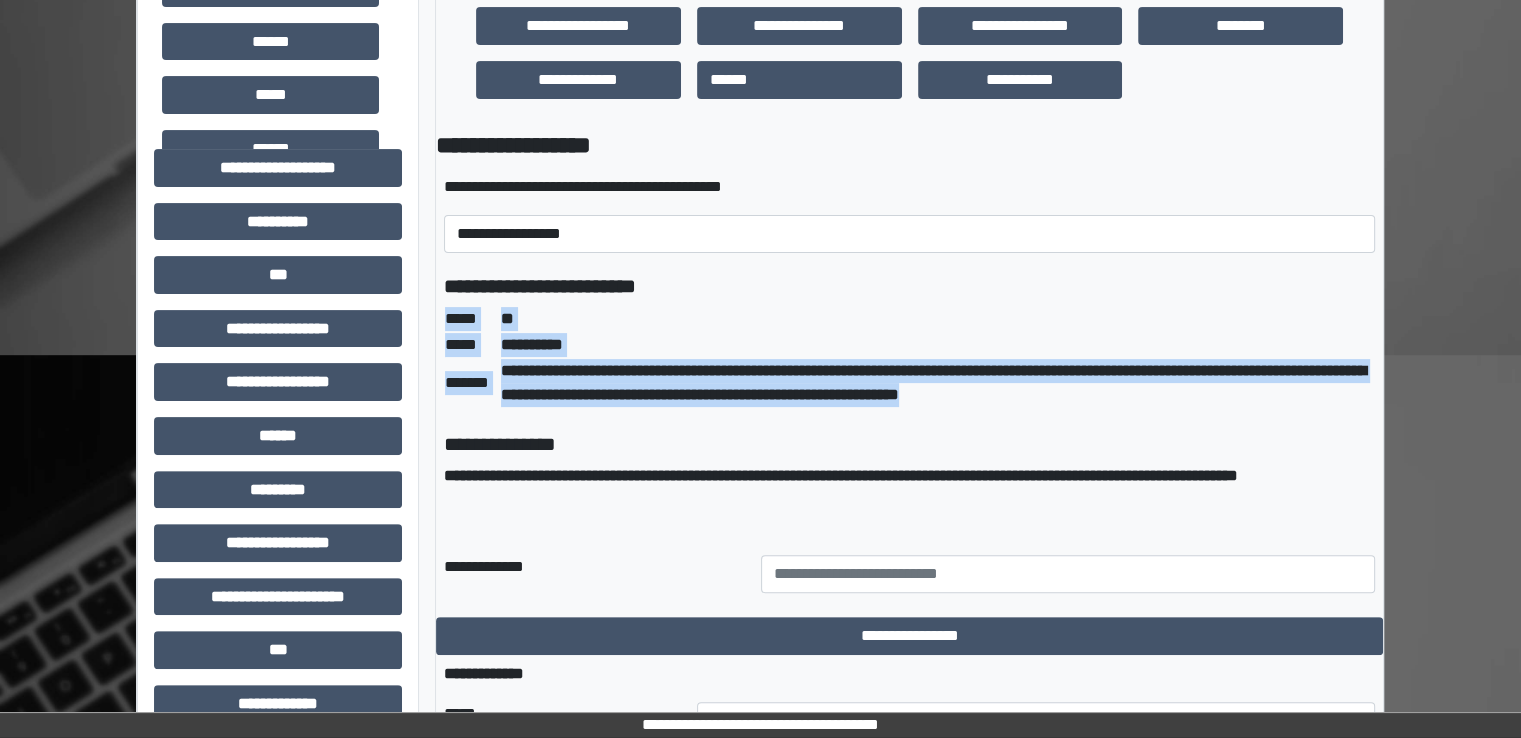 drag, startPoint x: 444, startPoint y: 314, endPoint x: 1298, endPoint y: 419, distance: 860.4307 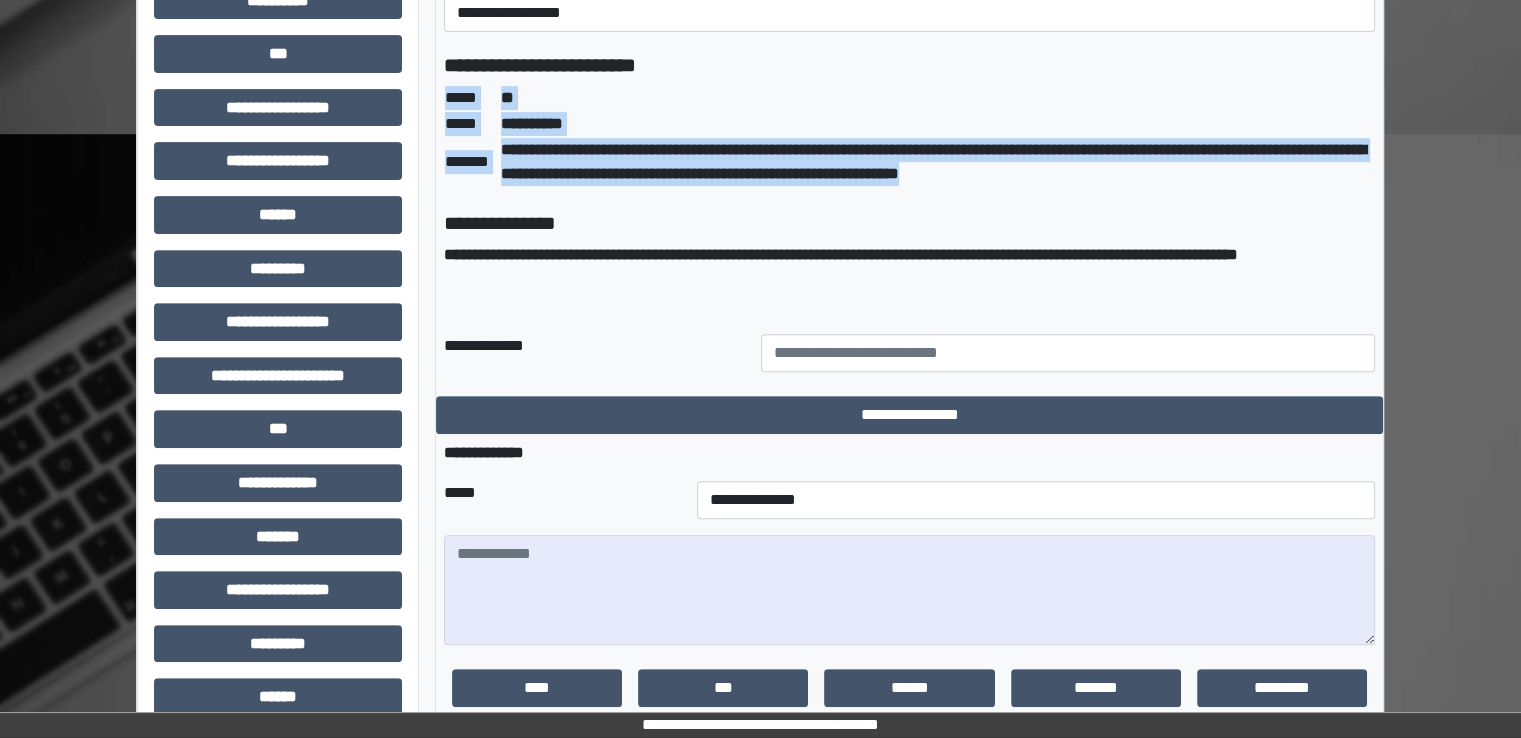 scroll, scrollTop: 724, scrollLeft: 0, axis: vertical 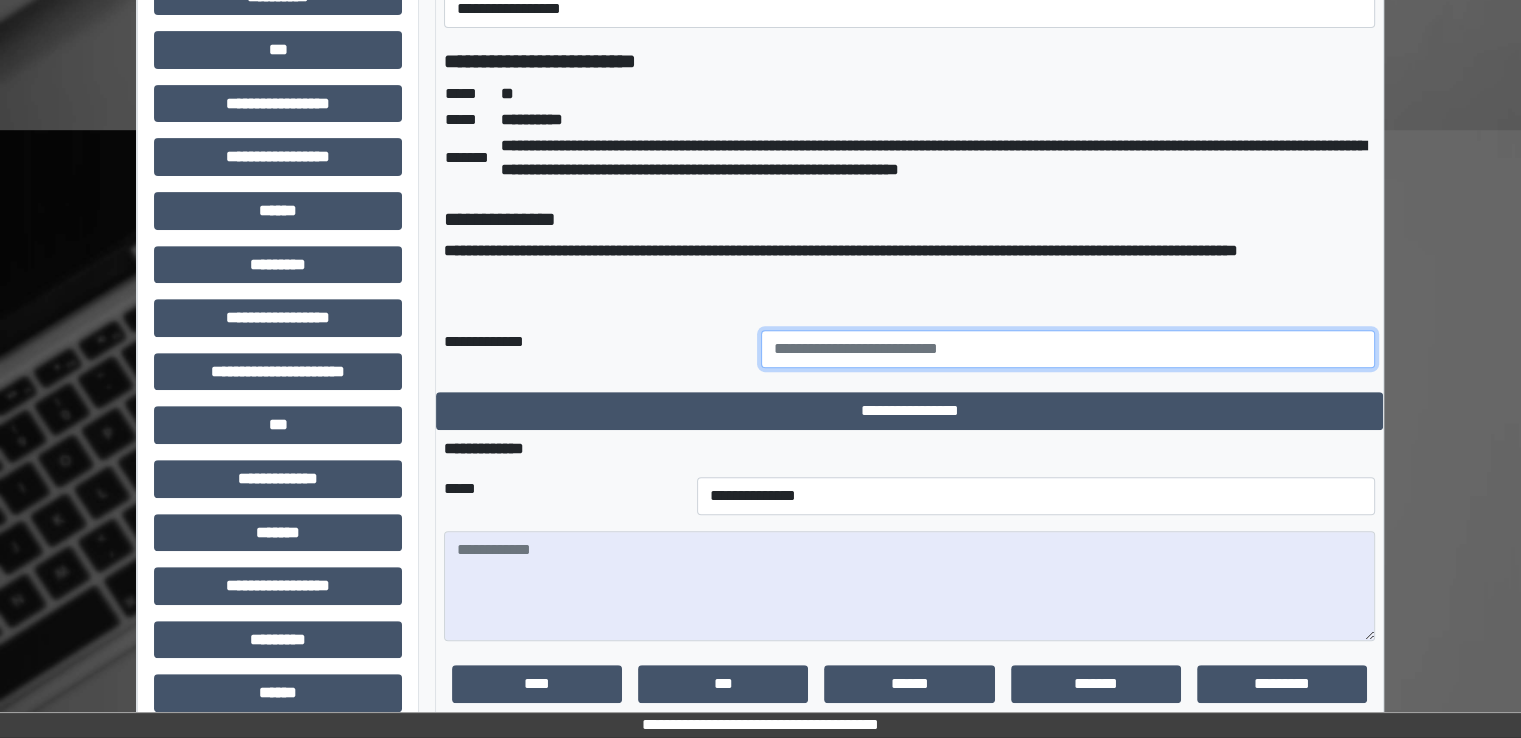 click at bounding box center [1068, 349] 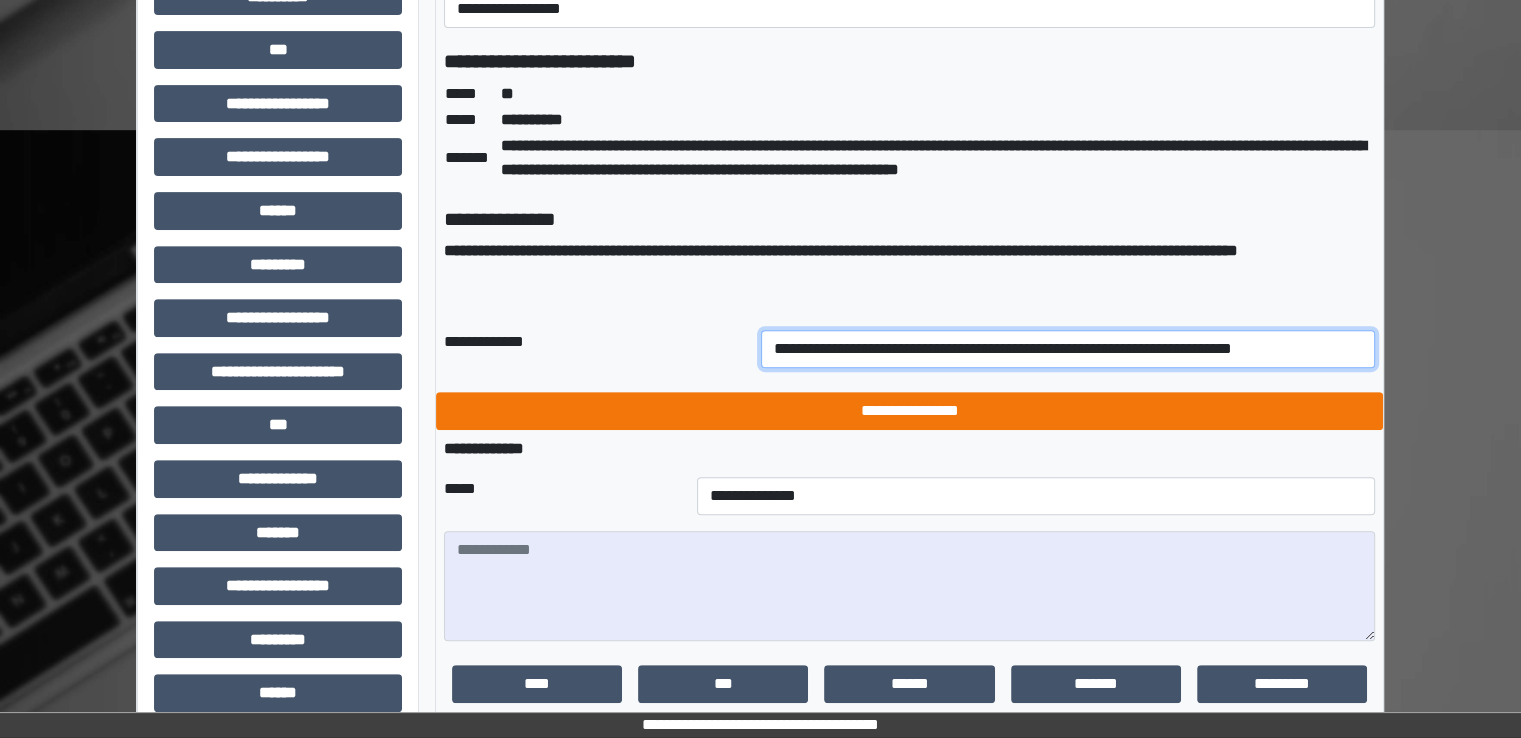 type on "**********" 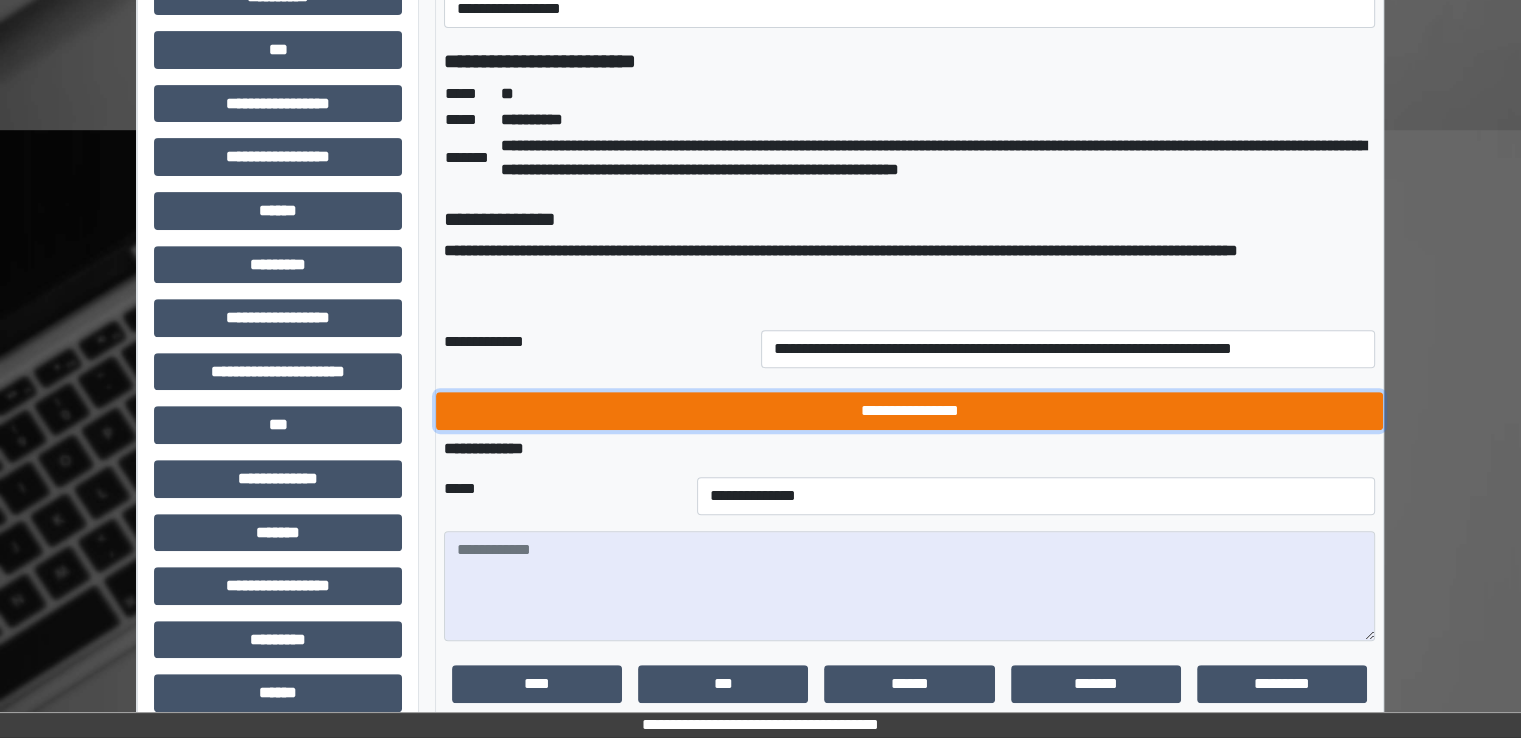 click on "**********" at bounding box center (909, 411) 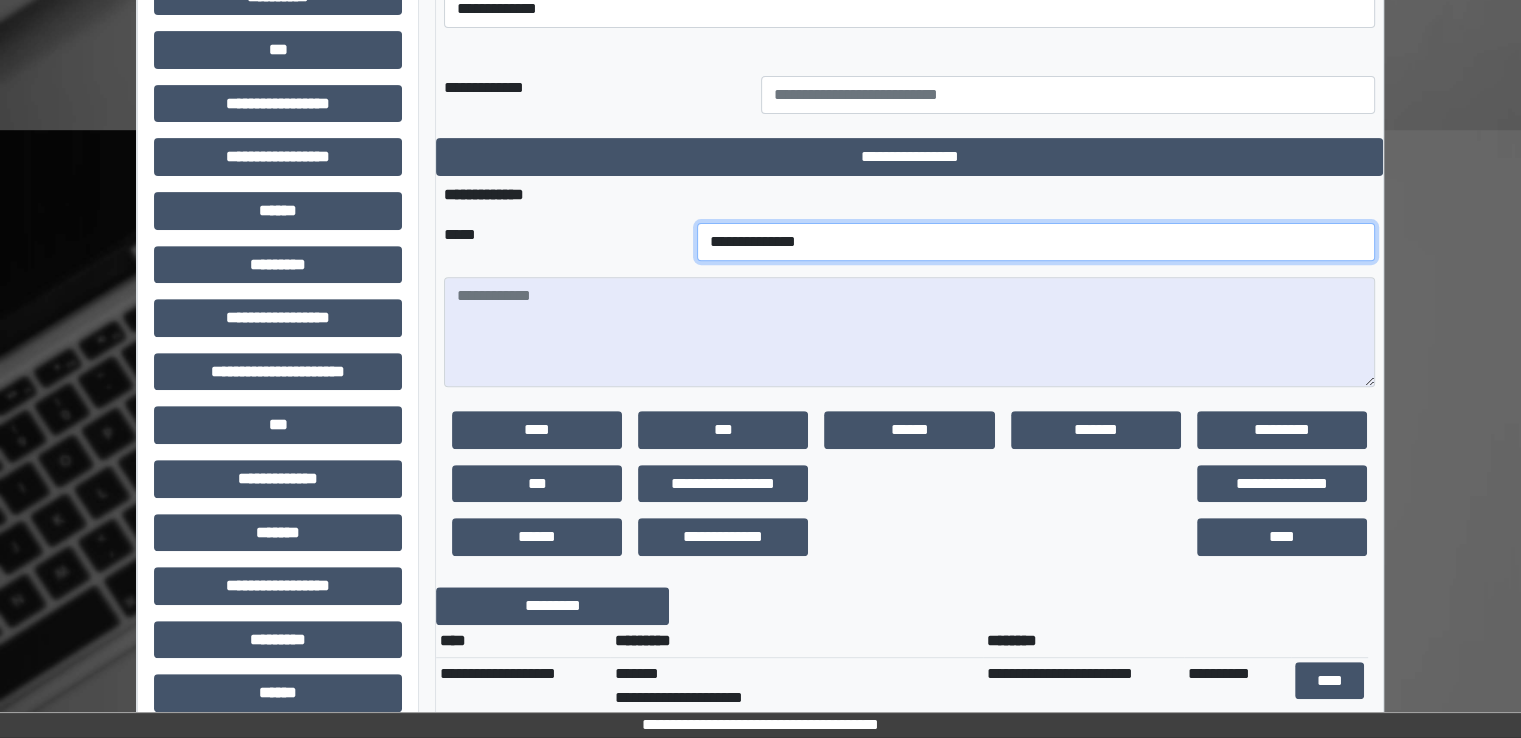 click on "**********" at bounding box center (1036, 242) 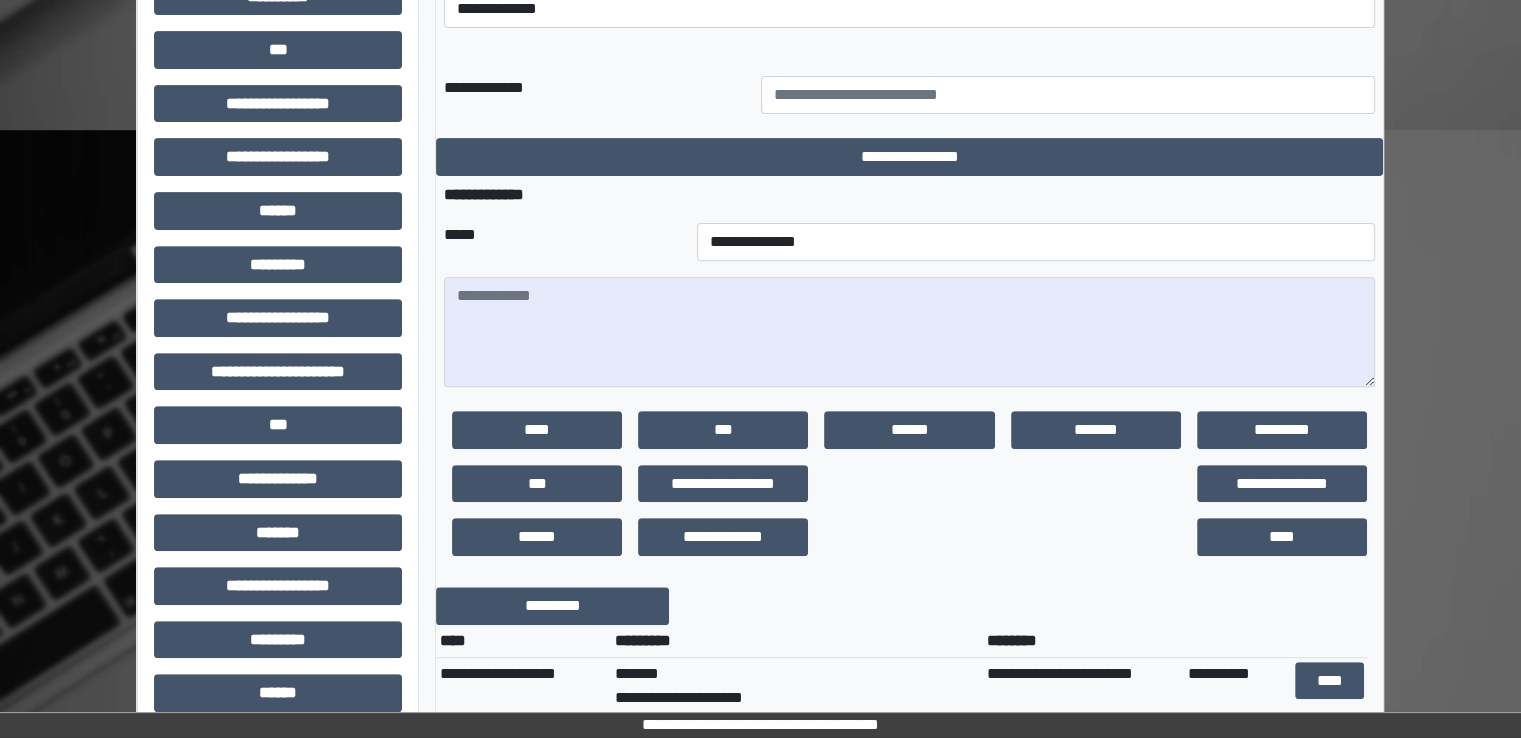 click on "**********" at bounding box center [760, 247] 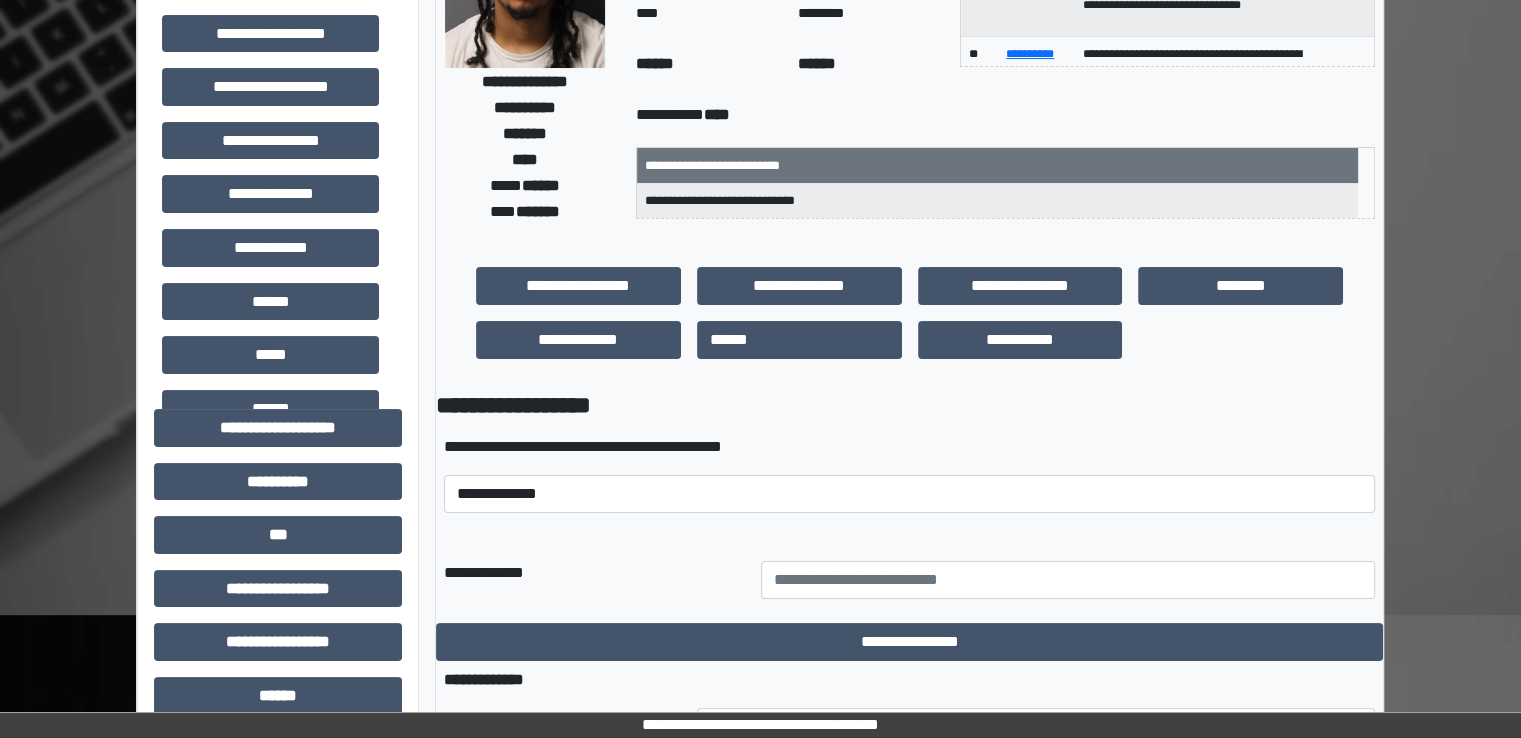 scroll, scrollTop: 238, scrollLeft: 0, axis: vertical 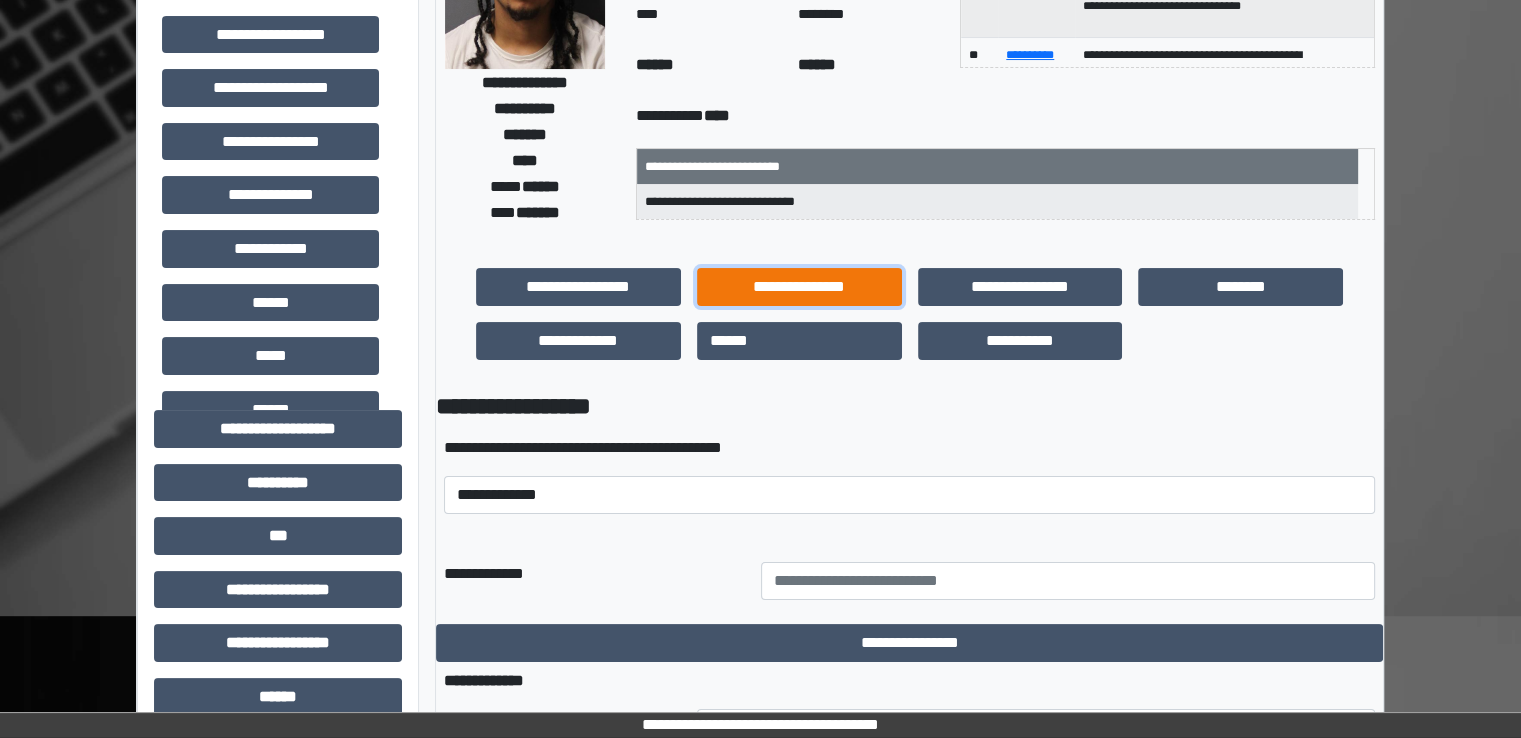 click on "**********" at bounding box center (799, 287) 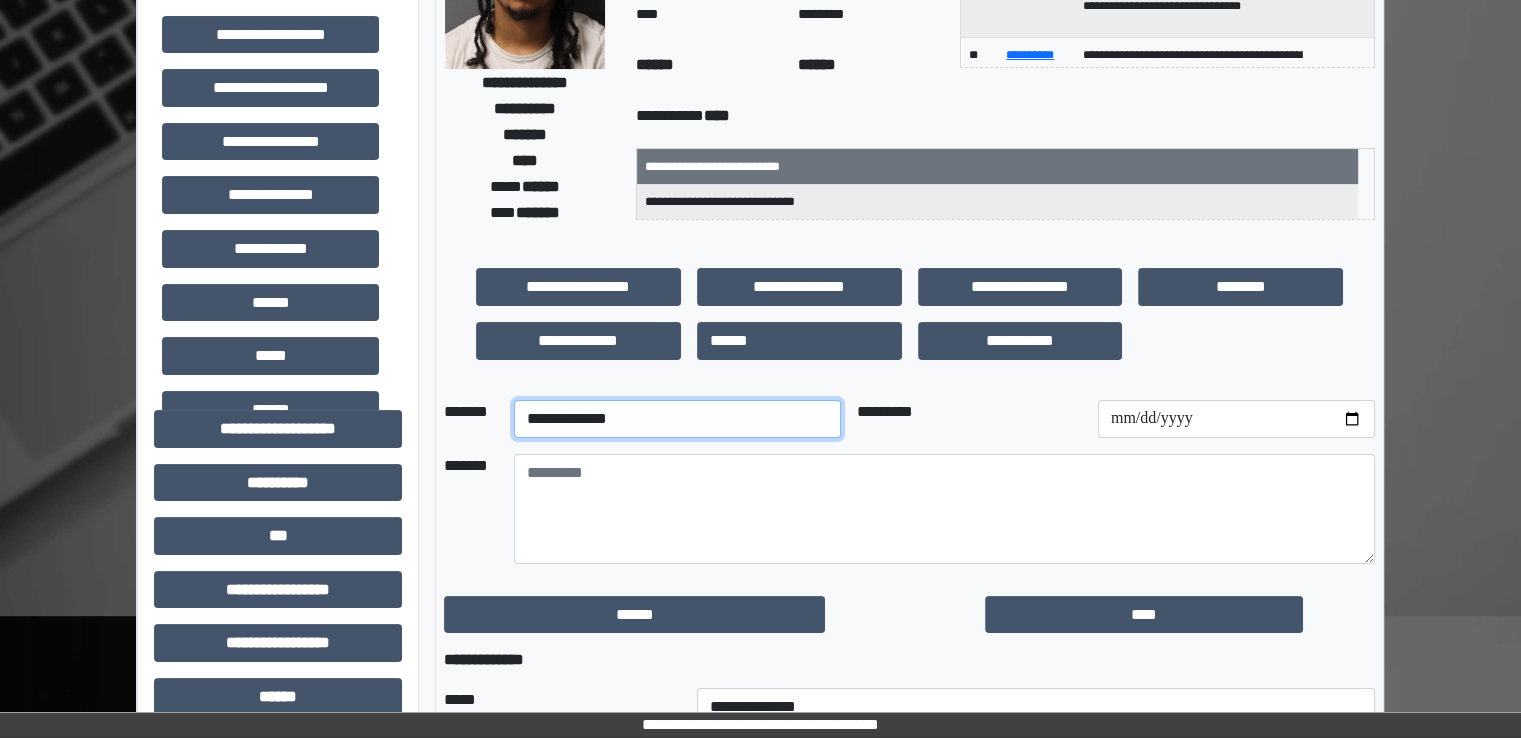 click on "**********" at bounding box center (677, 419) 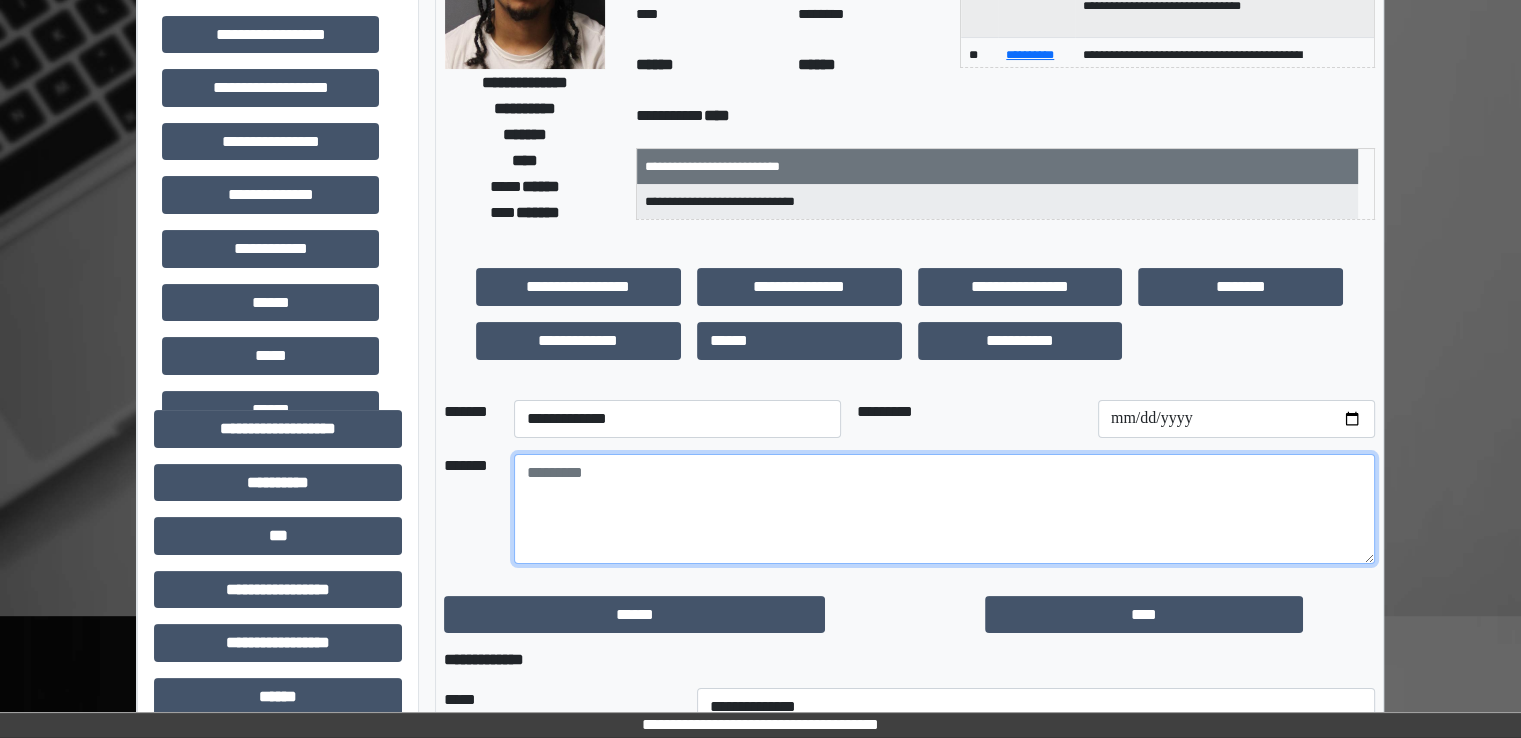 click at bounding box center (944, 509) 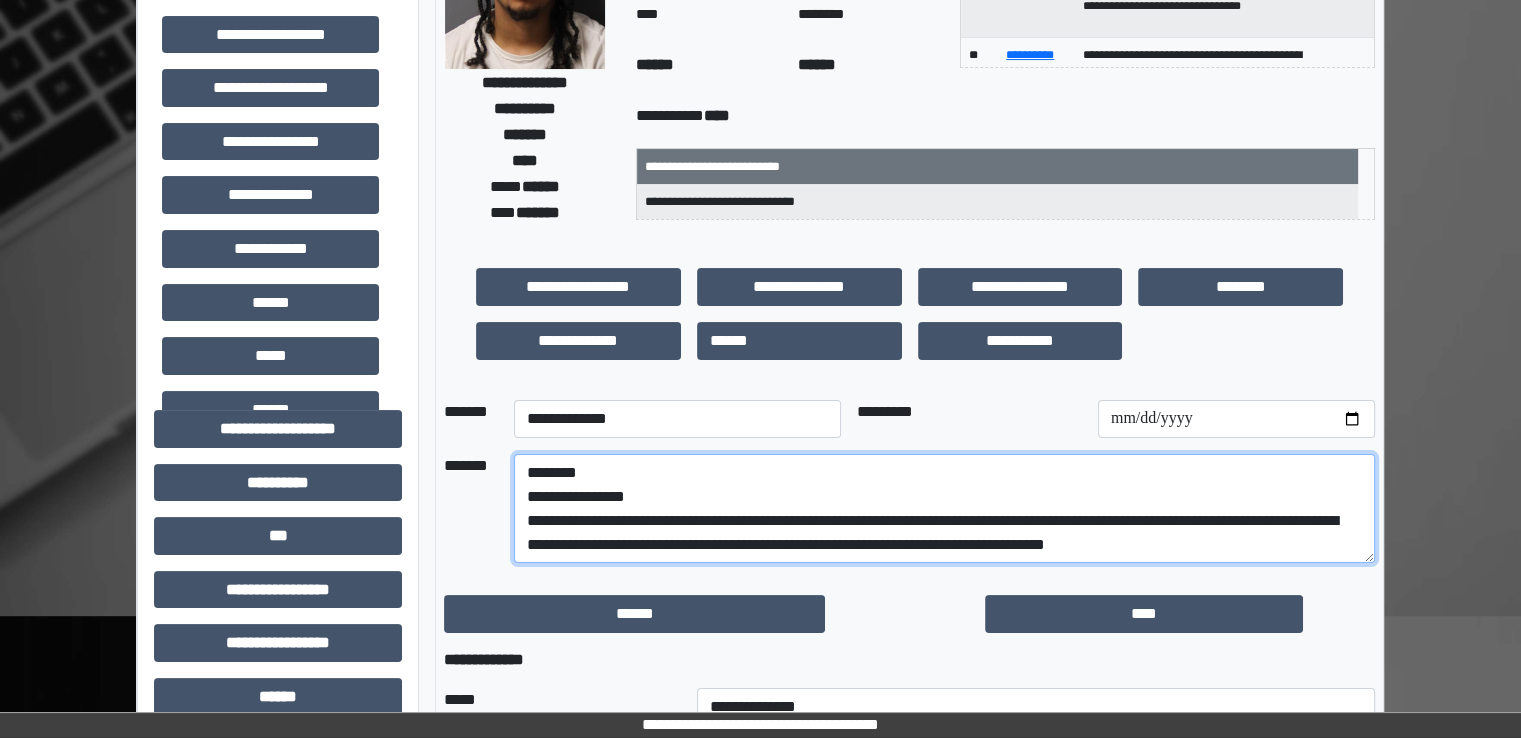 scroll, scrollTop: 40, scrollLeft: 0, axis: vertical 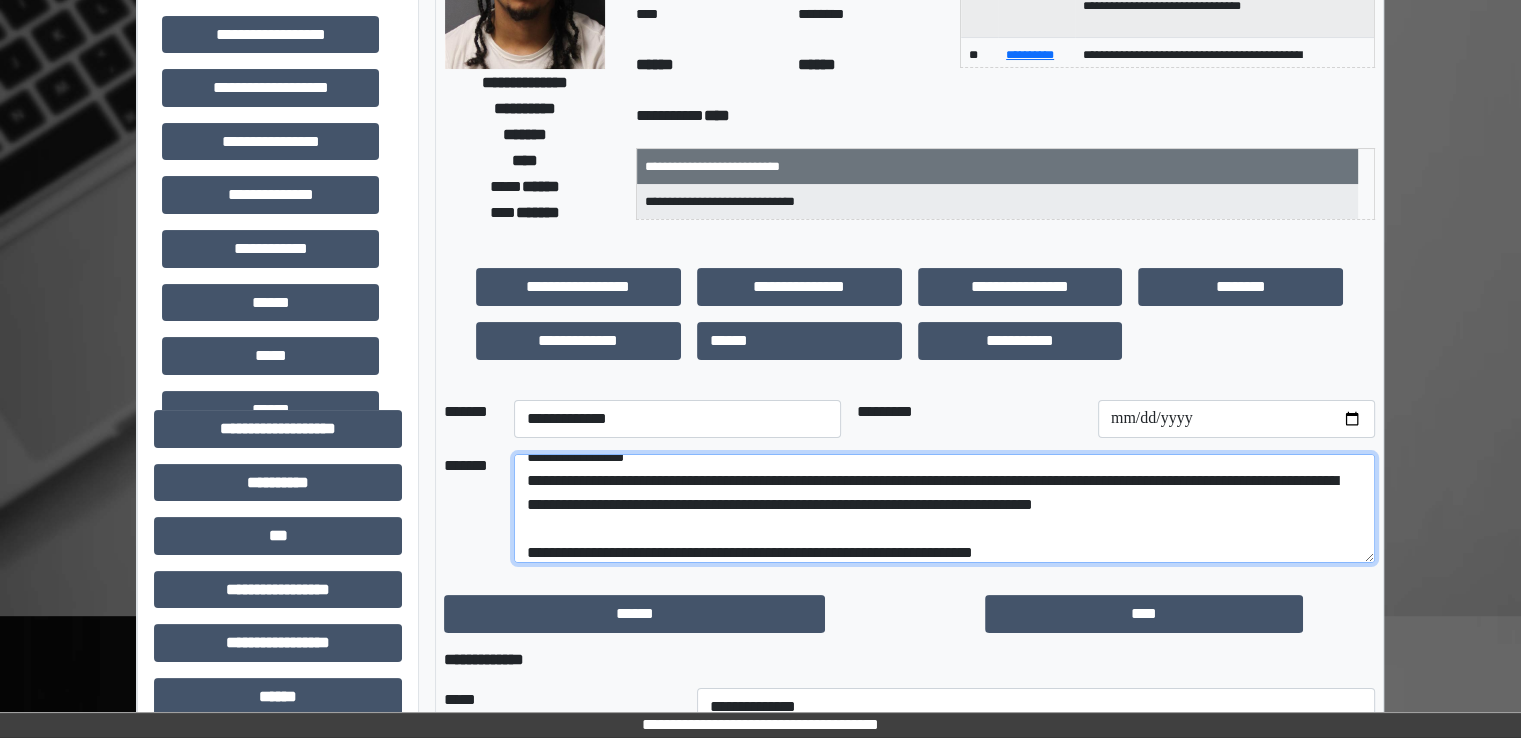 type on "**********" 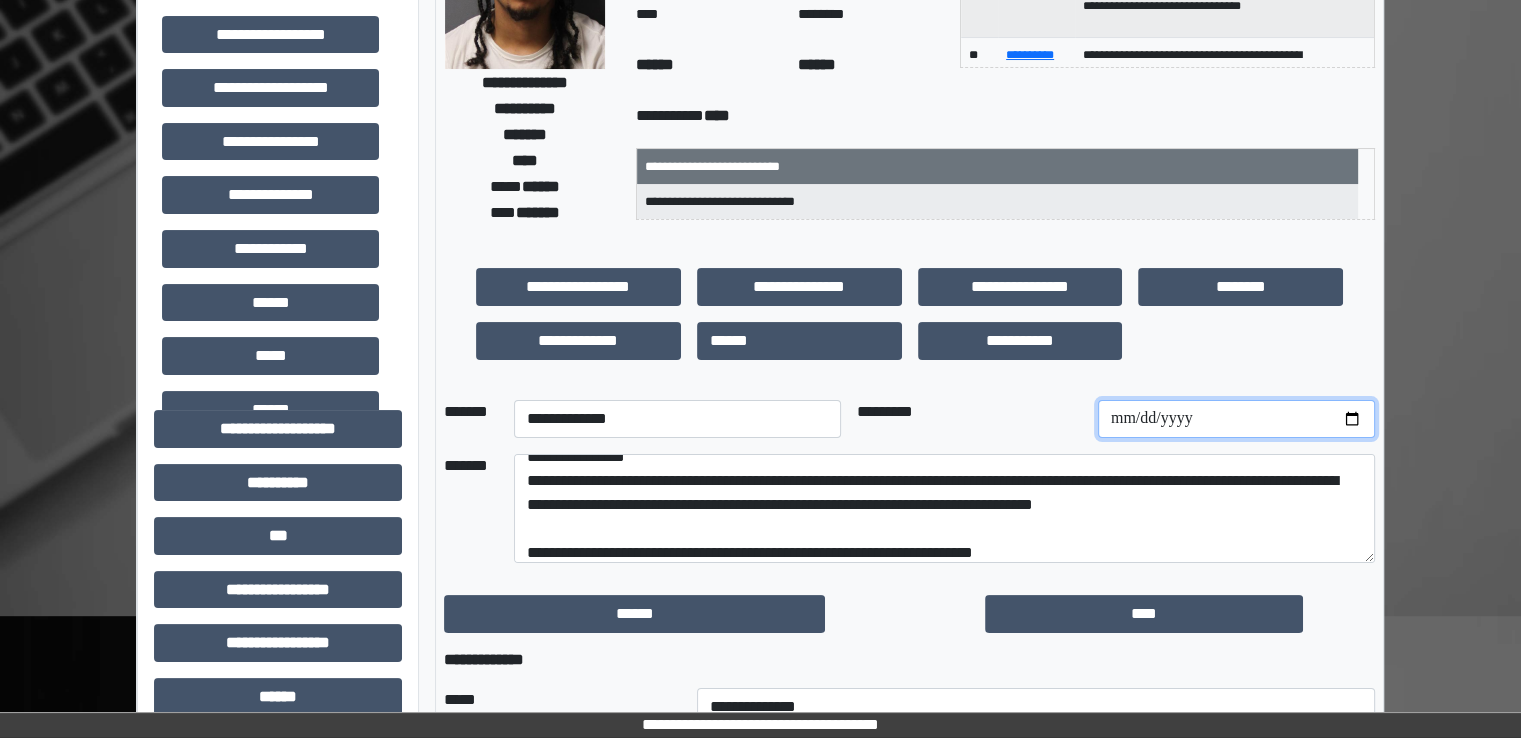 click at bounding box center (1236, 419) 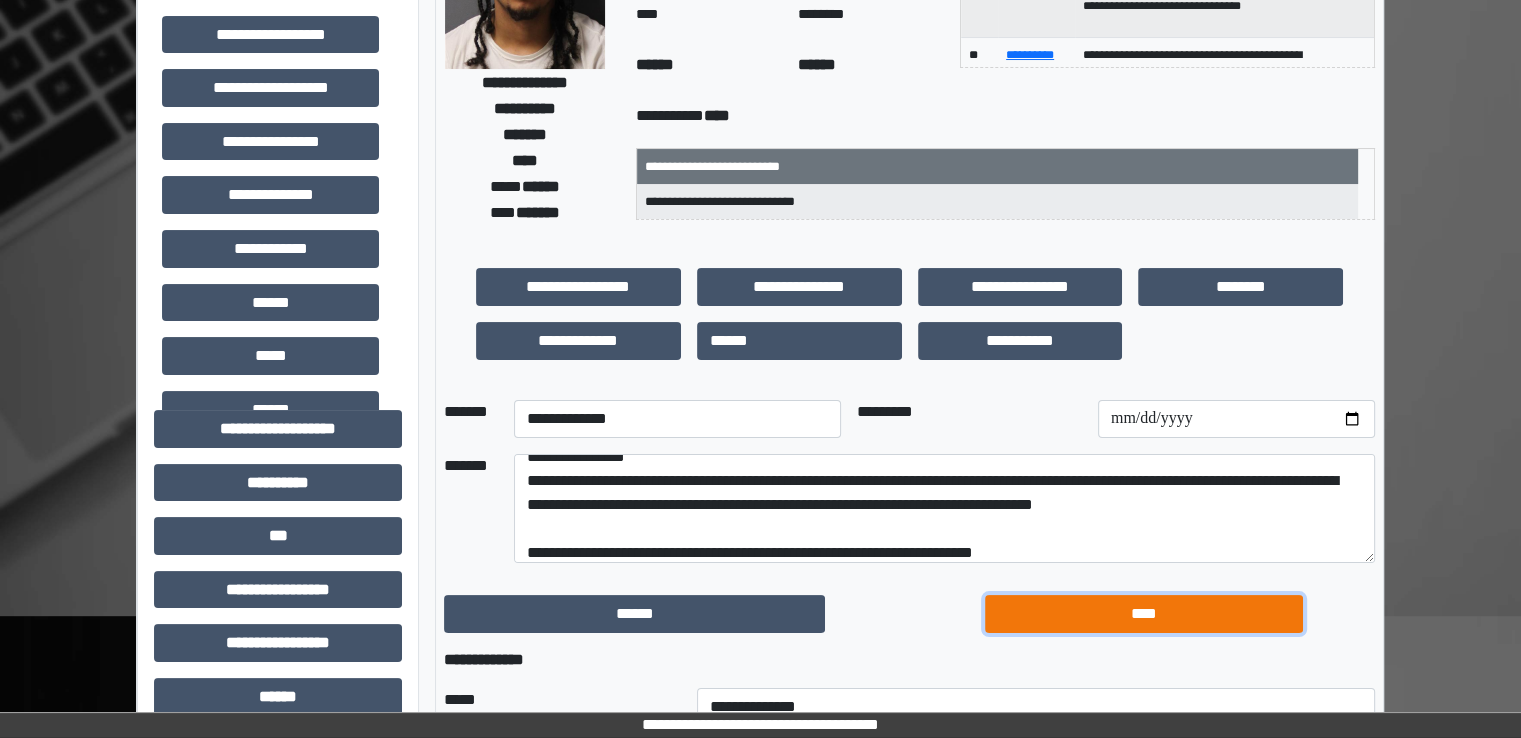 click on "****" at bounding box center [1144, 614] 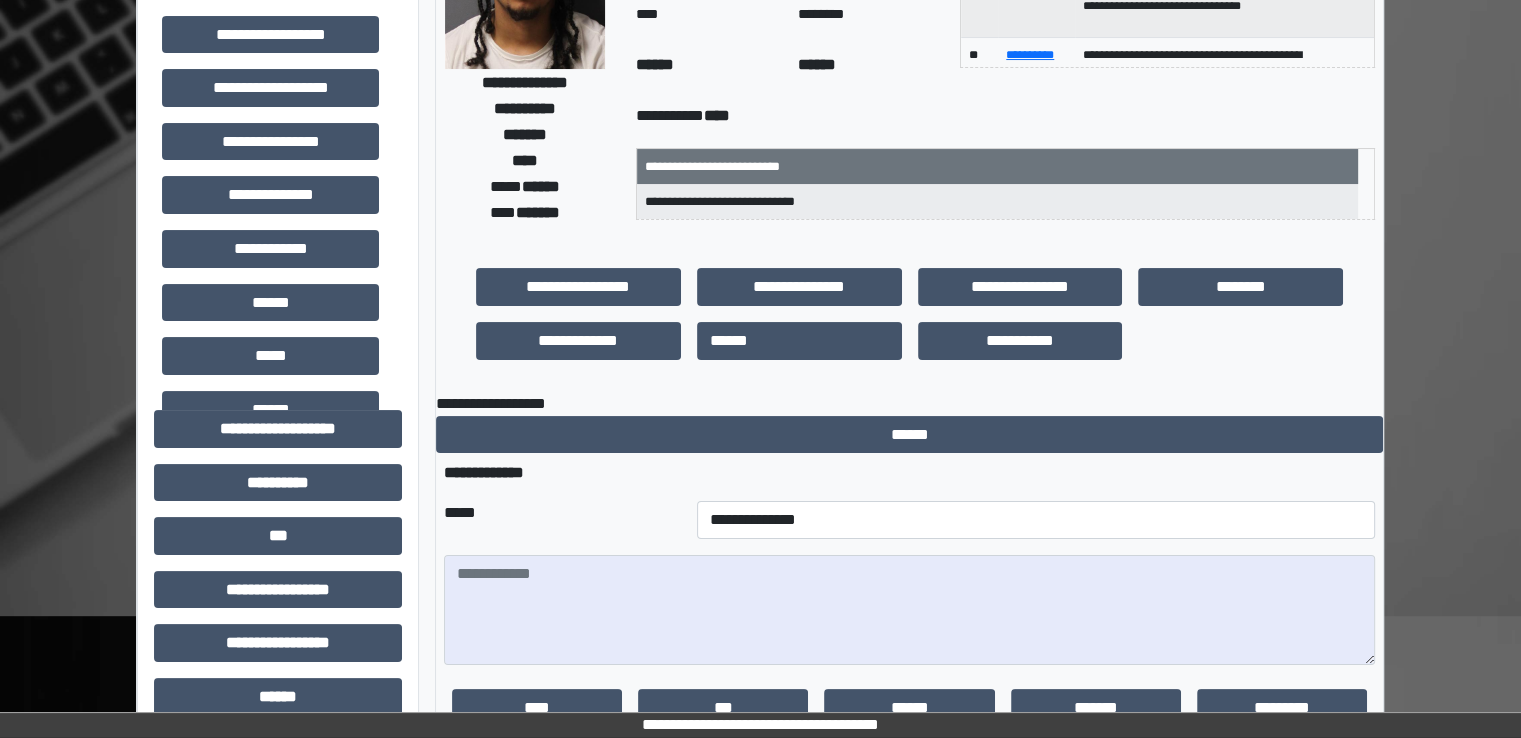 scroll, scrollTop: 0, scrollLeft: 0, axis: both 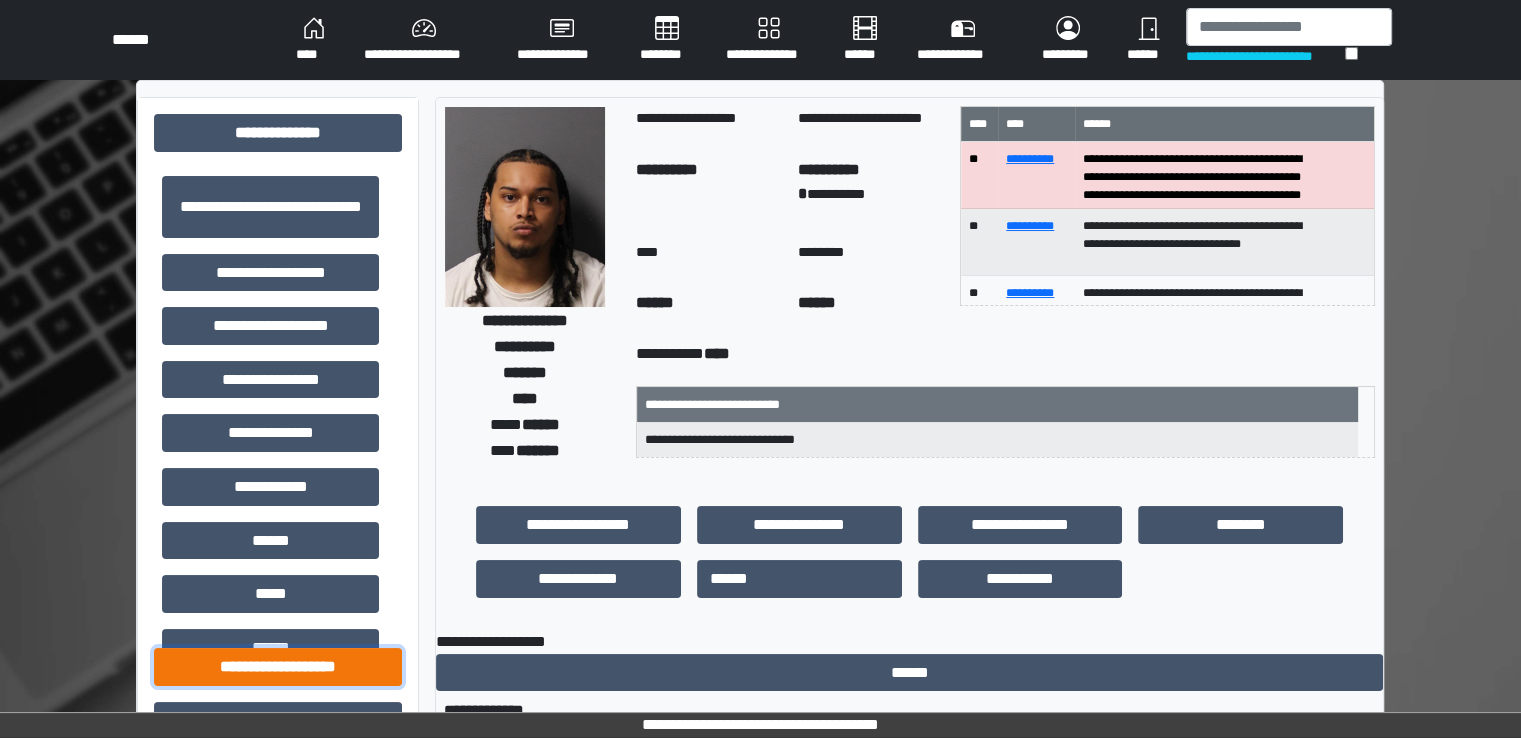 click on "**********" at bounding box center [278, 667] 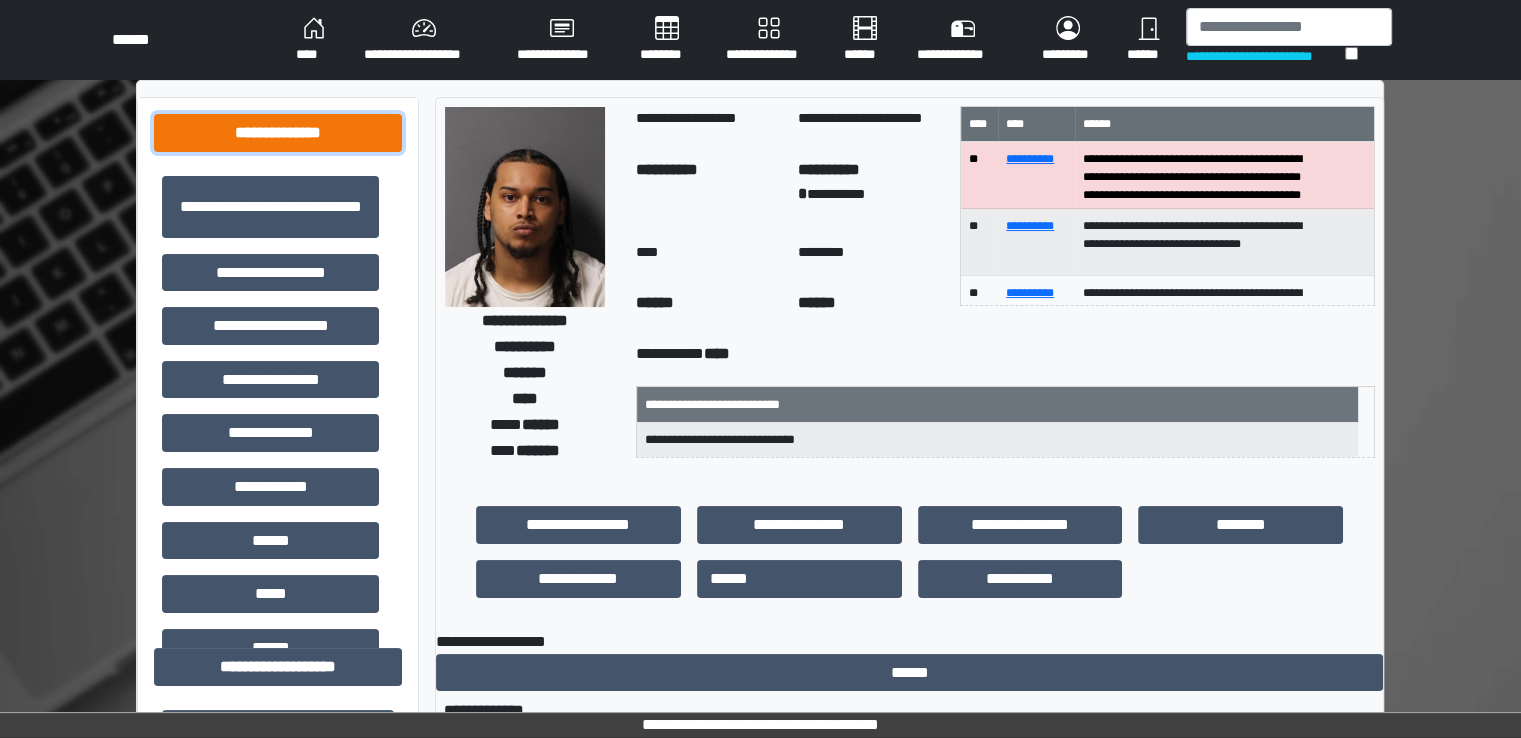 click on "**********" at bounding box center (278, 133) 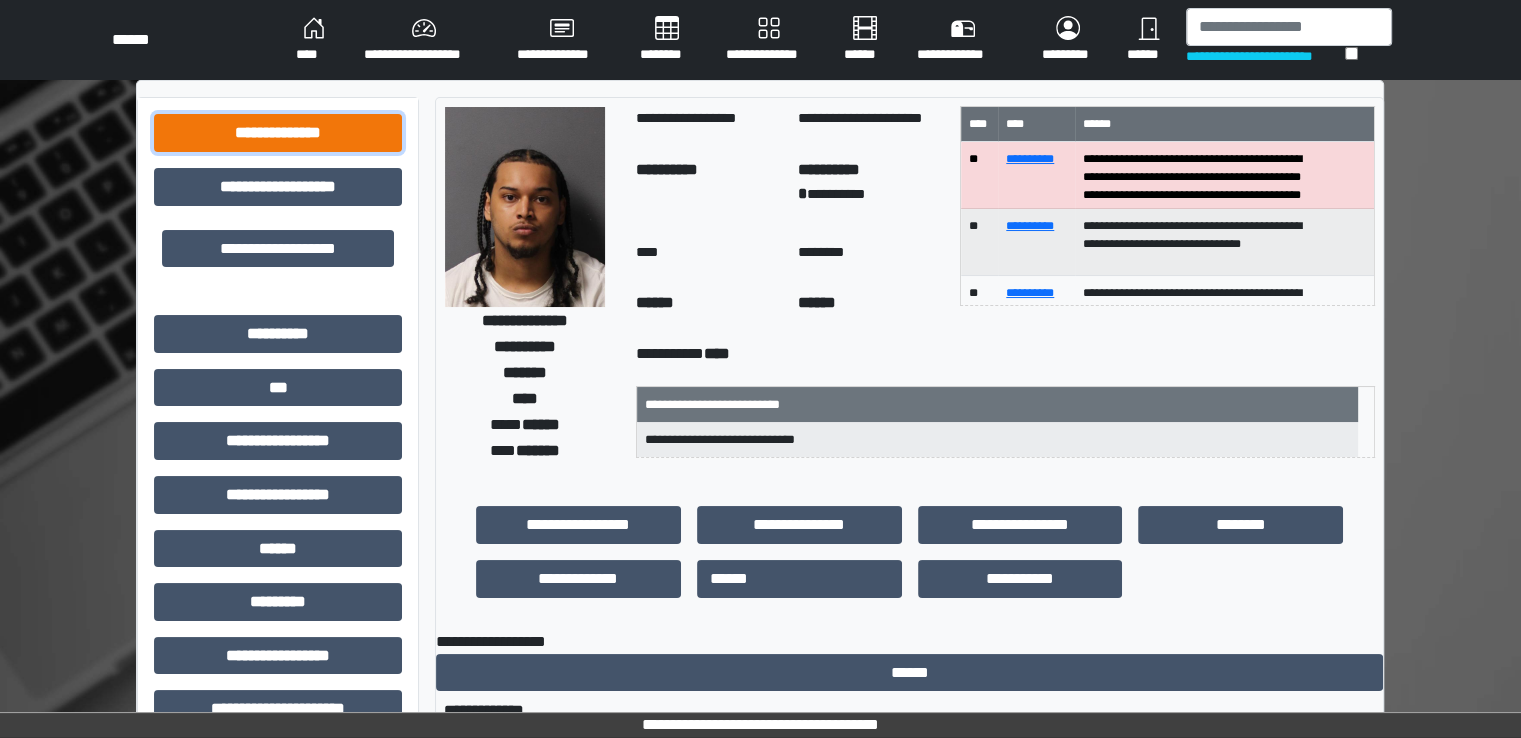 click on "**********" at bounding box center (278, 133) 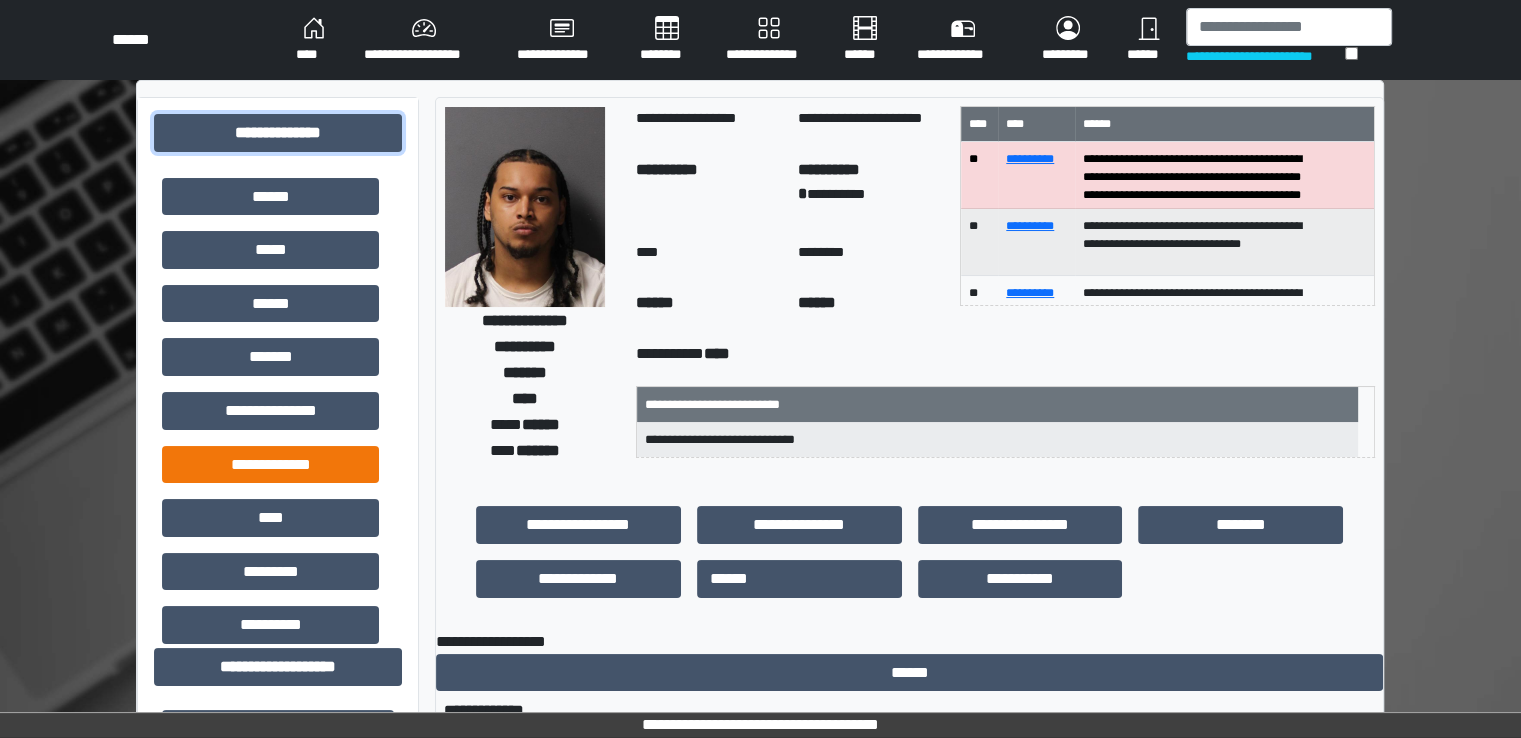 scroll, scrollTop: 343, scrollLeft: 0, axis: vertical 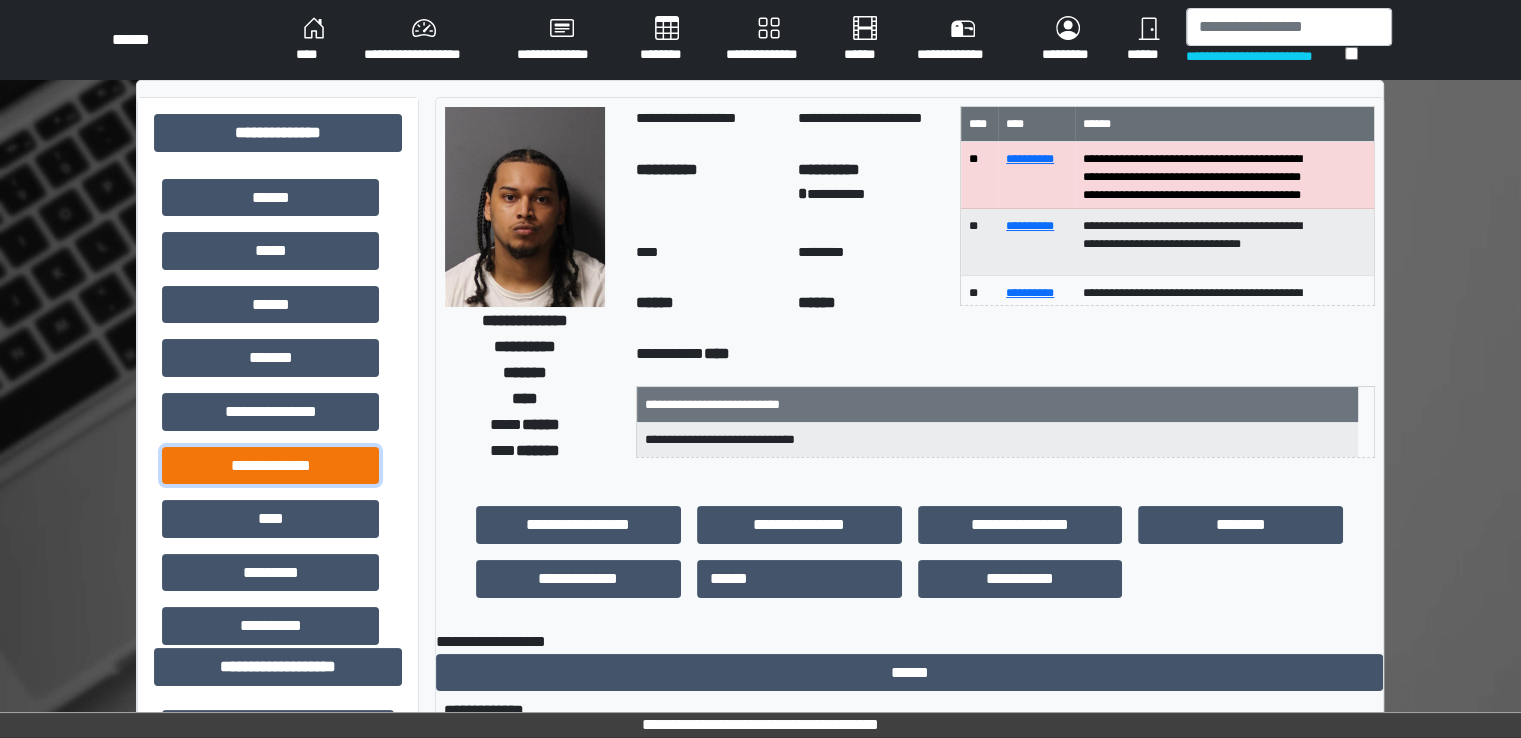 click on "**********" at bounding box center (270, 466) 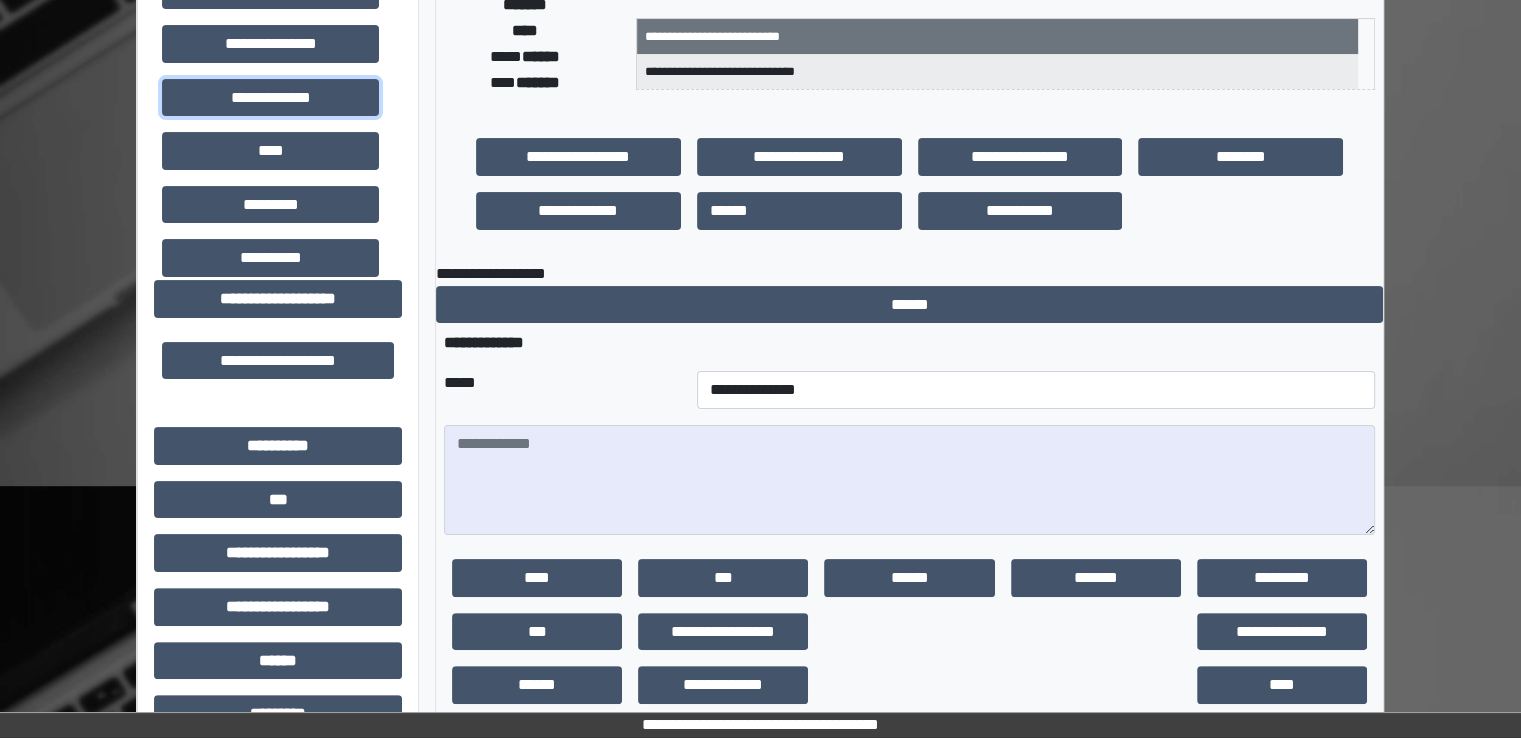 scroll, scrollTop: 368, scrollLeft: 0, axis: vertical 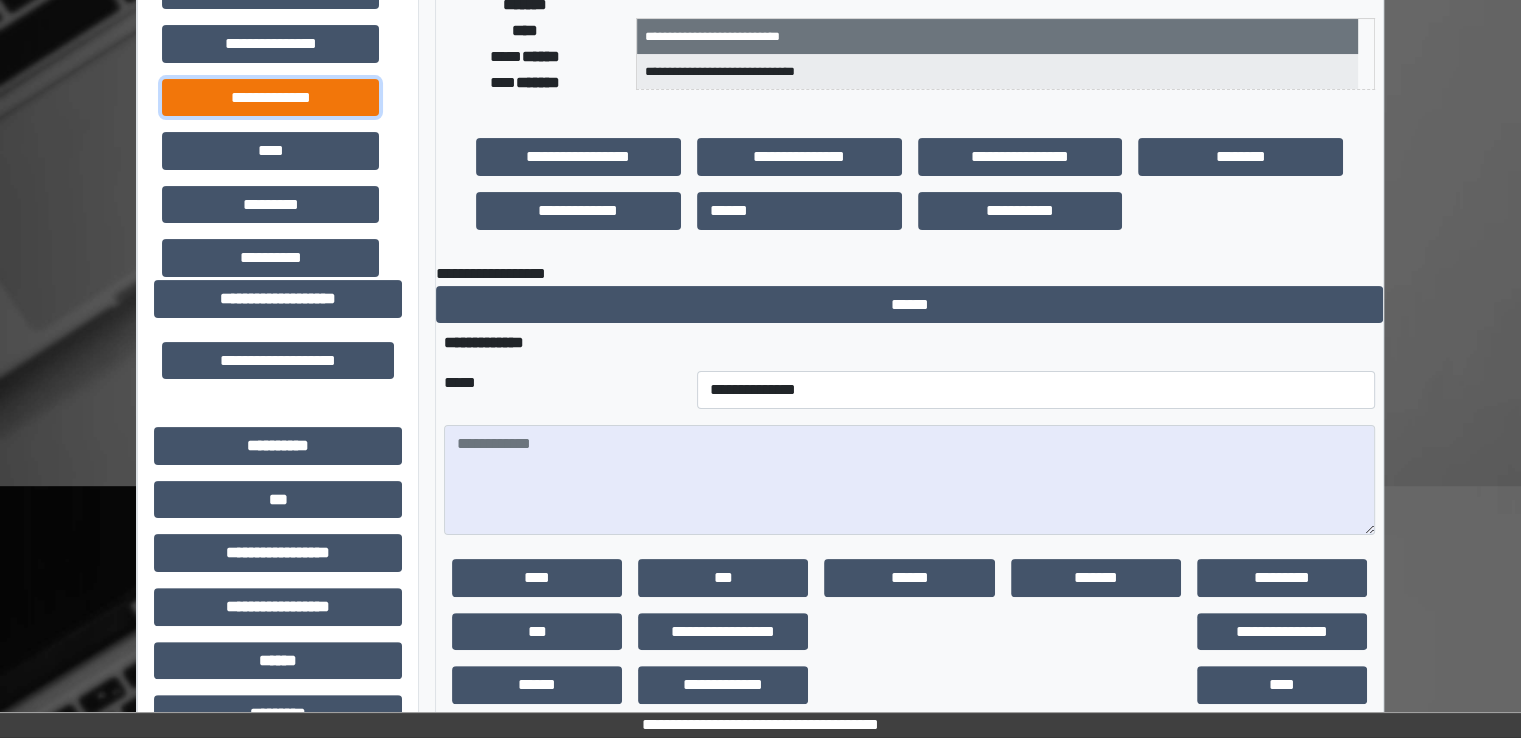 click on "**********" at bounding box center [270, 98] 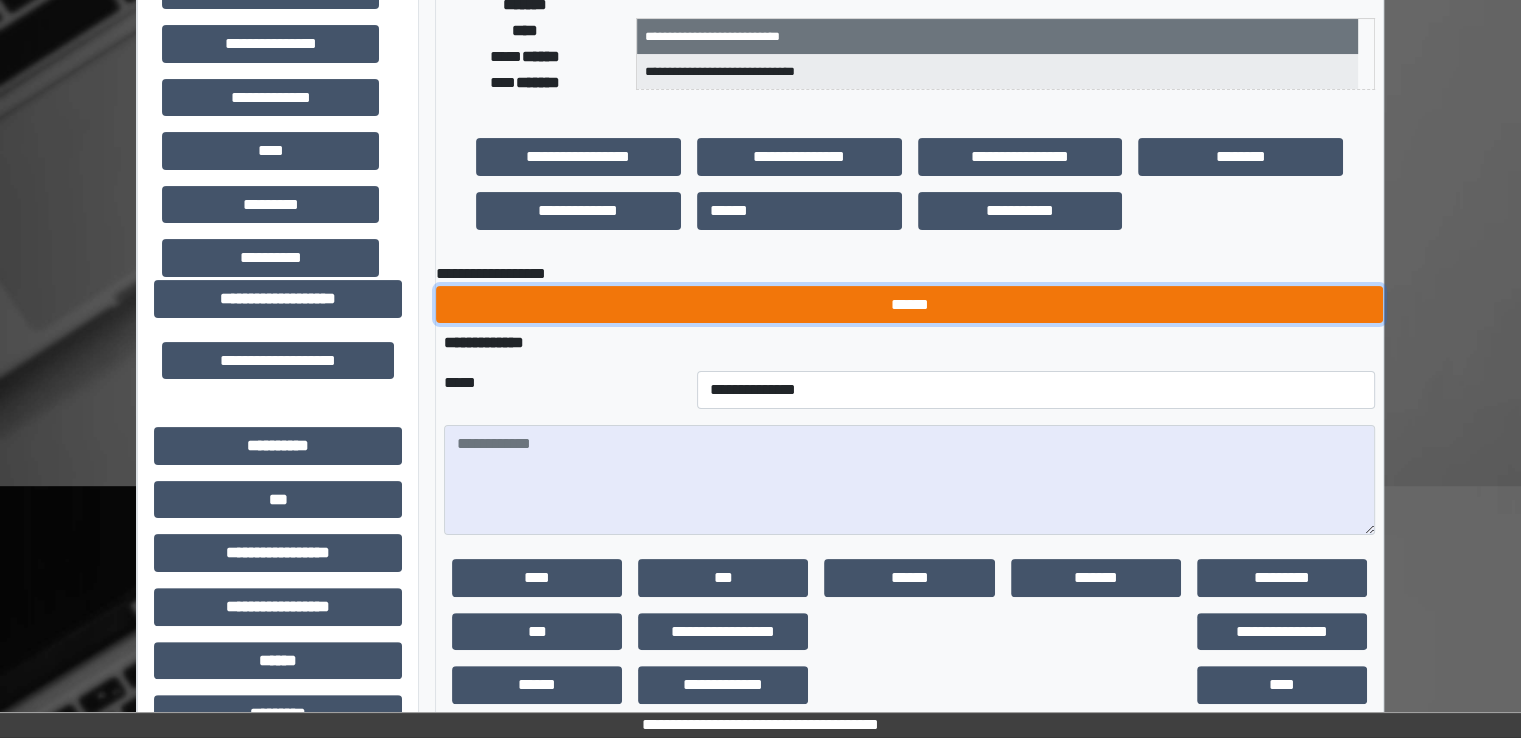 click on "******" at bounding box center [909, 305] 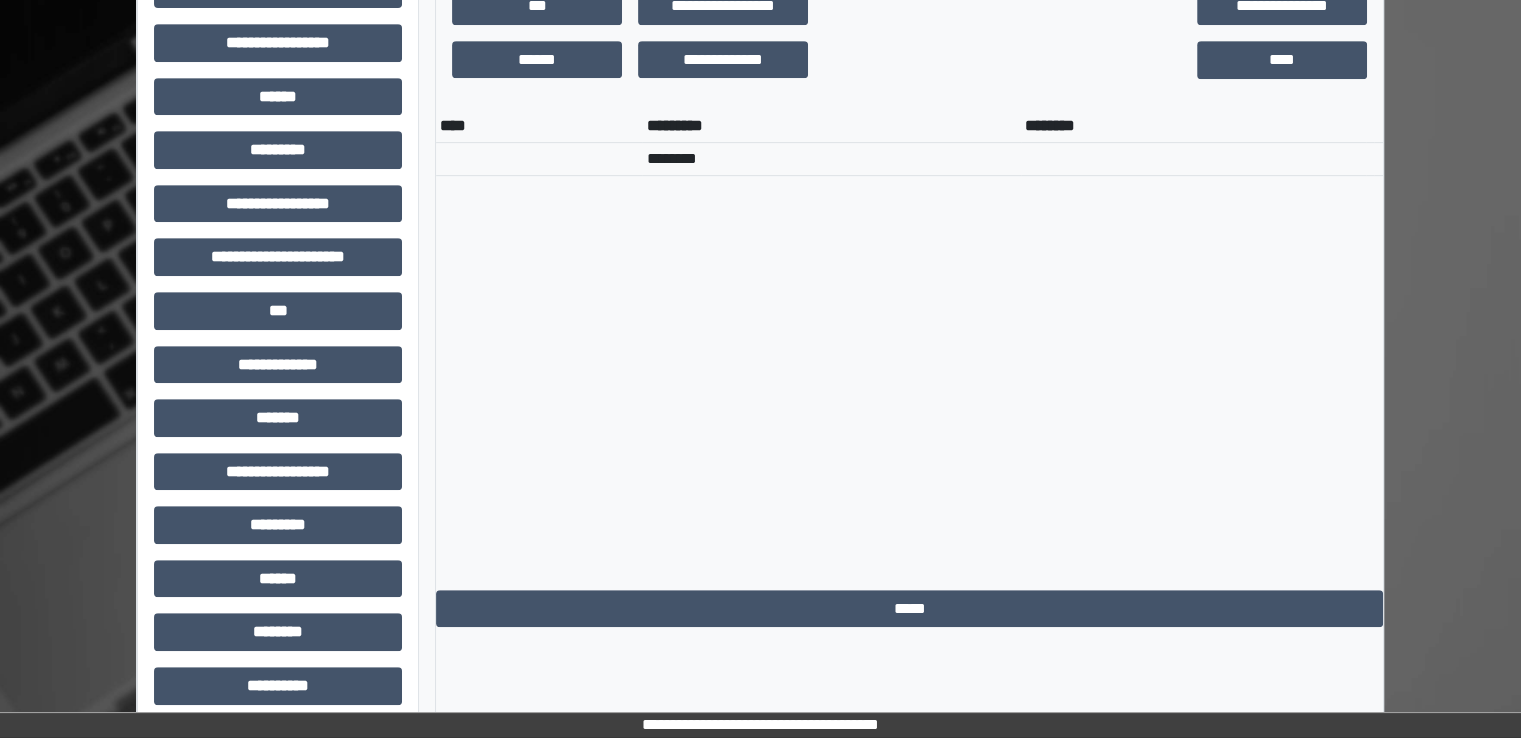 scroll, scrollTop: 1002, scrollLeft: 0, axis: vertical 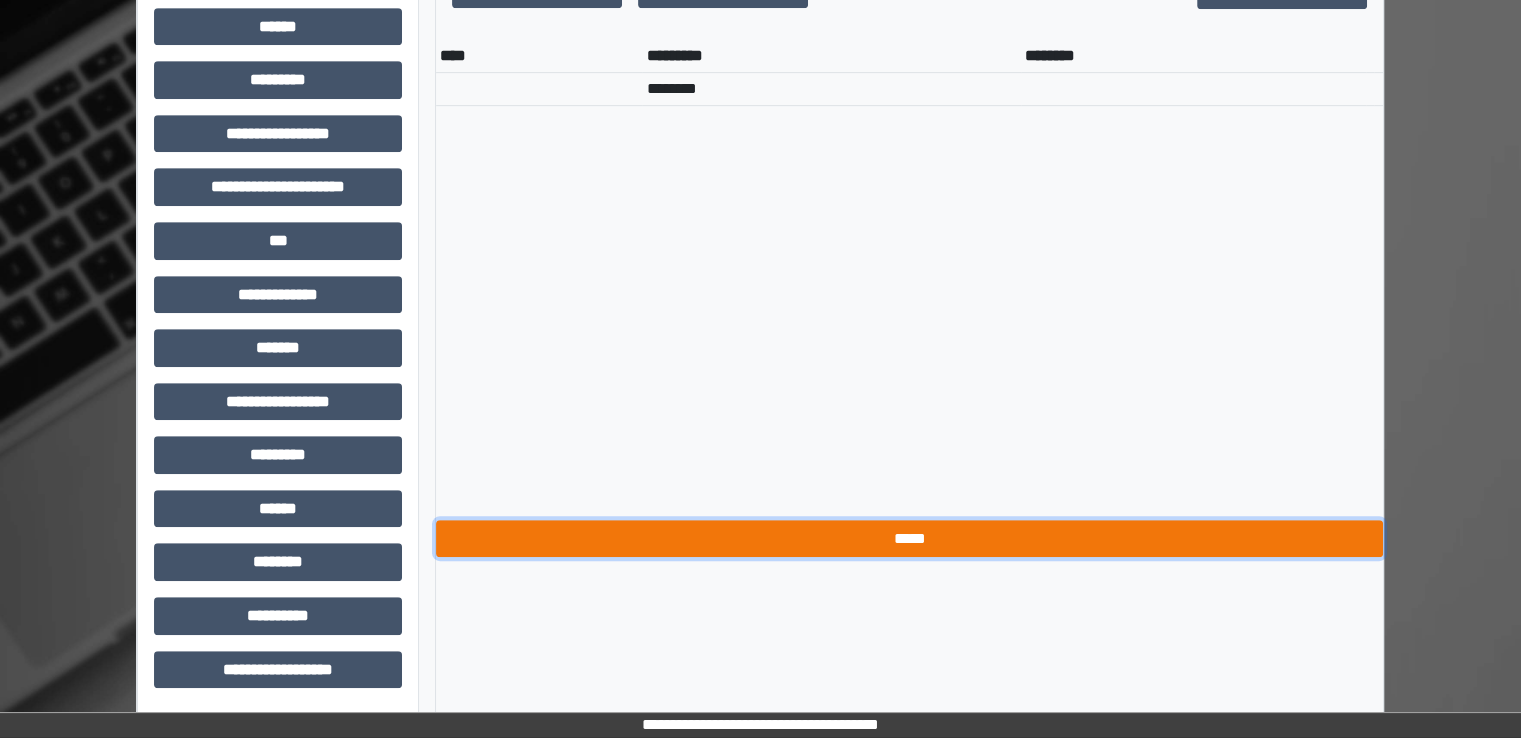 click on "*****" at bounding box center [909, 539] 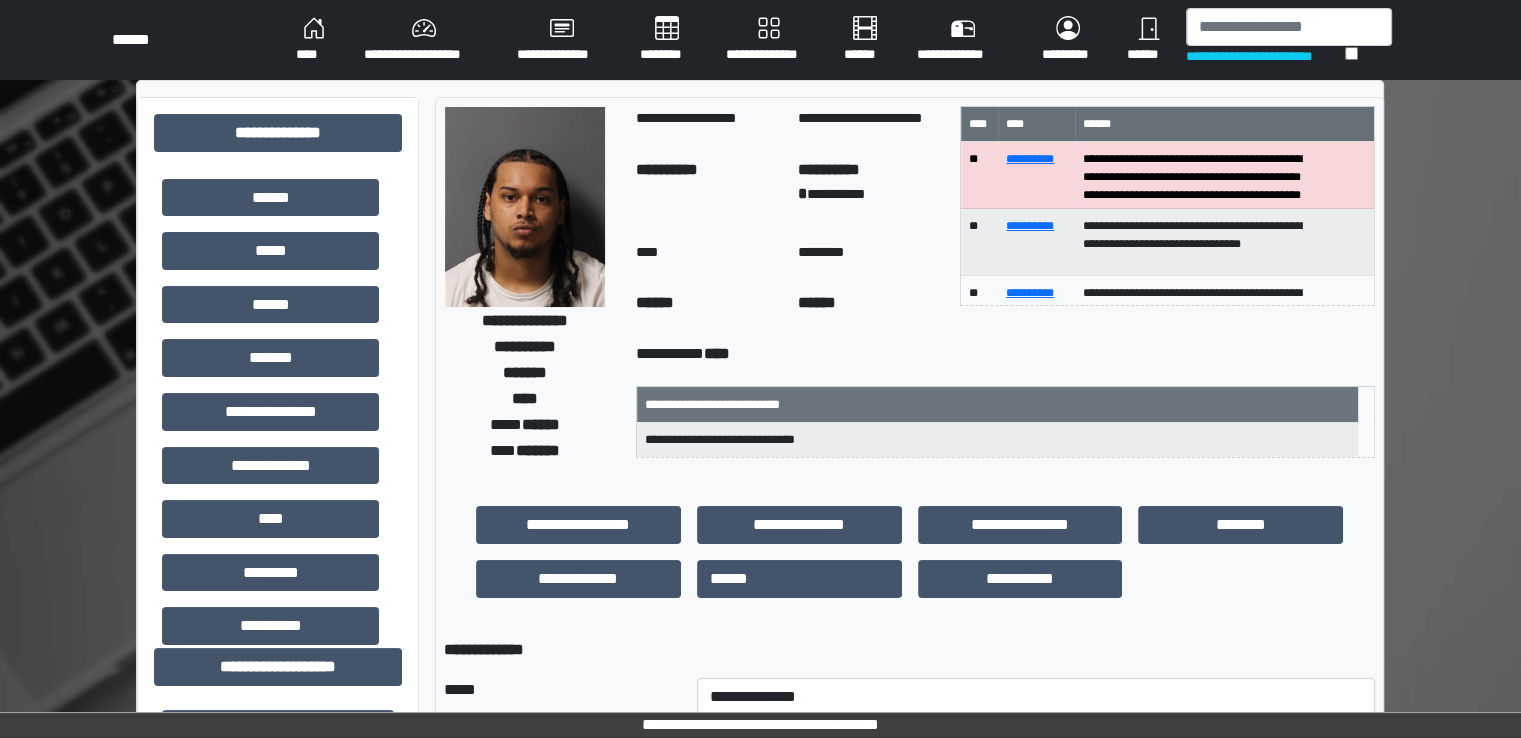 scroll, scrollTop: 0, scrollLeft: 0, axis: both 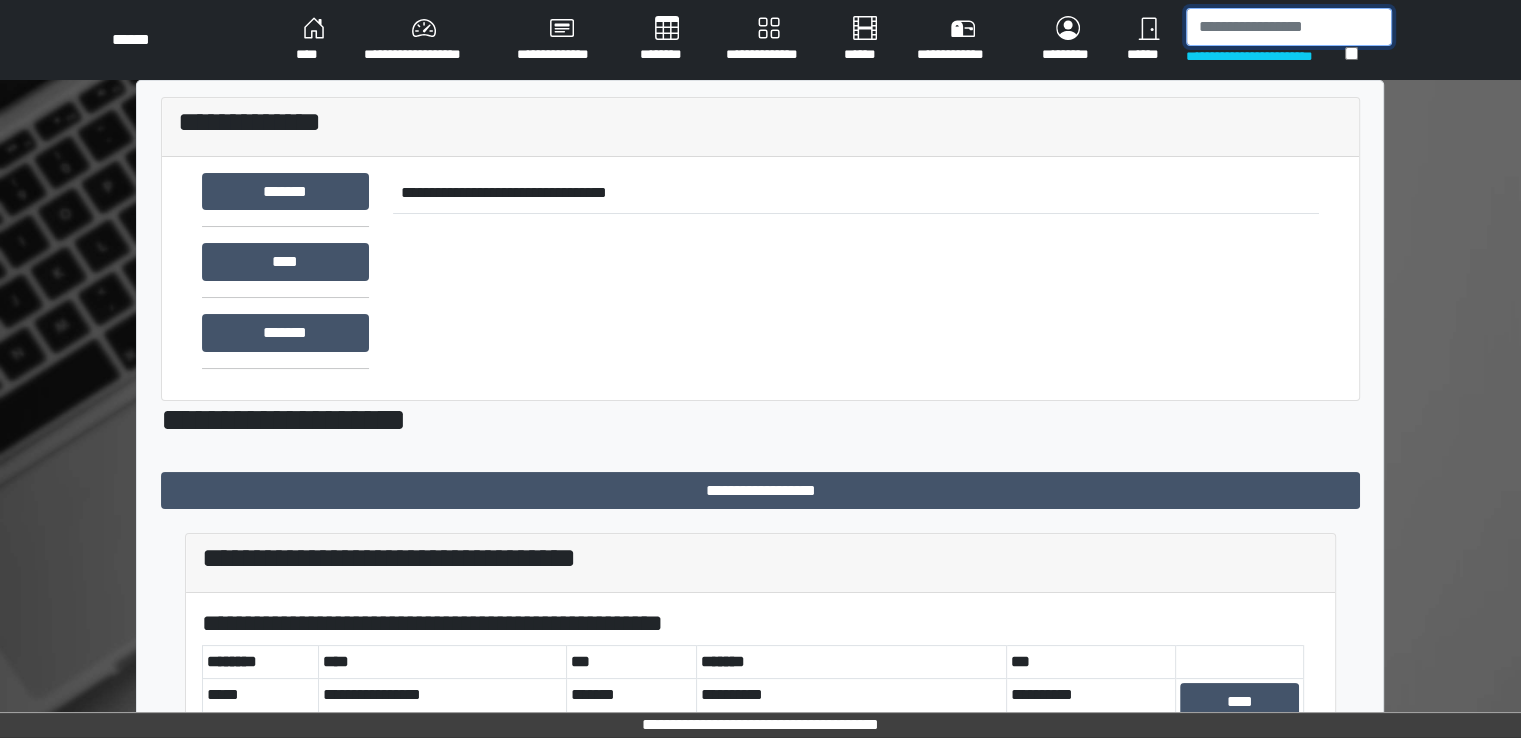 click at bounding box center (1289, 27) 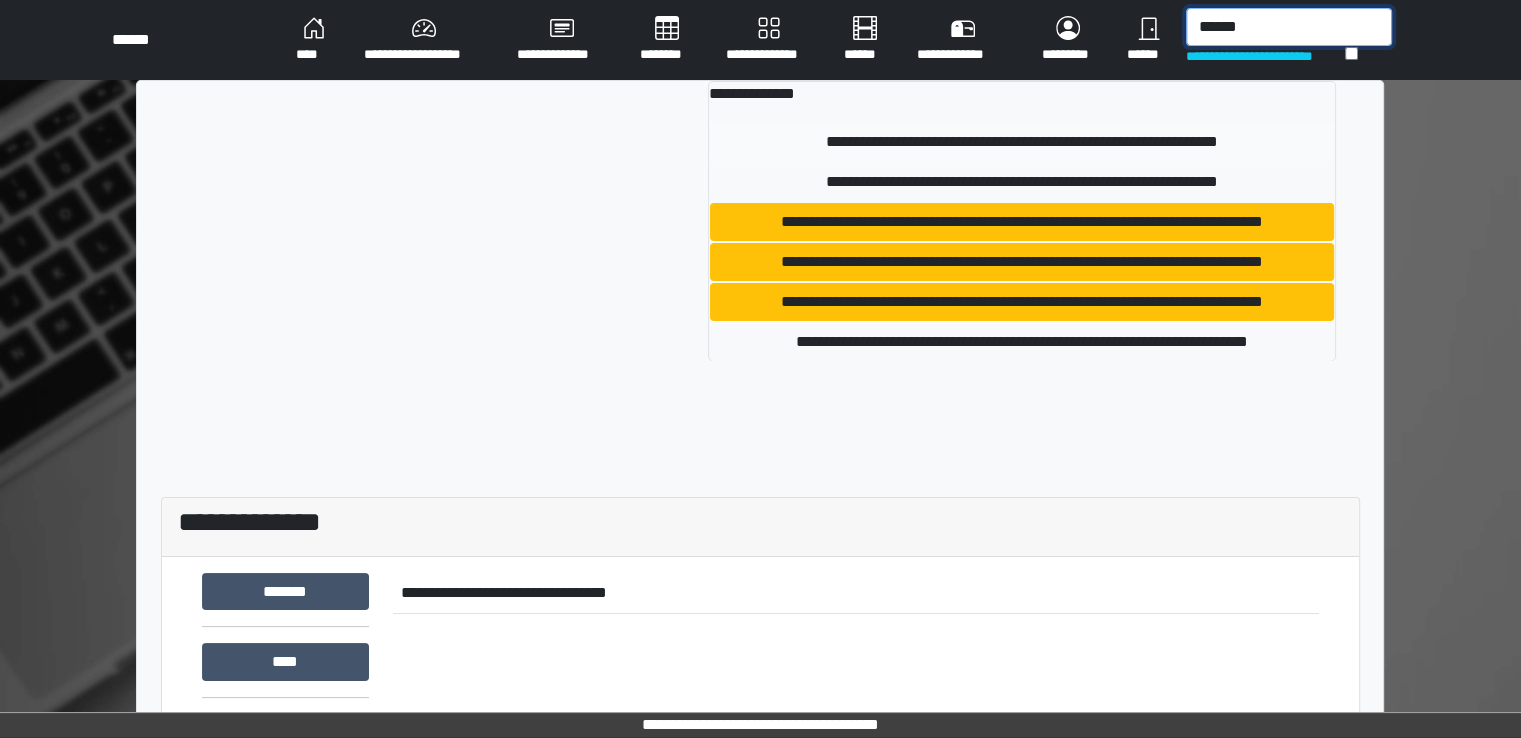 type on "******" 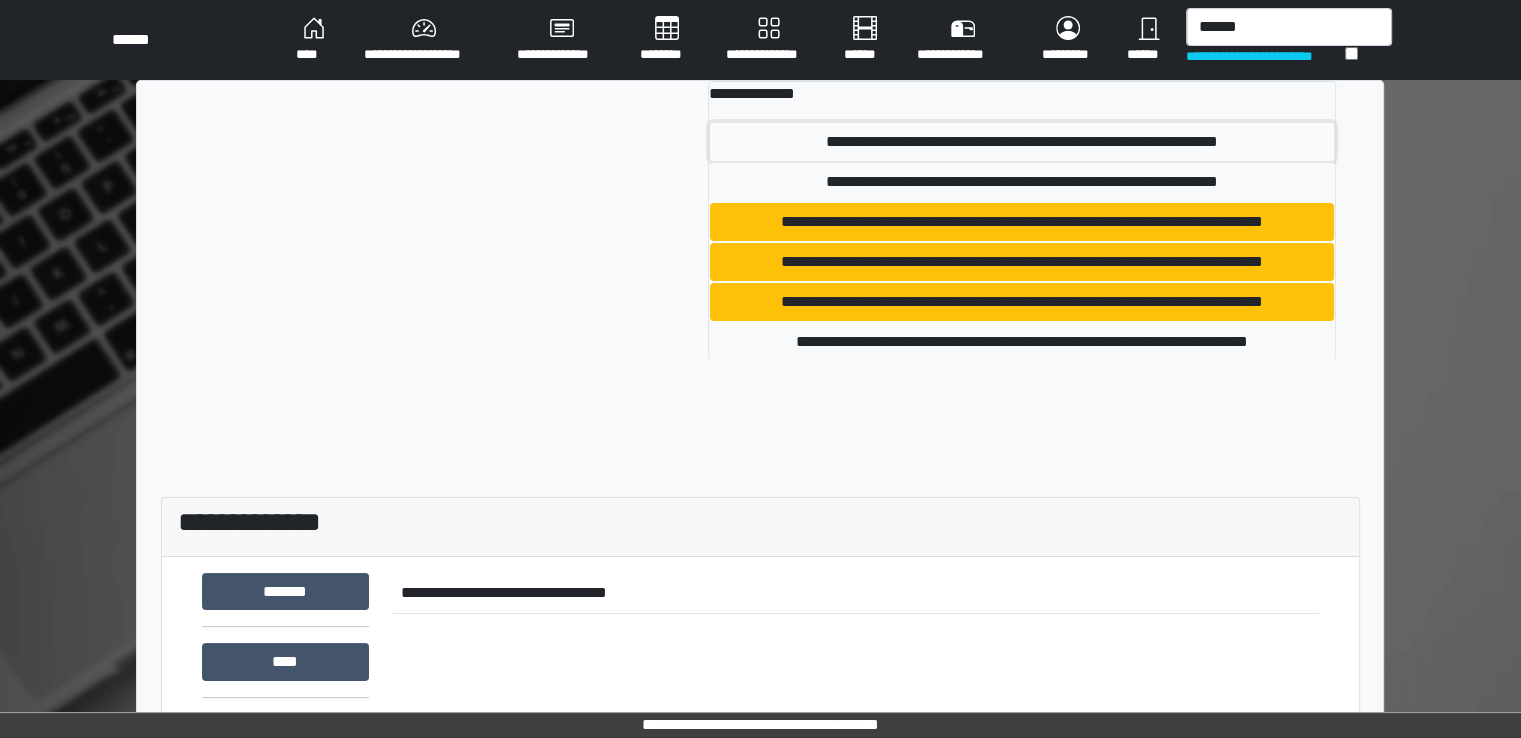 click on "**********" at bounding box center [1022, 142] 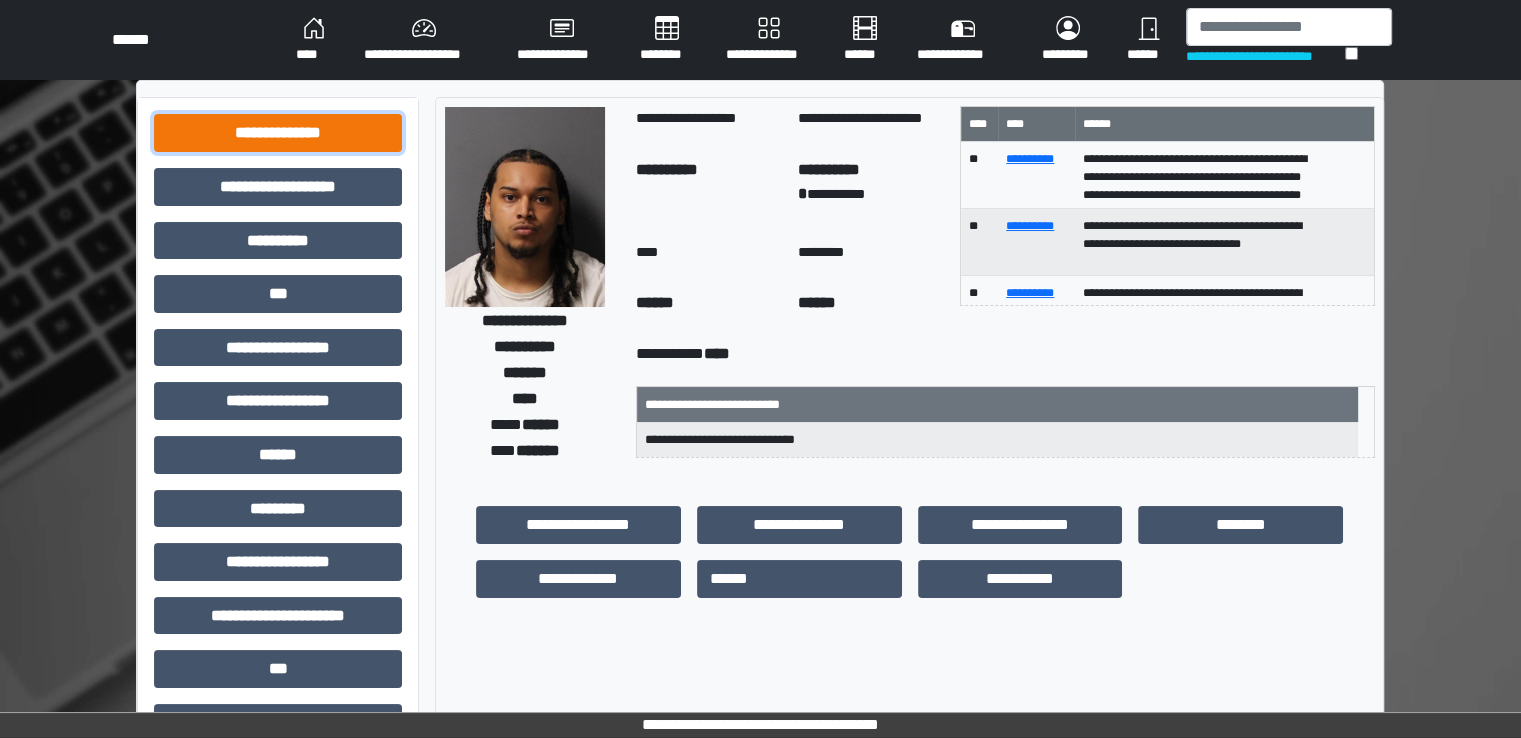 click on "**********" at bounding box center (278, 133) 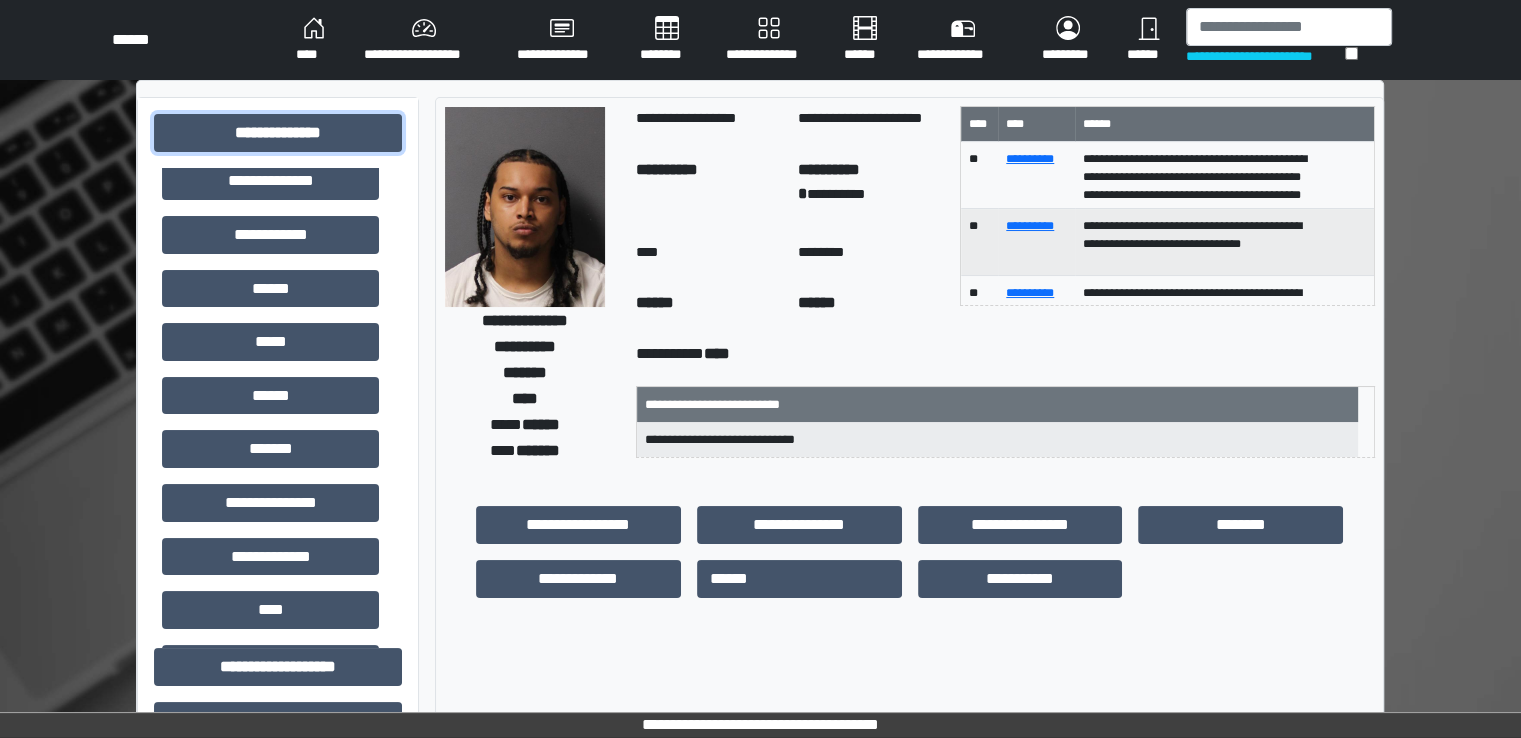 scroll, scrollTop: 255, scrollLeft: 0, axis: vertical 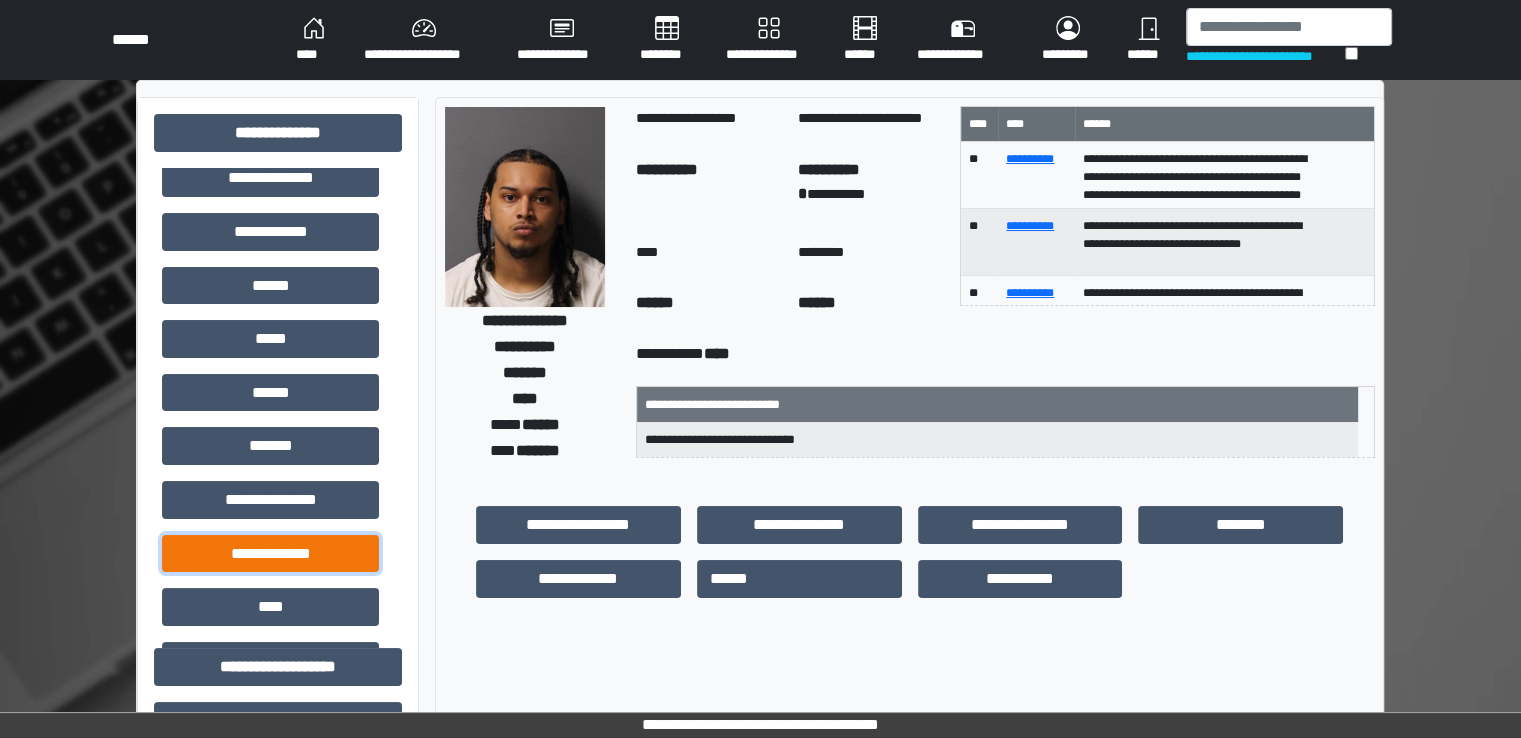 click on "**********" at bounding box center [270, 554] 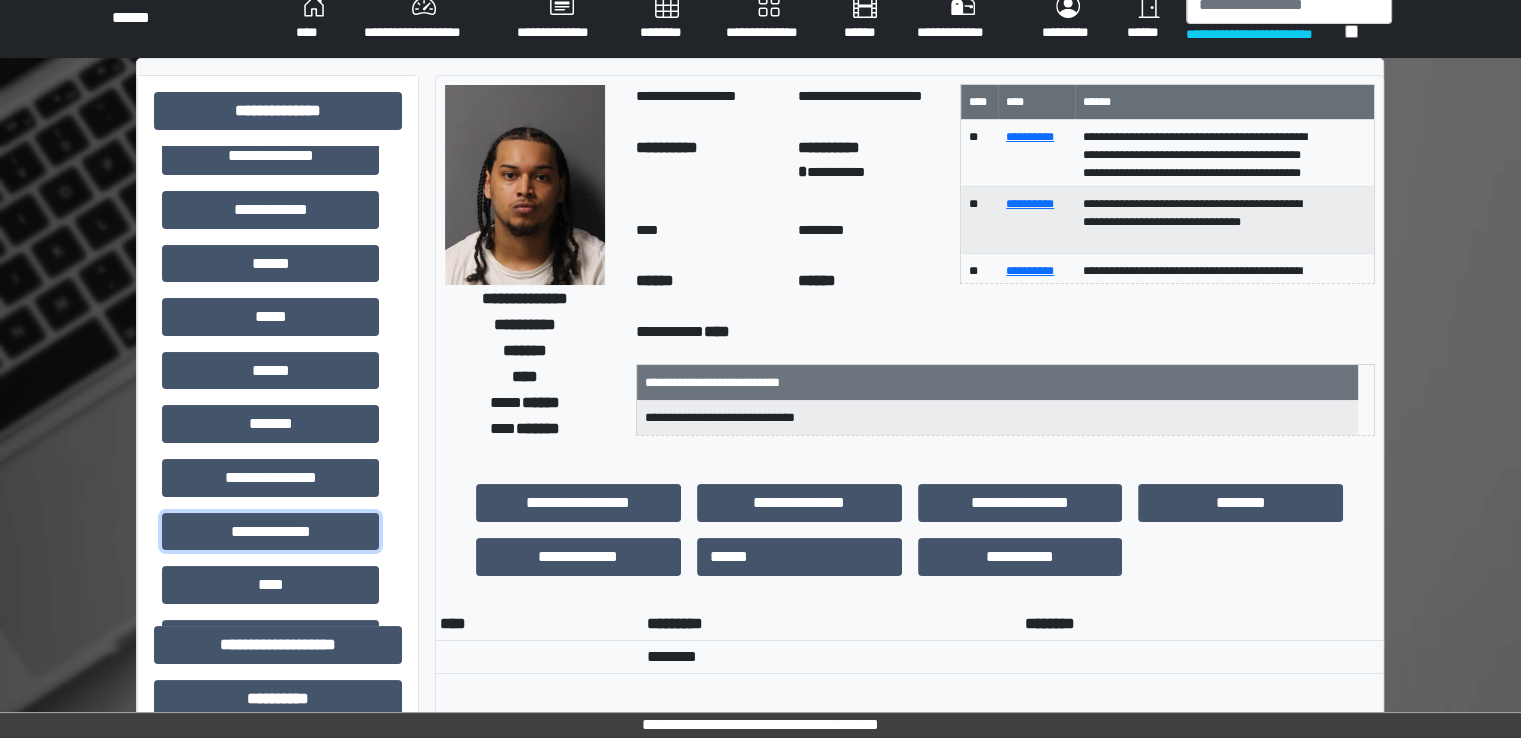 scroll, scrollTop: 0, scrollLeft: 0, axis: both 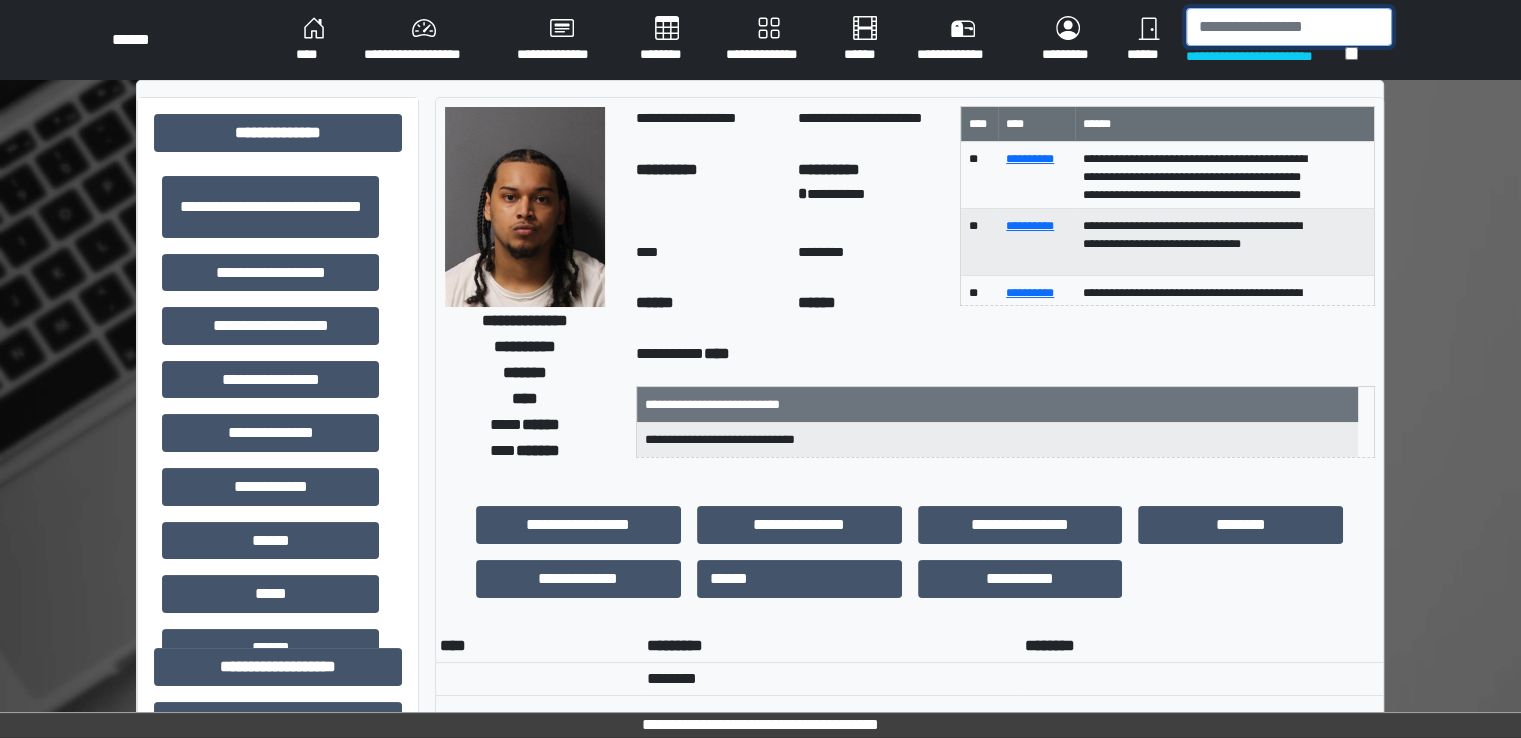 click at bounding box center [1289, 27] 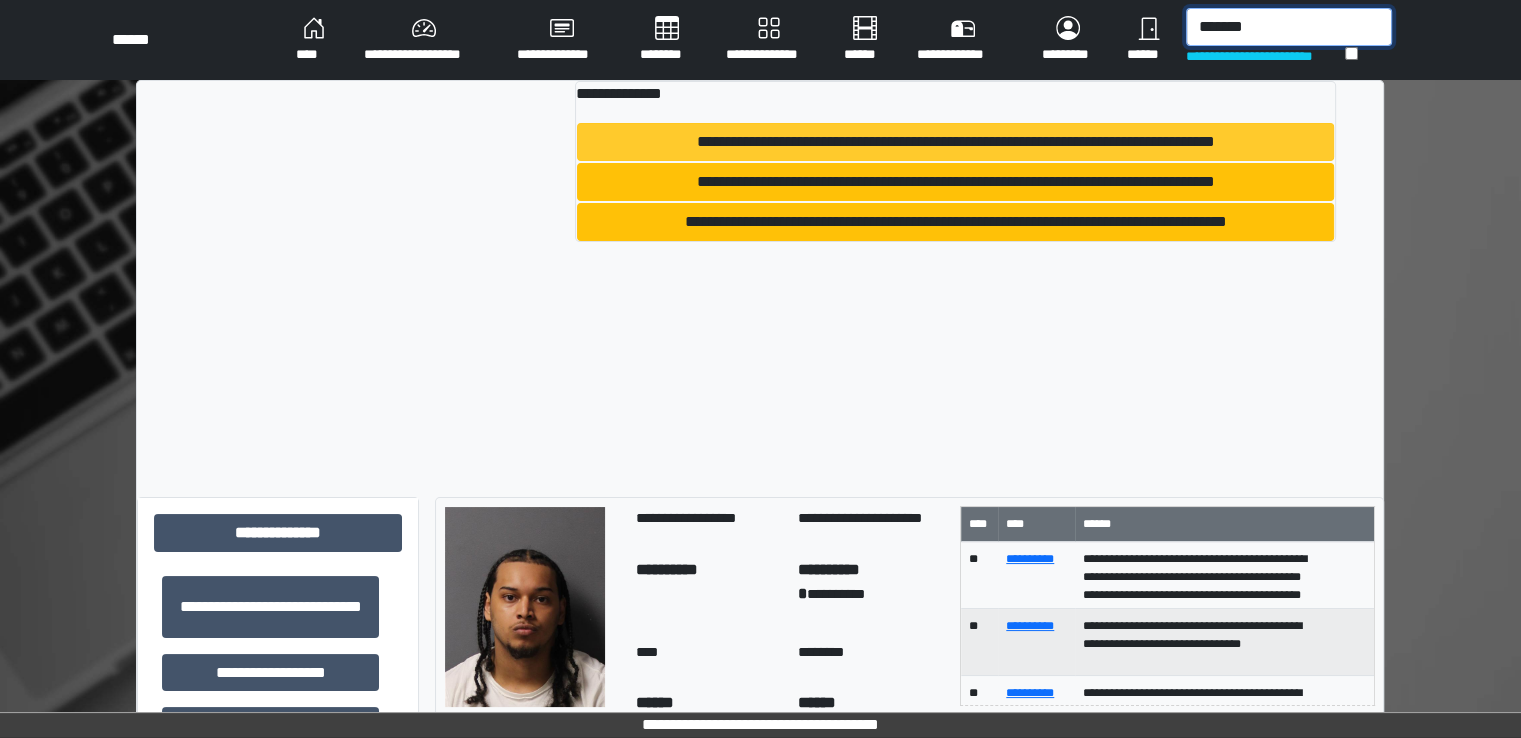 type on "*******" 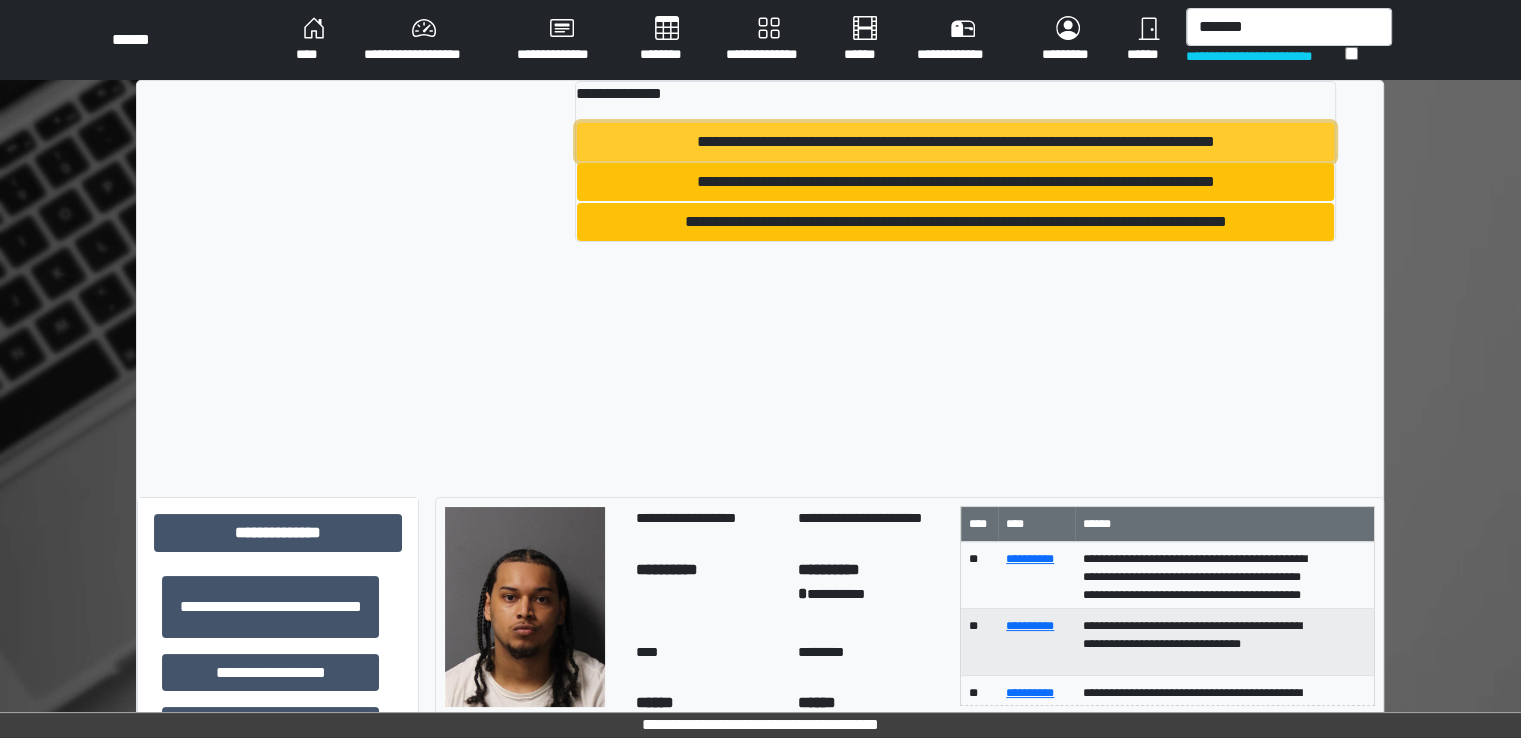 click on "**********" at bounding box center [955, 142] 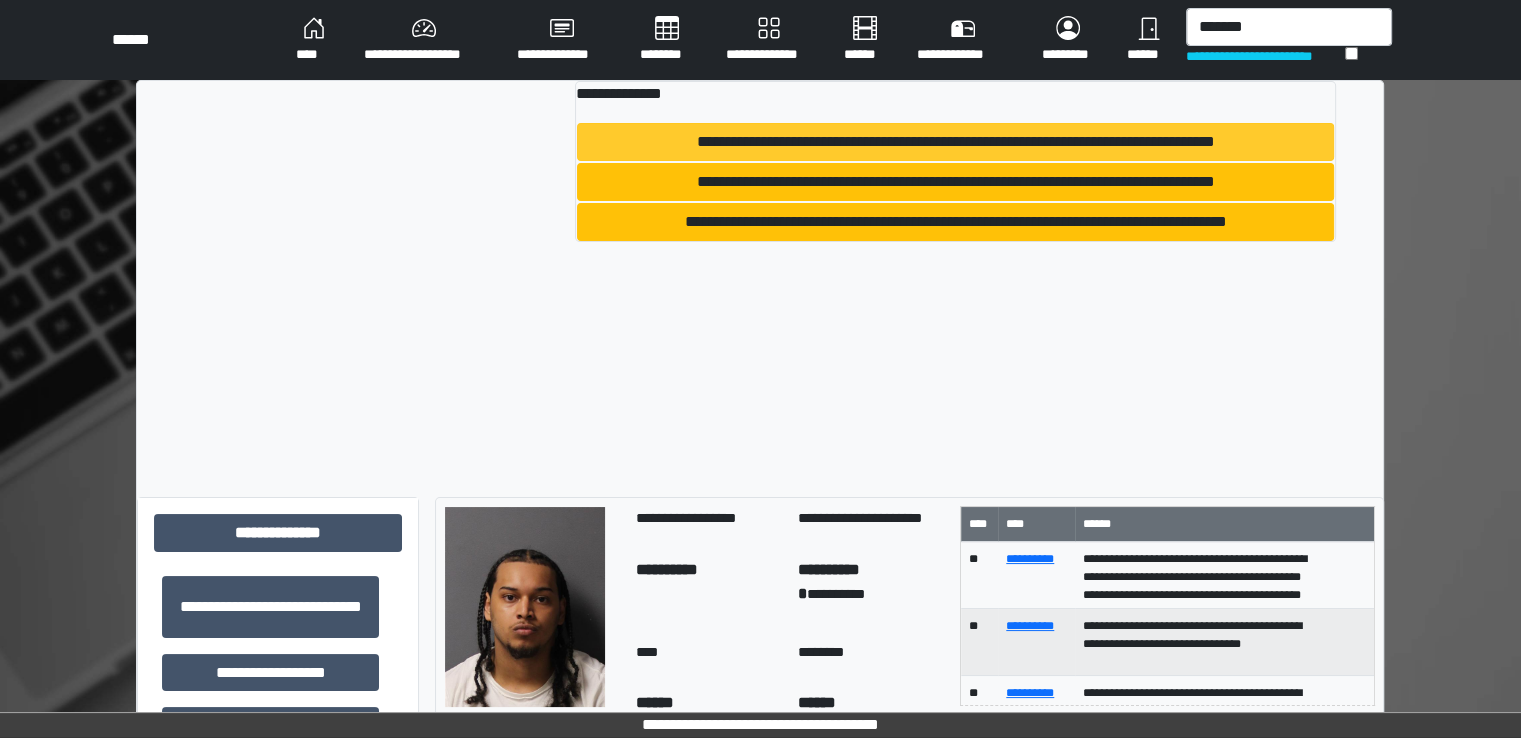 type 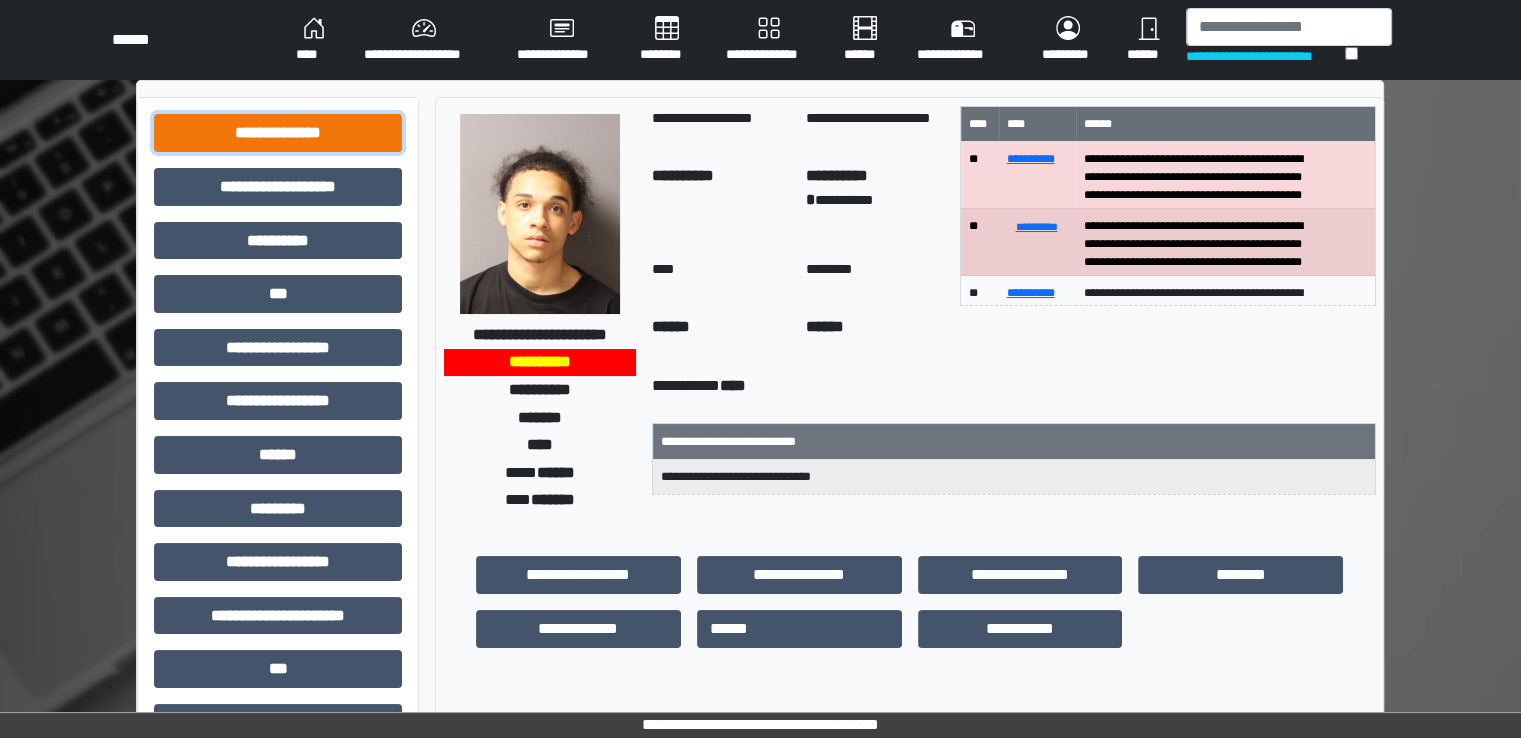 click on "**********" at bounding box center (278, 133) 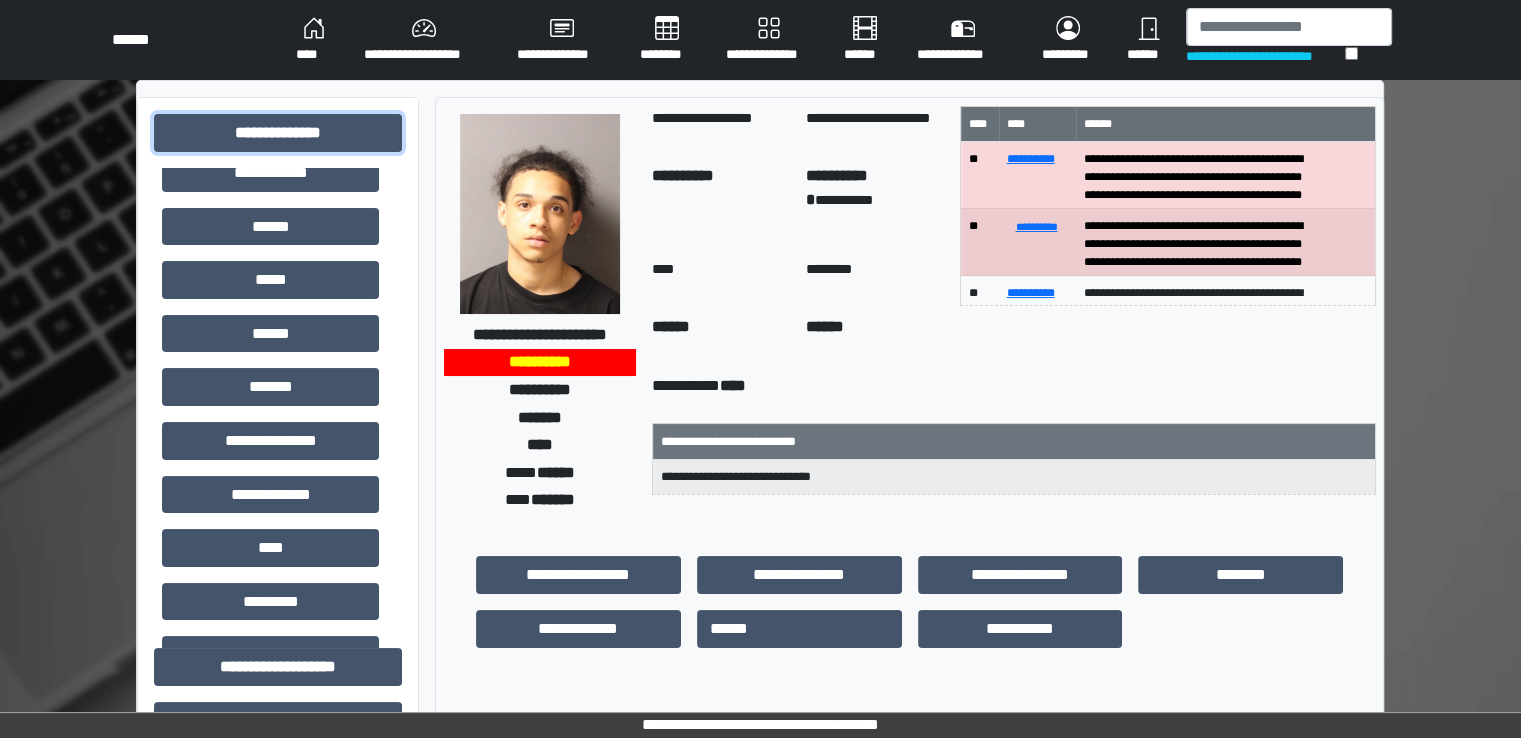 scroll, scrollTop: 316, scrollLeft: 0, axis: vertical 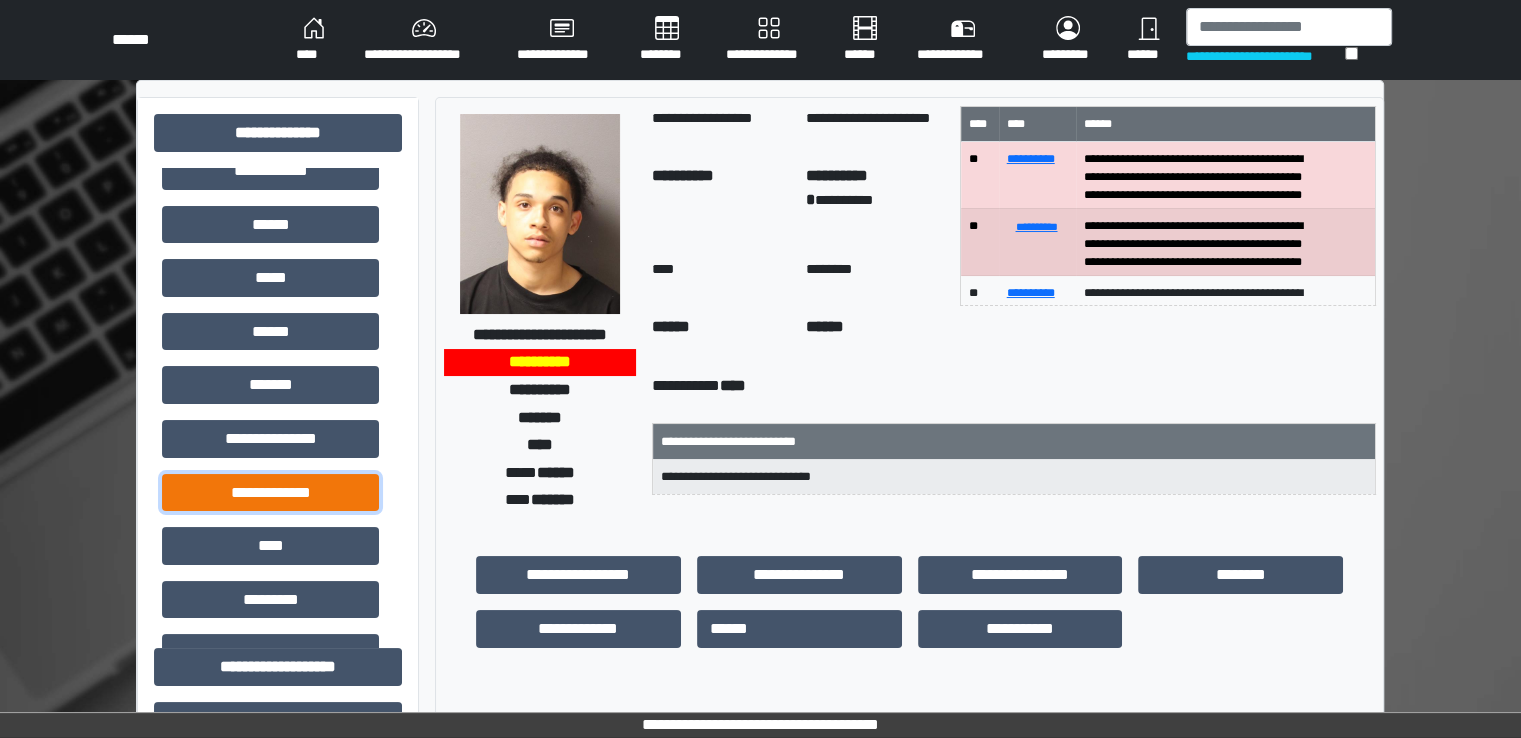 click on "**********" at bounding box center [270, 493] 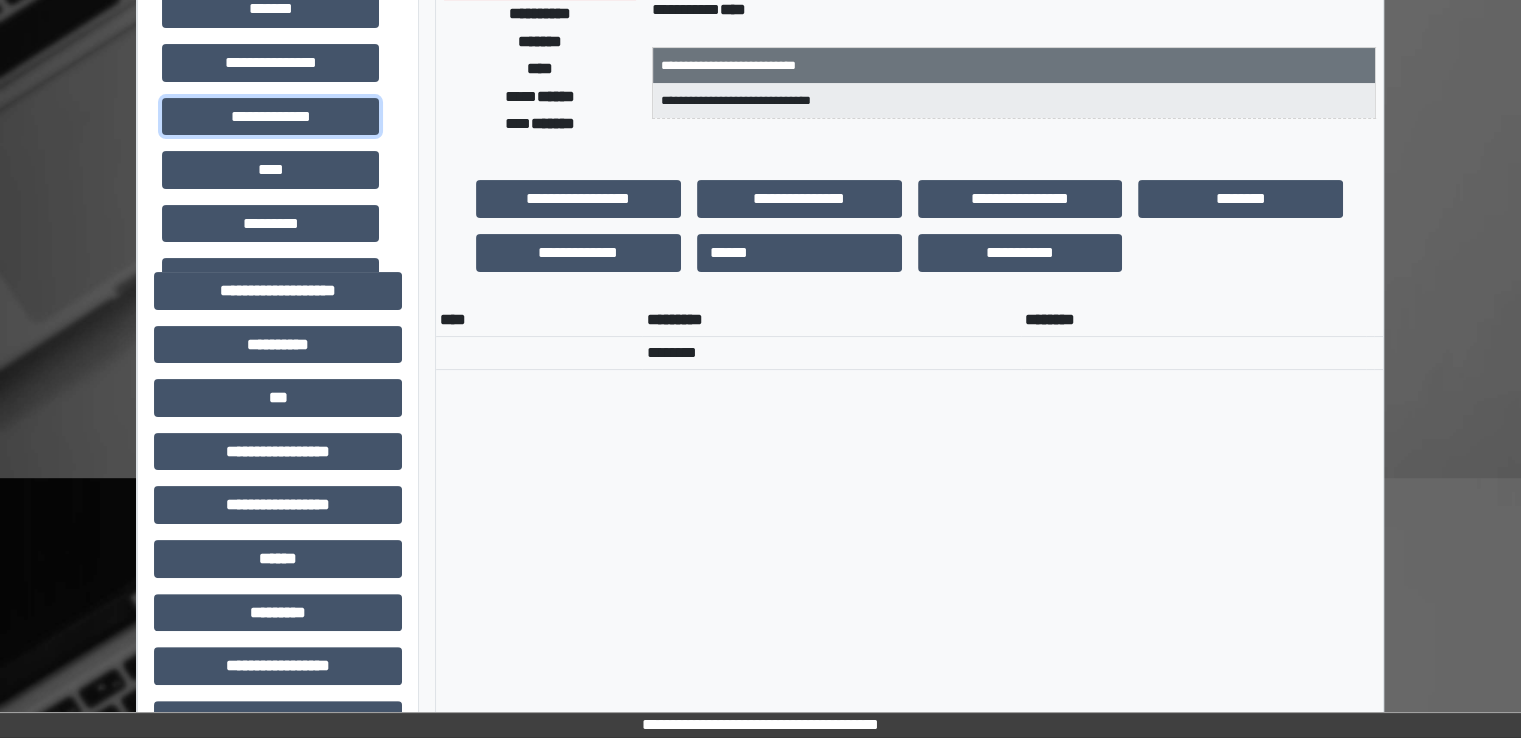 scroll, scrollTop: 376, scrollLeft: 0, axis: vertical 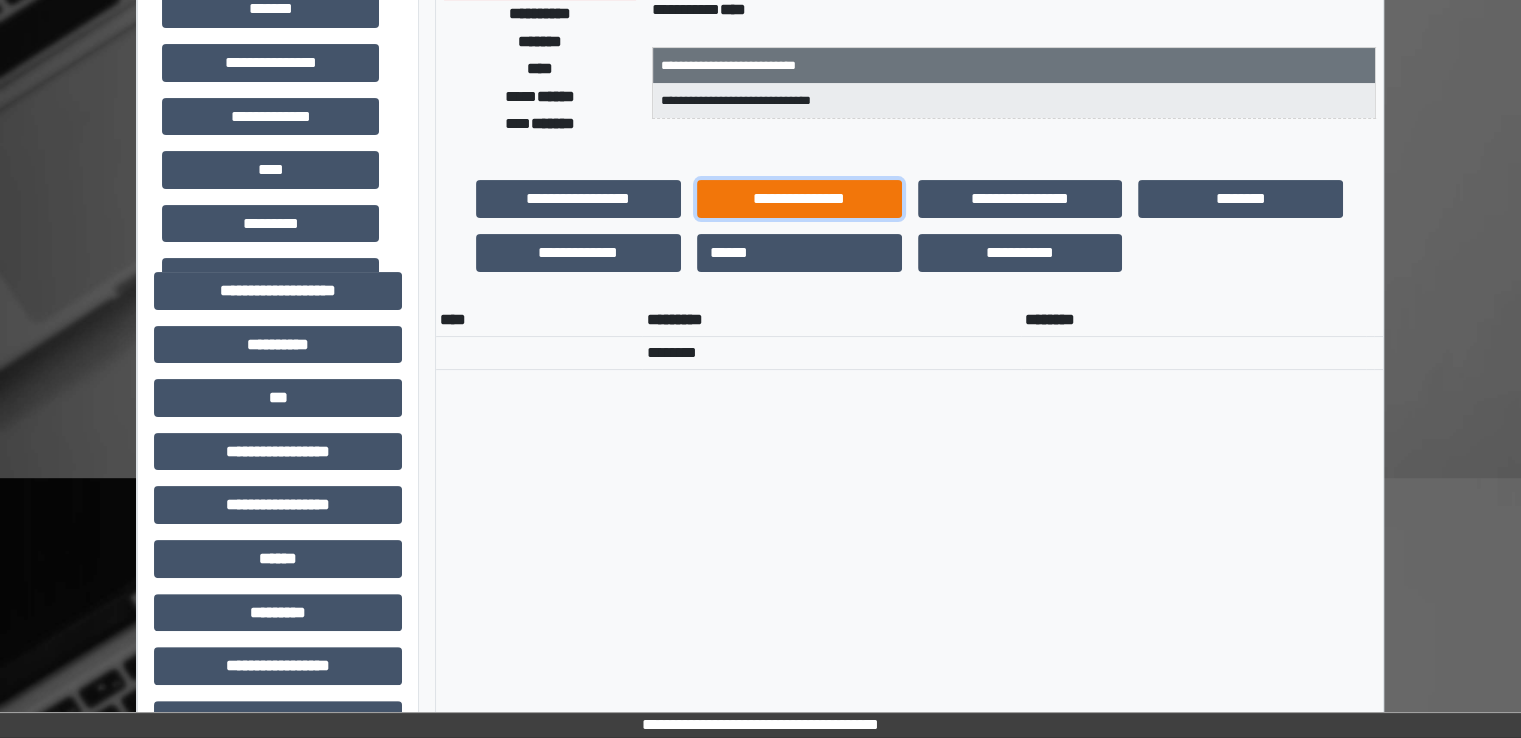 click on "**********" at bounding box center [799, 199] 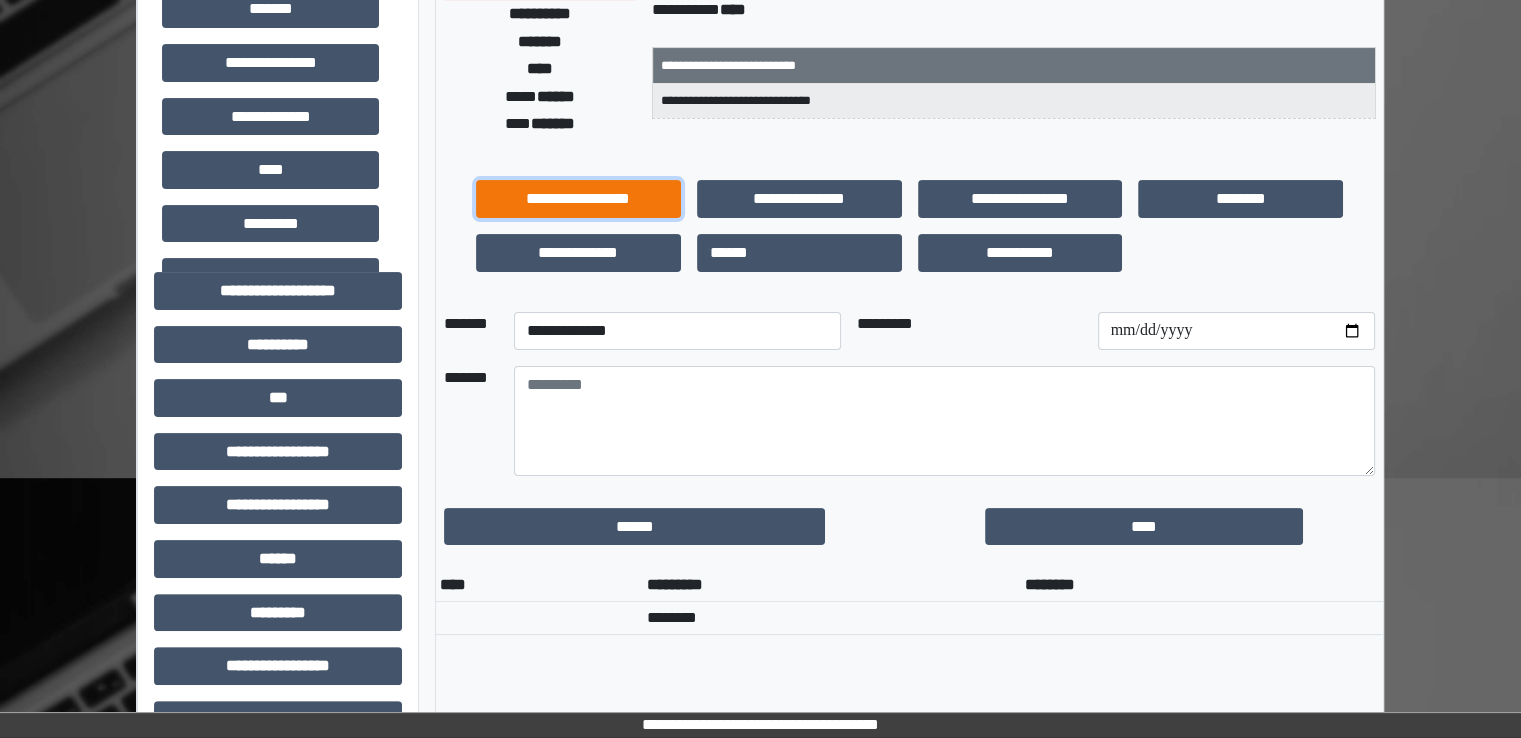 click on "**********" at bounding box center (578, 199) 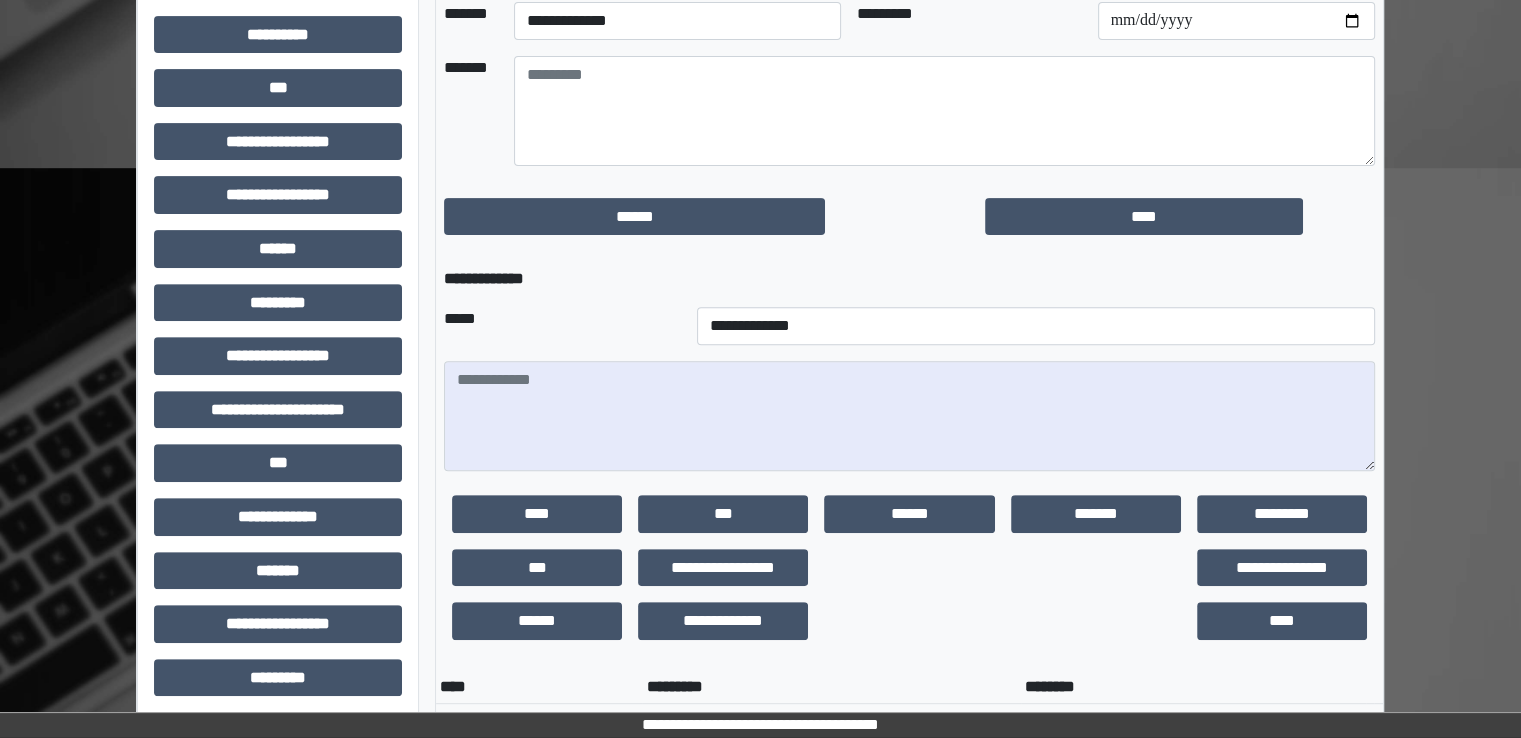scroll, scrollTop: 688, scrollLeft: 0, axis: vertical 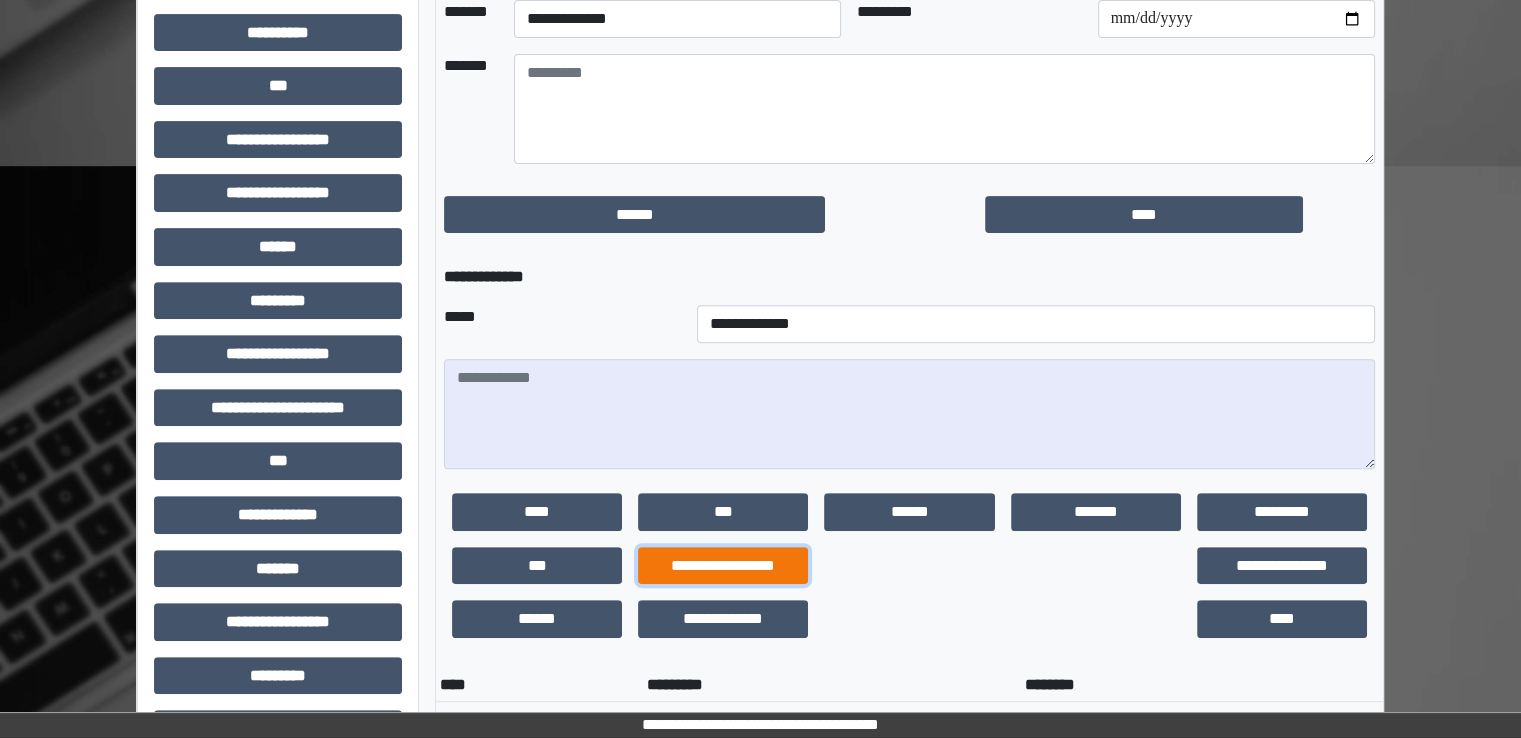 click on "**********" at bounding box center (723, 566) 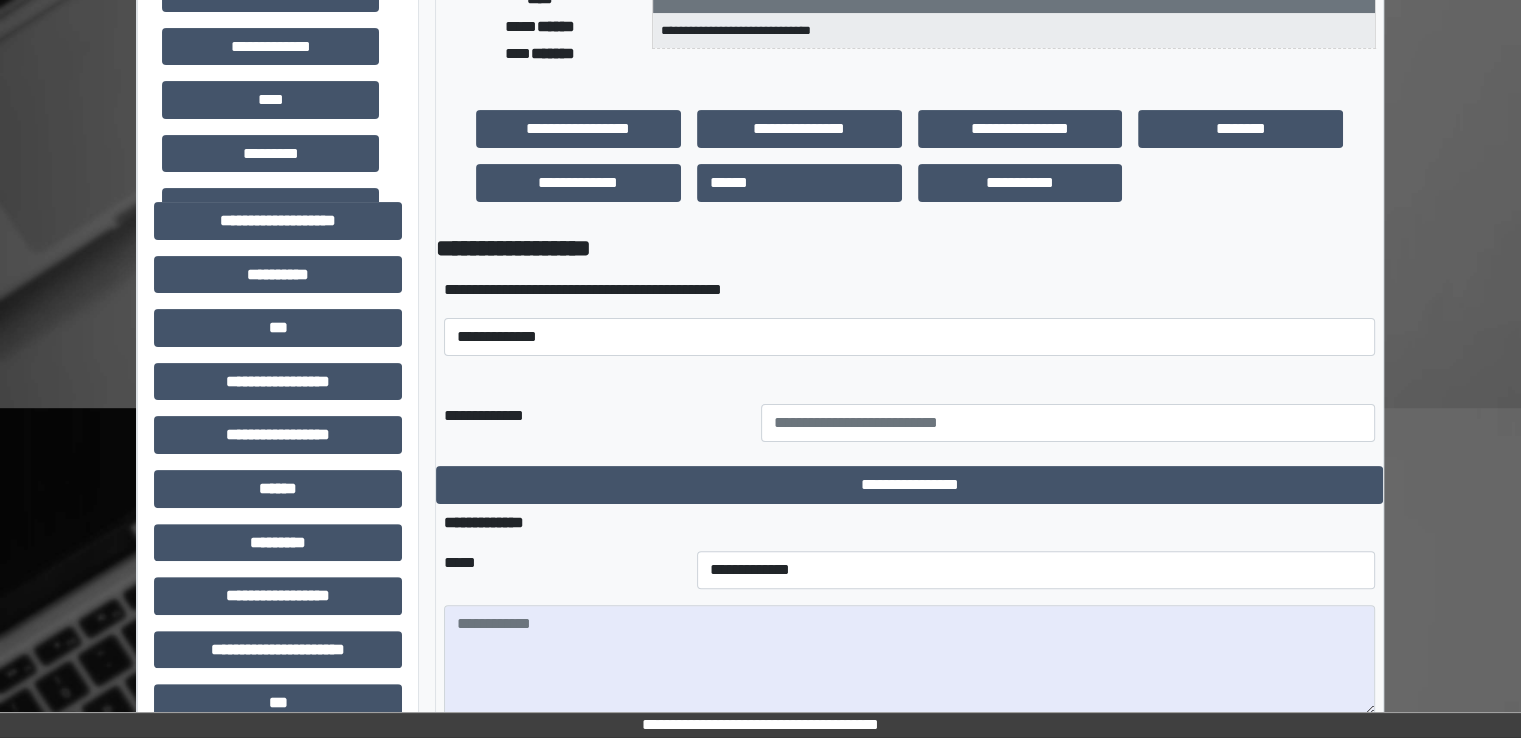 scroll, scrollTop: 444, scrollLeft: 0, axis: vertical 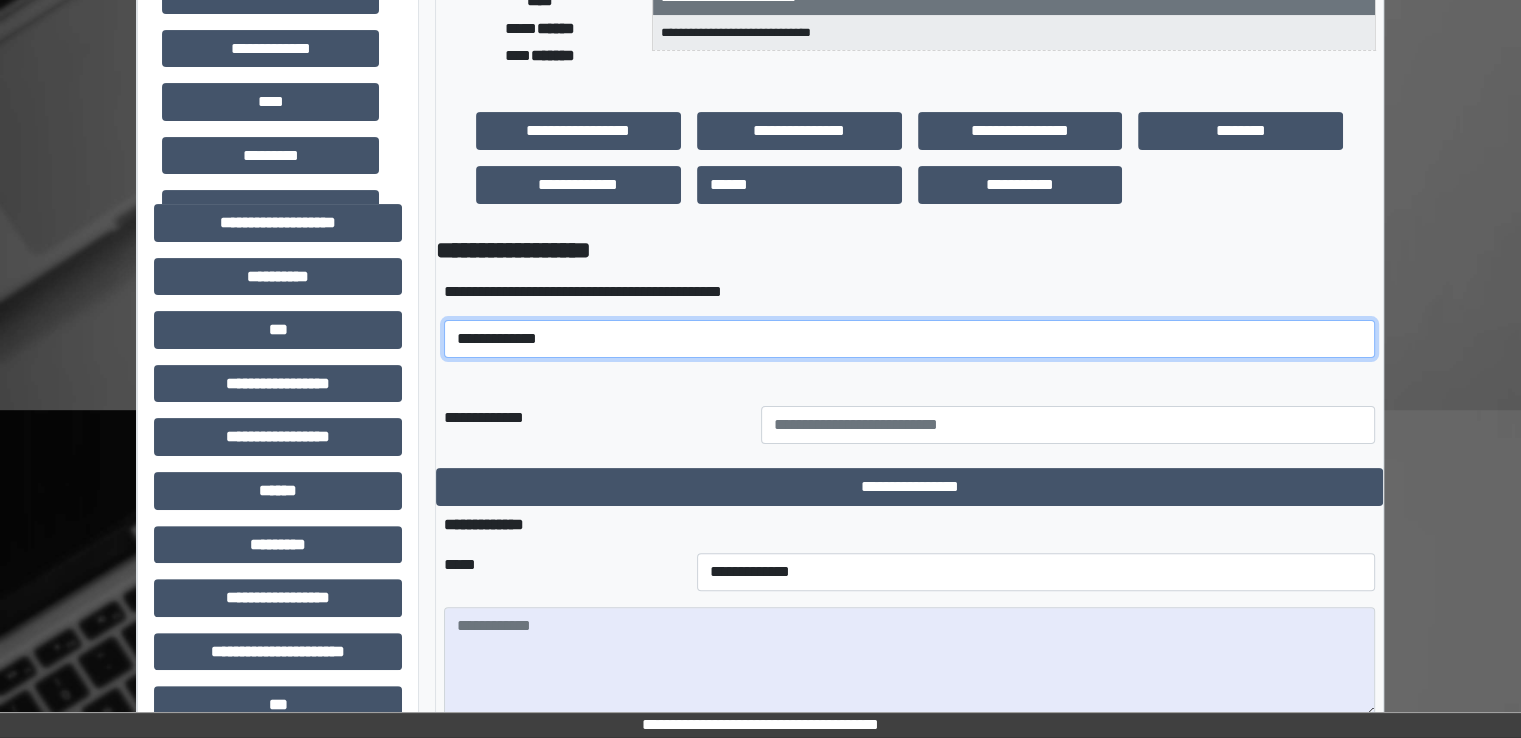 click on "**********" at bounding box center (909, 339) 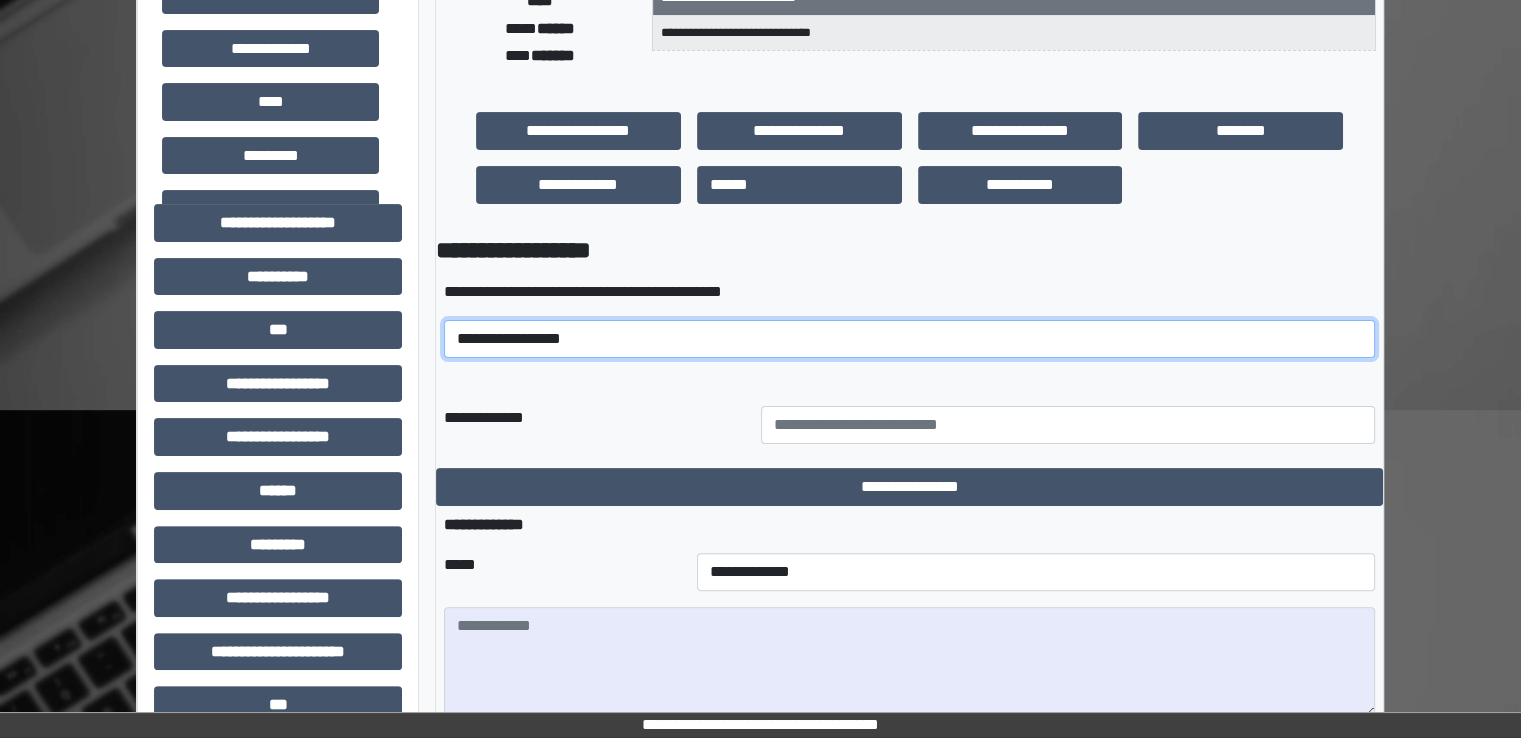 click on "**********" at bounding box center (909, 339) 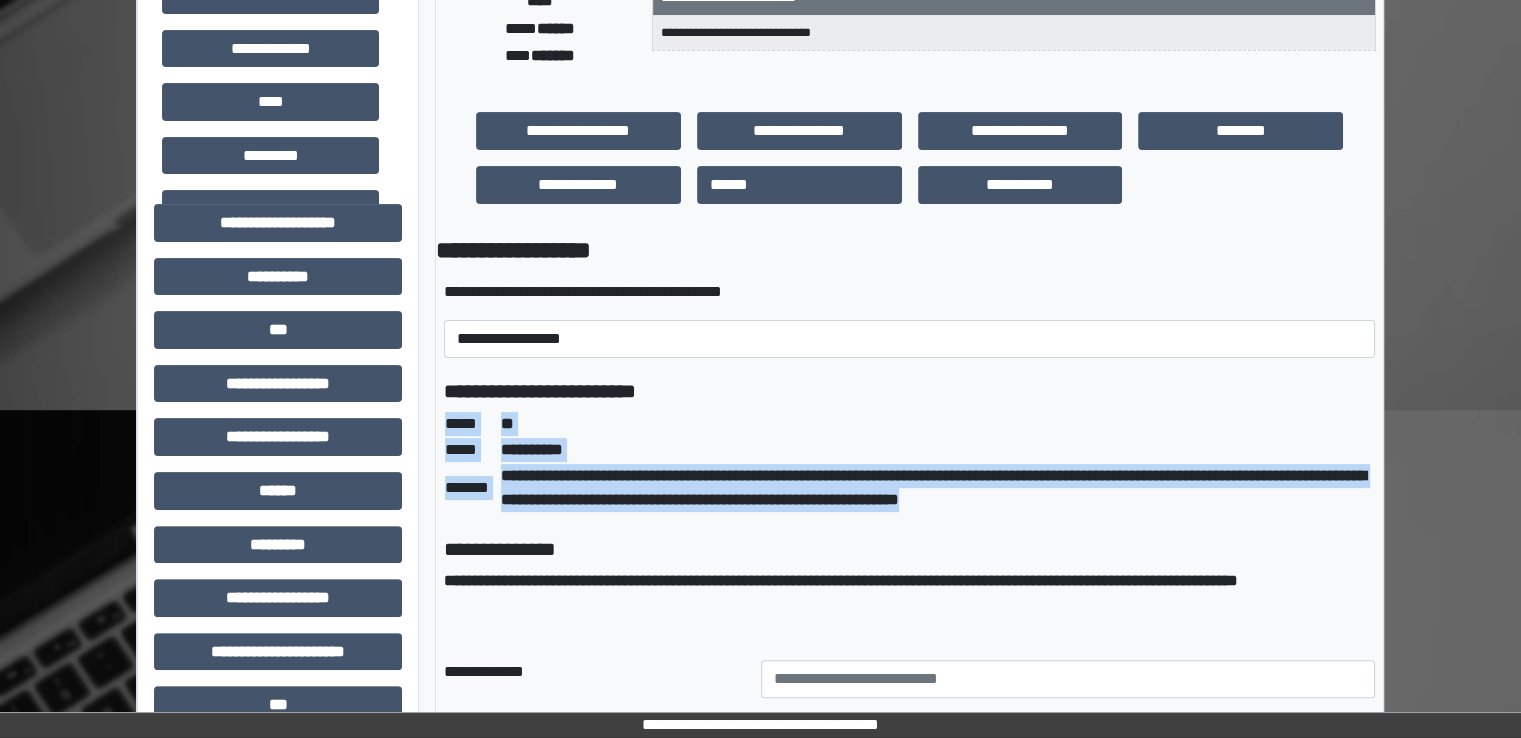 drag, startPoint x: 1255, startPoint y: 497, endPoint x: 441, endPoint y: 415, distance: 818.1198 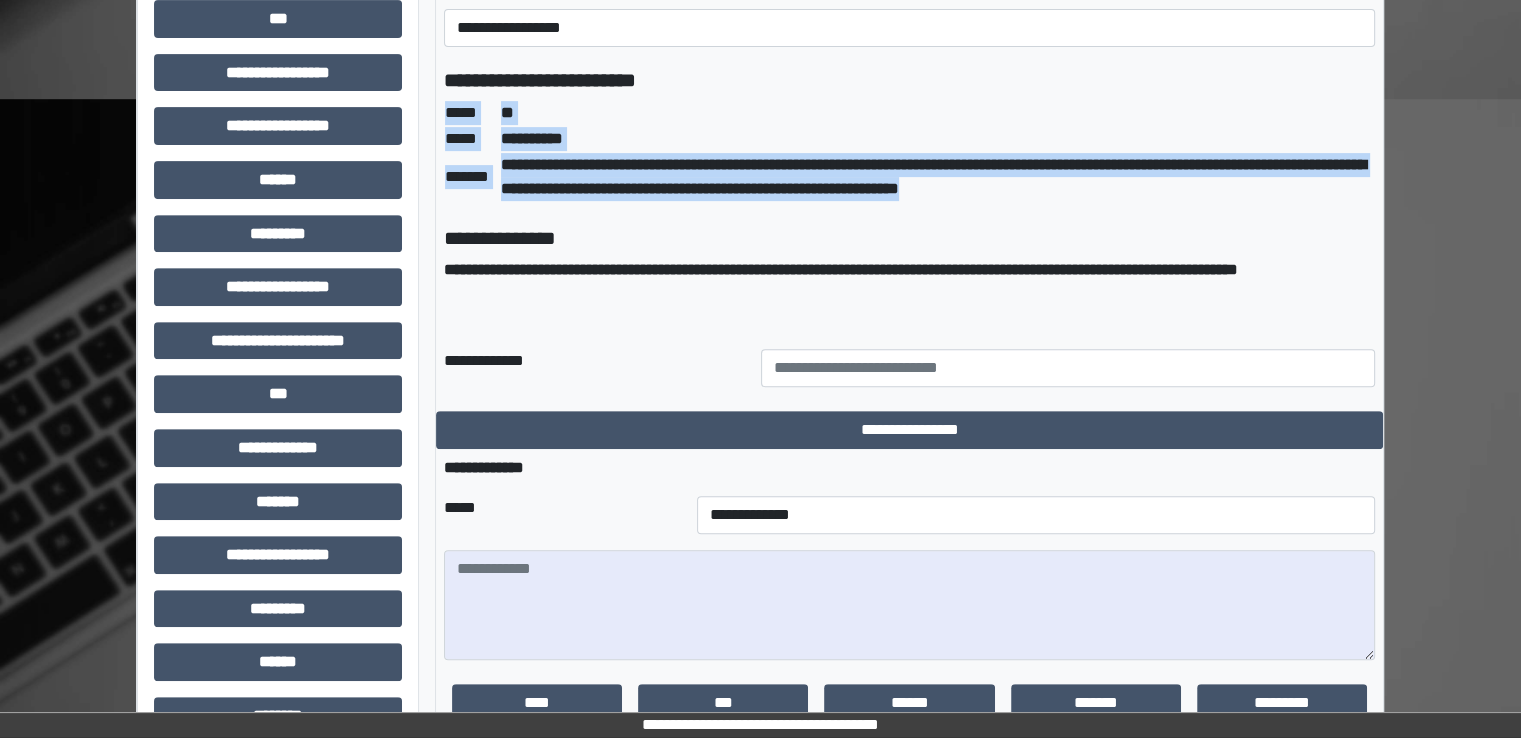 scroll, scrollTop: 756, scrollLeft: 0, axis: vertical 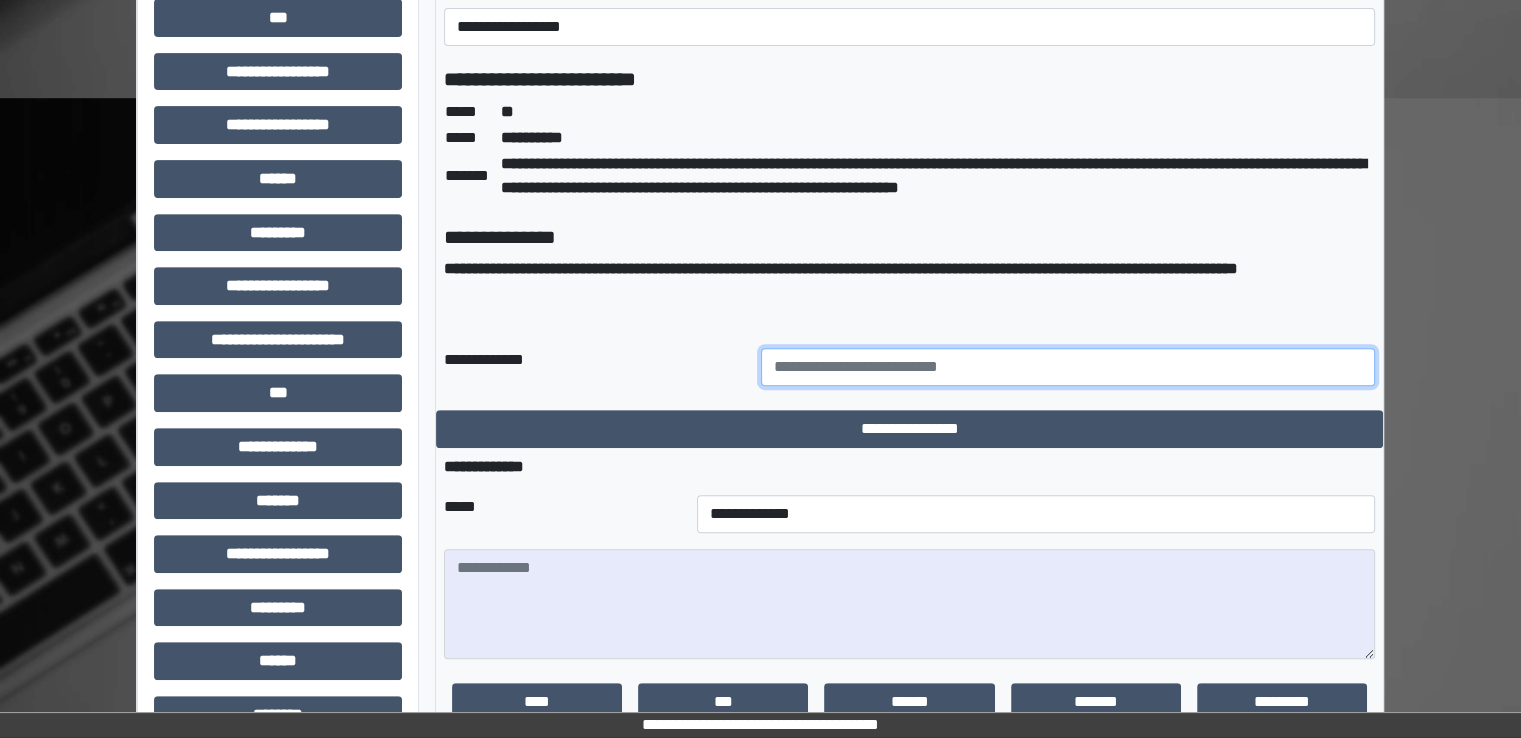 click at bounding box center [1068, 367] 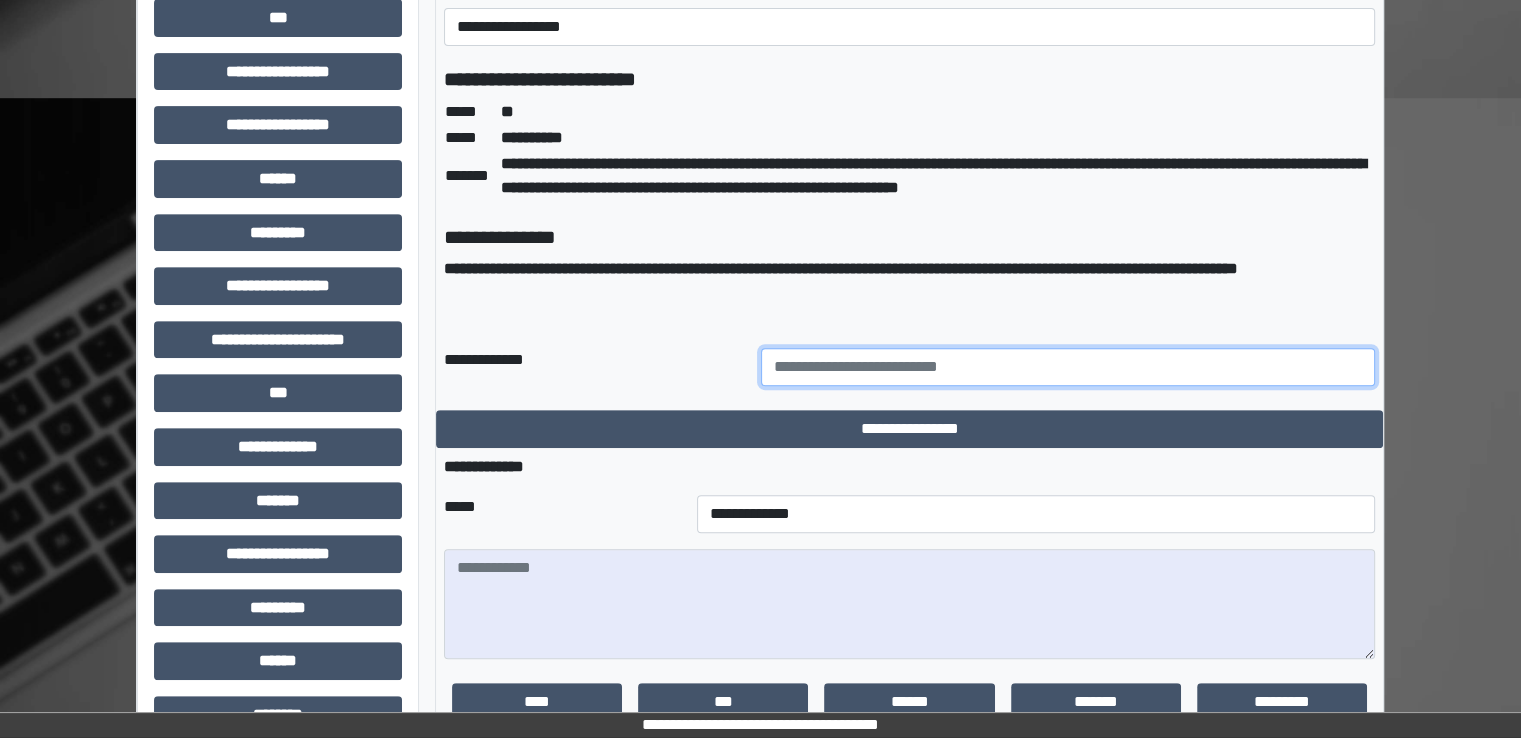 type on "**********" 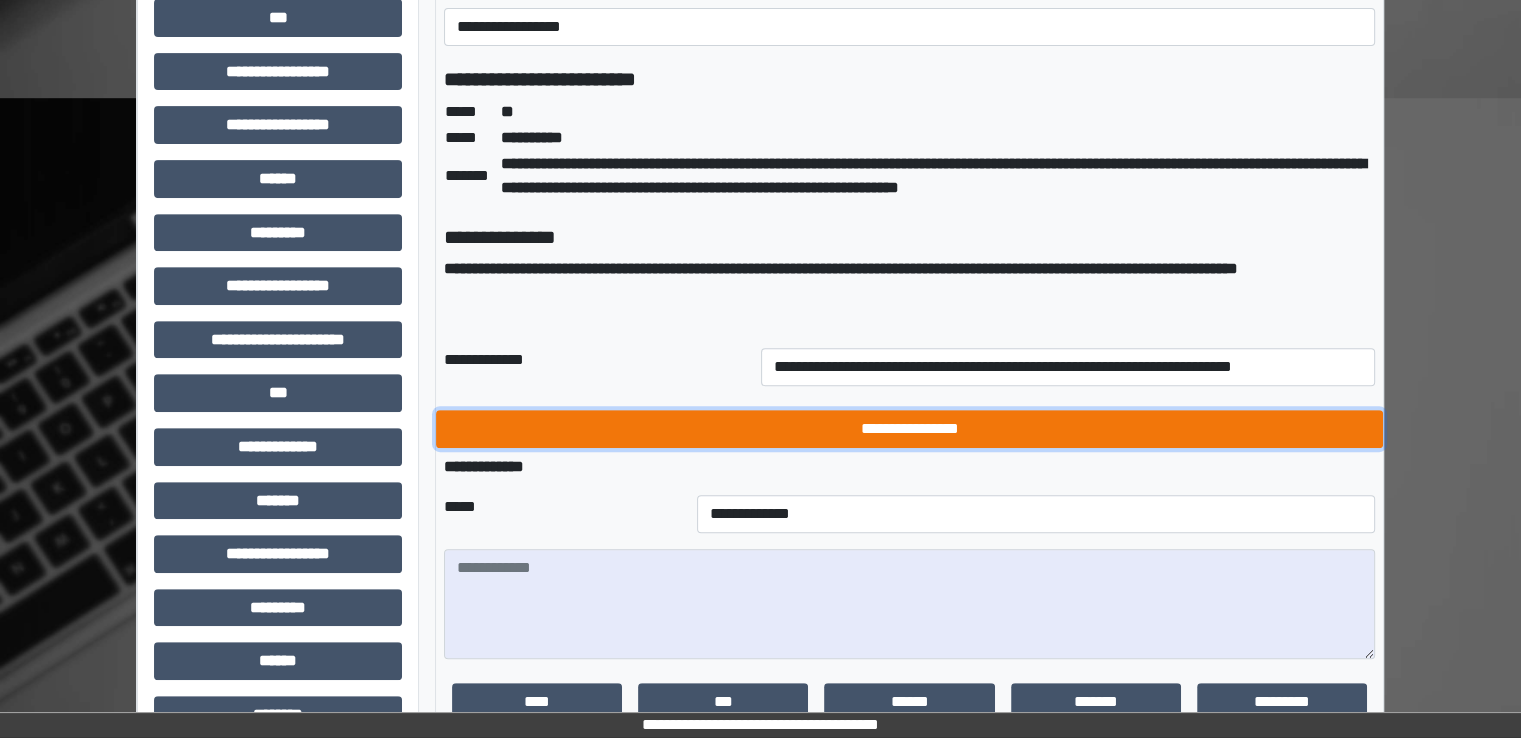 click on "**********" at bounding box center (909, 429) 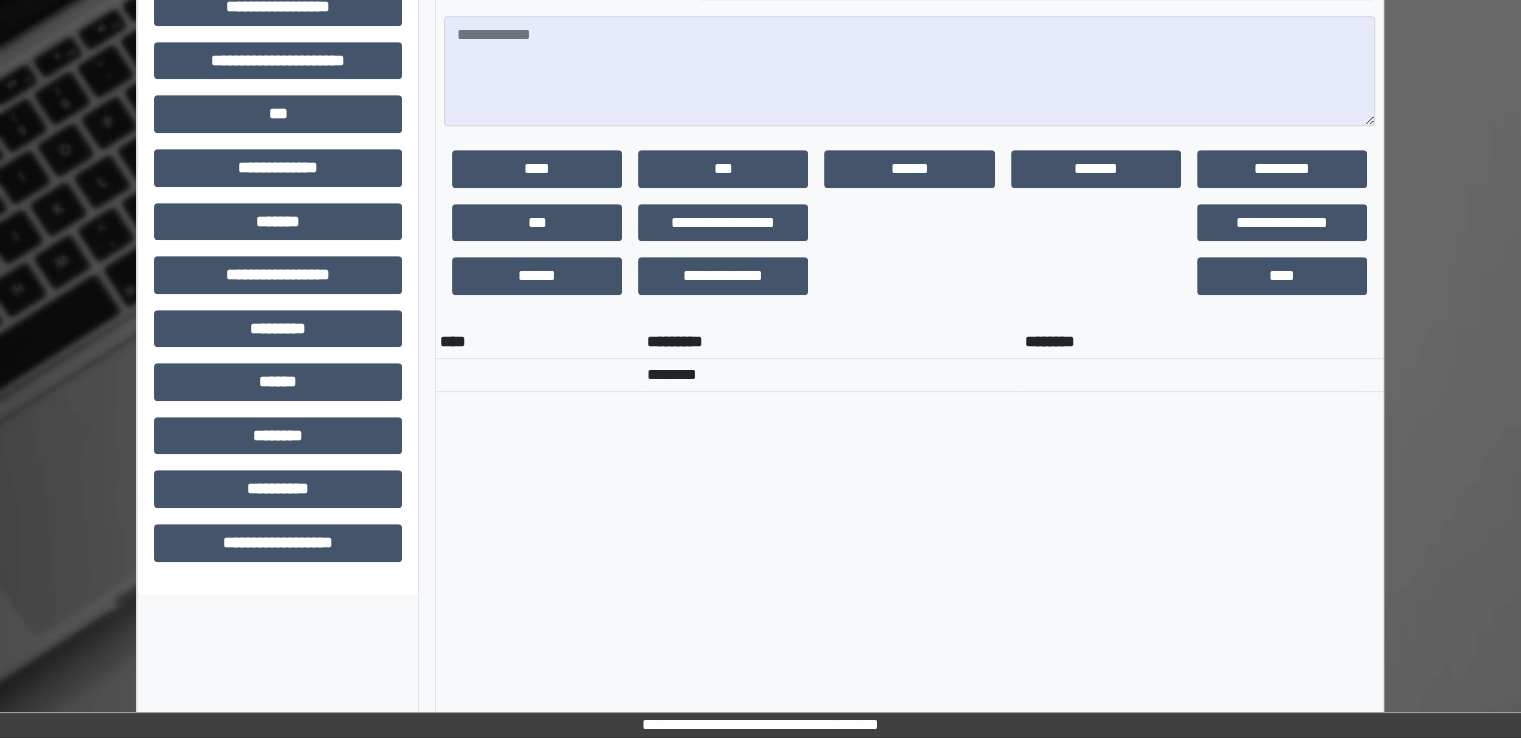 scroll, scrollTop: 1174, scrollLeft: 0, axis: vertical 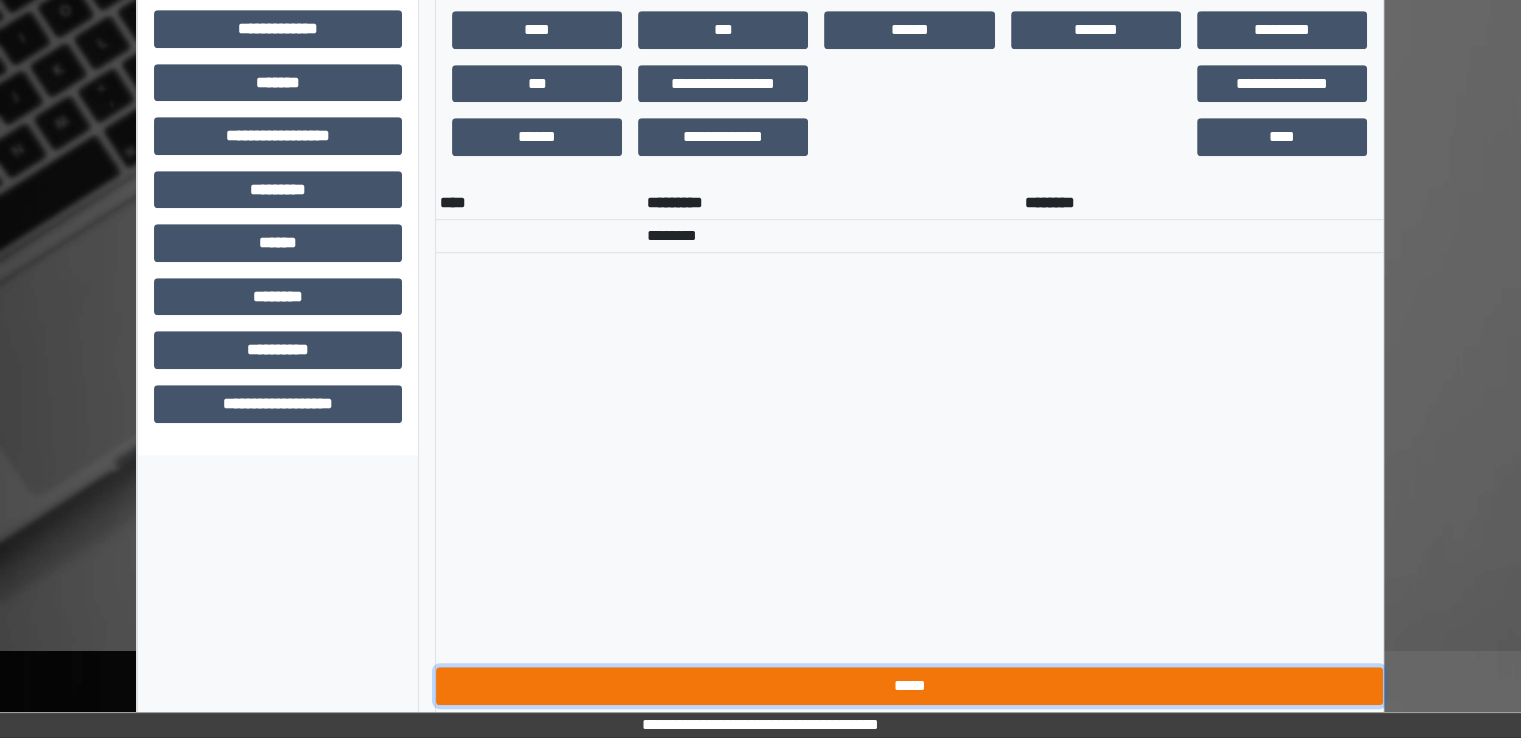 click on "*****" at bounding box center (909, 686) 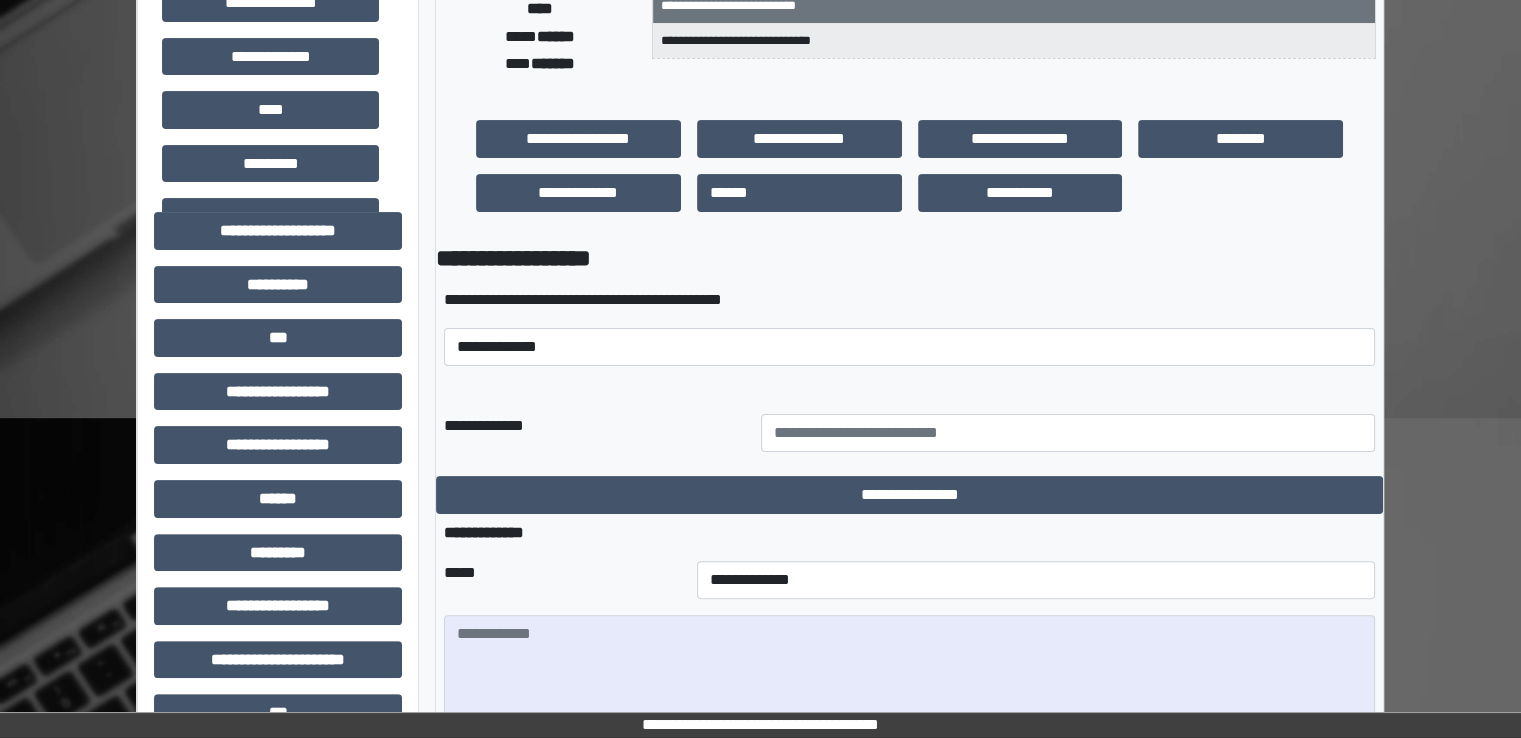 scroll, scrollTop: 316, scrollLeft: 0, axis: vertical 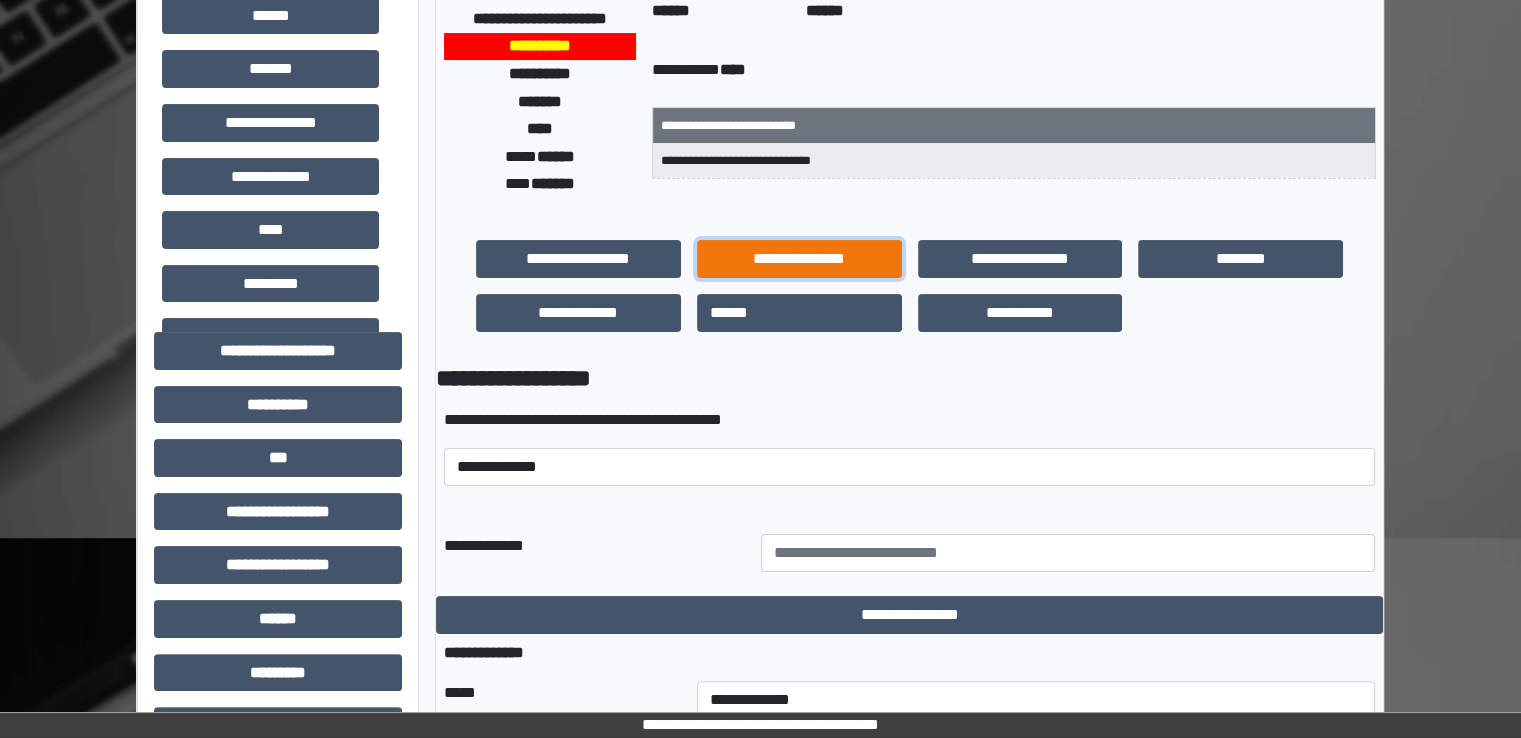 click on "**********" at bounding box center [799, 259] 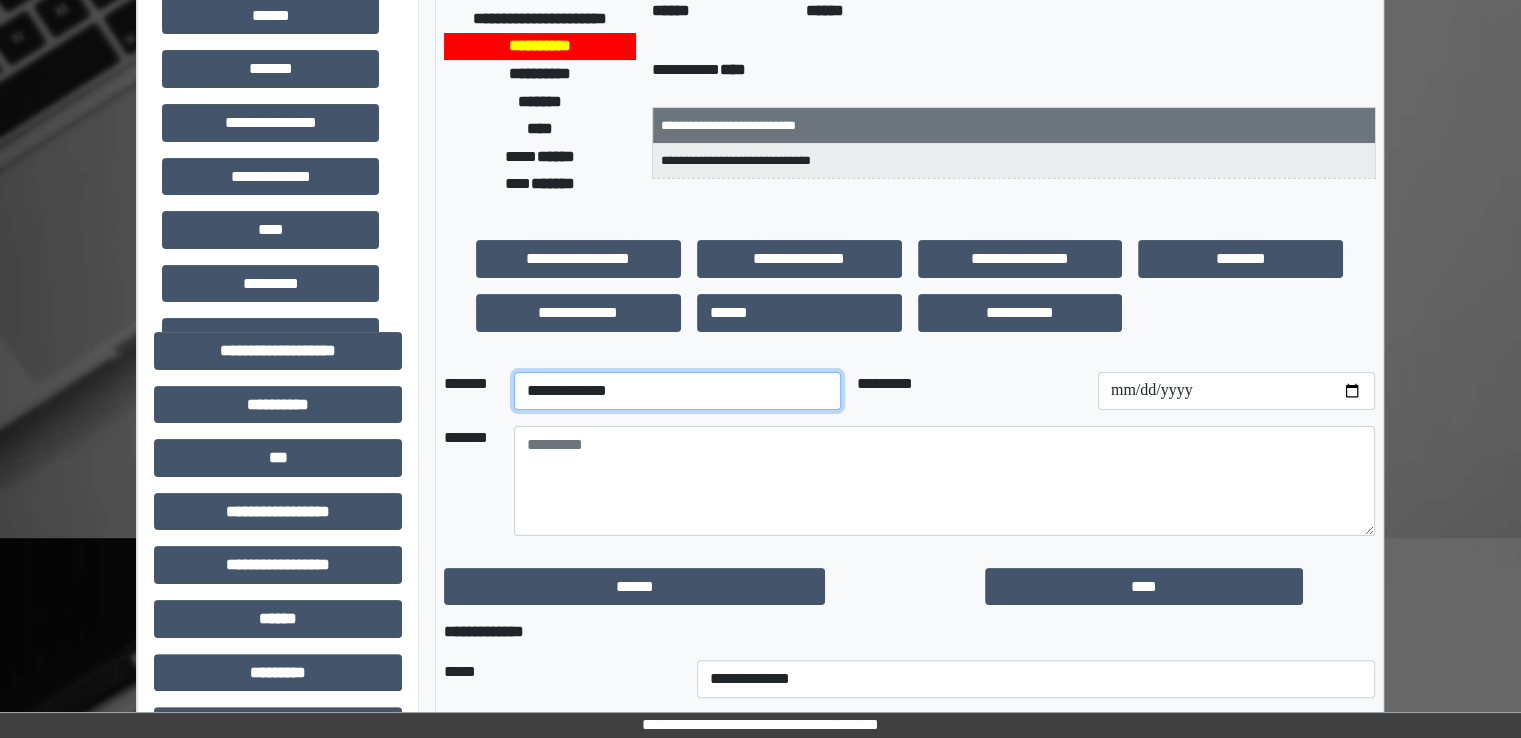 click on "**********" at bounding box center (677, 391) 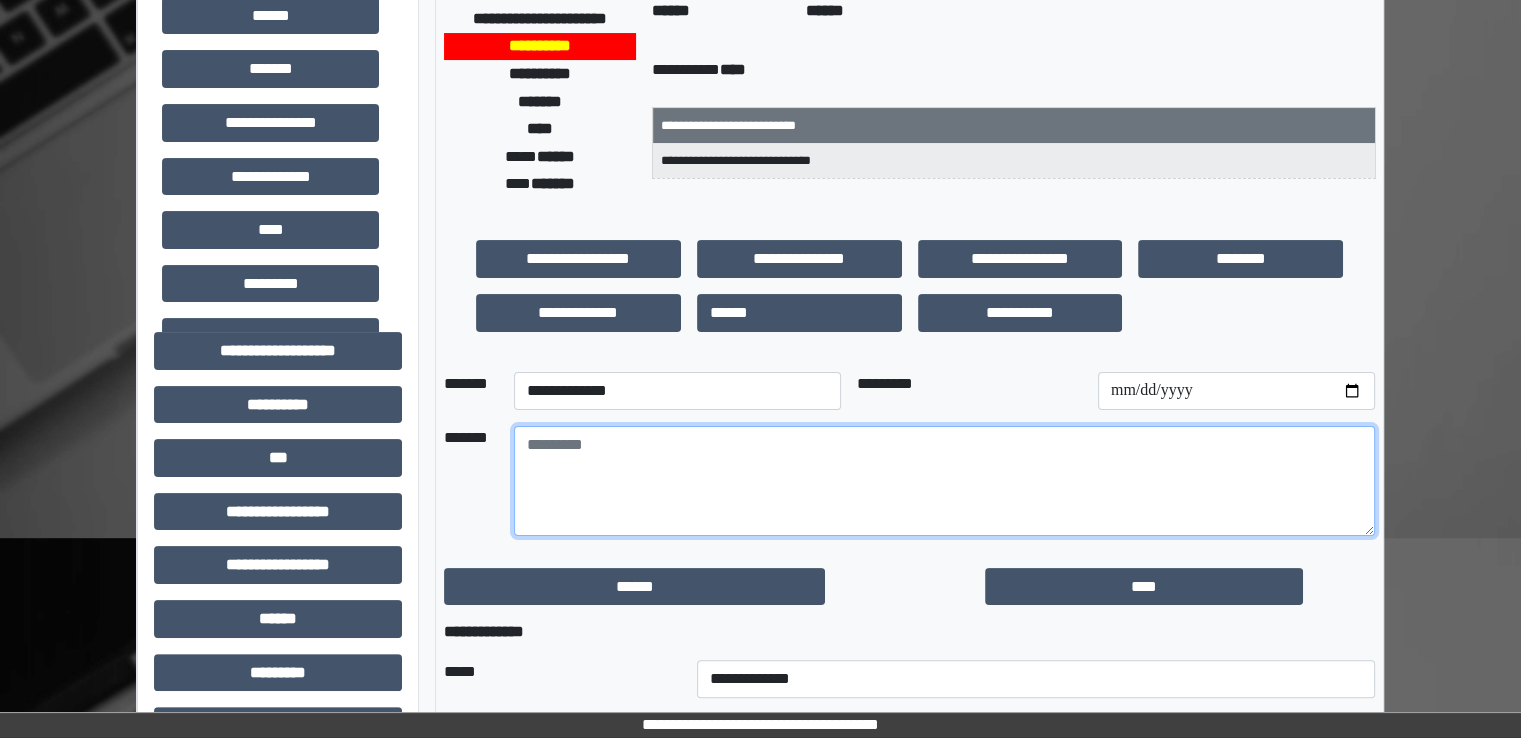 click at bounding box center (944, 481) 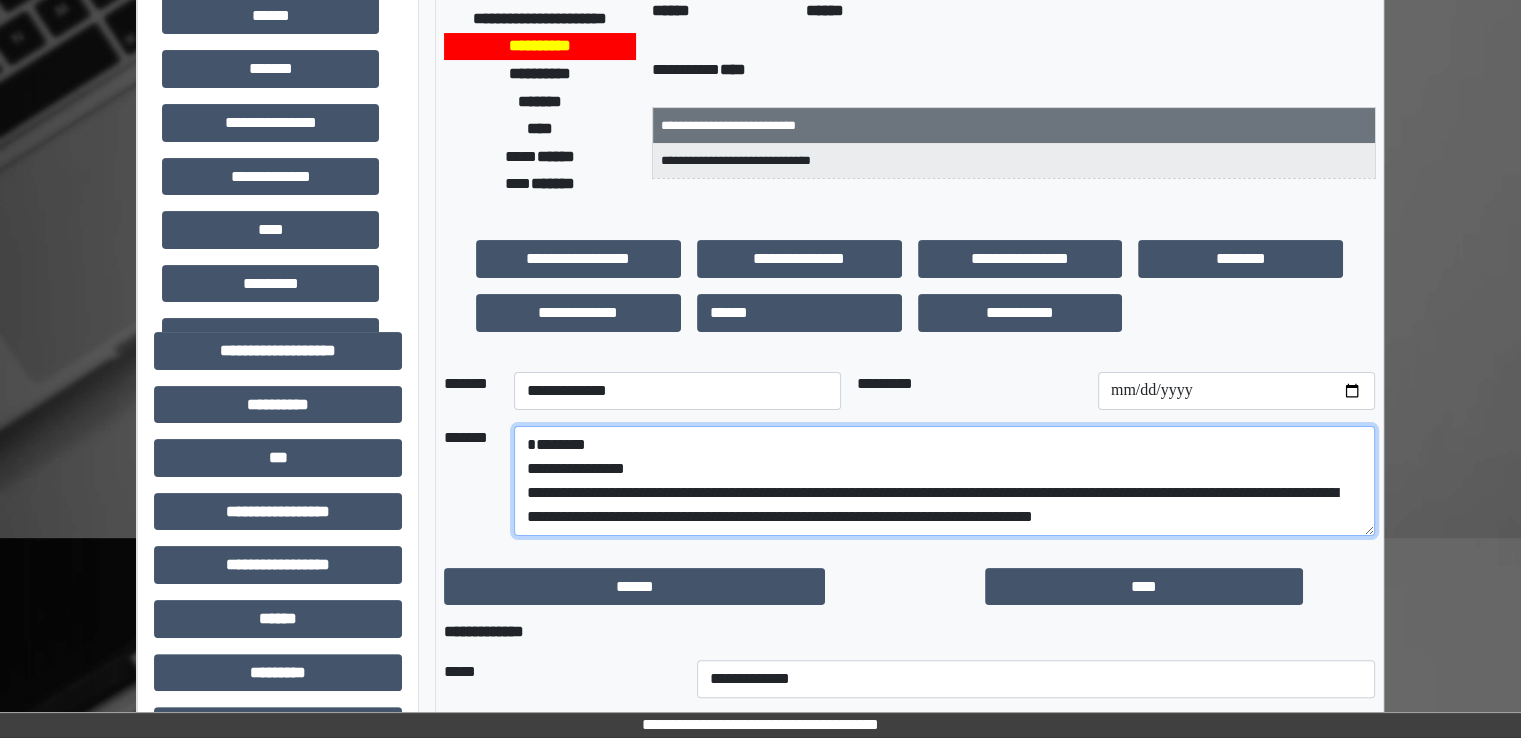 scroll, scrollTop: 16, scrollLeft: 0, axis: vertical 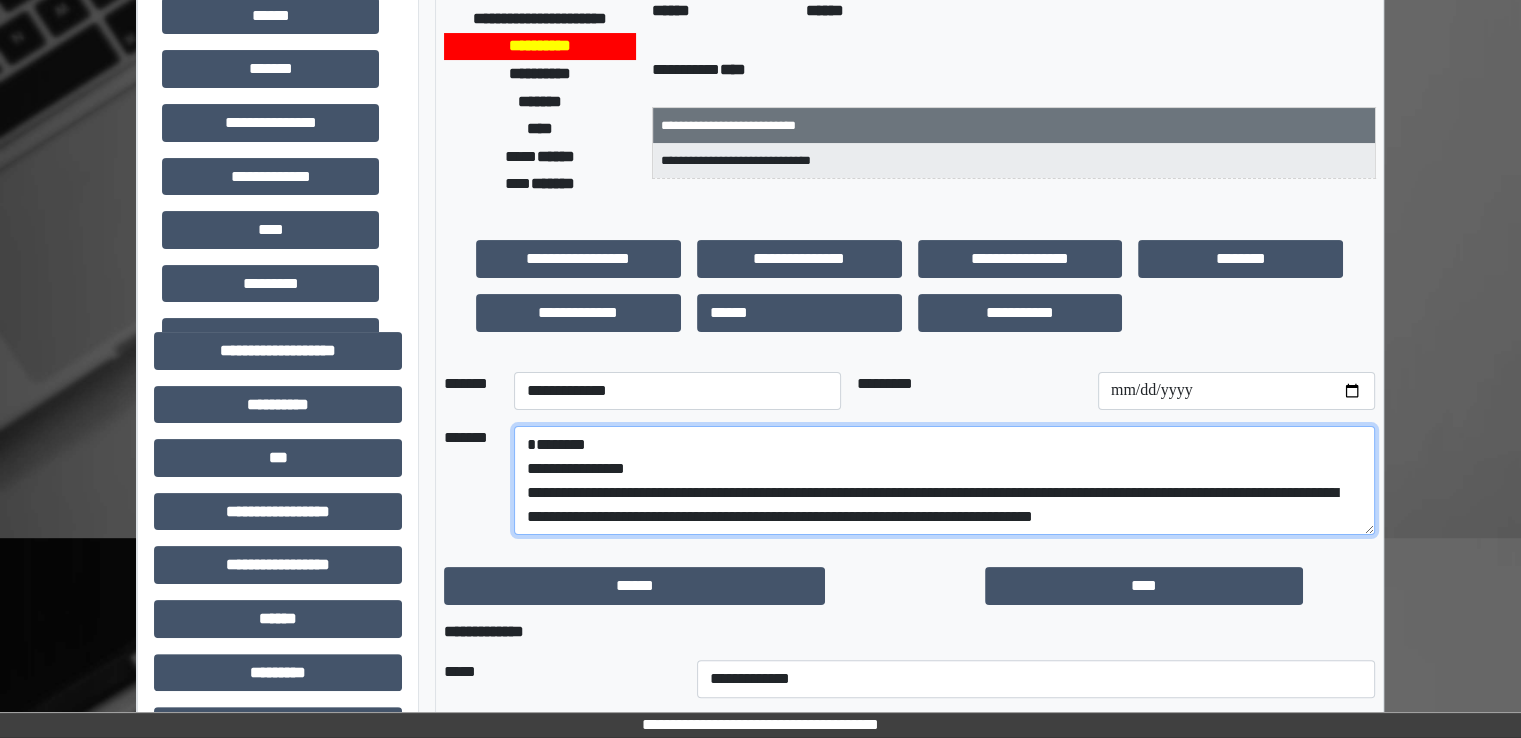 type on "**********" 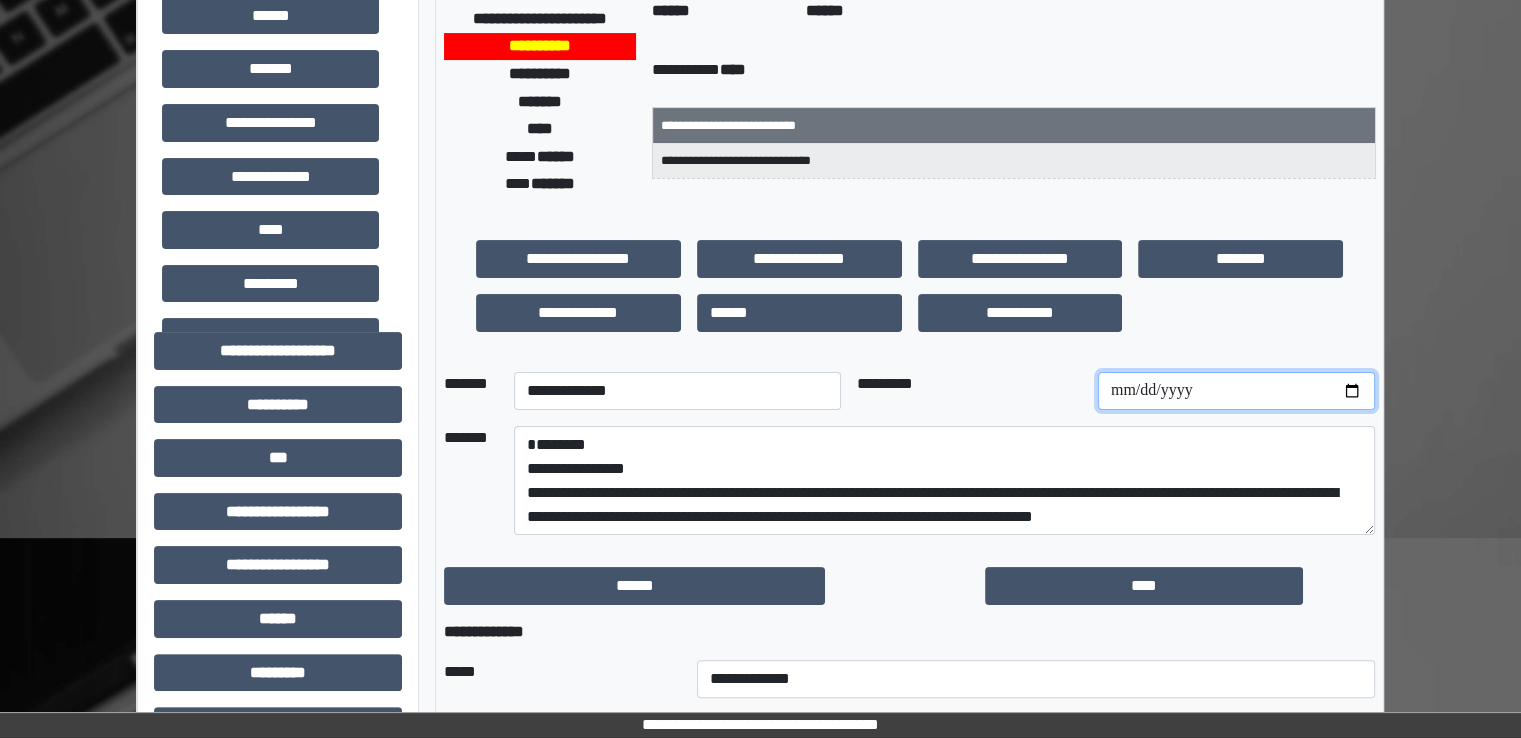 click at bounding box center [1236, 391] 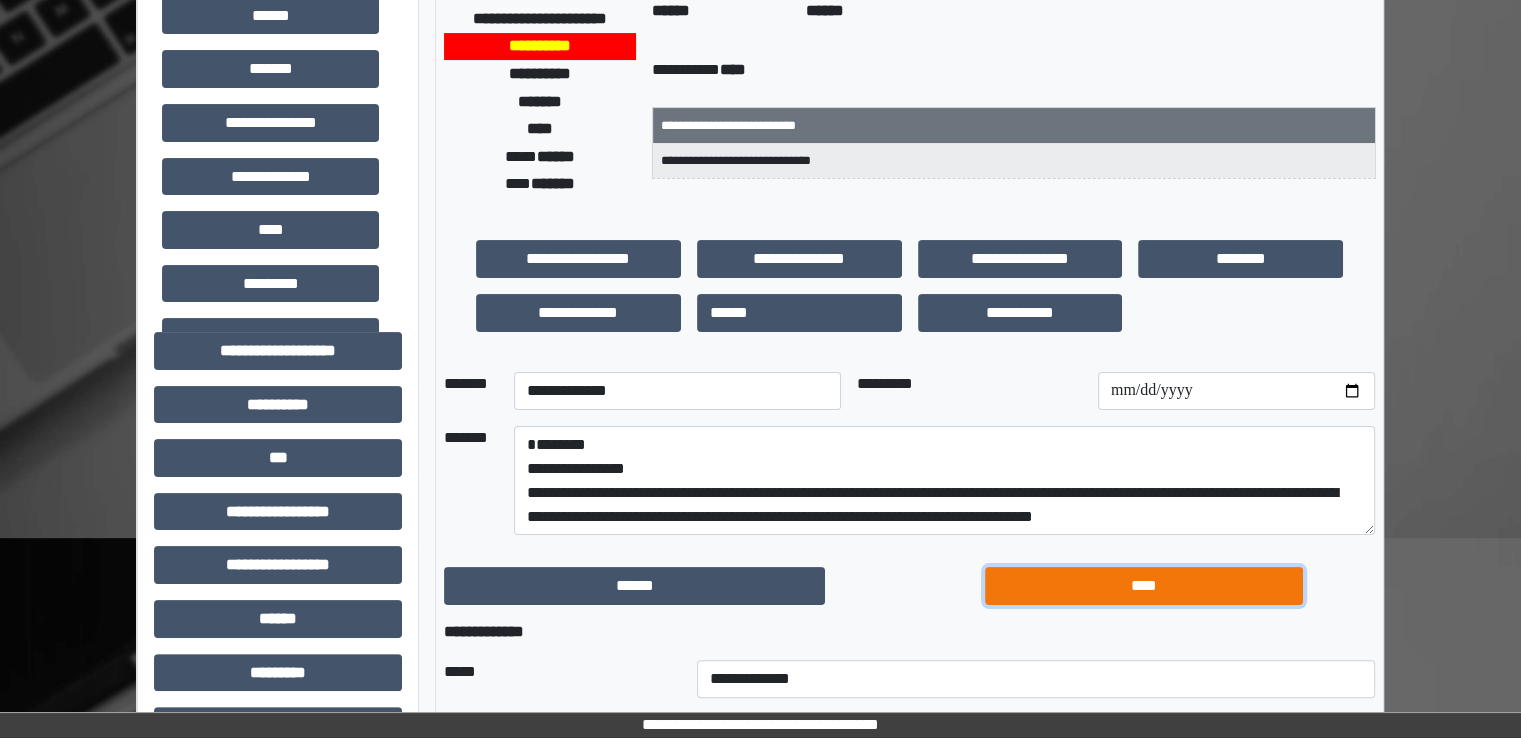click on "****" at bounding box center (1144, 586) 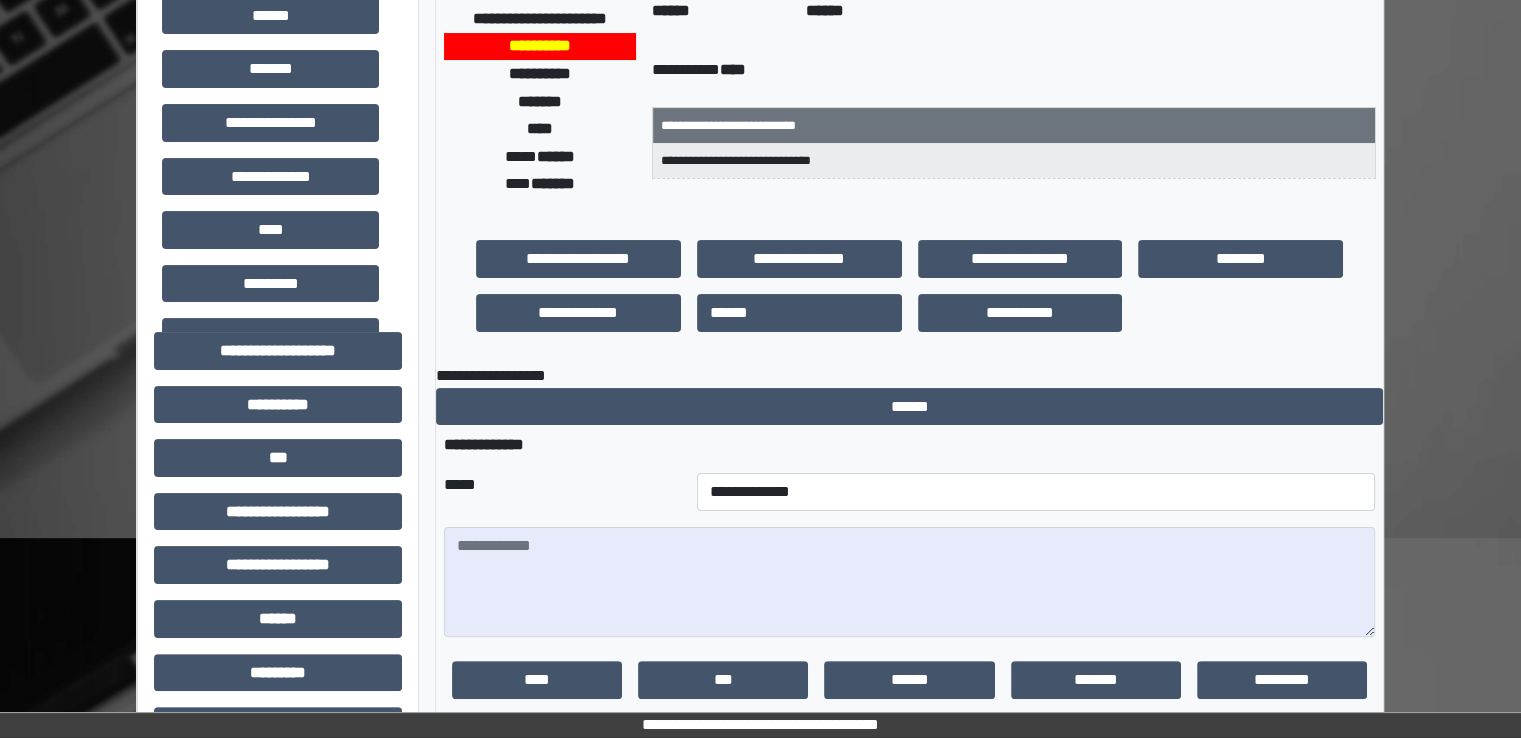 click on "**********" at bounding box center (909, 445) 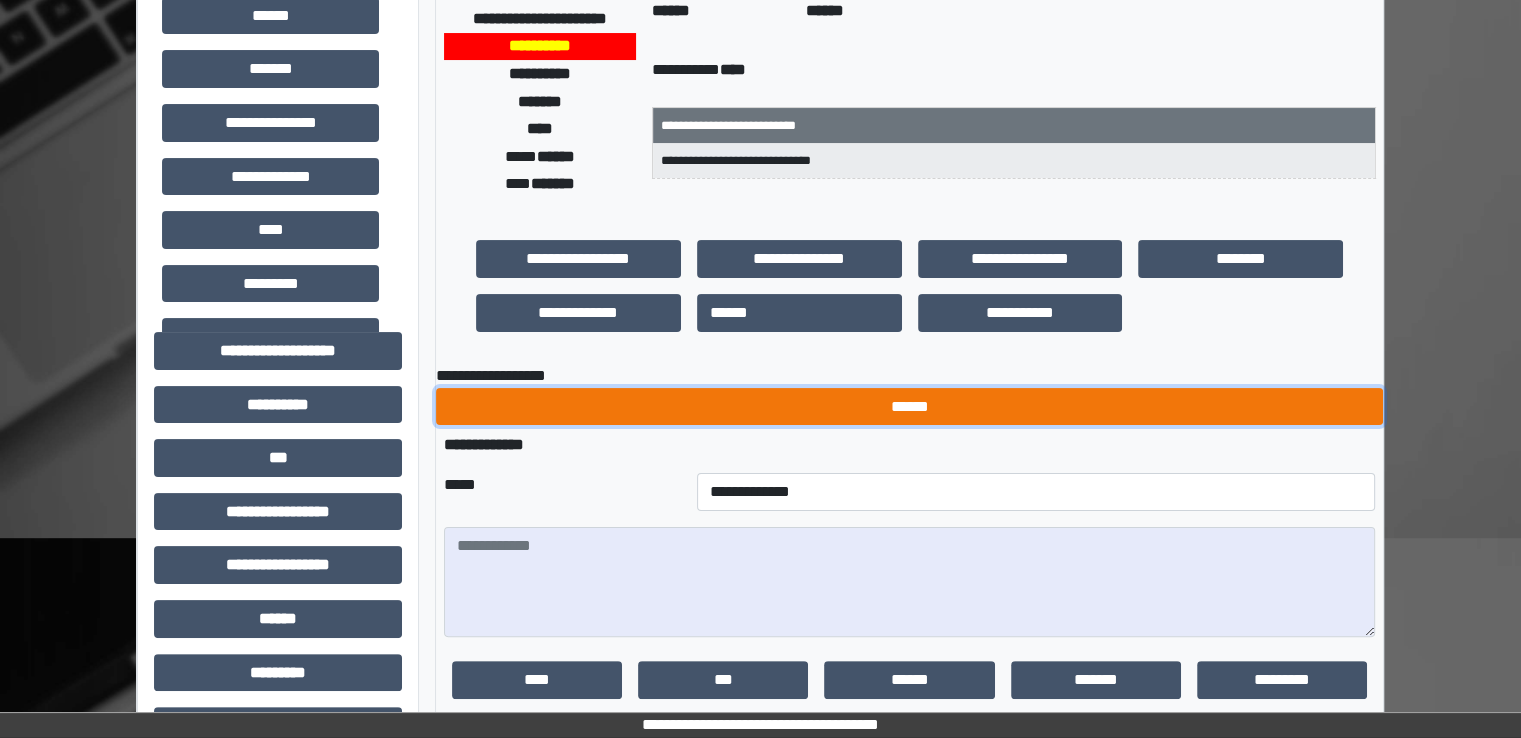 click on "******" at bounding box center (909, 407) 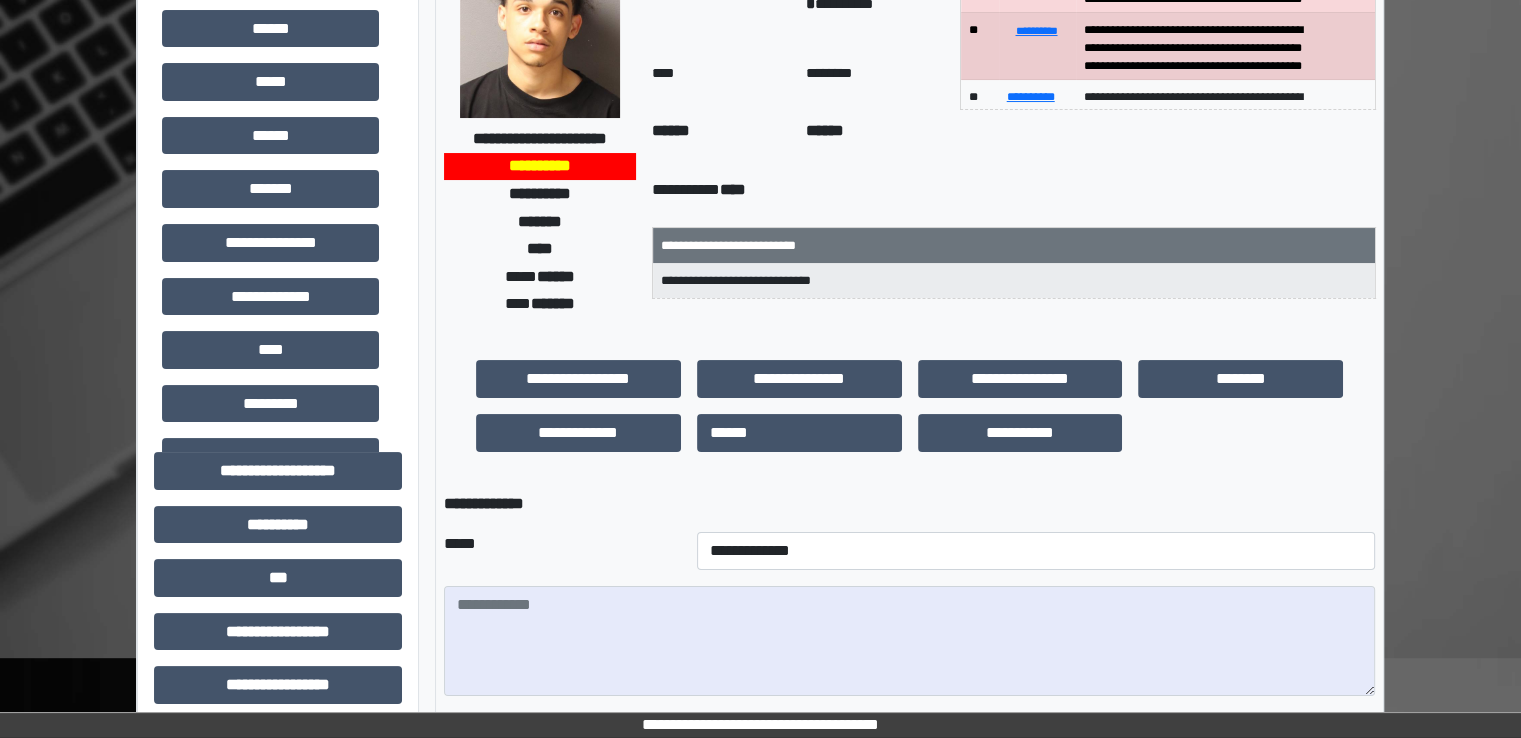 scroll, scrollTop: 0, scrollLeft: 0, axis: both 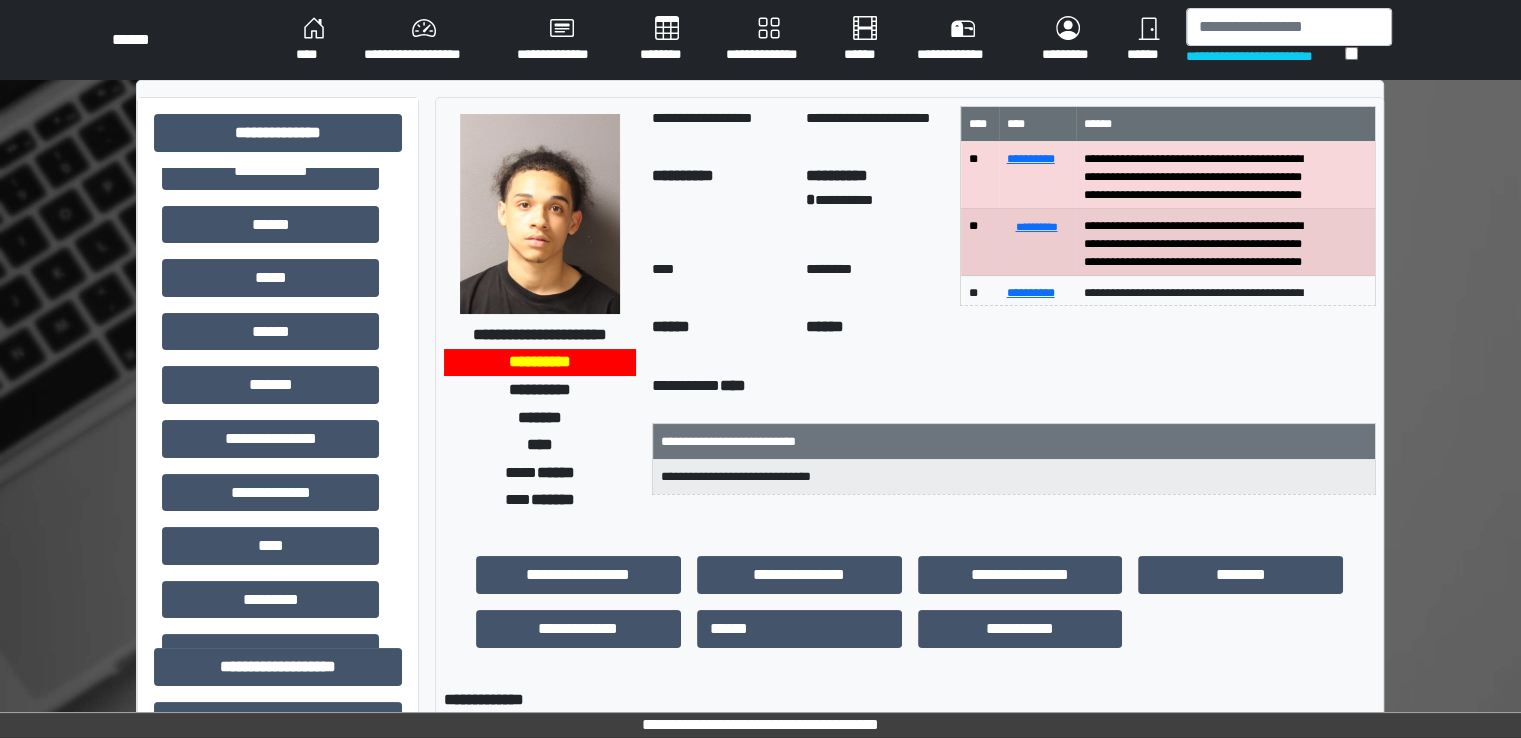 click on "****" at bounding box center (314, 40) 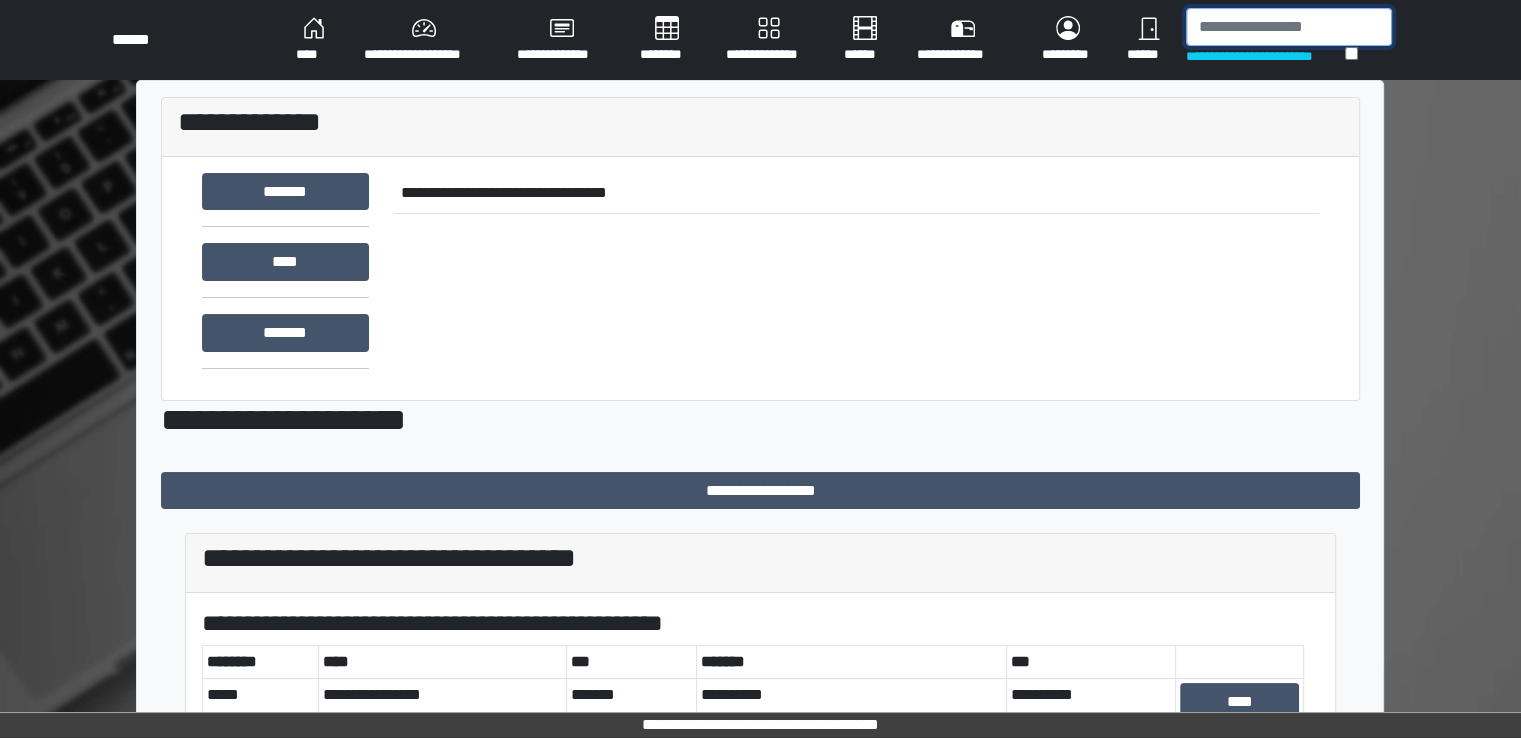 click at bounding box center [1289, 27] 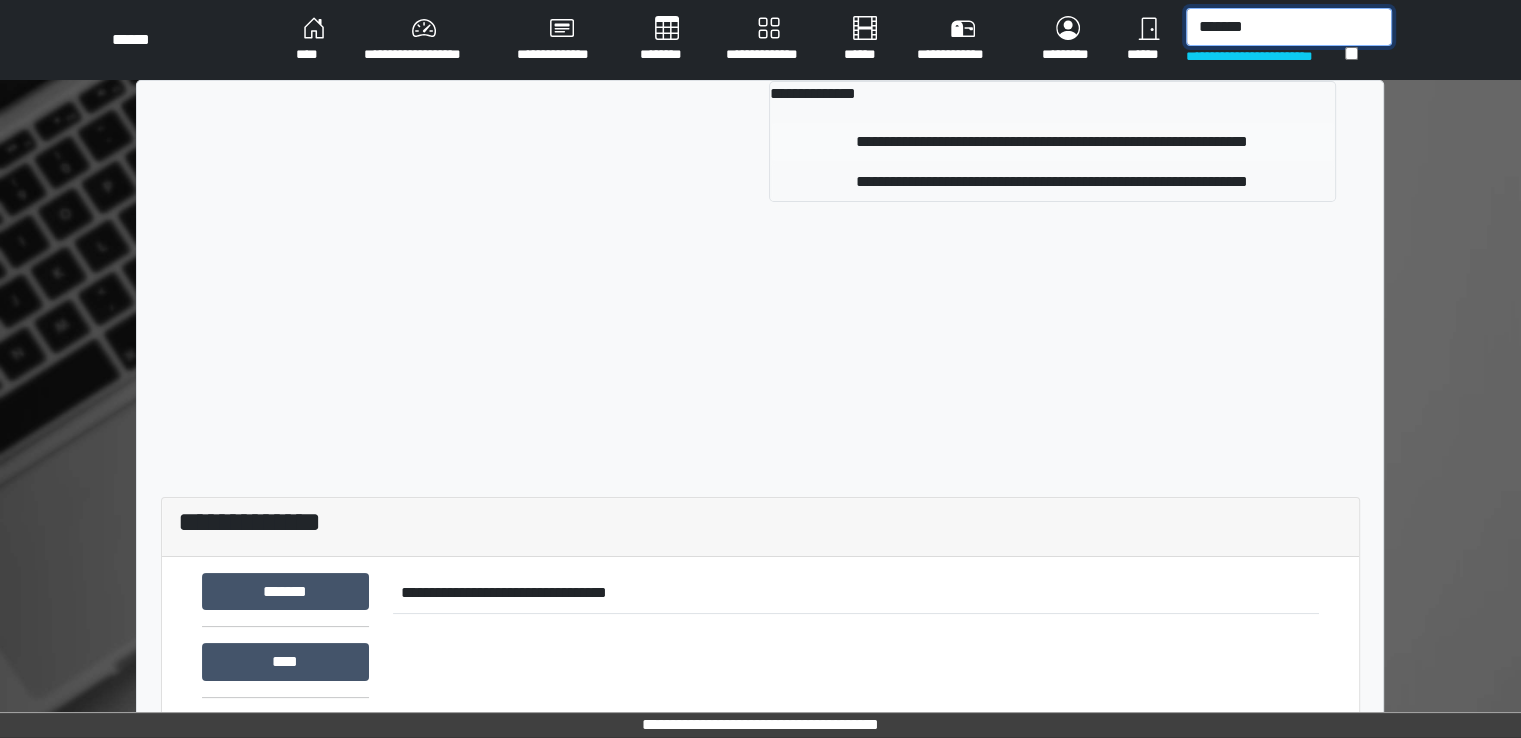 type on "*******" 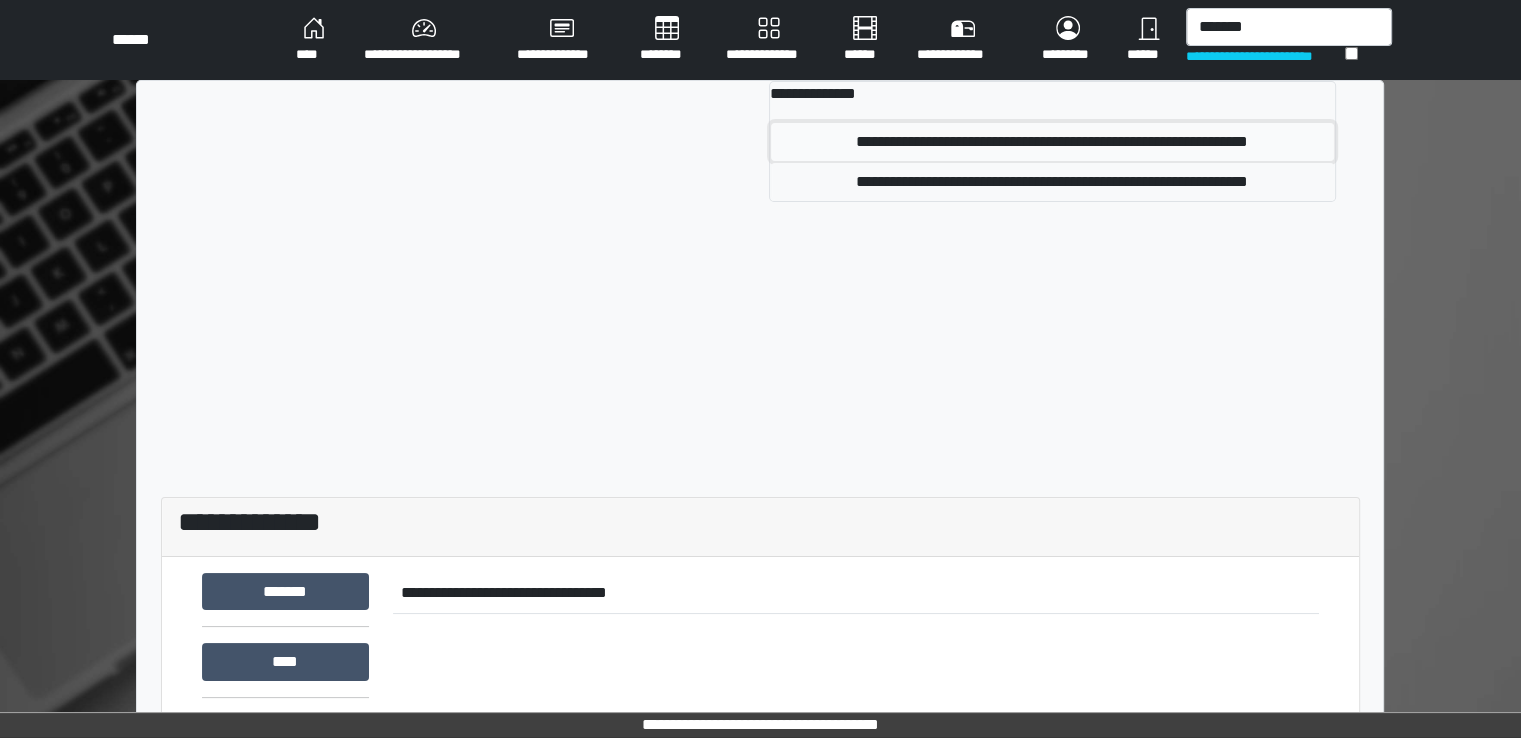 click on "**********" at bounding box center [1052, 142] 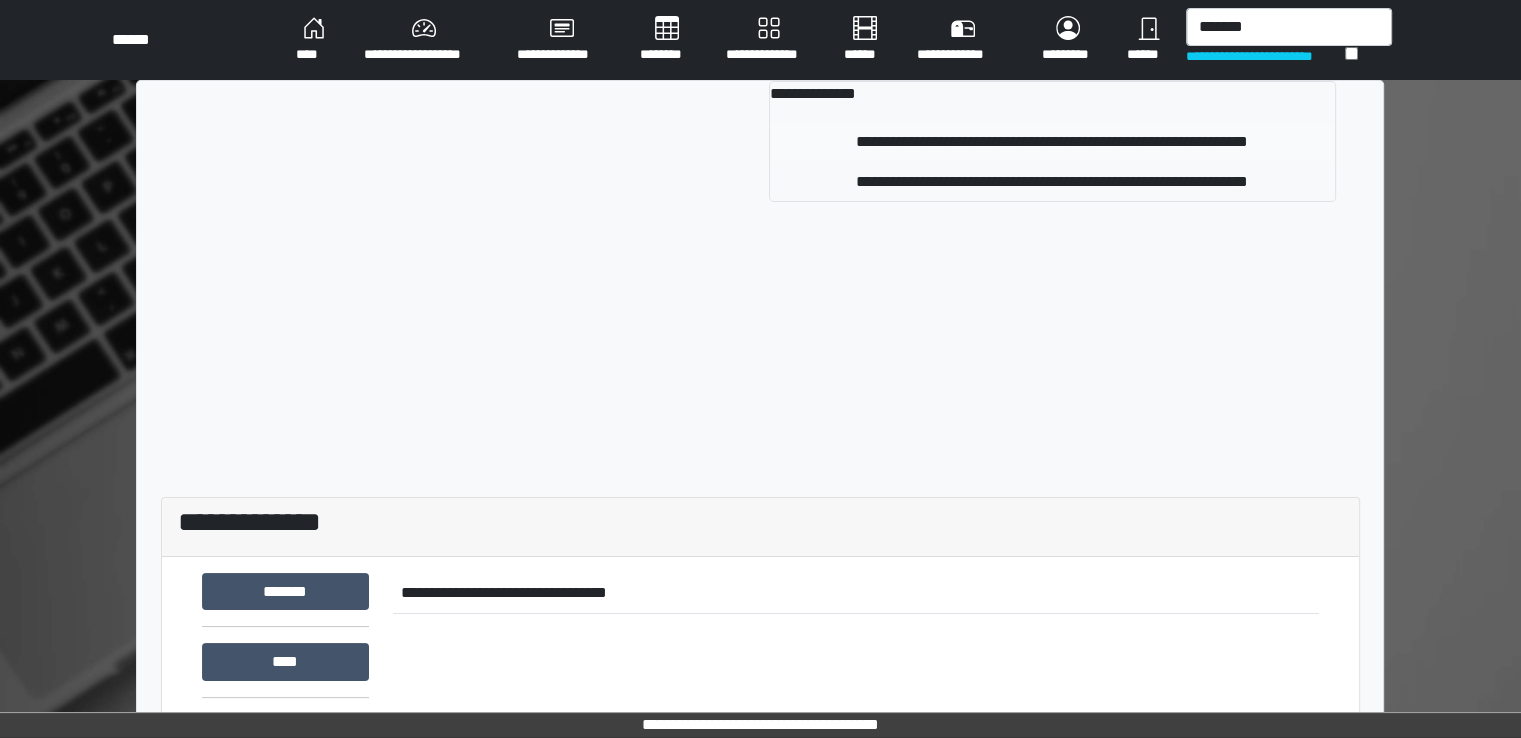 type 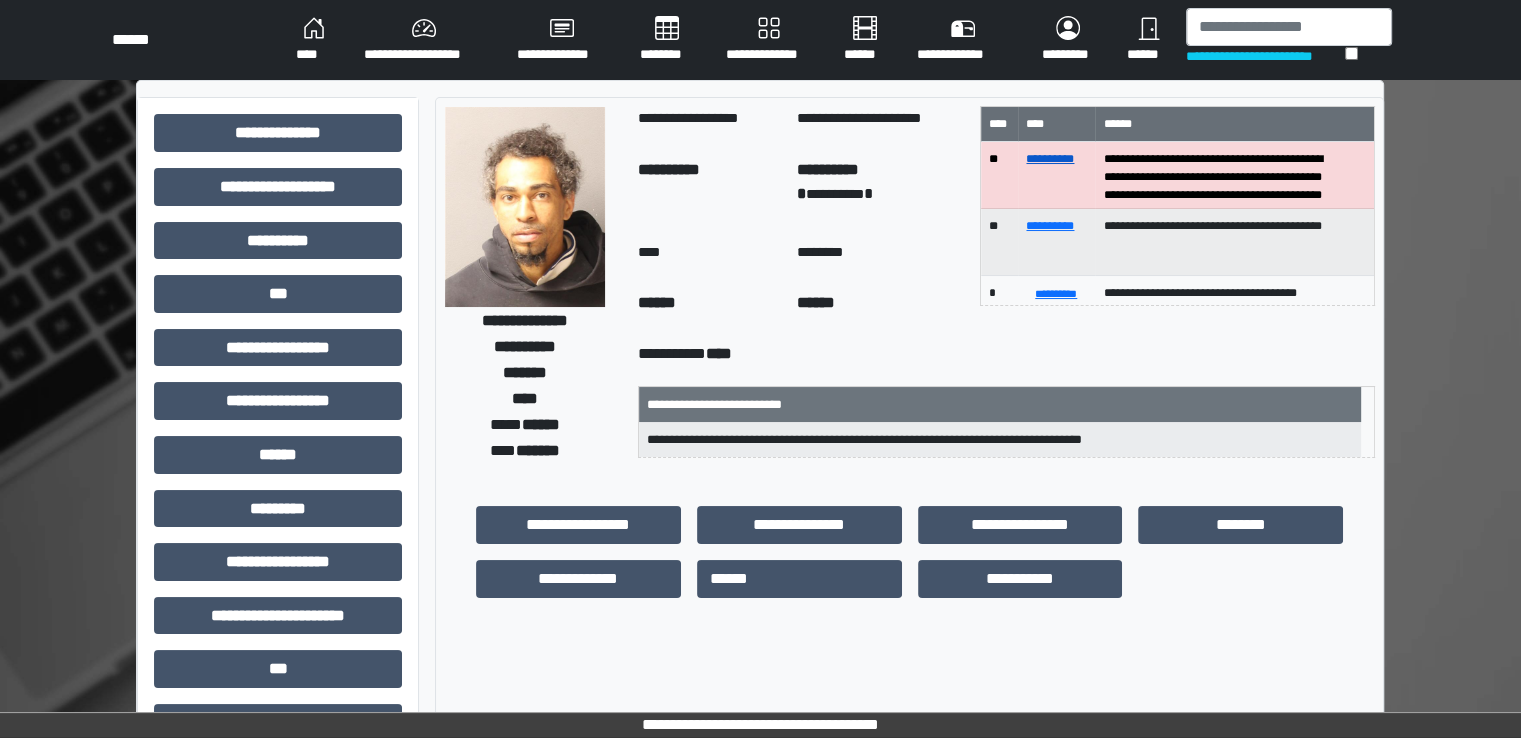 click on "**********" at bounding box center [1050, 159] 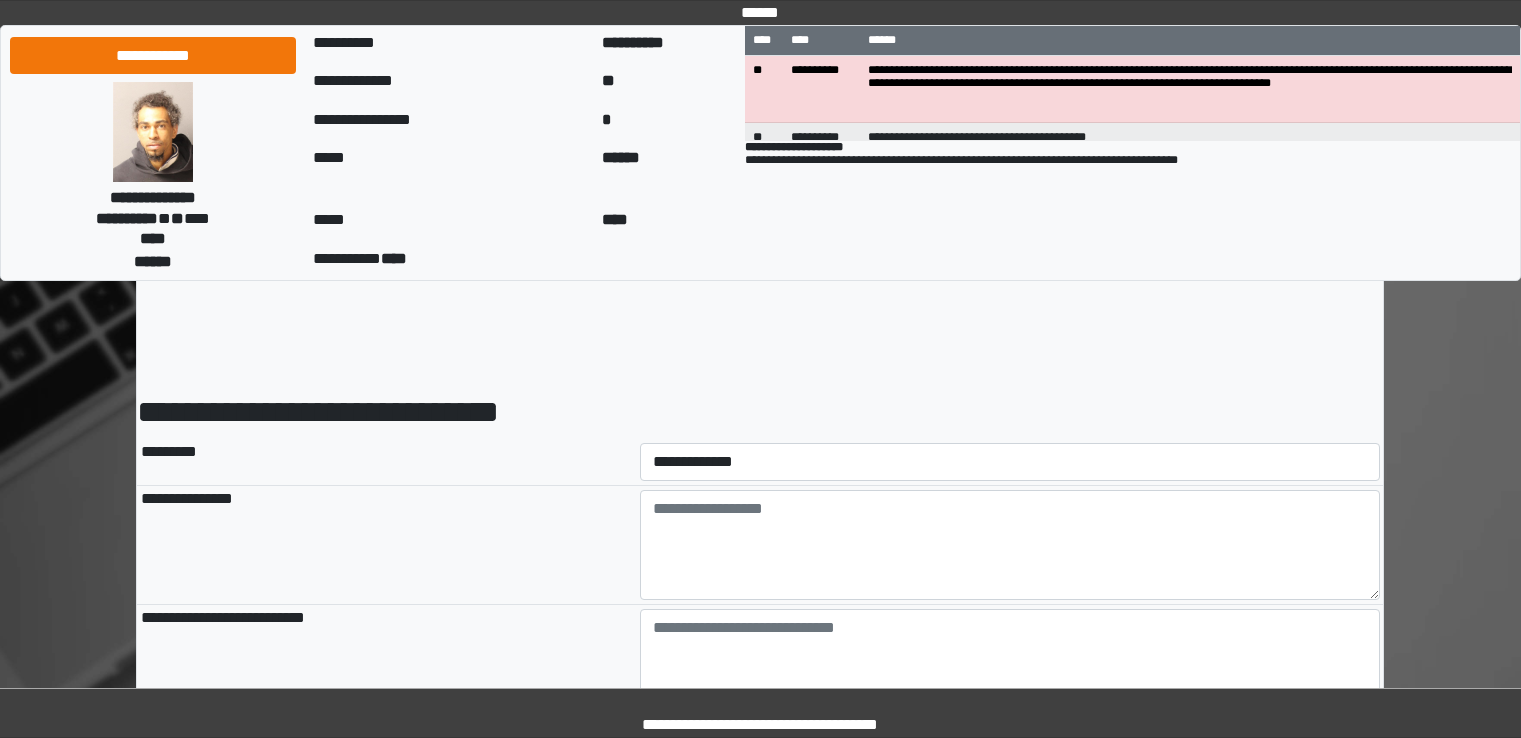 scroll, scrollTop: 0, scrollLeft: 0, axis: both 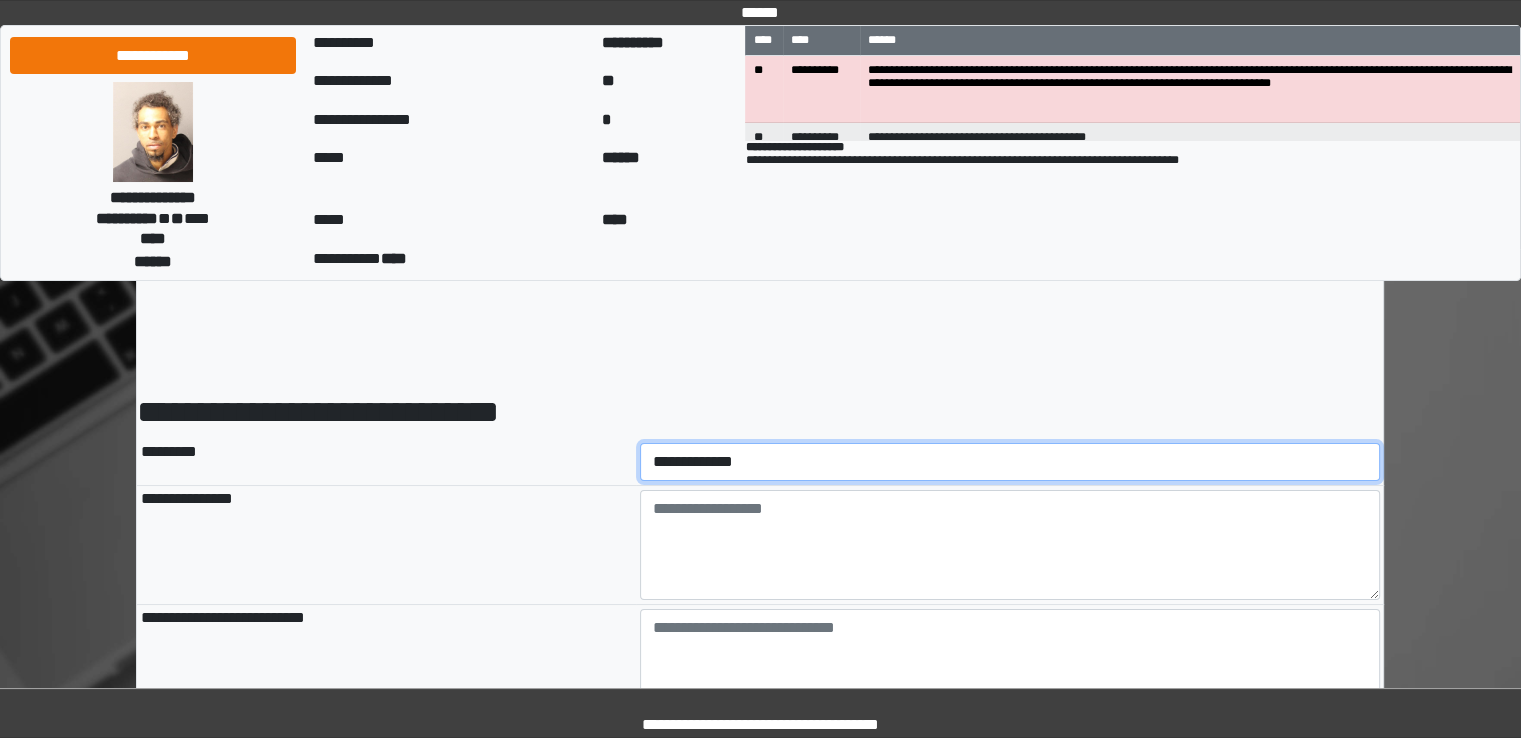 click on "**********" at bounding box center [1010, 462] 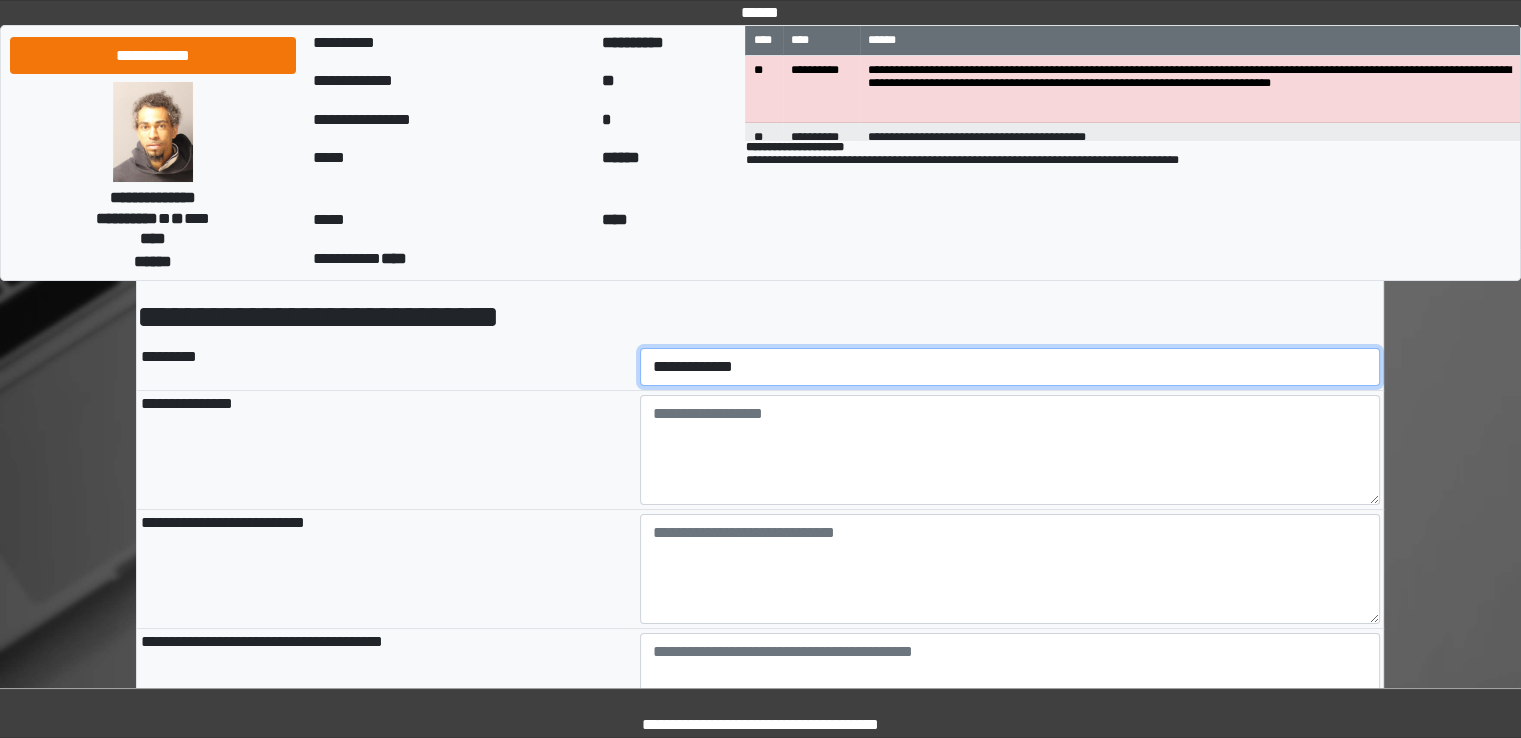 scroll, scrollTop: 0, scrollLeft: 0, axis: both 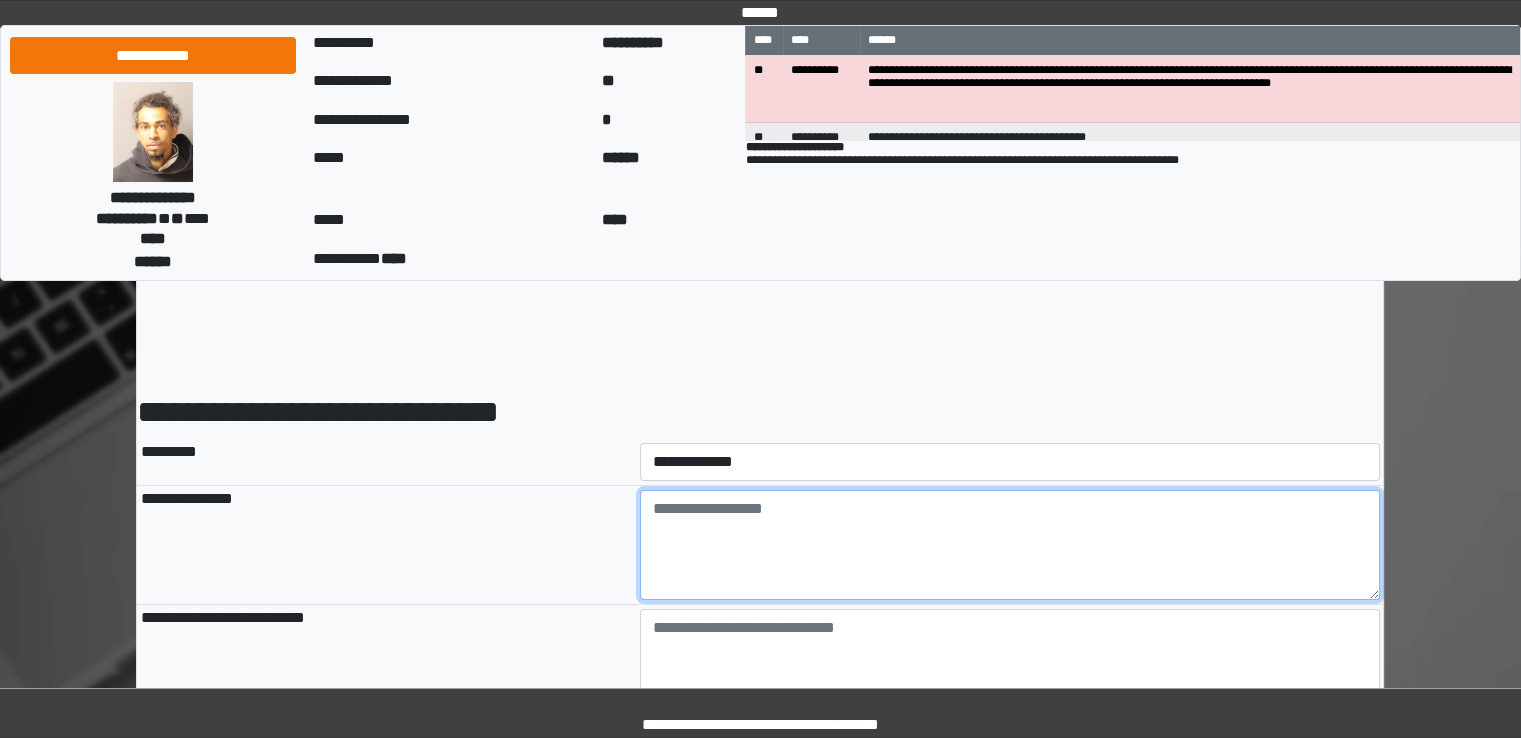 click at bounding box center (1010, 545) 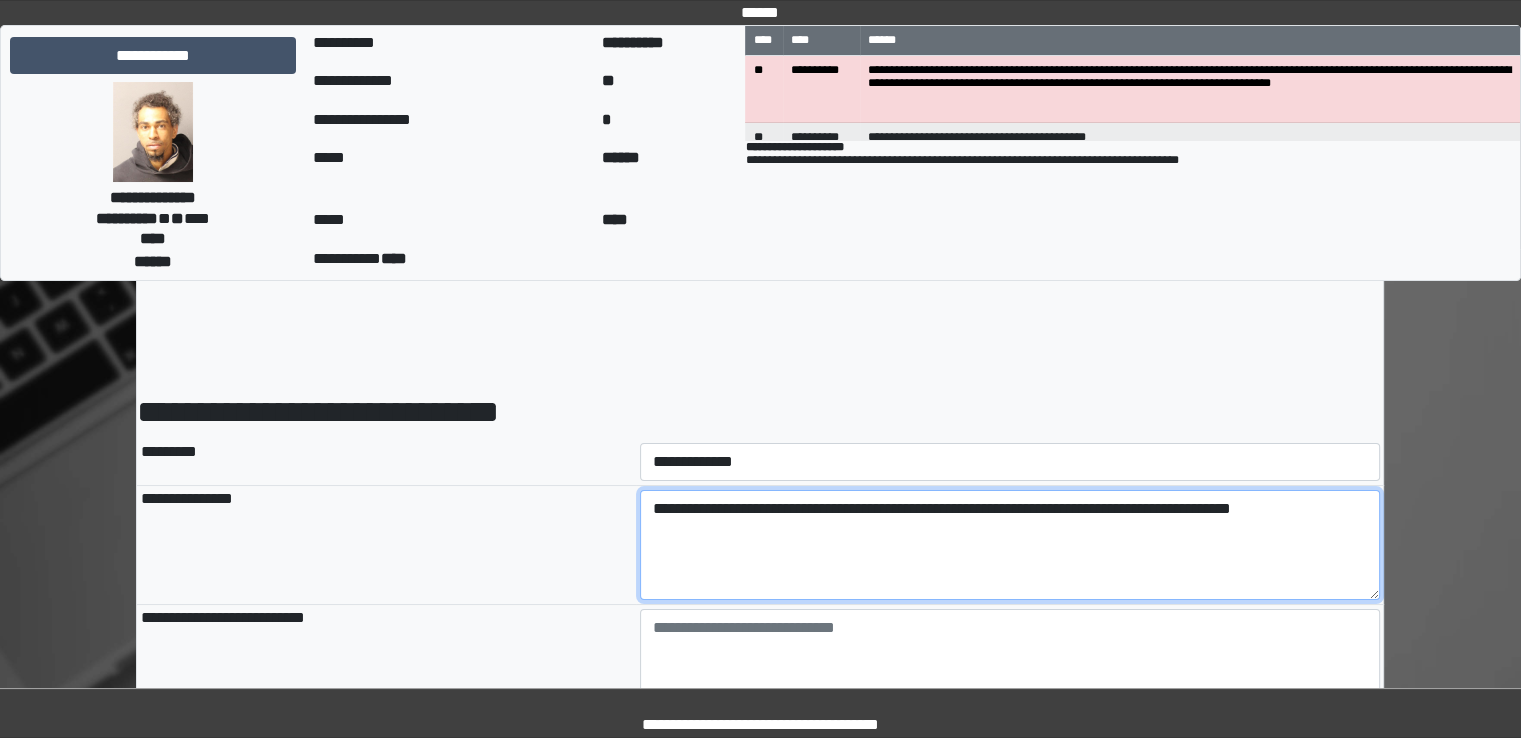 type on "**********" 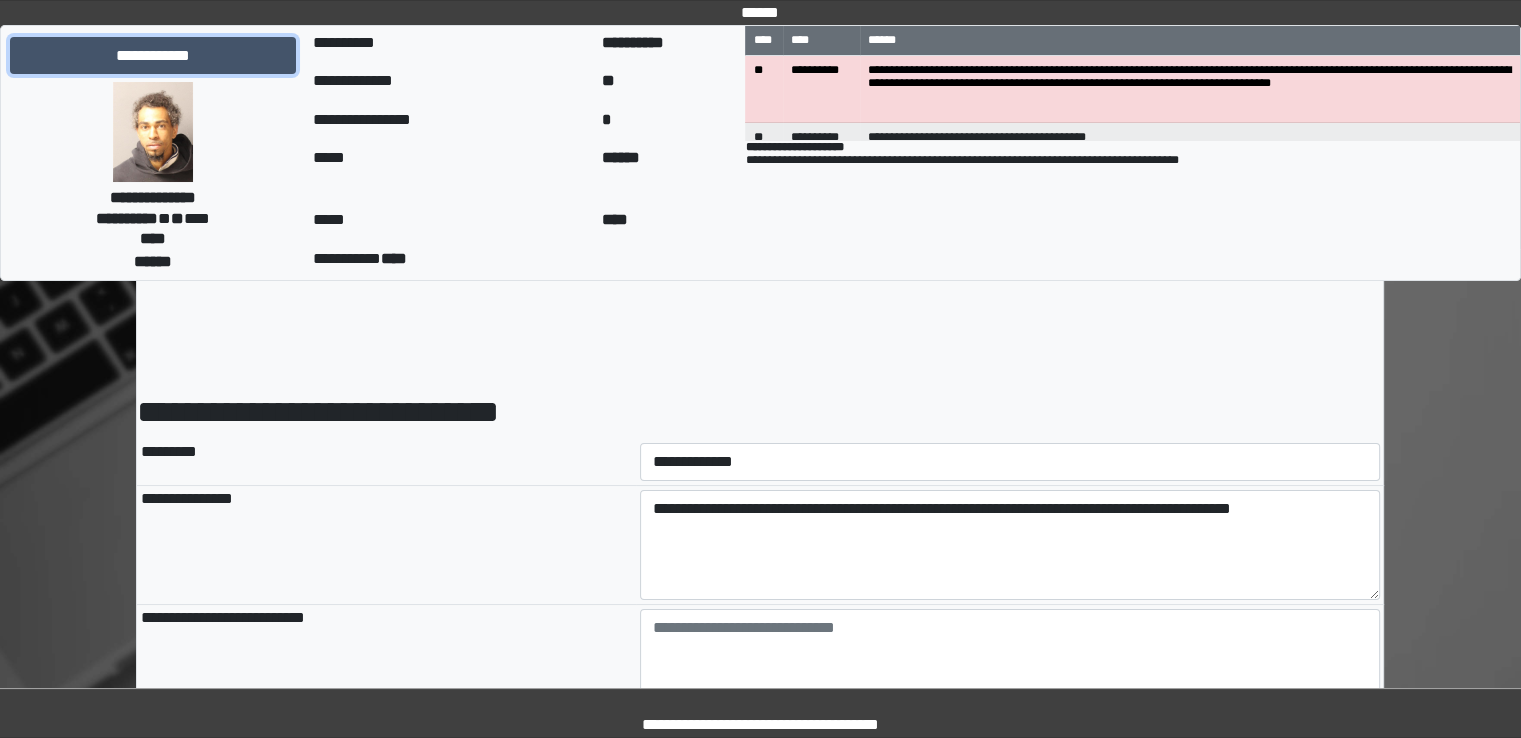 type on "**********" 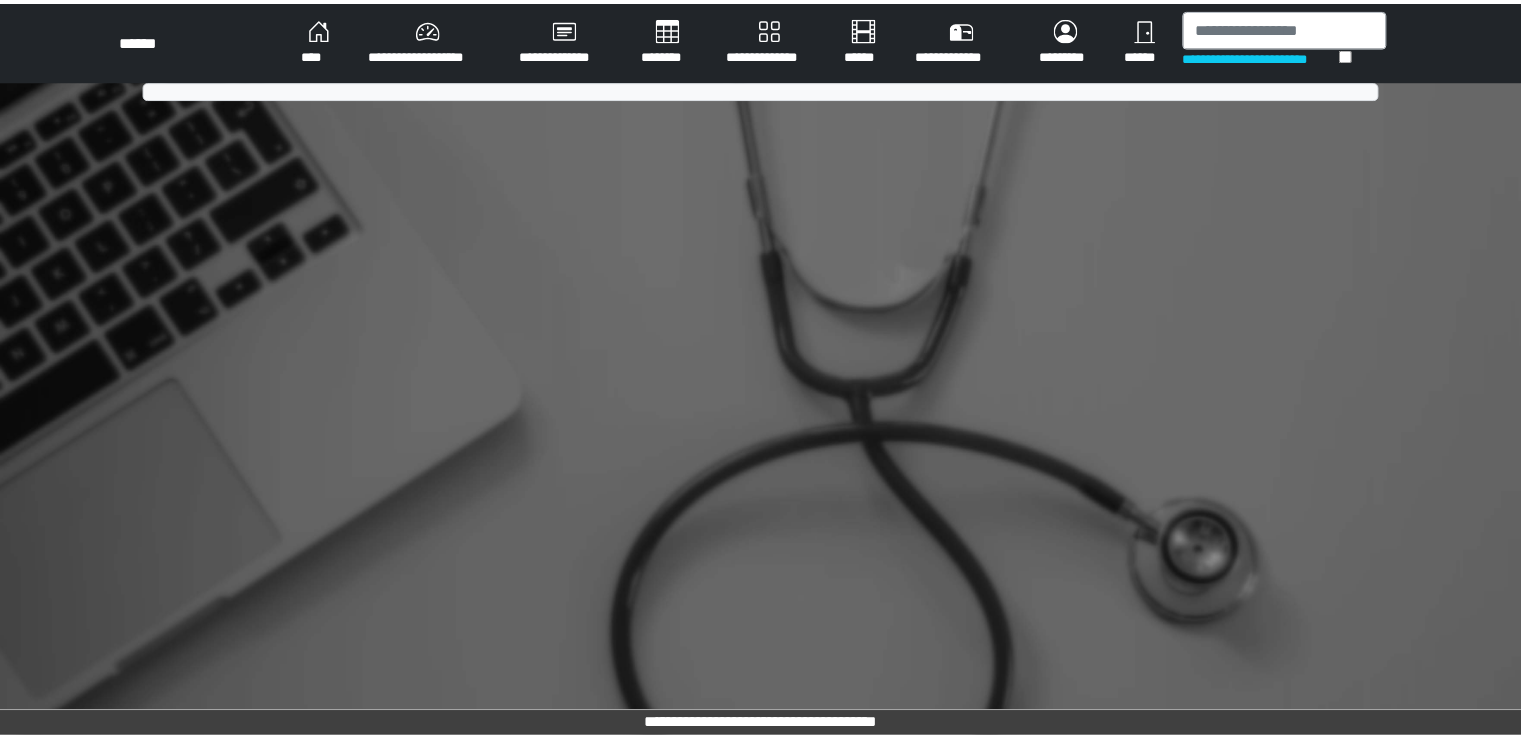 scroll, scrollTop: 0, scrollLeft: 0, axis: both 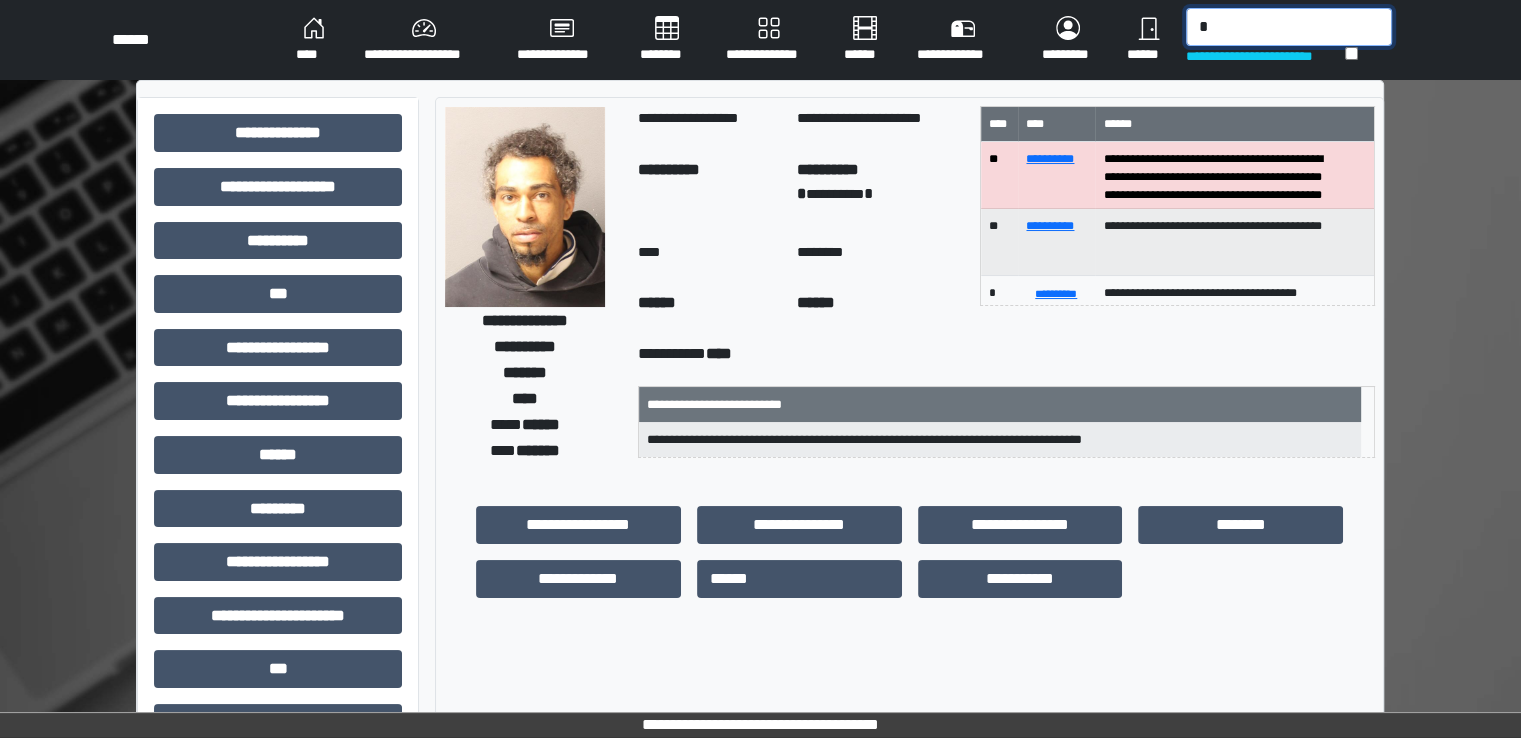 type on "*" 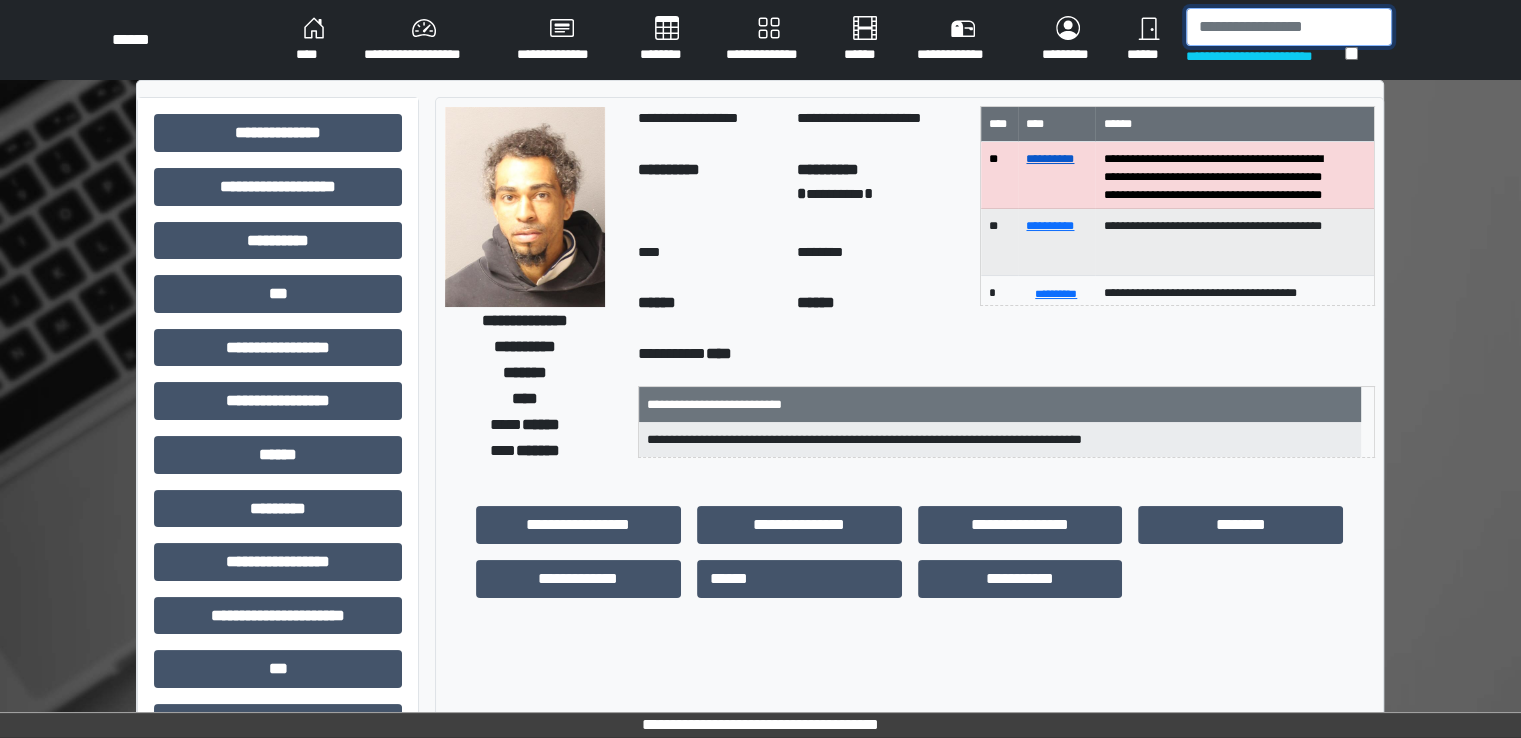 type 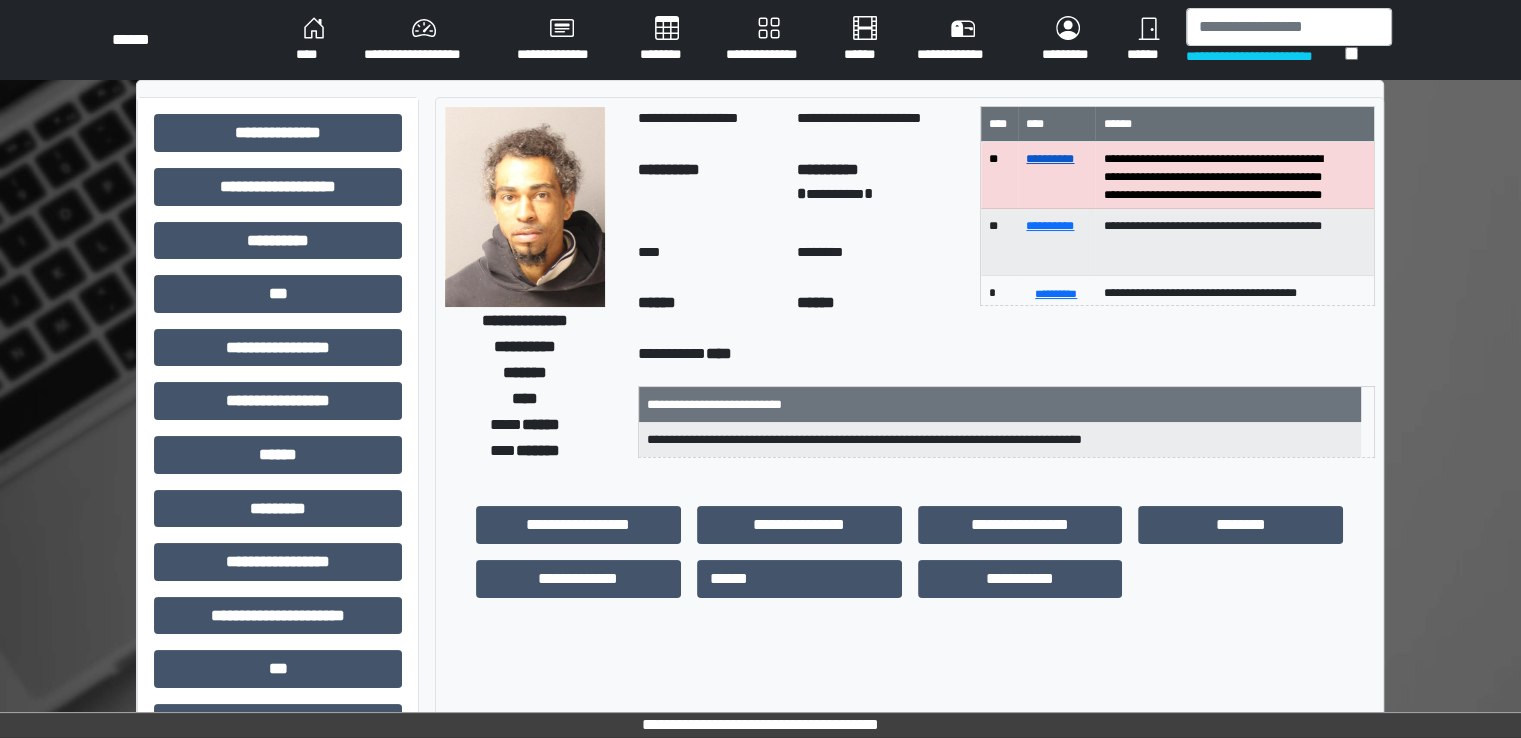 click on "**********" at bounding box center [1050, 159] 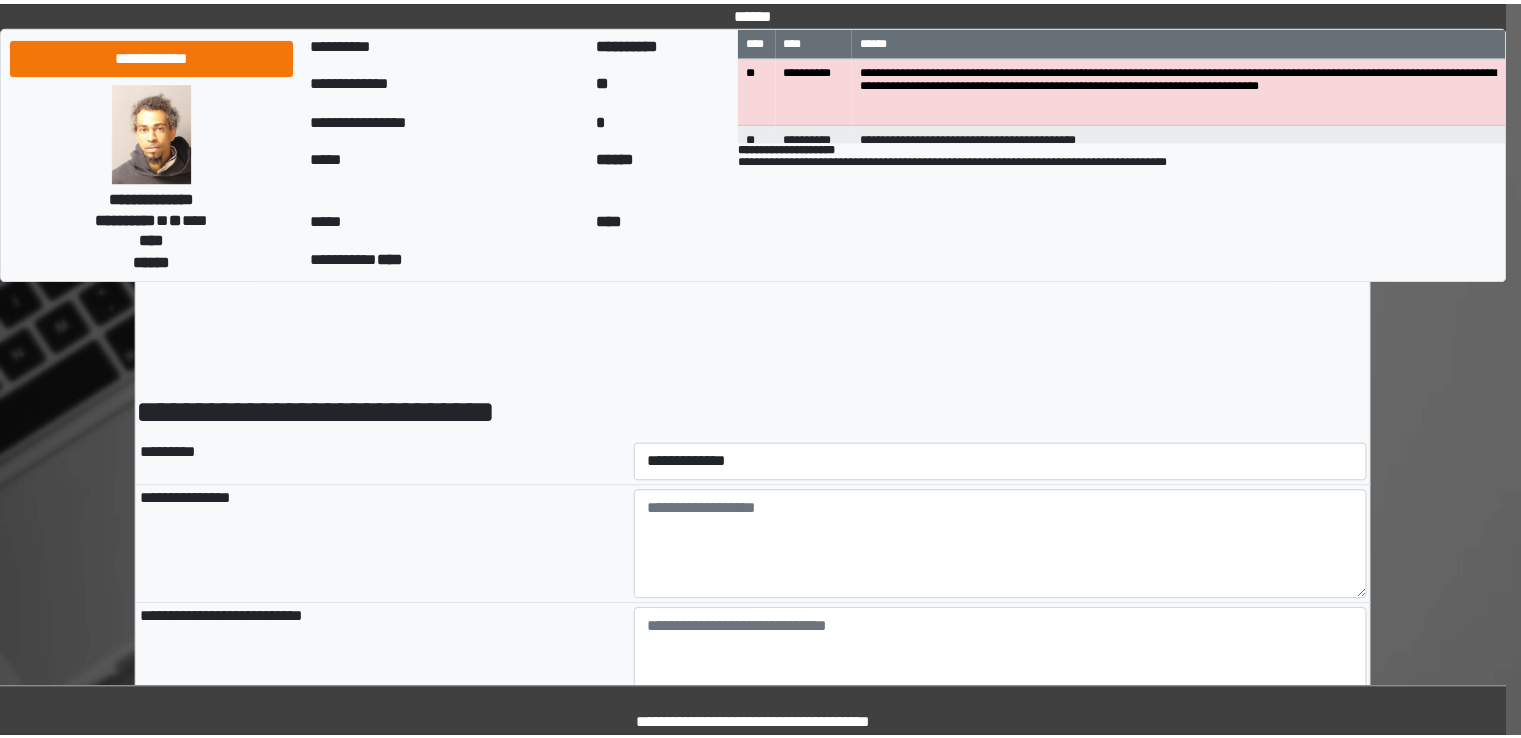 scroll, scrollTop: 0, scrollLeft: 0, axis: both 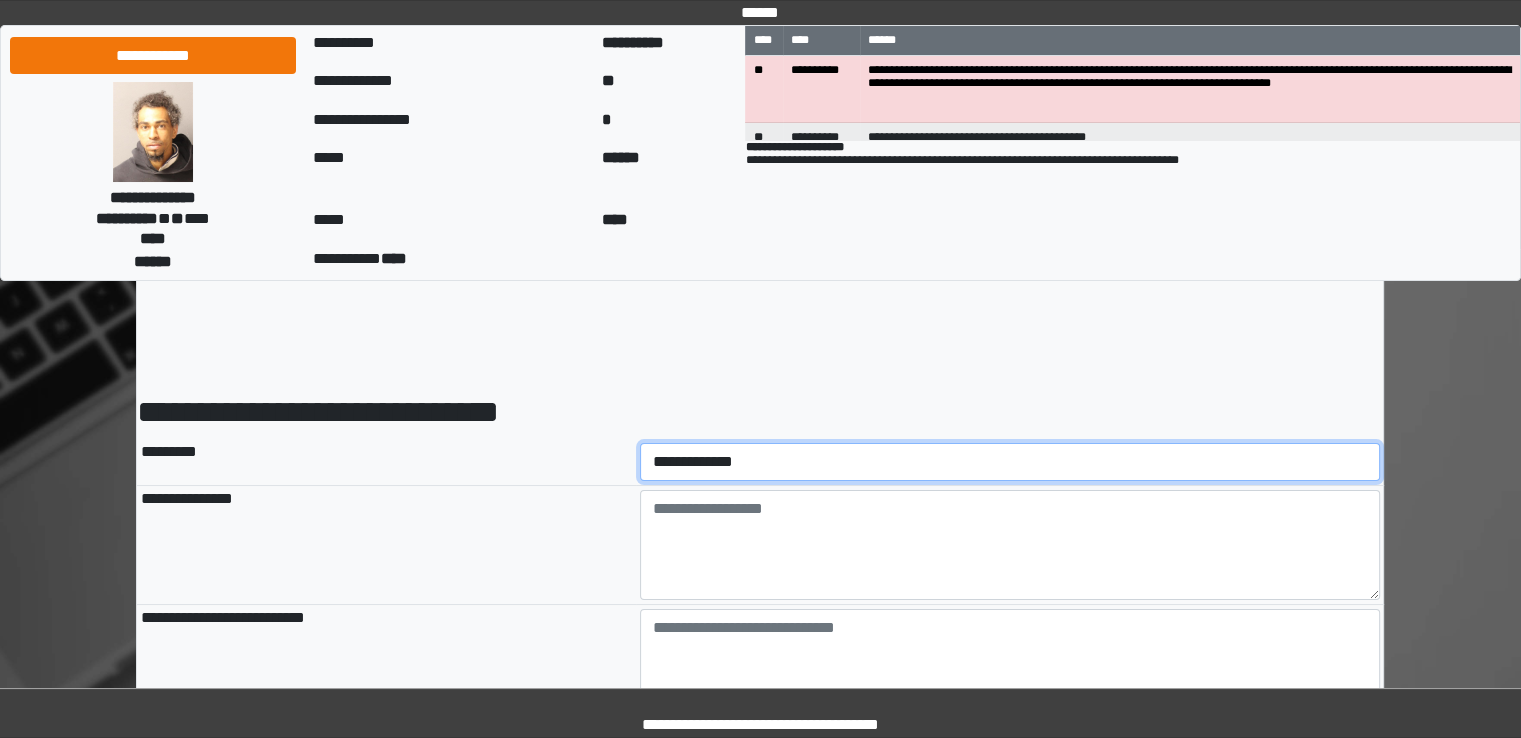 click on "**********" at bounding box center (1010, 462) 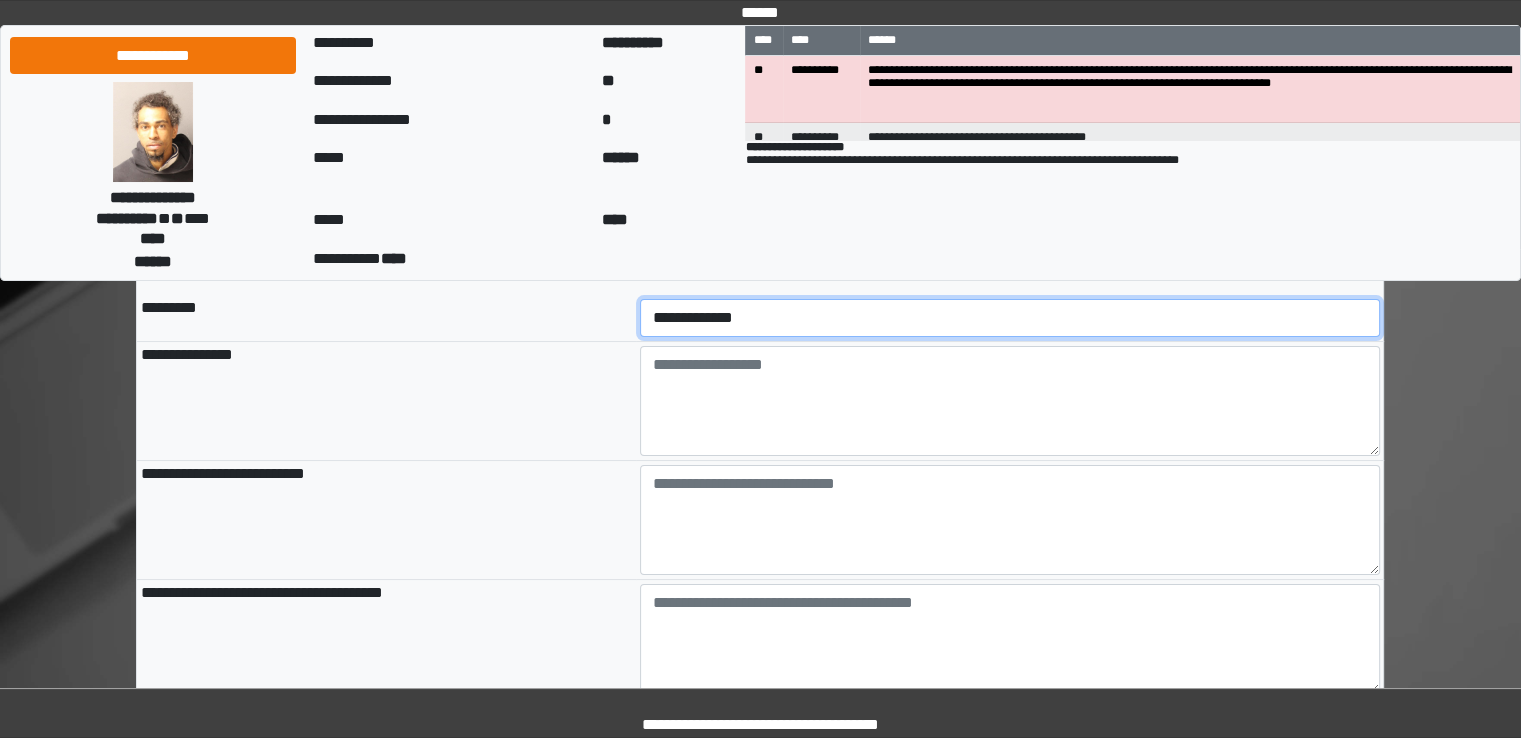 scroll, scrollTop: 148, scrollLeft: 0, axis: vertical 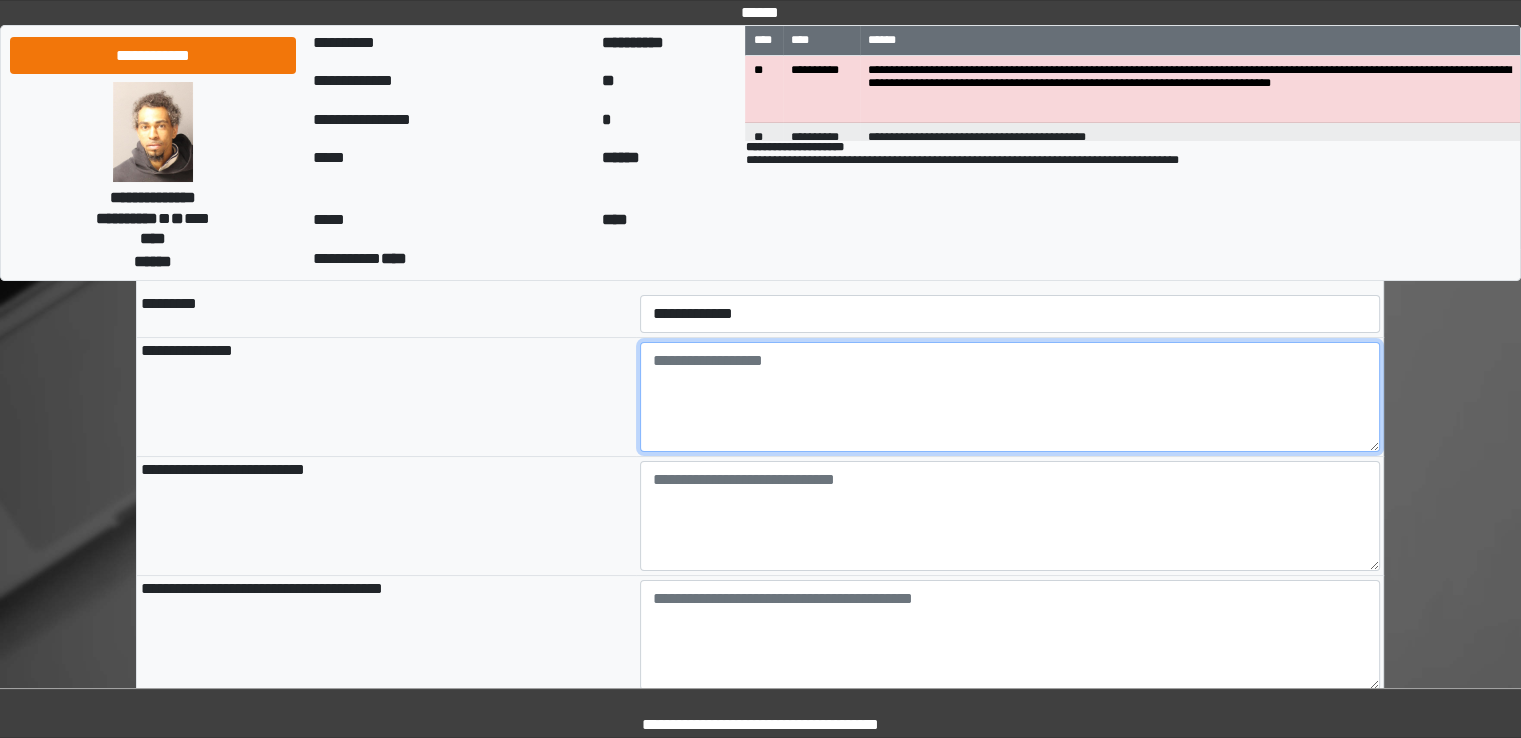 click at bounding box center (1010, 397) 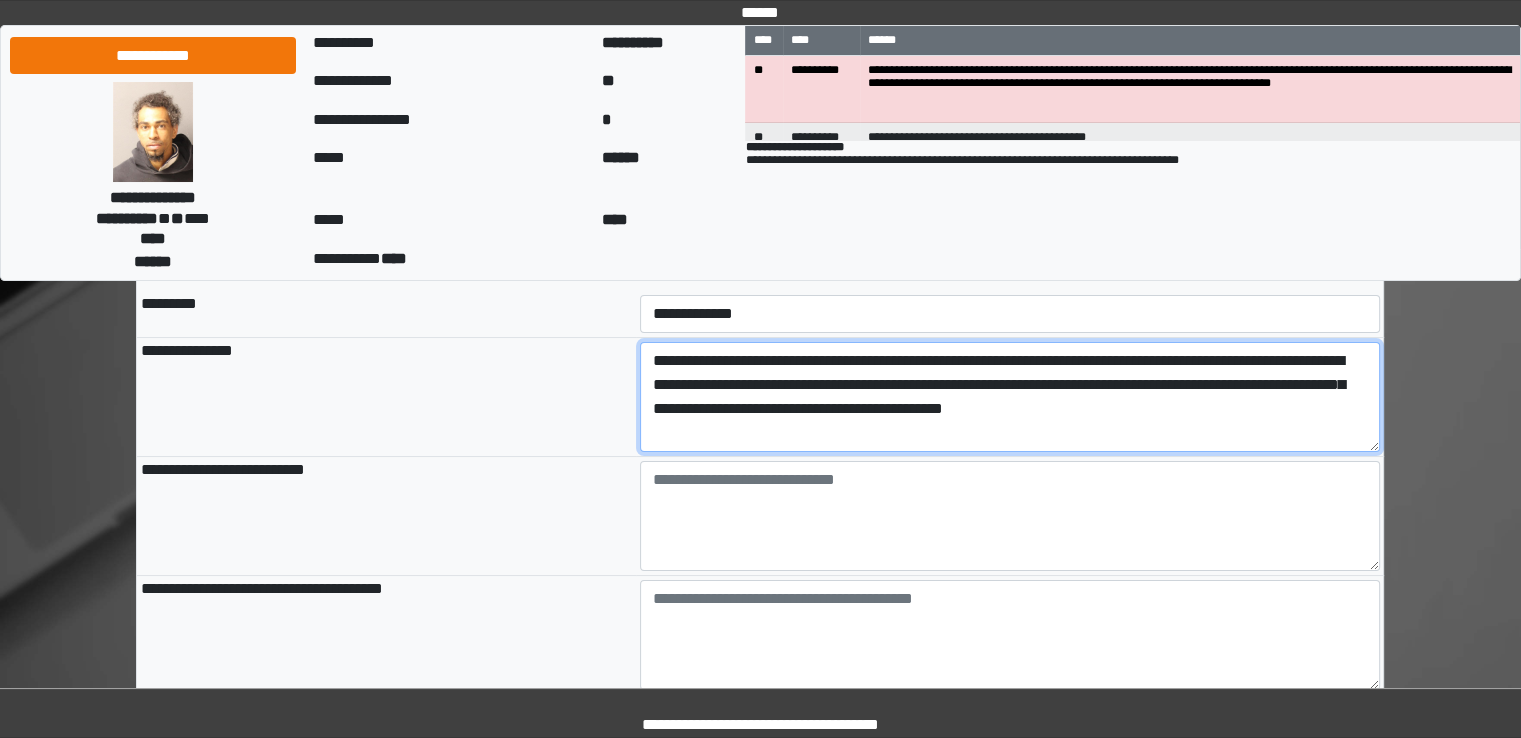 scroll, scrollTop: 16, scrollLeft: 0, axis: vertical 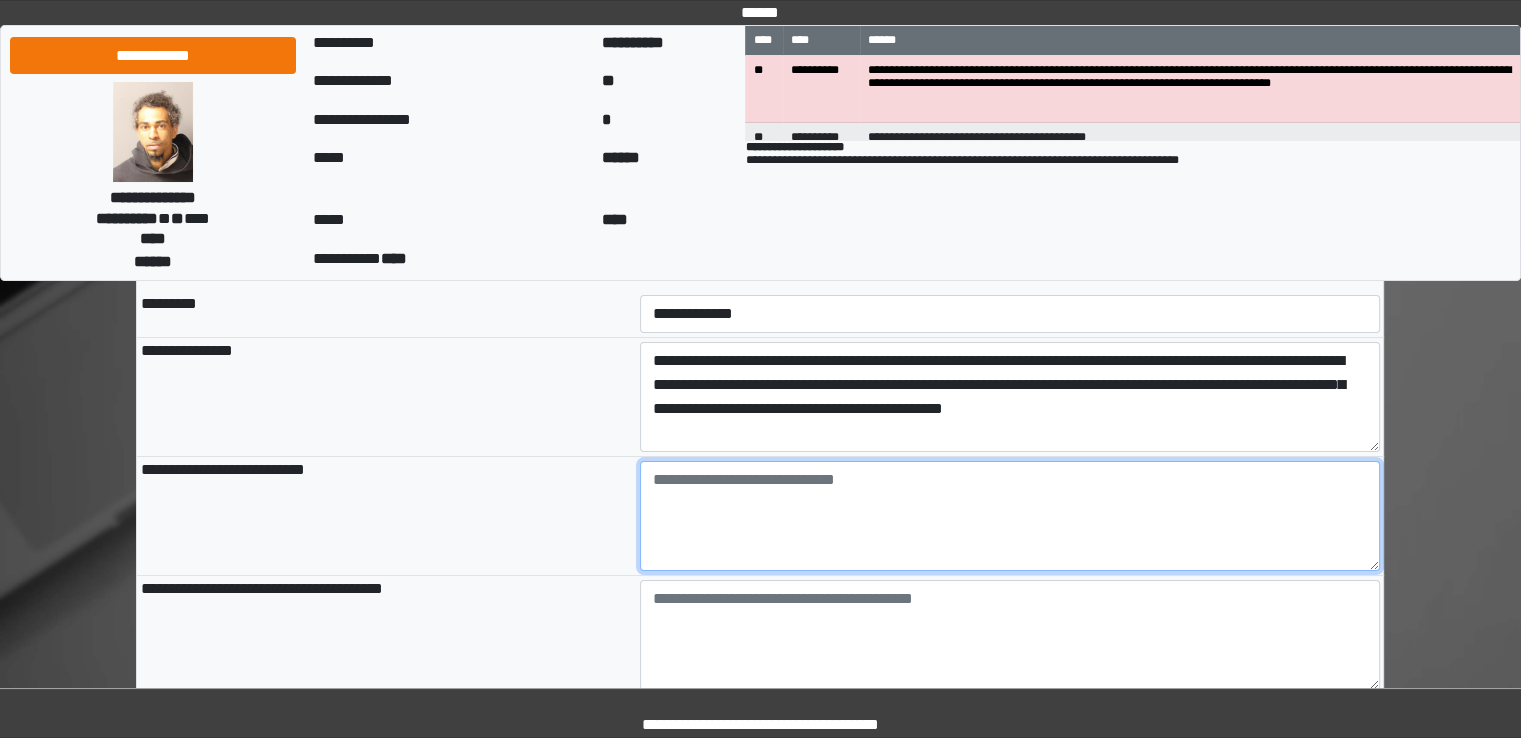 type on "**********" 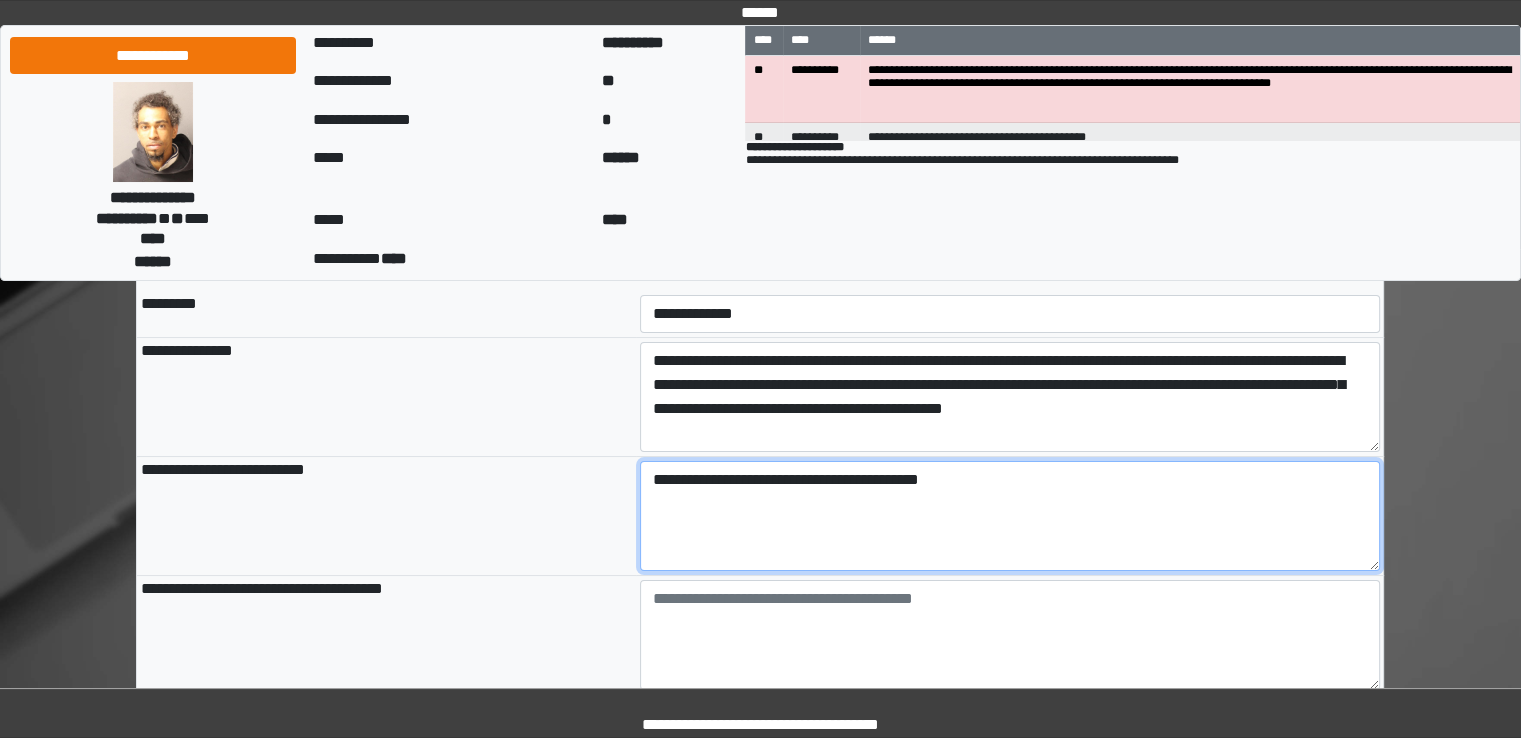 scroll, scrollTop: 24, scrollLeft: 0, axis: vertical 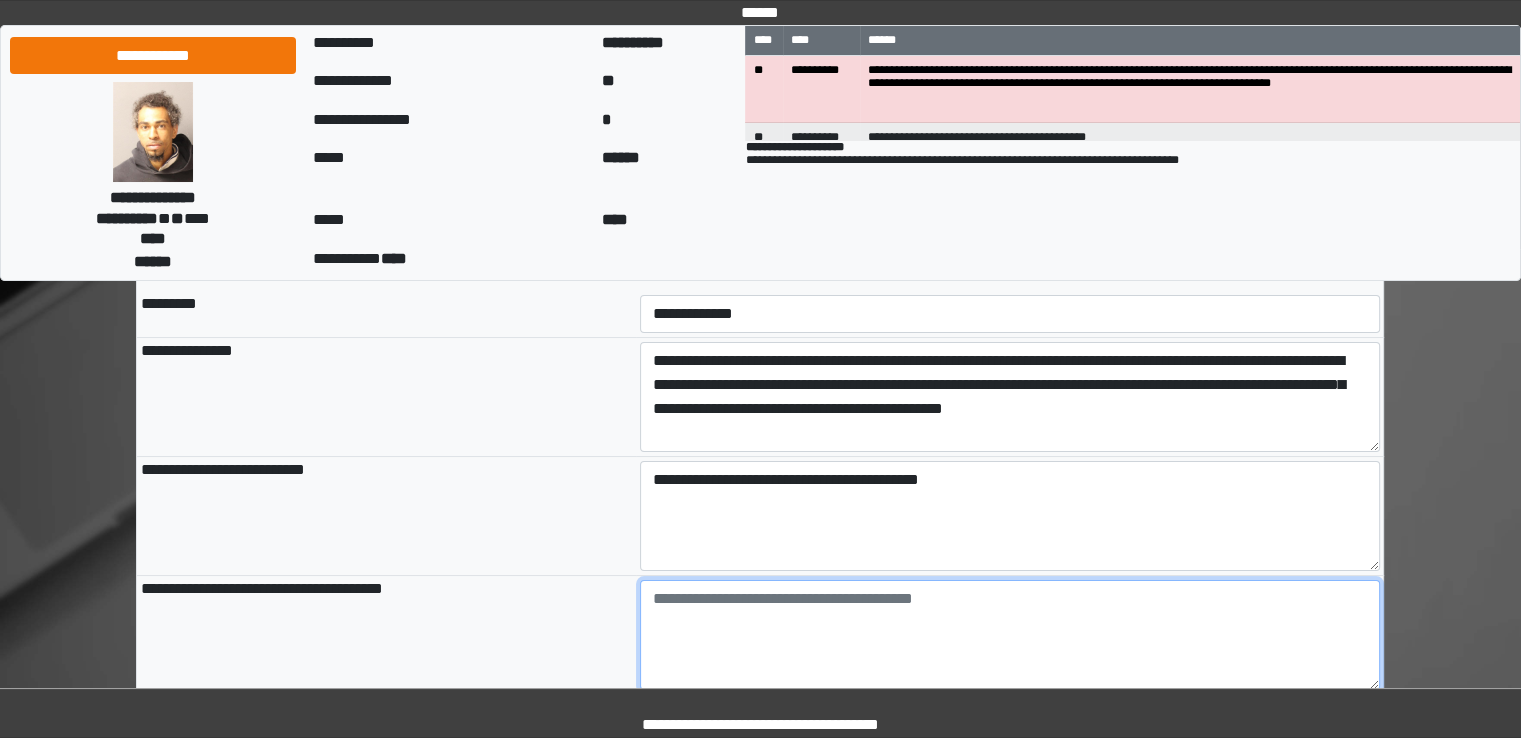 type on "**********" 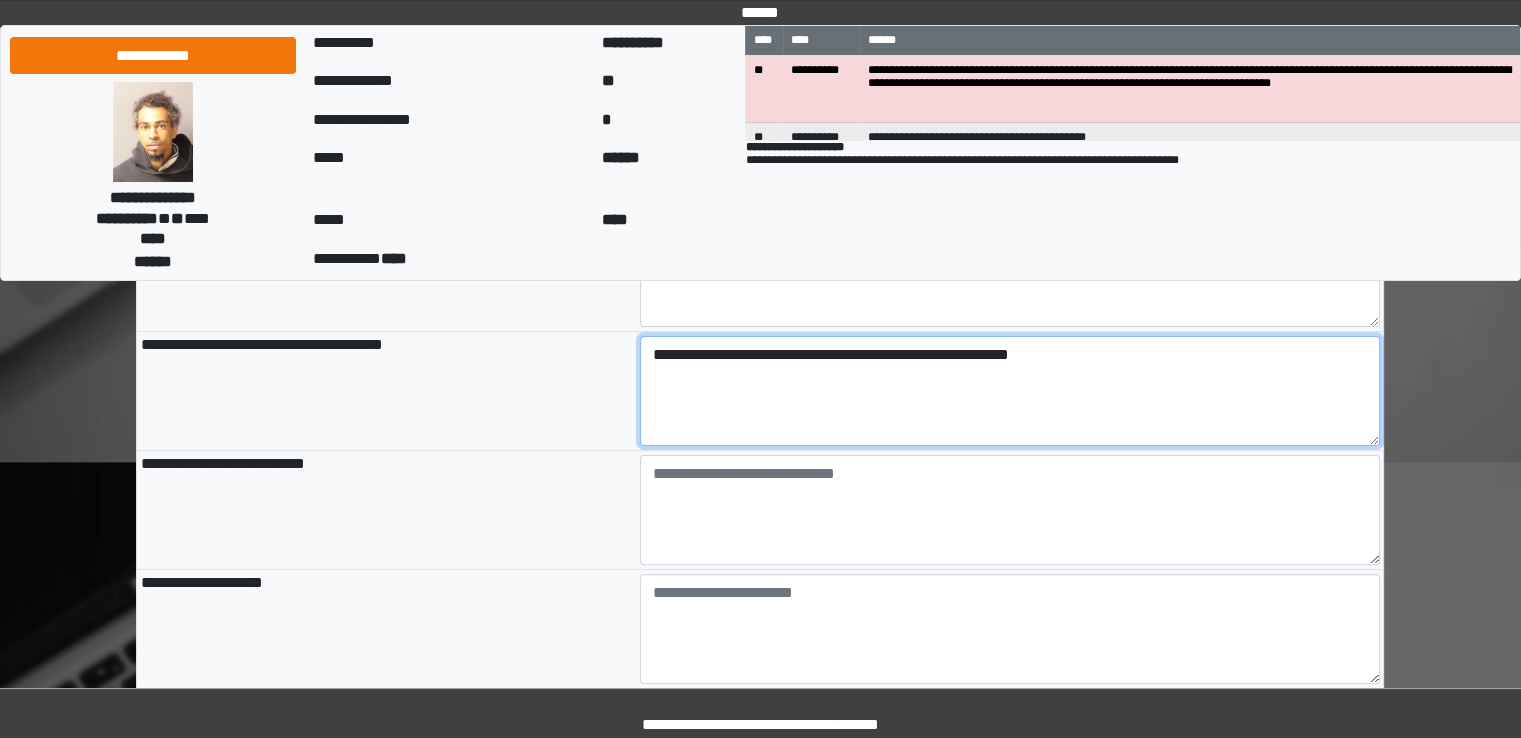 scroll, scrollTop: 392, scrollLeft: 0, axis: vertical 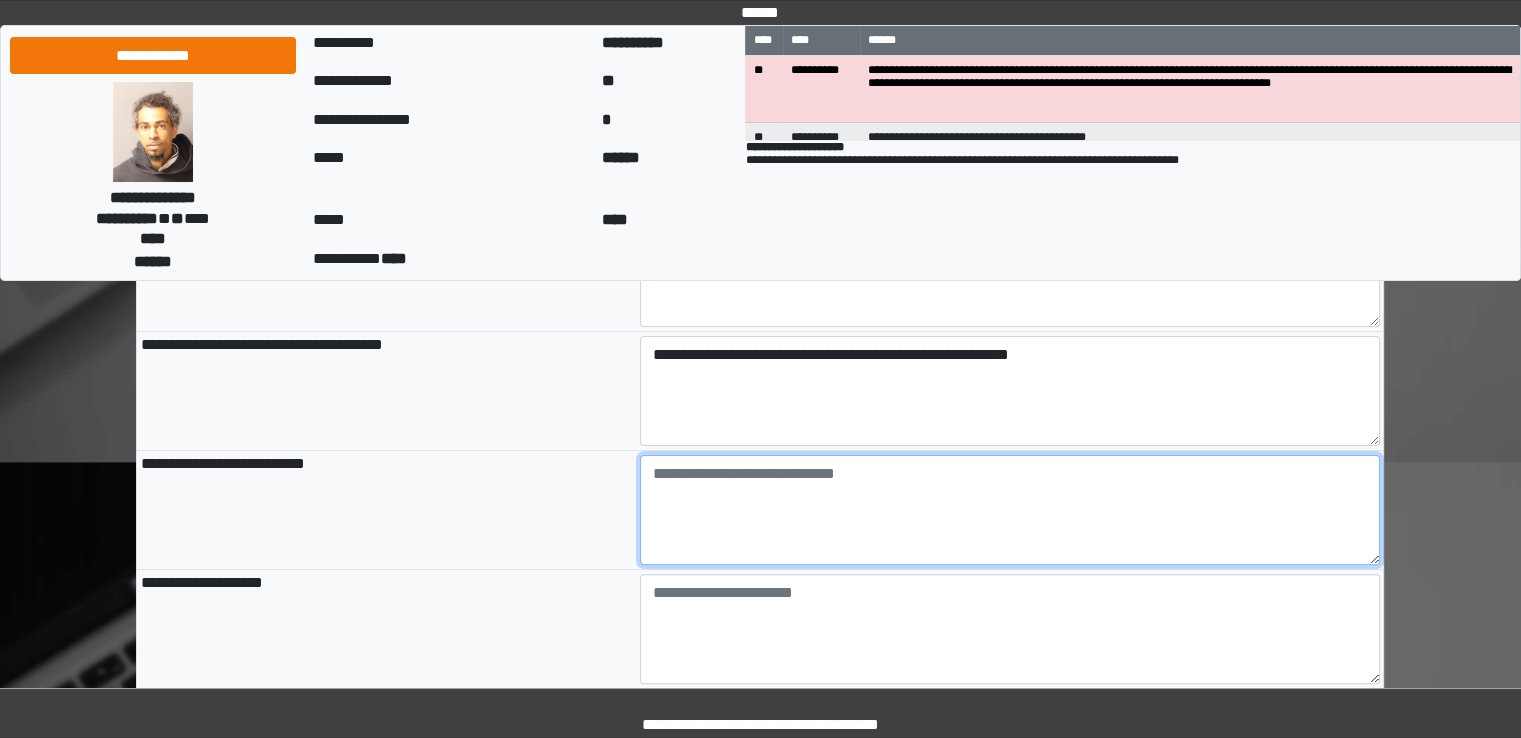 type on "**********" 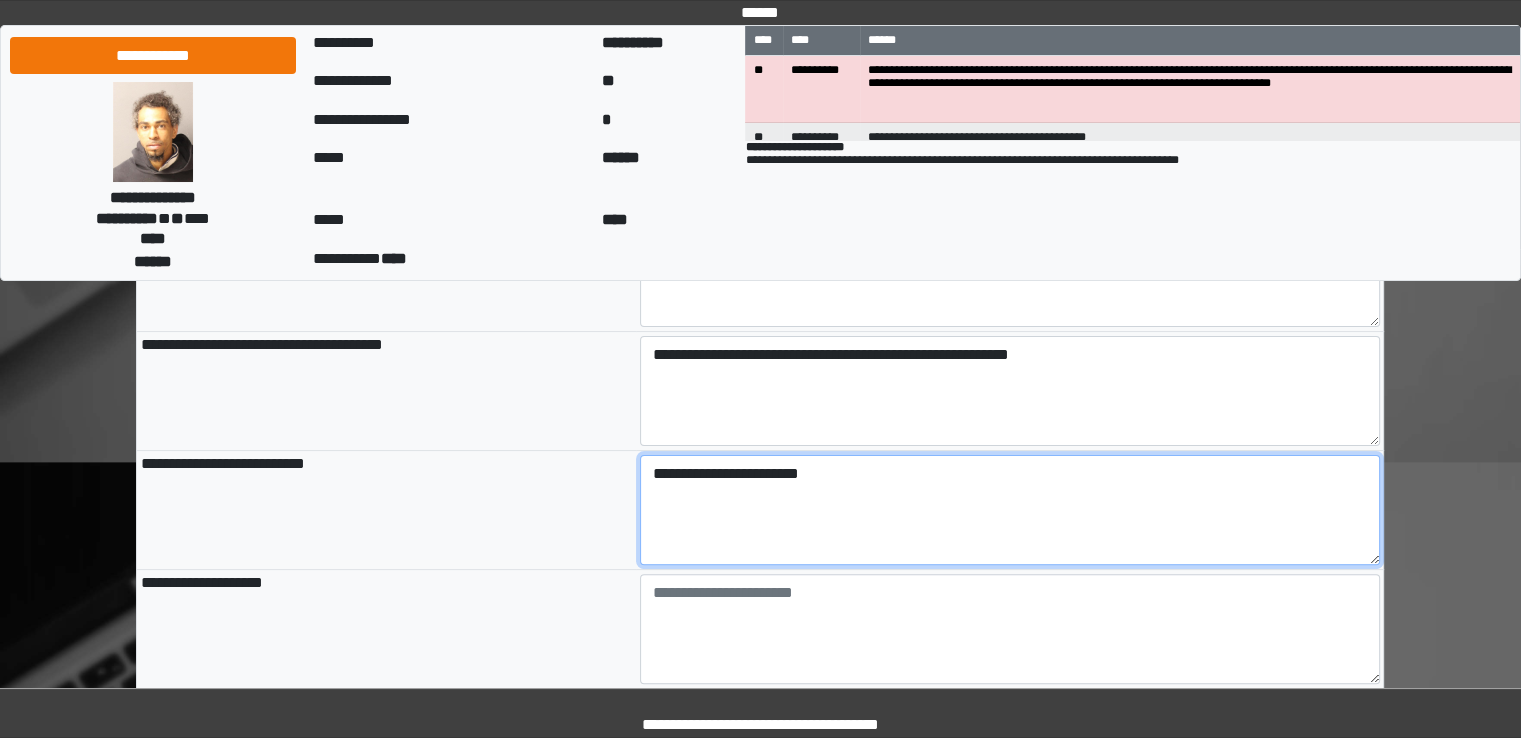 type on "**********" 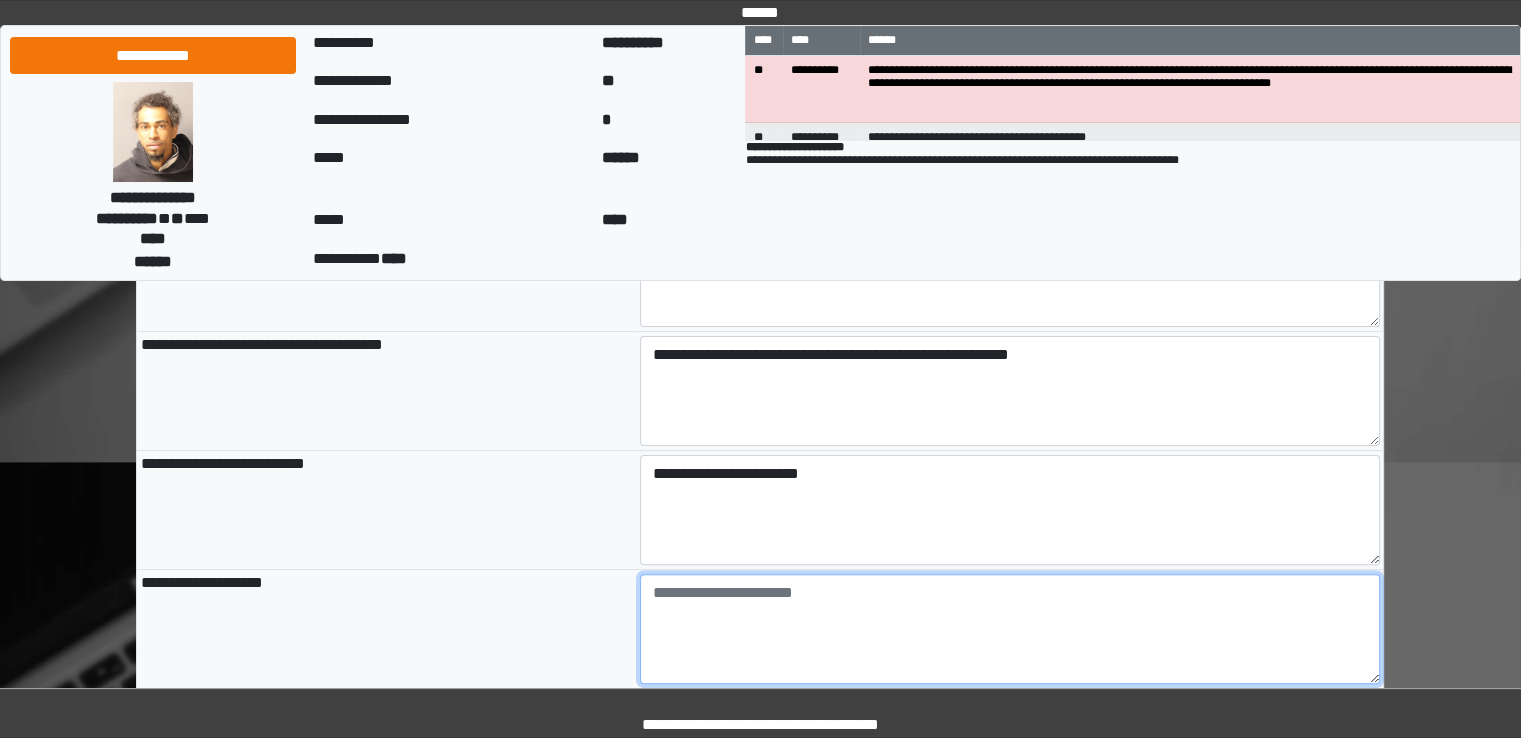 type on "**********" 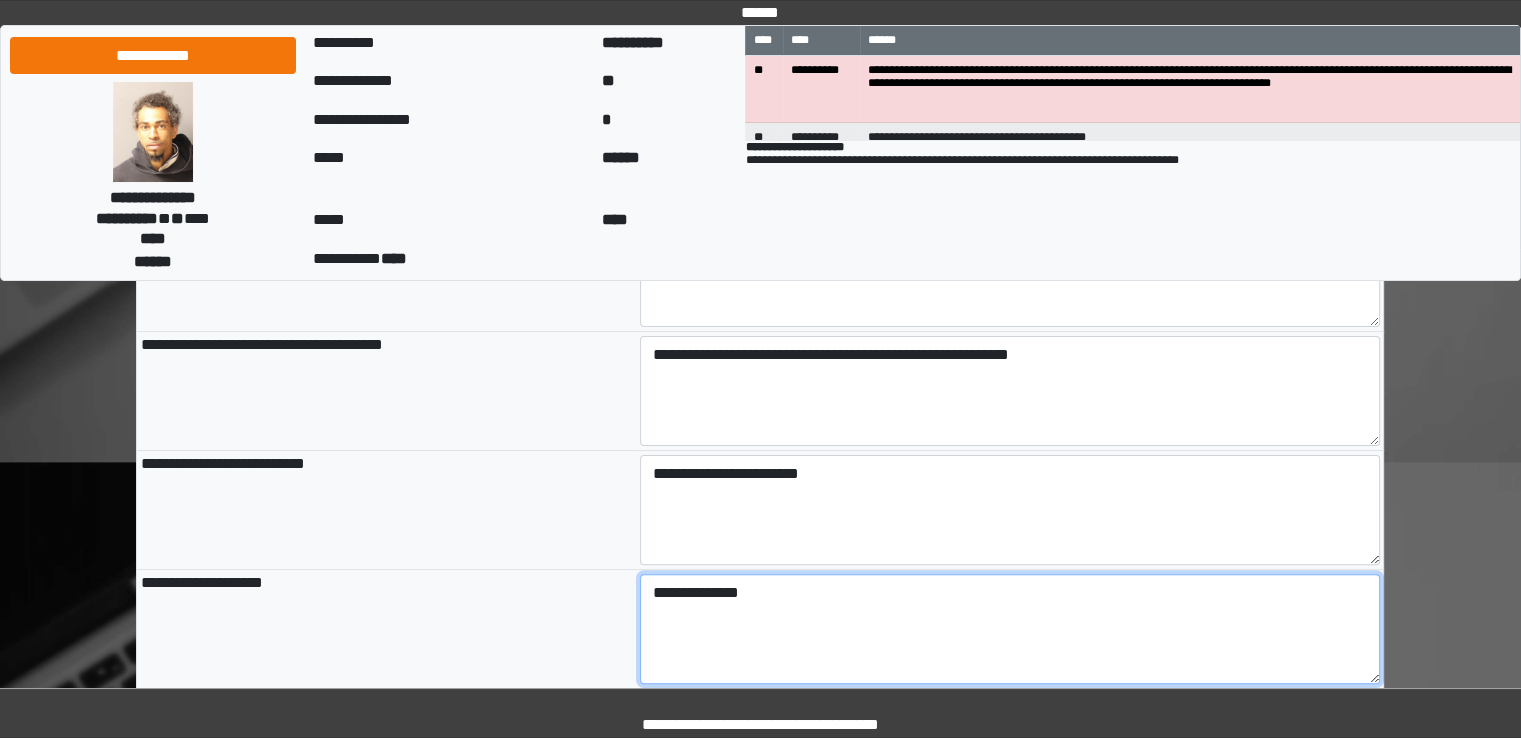 type on "**********" 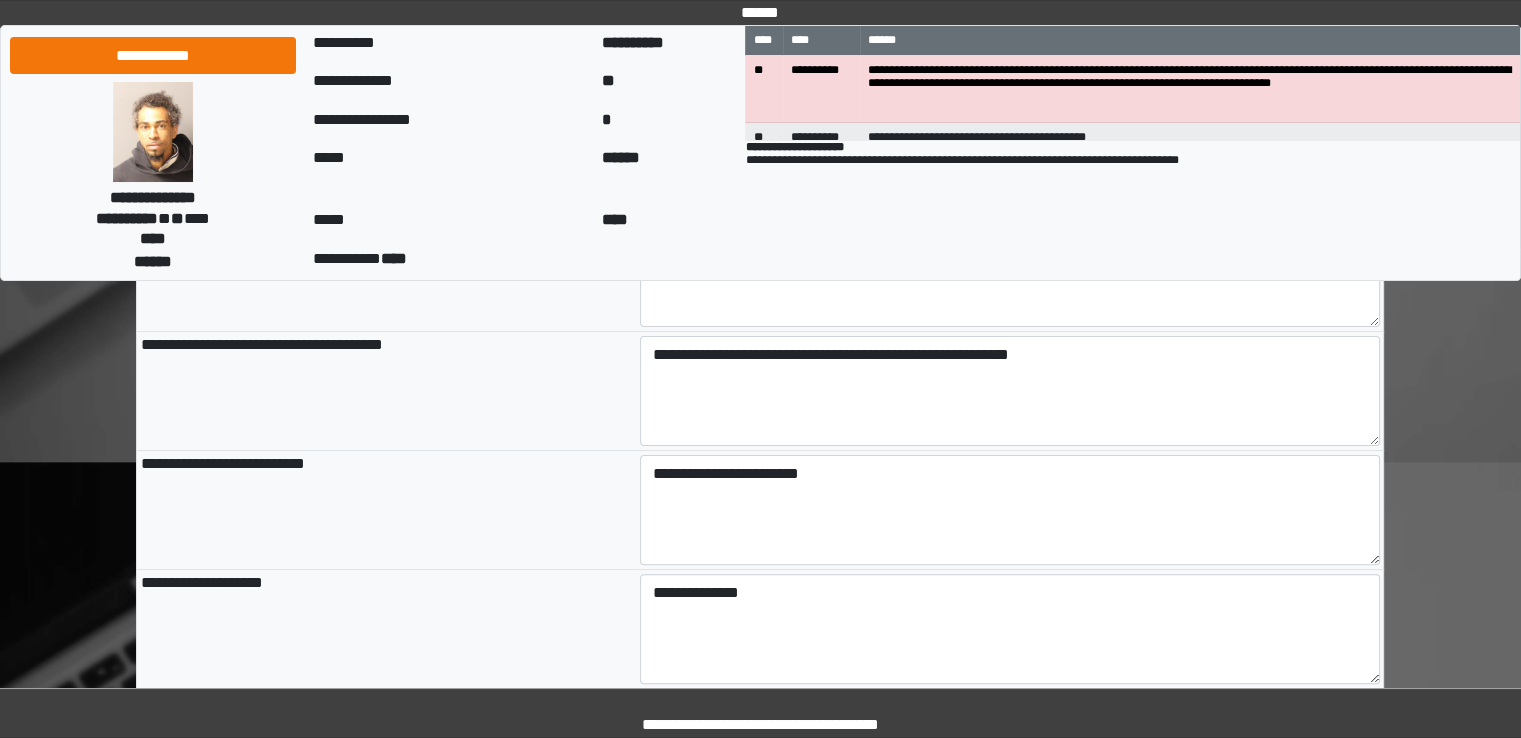 type on "**********" 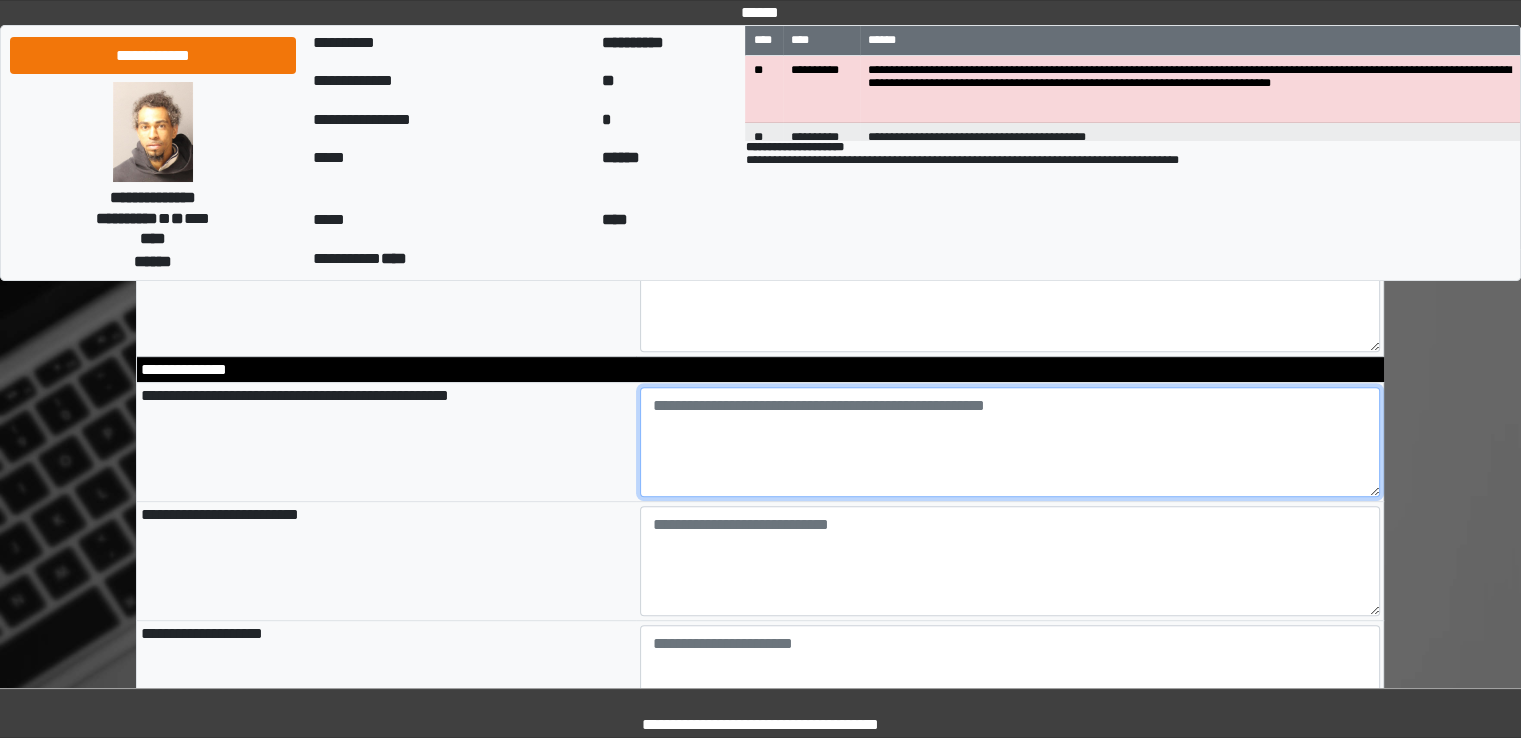 scroll, scrollTop: 724, scrollLeft: 0, axis: vertical 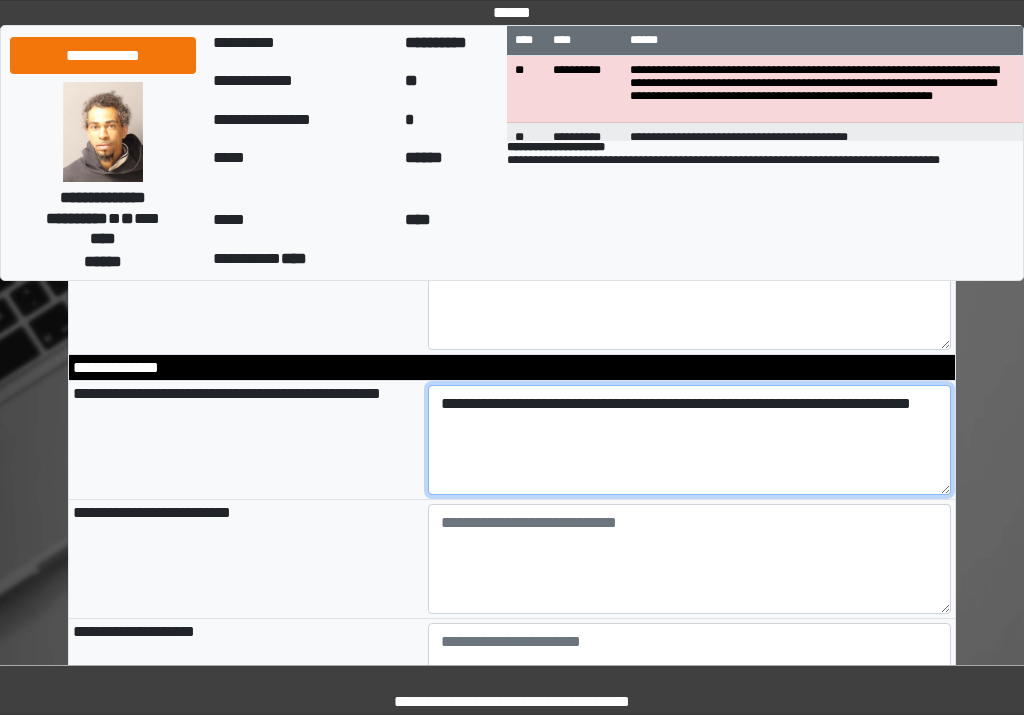 type on "**********" 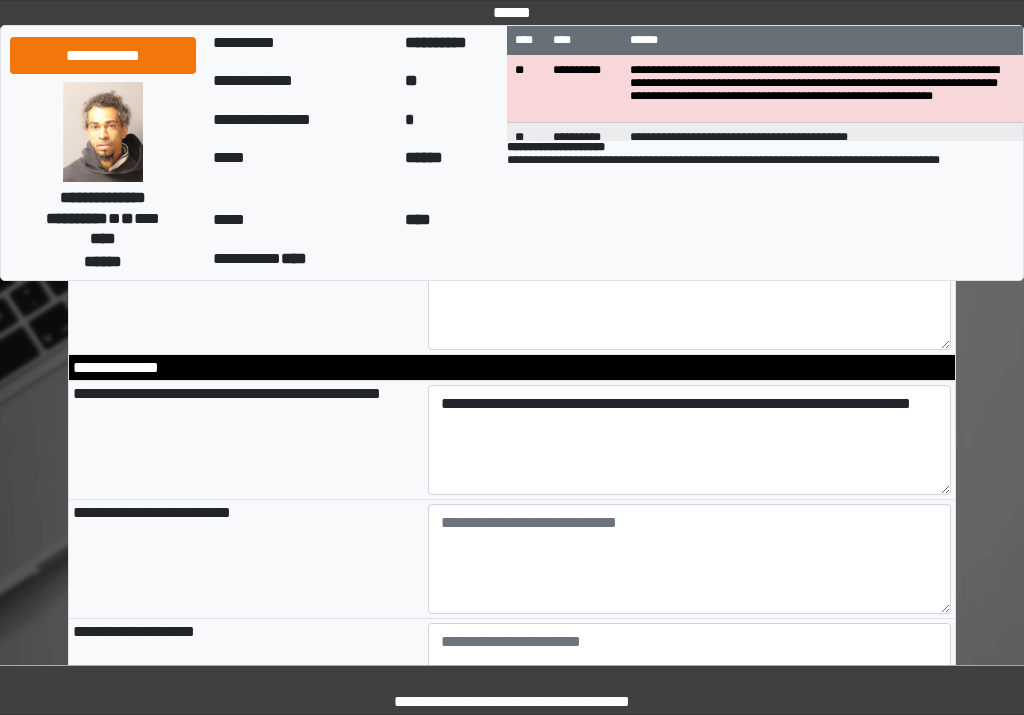 type on "**********" 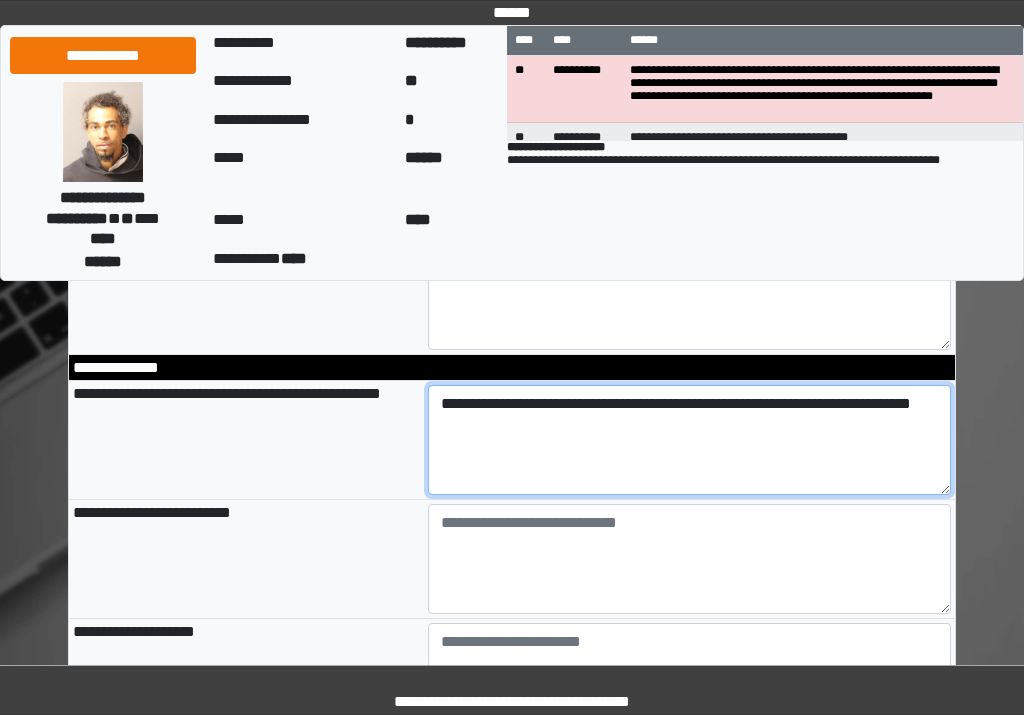 click on "**********" at bounding box center (690, 440) 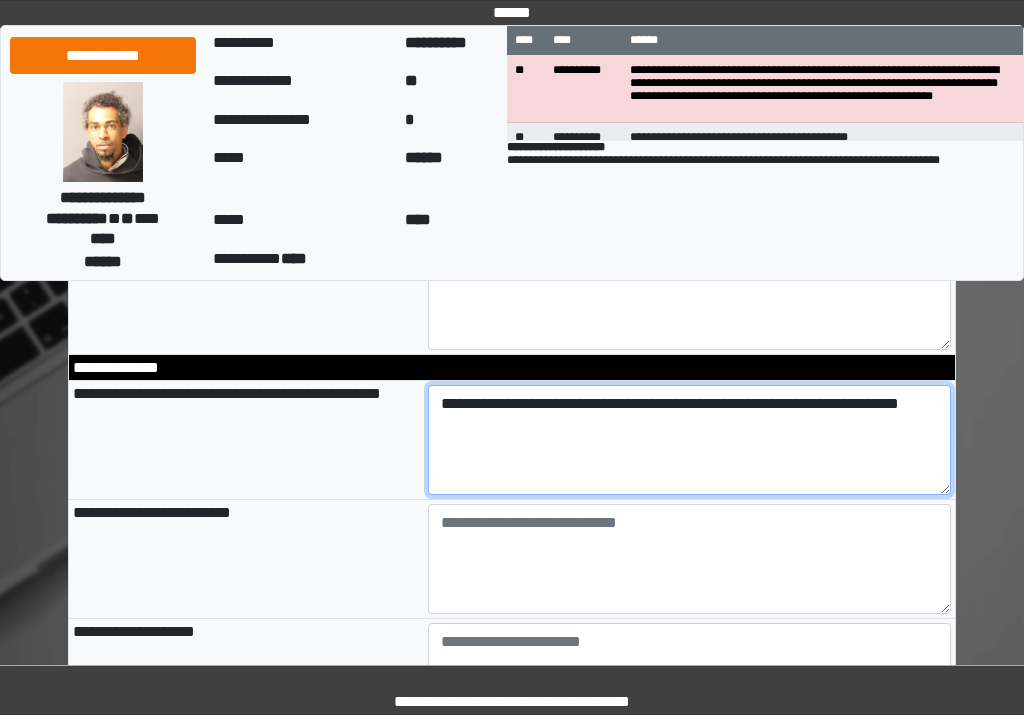 click on "**********" at bounding box center [690, 440] 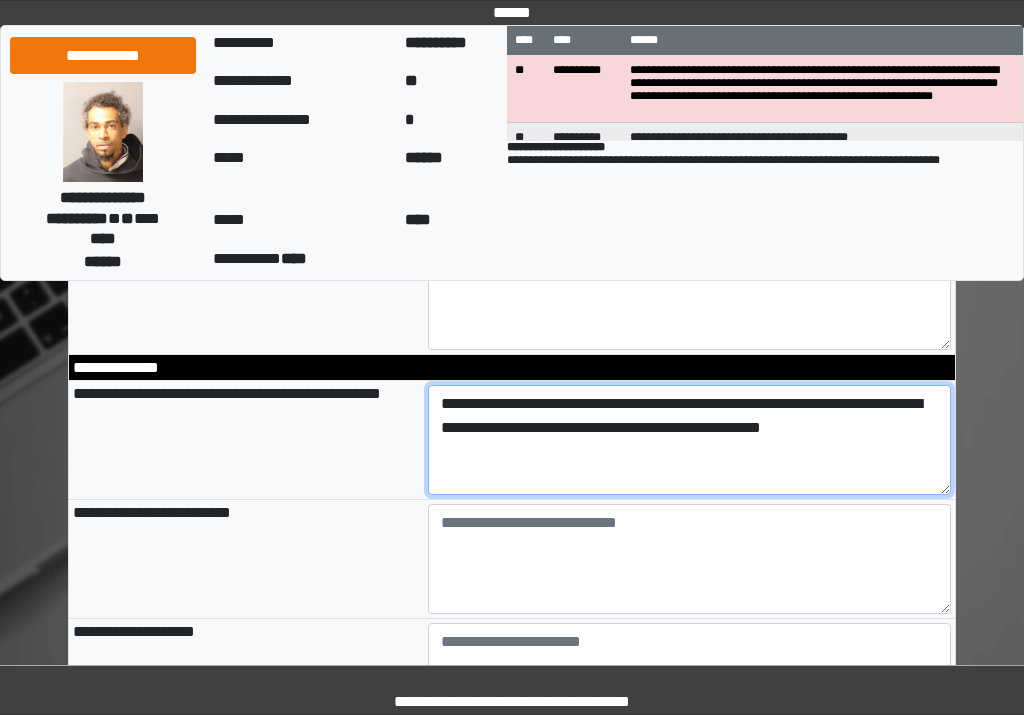 type on "**********" 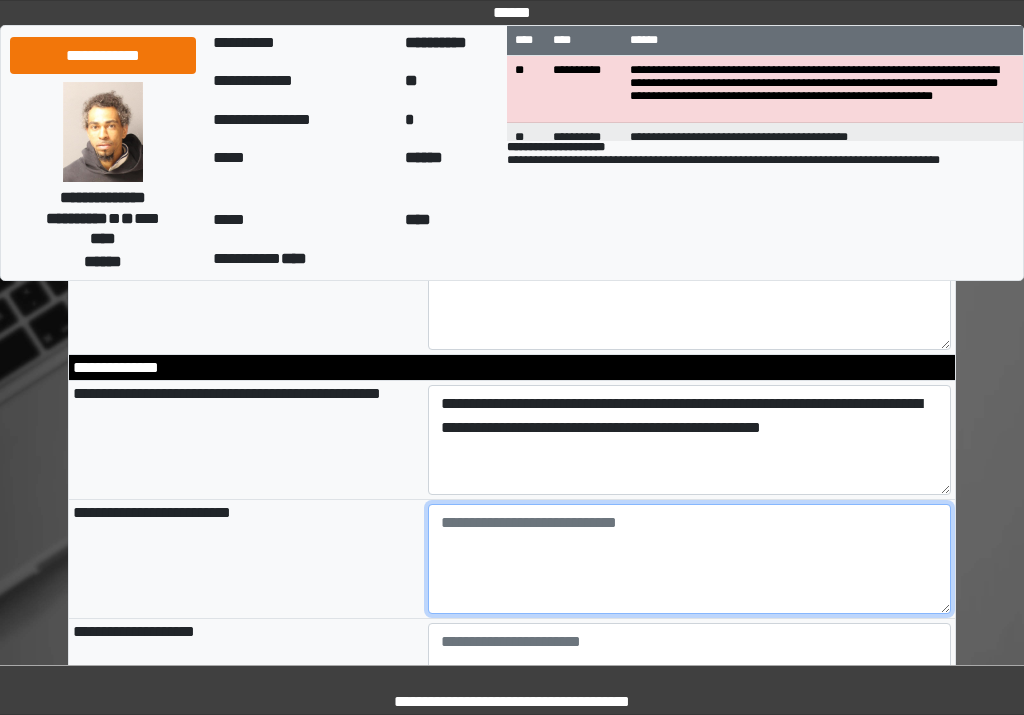 type on "**********" 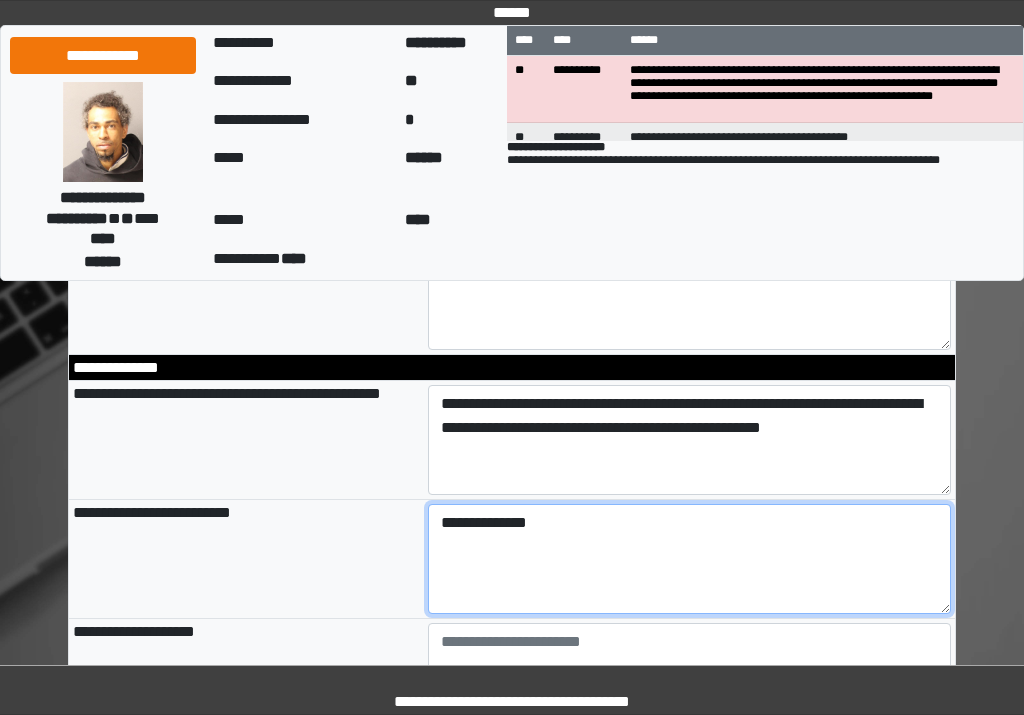 type on "**********" 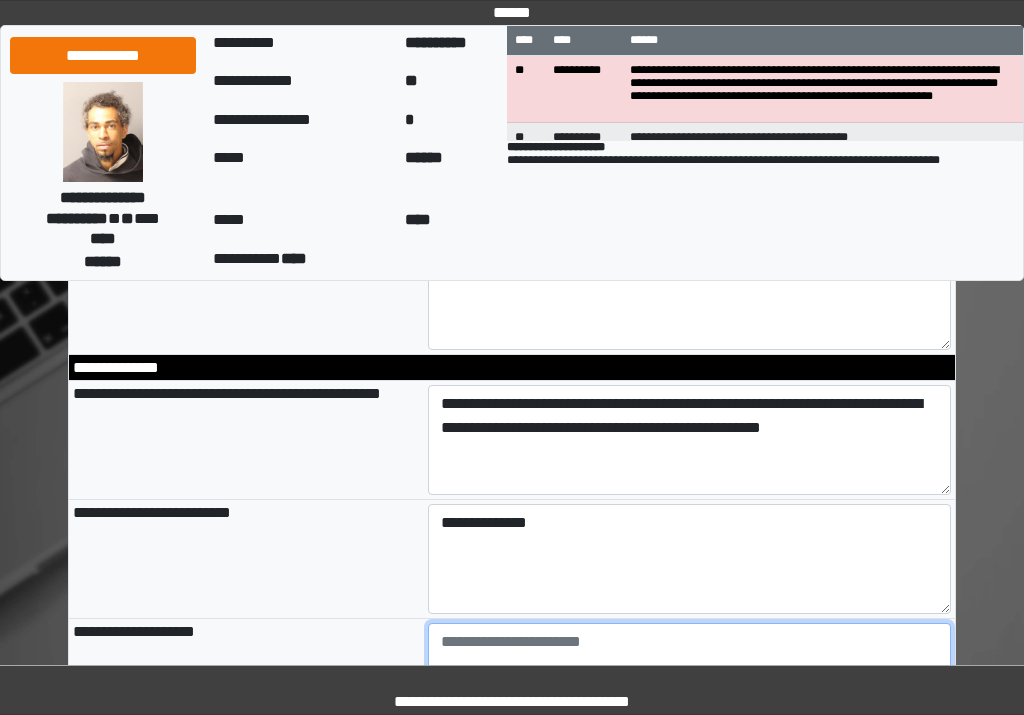 type on "**********" 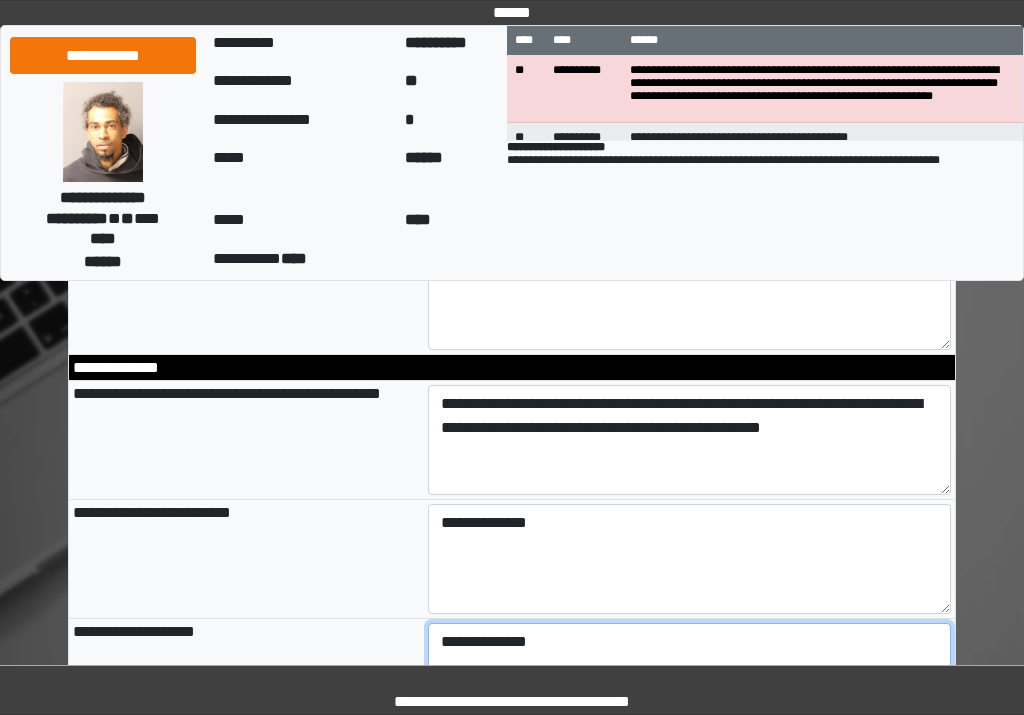 type on "**********" 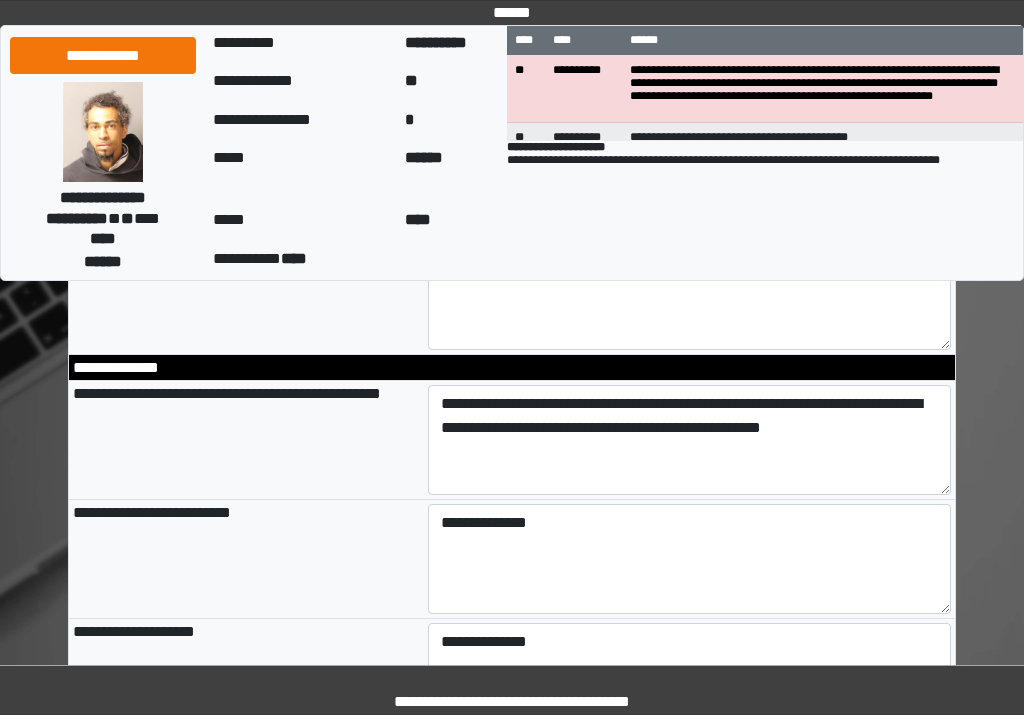 type on "**********" 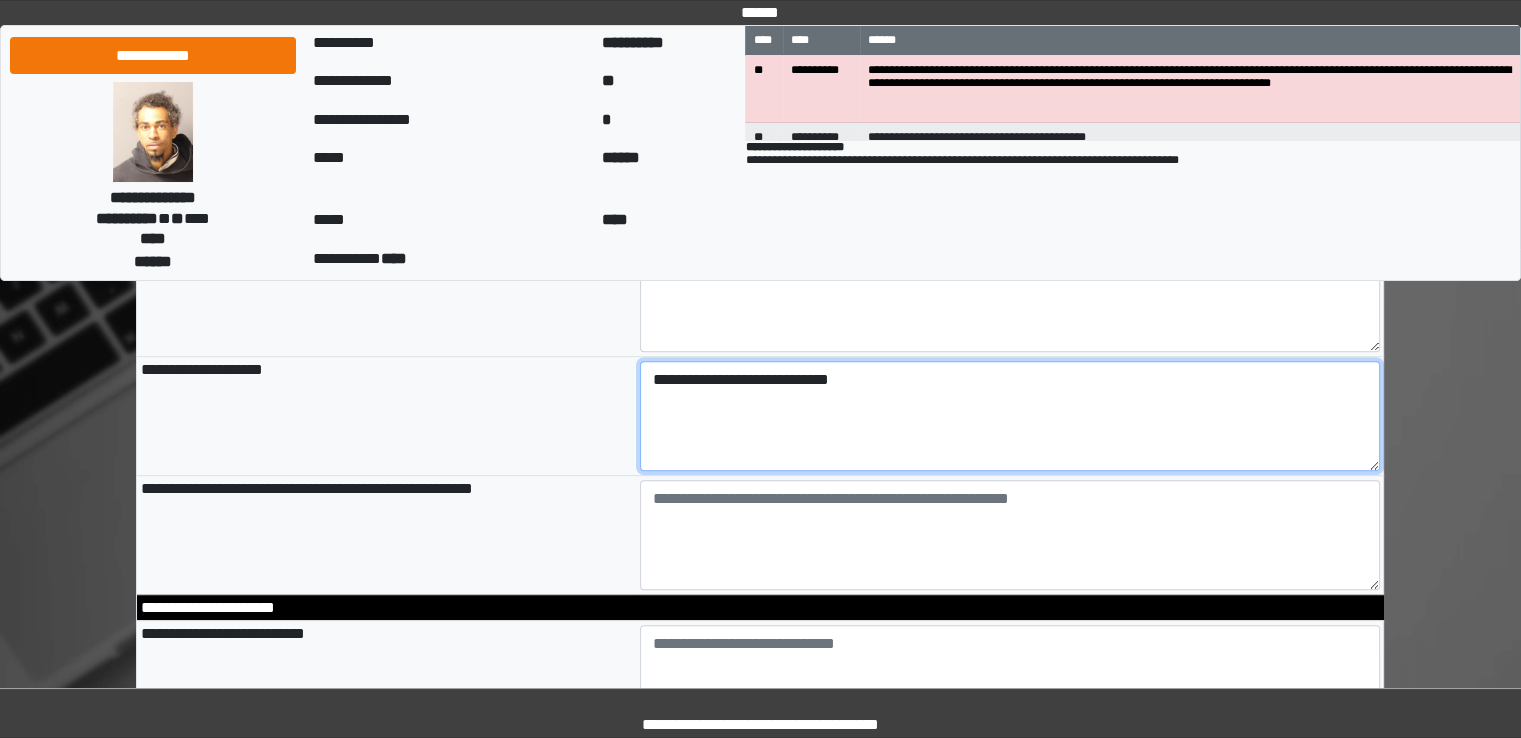 scroll, scrollTop: 990, scrollLeft: 0, axis: vertical 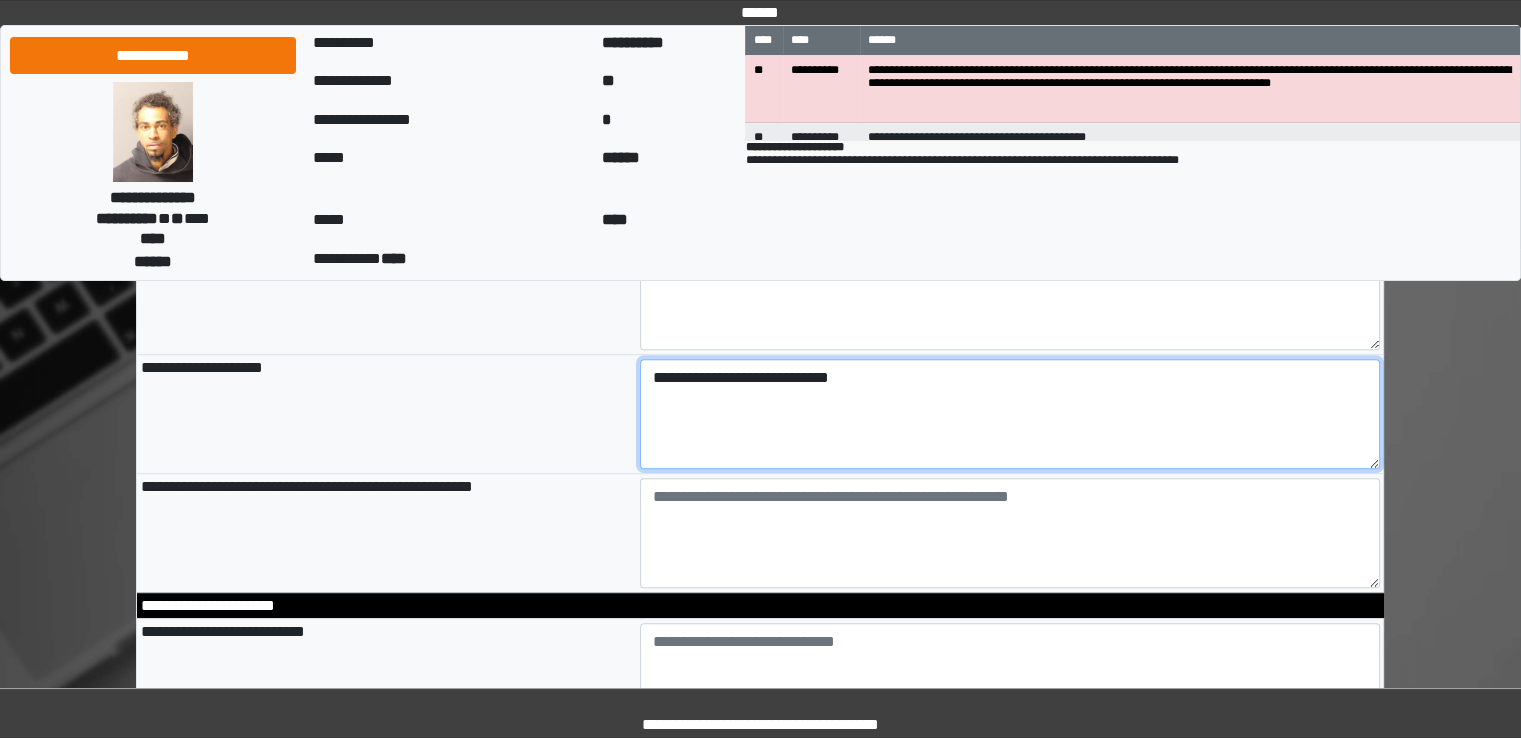 type on "**********" 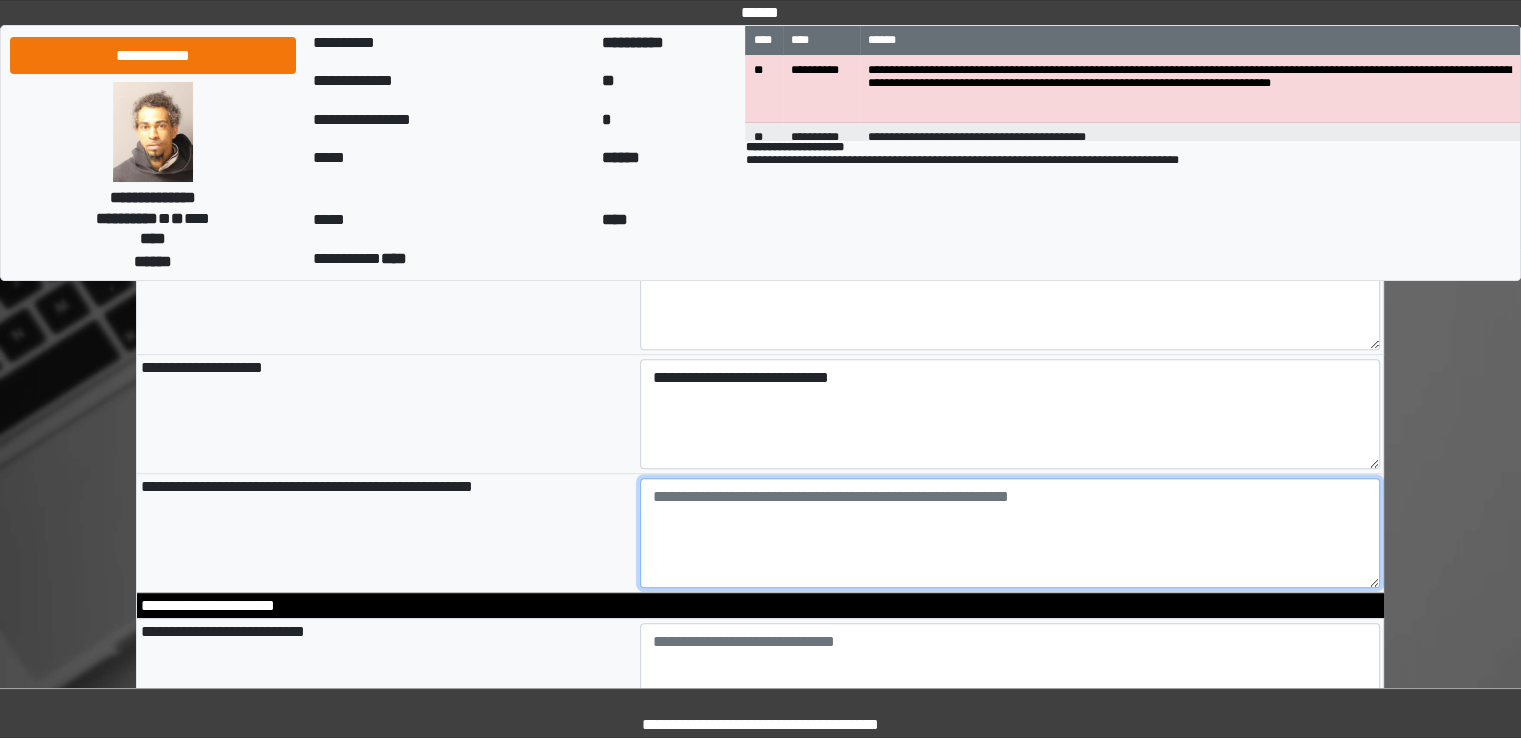type on "**********" 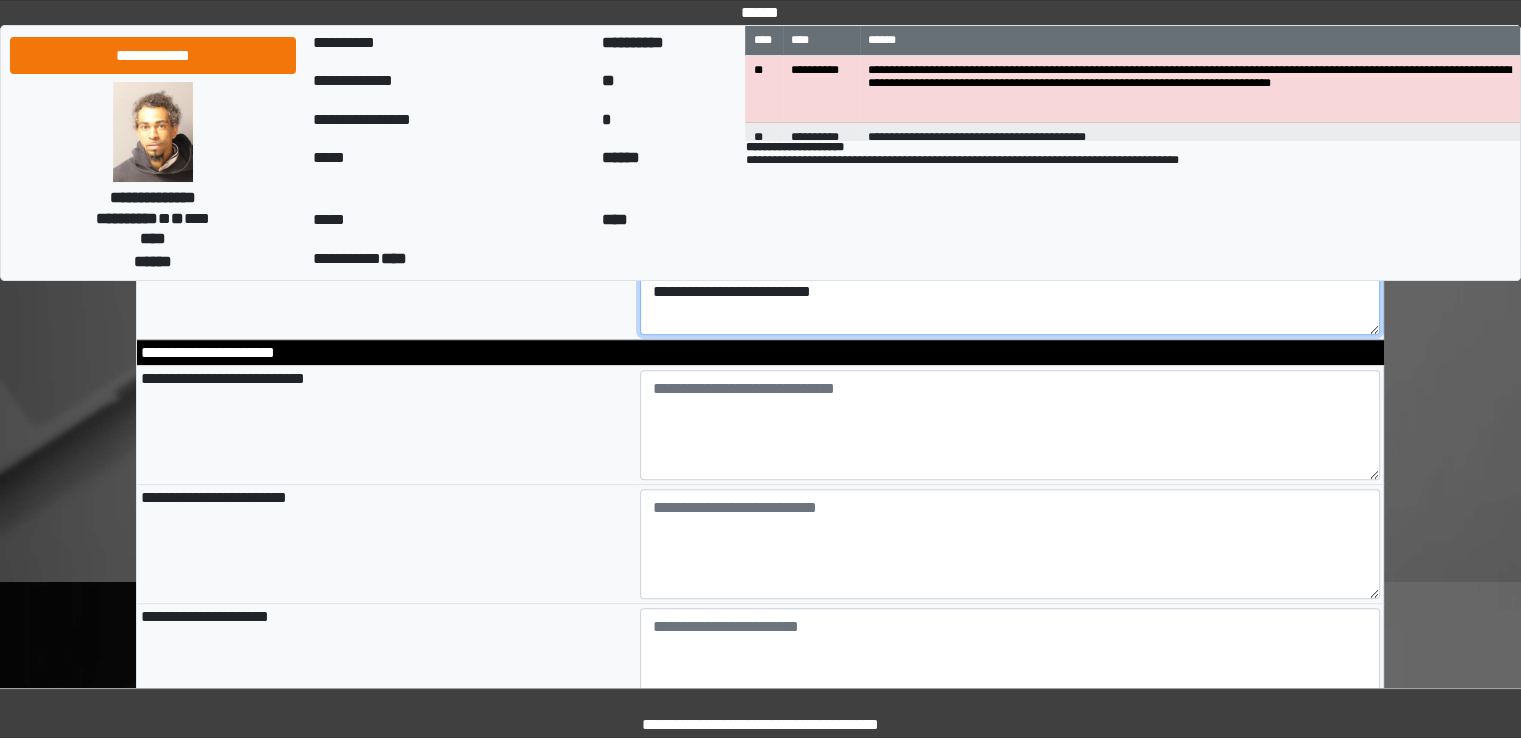 scroll, scrollTop: 1242, scrollLeft: 0, axis: vertical 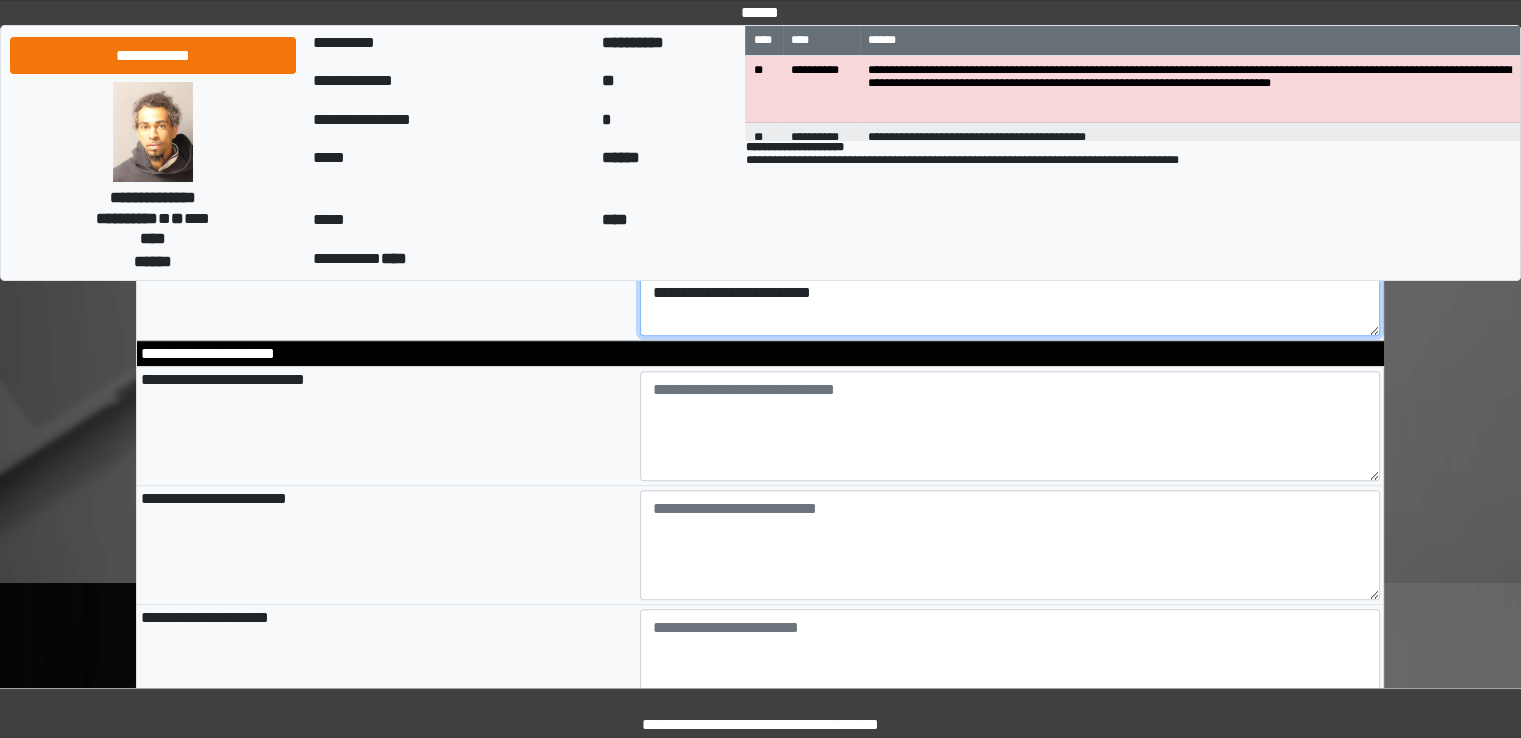 type on "**********" 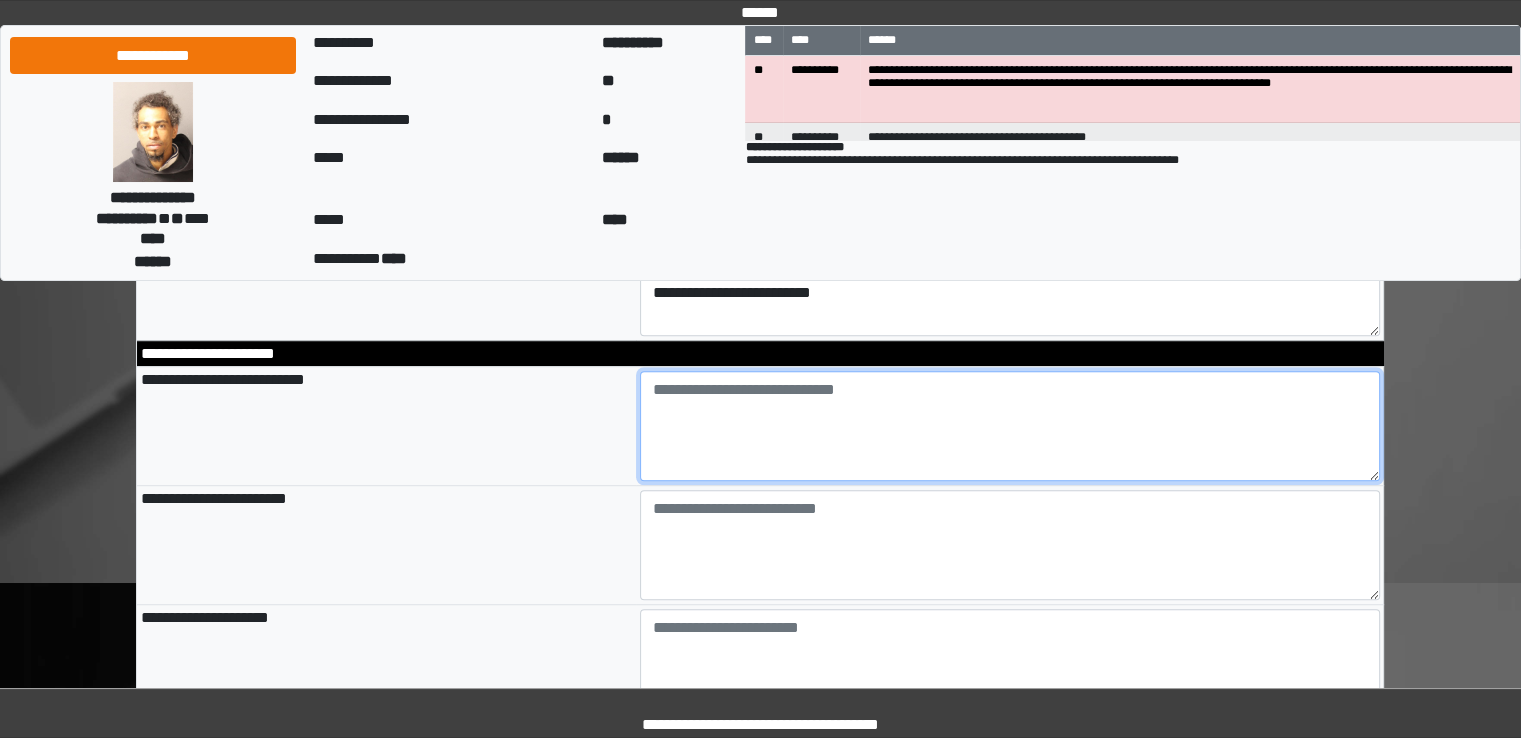 type on "**********" 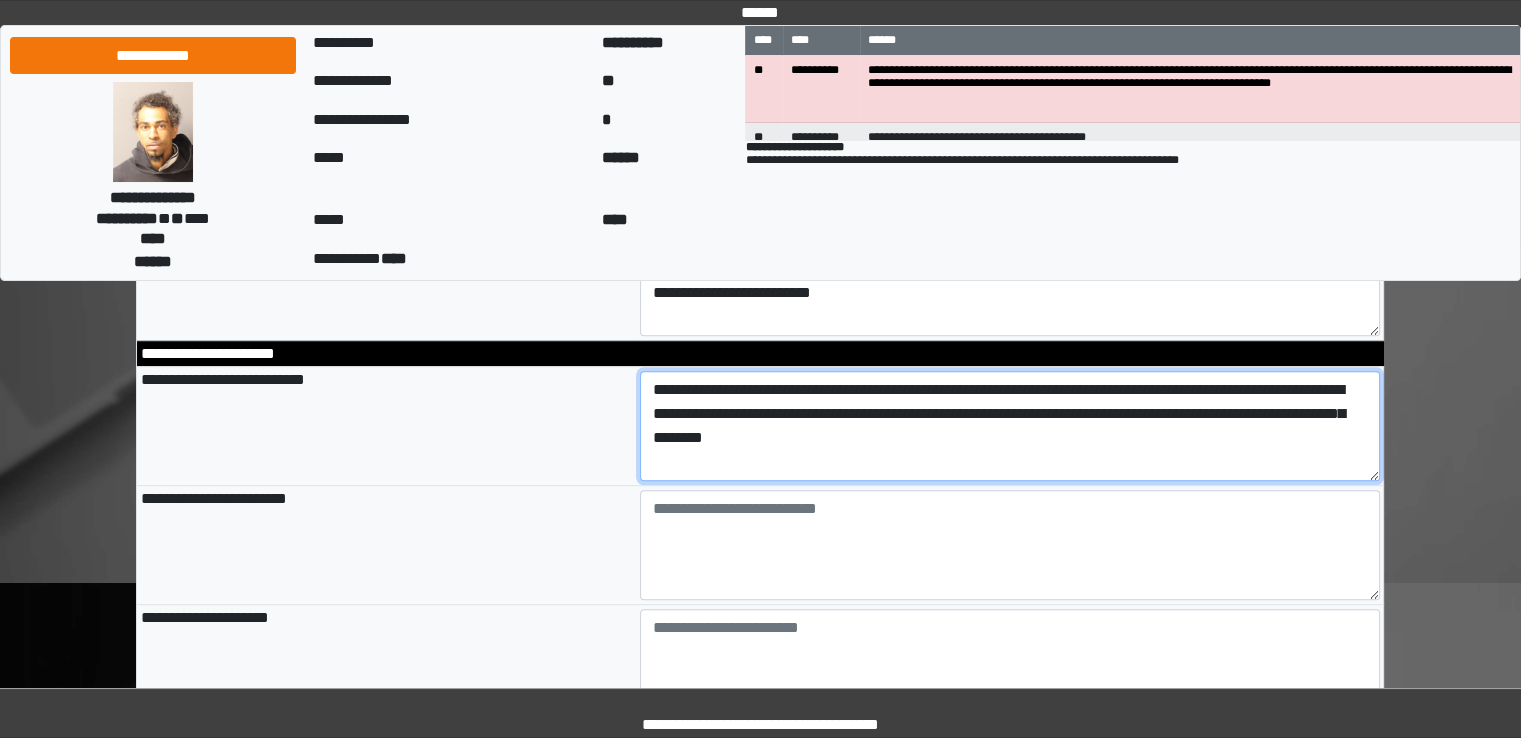 click on "**********" at bounding box center [1010, 426] 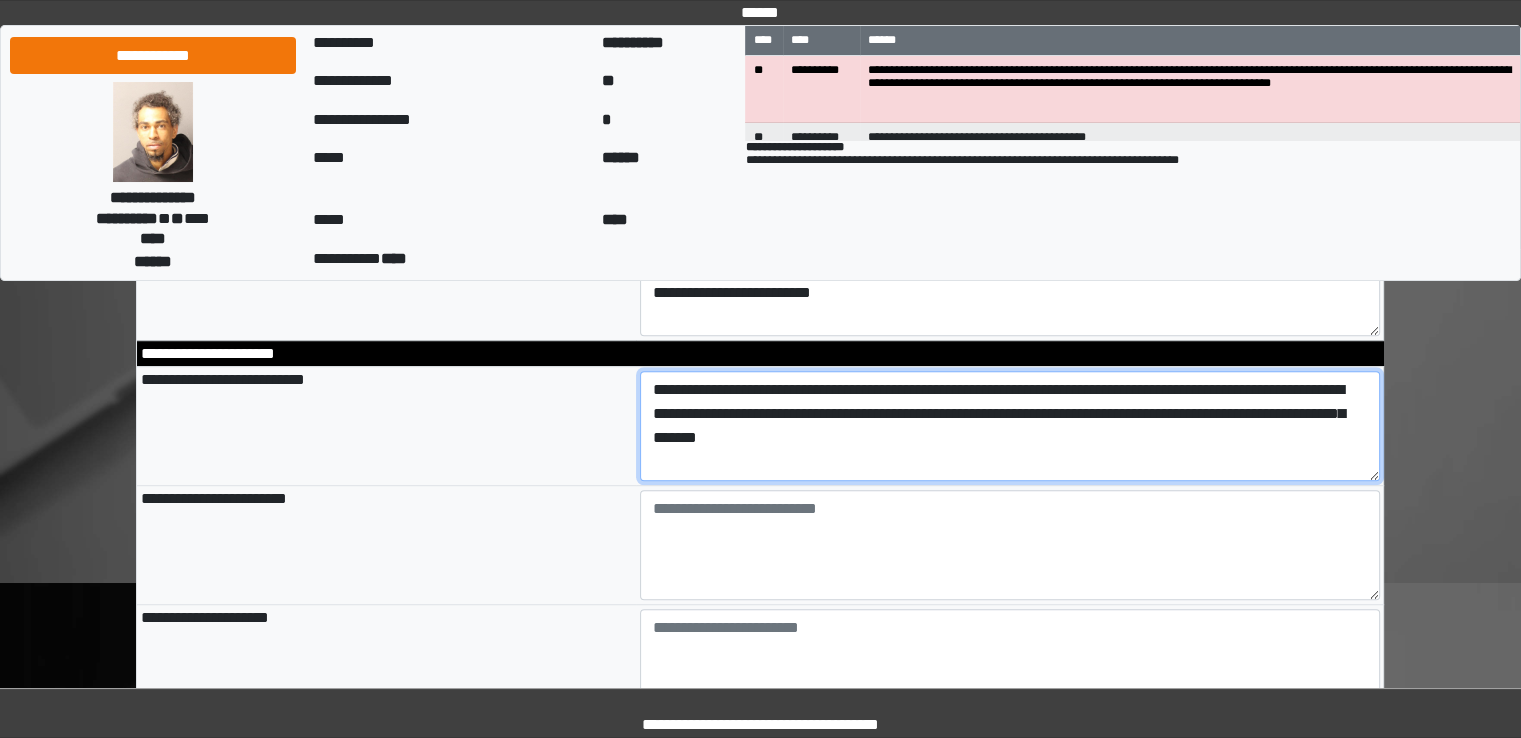 click on "**********" at bounding box center [1010, 426] 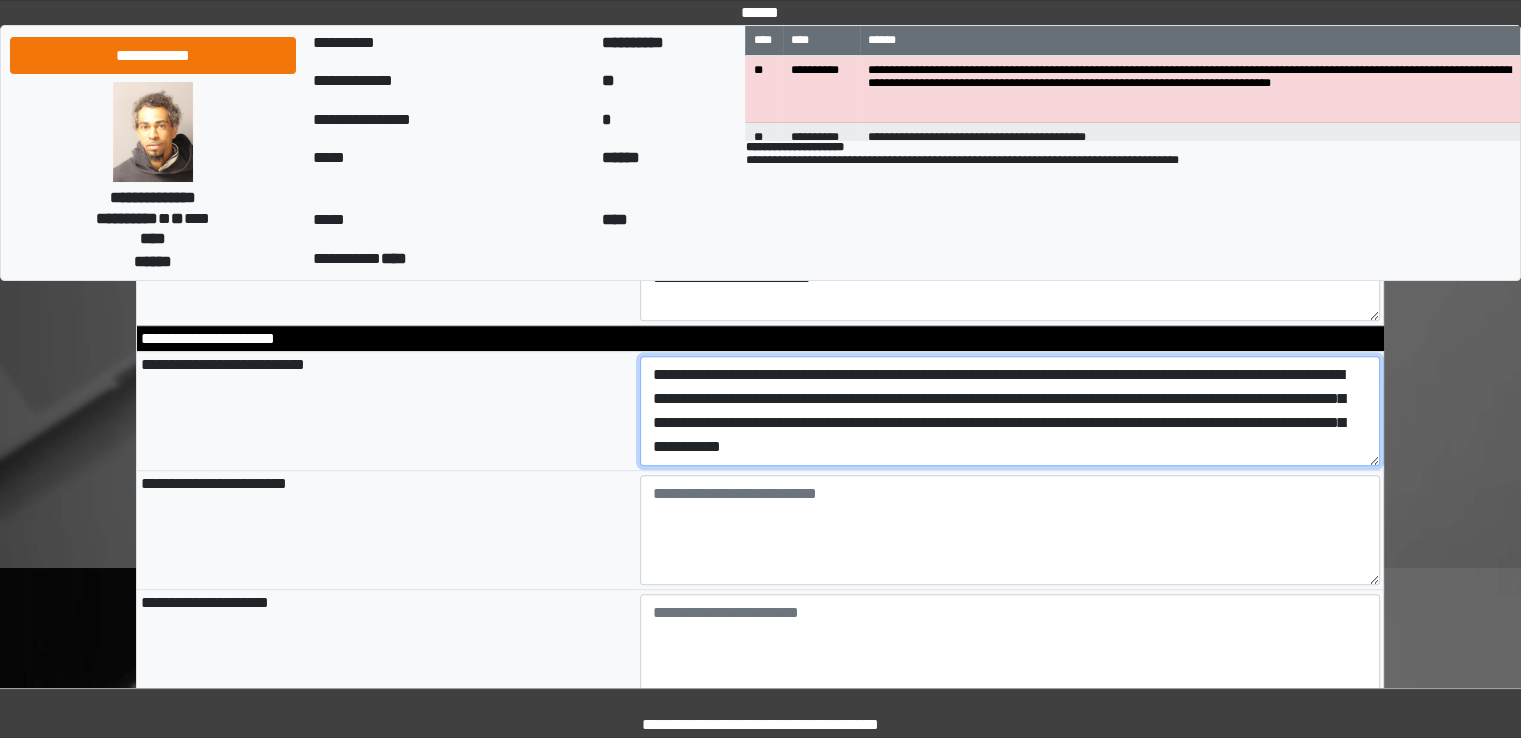scroll, scrollTop: 1256, scrollLeft: 0, axis: vertical 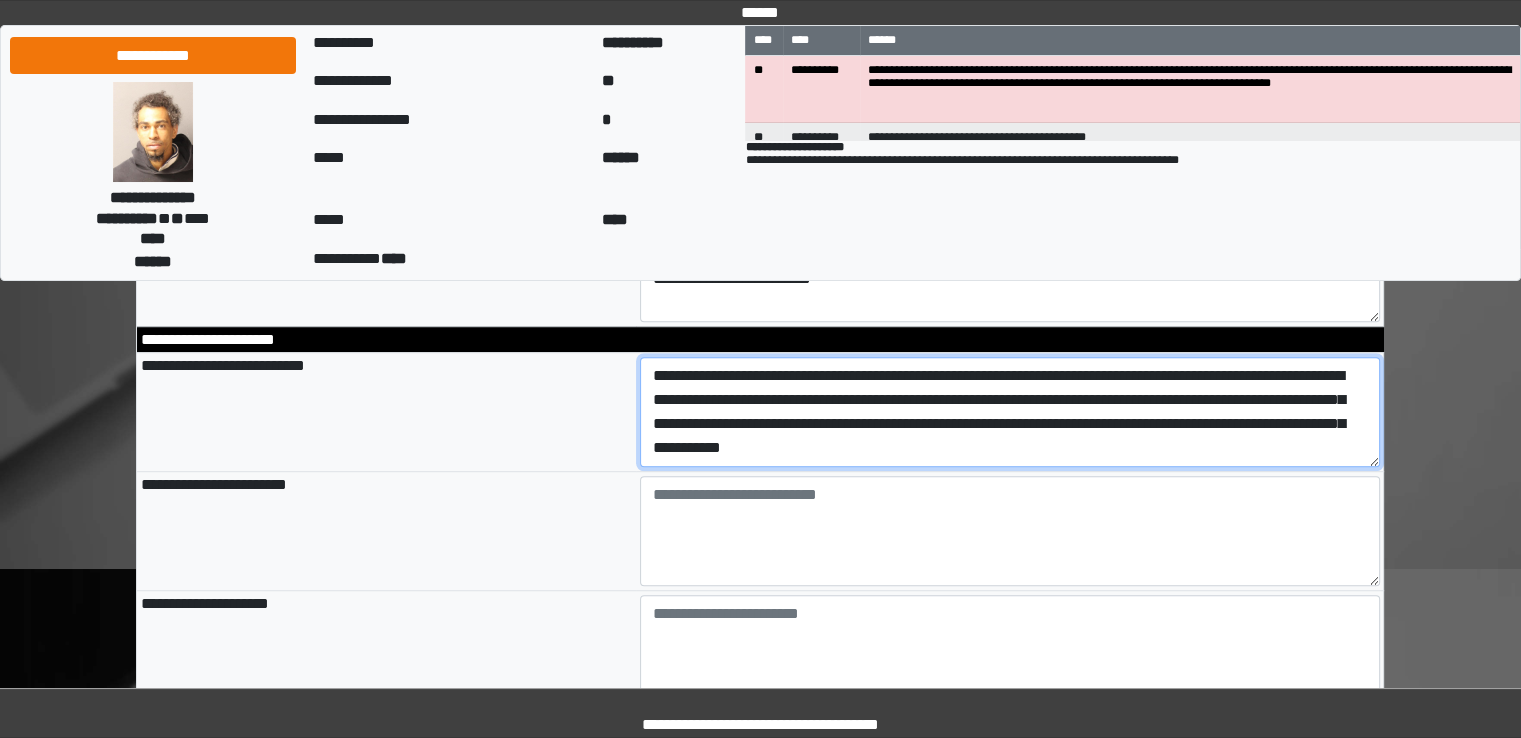 type on "**********" 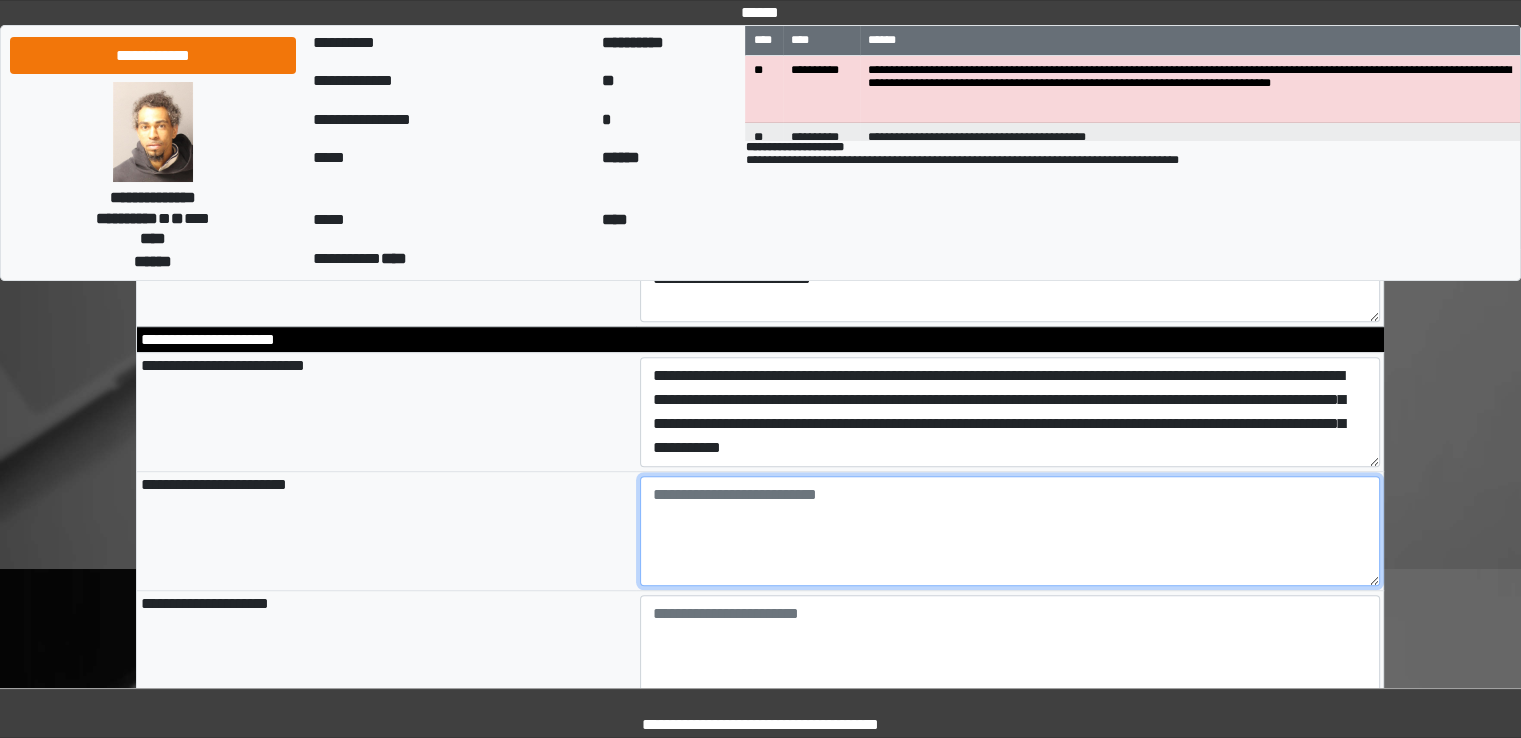type on "**********" 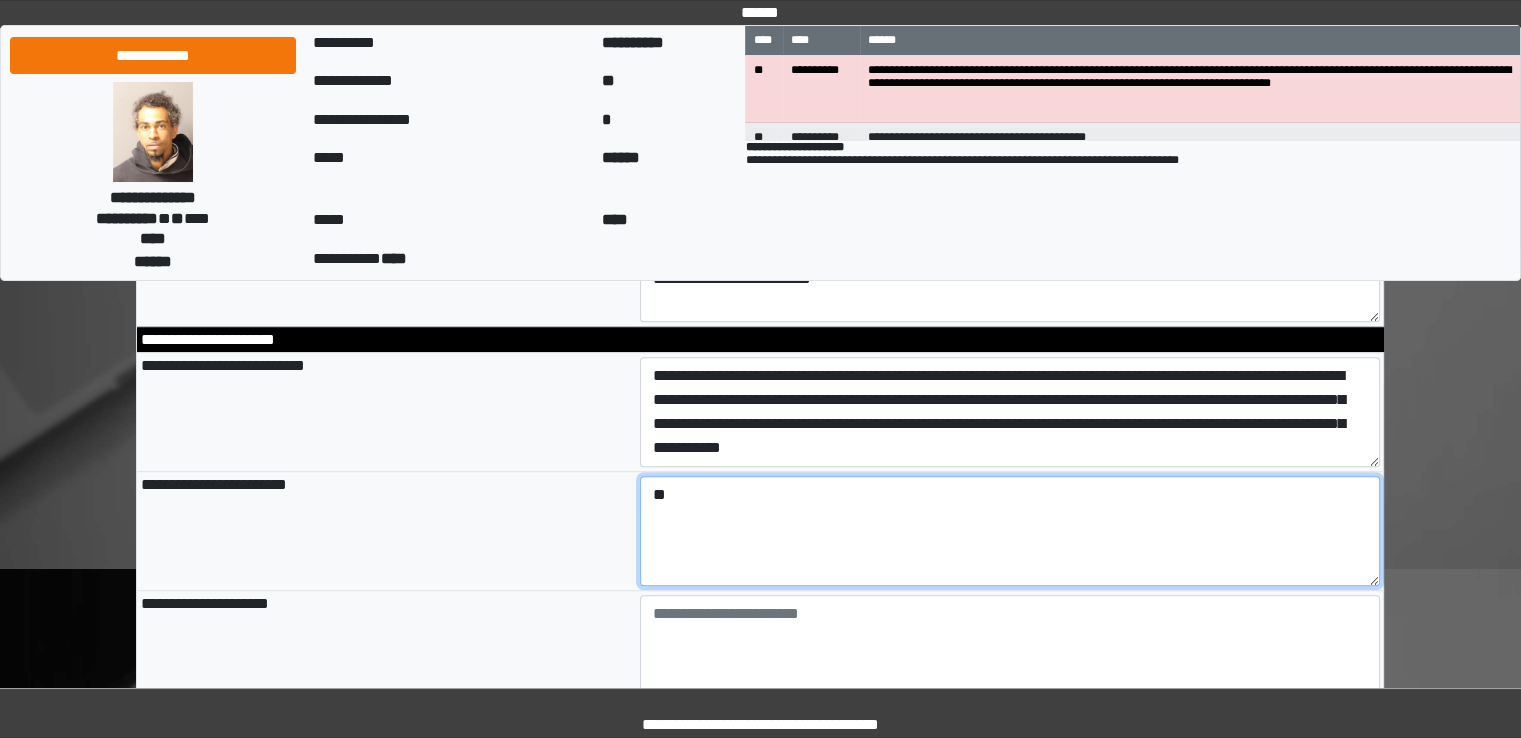 type on "*" 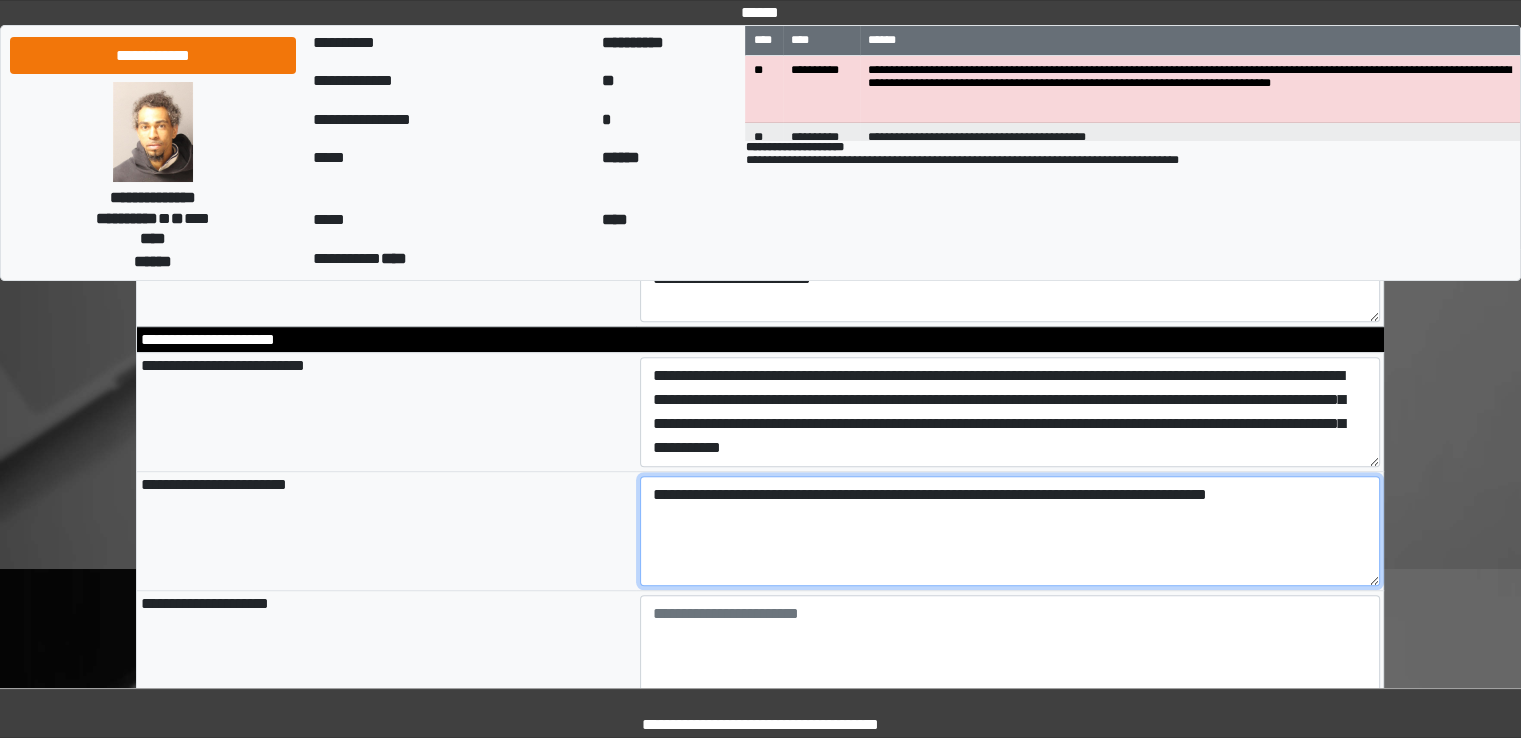 type on "**********" 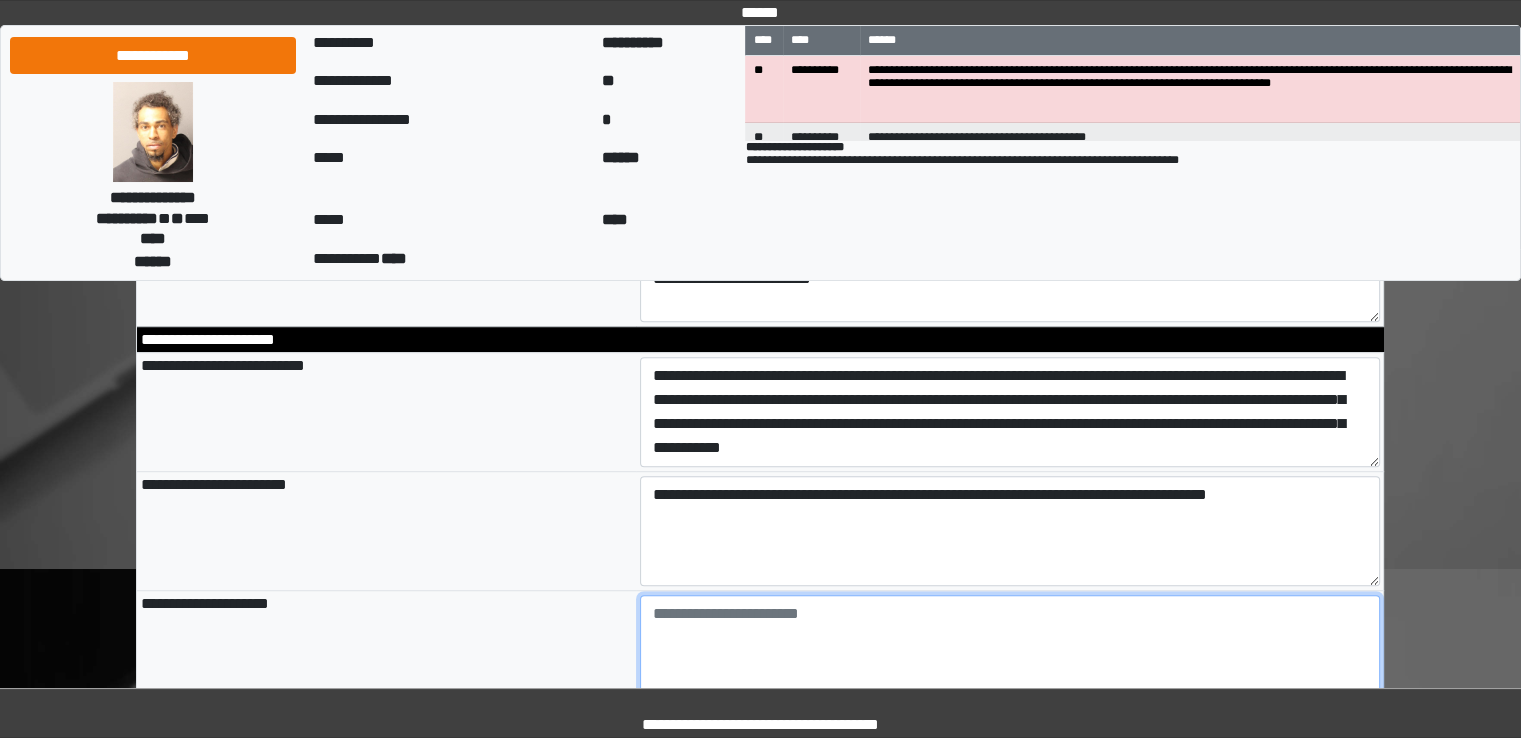 type on "**********" 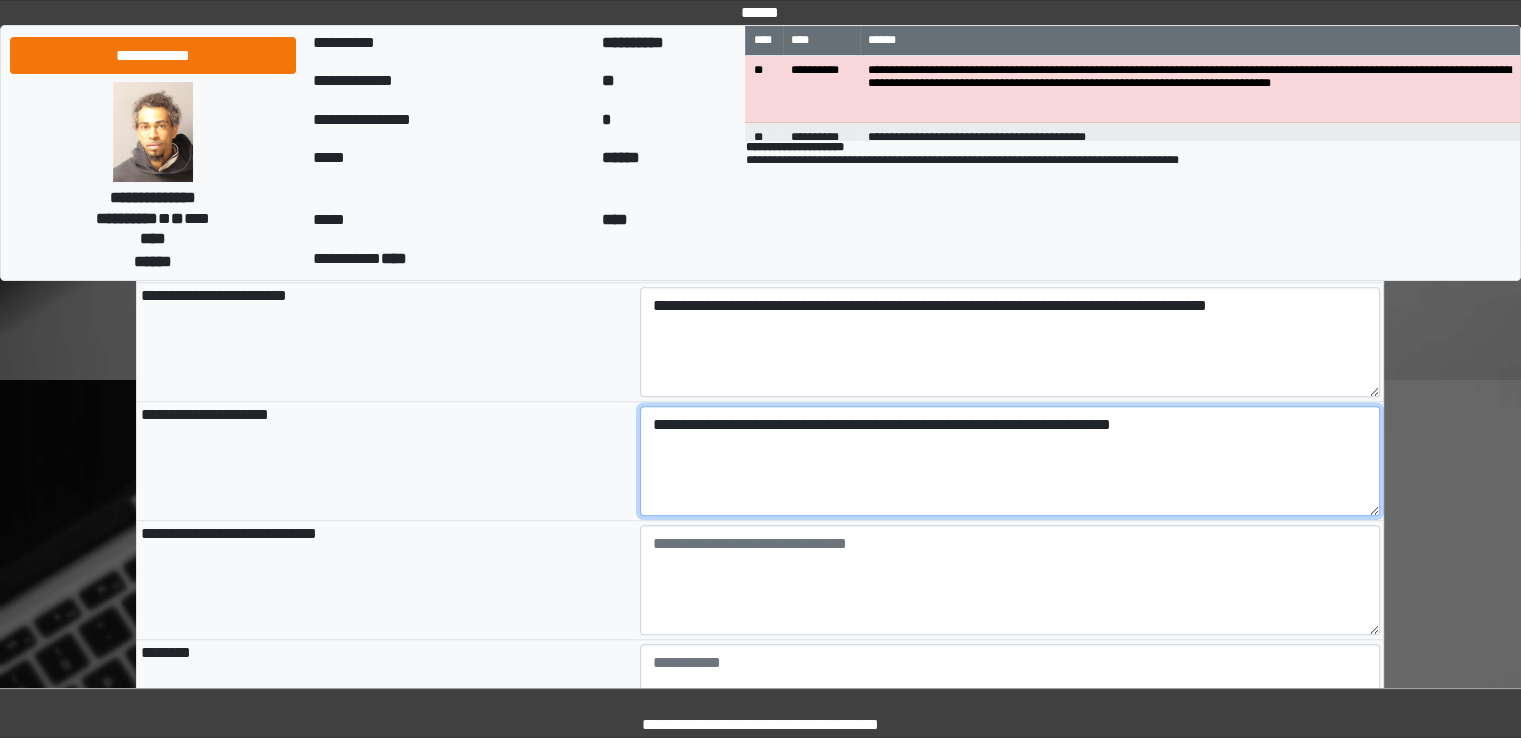 scroll, scrollTop: 1447, scrollLeft: 0, axis: vertical 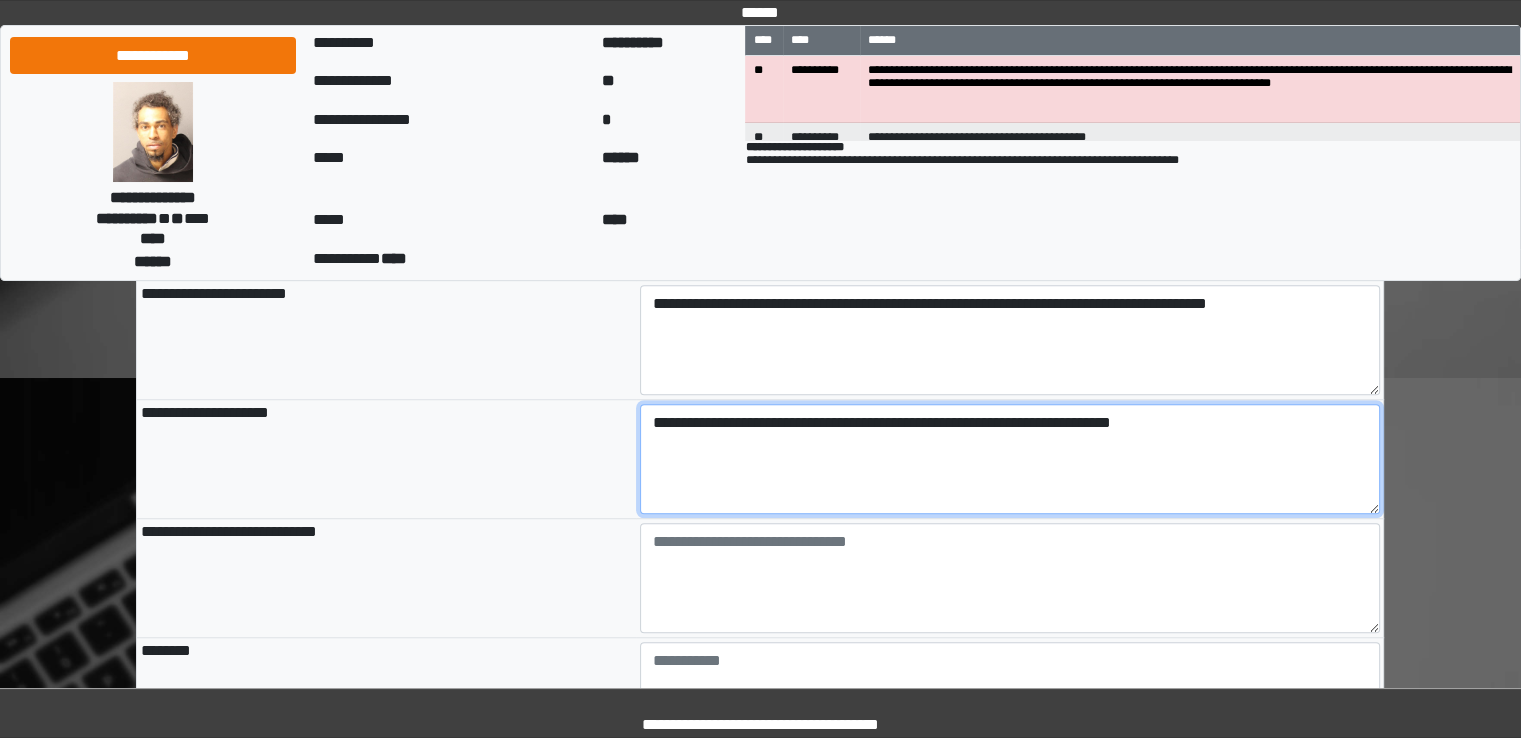 type on "**********" 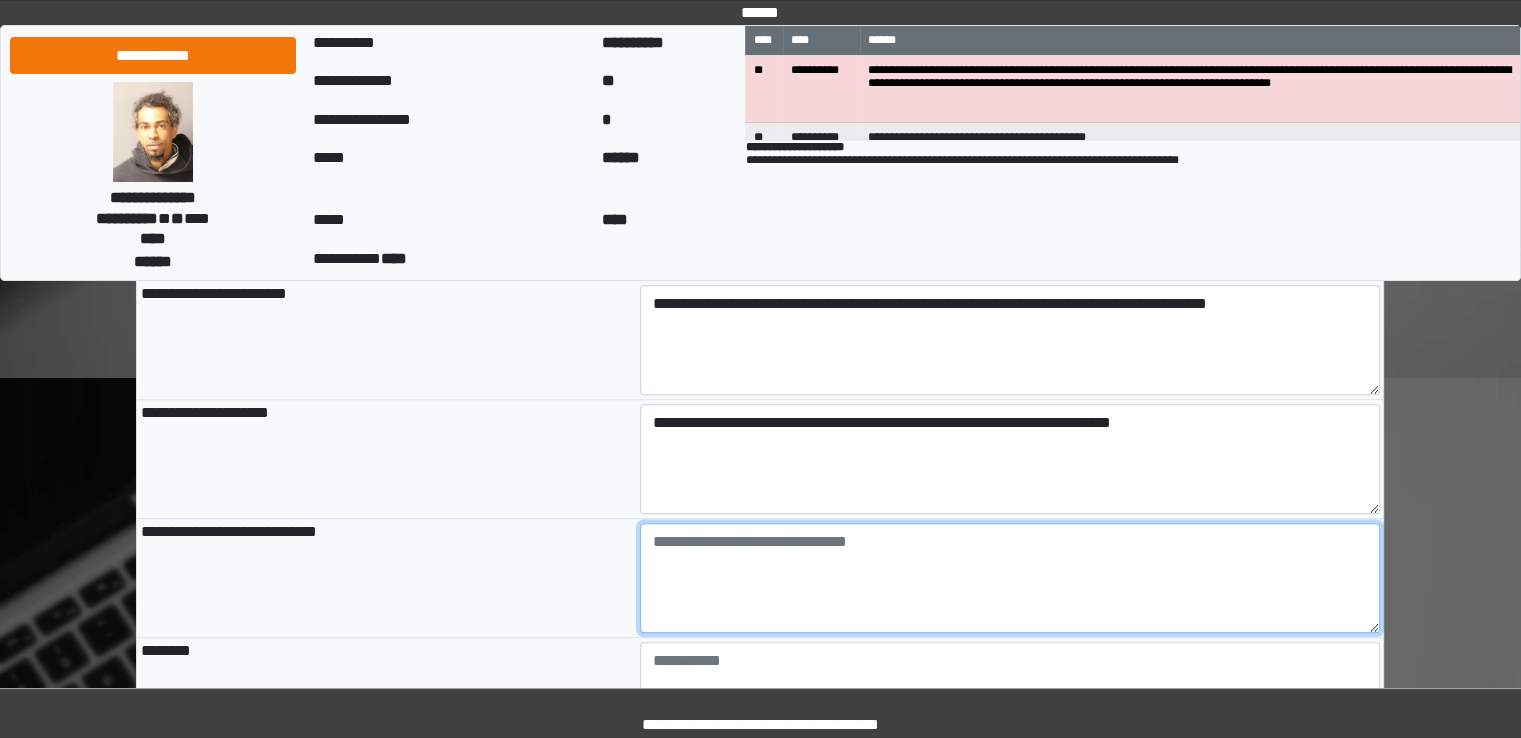 type on "**********" 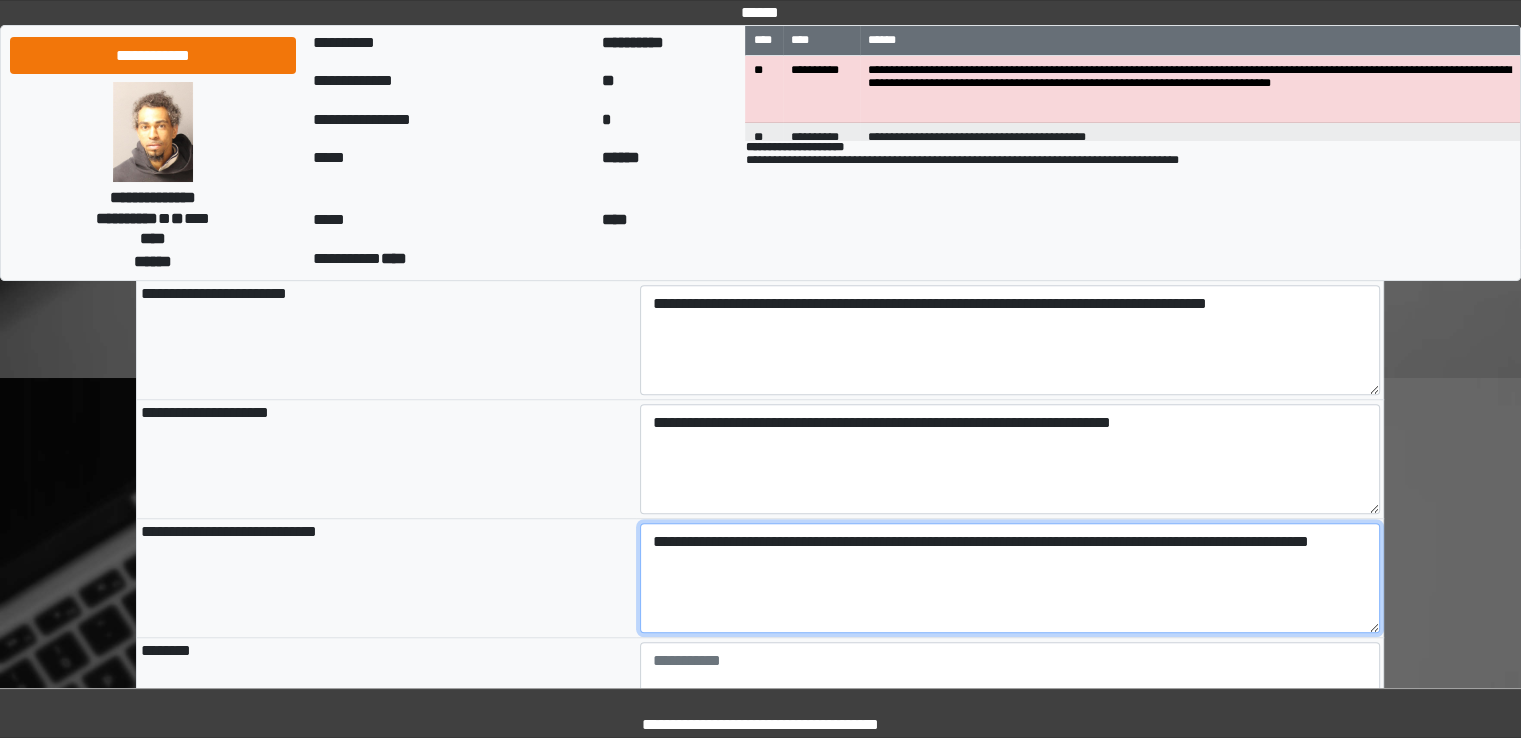 type on "**********" 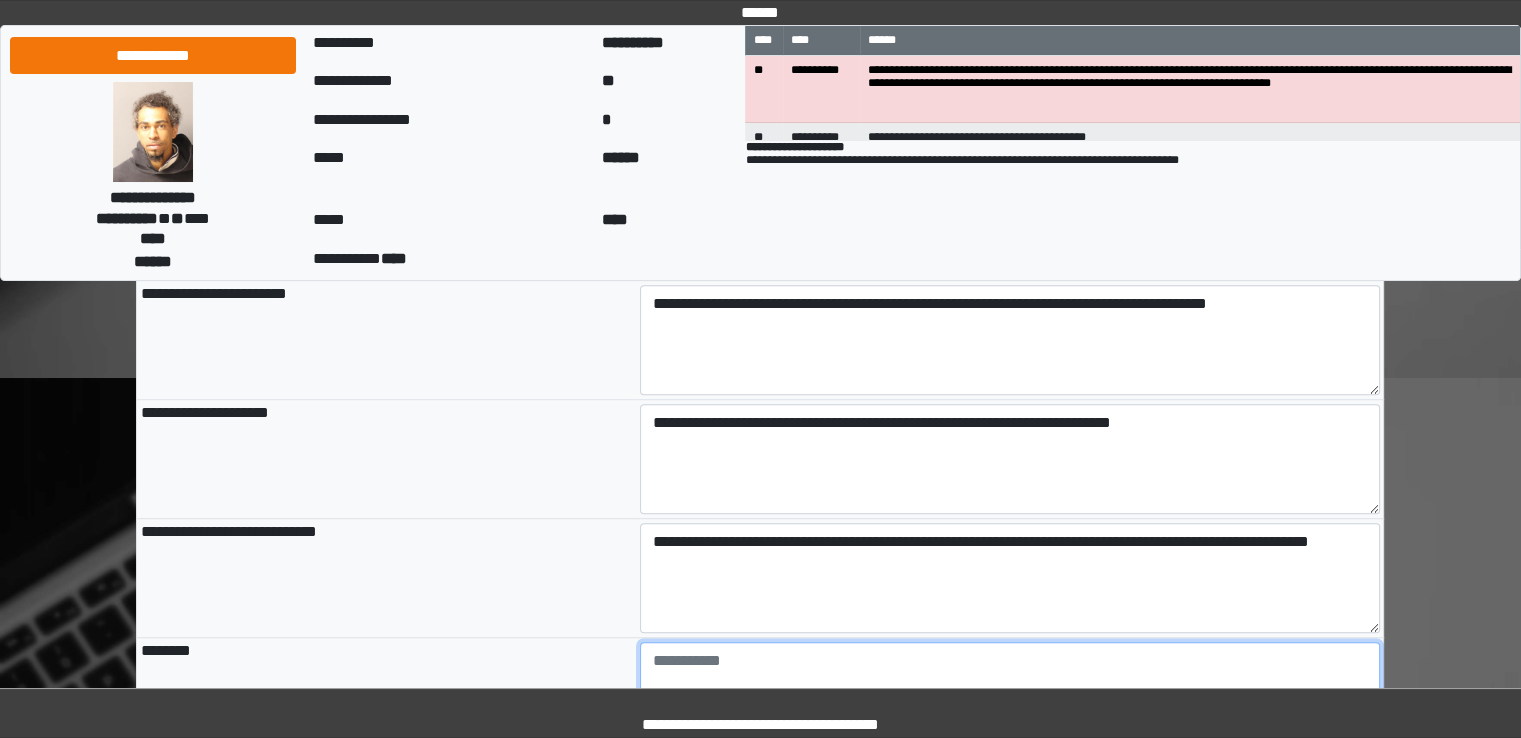 type on "**********" 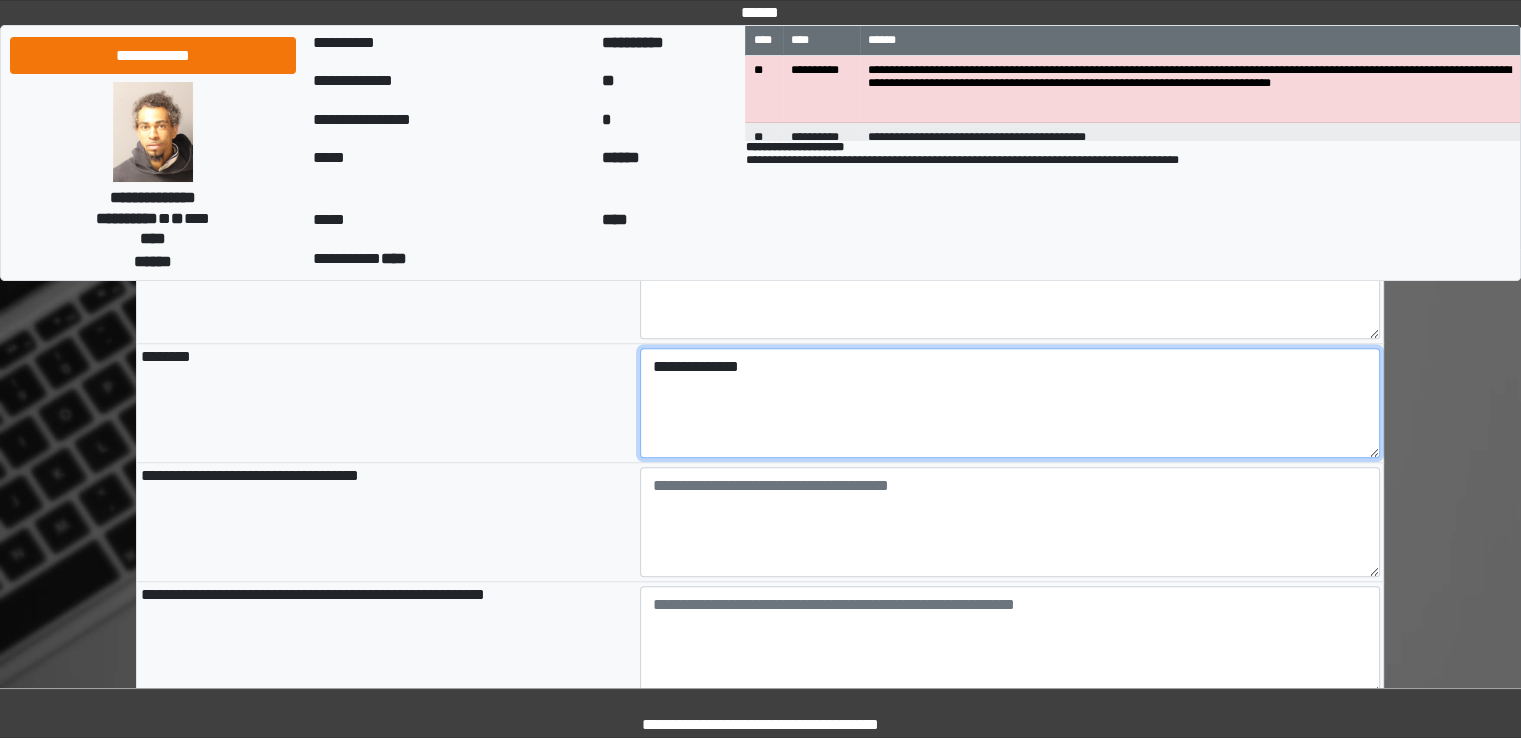 scroll, scrollTop: 1743, scrollLeft: 0, axis: vertical 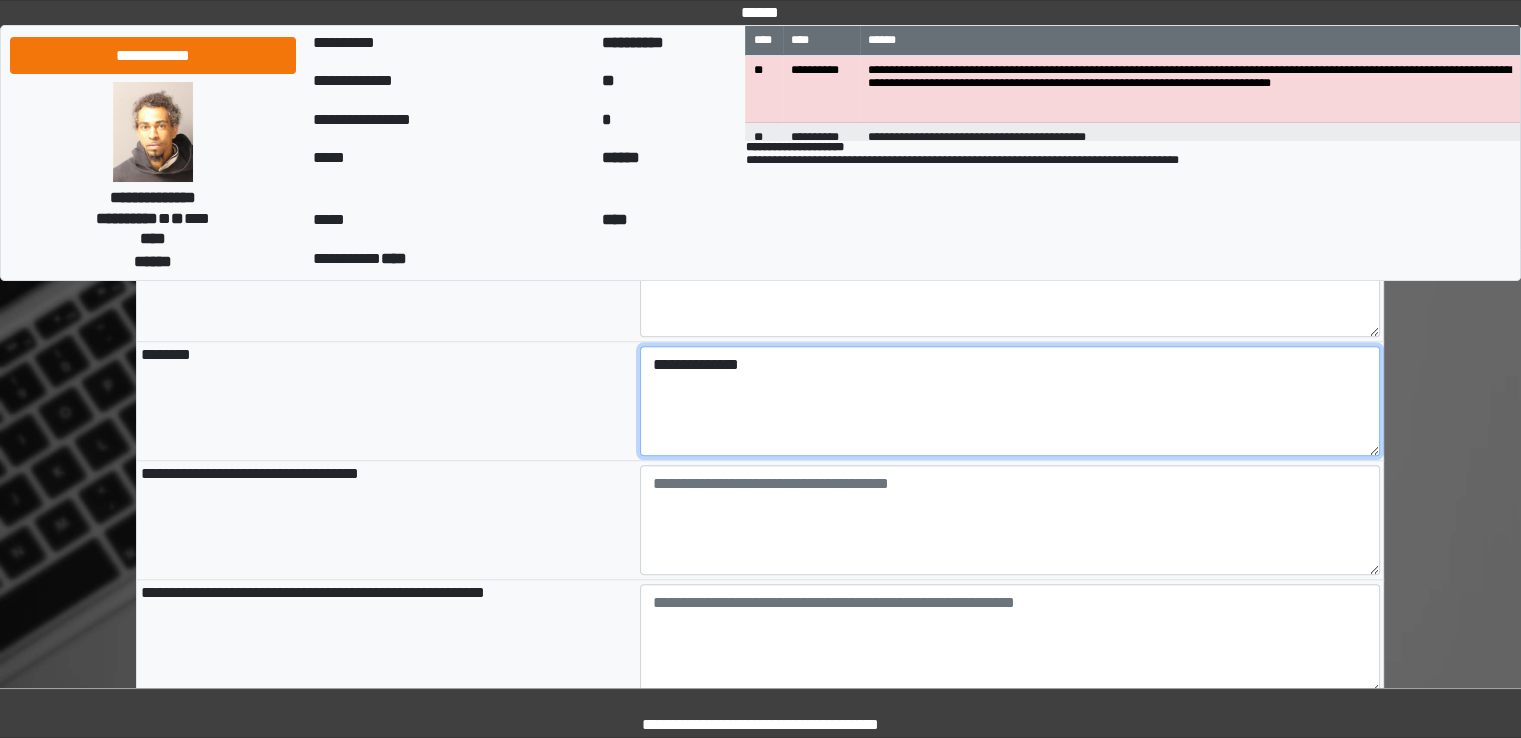 type on "**********" 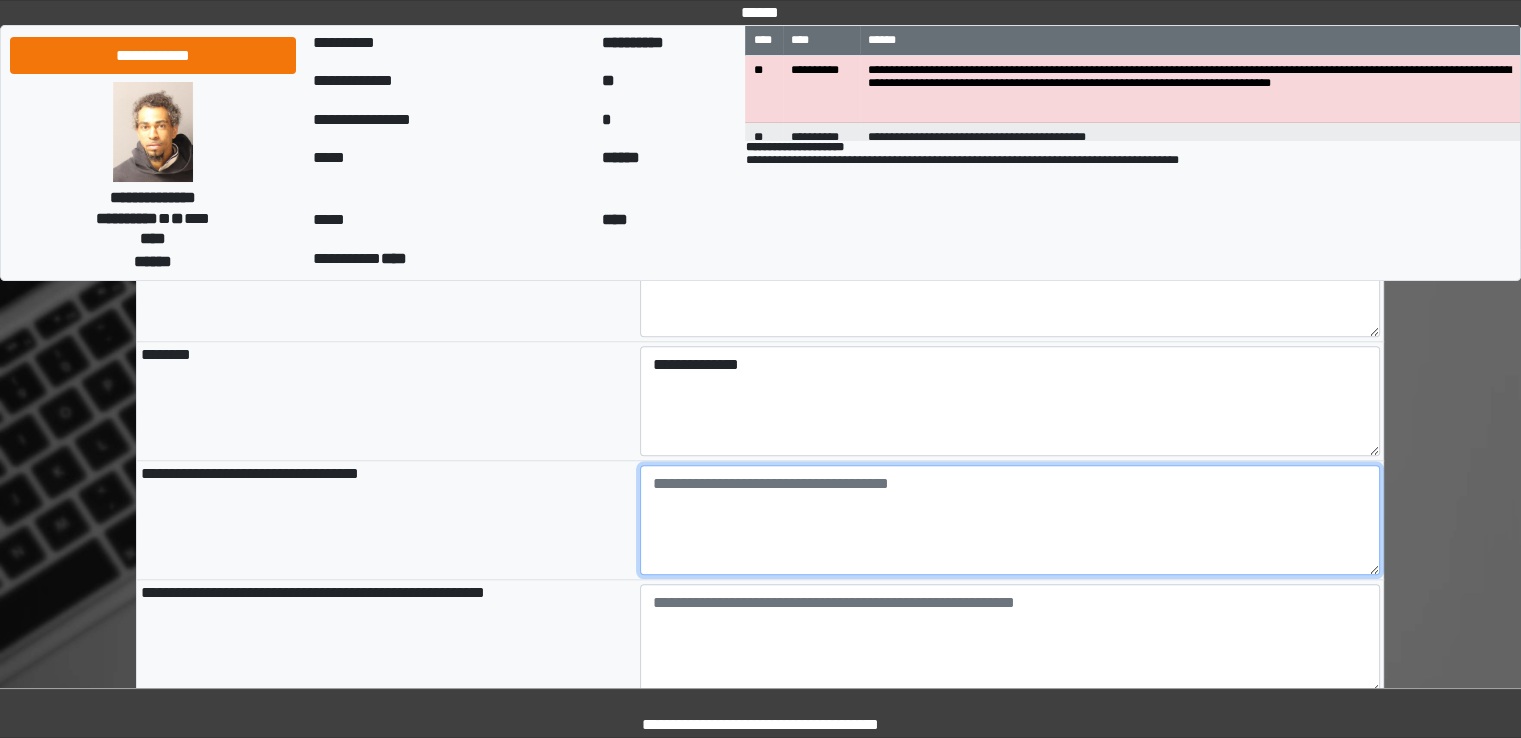 type on "**********" 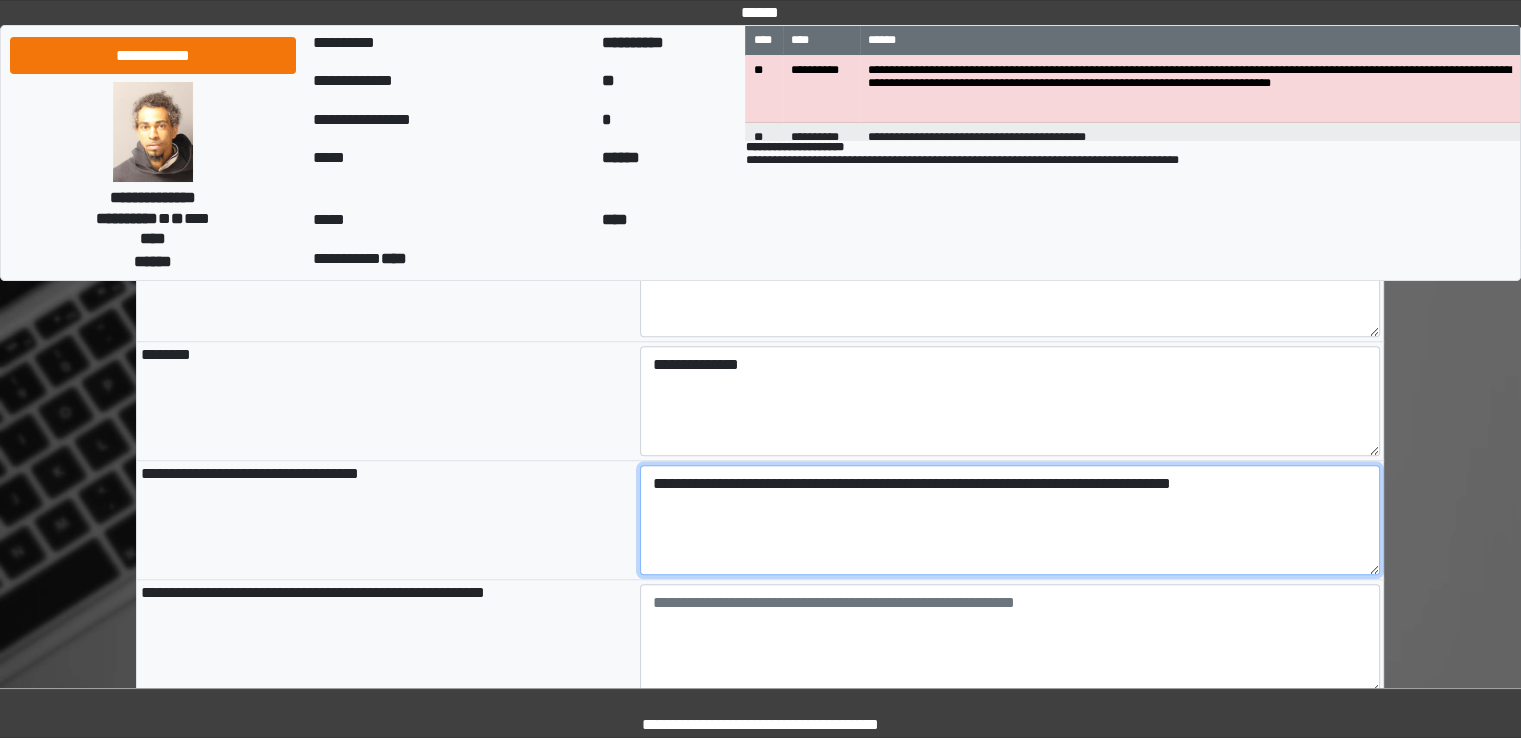 type on "**********" 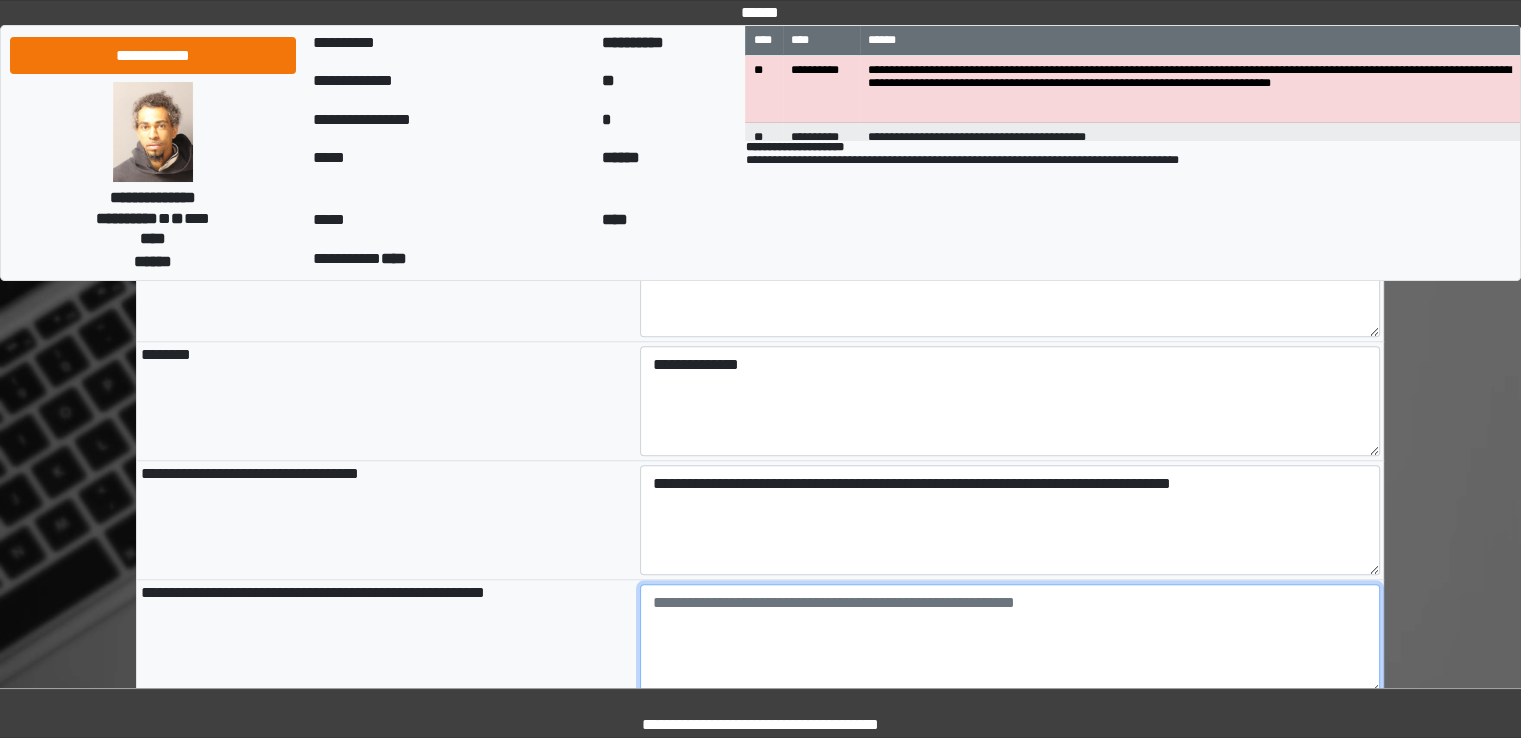 type on "**********" 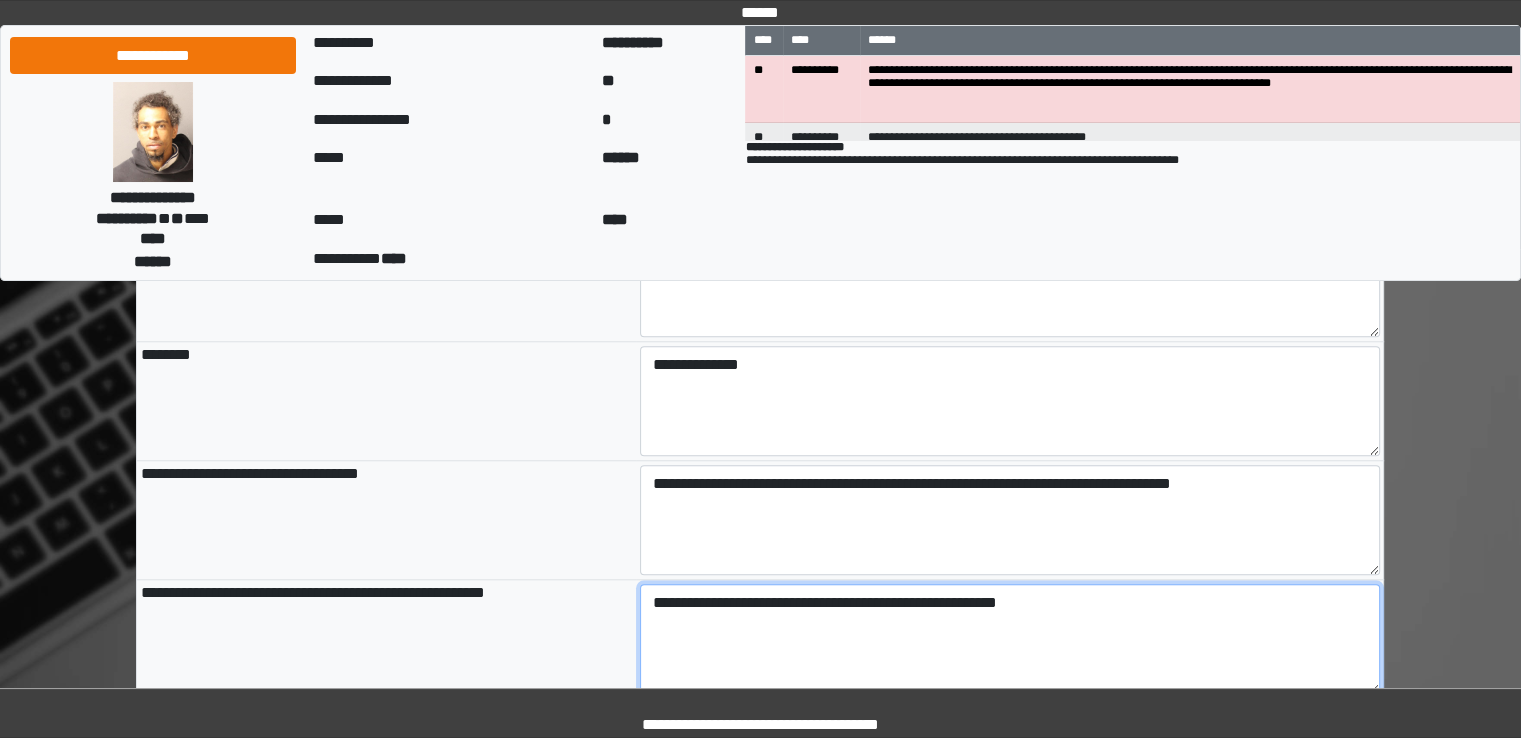 type on "**********" 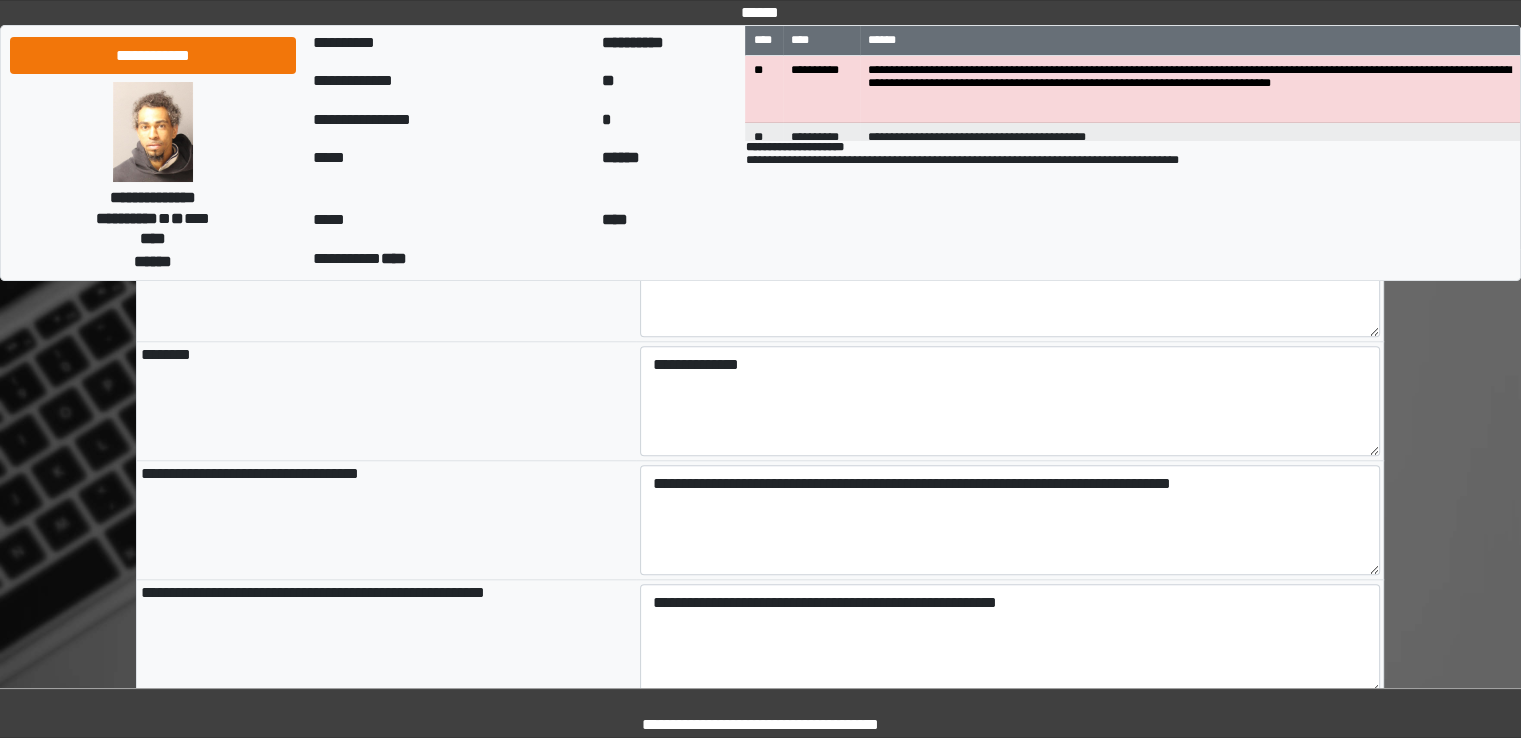 type on "**********" 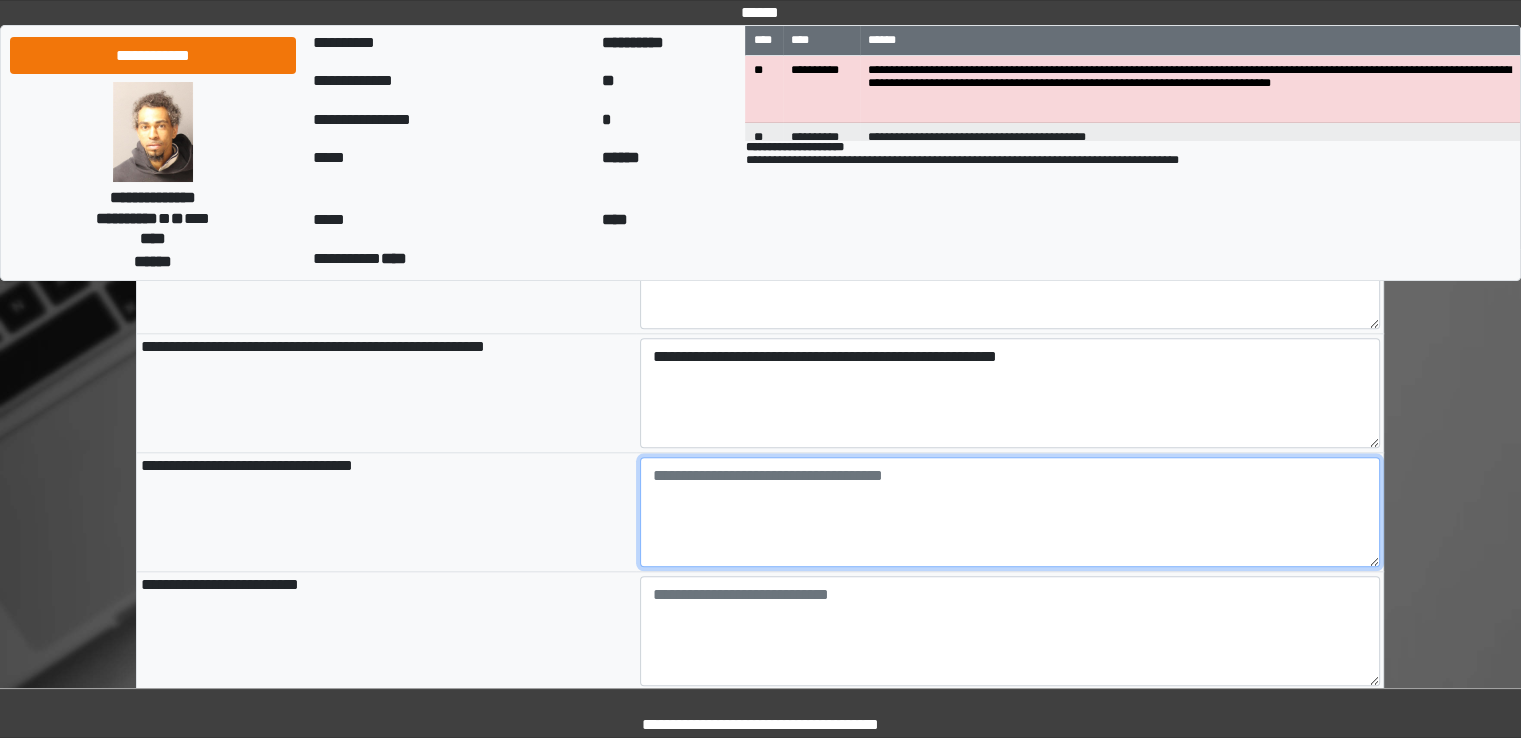 scroll, scrollTop: 1992, scrollLeft: 0, axis: vertical 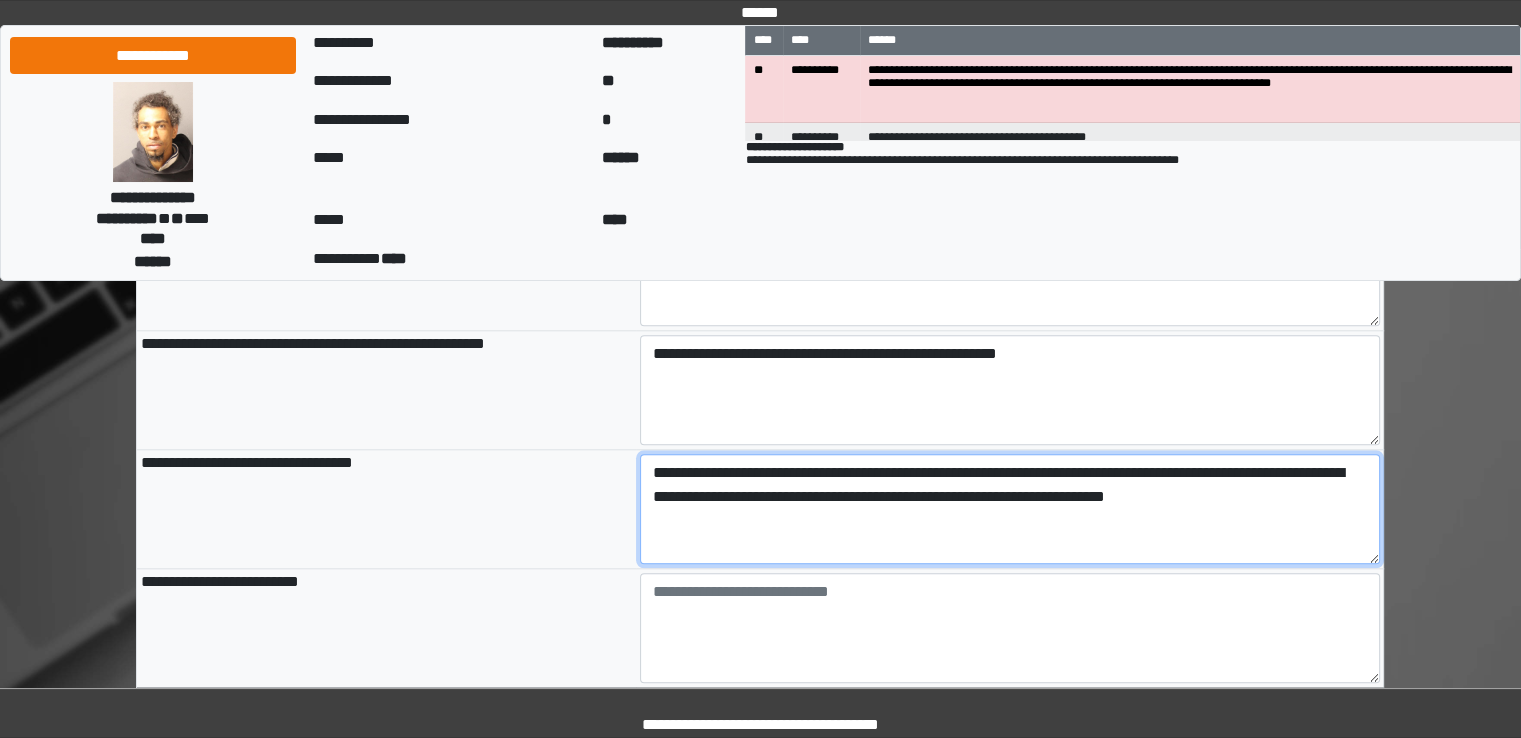type on "**********" 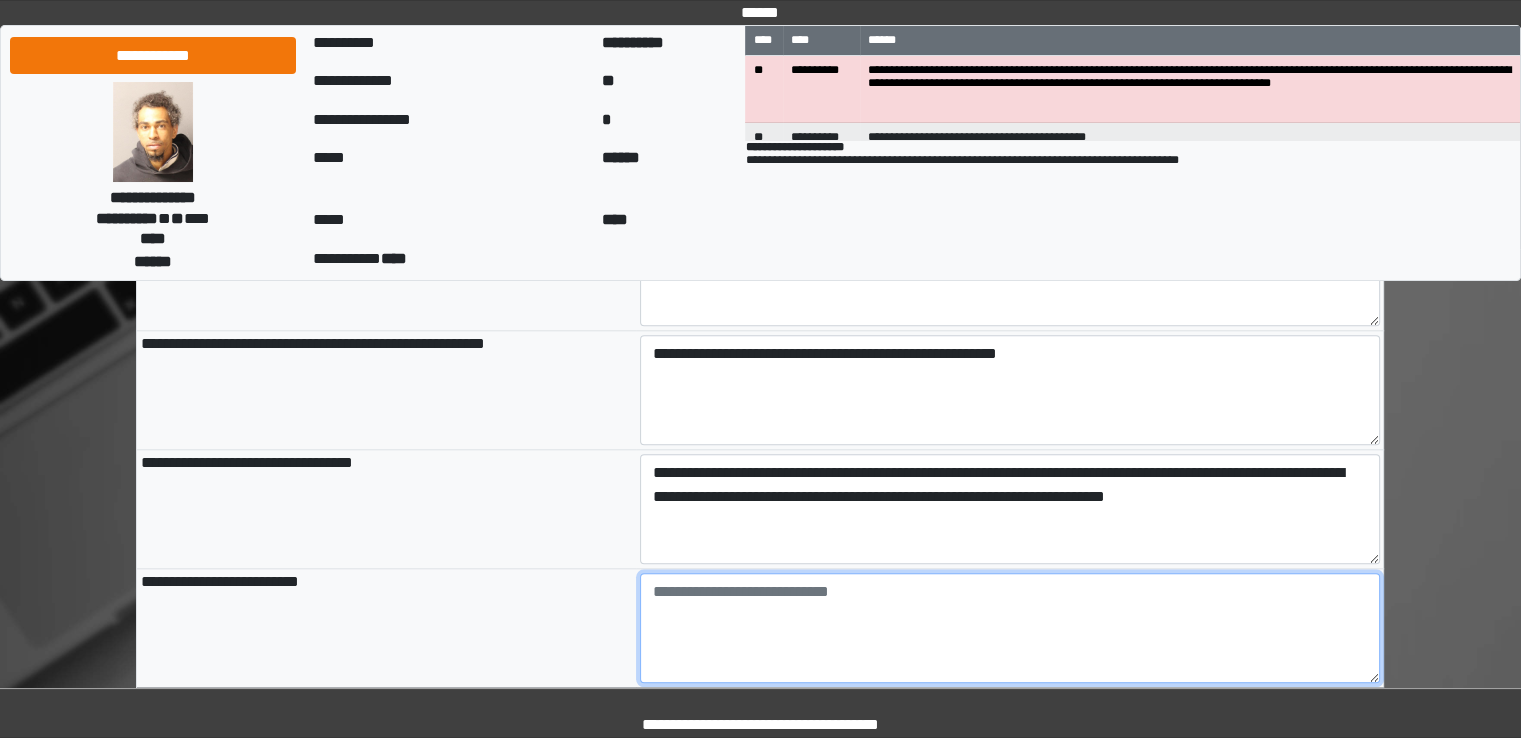 type on "**********" 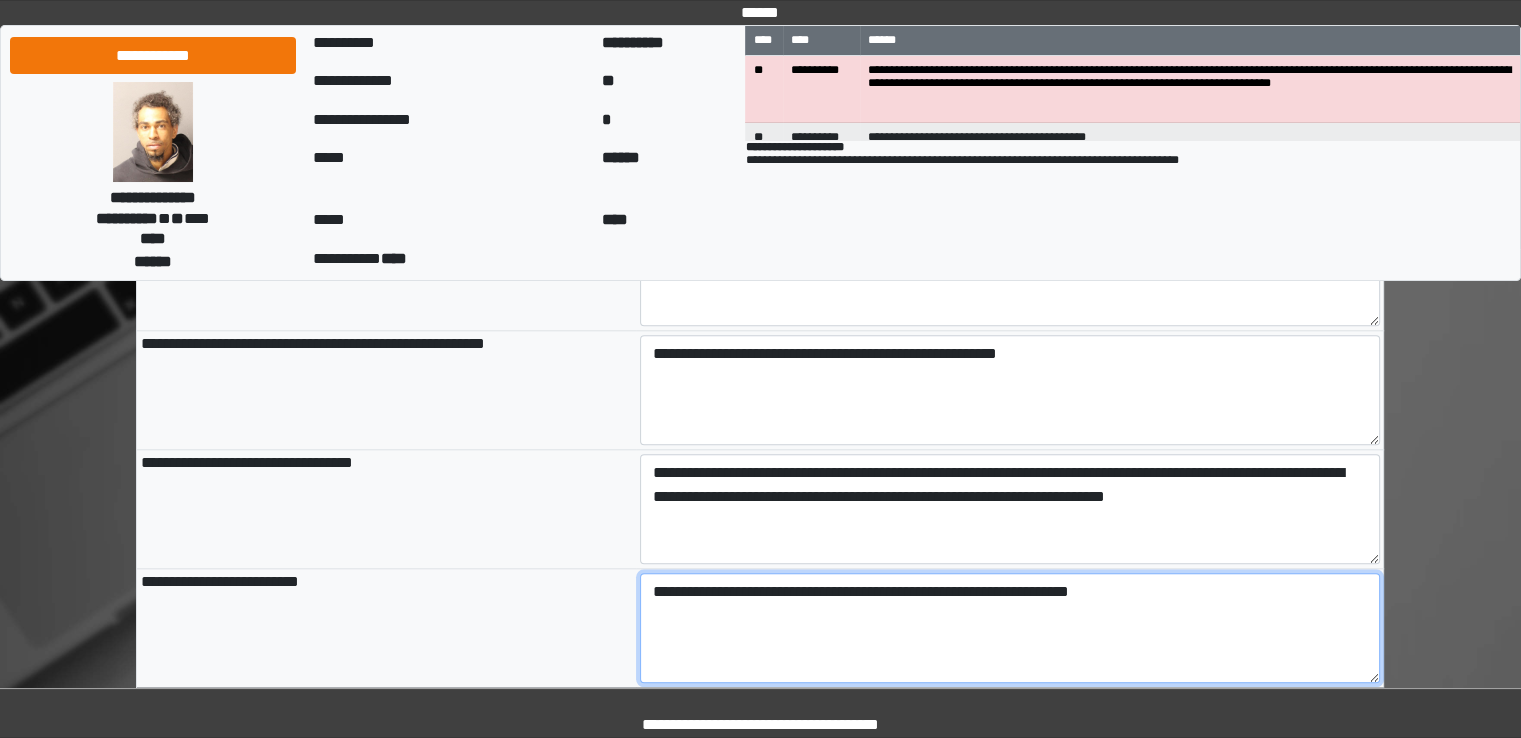 scroll, scrollTop: 2292, scrollLeft: 0, axis: vertical 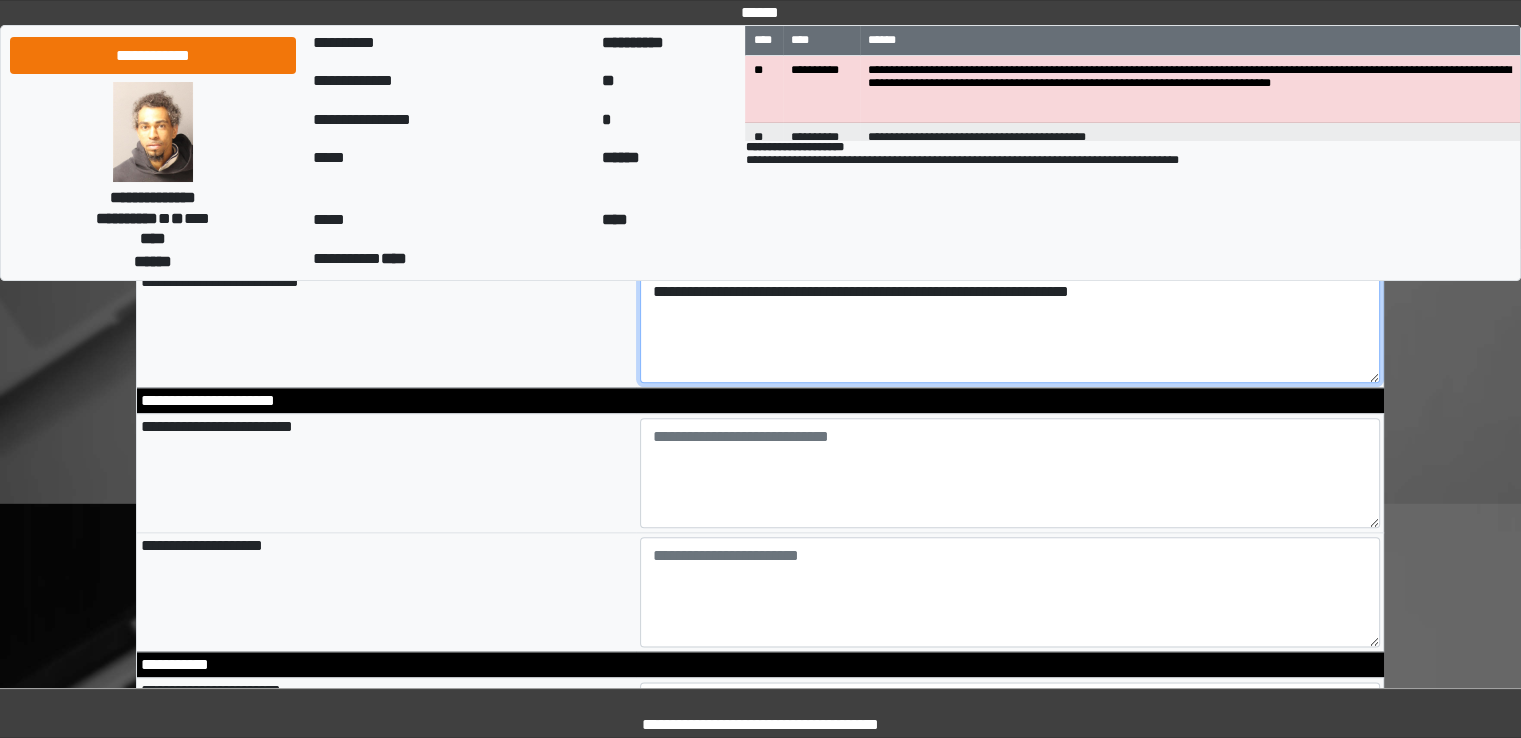 type on "**********" 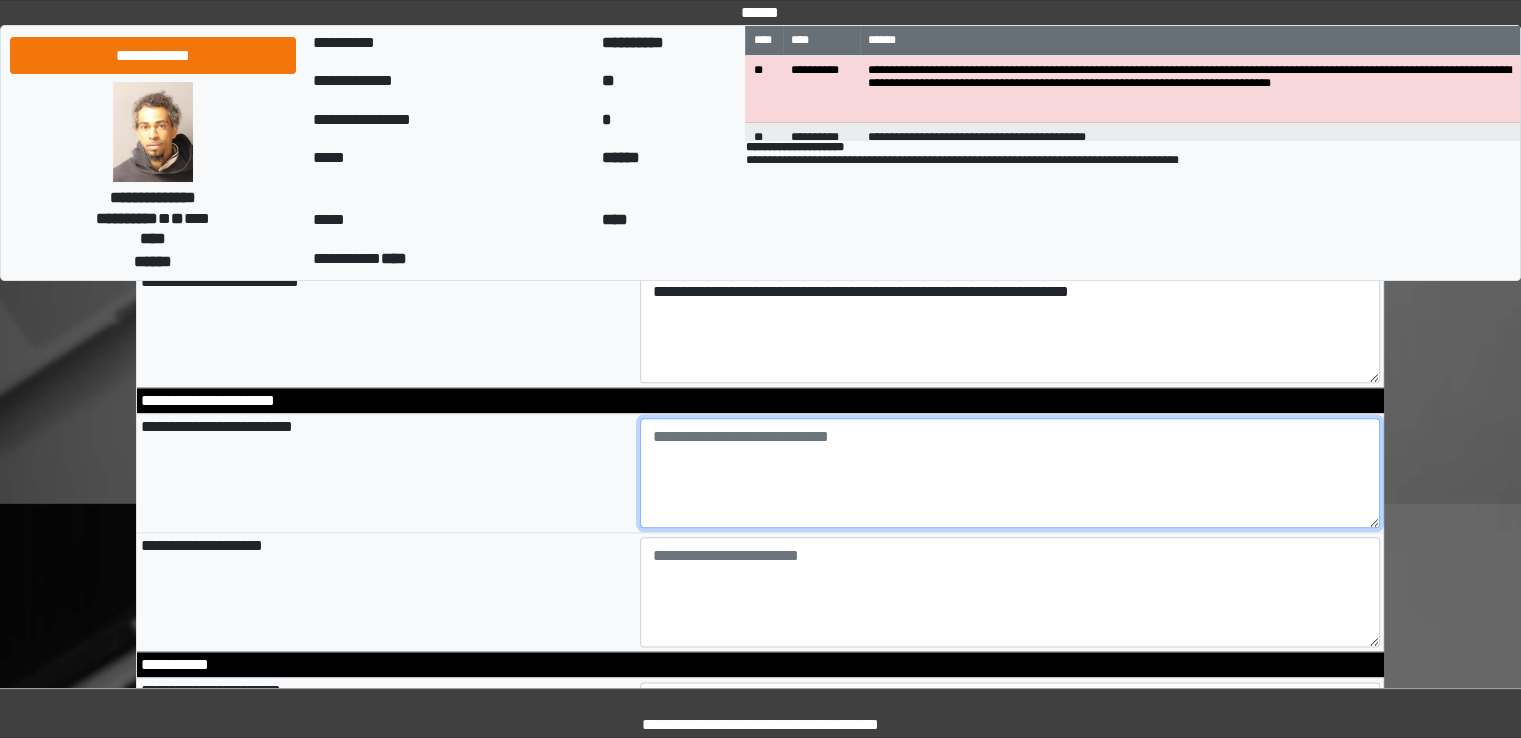 type on "**********" 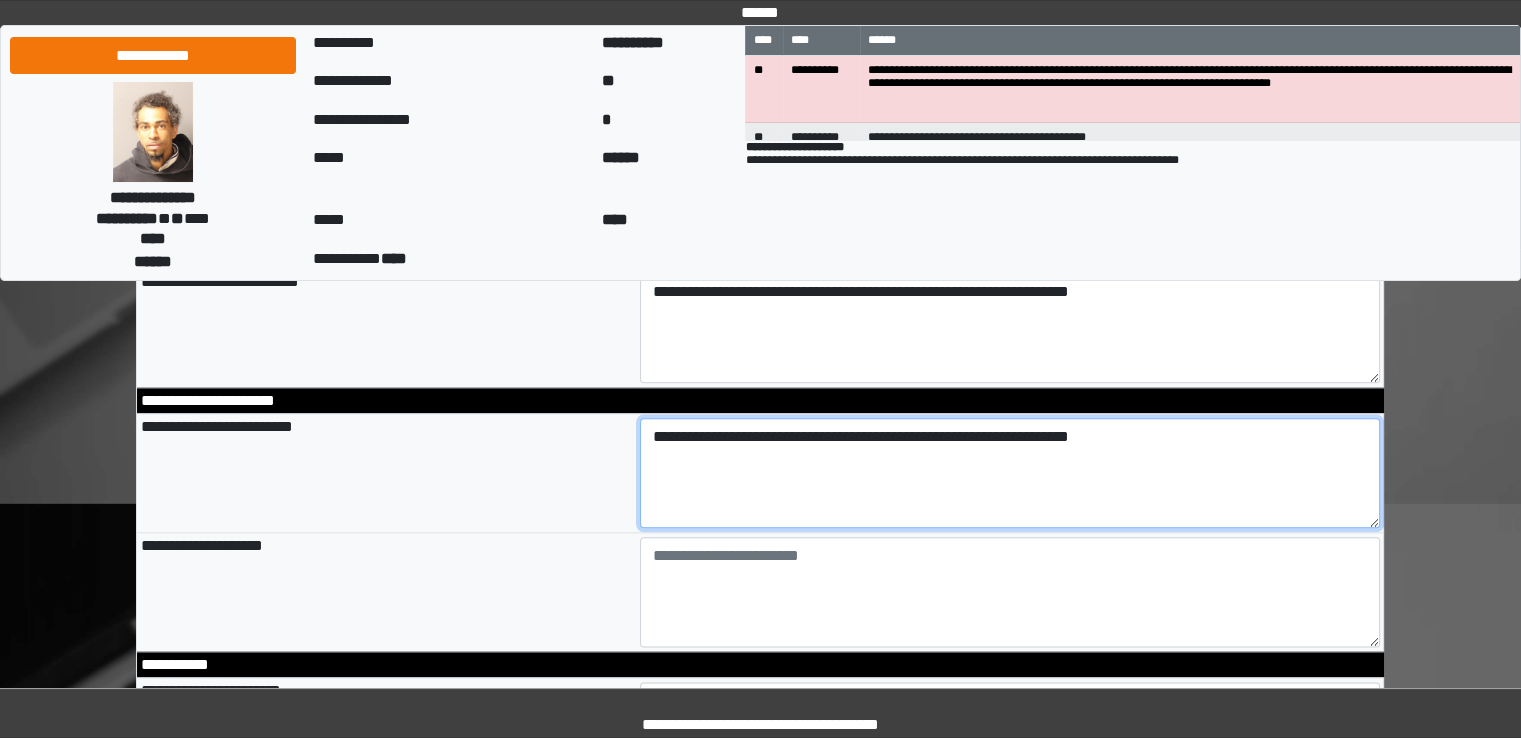 type on "**********" 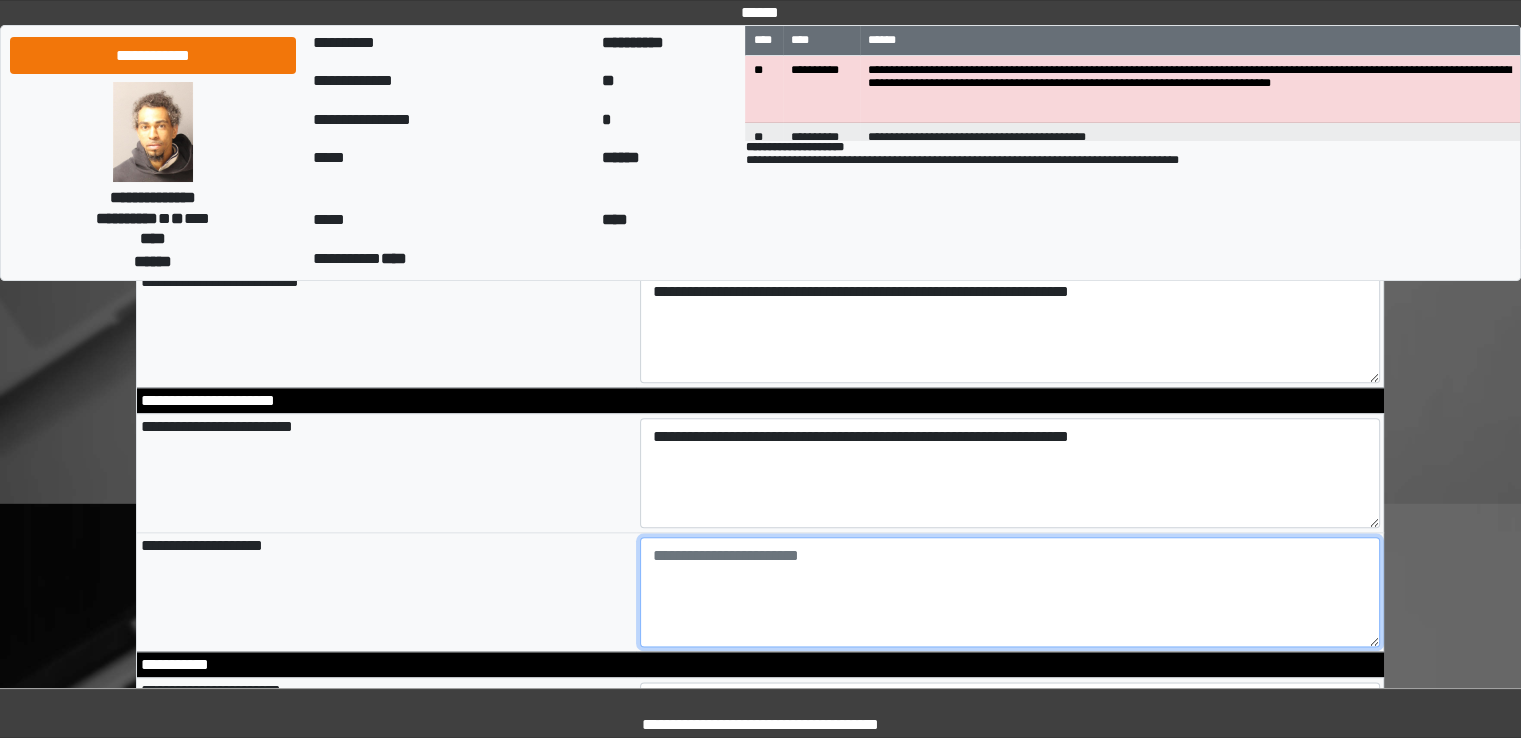 type on "**********" 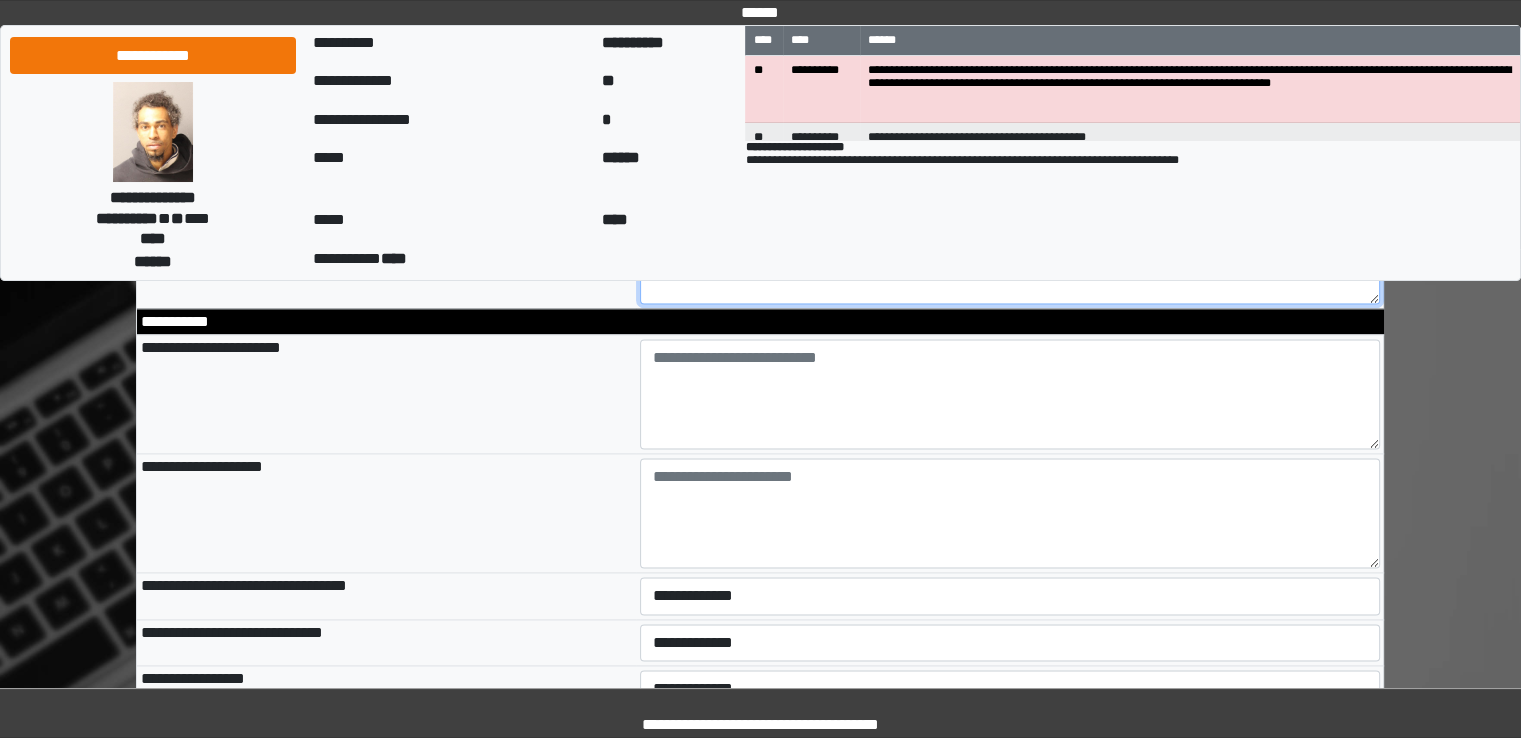 scroll, scrollTop: 2640, scrollLeft: 0, axis: vertical 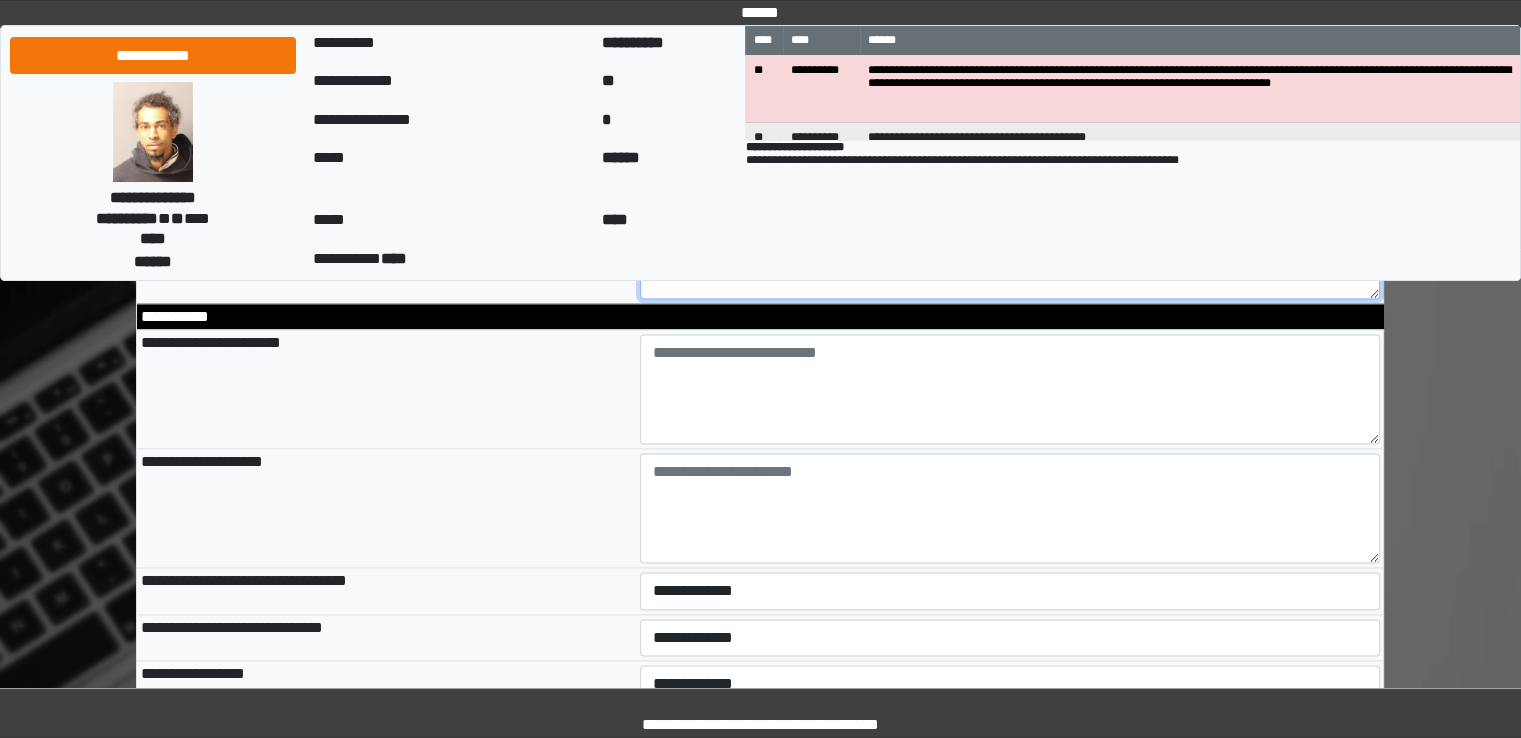 type on "**********" 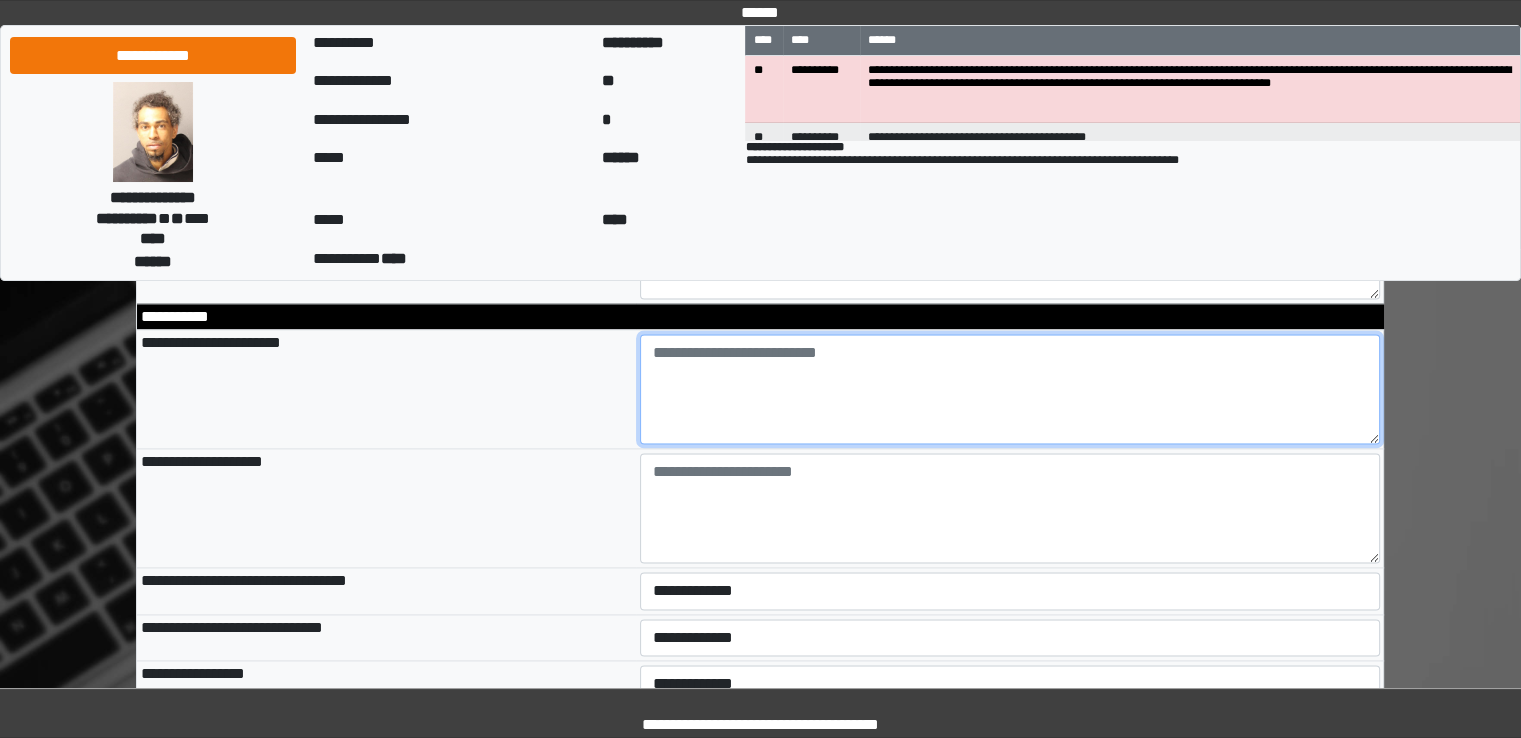 type on "**********" 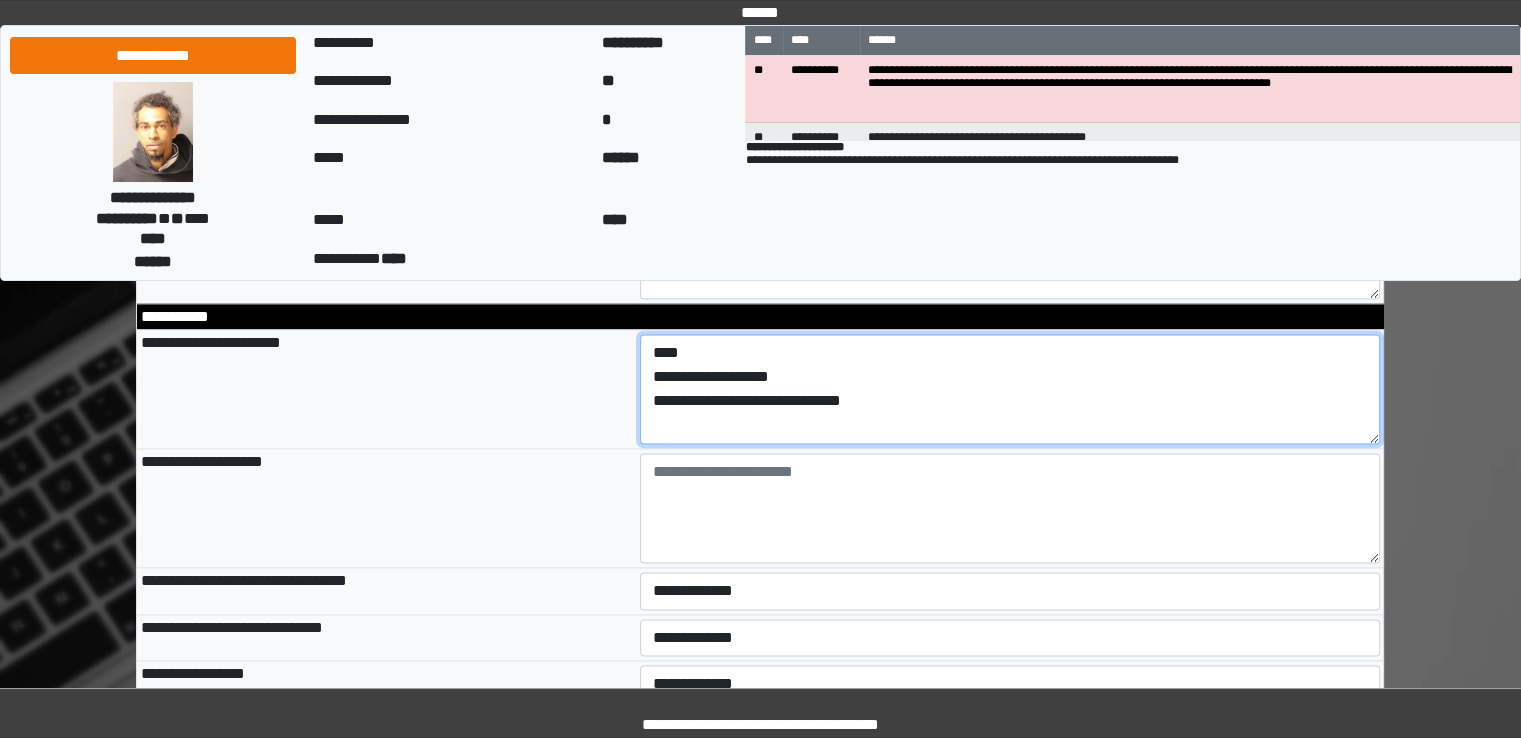 type on "**********" 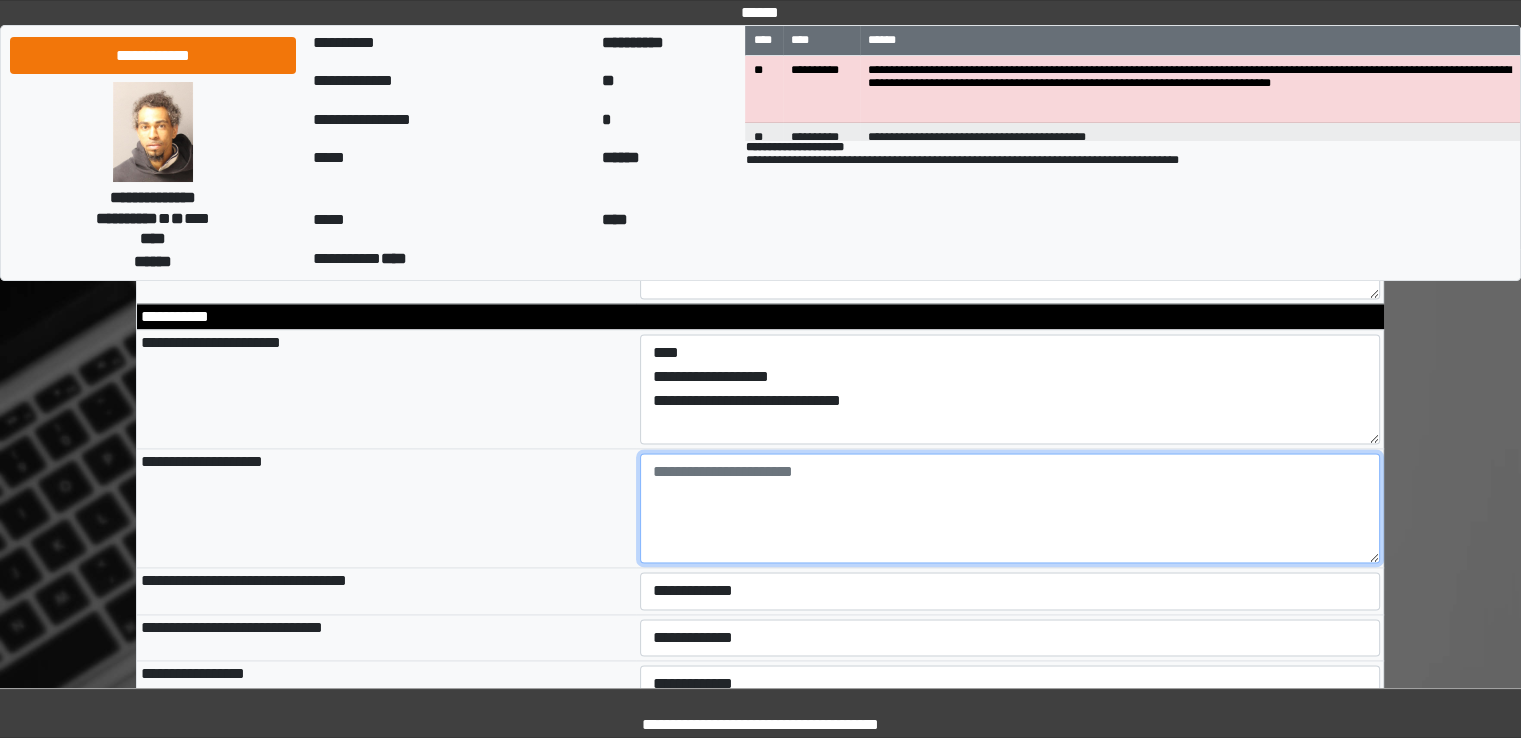 type on "**********" 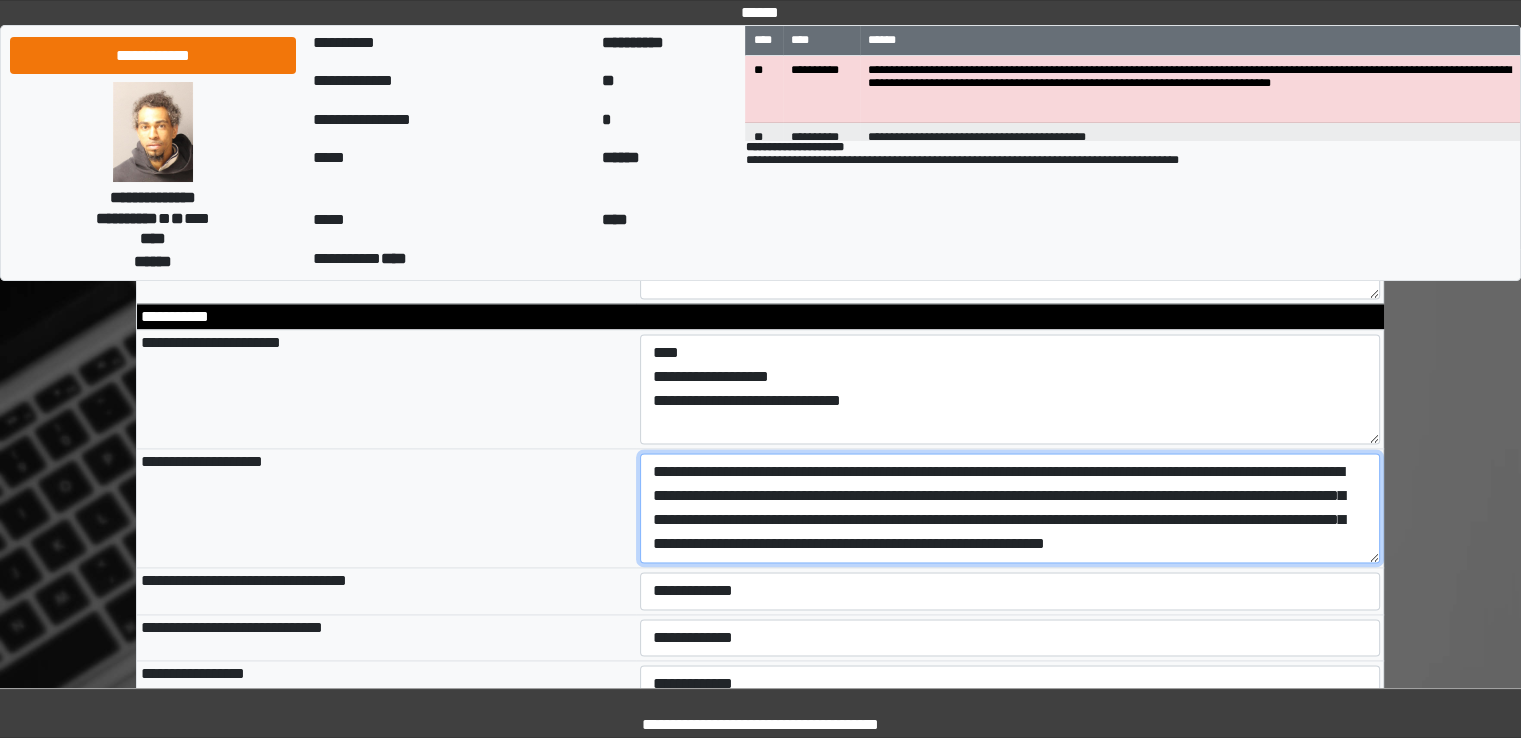 scroll, scrollTop: 16, scrollLeft: 0, axis: vertical 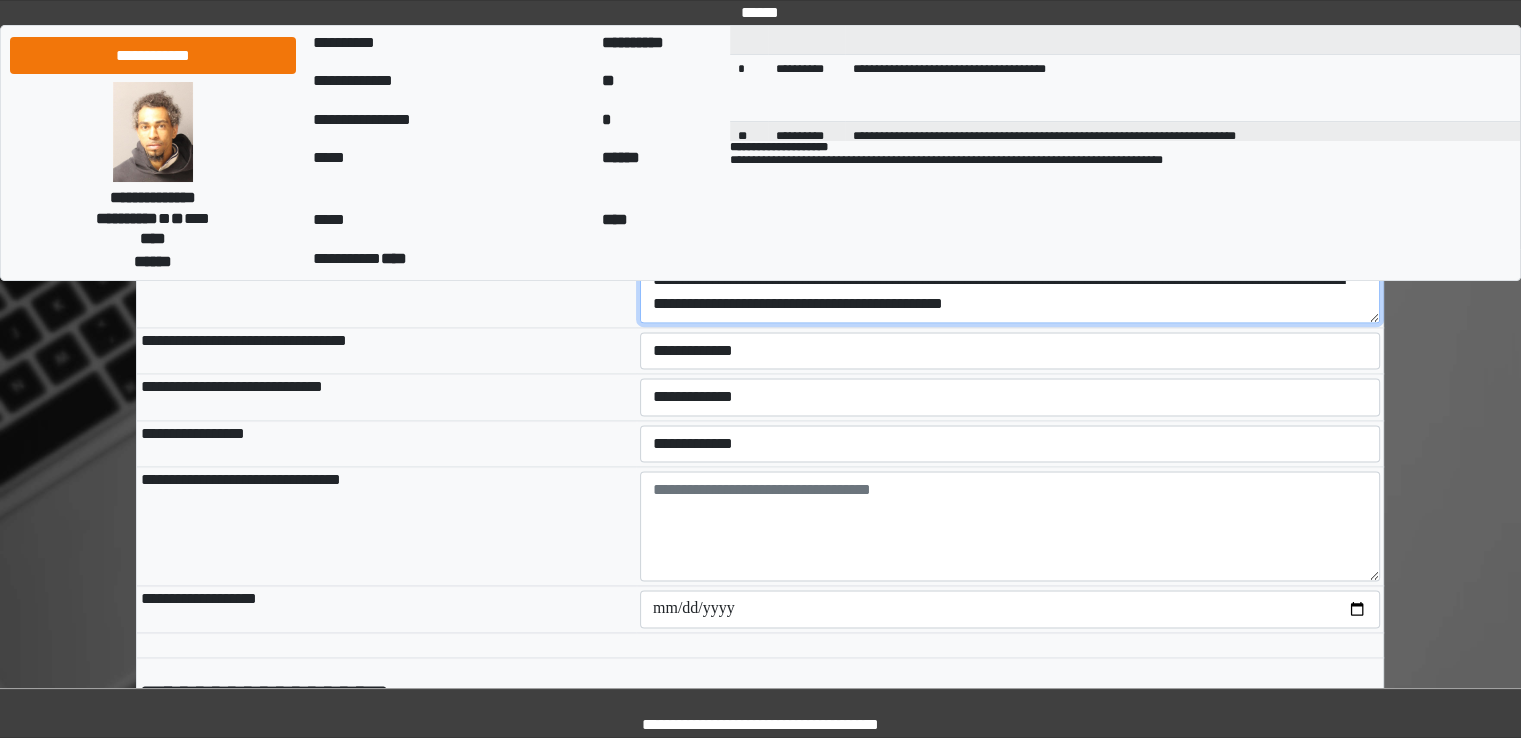 type on "**********" 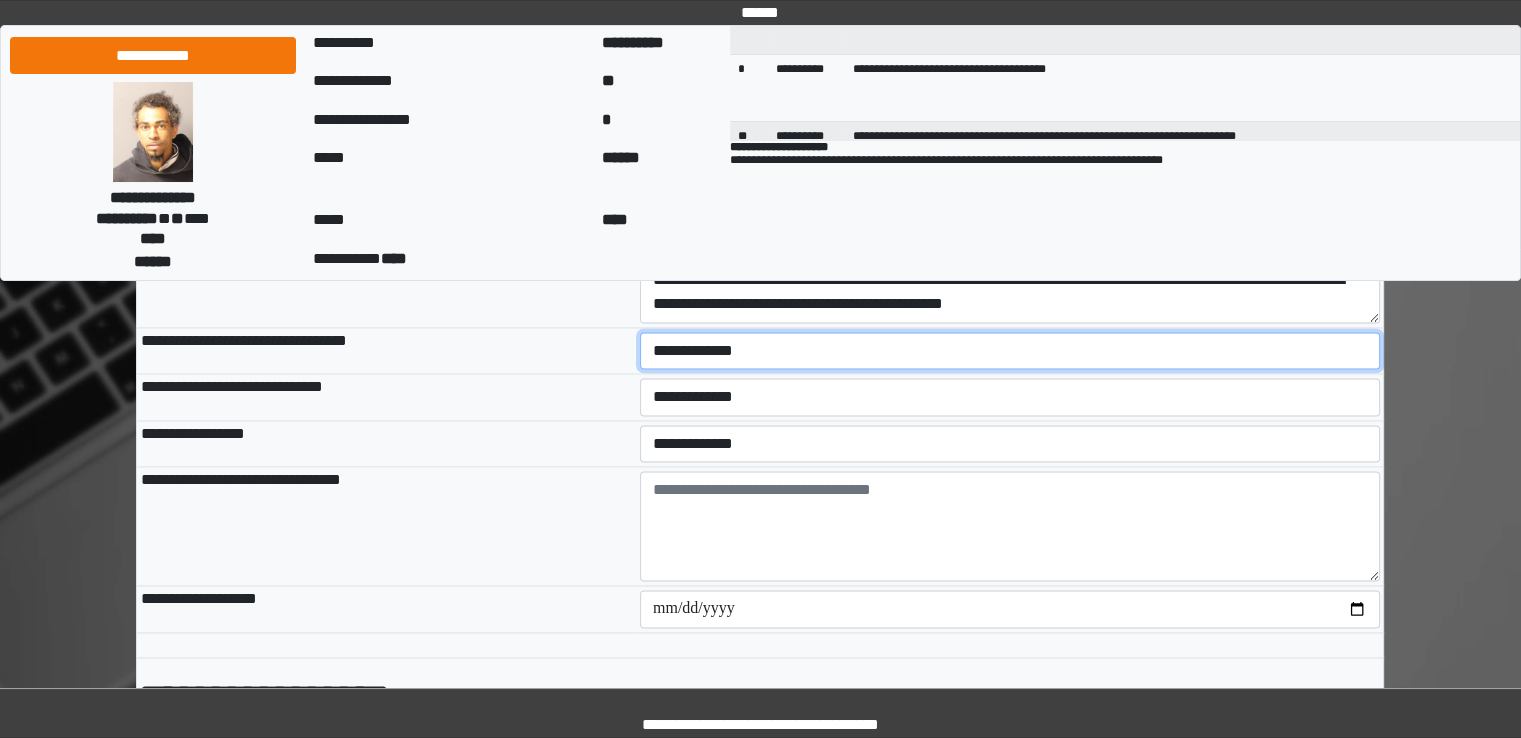type on "**********" 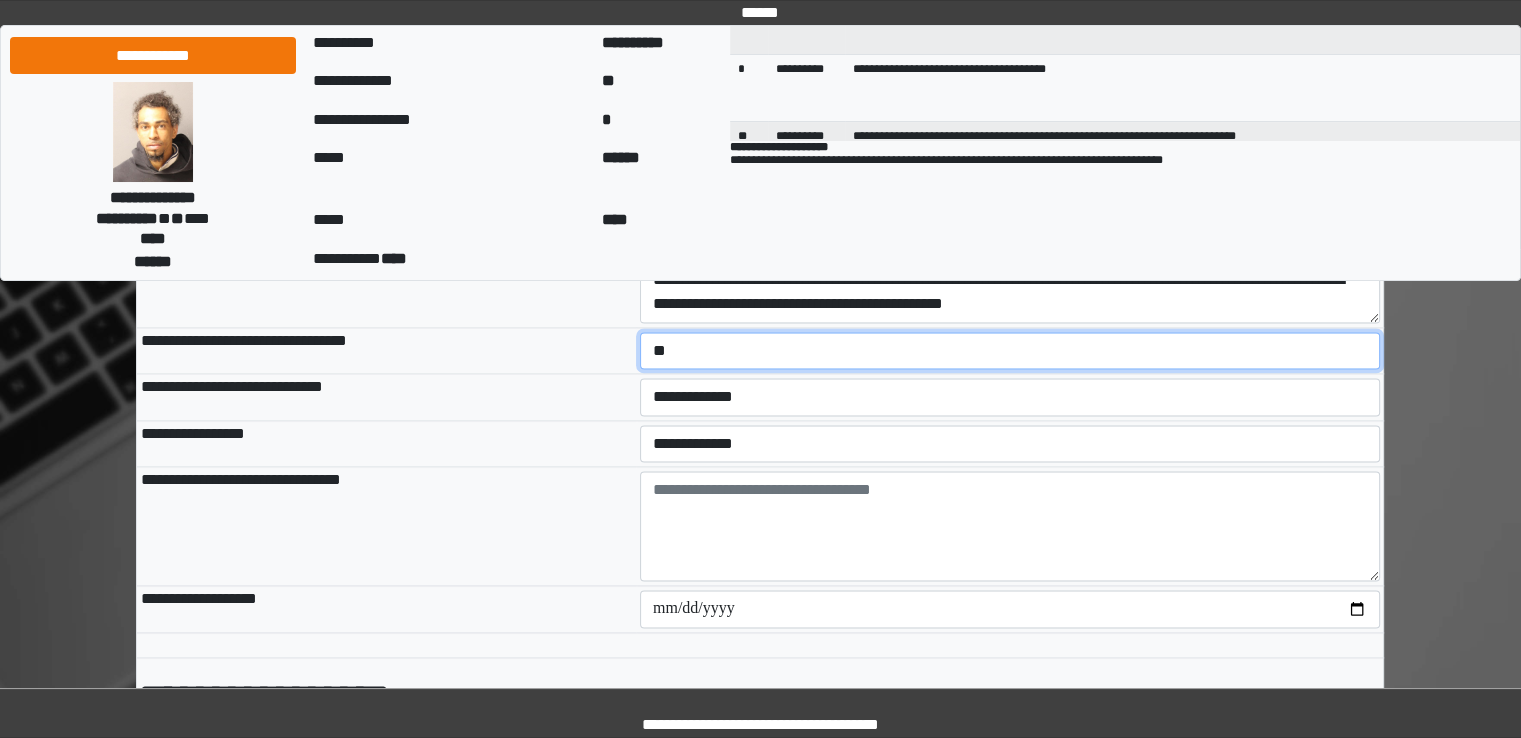 click on "**********" at bounding box center (1010, 351) 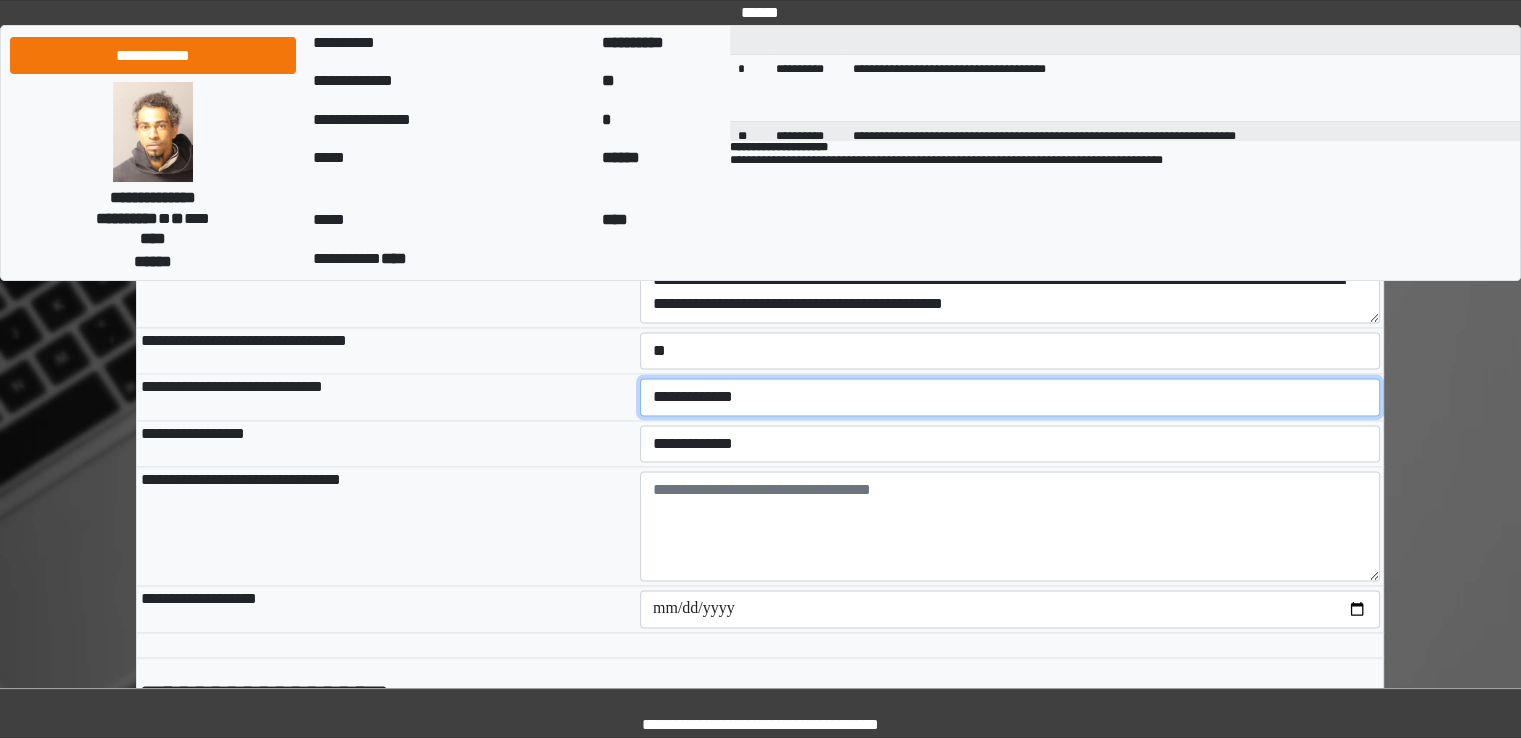 click on "**********" at bounding box center [1010, 397] 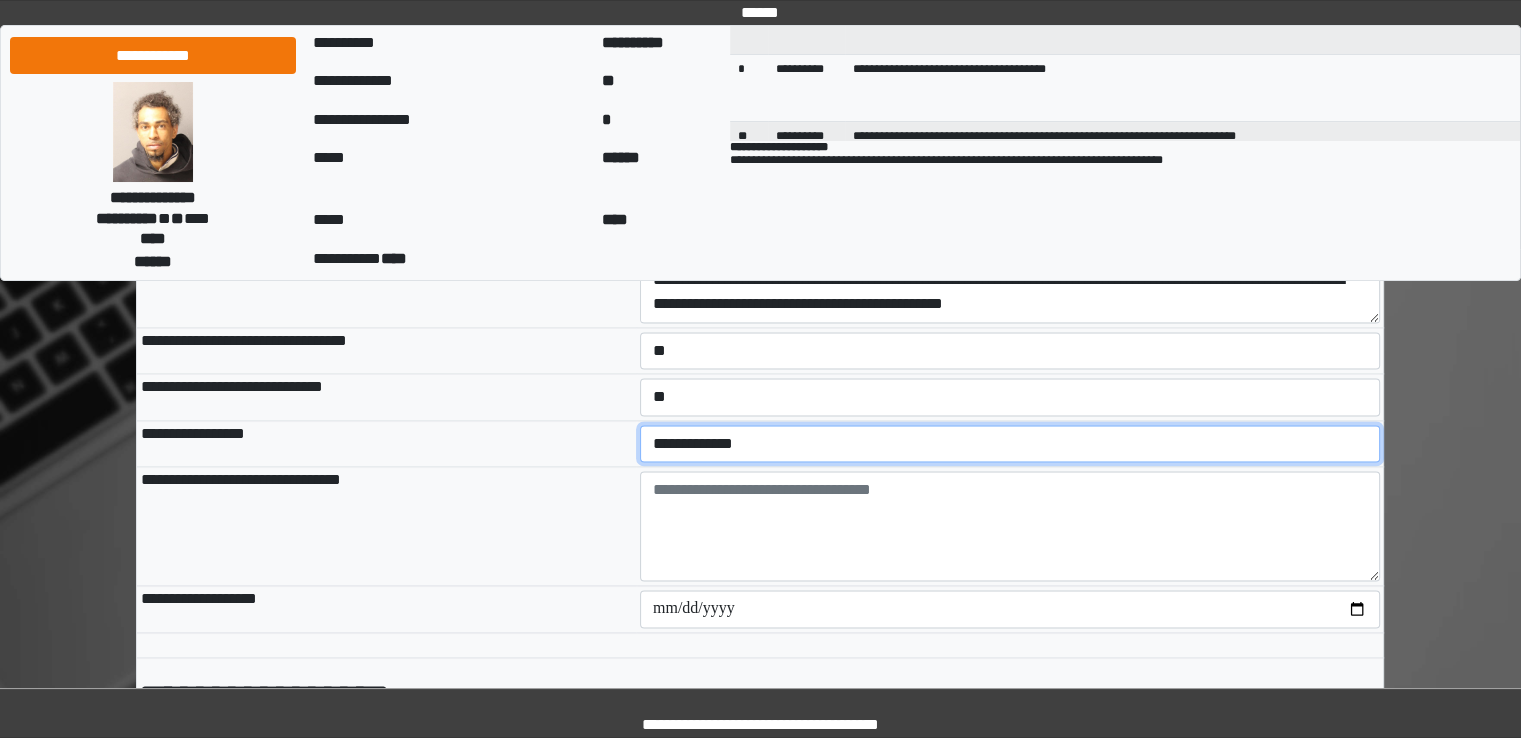 click on "**********" at bounding box center (1010, 444) 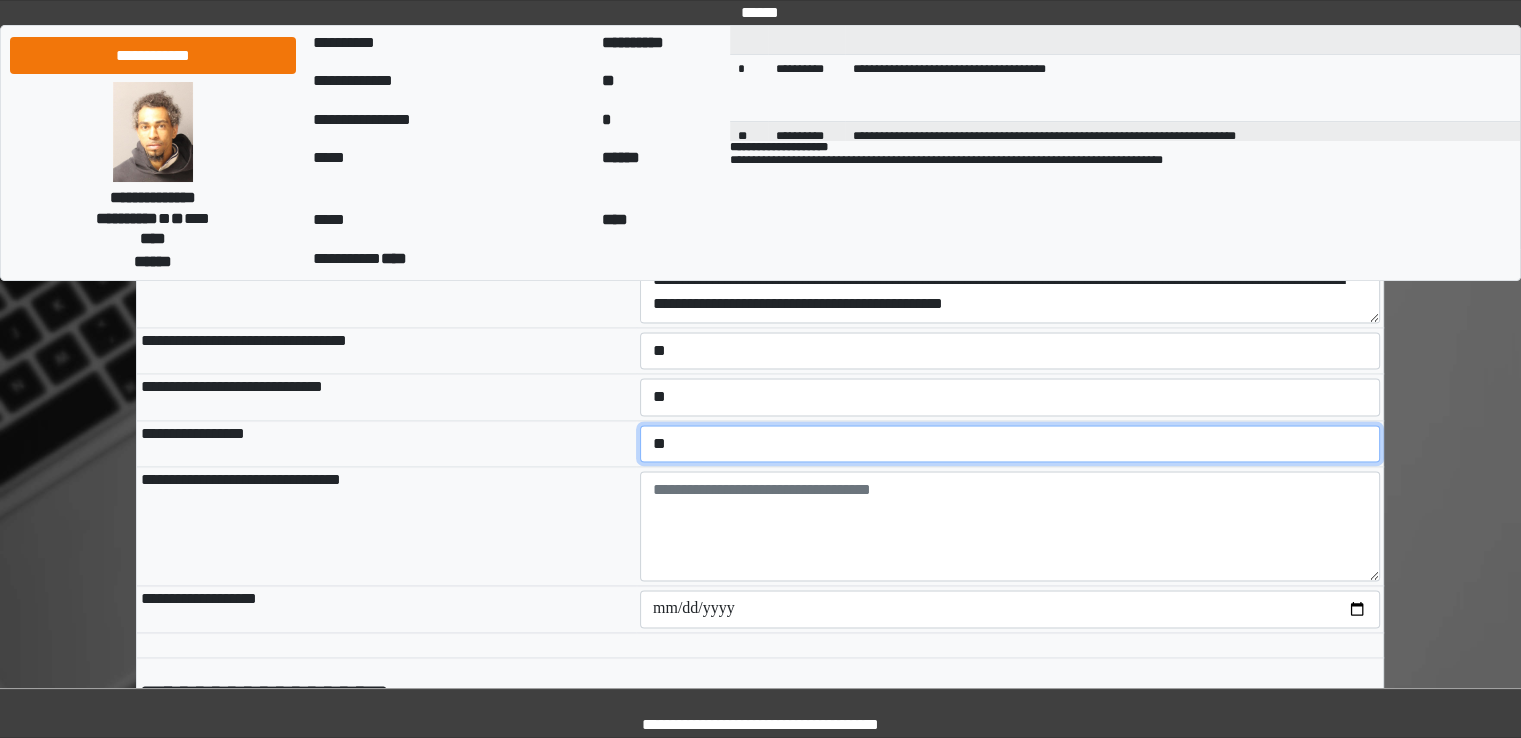 click on "**********" at bounding box center (1010, 444) 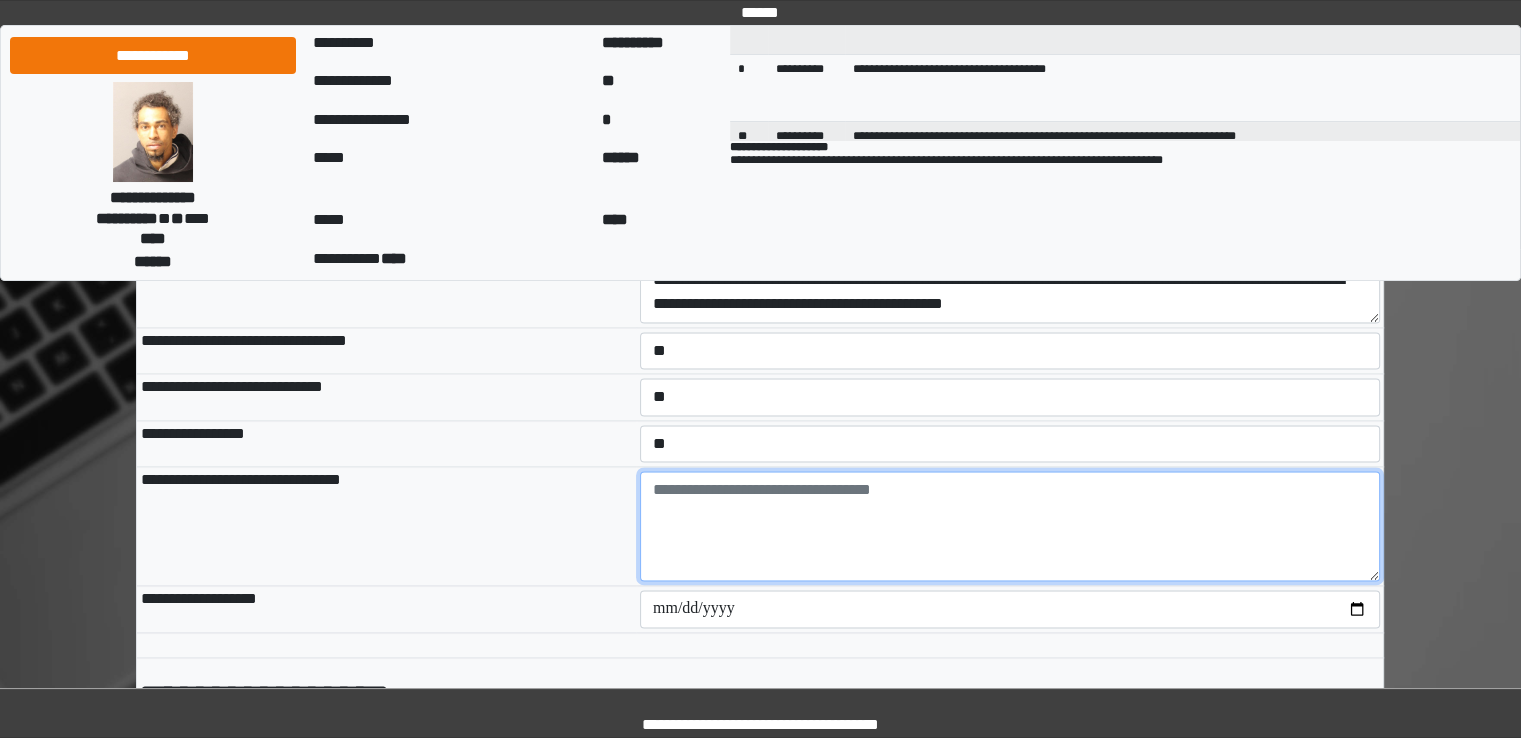 click at bounding box center (1010, 526) 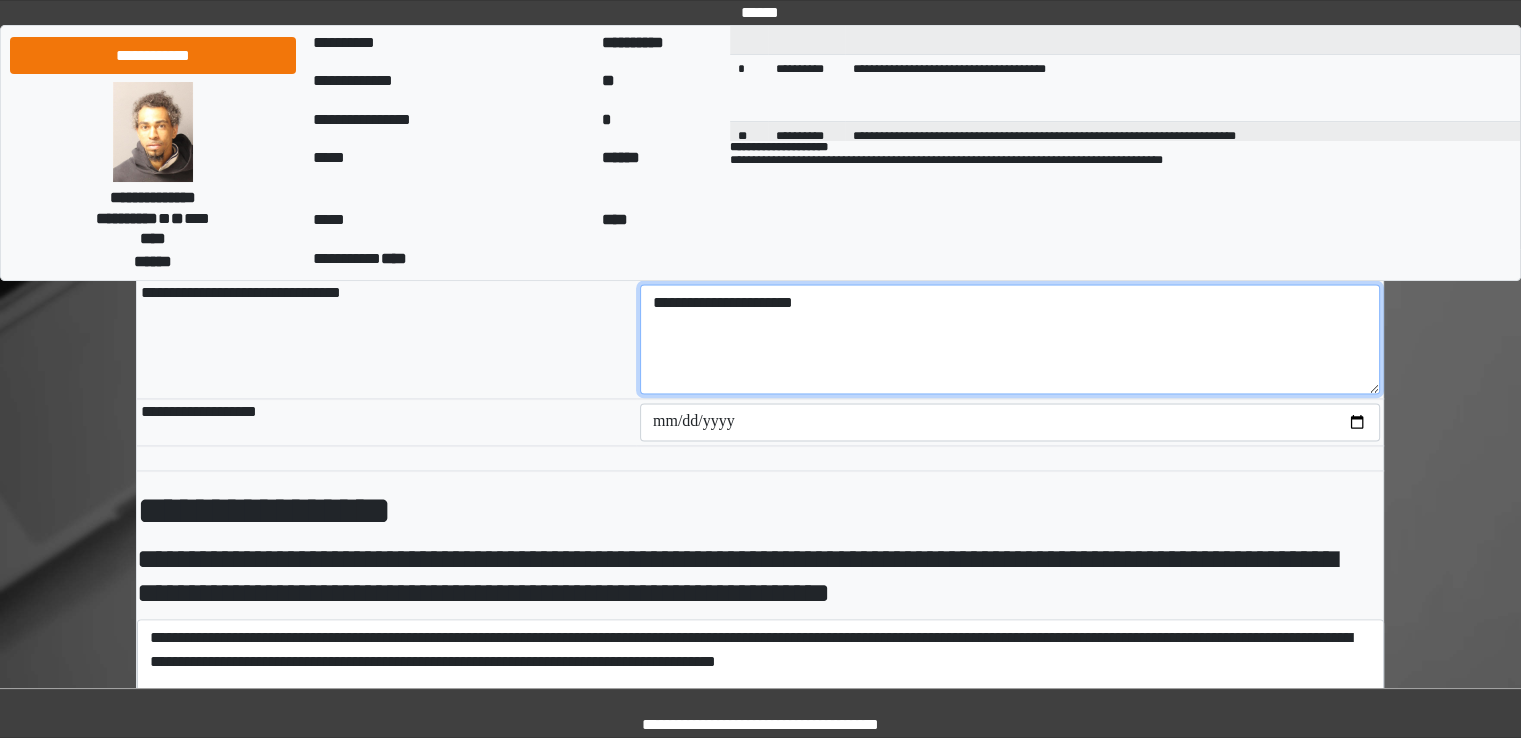 scroll, scrollTop: 3068, scrollLeft: 0, axis: vertical 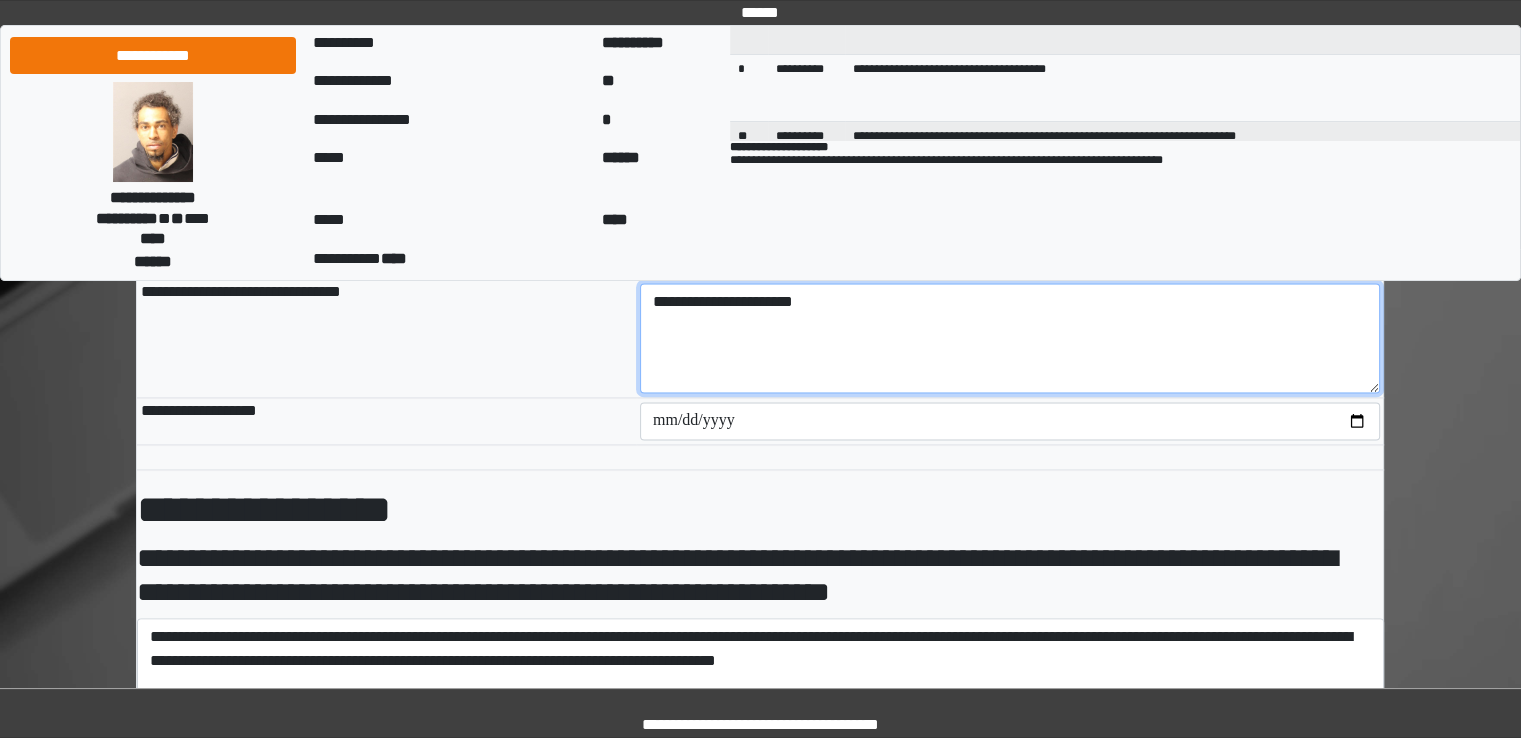 type on "**********" 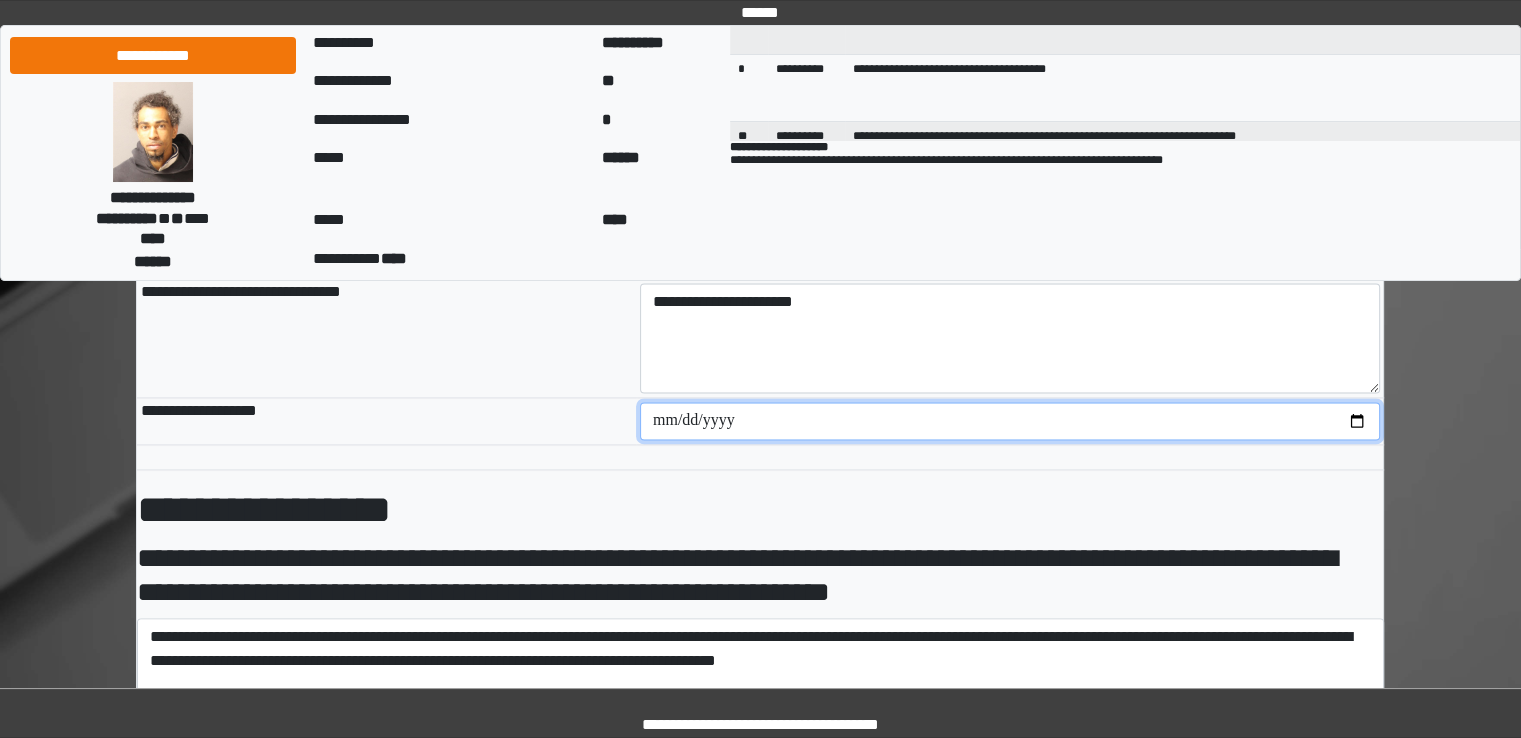 type on "**********" 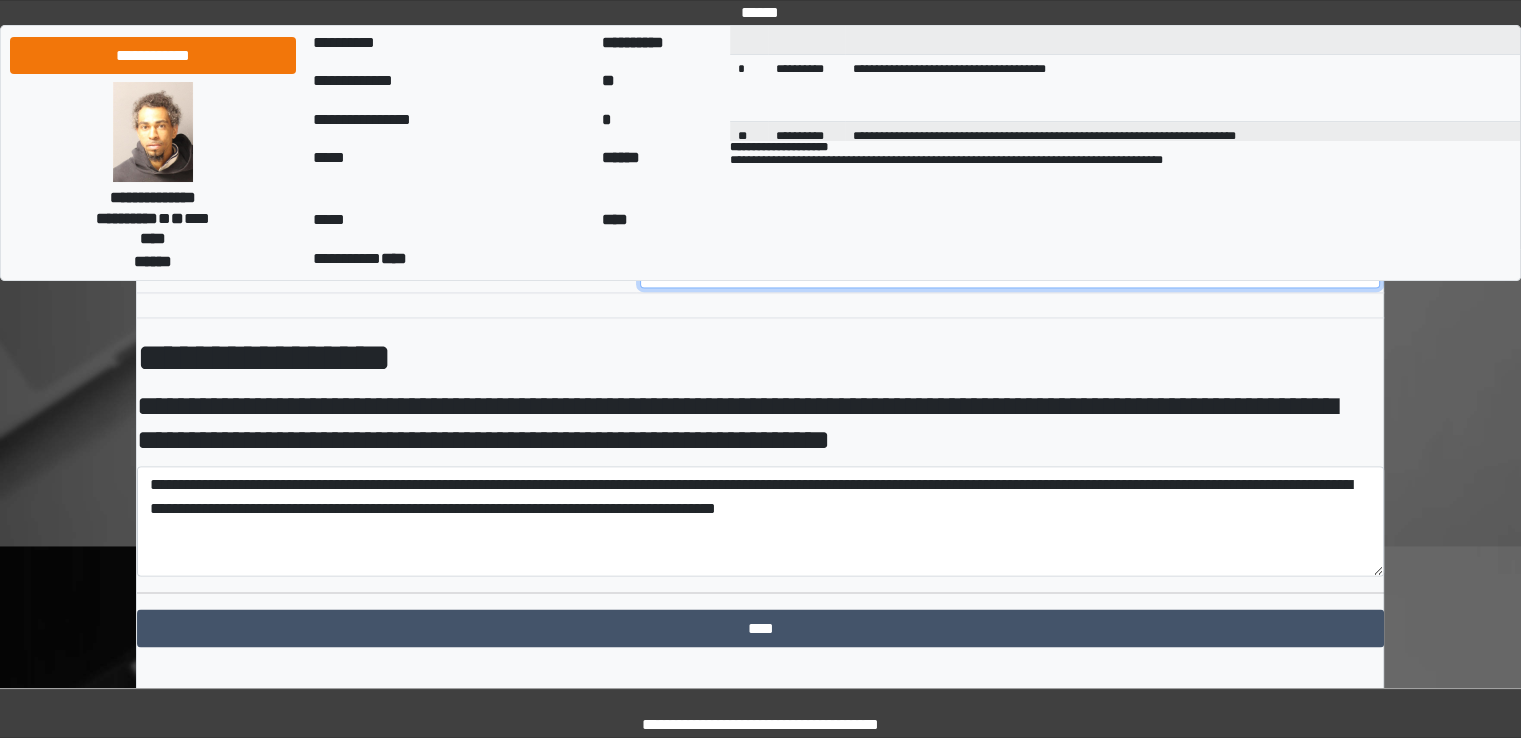 scroll, scrollTop: 3259, scrollLeft: 0, axis: vertical 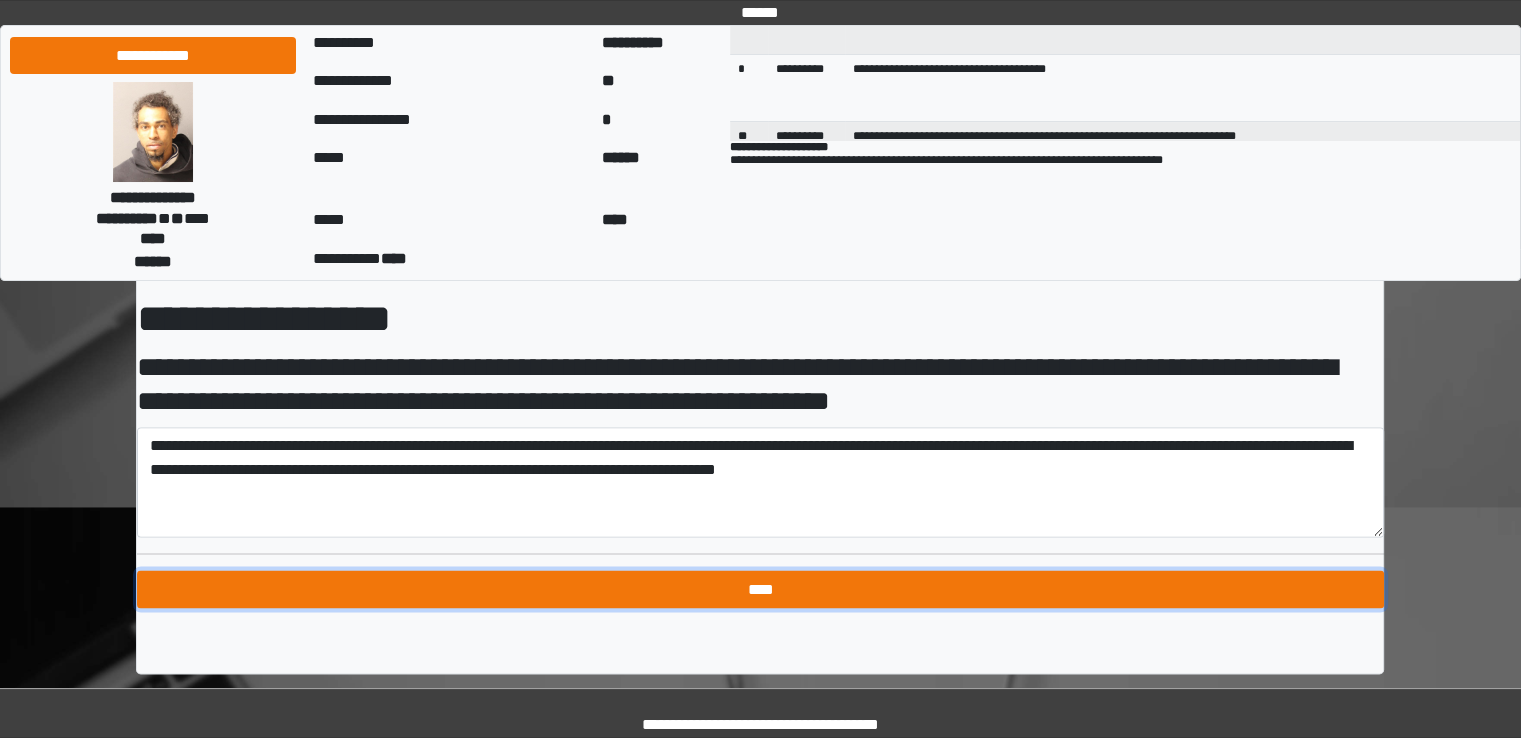 click on "****" at bounding box center (760, 589) 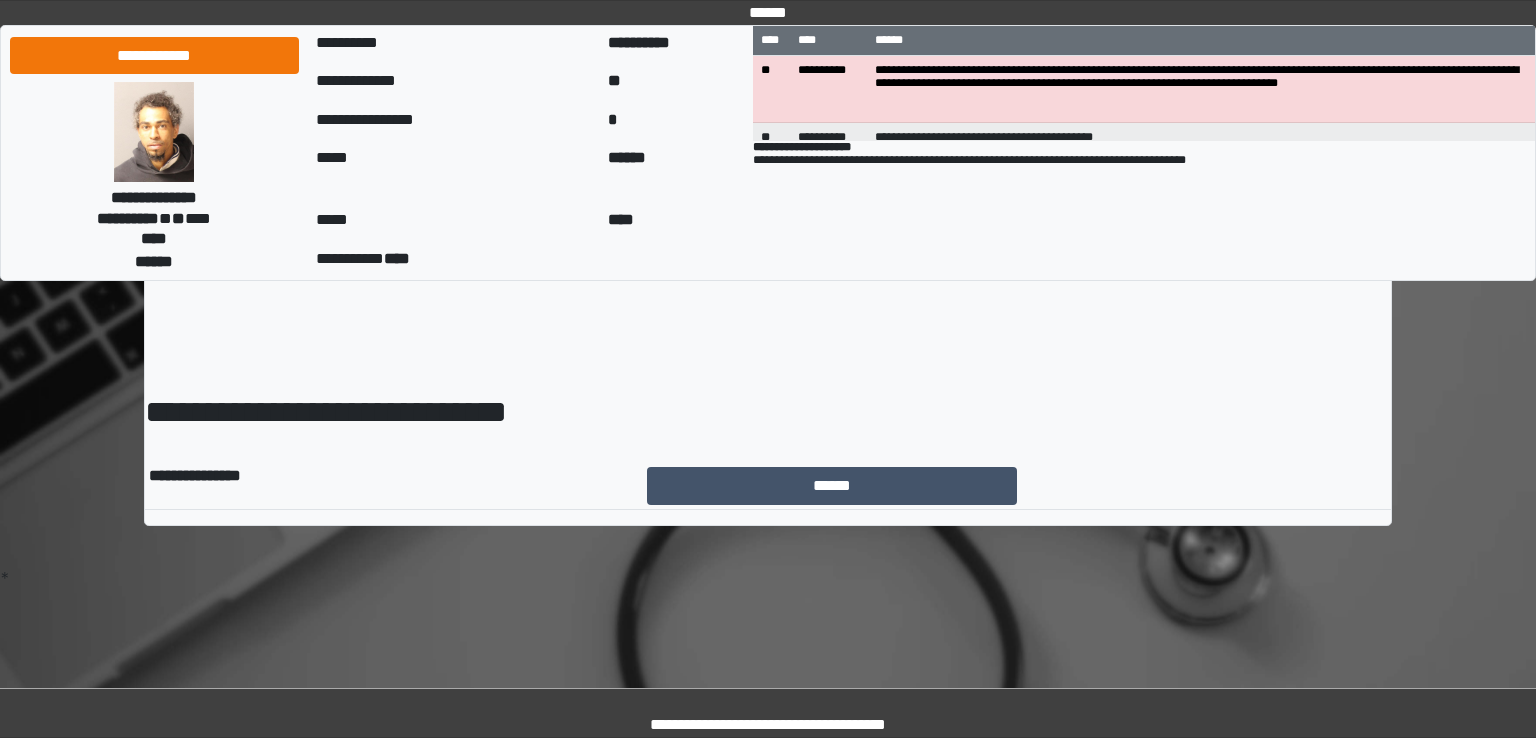 scroll, scrollTop: 0, scrollLeft: 0, axis: both 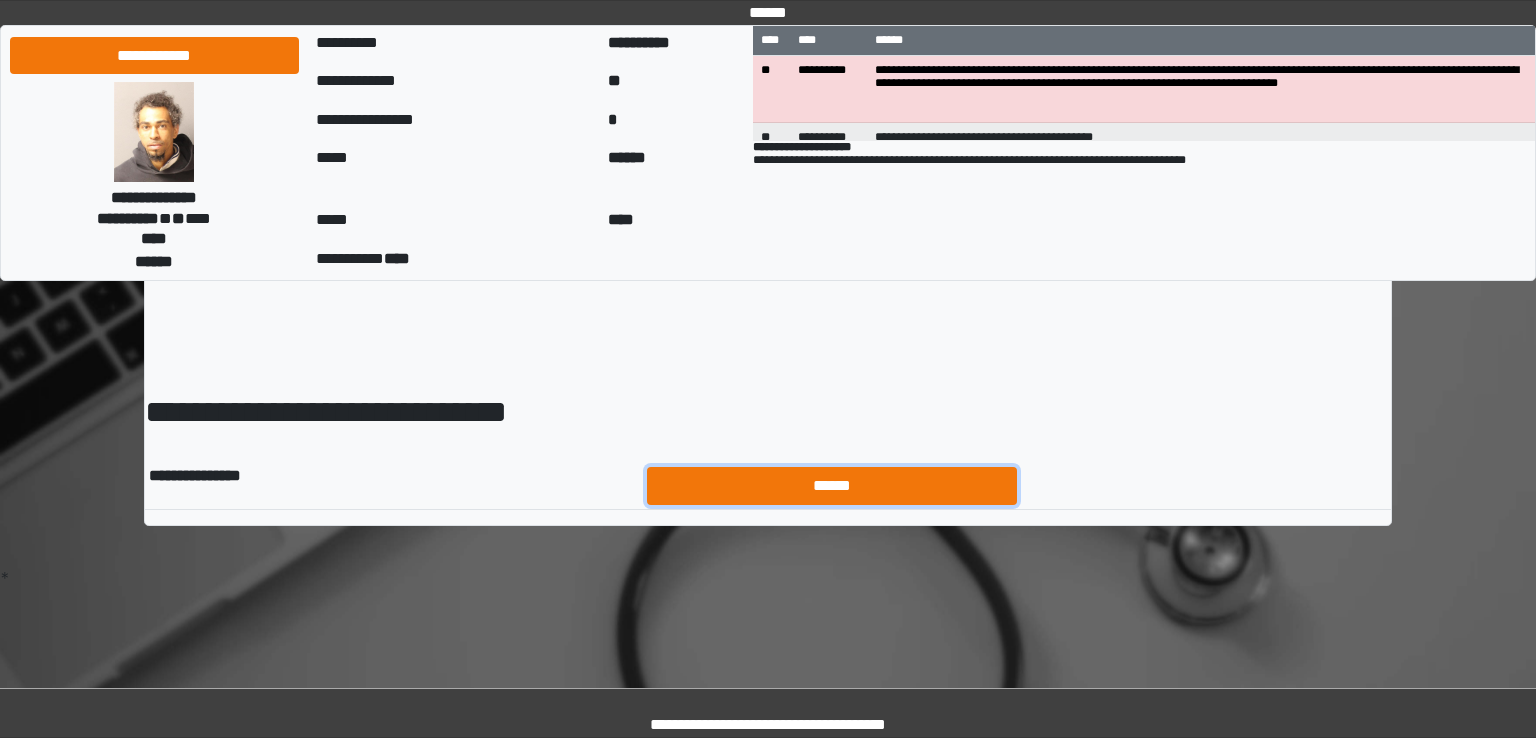 click on "******" at bounding box center [832, 486] 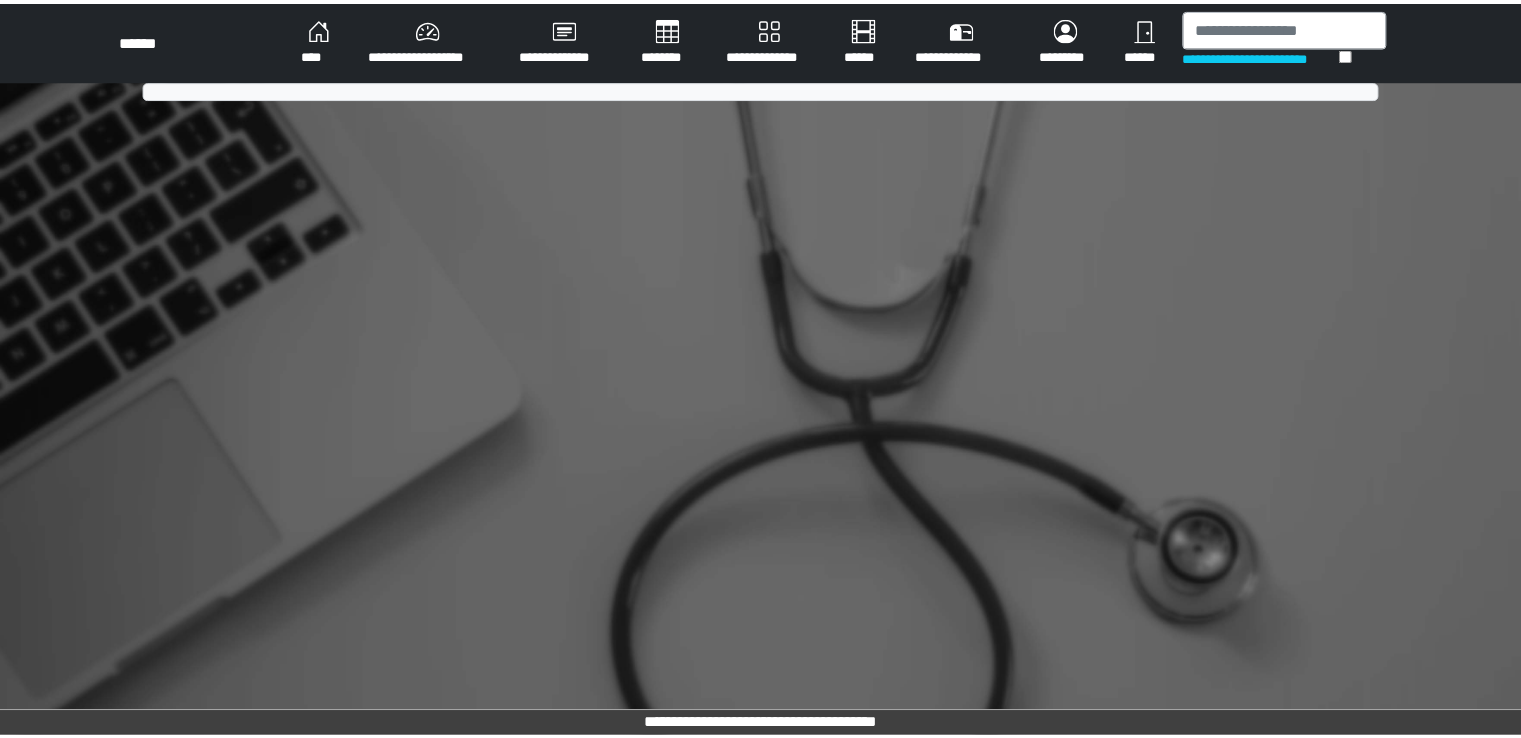 scroll, scrollTop: 0, scrollLeft: 0, axis: both 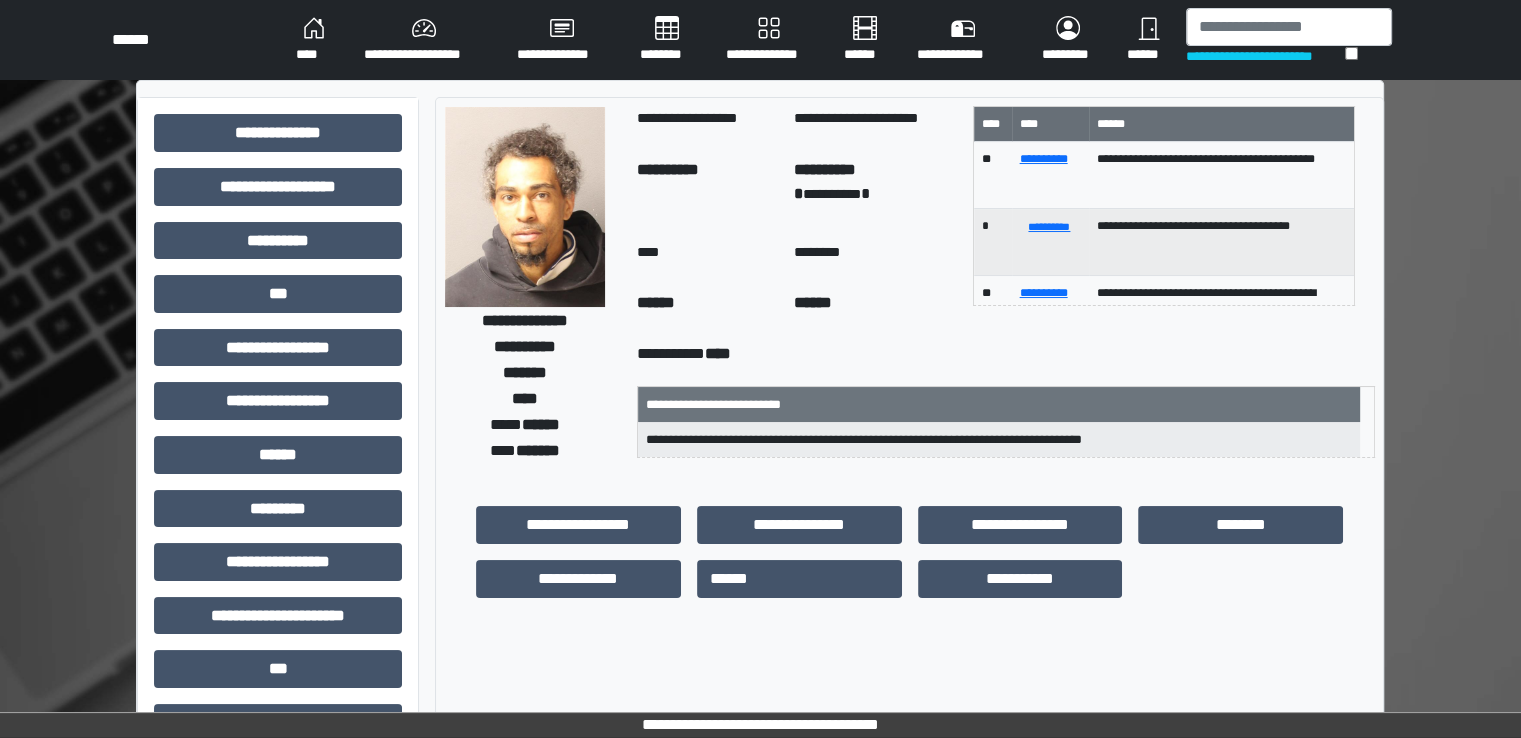 click on "****" at bounding box center [314, 40] 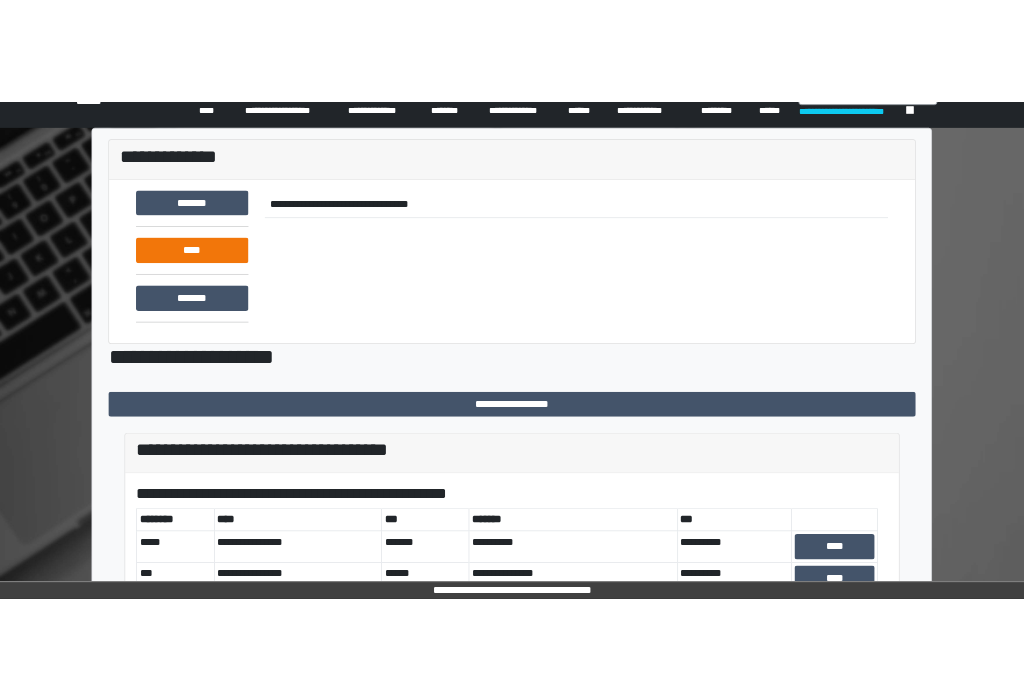 scroll, scrollTop: 0, scrollLeft: 0, axis: both 